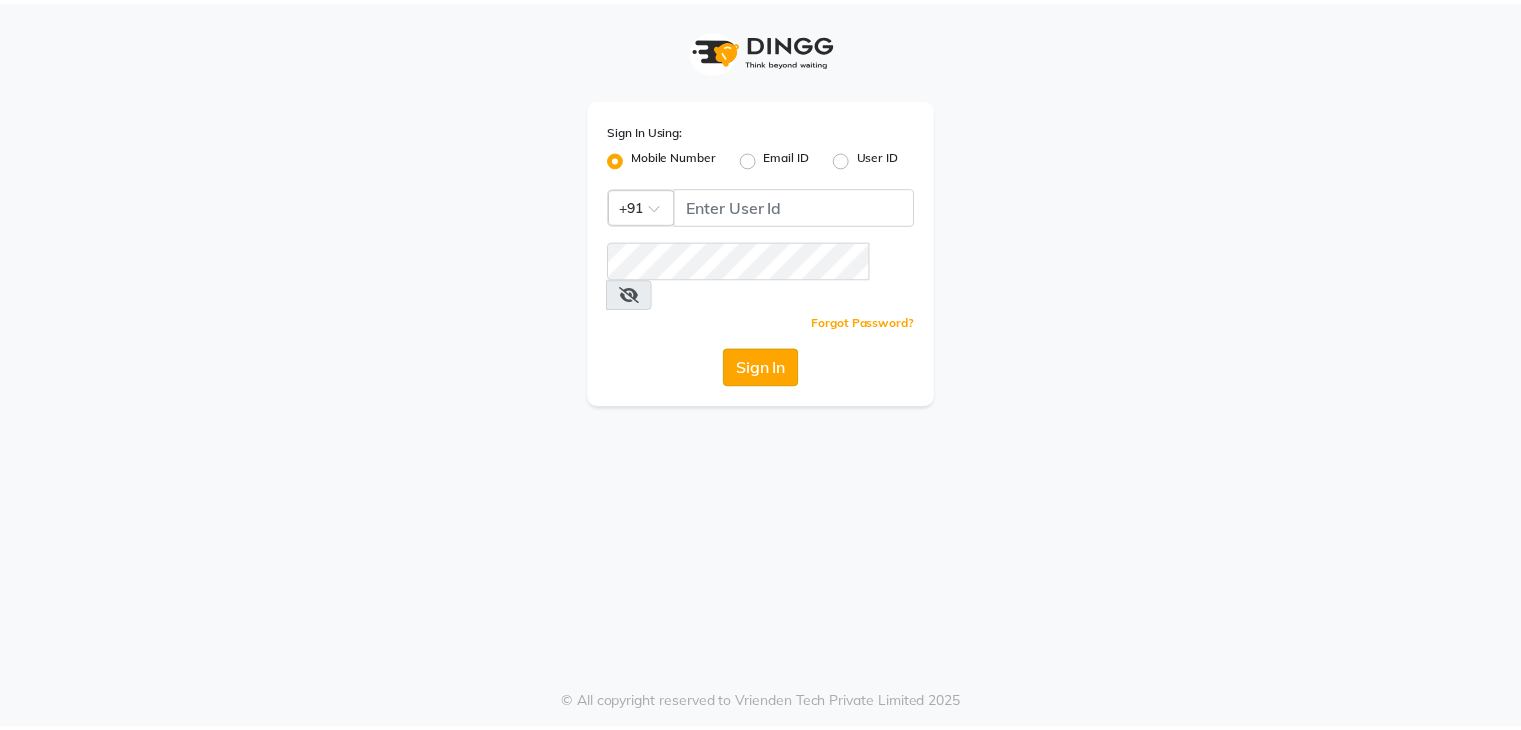 scroll, scrollTop: 0, scrollLeft: 0, axis: both 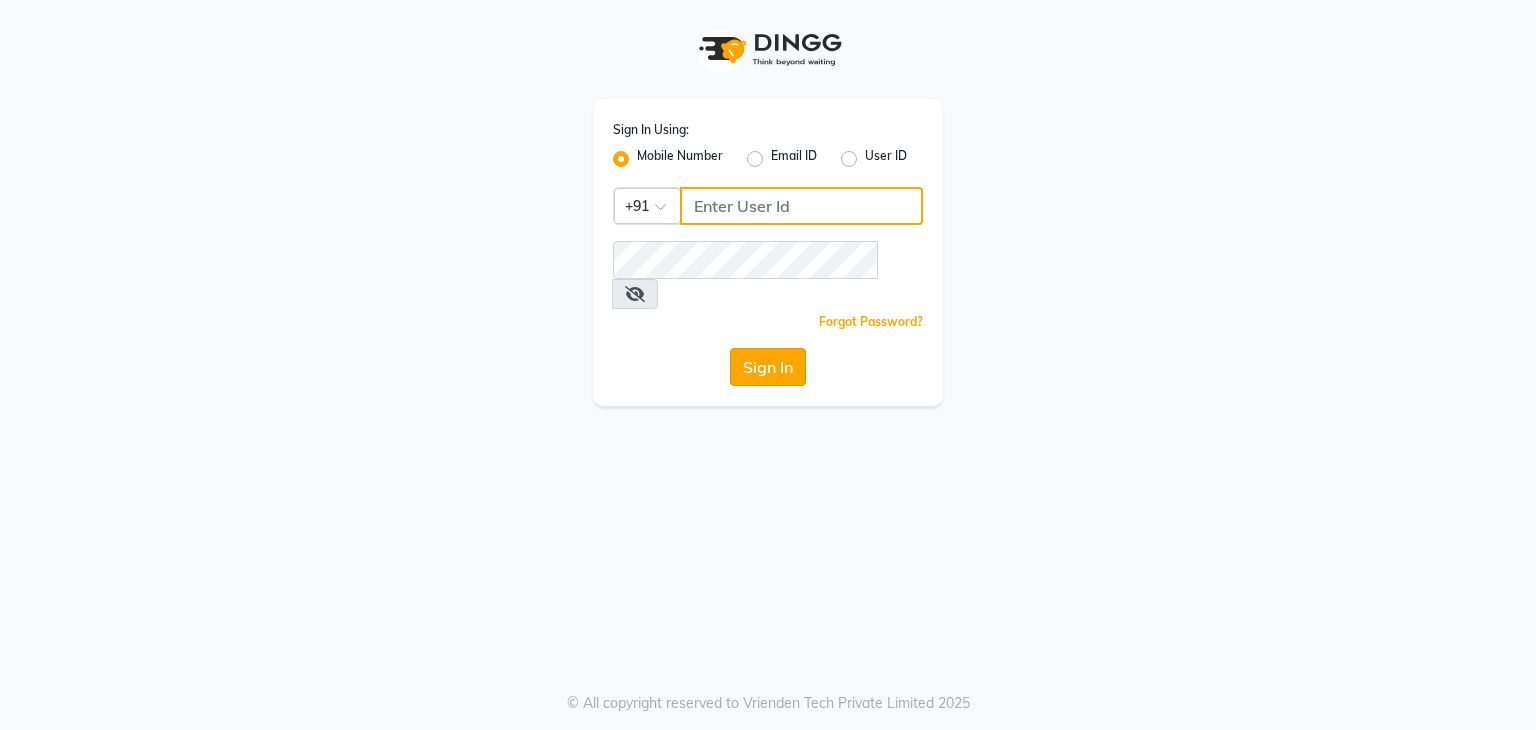 type on "9903241893" 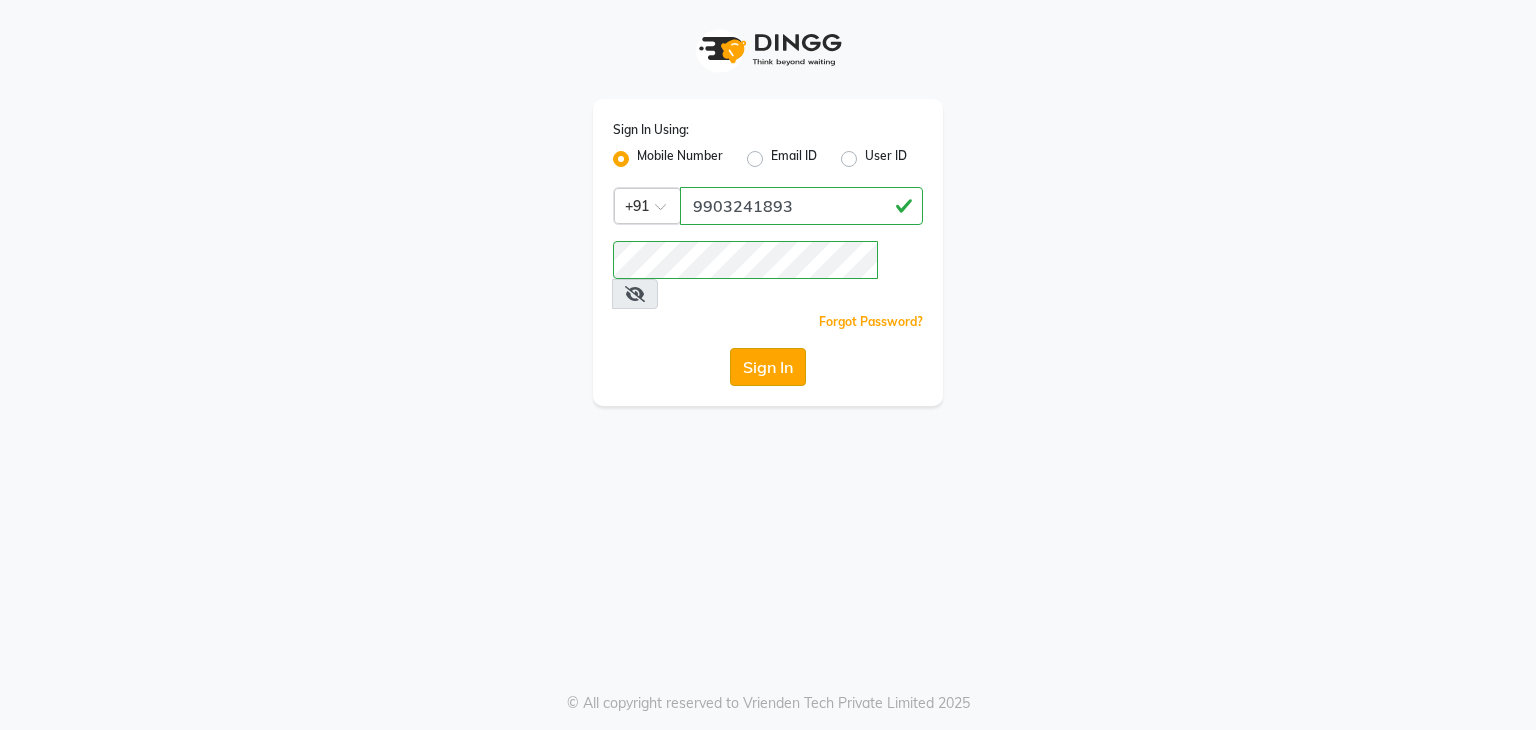 click on "Sign In" 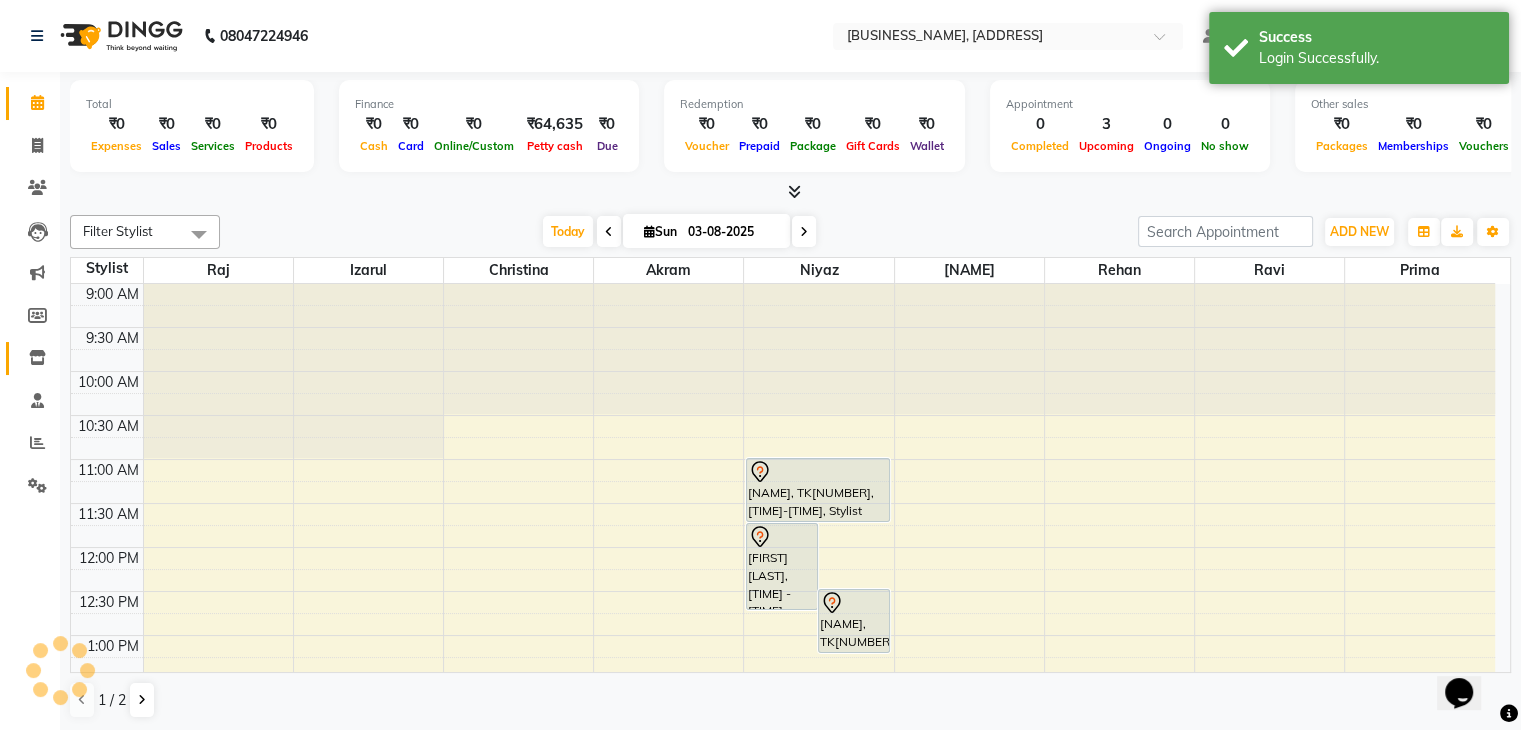 scroll, scrollTop: 0, scrollLeft: 0, axis: both 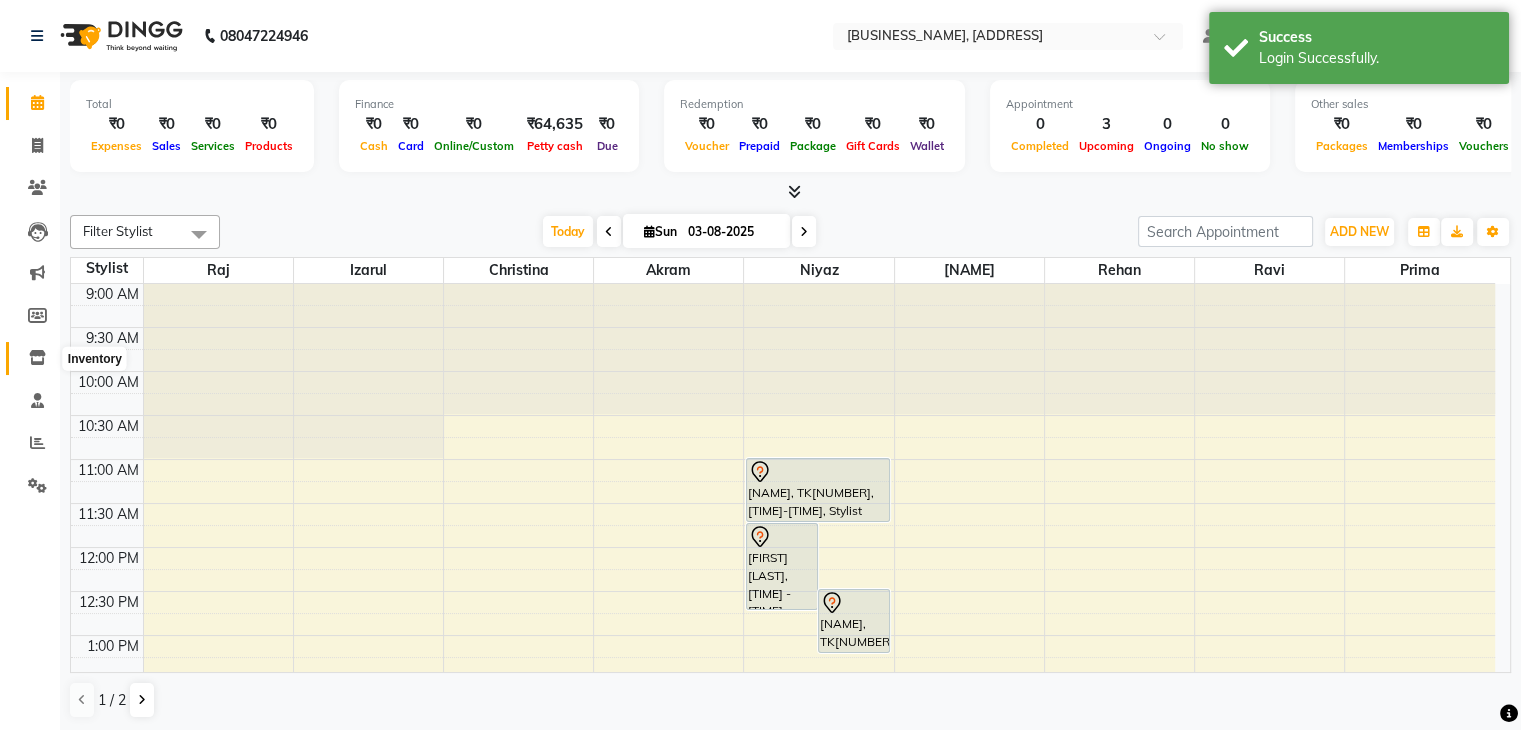 click 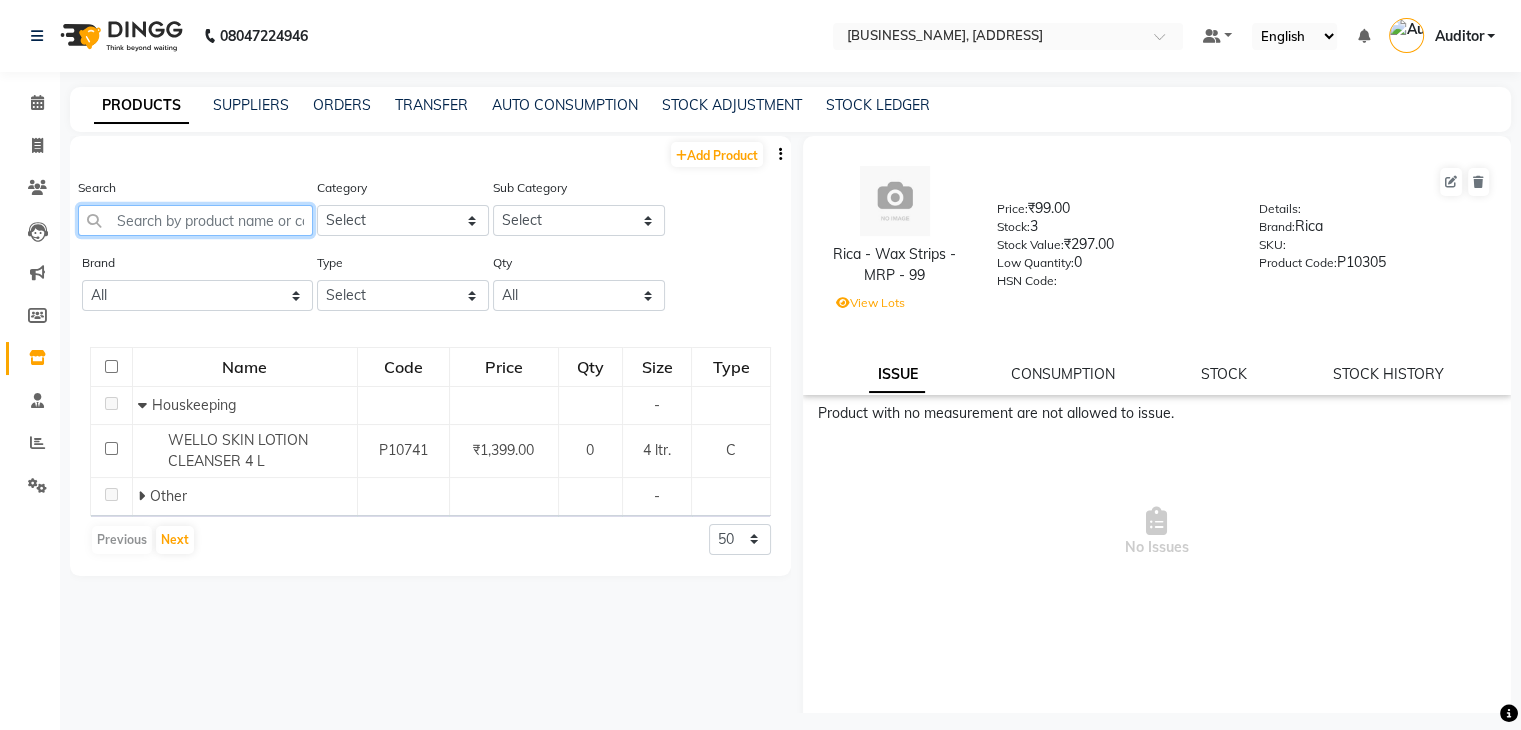 click 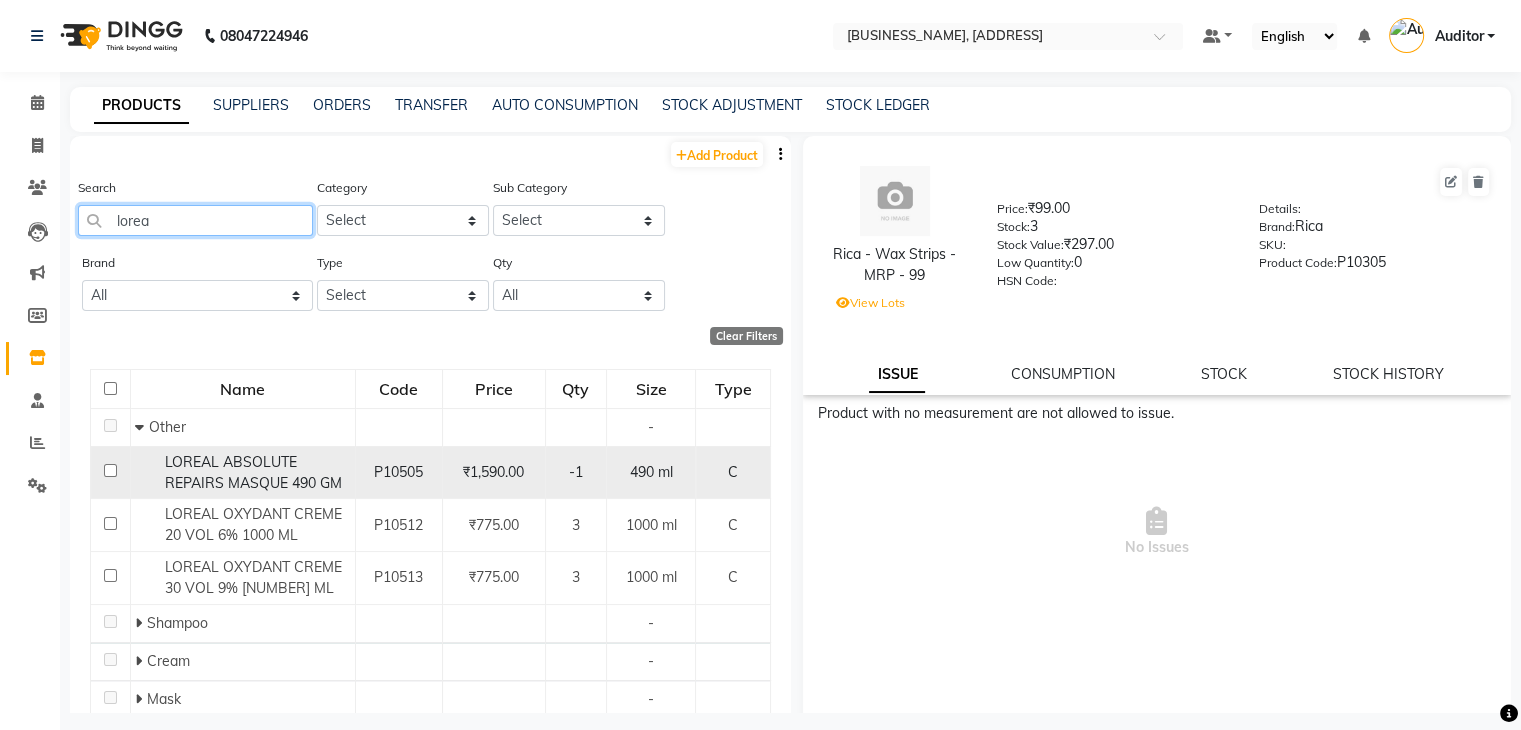 type on "lorea" 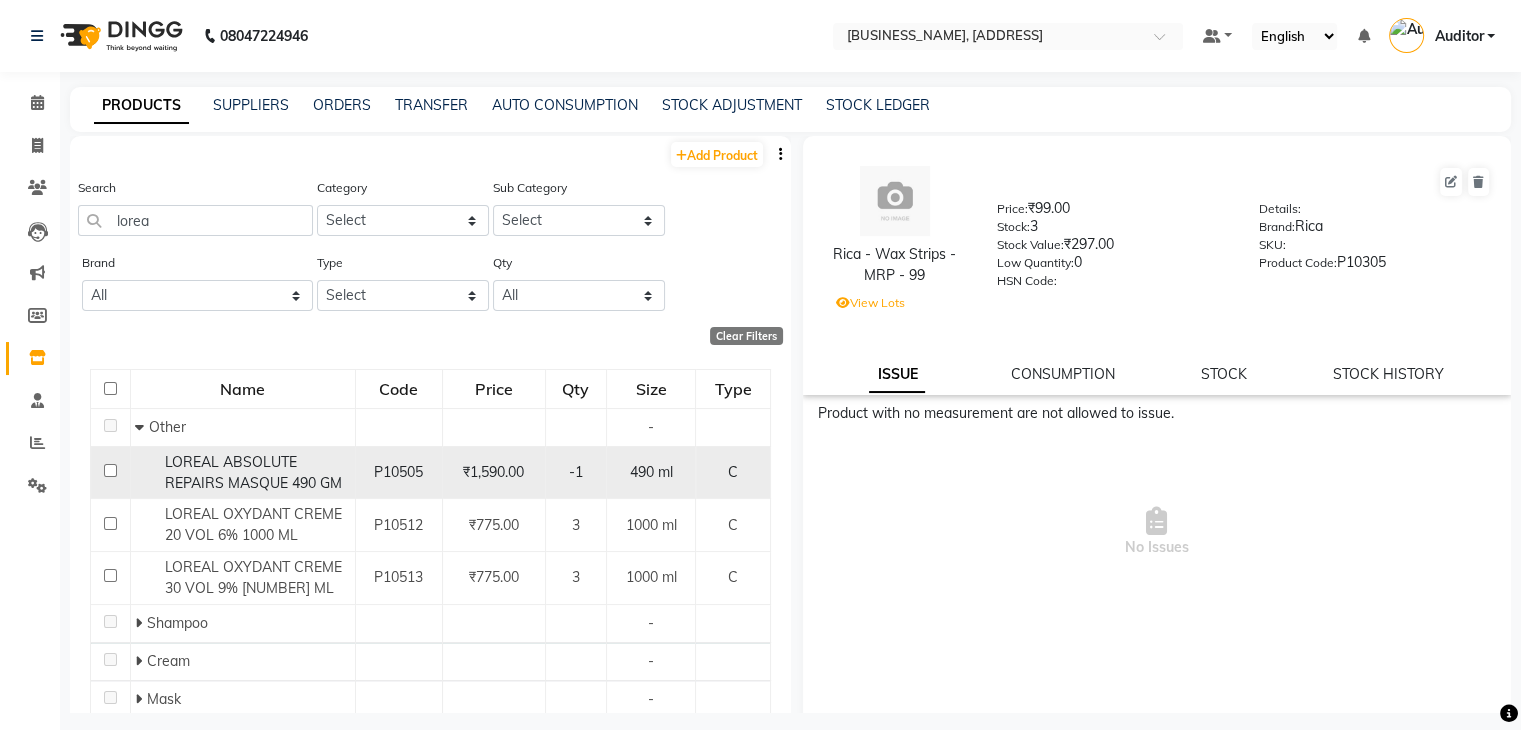 click on "LOREAL ABSOLUTE REPAIRS MASQUE 490 GM" 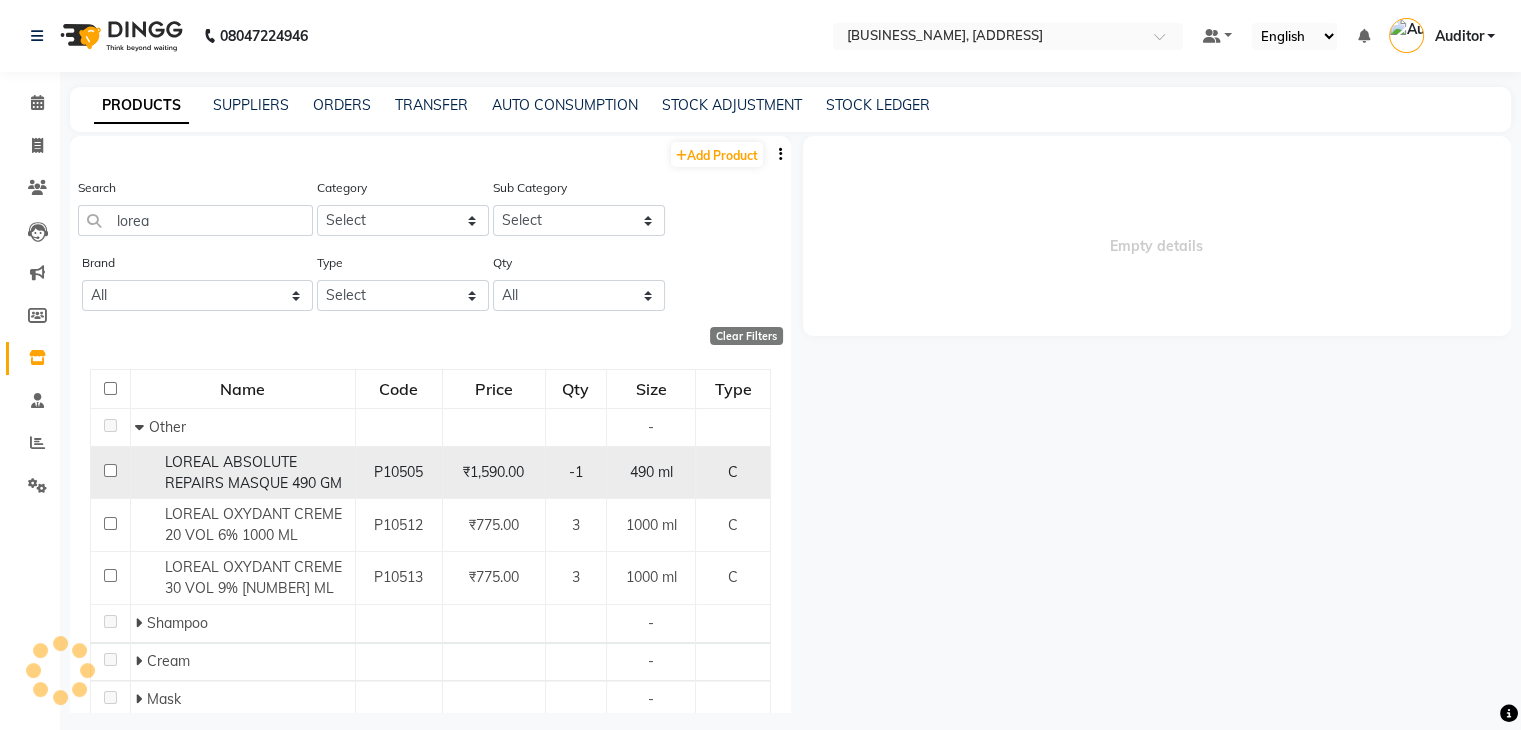 select 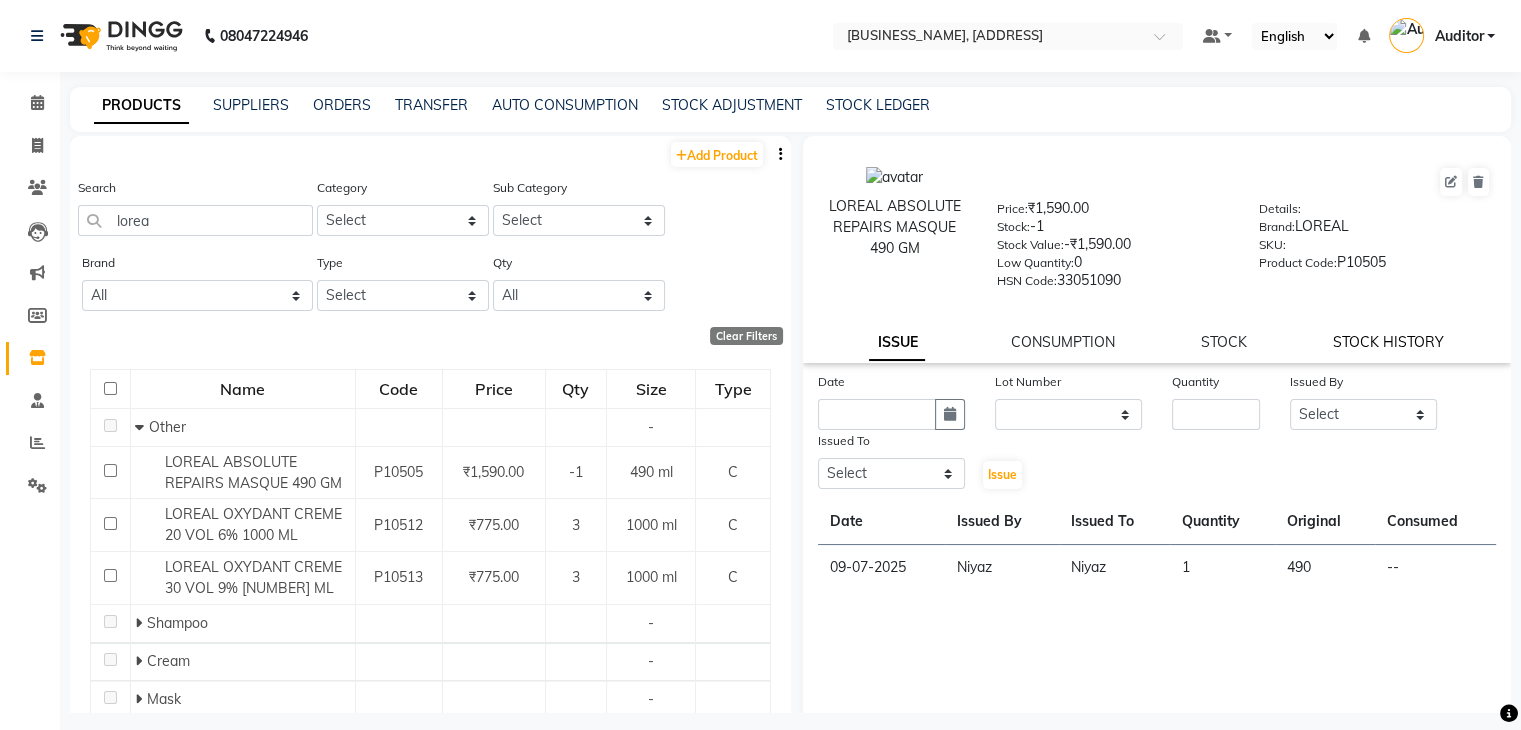 click on "STOCK HISTORY" 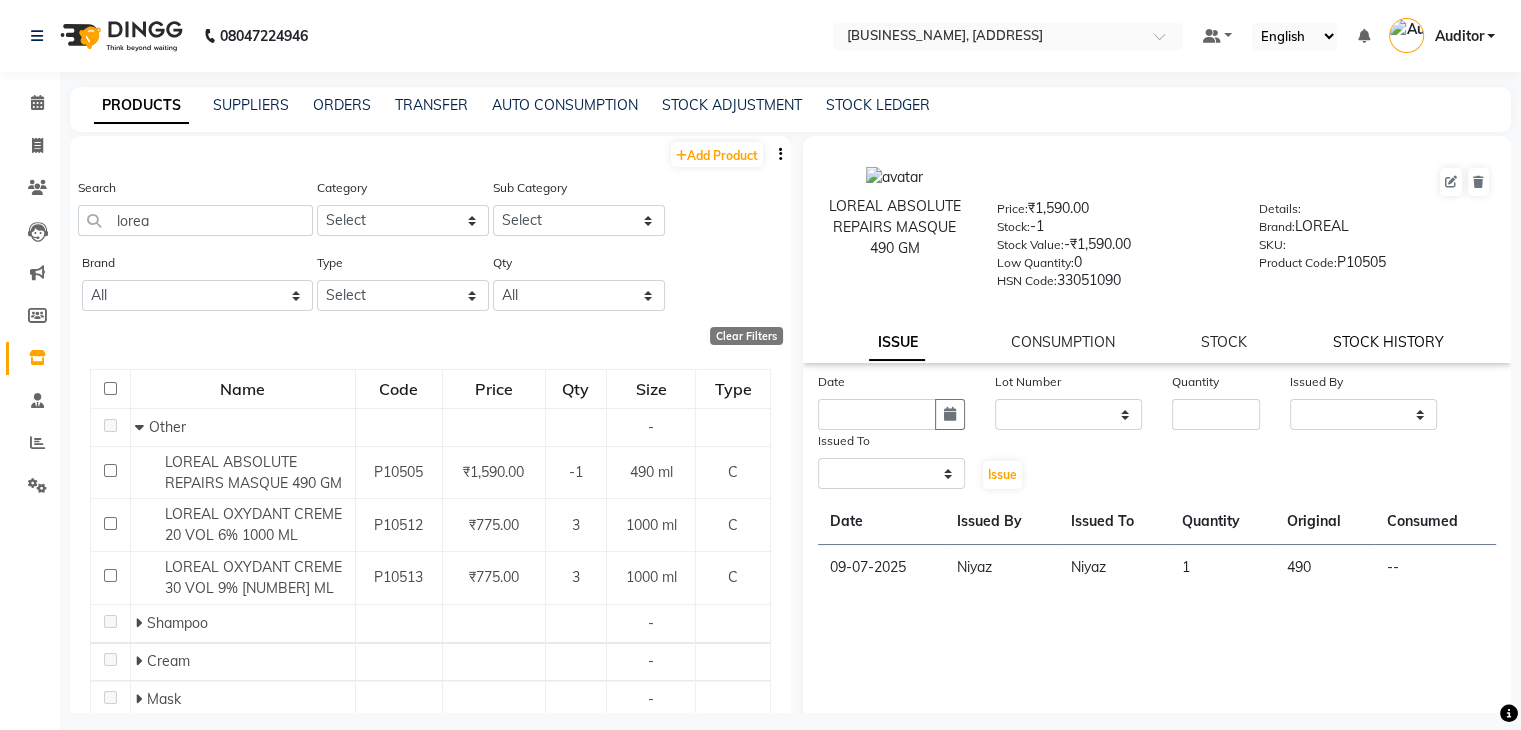 select on "all" 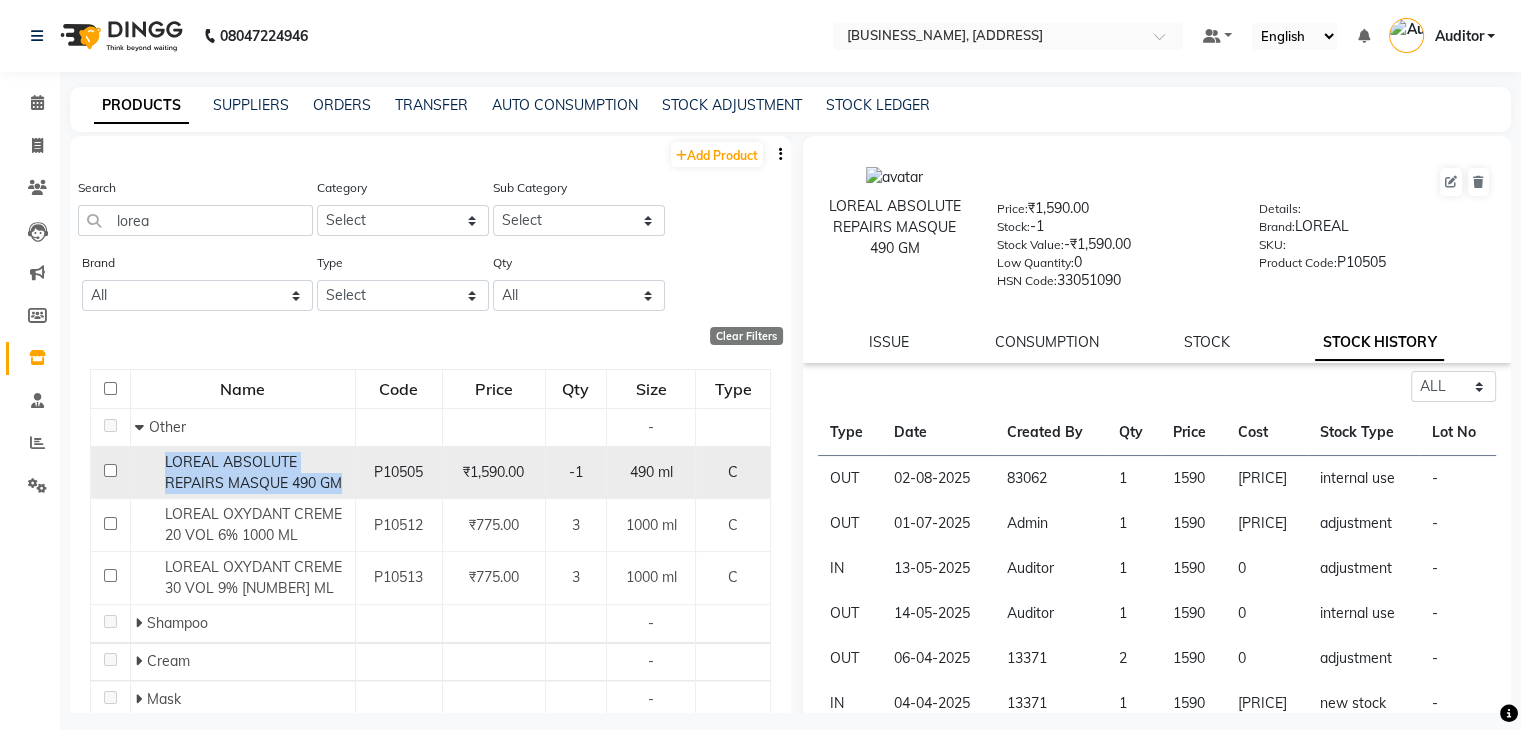 drag, startPoint x: 352, startPoint y: 488, endPoint x: 157, endPoint y: 465, distance: 196.35173 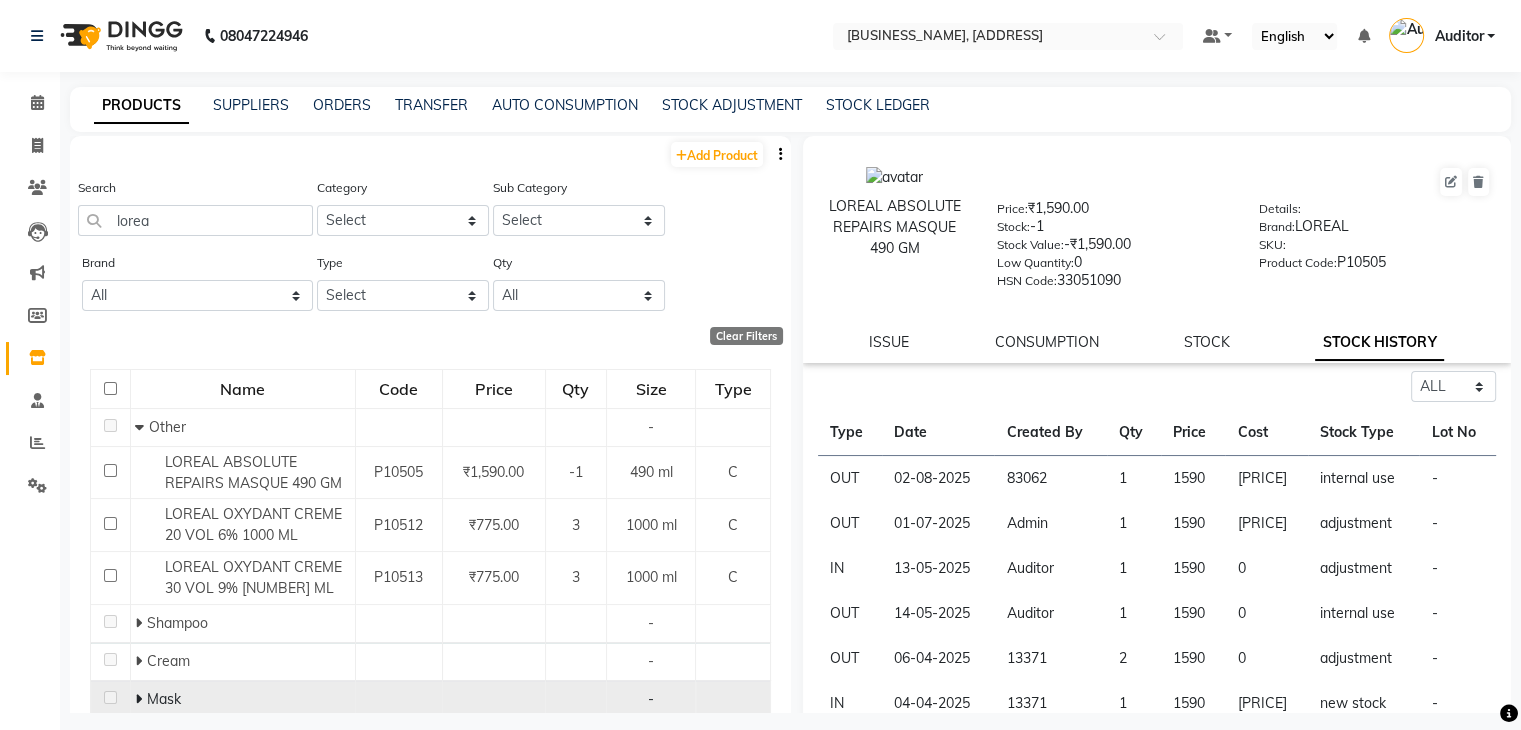 click 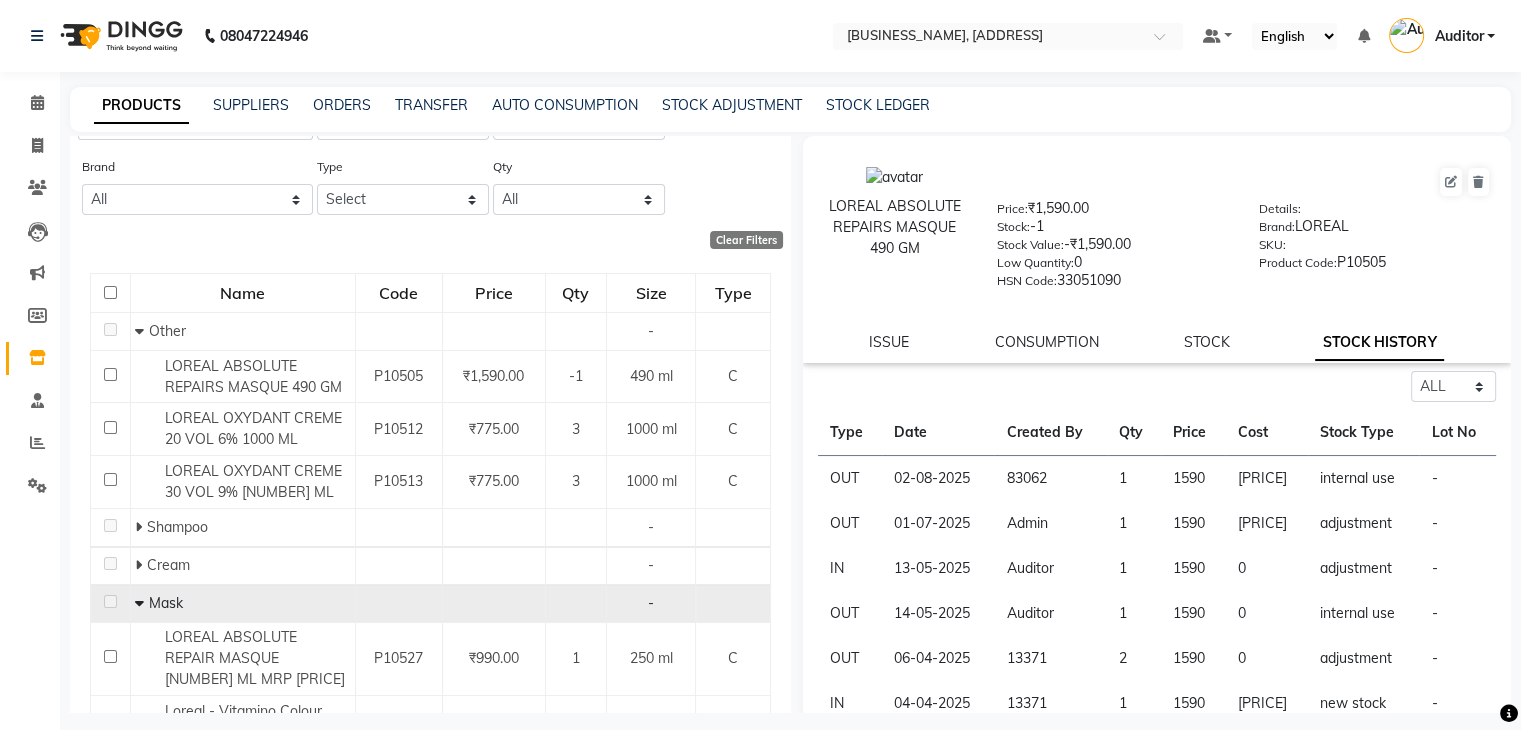 scroll, scrollTop: 95, scrollLeft: 0, axis: vertical 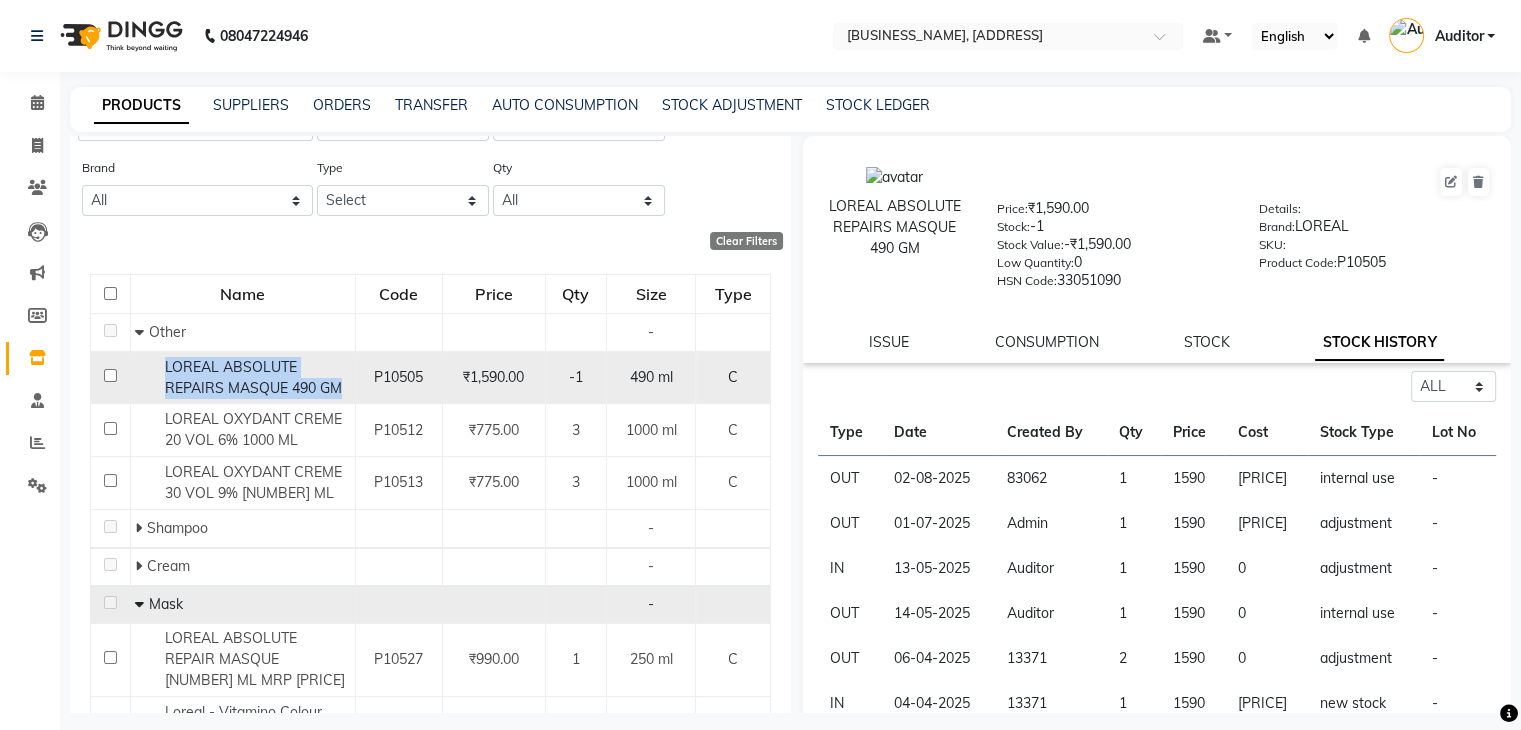 drag, startPoint x: 341, startPoint y: 394, endPoint x: 152, endPoint y: 371, distance: 190.39433 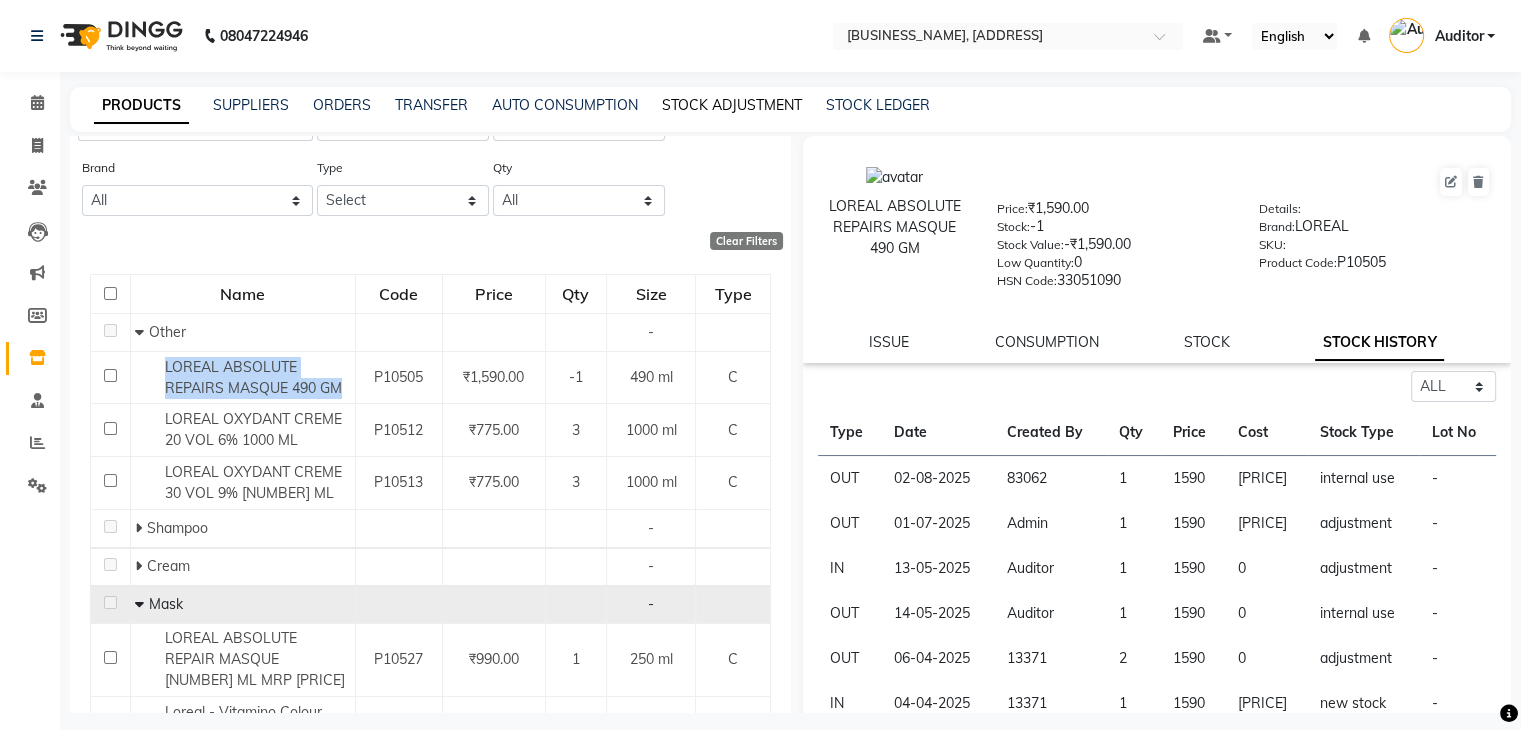 click on "STOCK ADJUSTMENT" 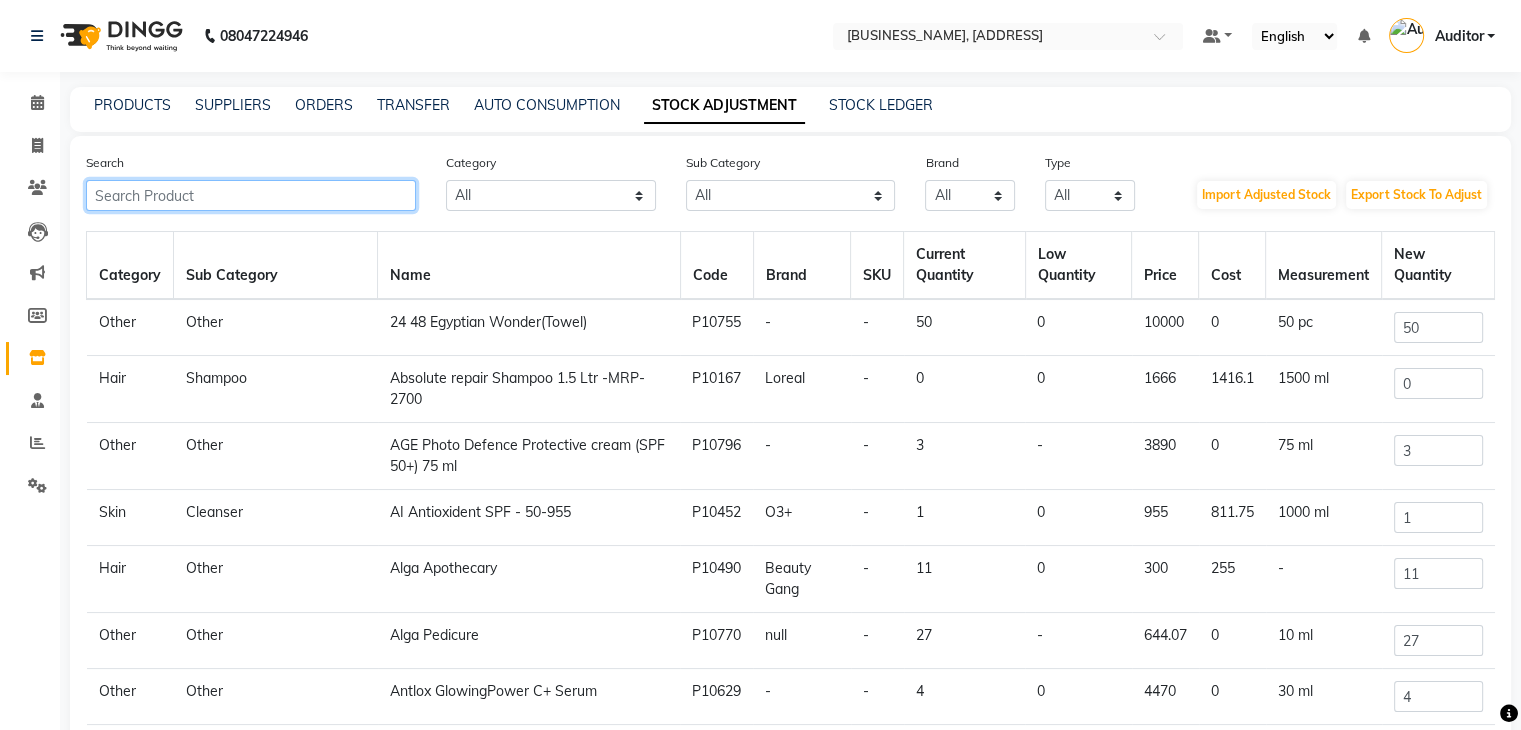 click 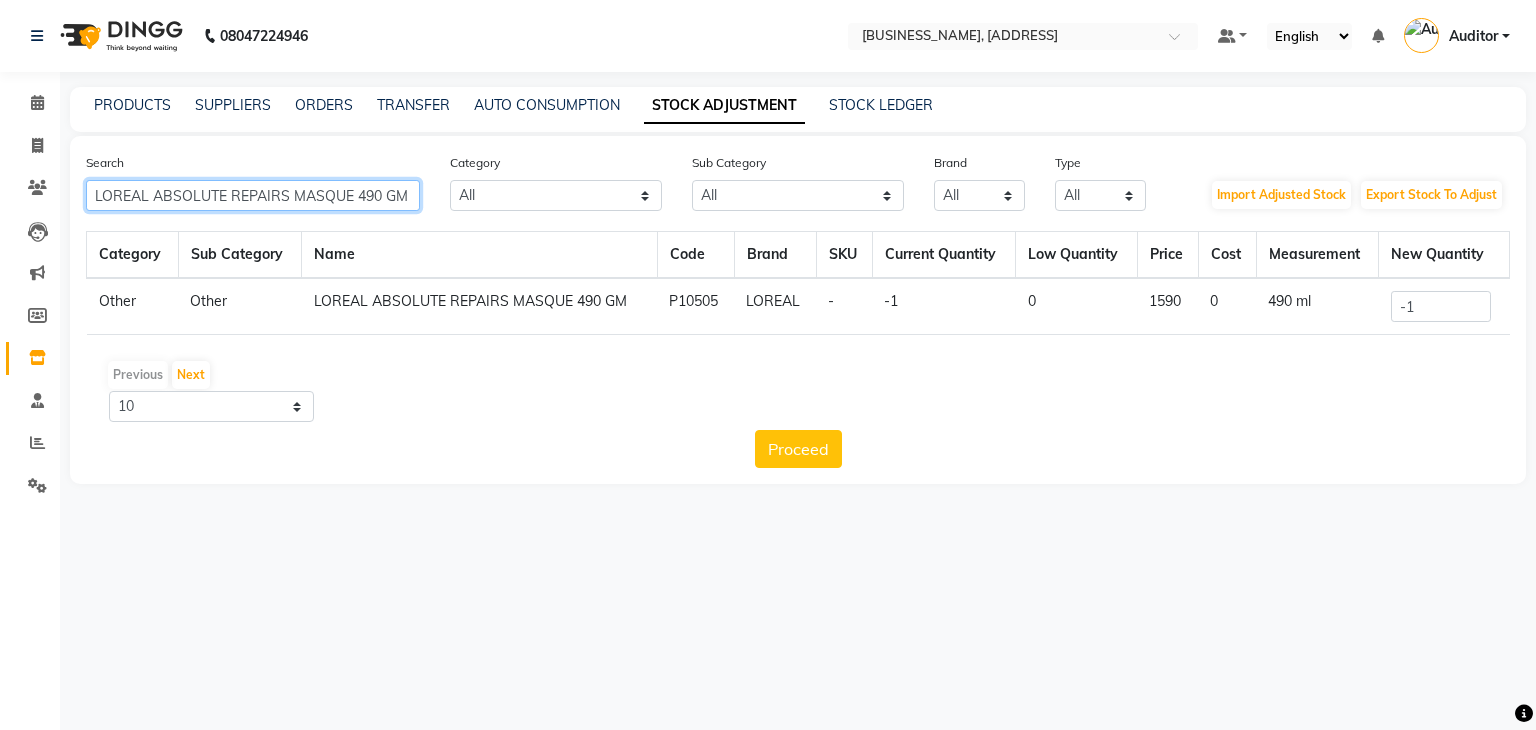 type on "LOREAL ABSOLUTE REPAIRS MASQUE 490 GM" 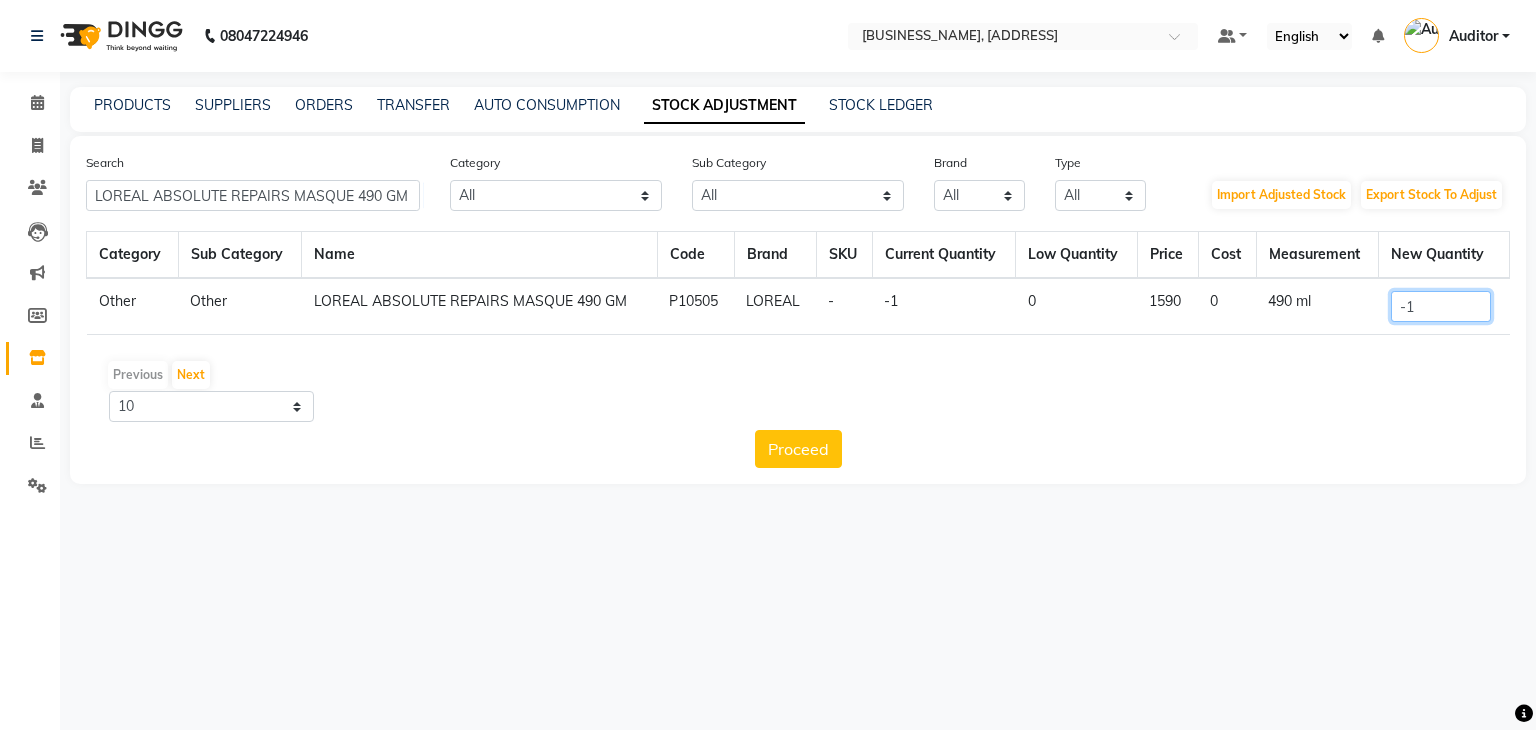drag, startPoint x: 1427, startPoint y: 303, endPoint x: 1317, endPoint y: 342, distance: 116.70904 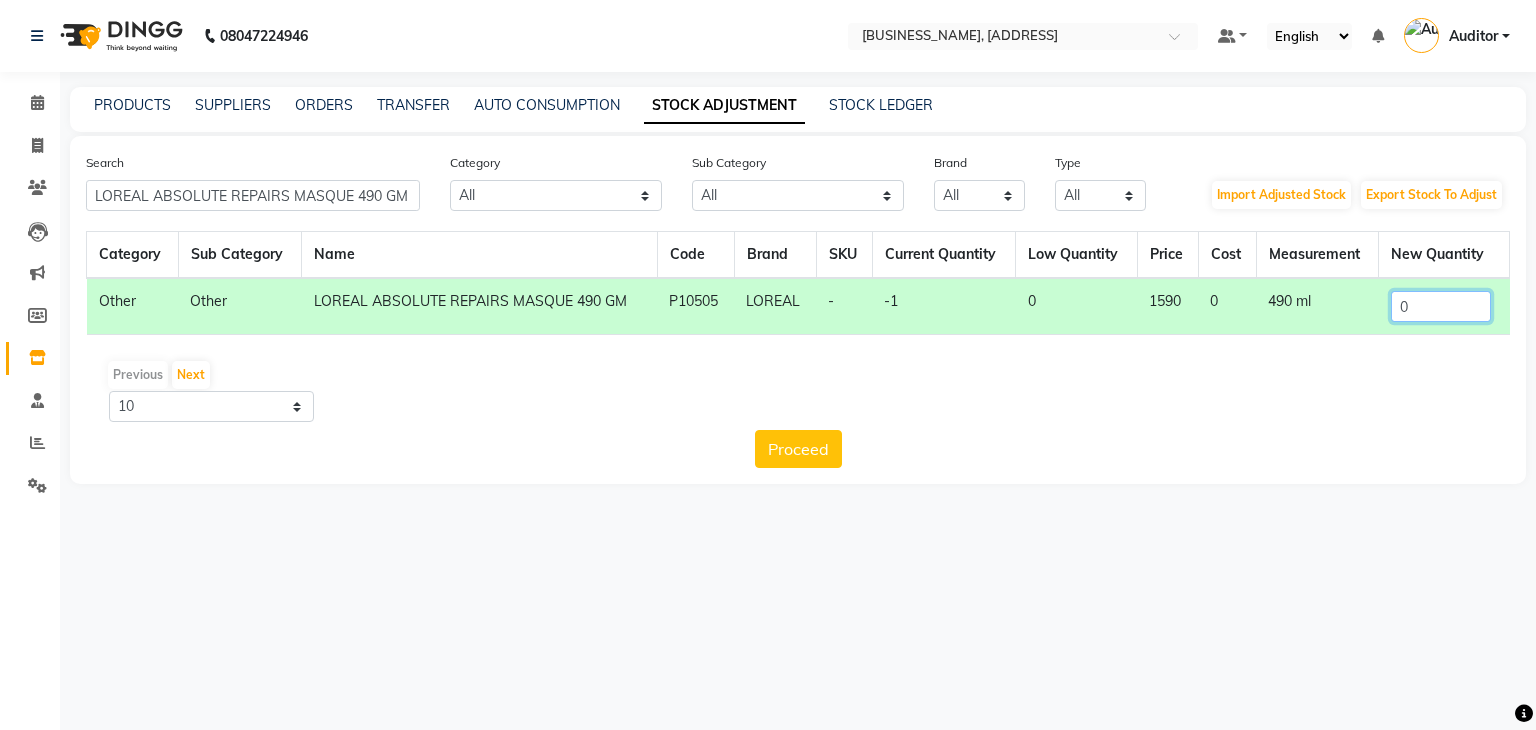 type on "0" 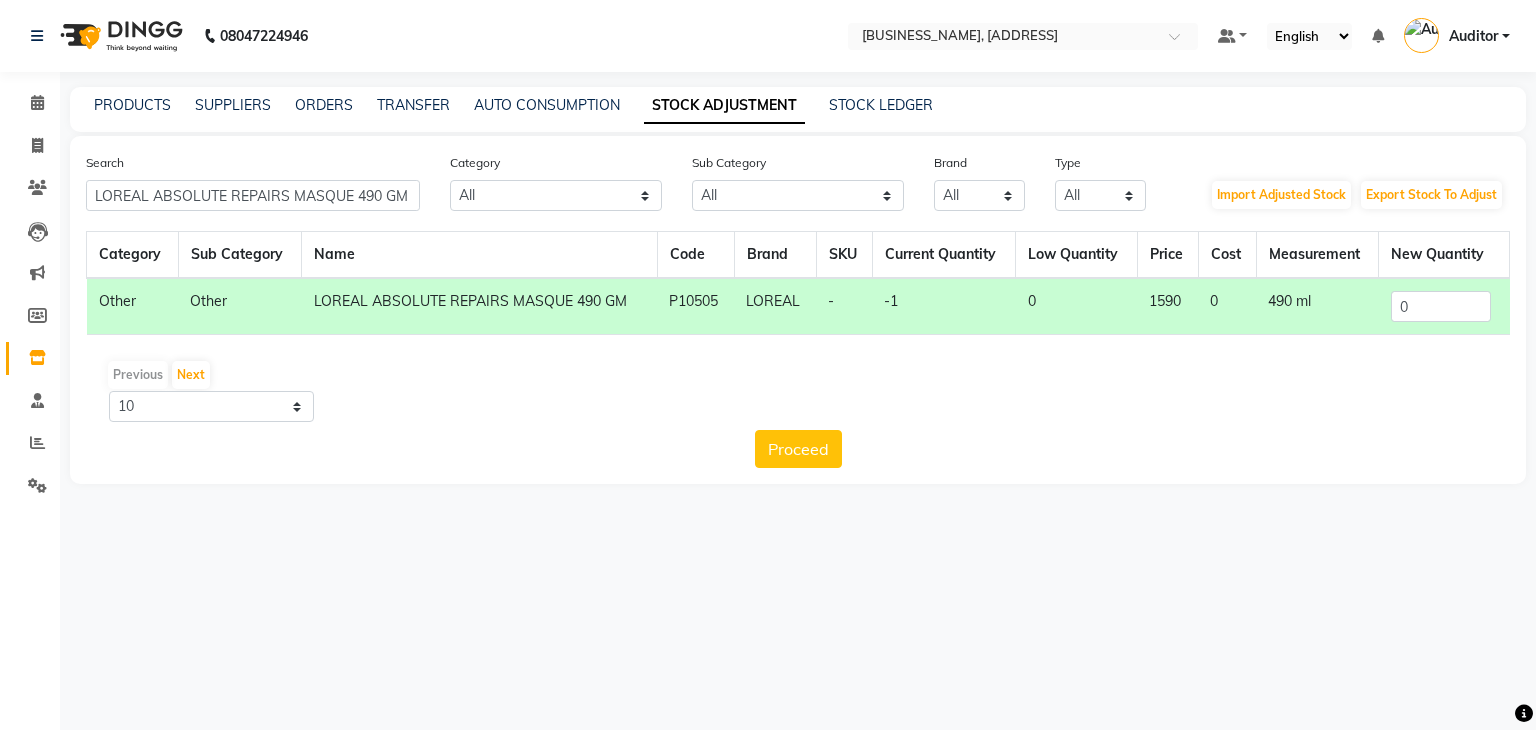 click on "Category Sub Category Name Code Brand SKU Current Quantity Low Quantity Price Cost Measurement New Quantity Other  Other   LOREAL ABSOLUTE REPAIRS MASQUE [NUMBER] GM   P10505   LOREAL   -   -1   0   [PRICE]   0   [NUMBER] ml  0  Previous   Next  10 50 100  Proceed" 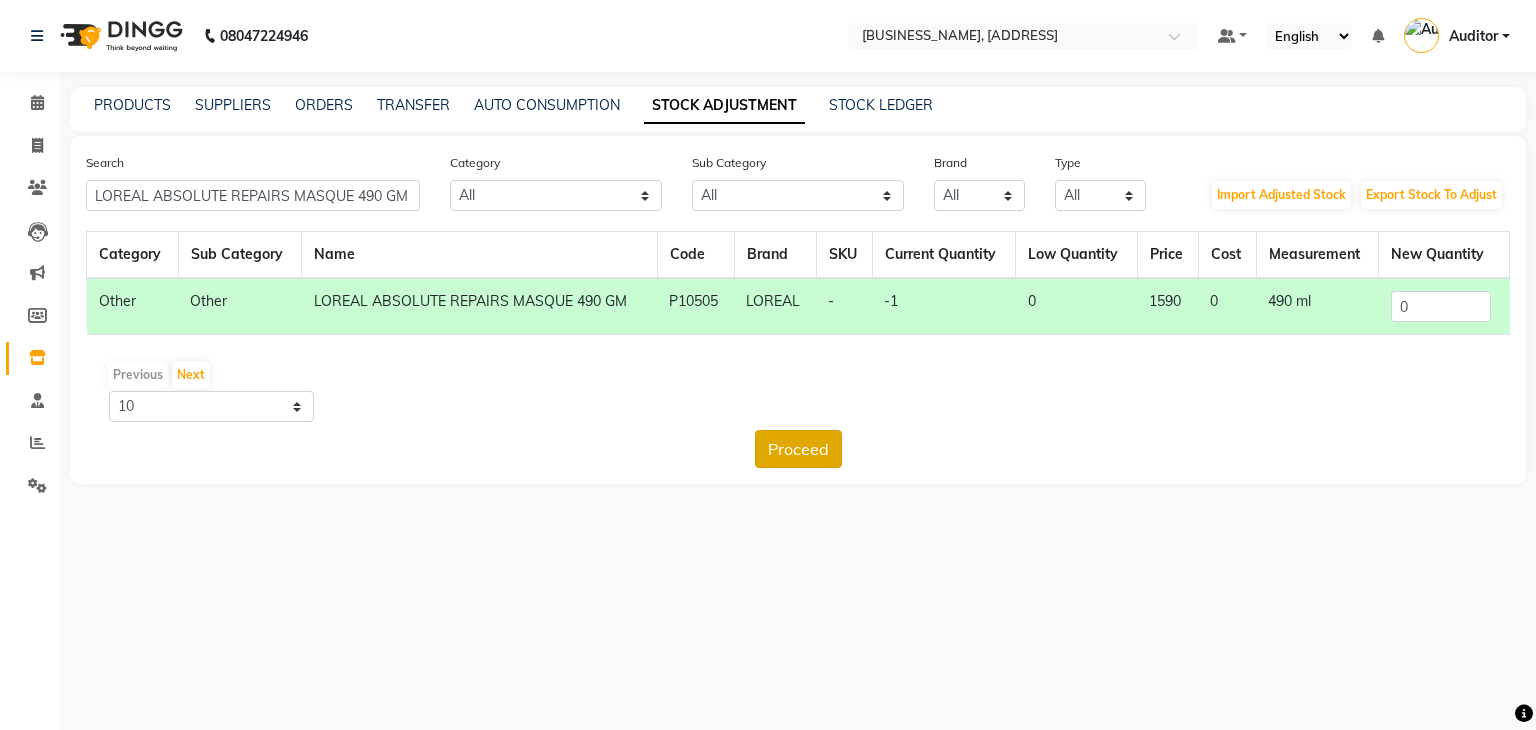 click on "Proceed" 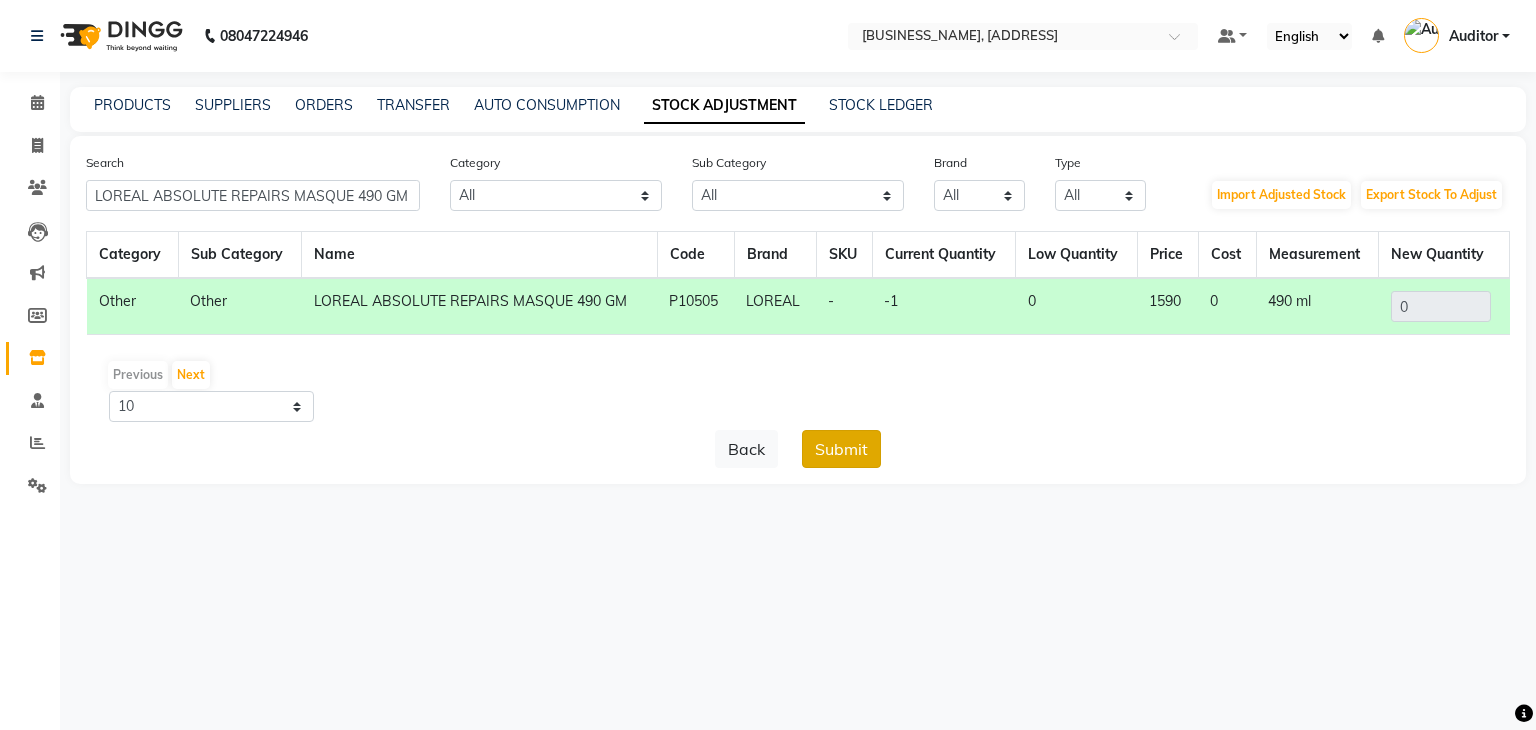 click on "Submit" 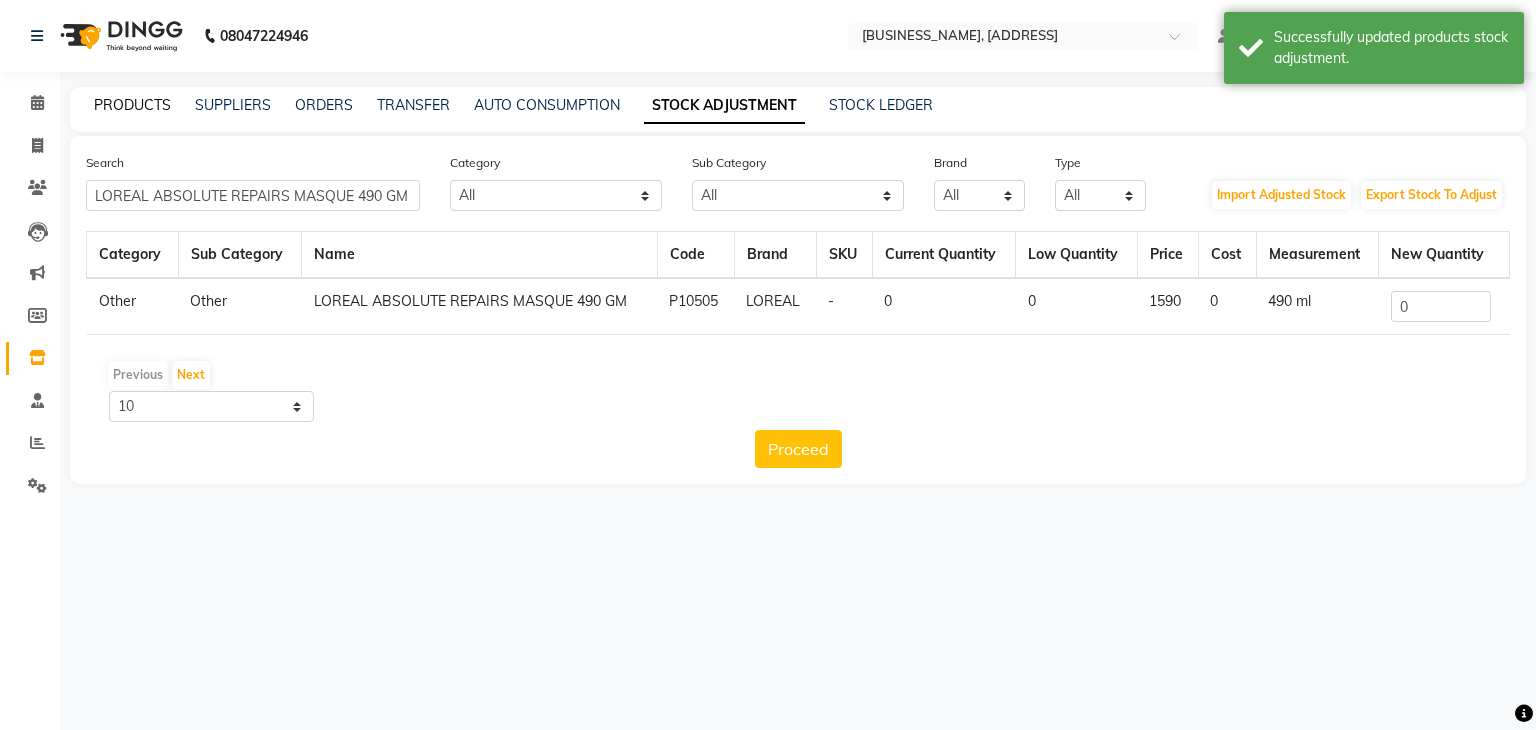 click on "PRODUCTS" 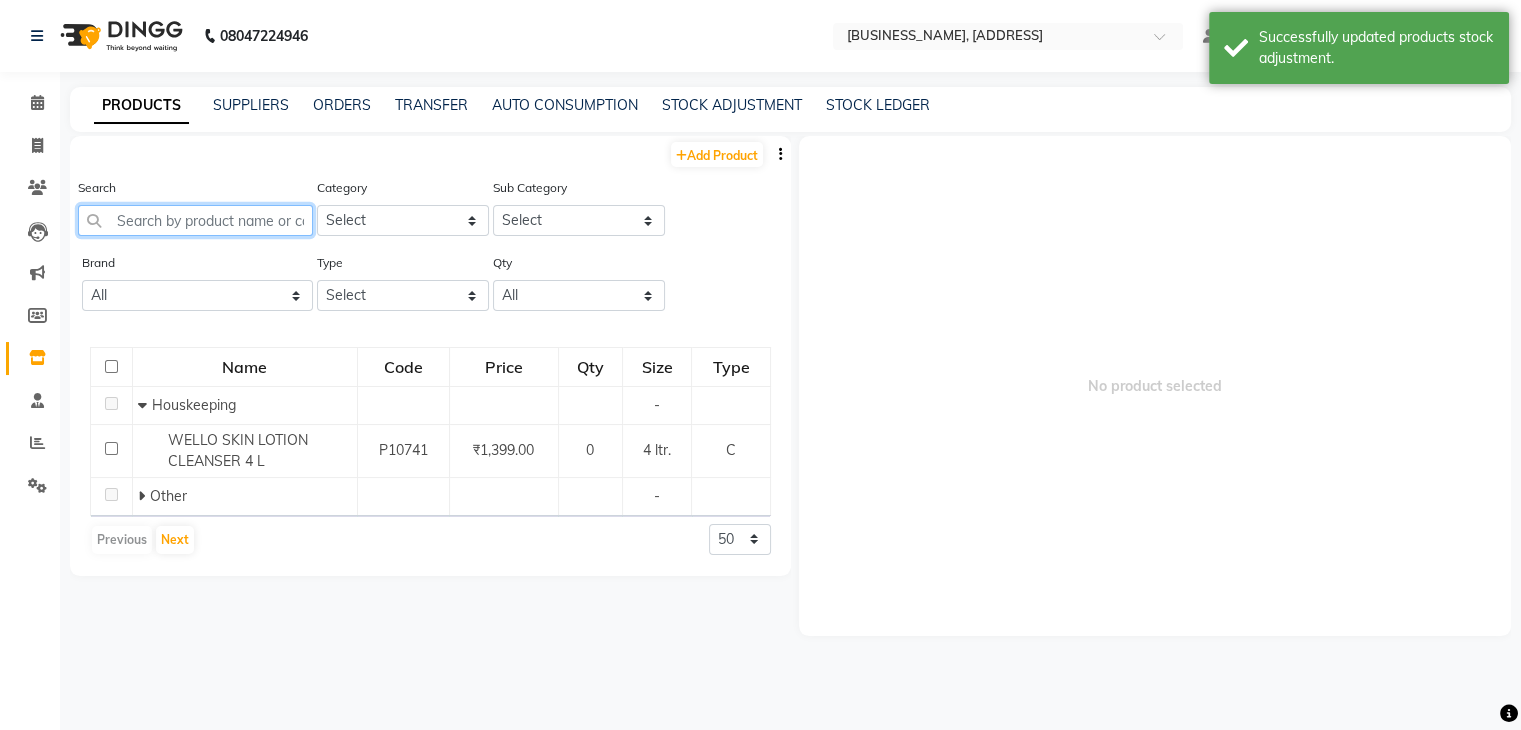 click 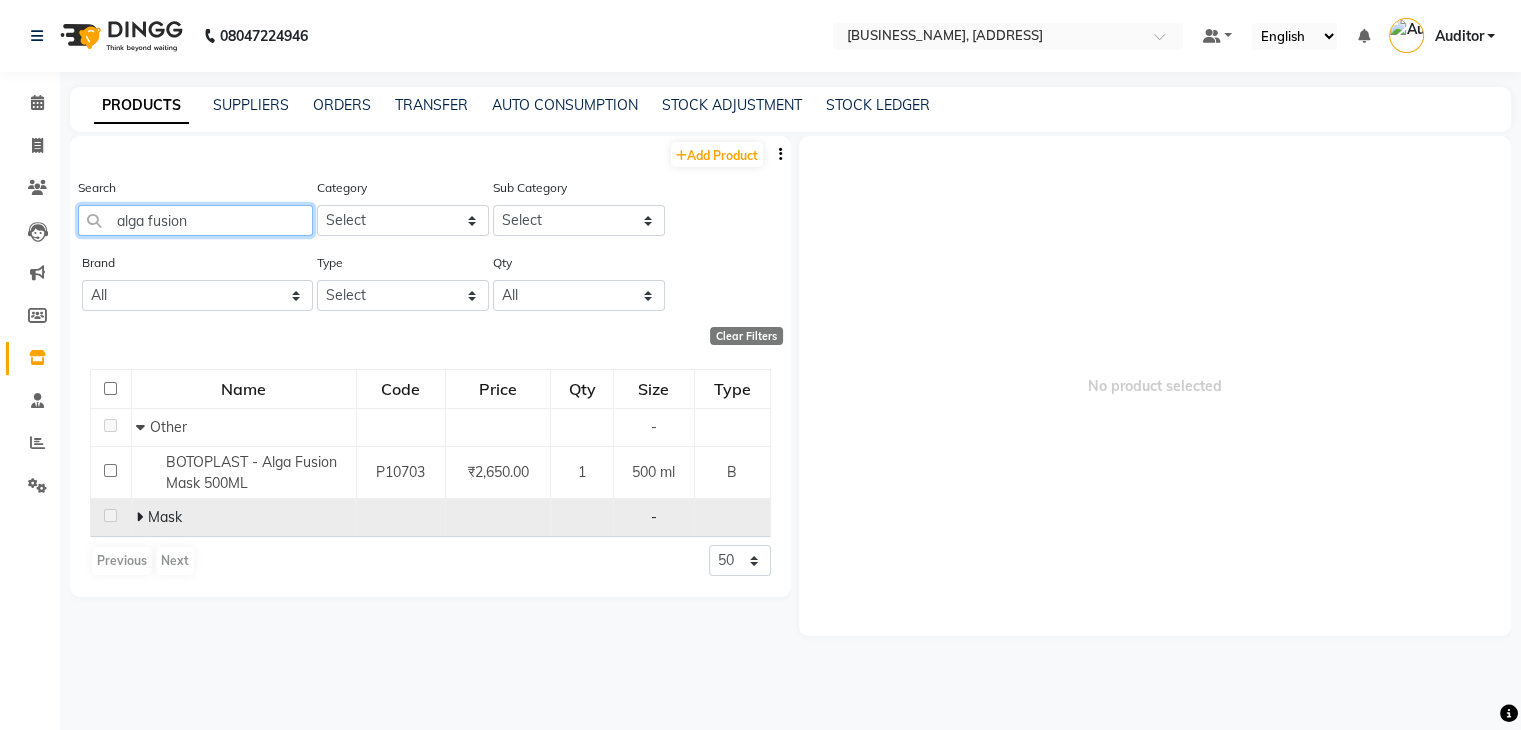 type on "alga fusion" 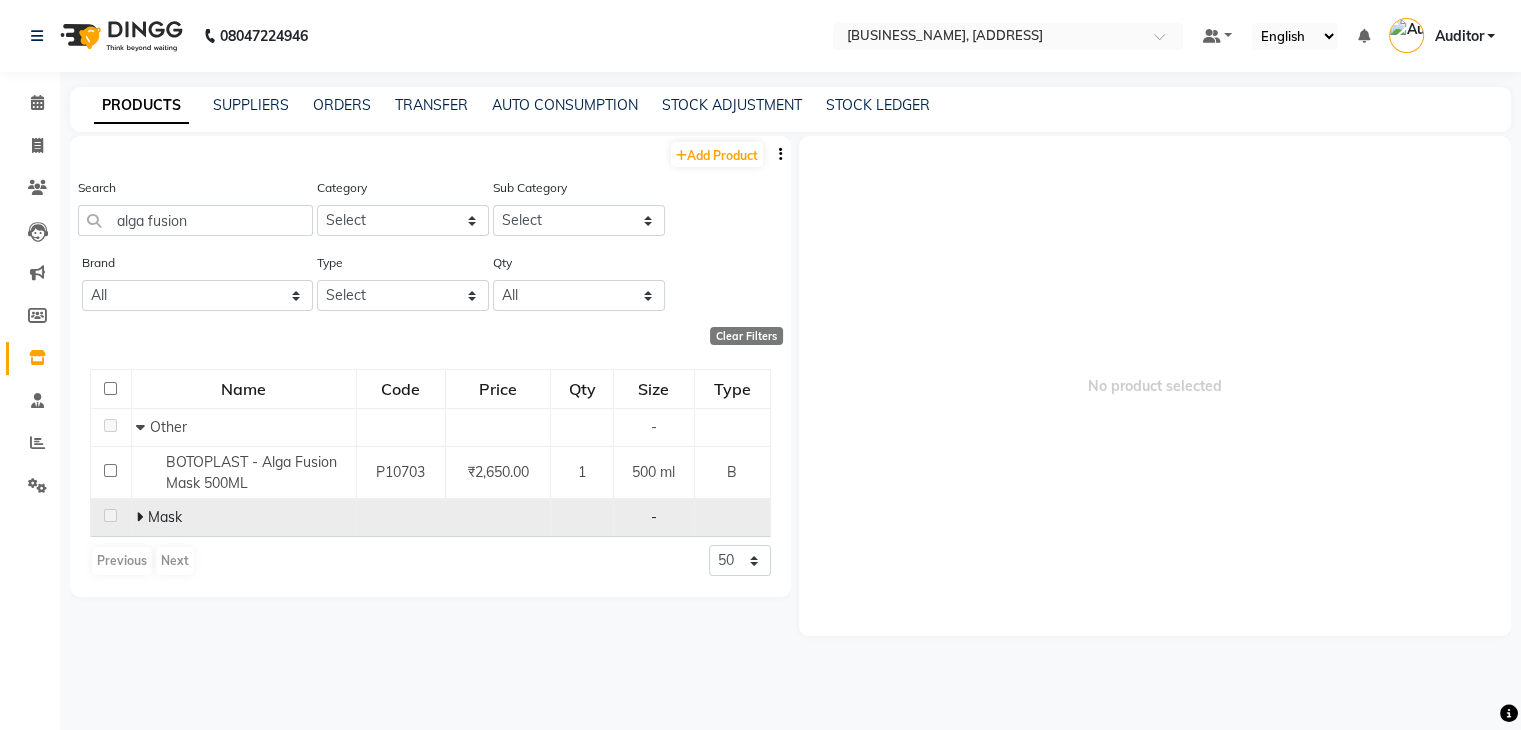 click 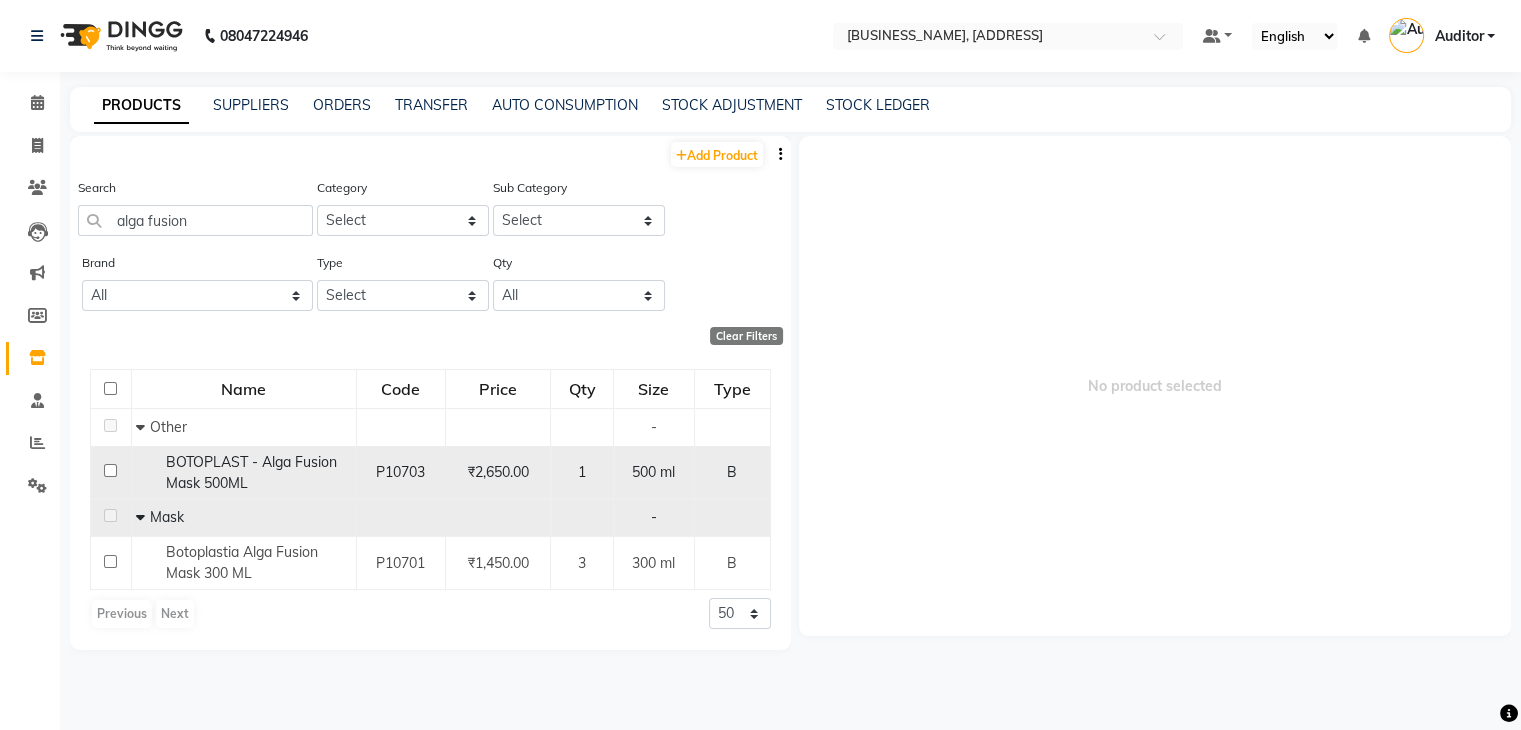 click on "BOTOPLAST - Alga Fusion Mask 500ML" 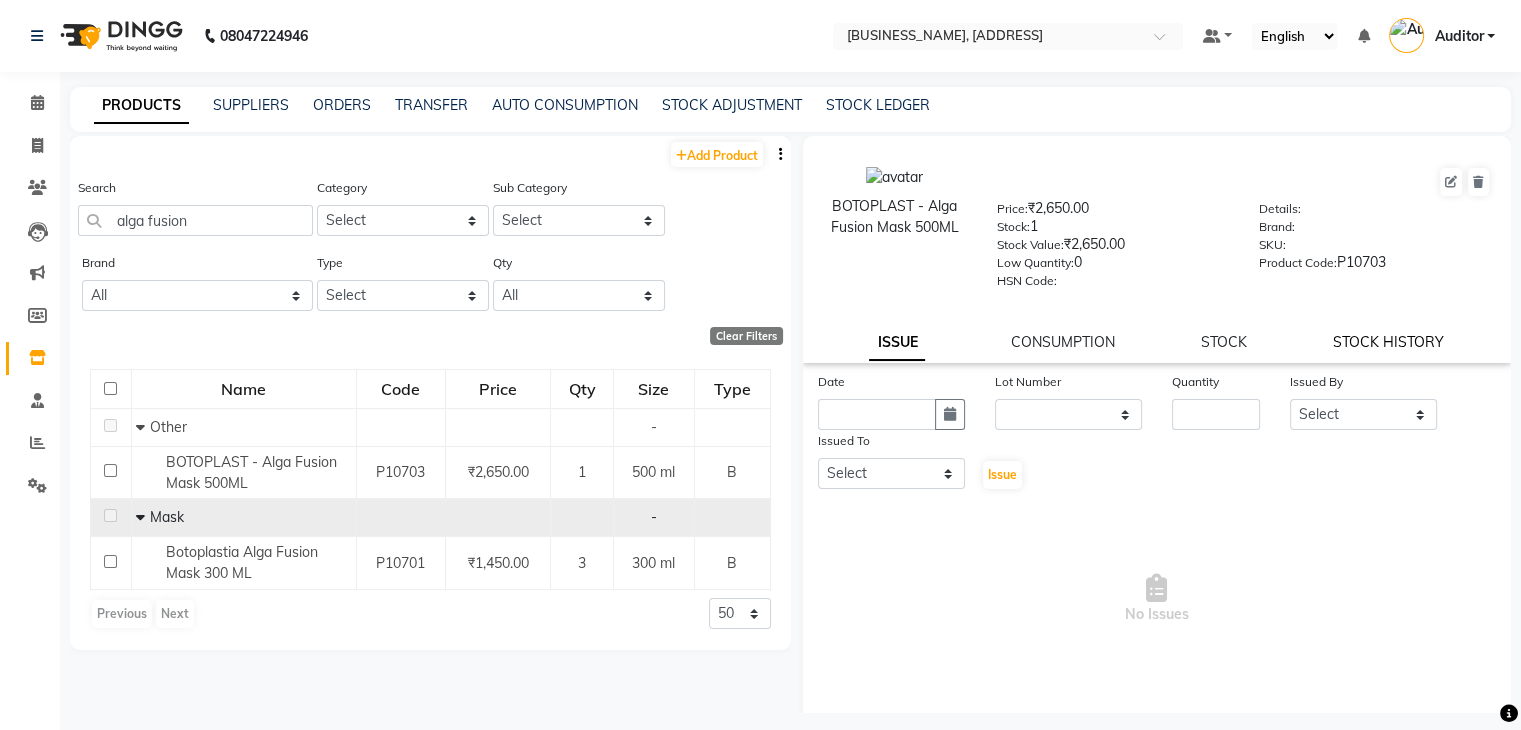 click on "STOCK HISTORY" 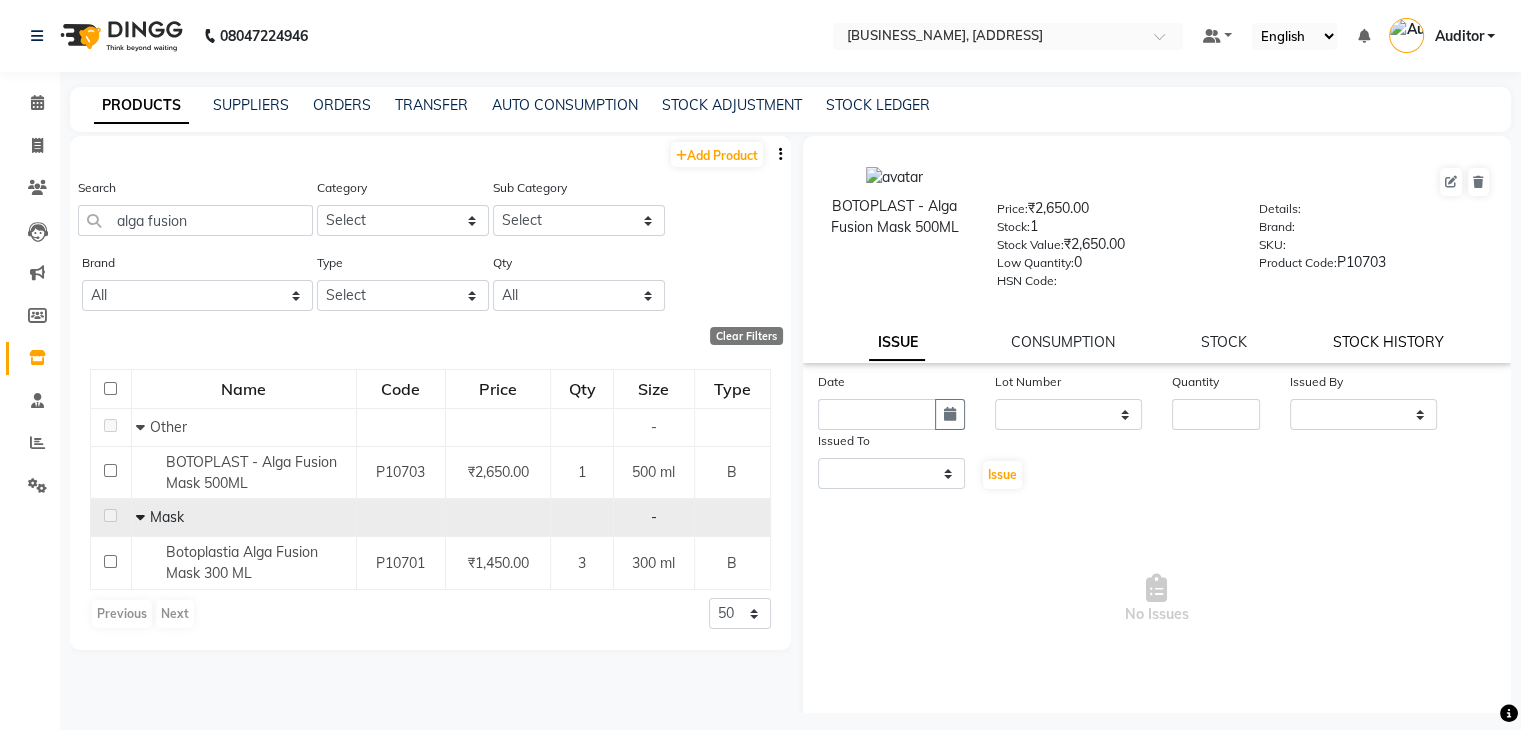 select on "all" 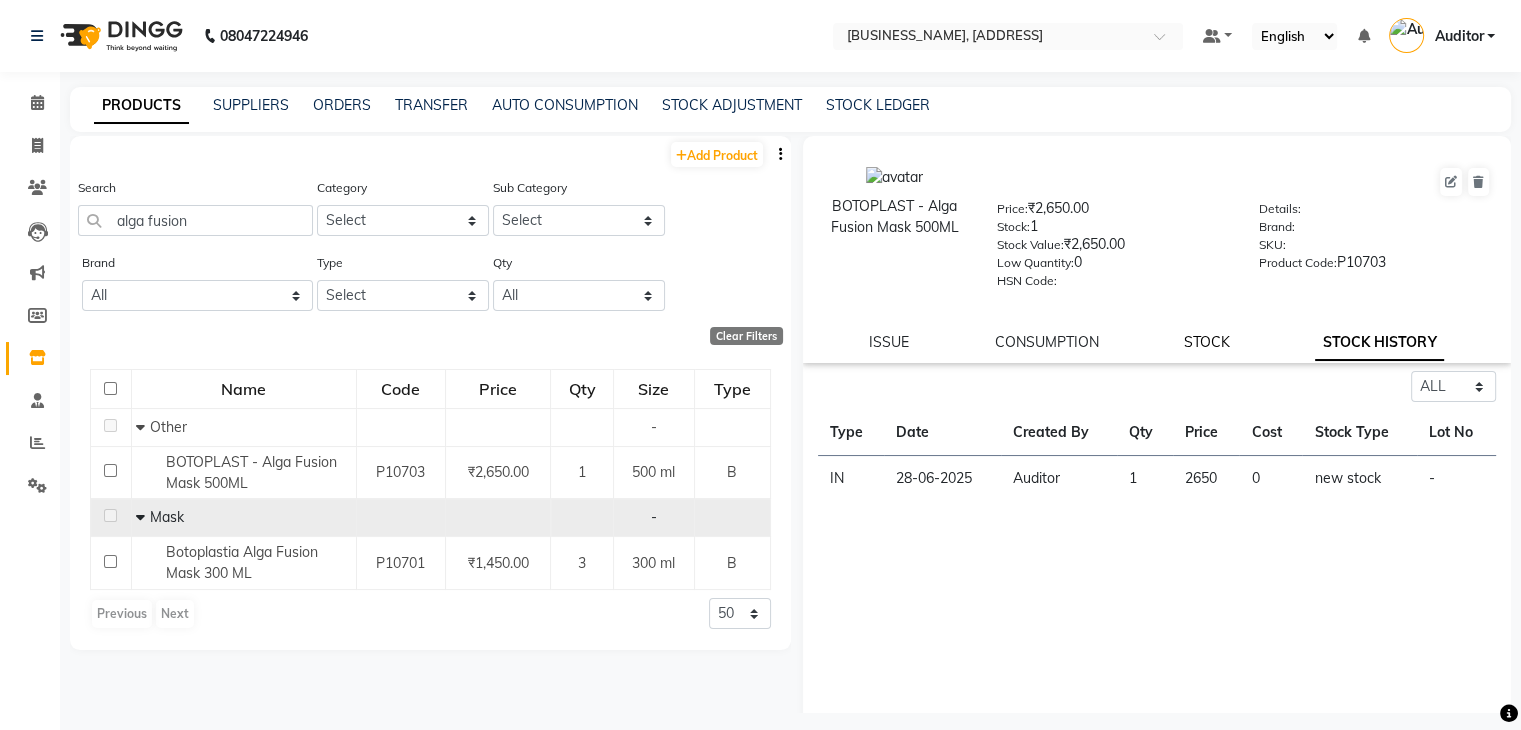 click on "STOCK" 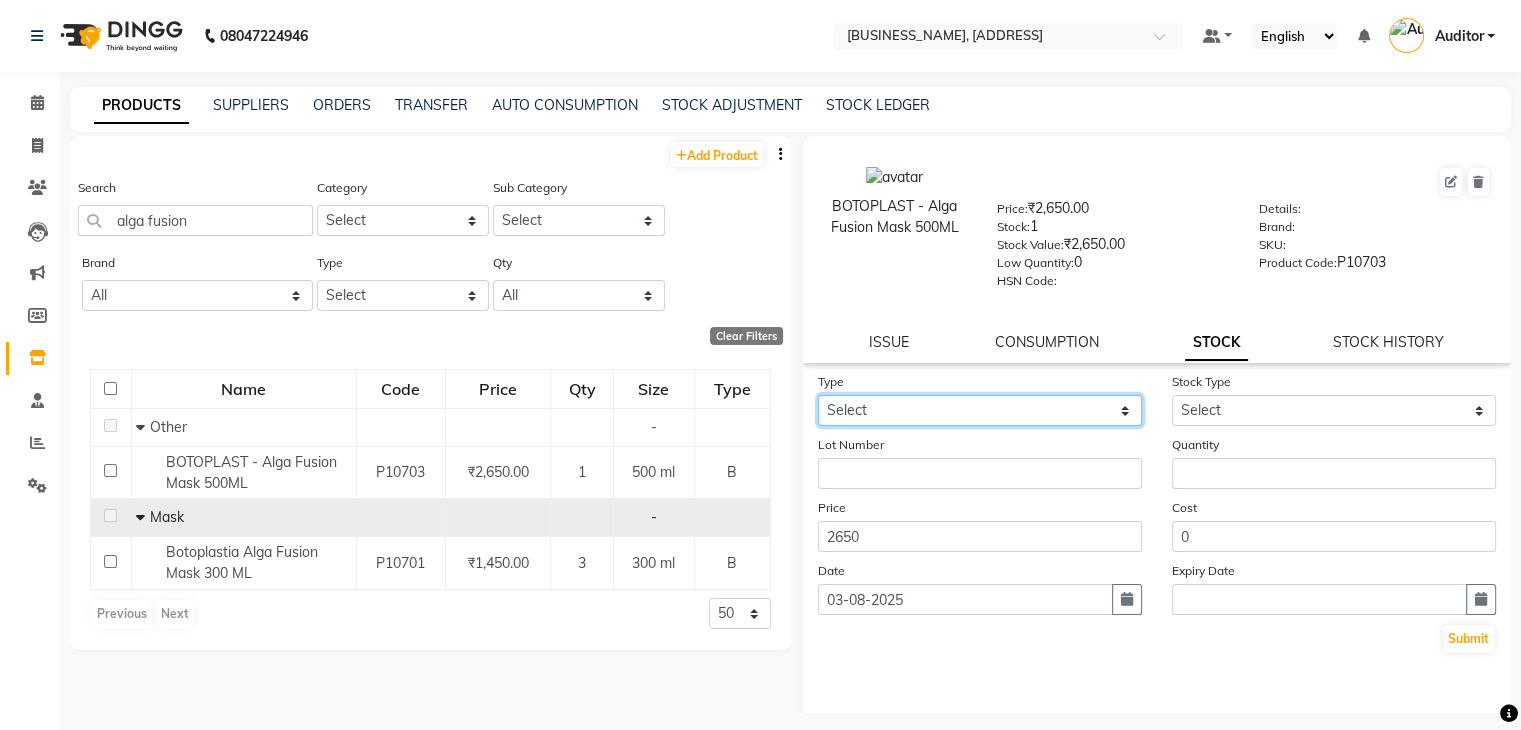 click on "Select In Out" 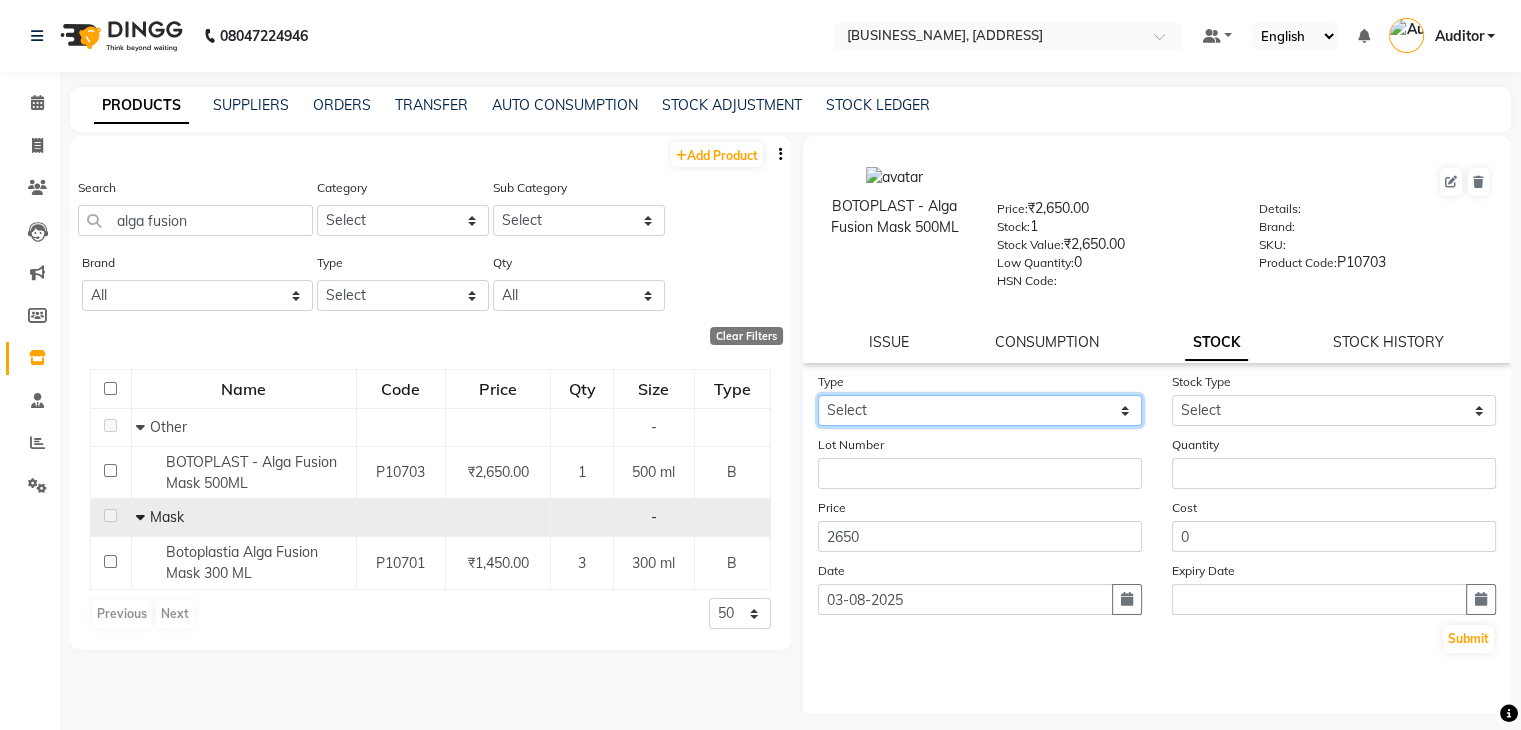select on "out" 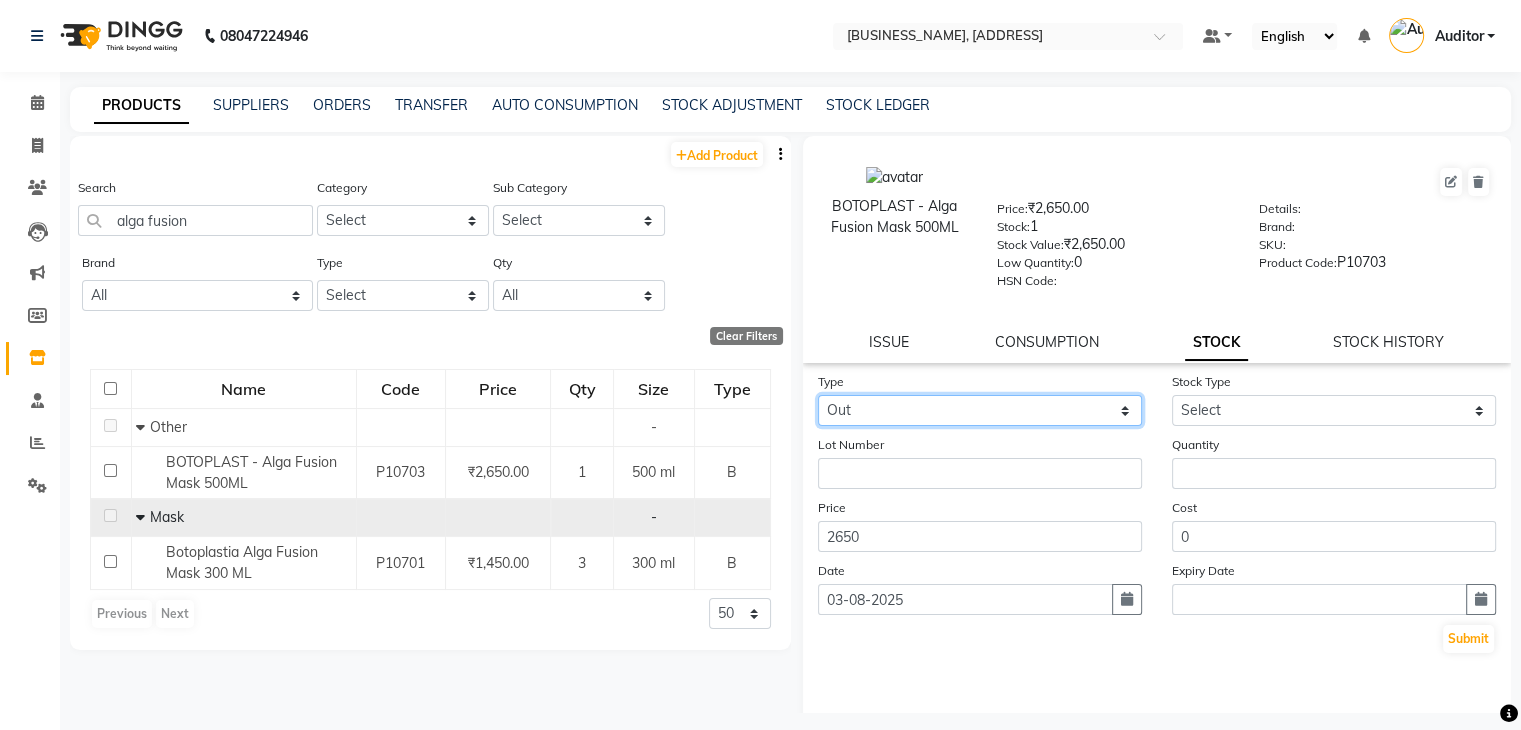 click on "Select In Out" 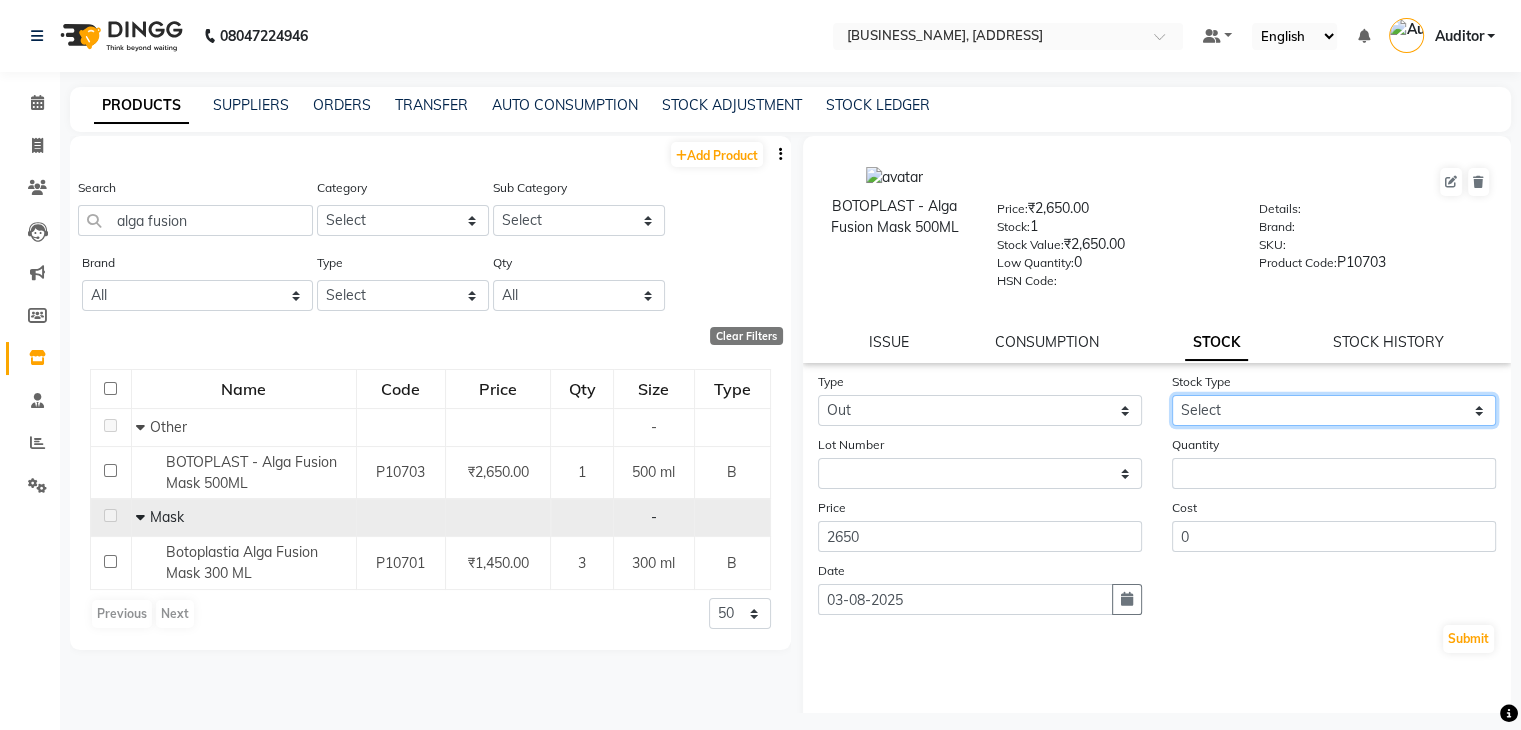click on "Select Internal Use Damaged Expired Adjustment Return Other" 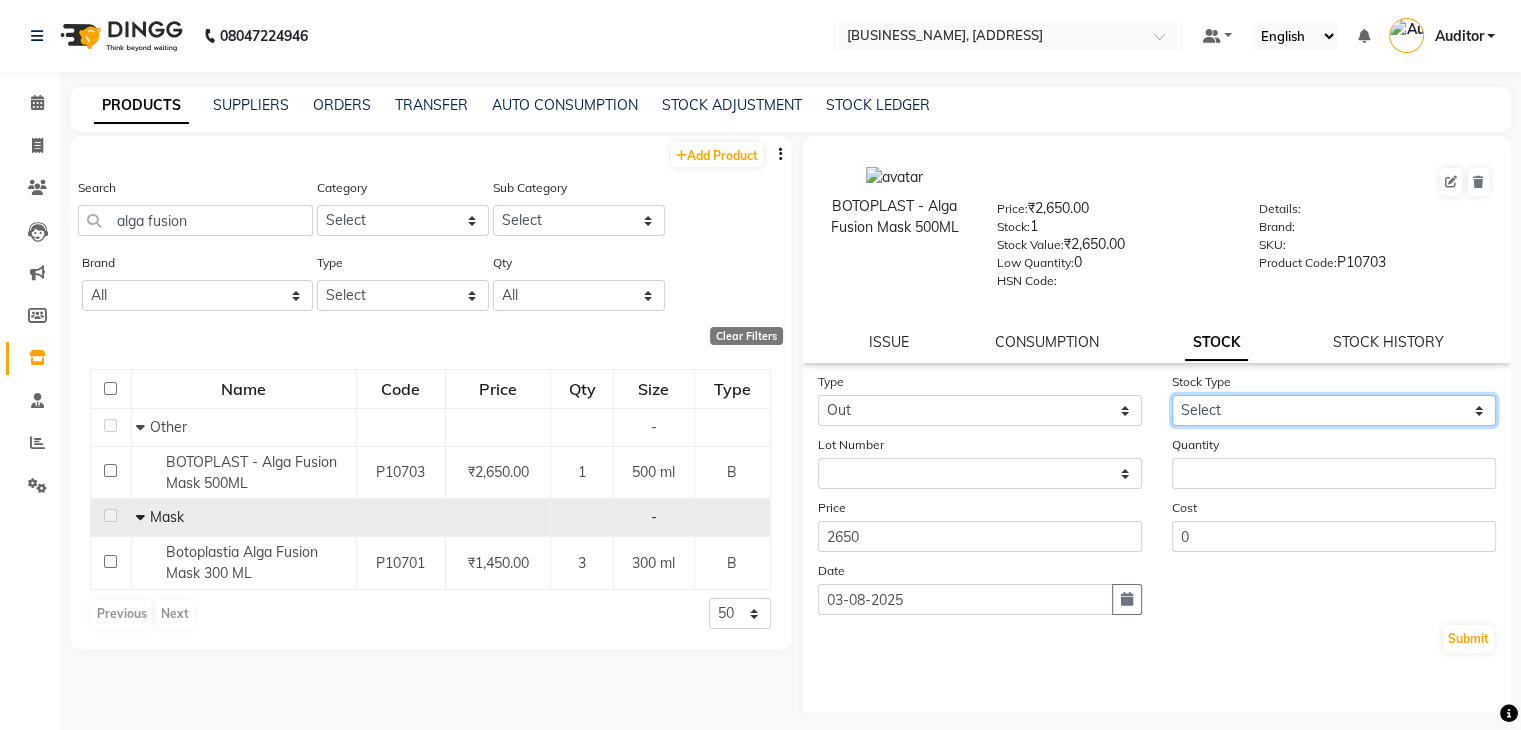 select on "internal use" 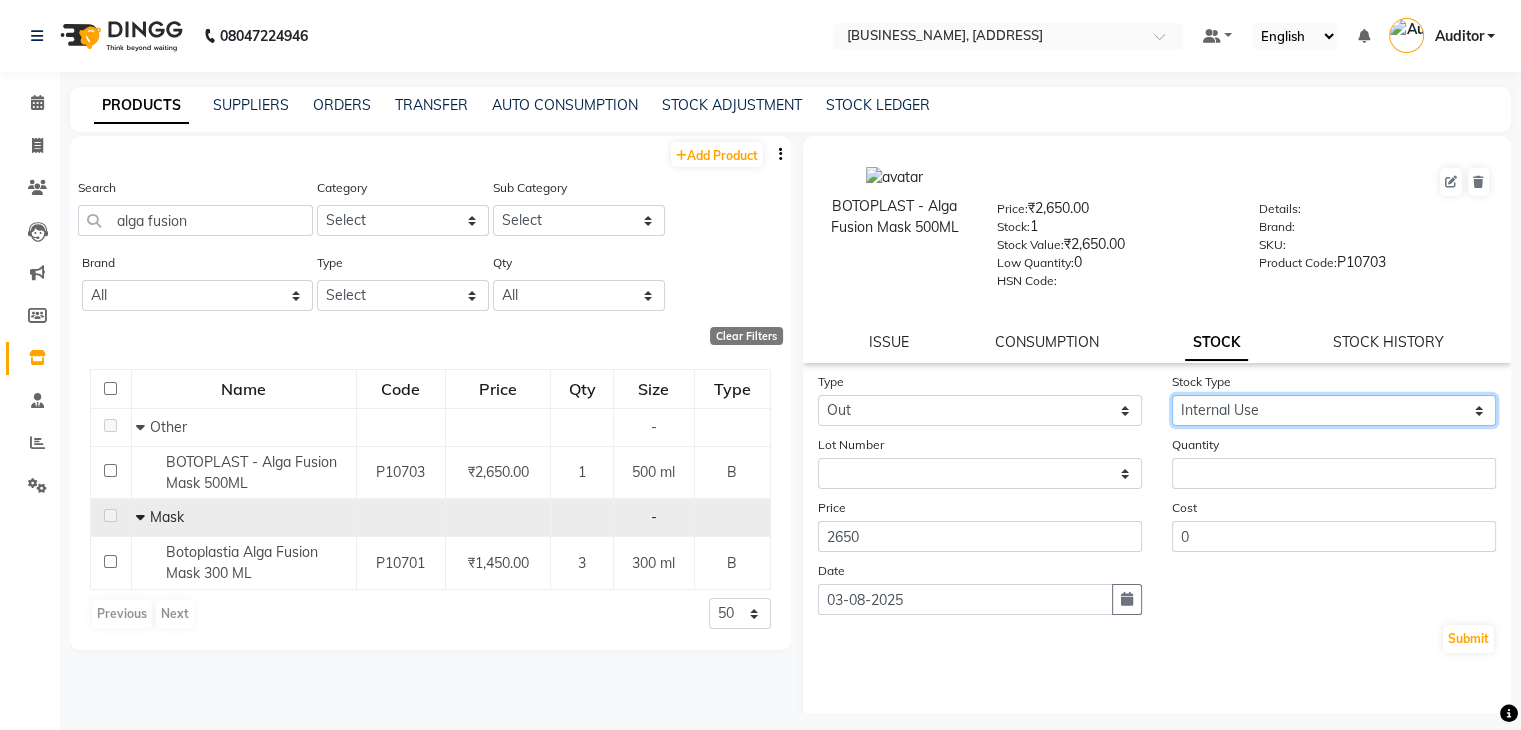 click on "Select Internal Use Damaged Expired Adjustment Return Other" 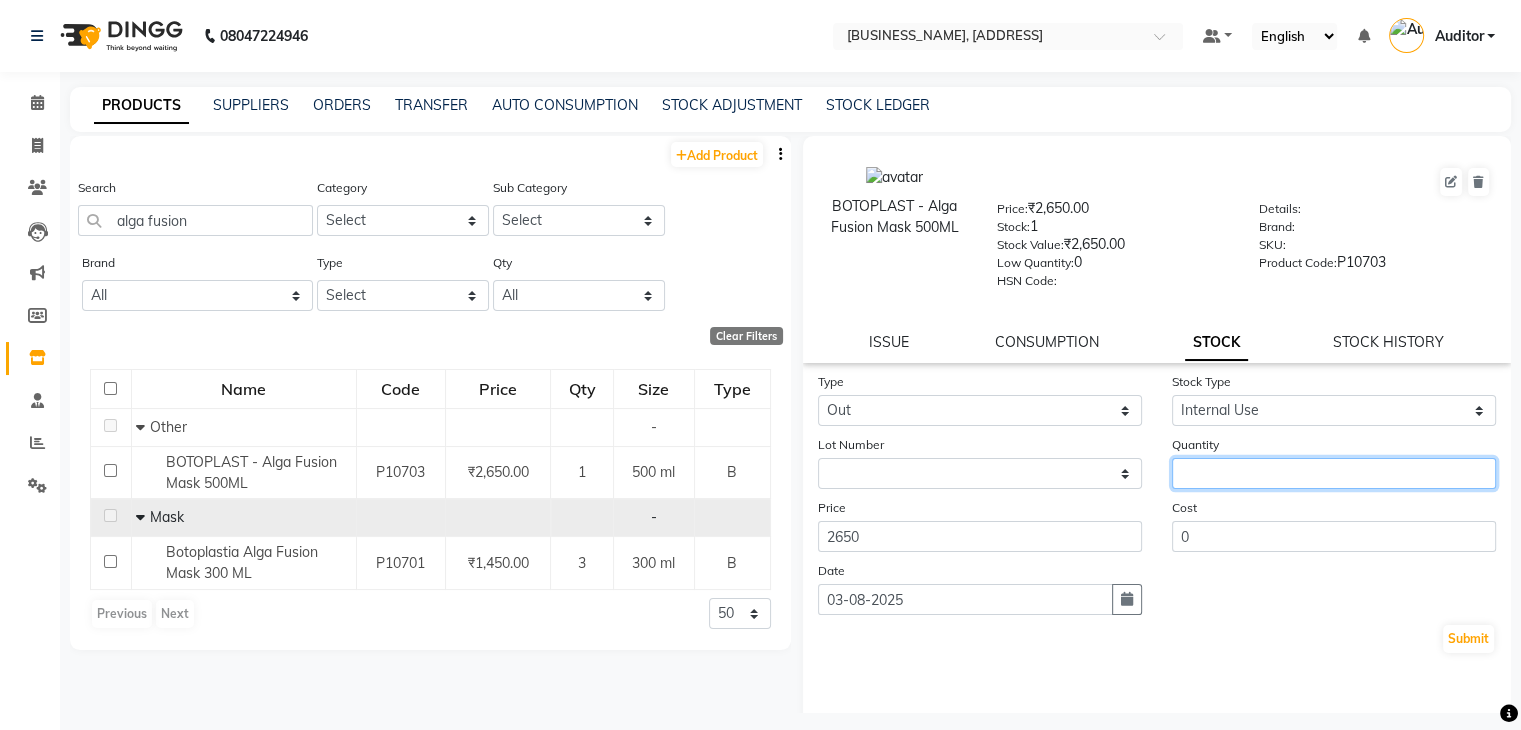 click 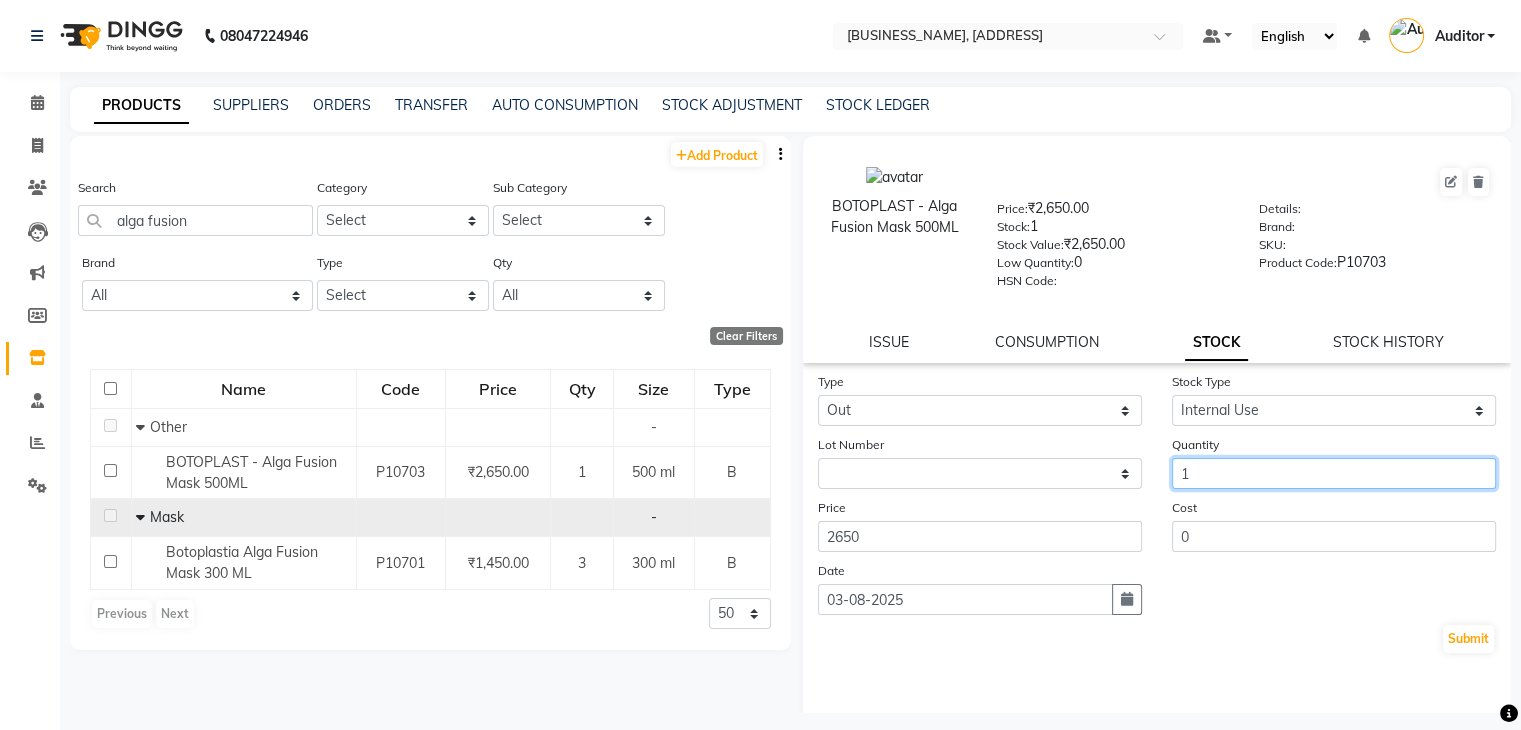 type on "1" 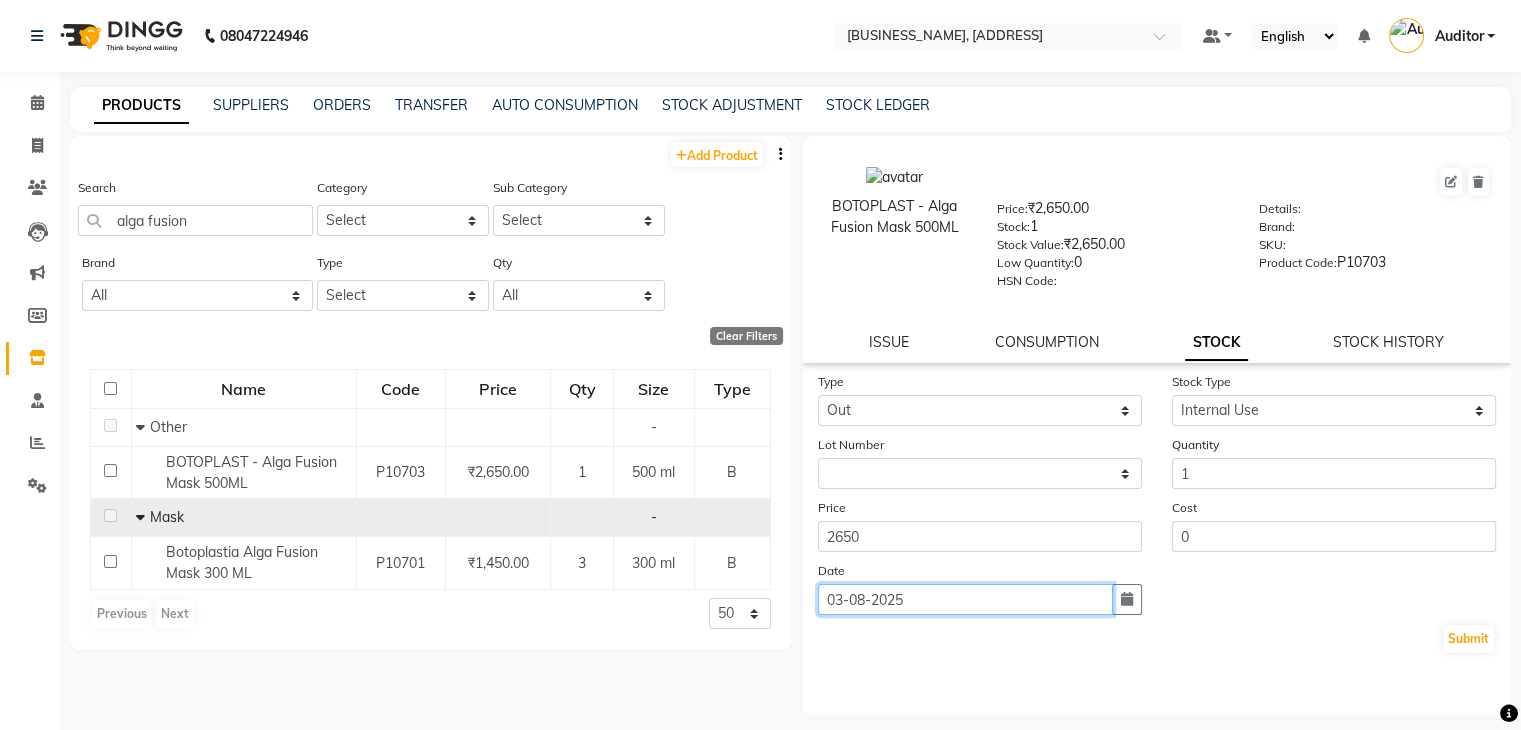 click on "03-08-2025" 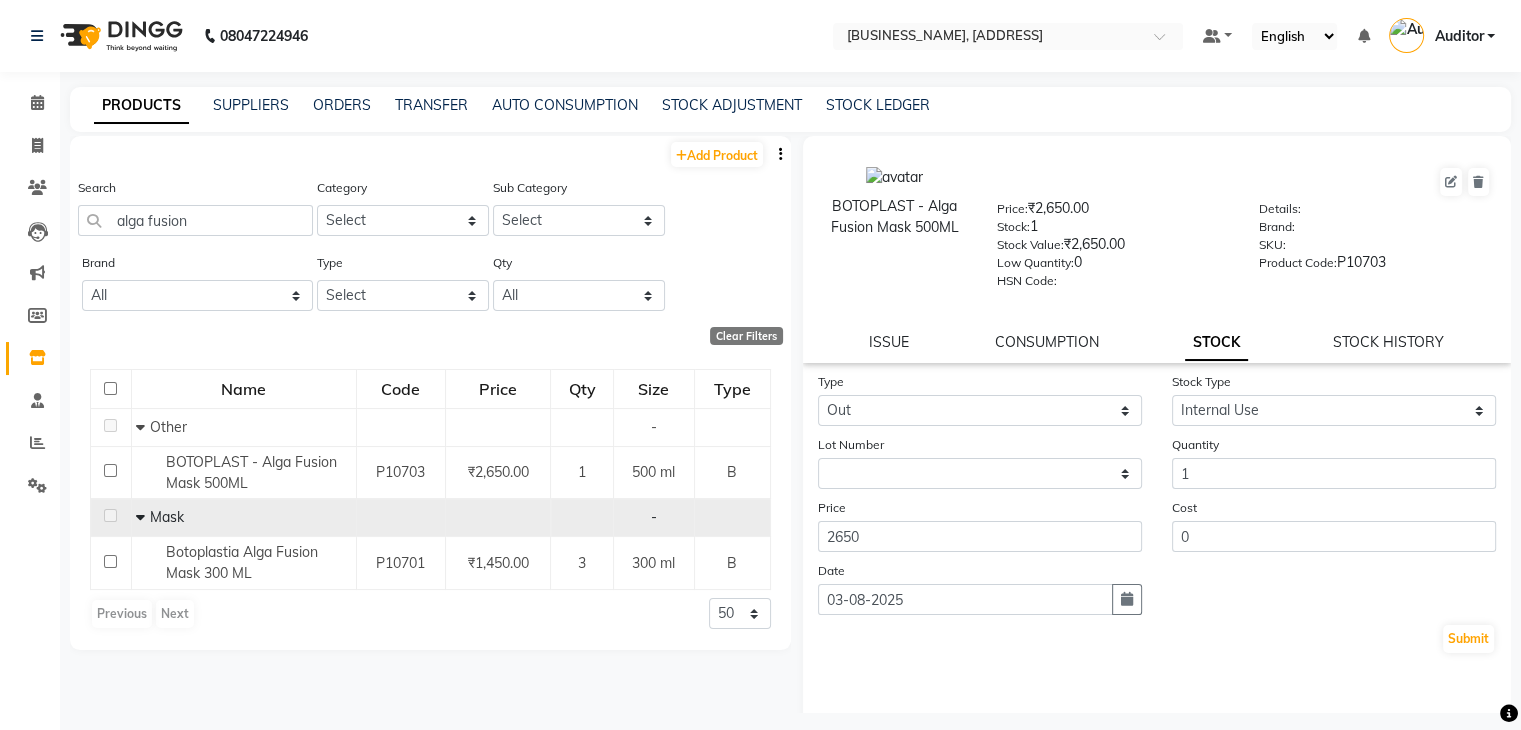 select on "8" 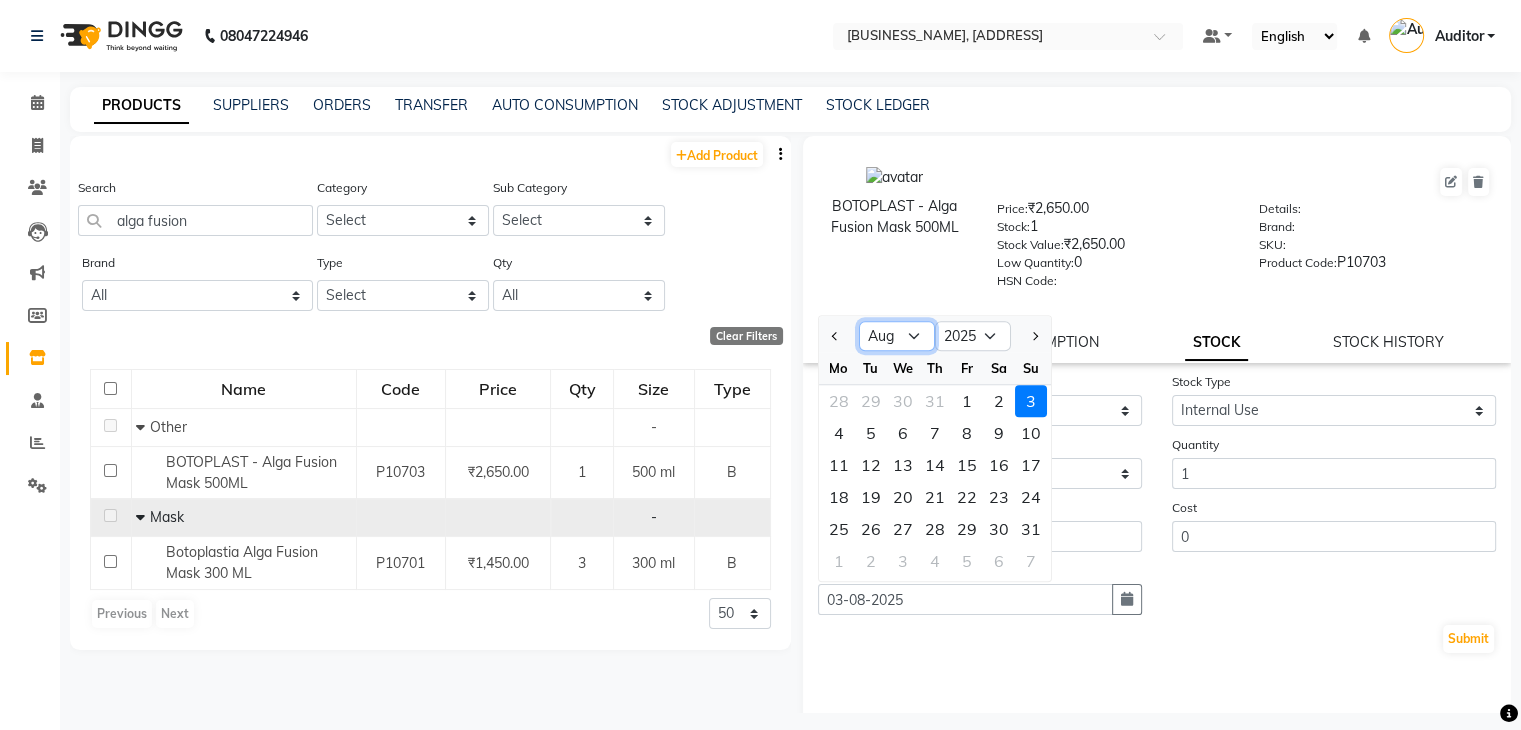 click on "Jan Feb Mar Apr May Jun Jul Aug Sep Oct Nov Dec" 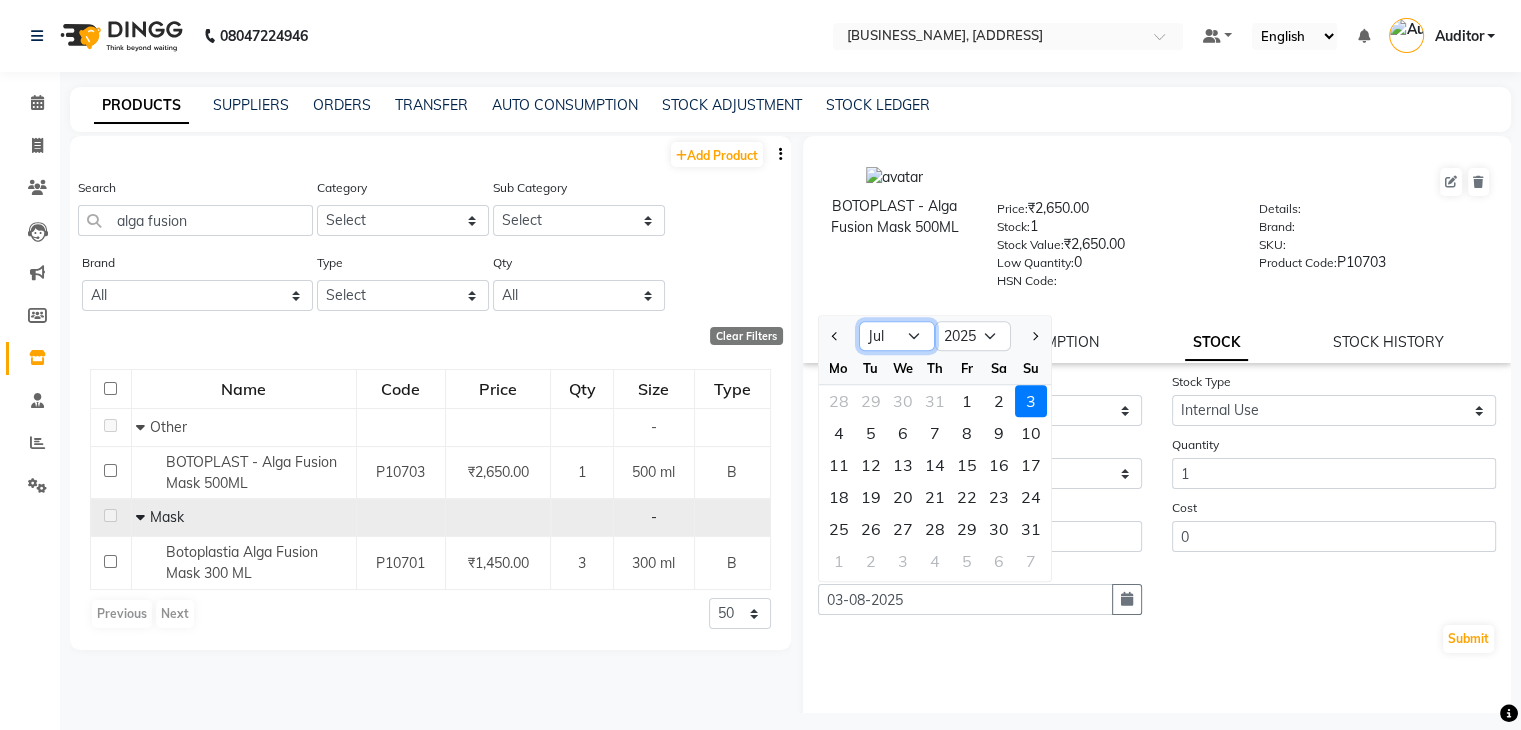 click on "Jan Feb Mar Apr May Jun Jul Aug Sep Oct Nov Dec" 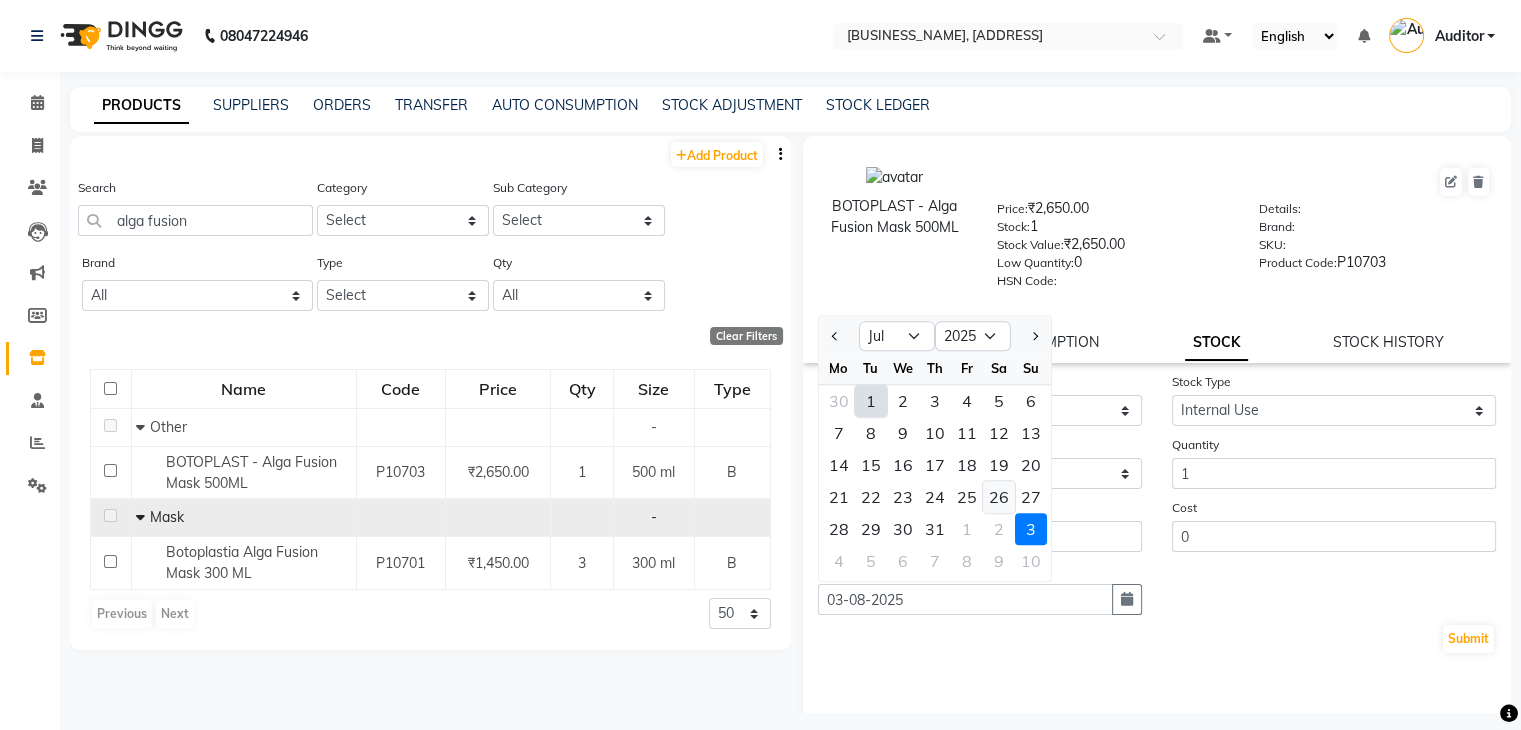 click on "26" 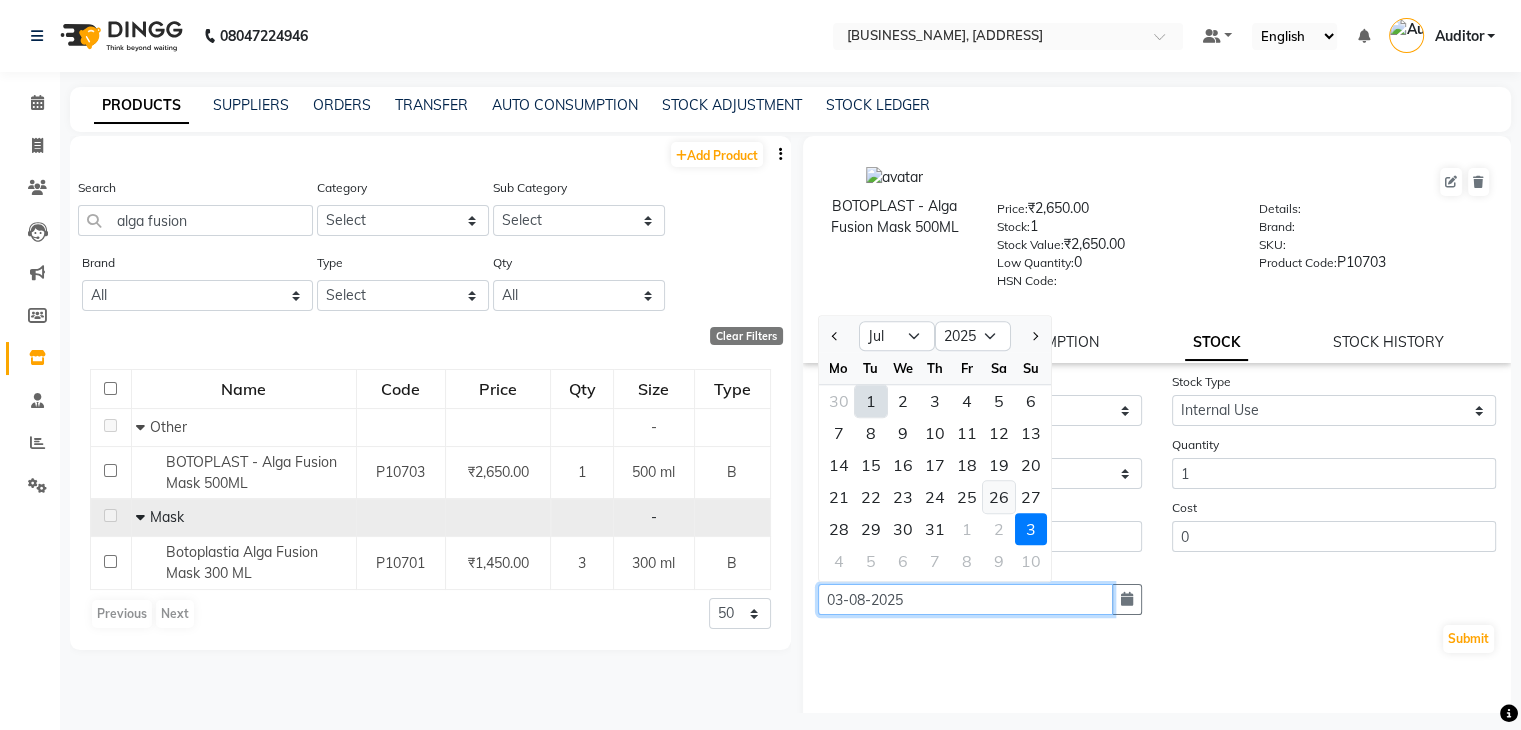 type on "26-07-2025" 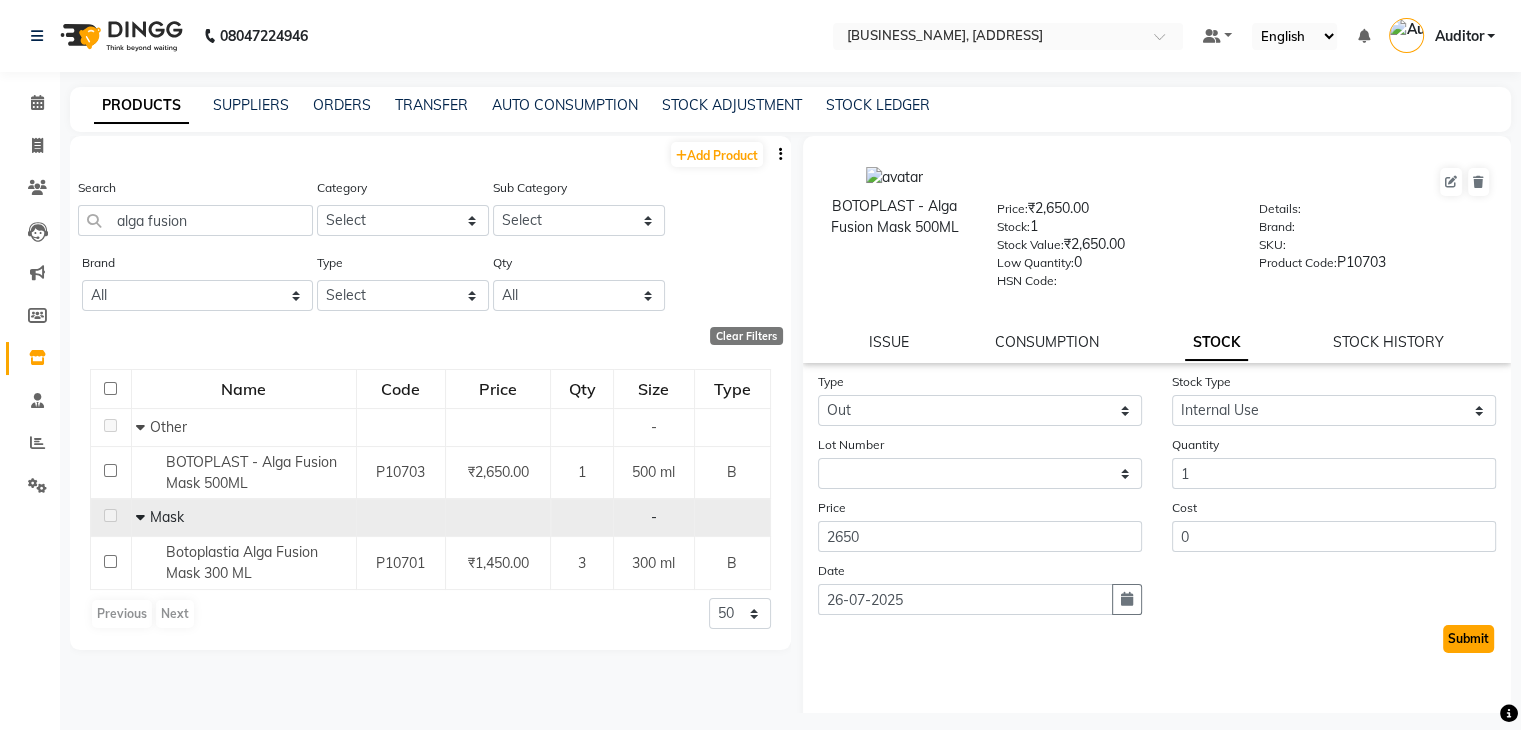 click on "Submit" 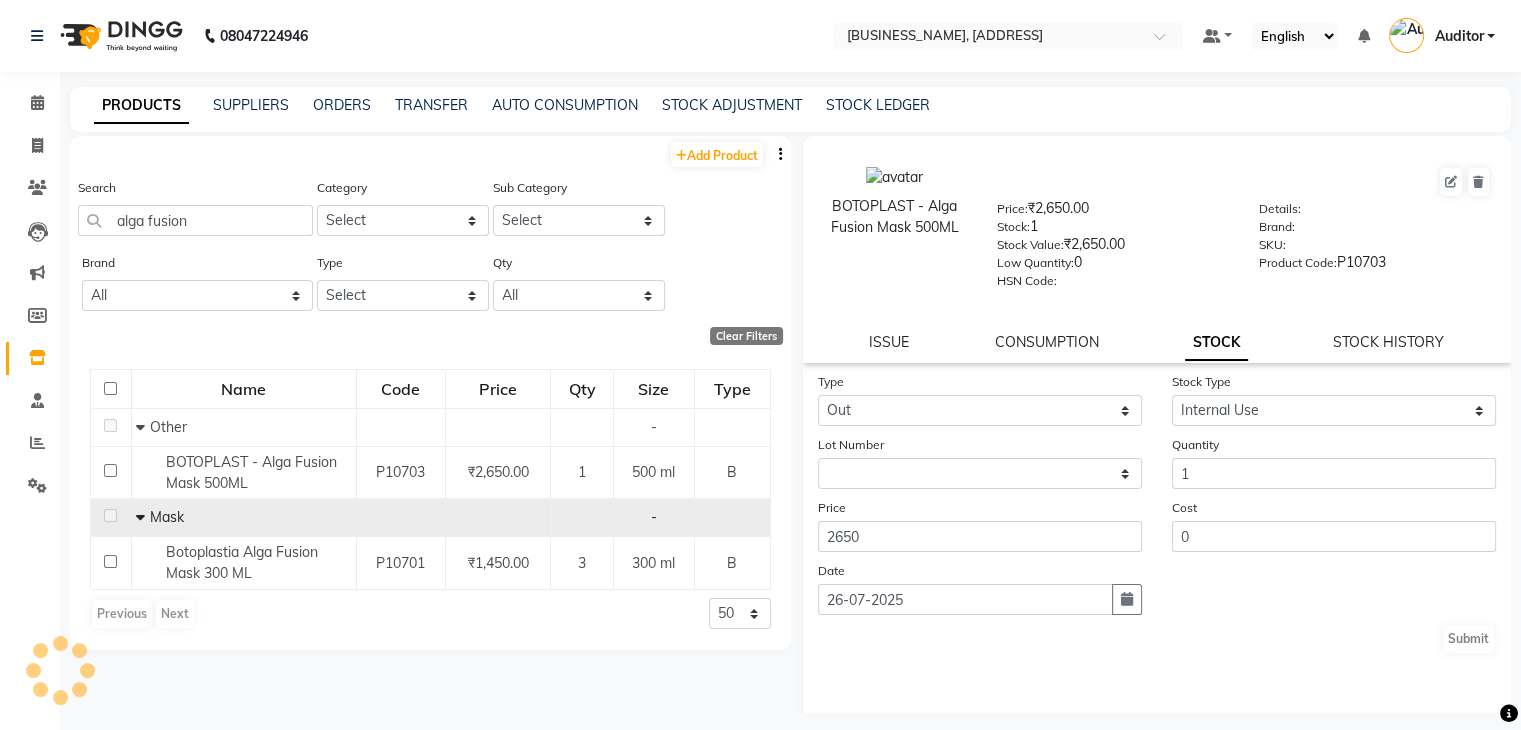select 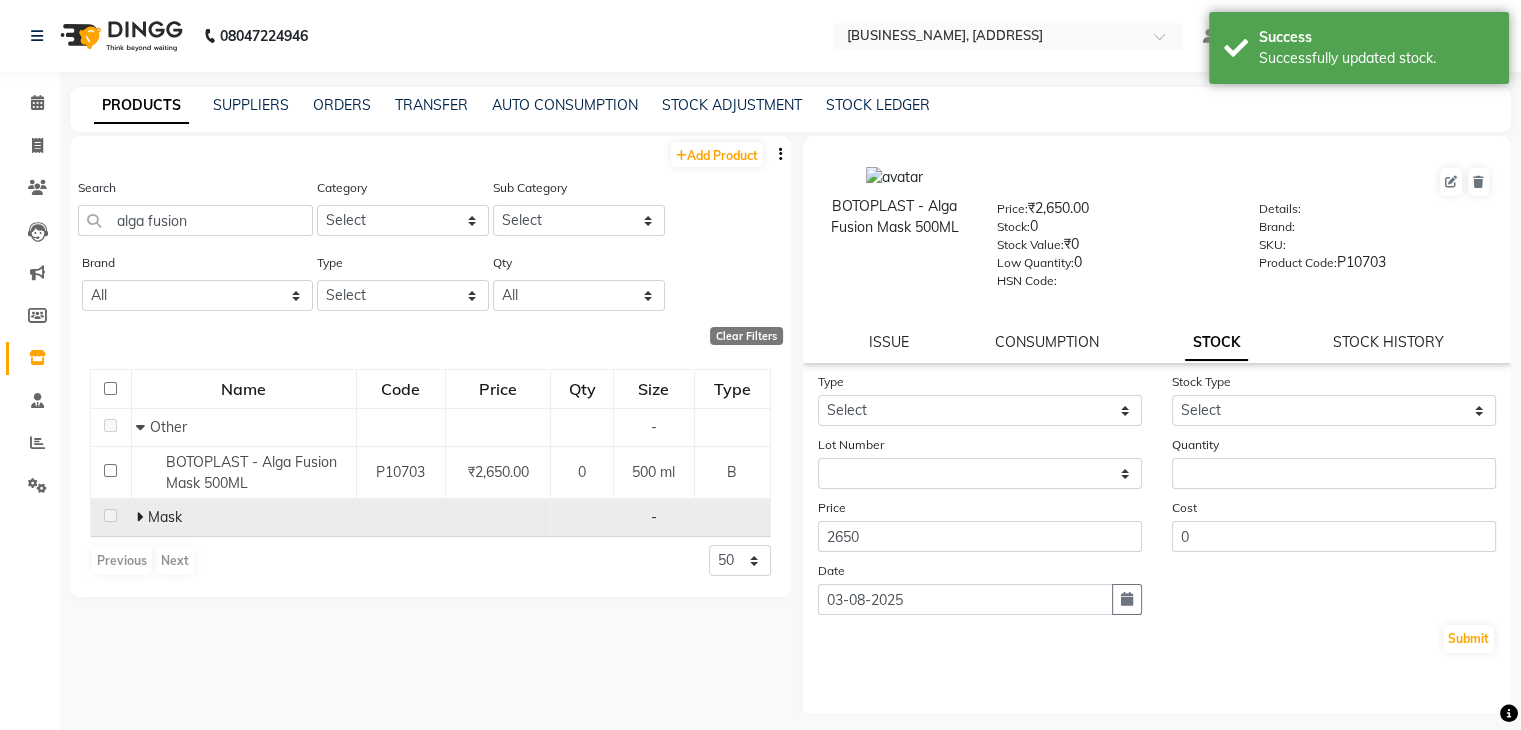click 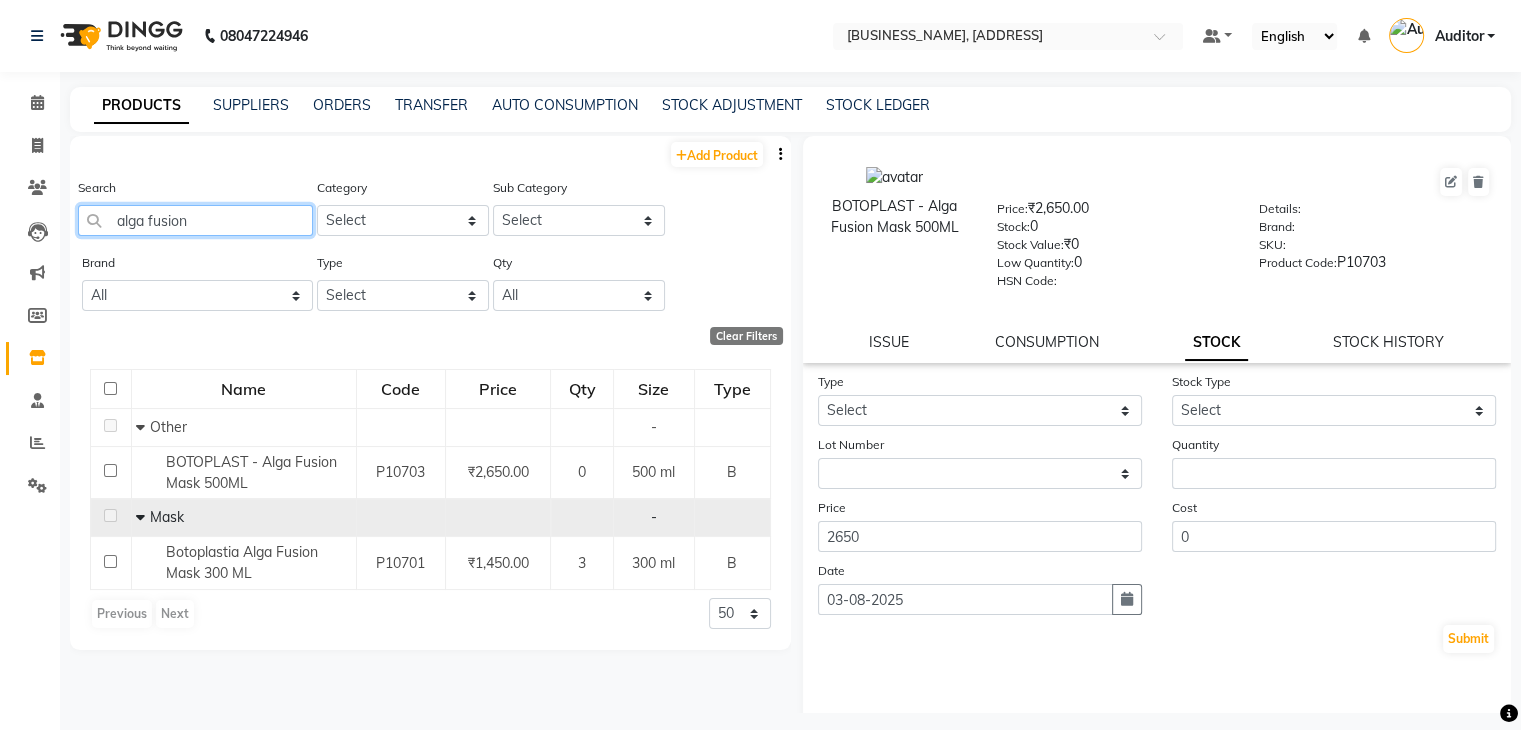 click on "alga fusion" 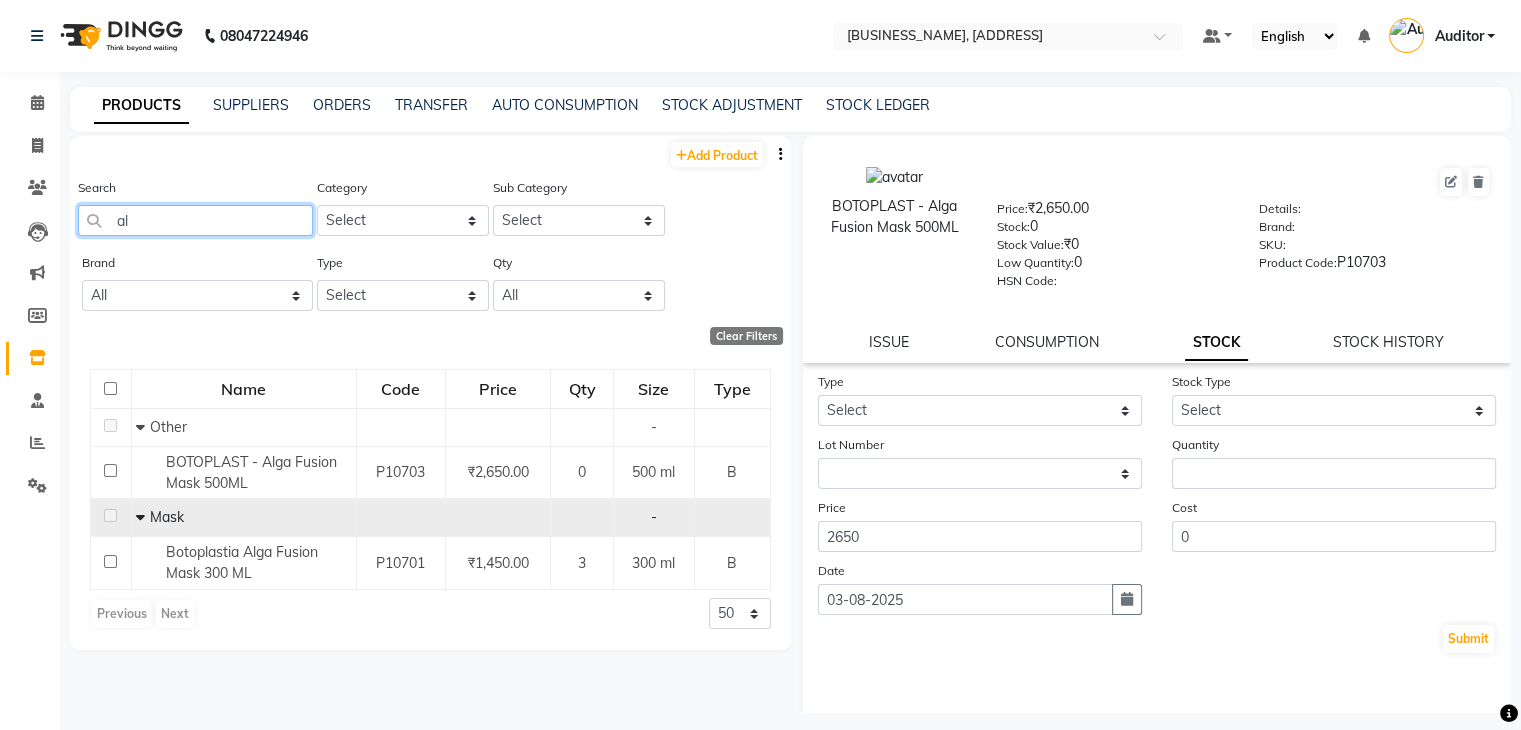 type on "a" 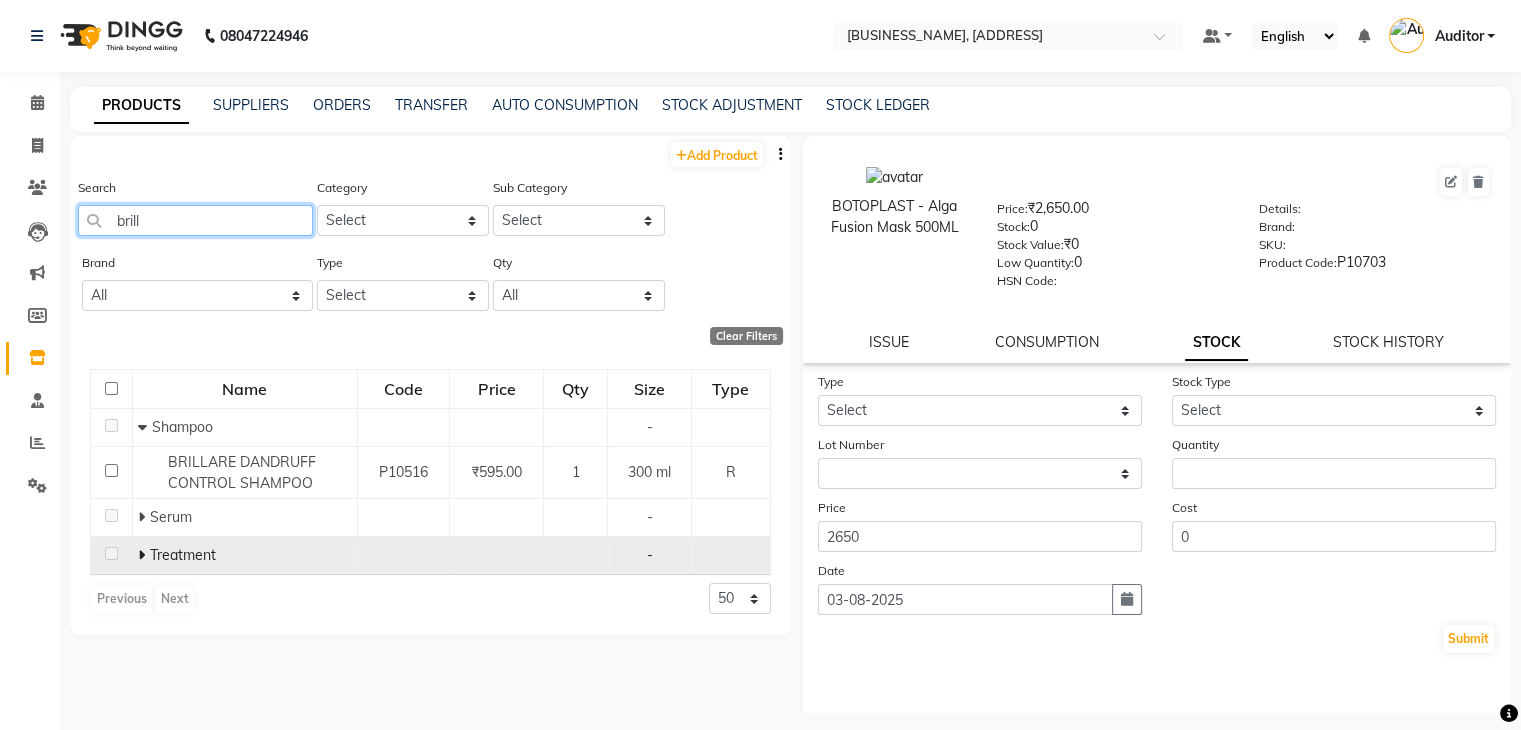 type on "brill" 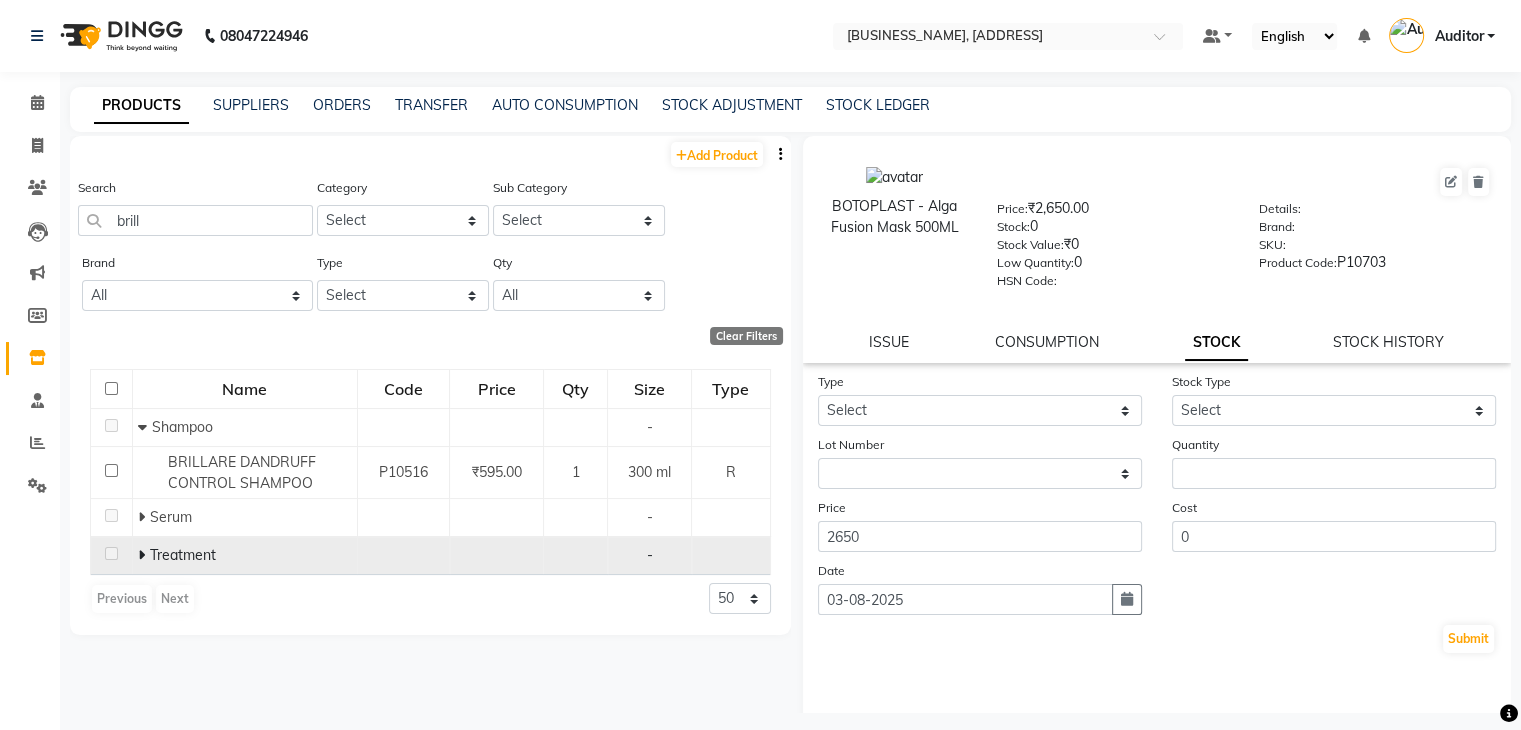 click 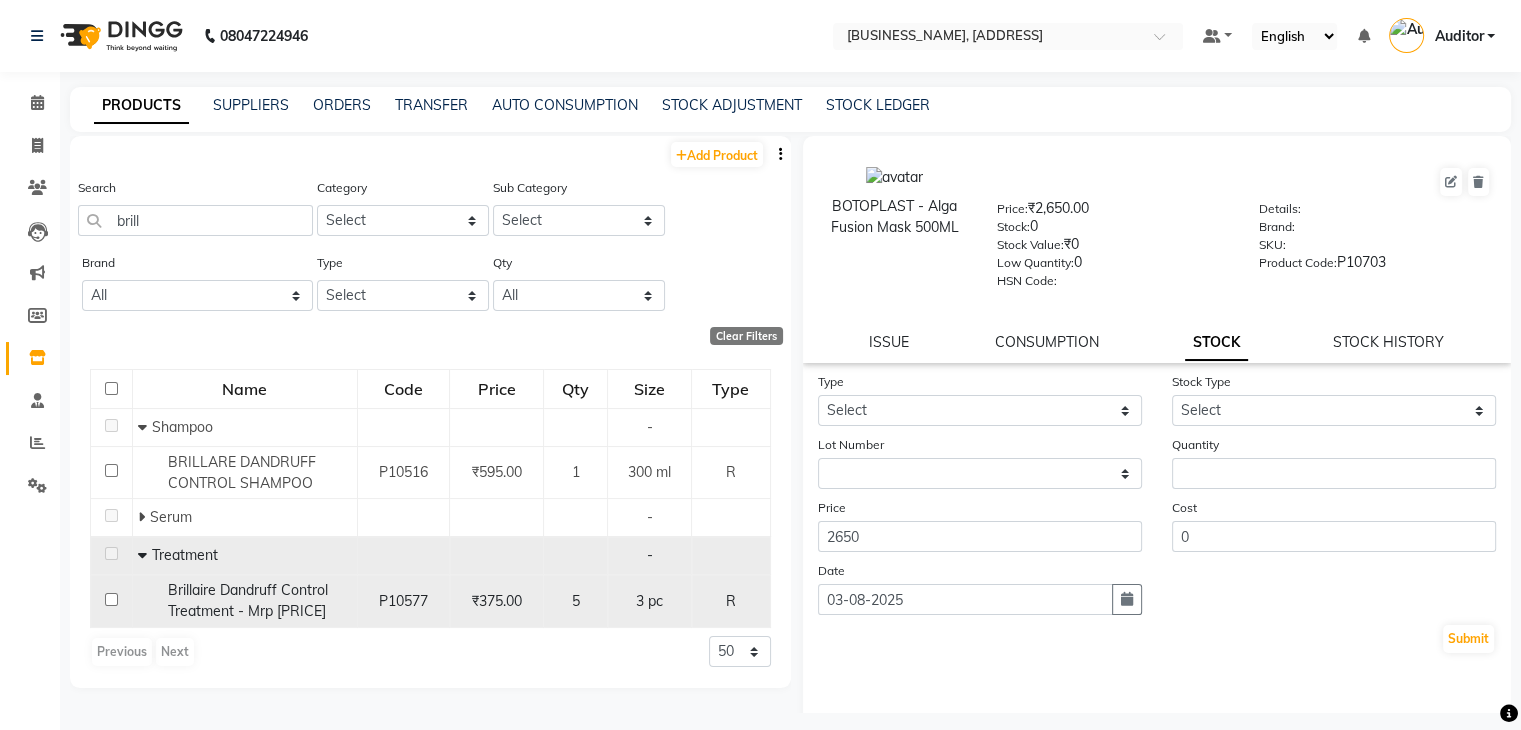 click on "Brillaire Dandruff Control Treatment  - Mrp [PRICE]" 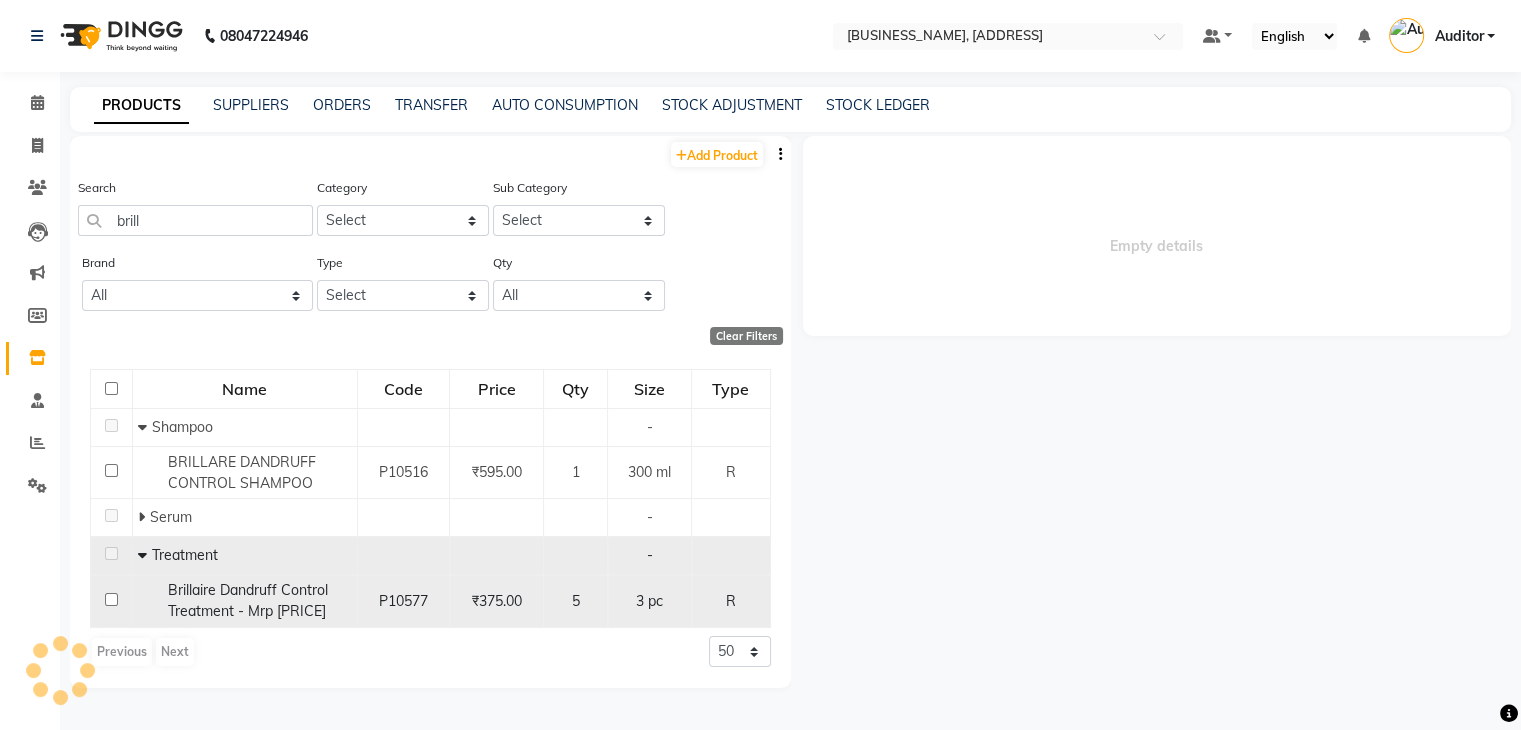 select 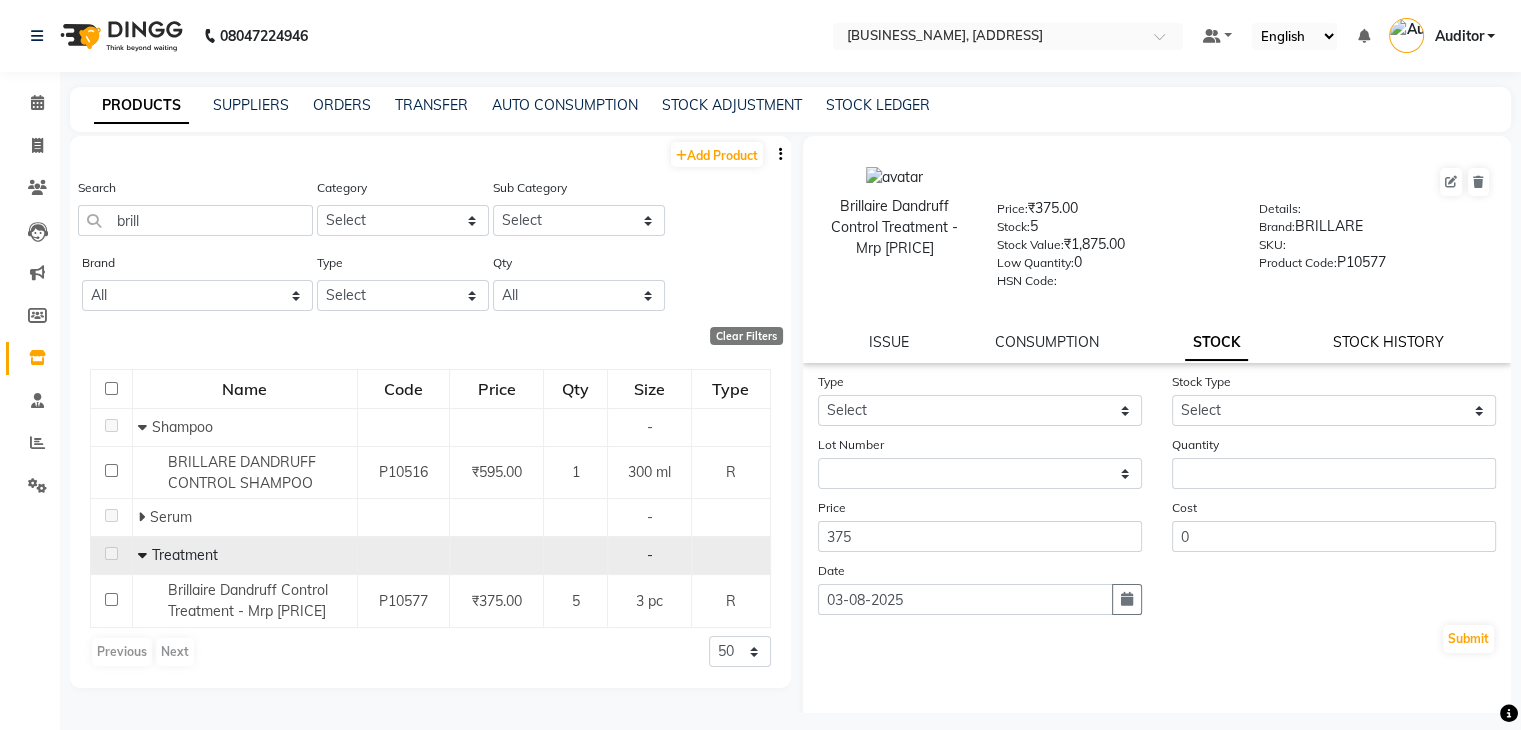 click on "STOCK HISTORY" 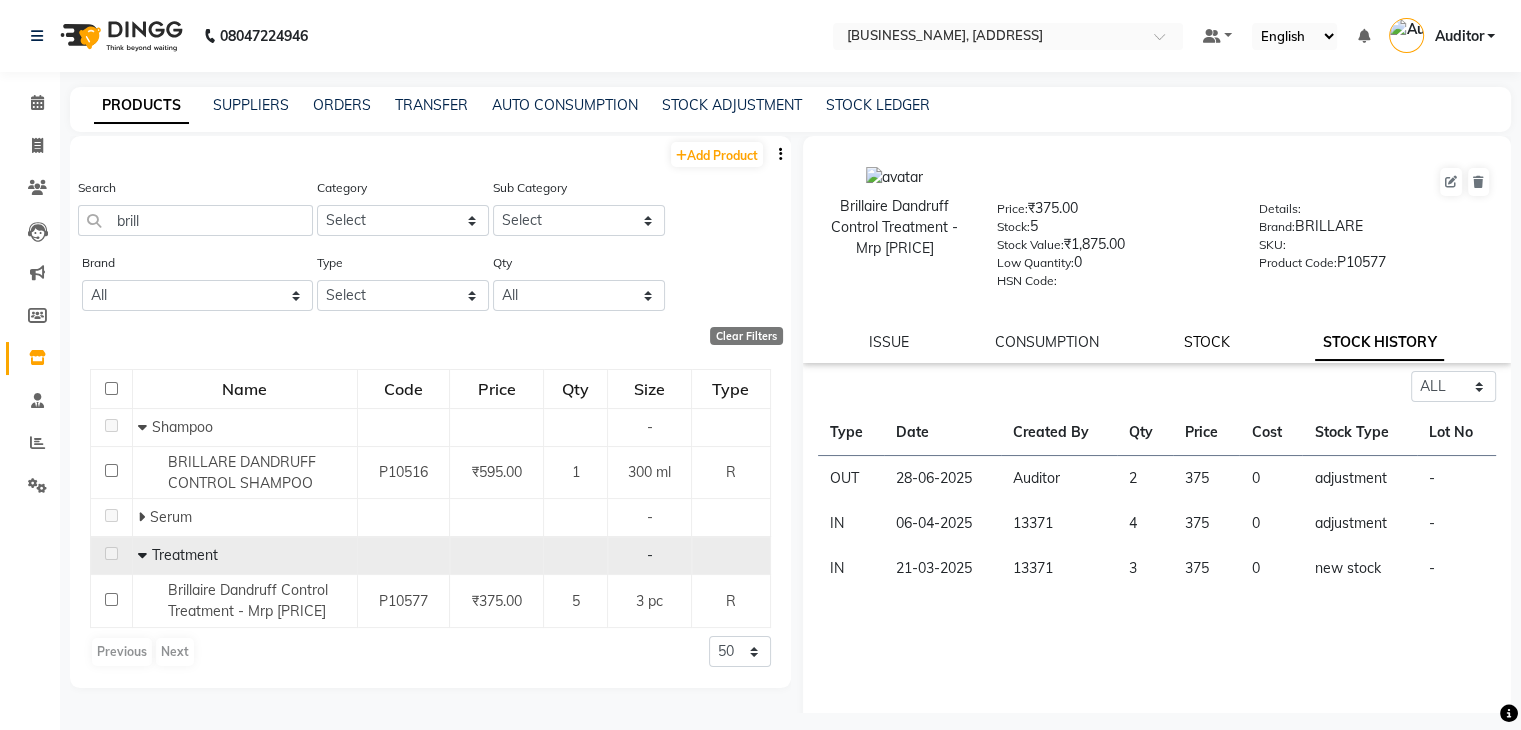 click on "STOCK" 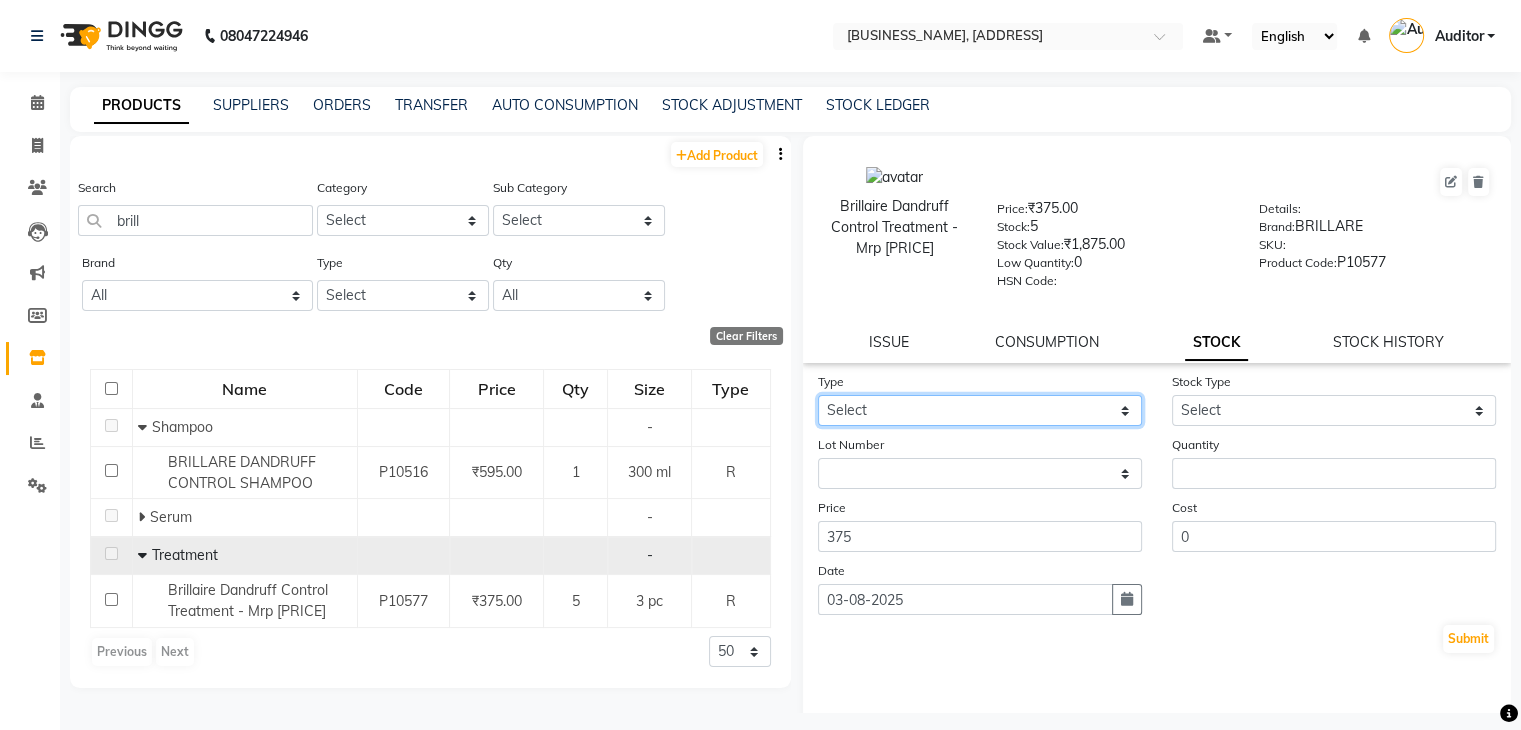 click on "Select In Out" 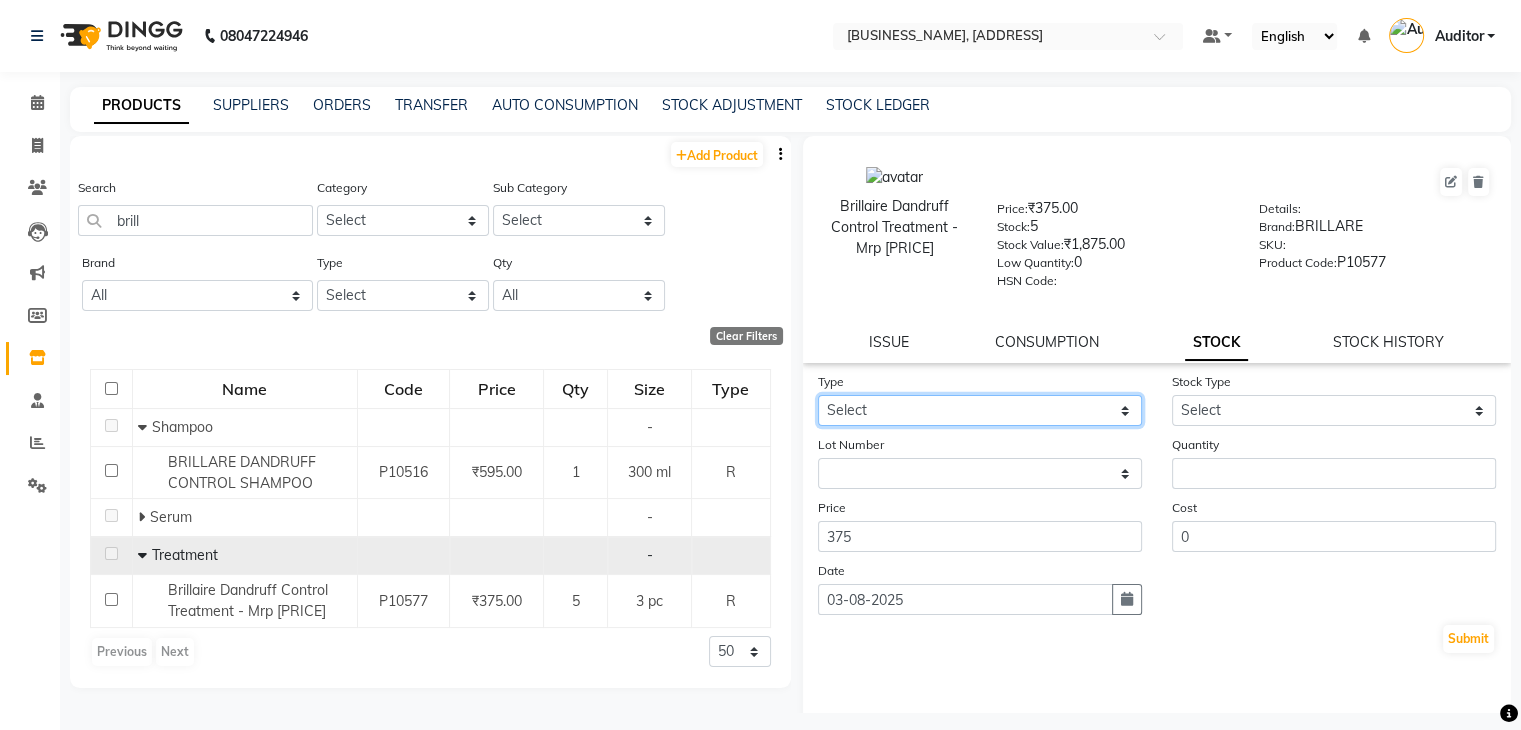 select on "out" 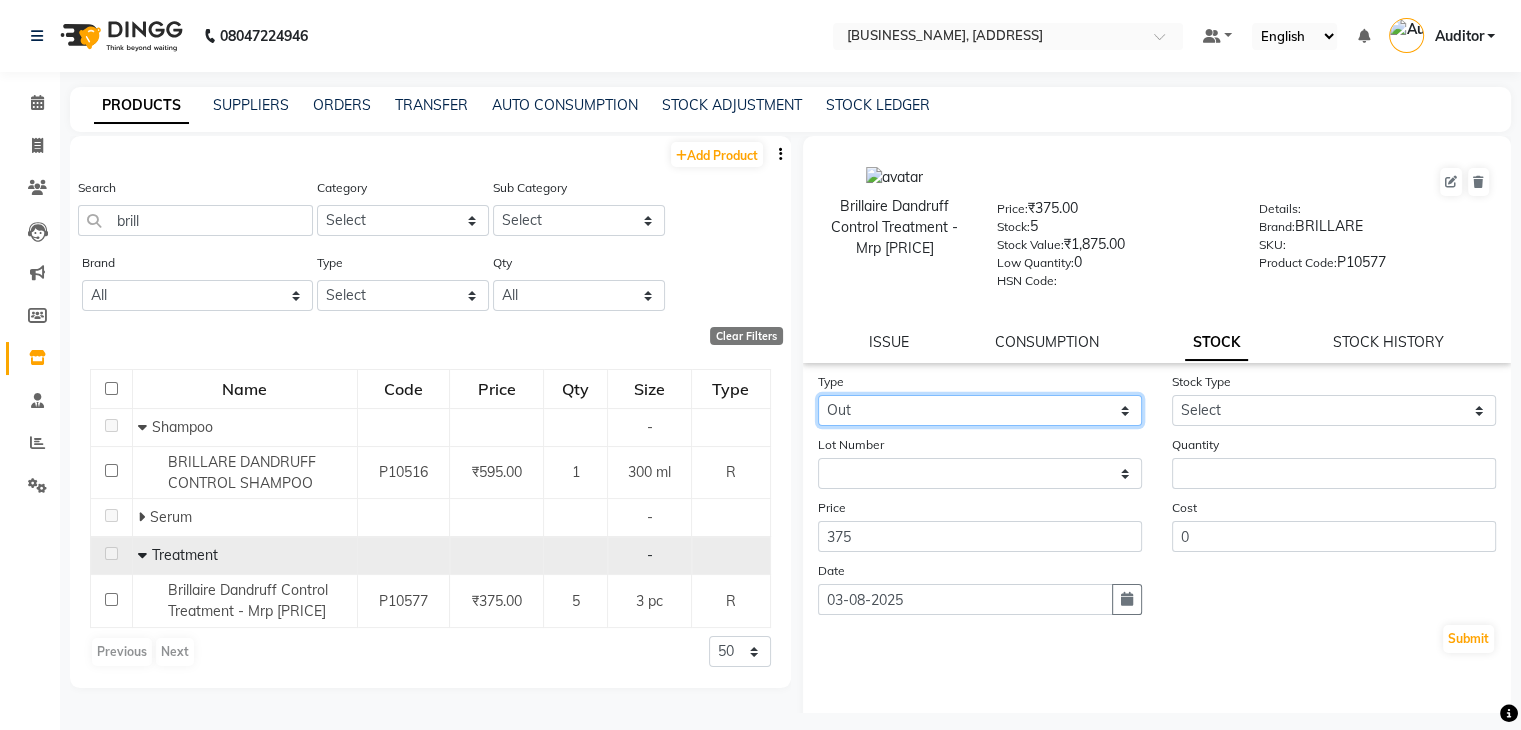 click on "Select In Out" 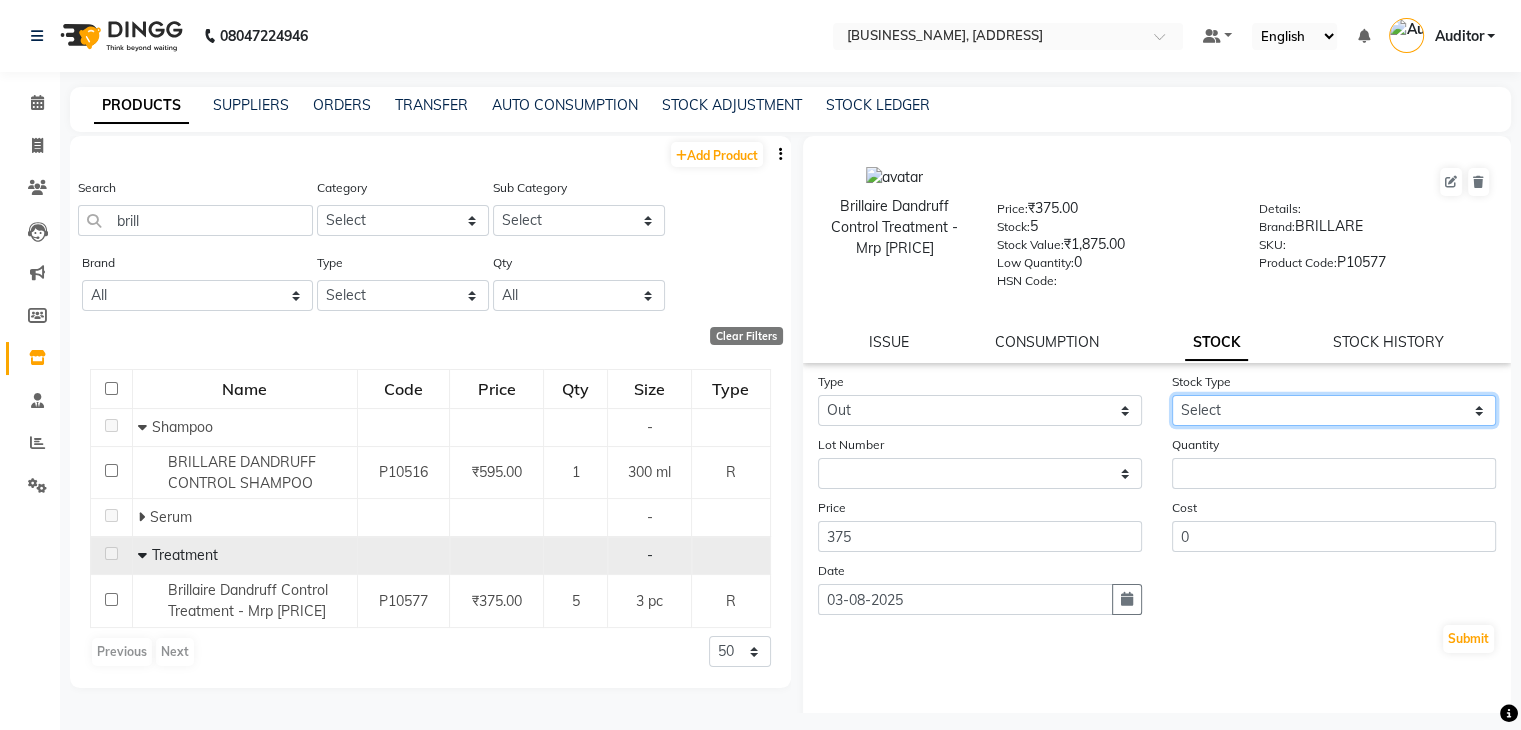 click on "Select Internal Use Damaged Expired Adjustment Return Other" 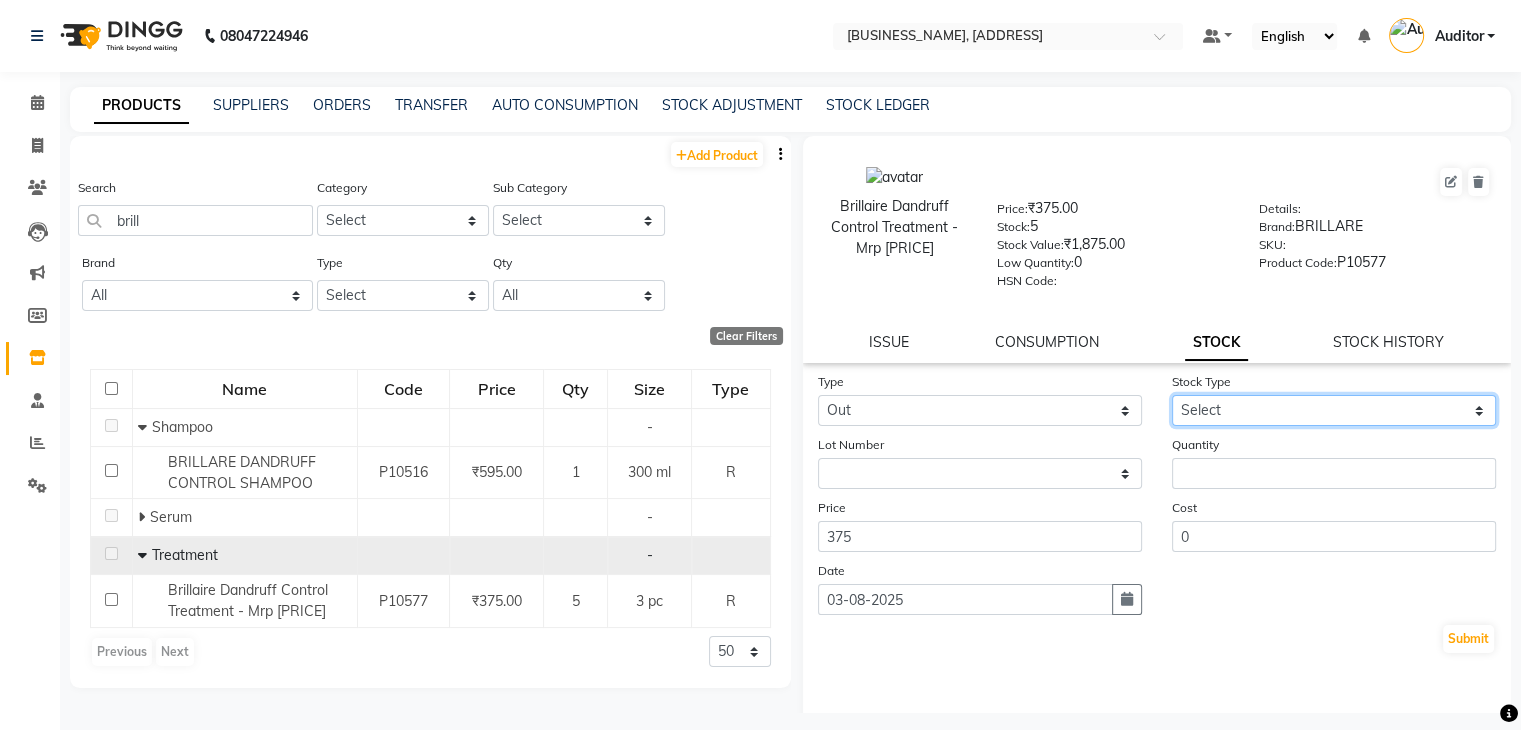 select on "internal use" 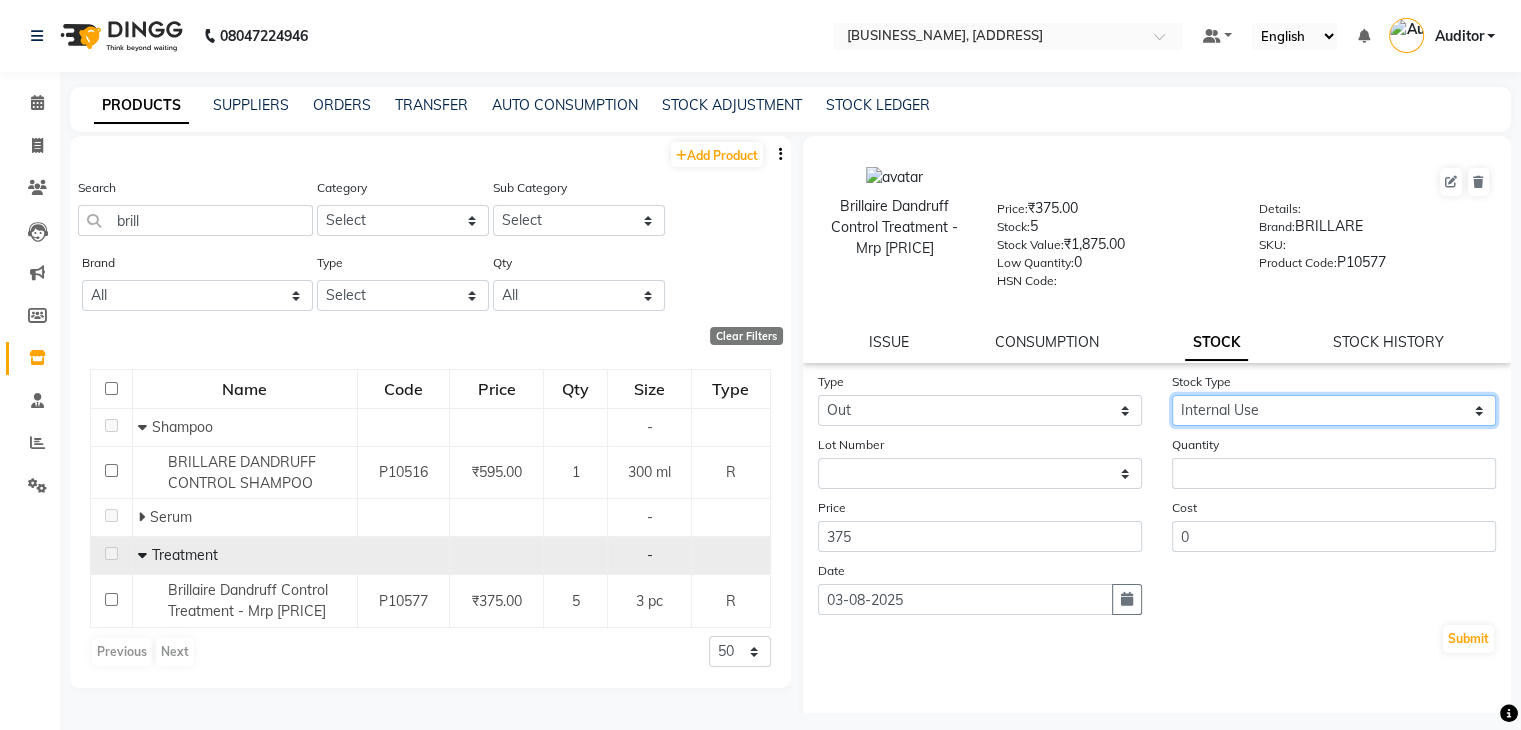 click on "Select Internal Use Damaged Expired Adjustment Return Other" 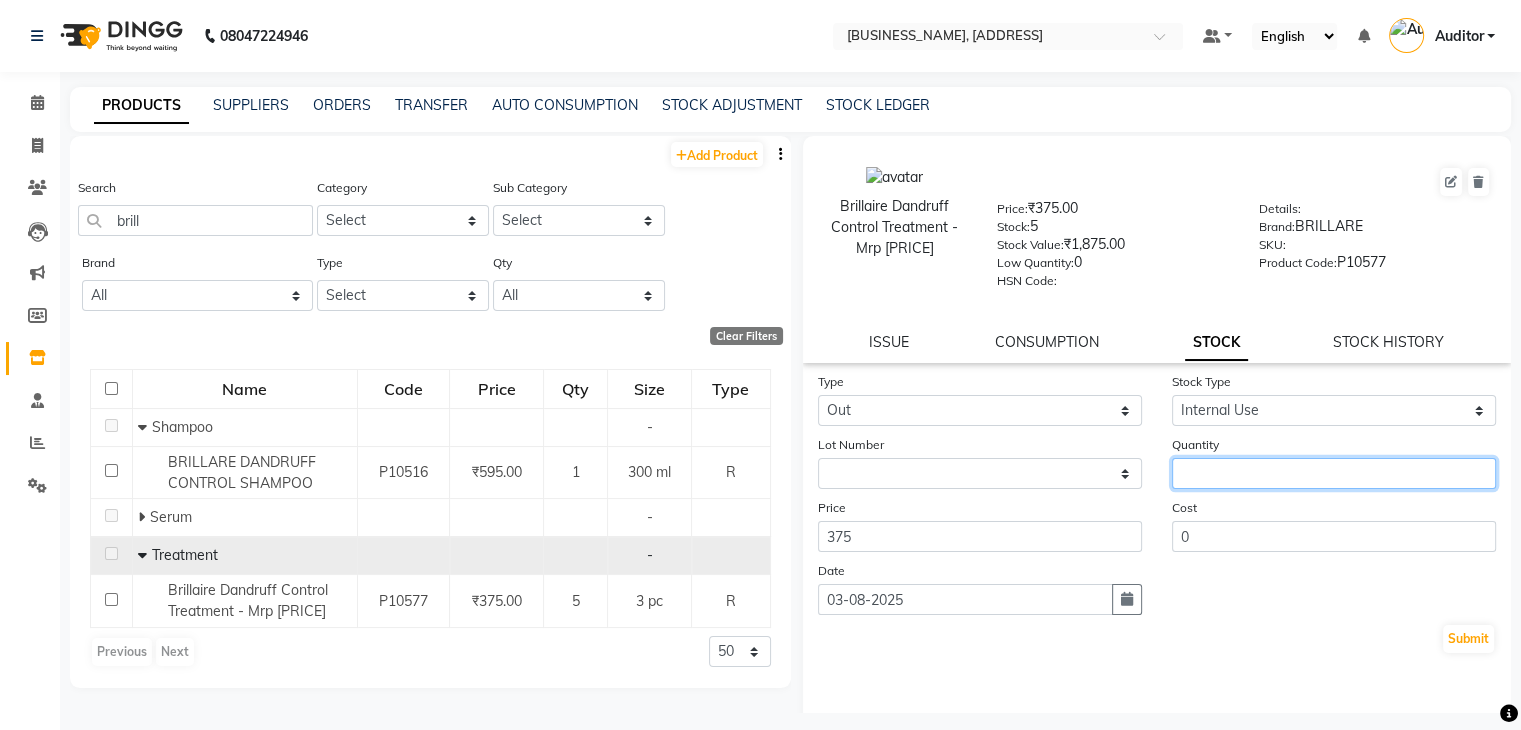 click 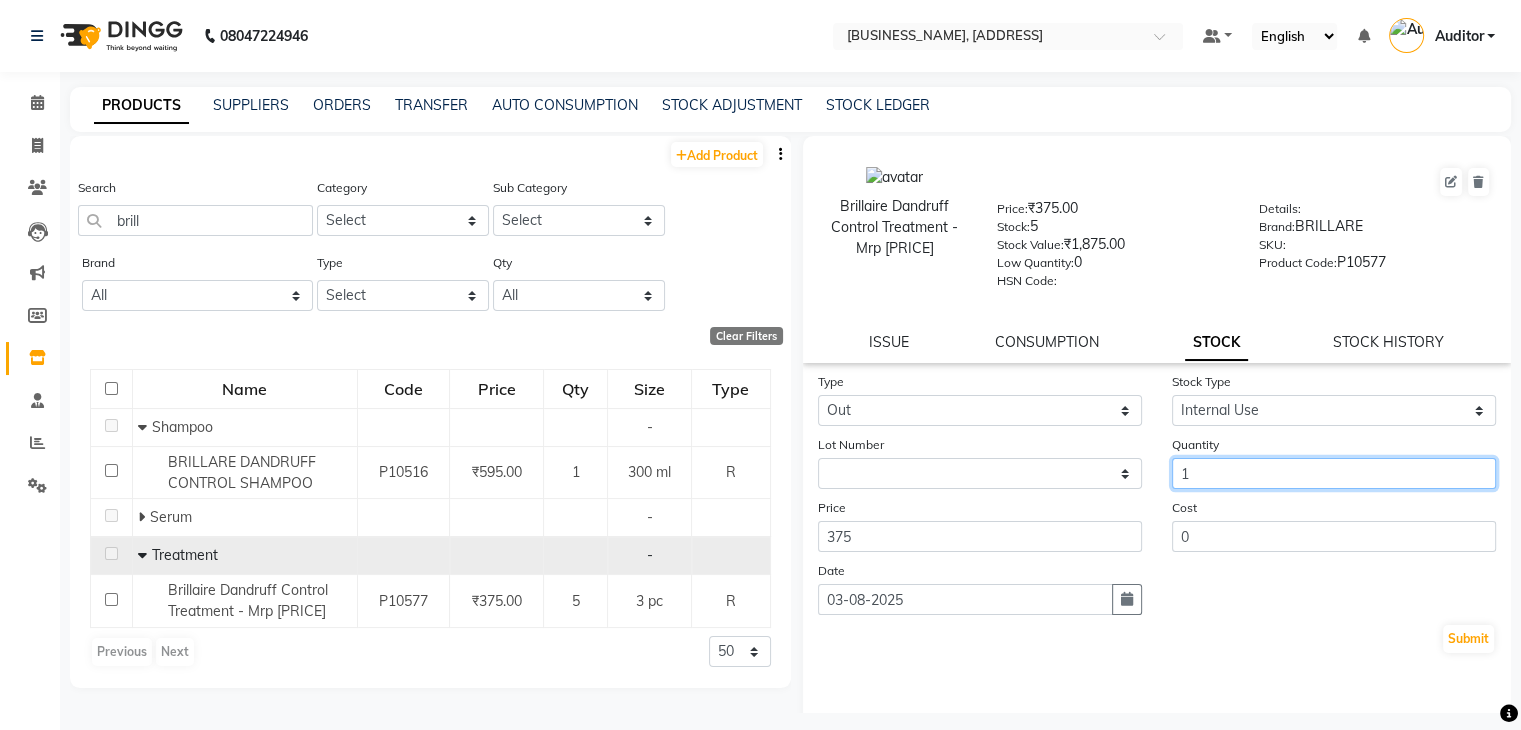 type on "1" 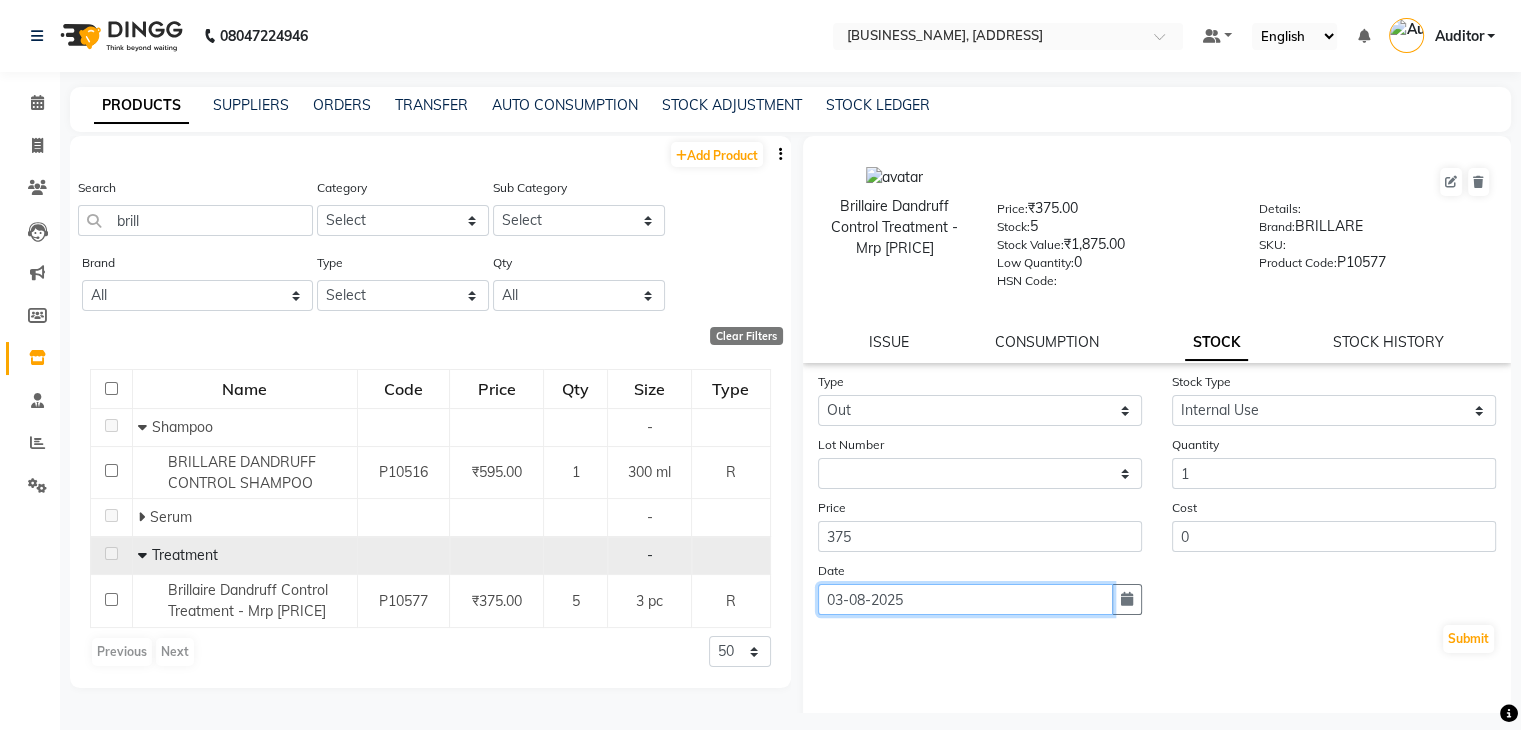 click on "03-08-2025" 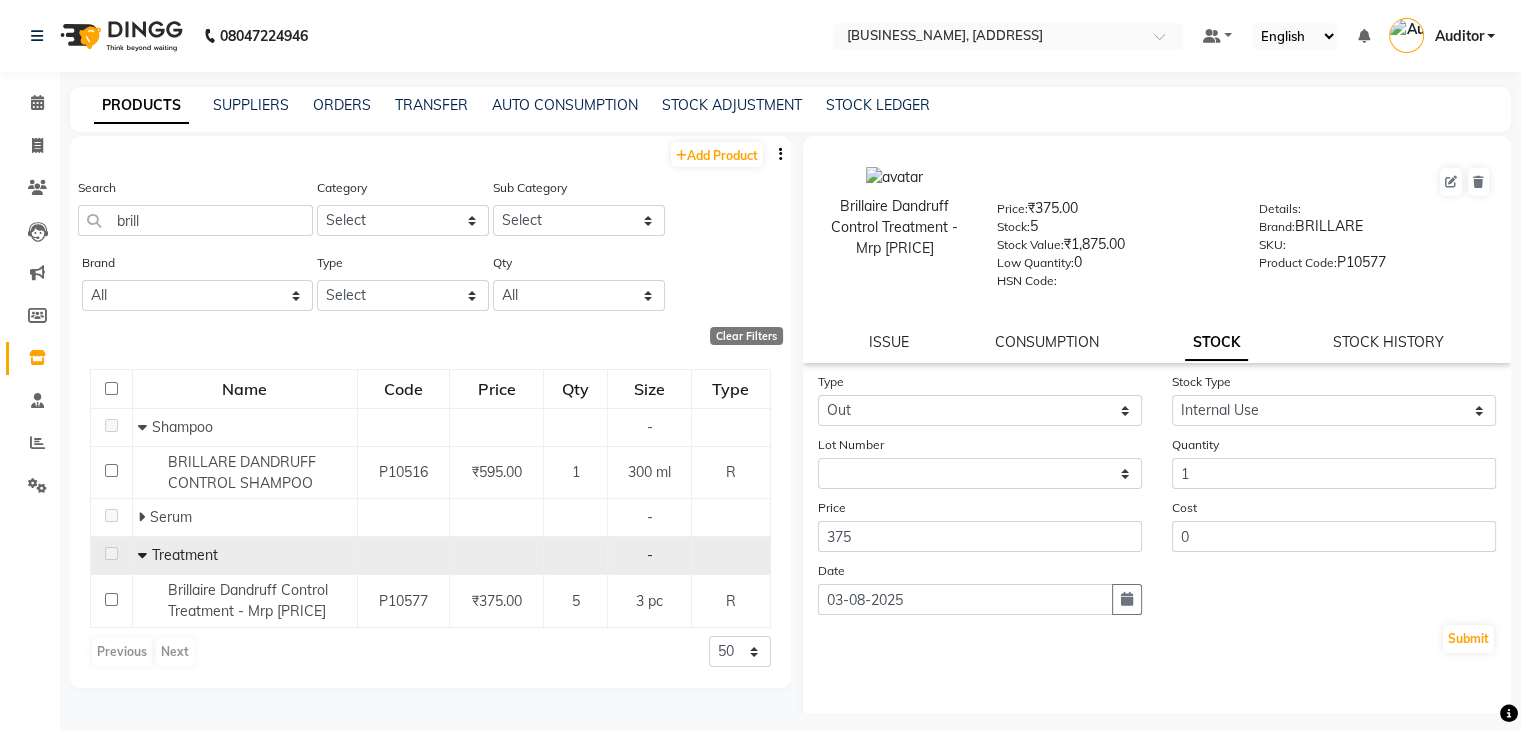 select on "8" 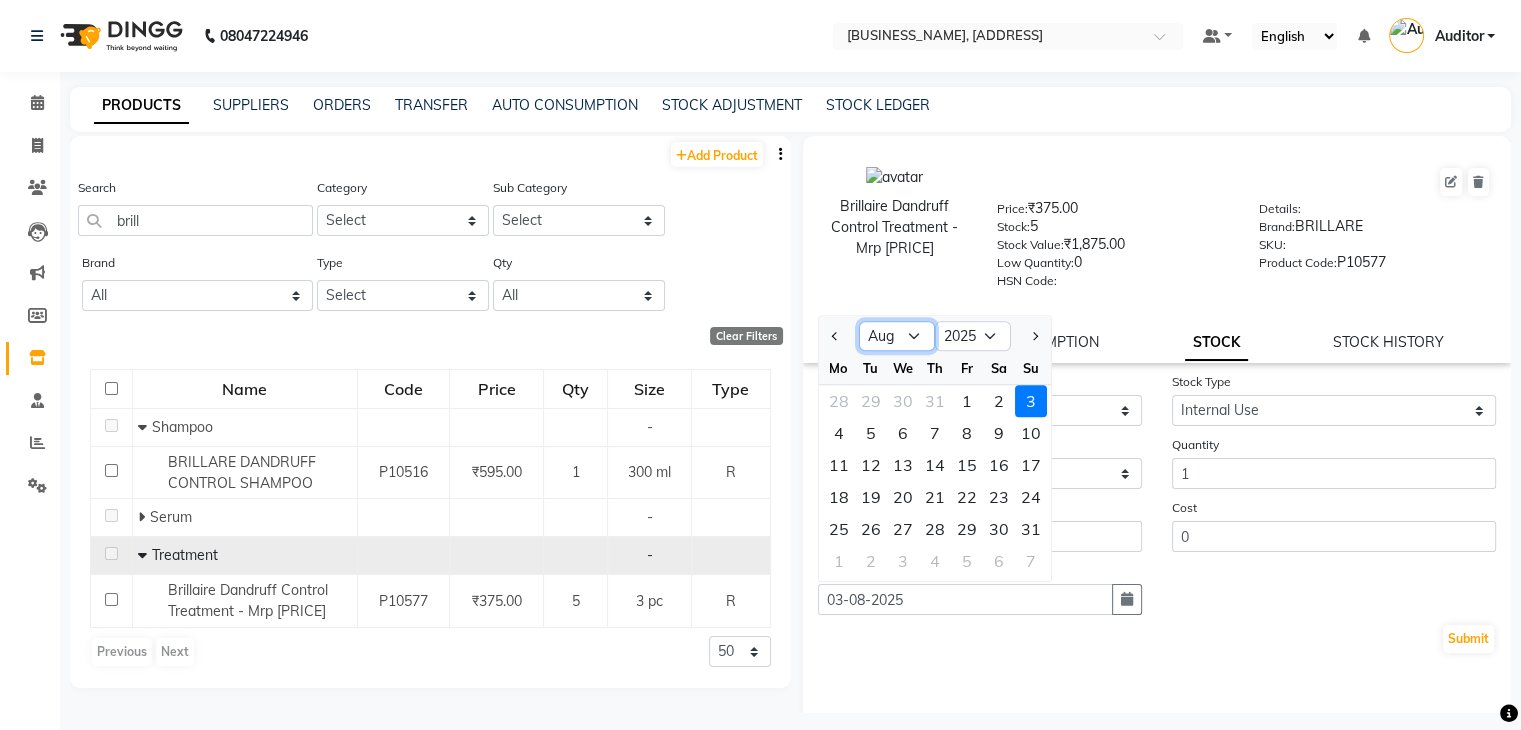 click on "Jan Feb Mar Apr May Jun Jul Aug Sep Oct Nov Dec" 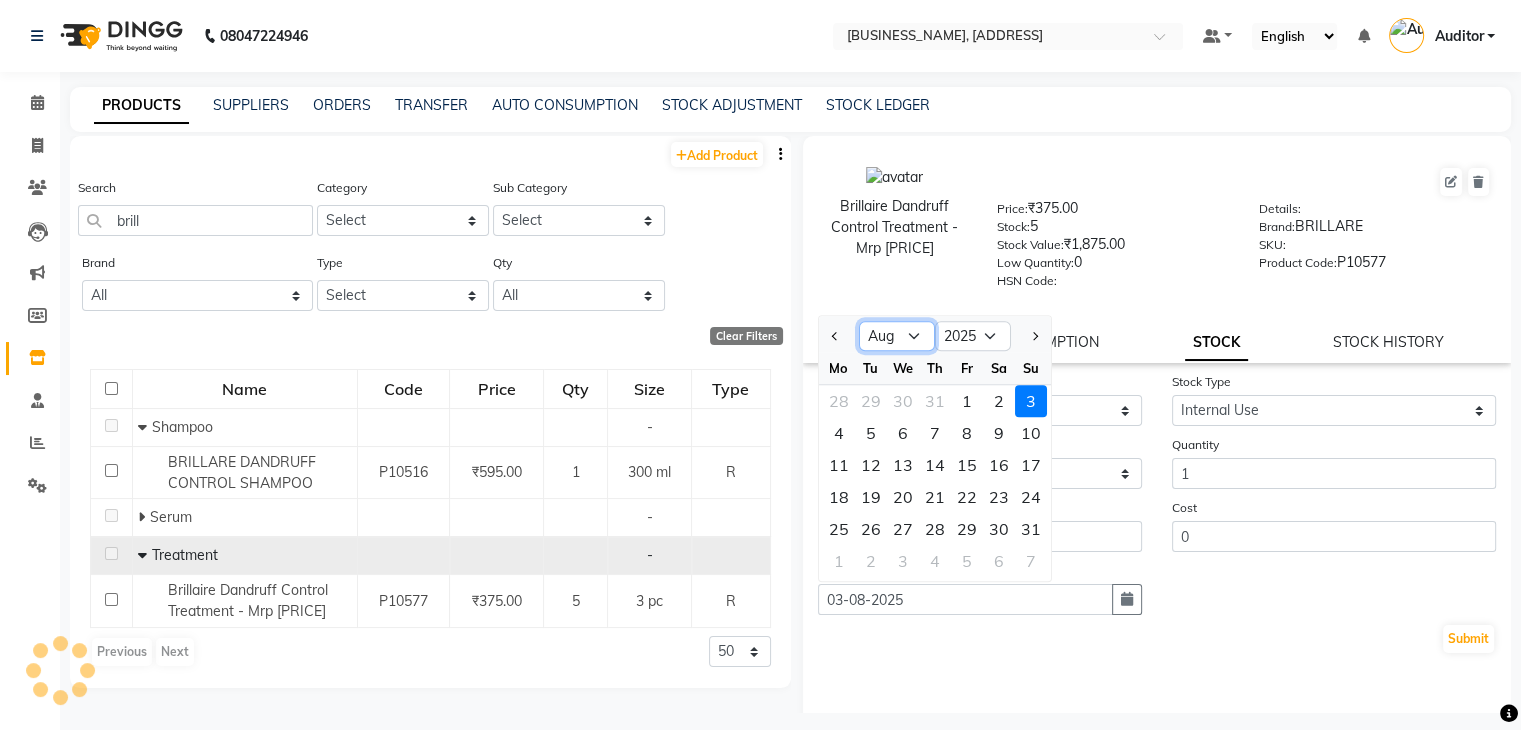 select on "7" 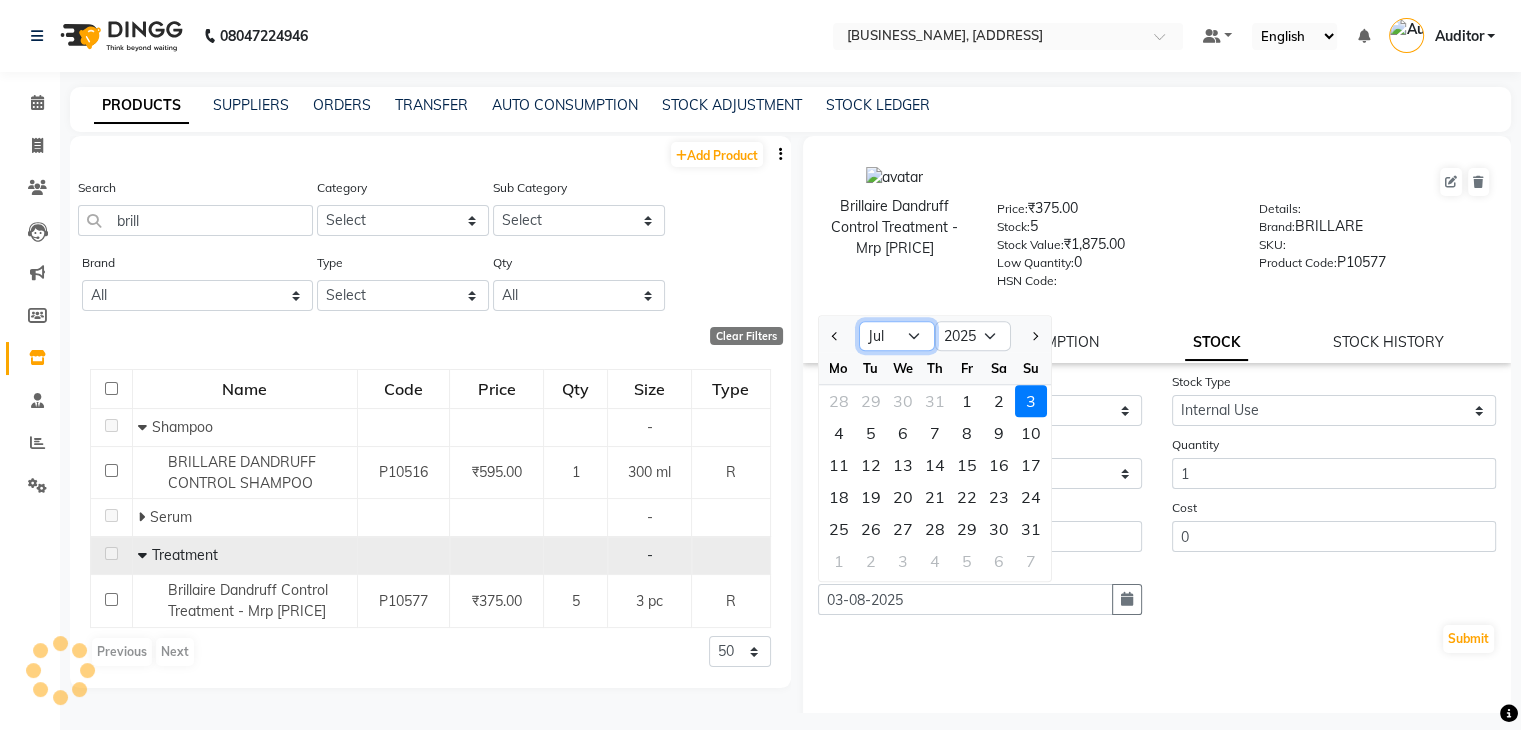 click on "Jan Feb Mar Apr May Jun Jul Aug Sep Oct Nov Dec" 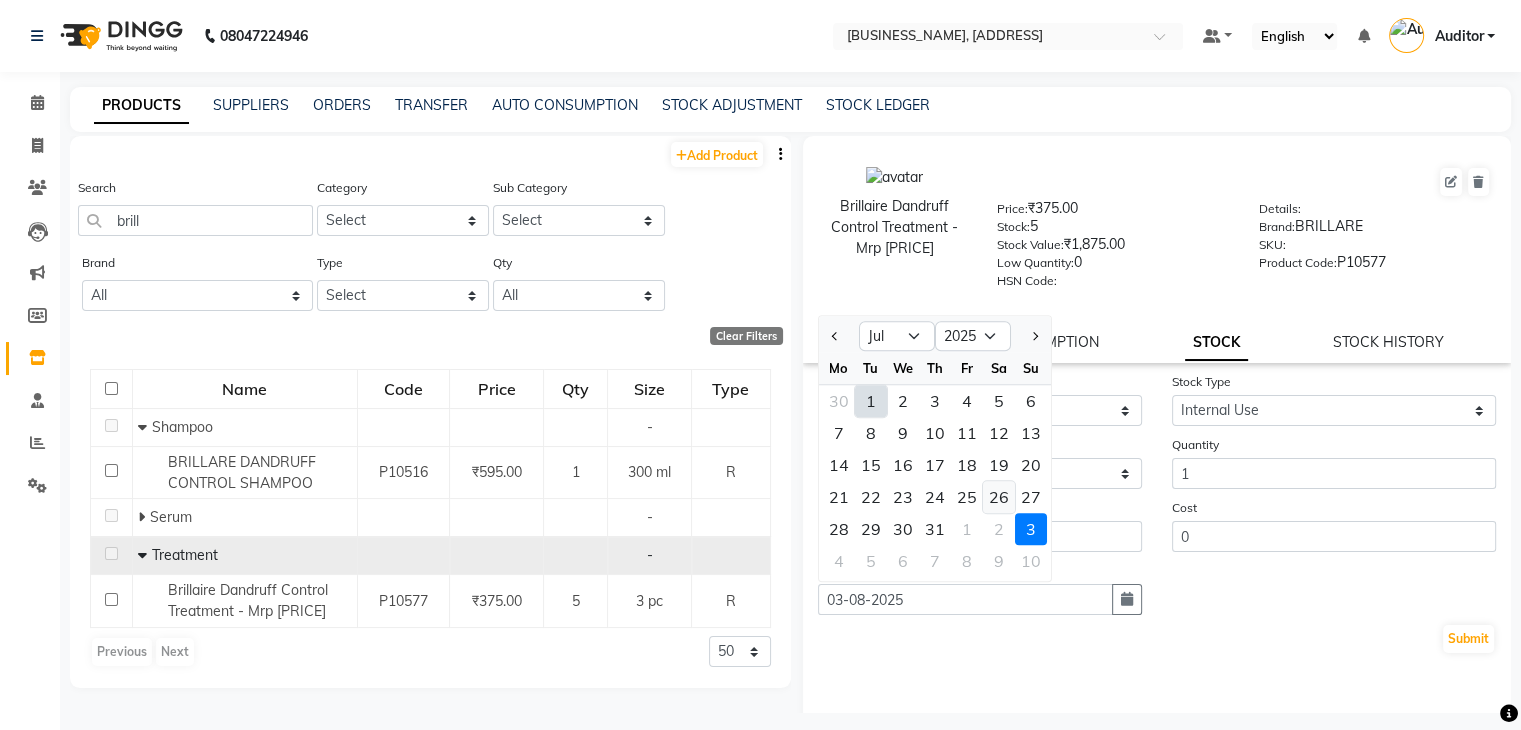 click on "26" 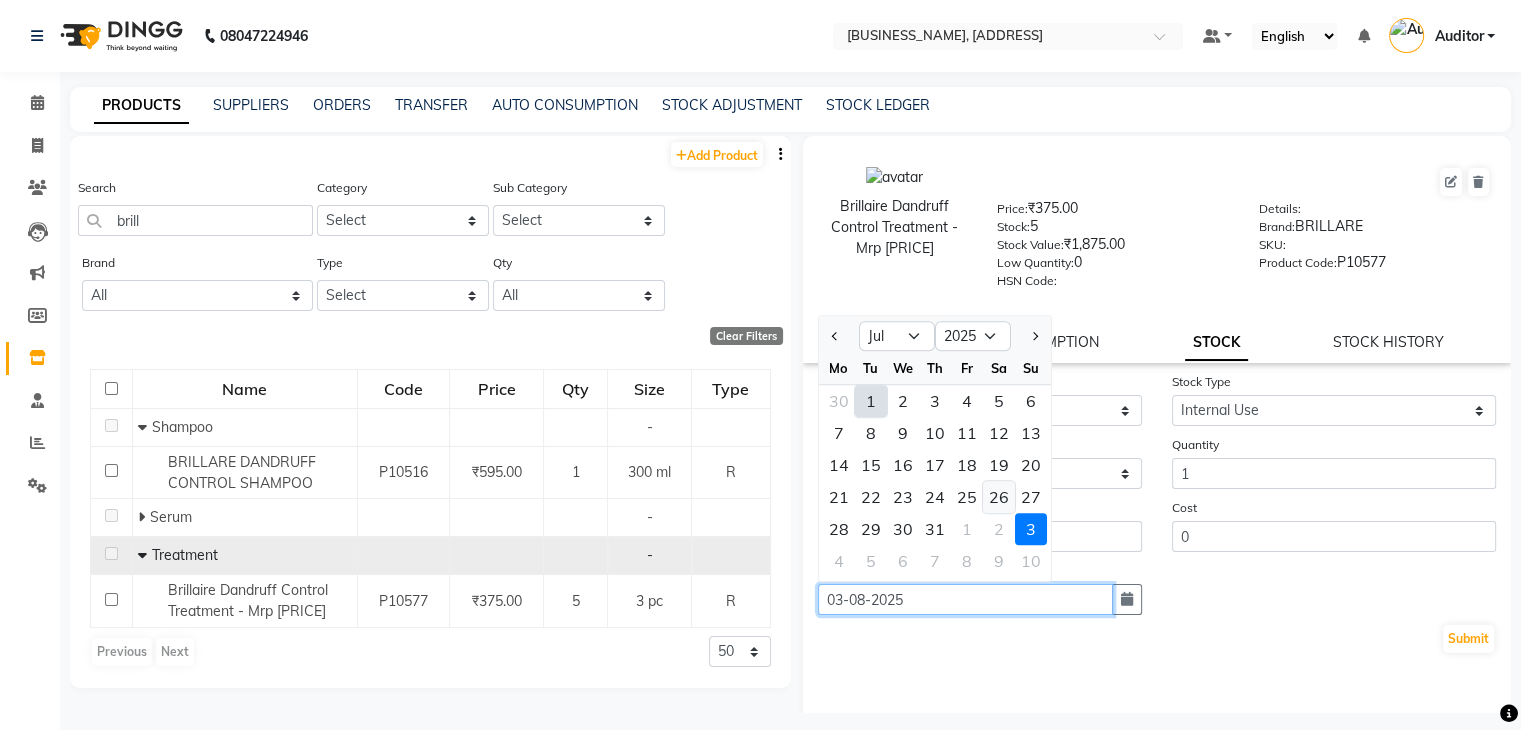 type on "26-07-2025" 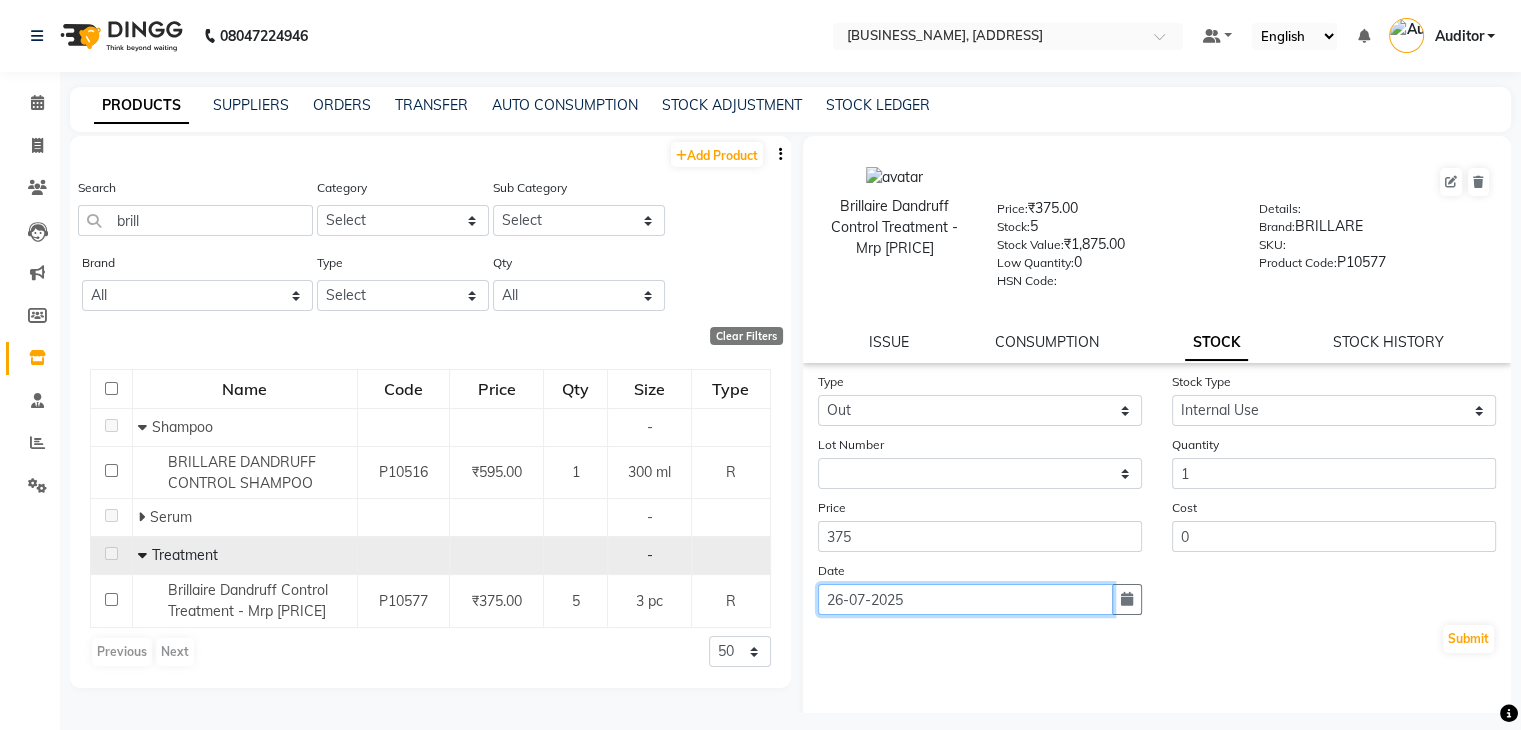 click on "26-07-2025" 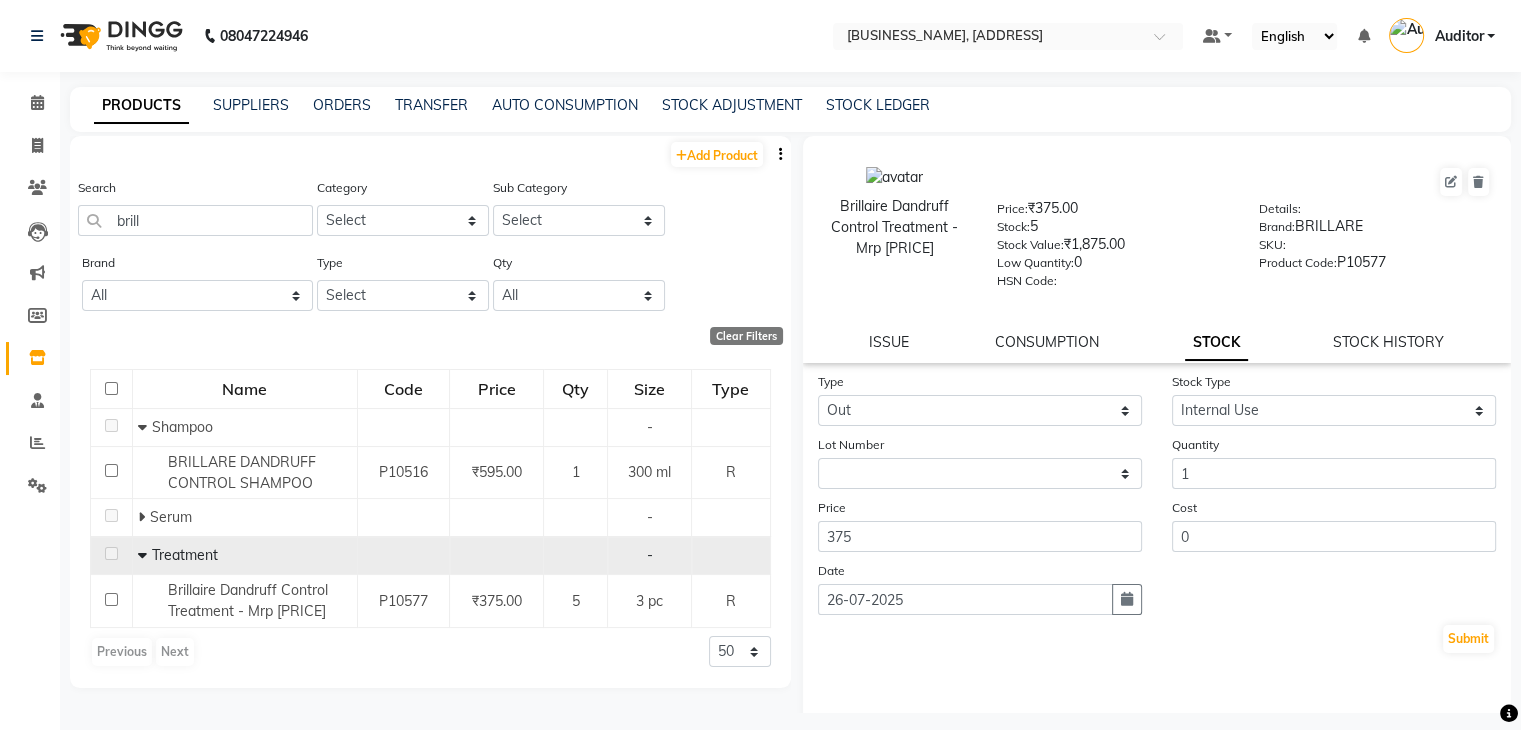 select on "7" 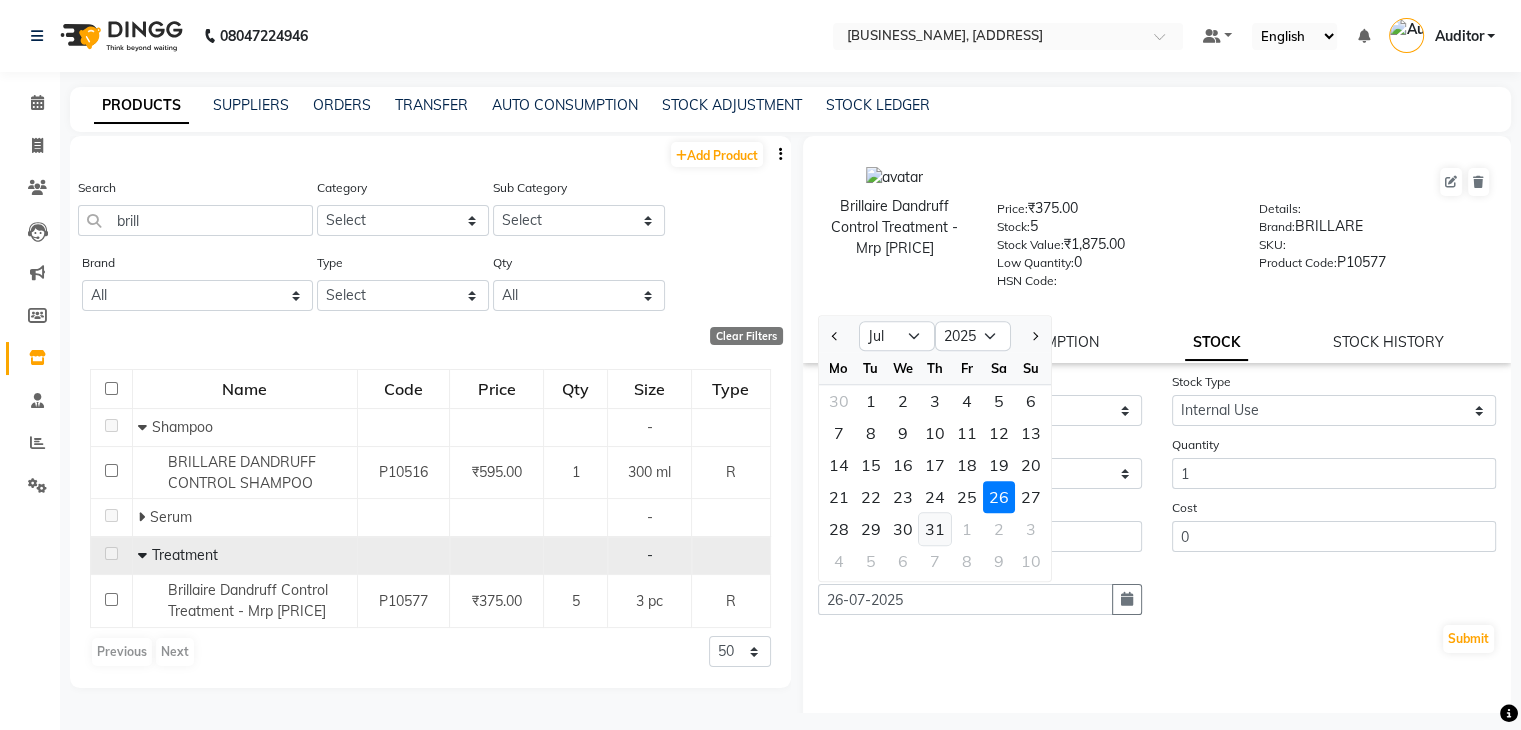 click on "31" 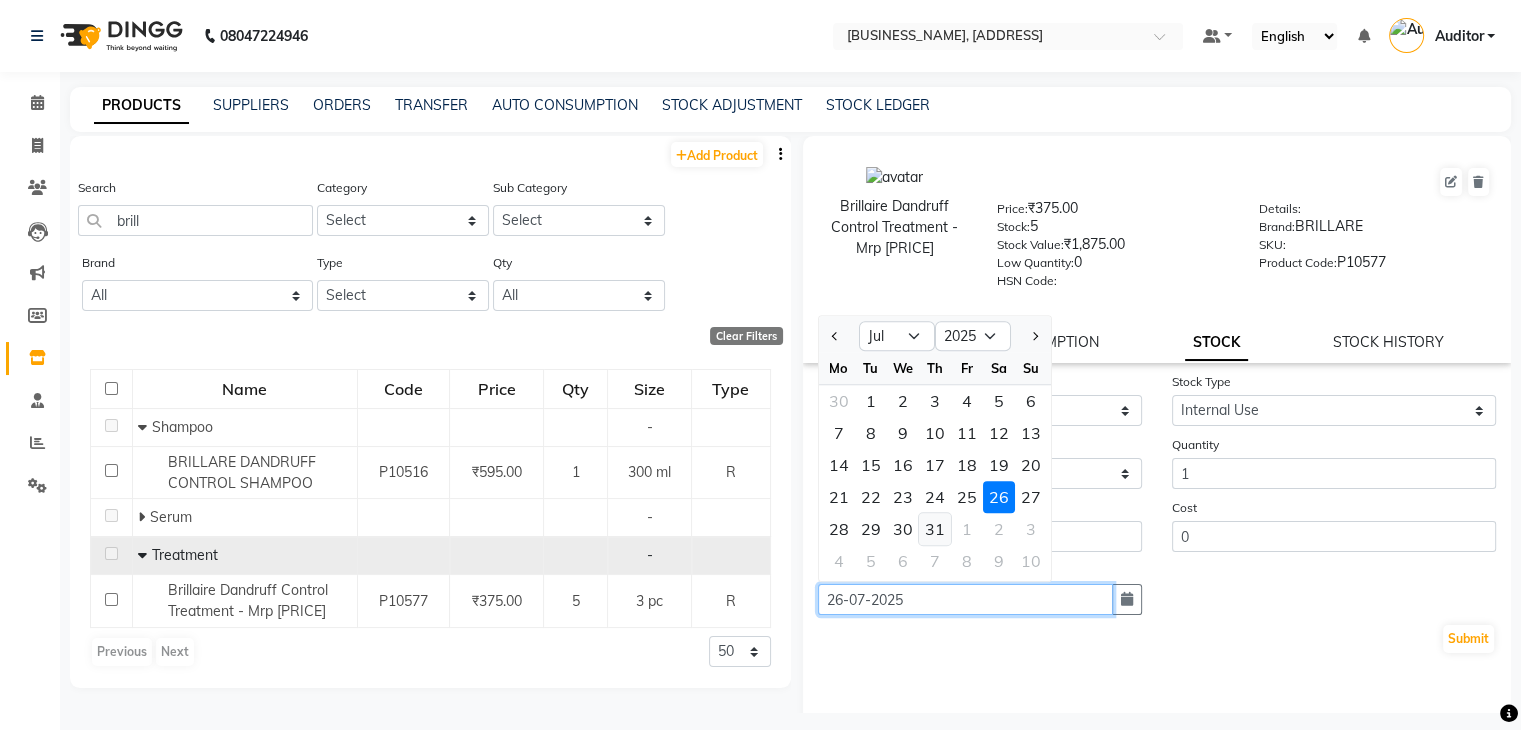 type on "31-07-2025" 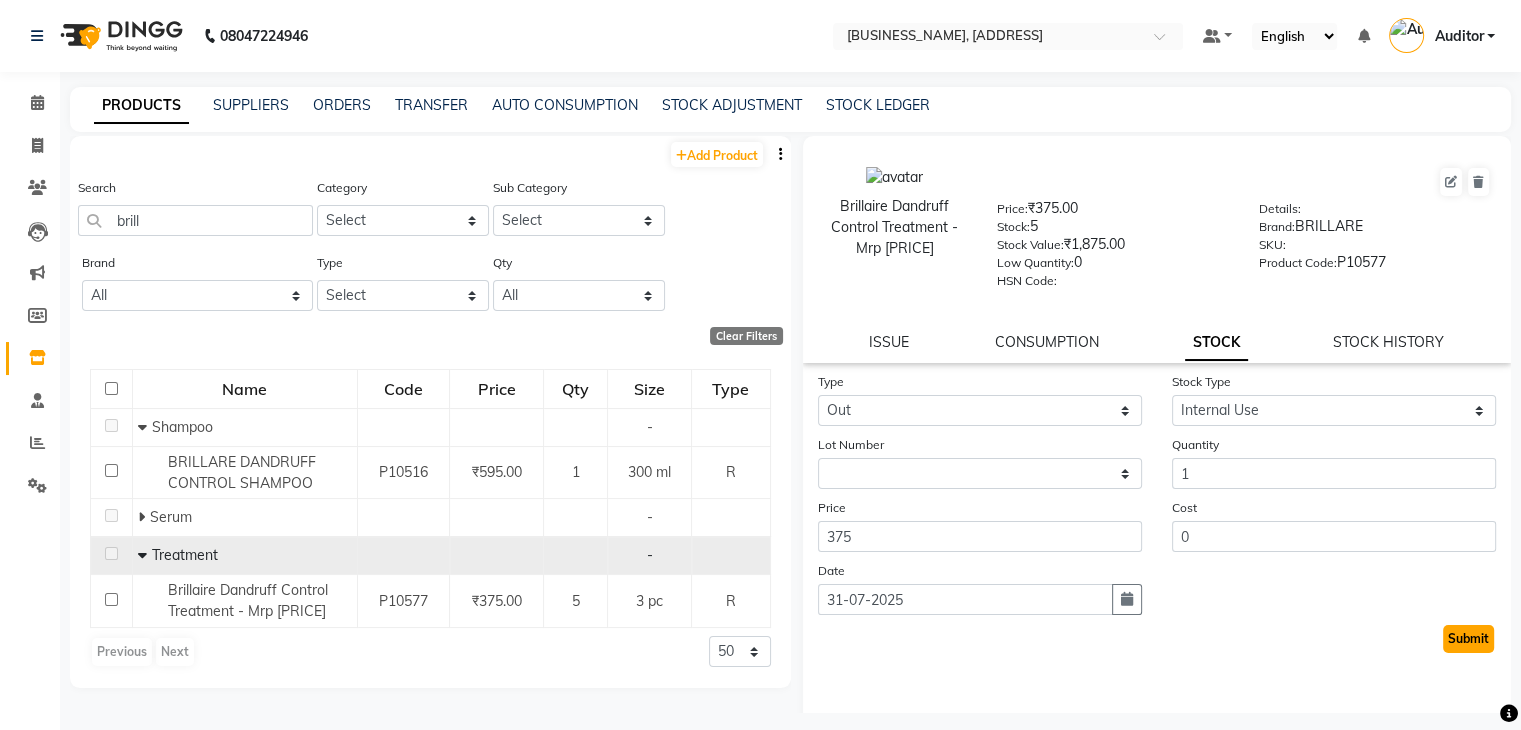 click on "Submit" 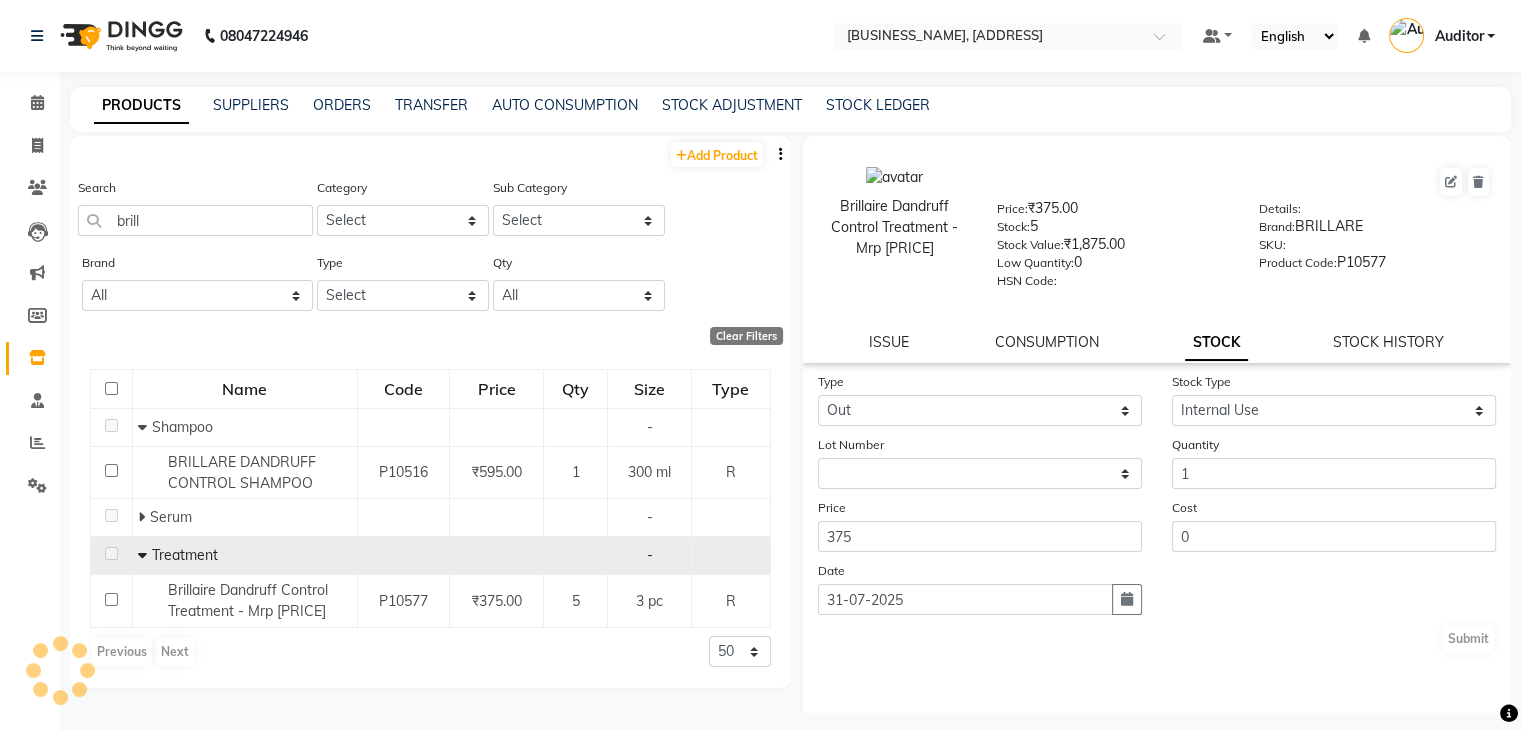 select 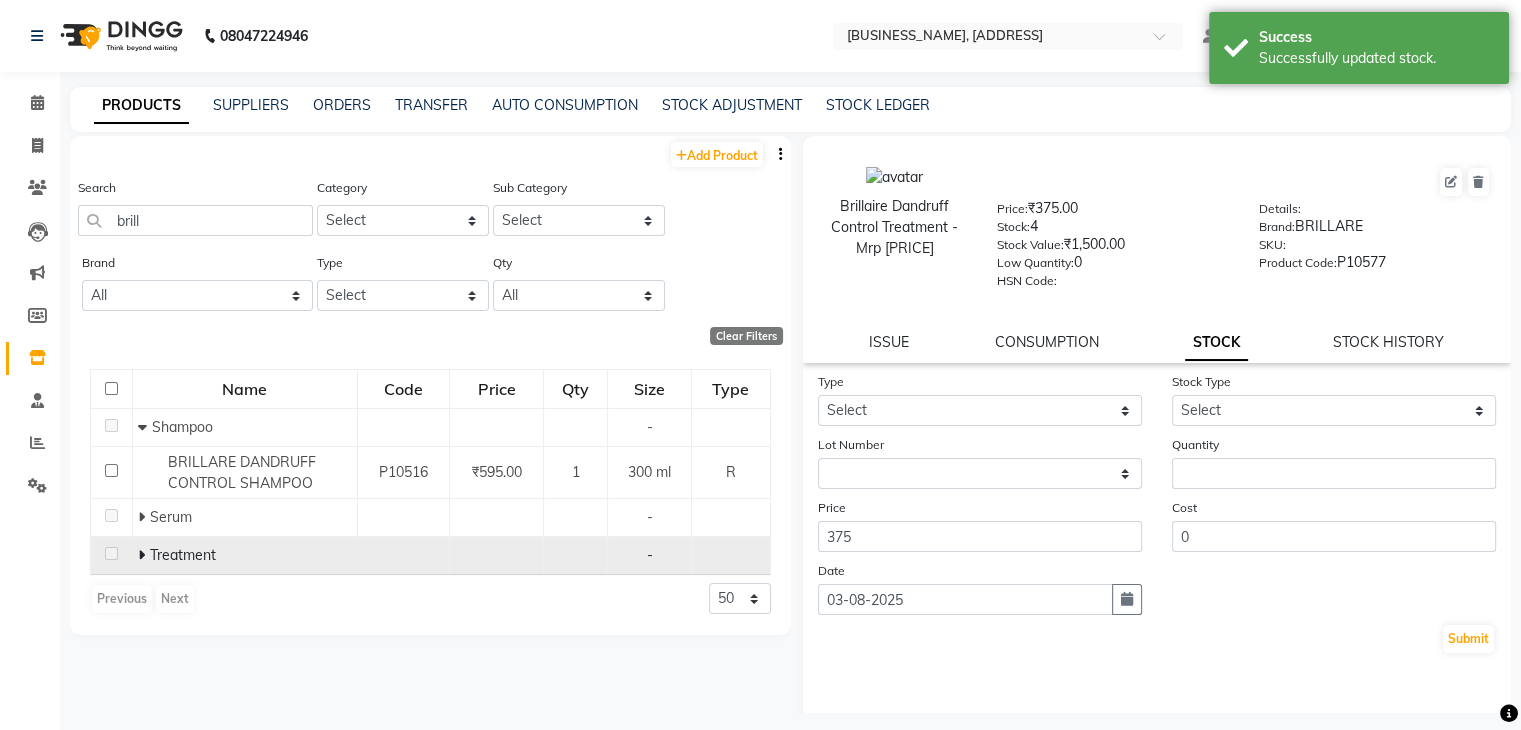 click 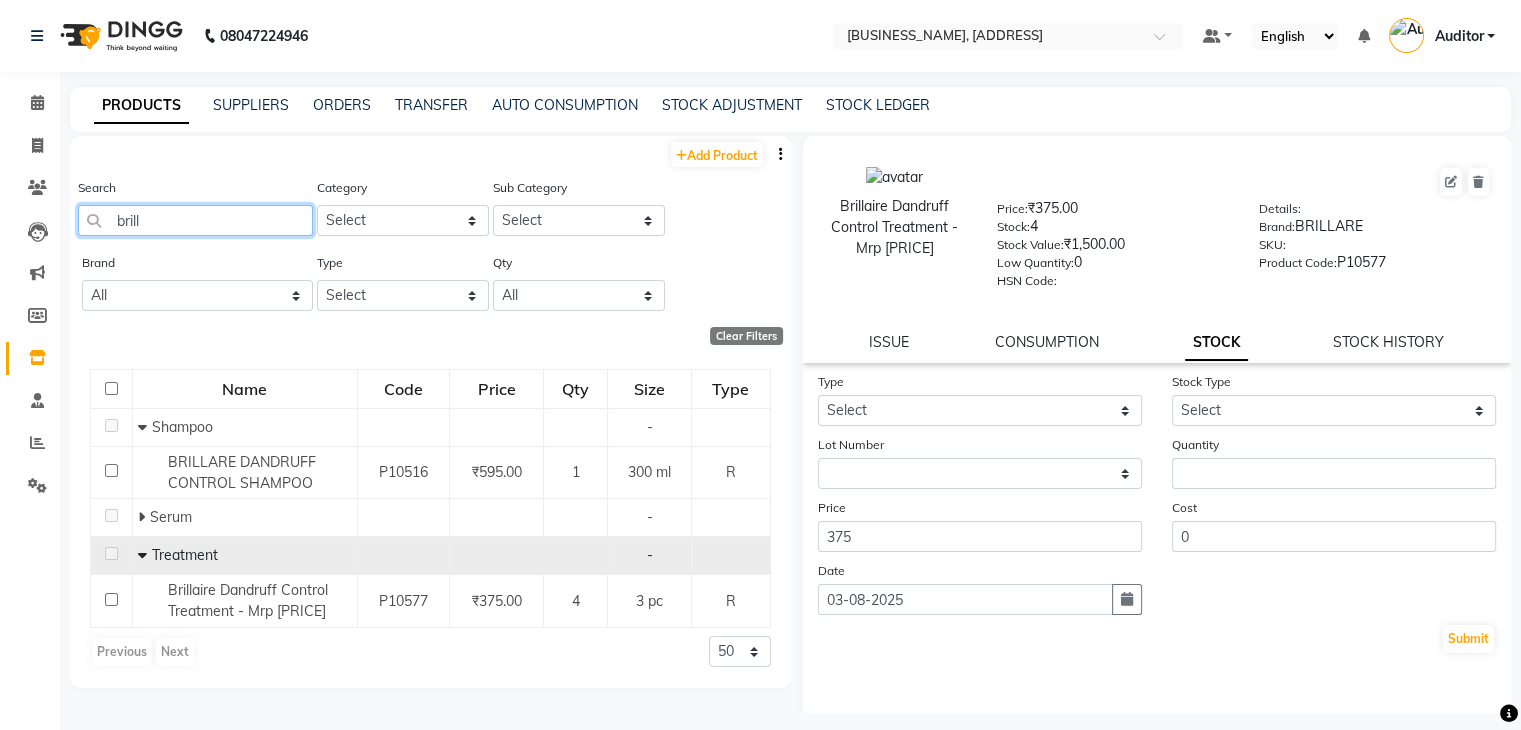 click on "brill" 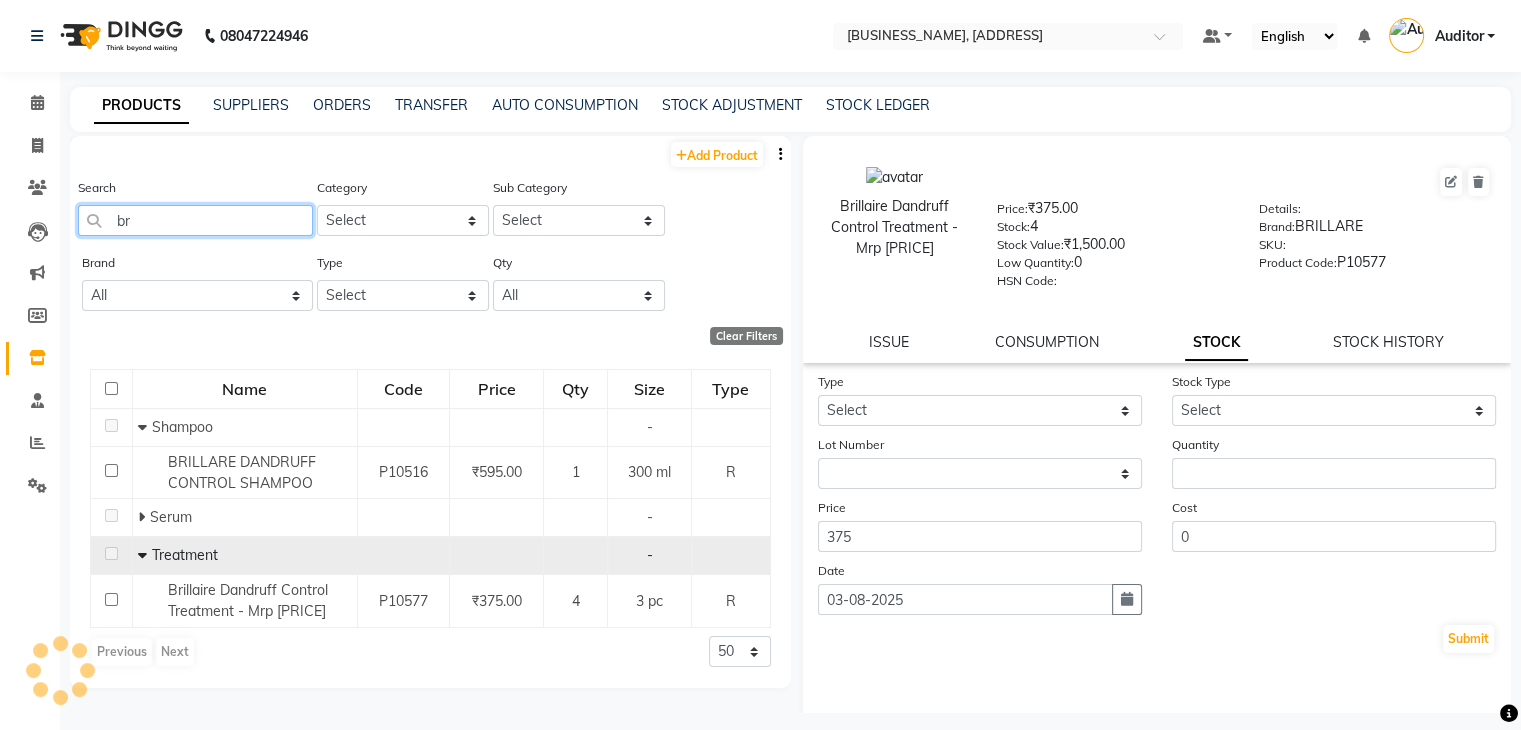 type on "b" 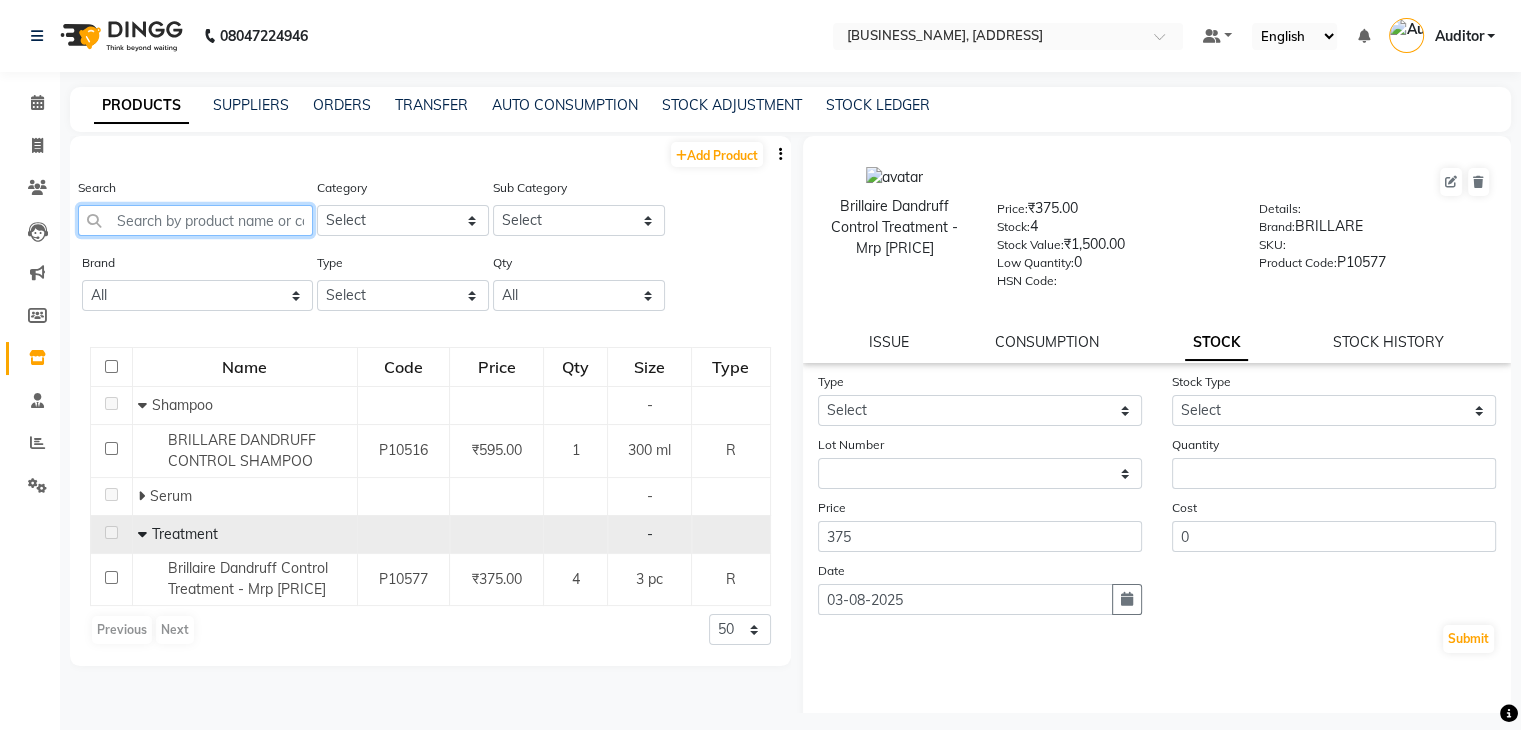 type on "n" 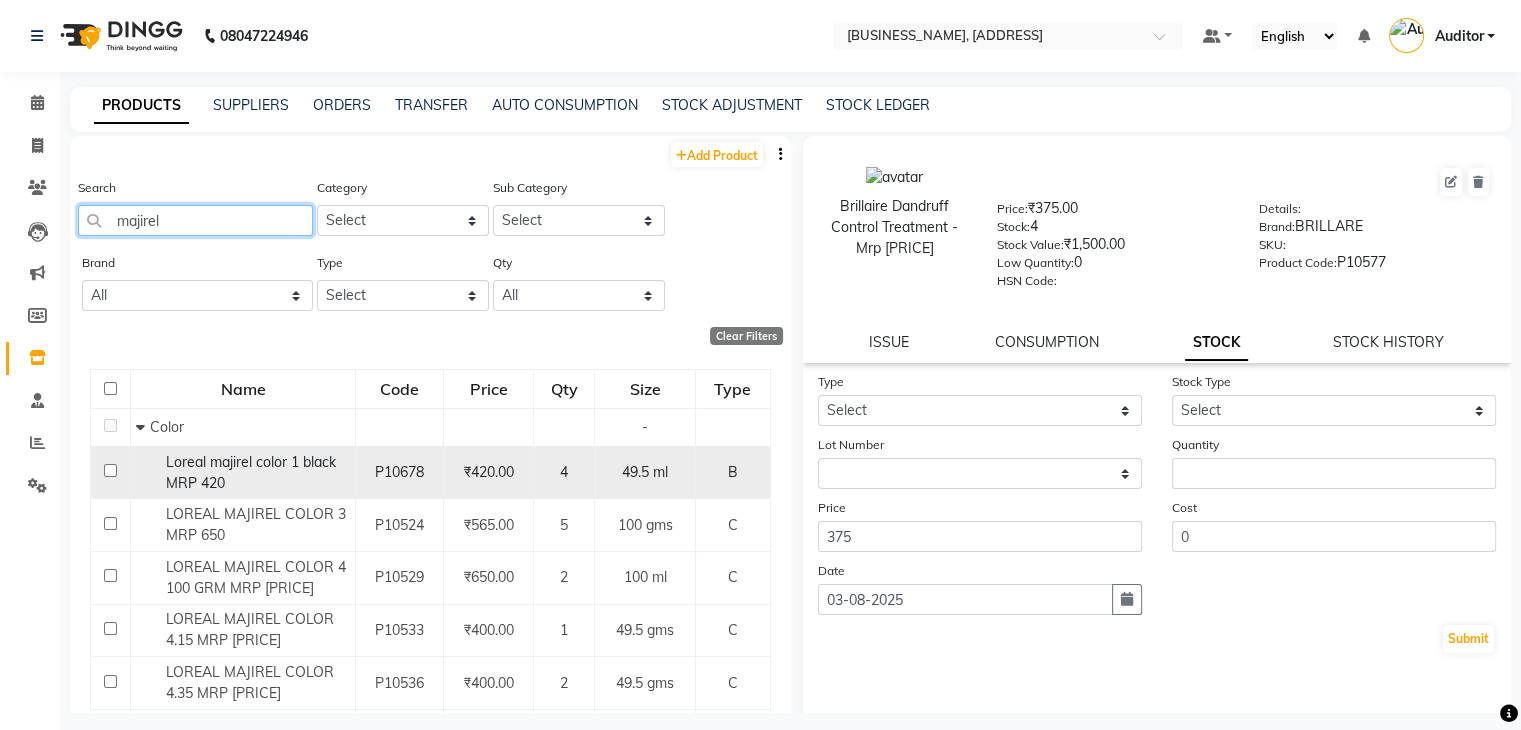 type on "majirel" 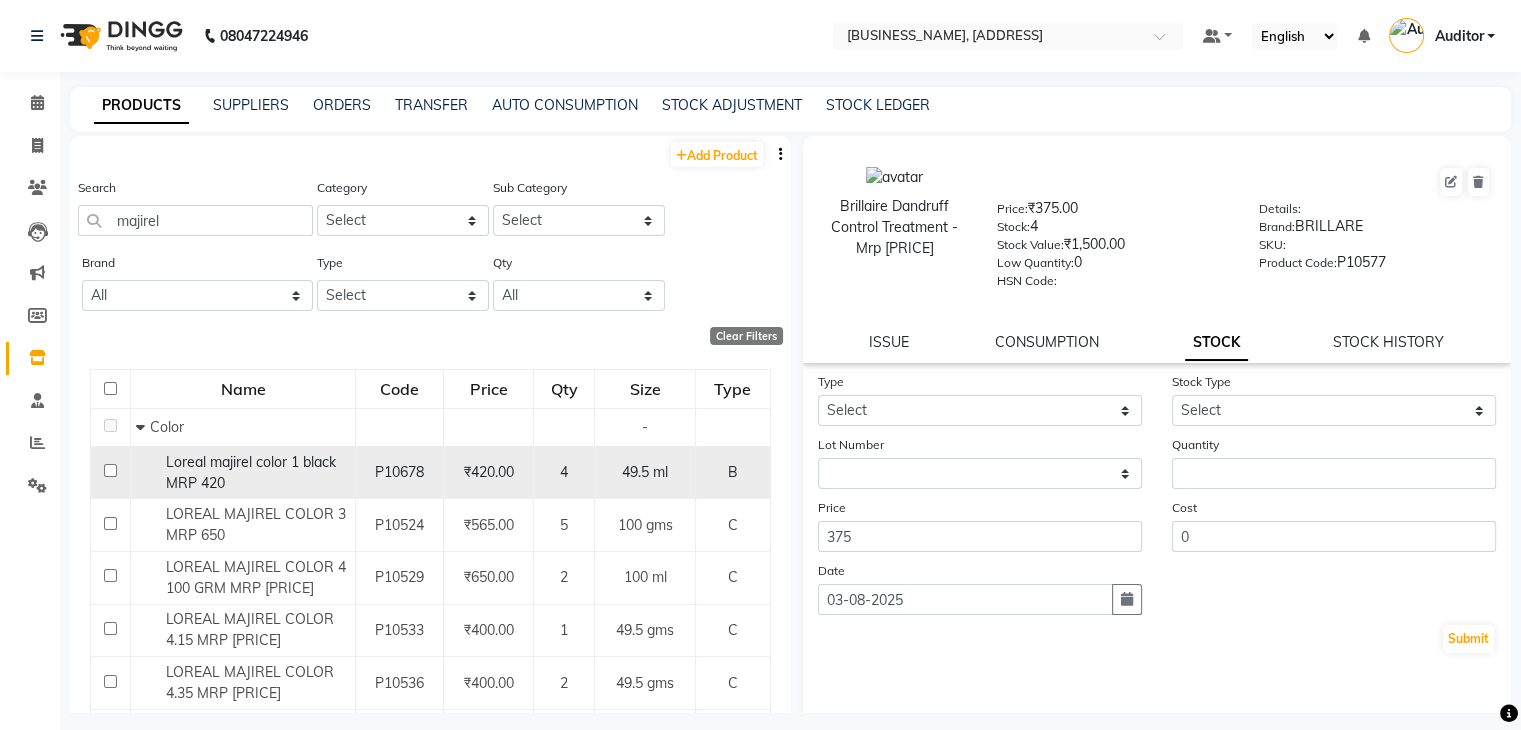 click on "Loreal majirel color 1 black MRP 420" 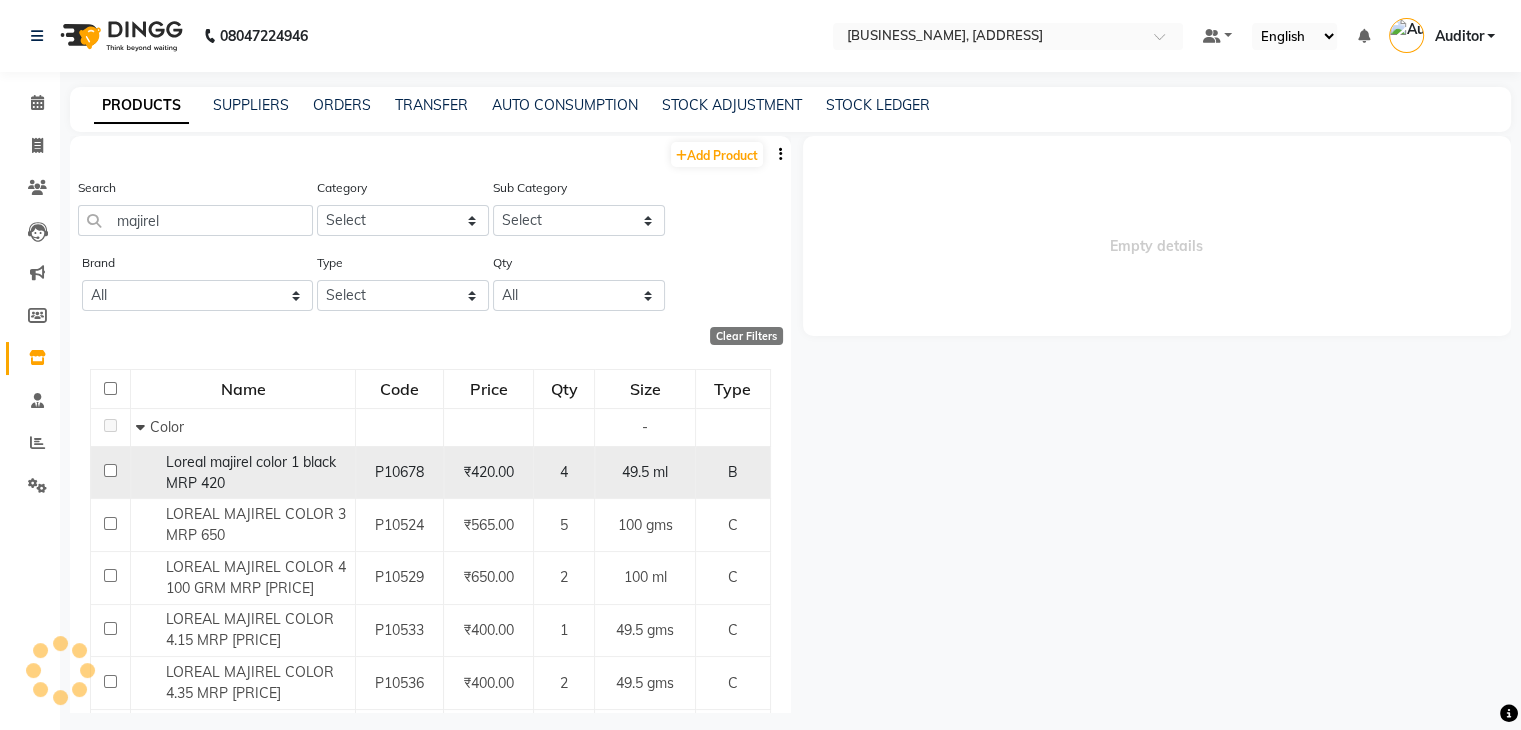select 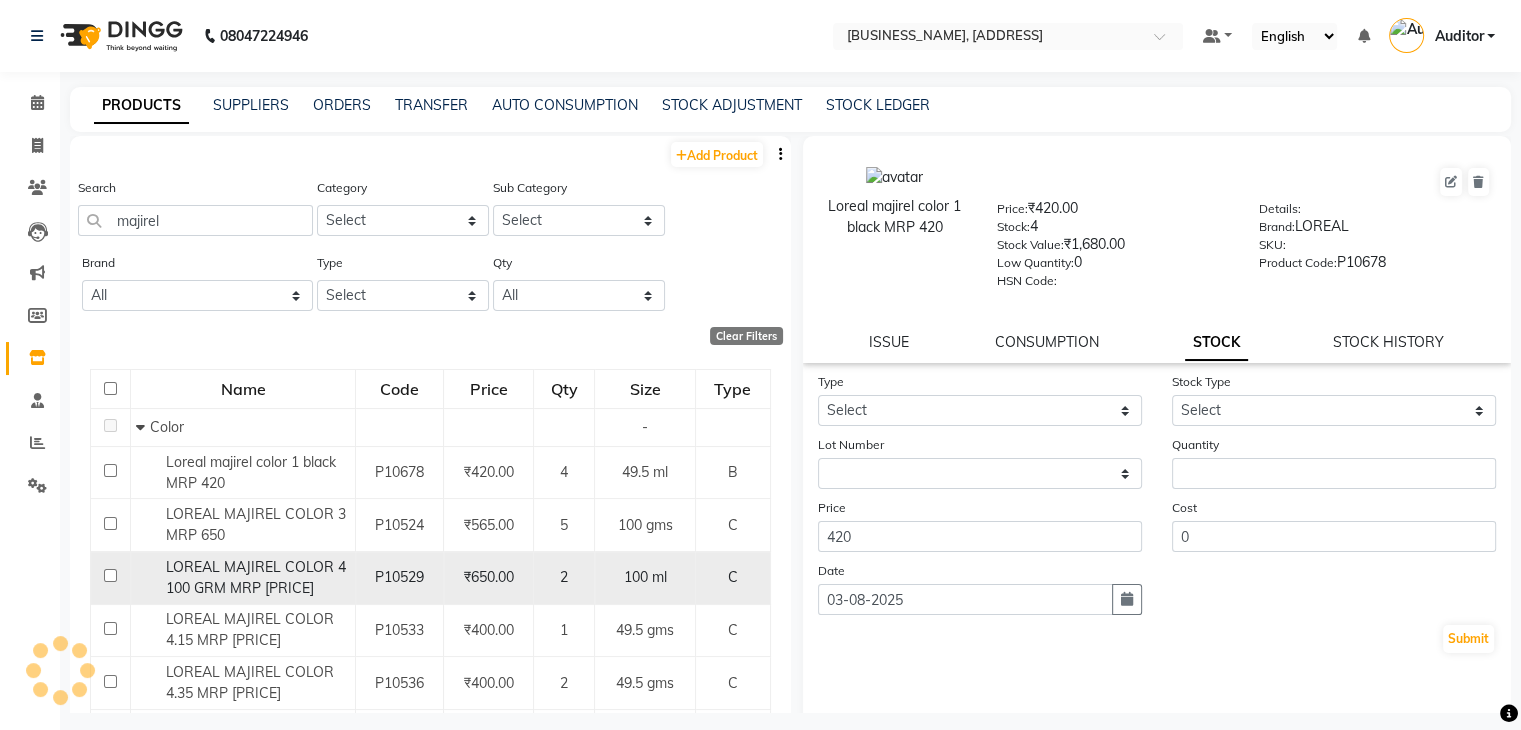 click on "LOREAL MAJIREL COLOR 4 100 GRM MRP [PRICE]" 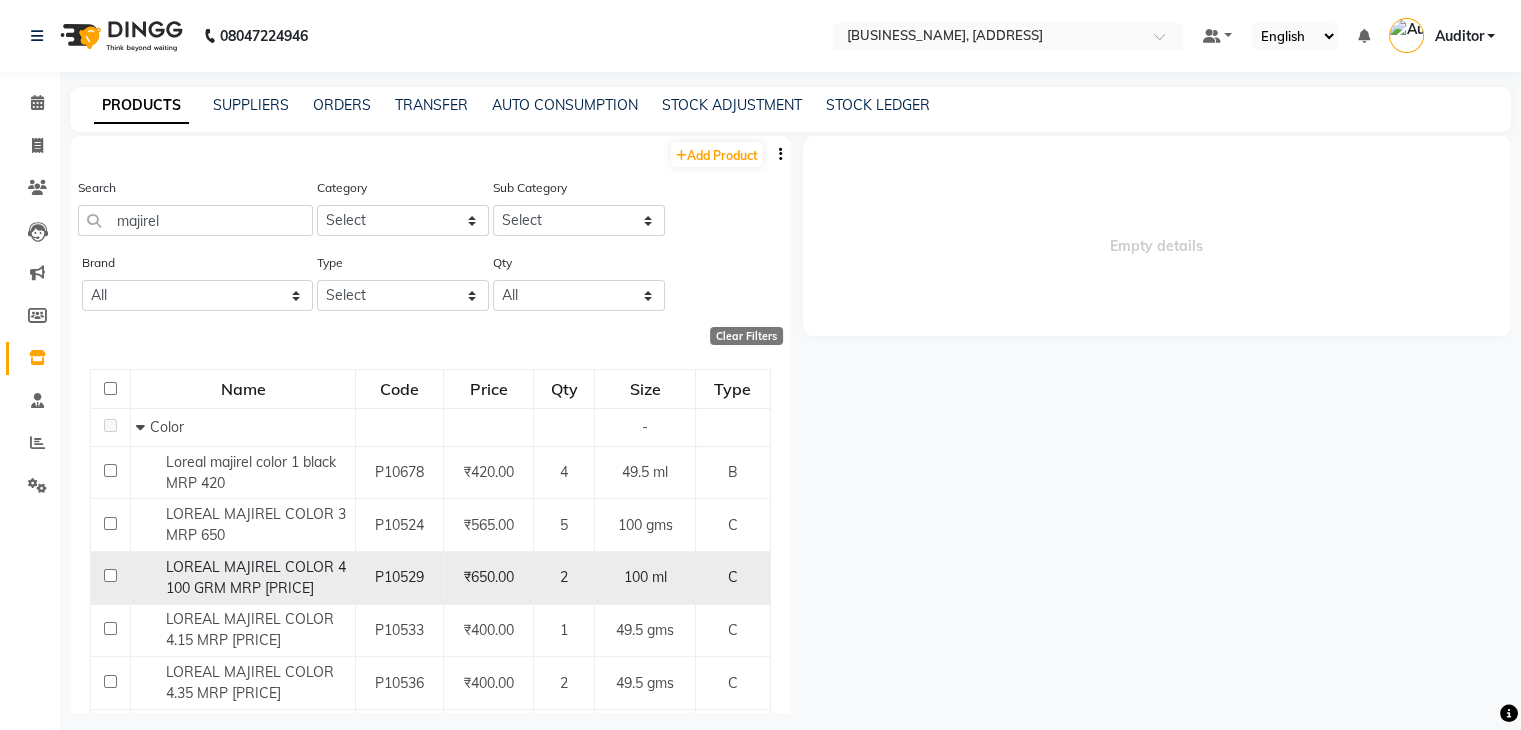 select 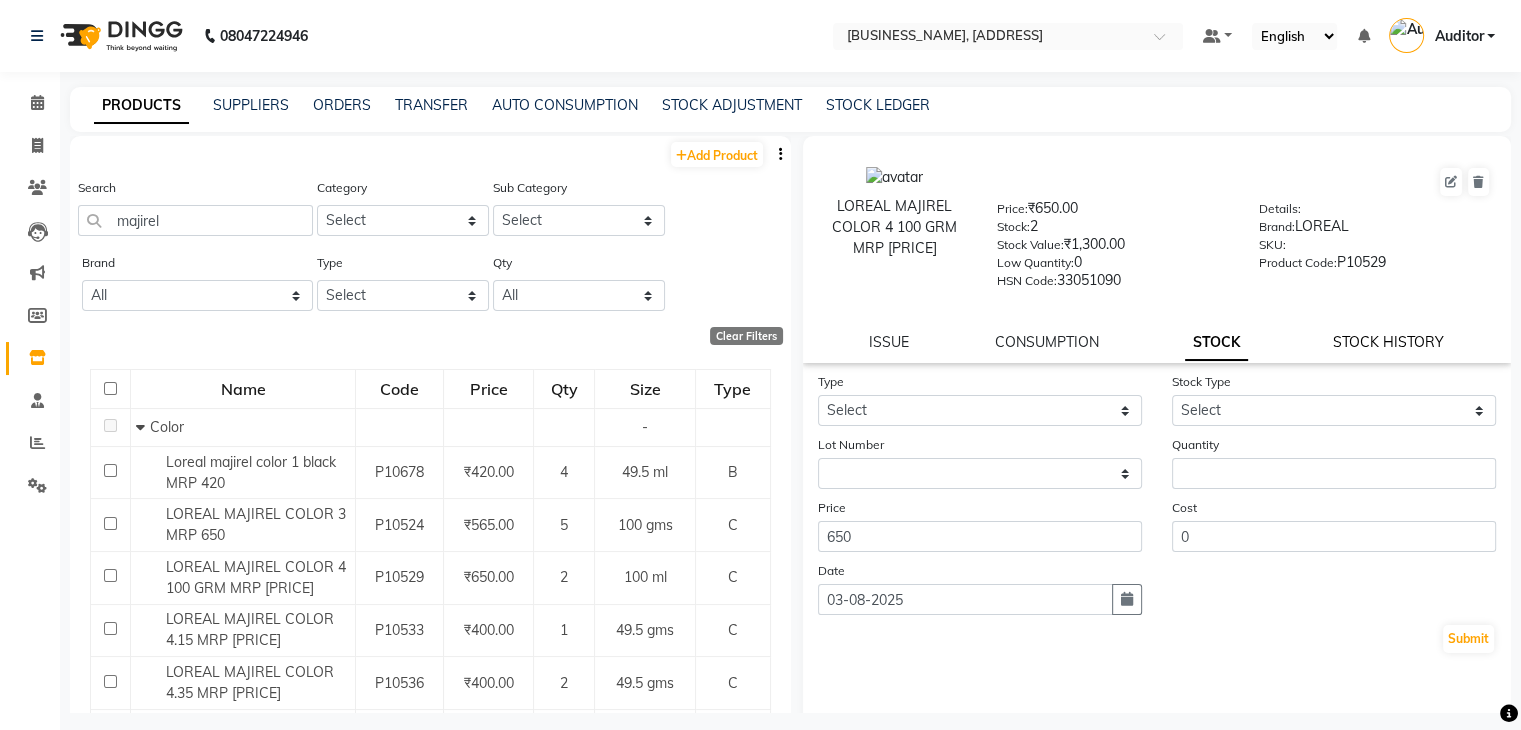 click on "STOCK HISTORY" 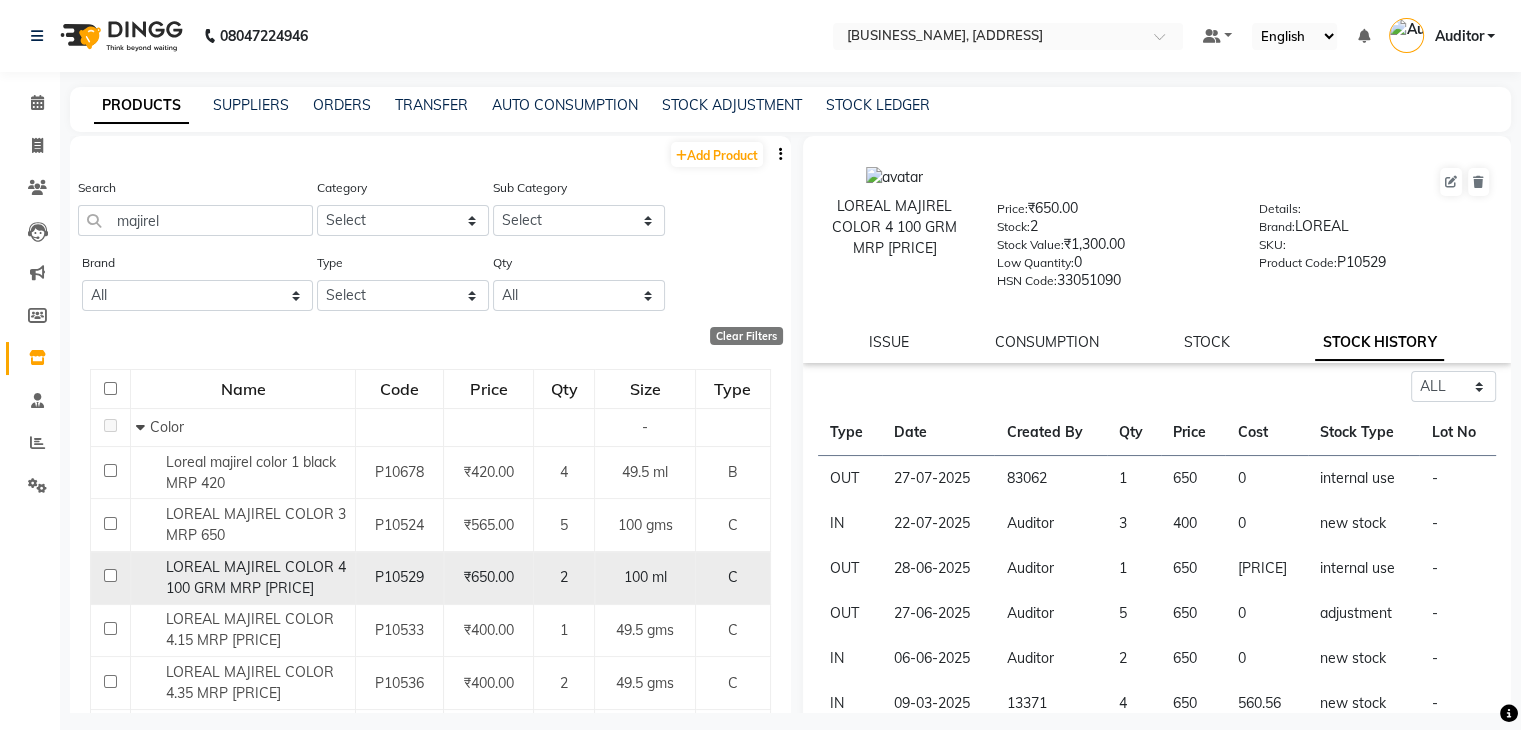 click on "2" 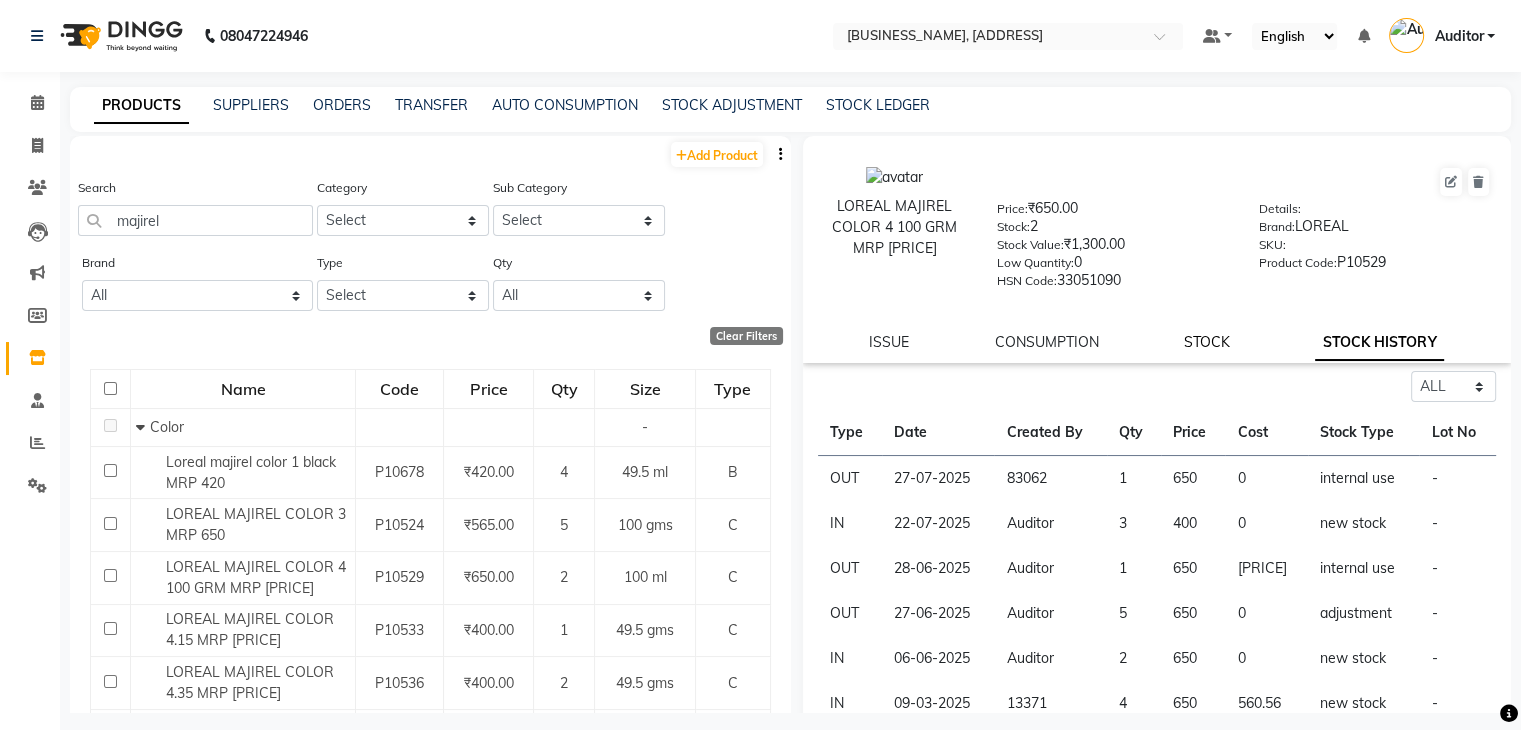 click on "STOCK" 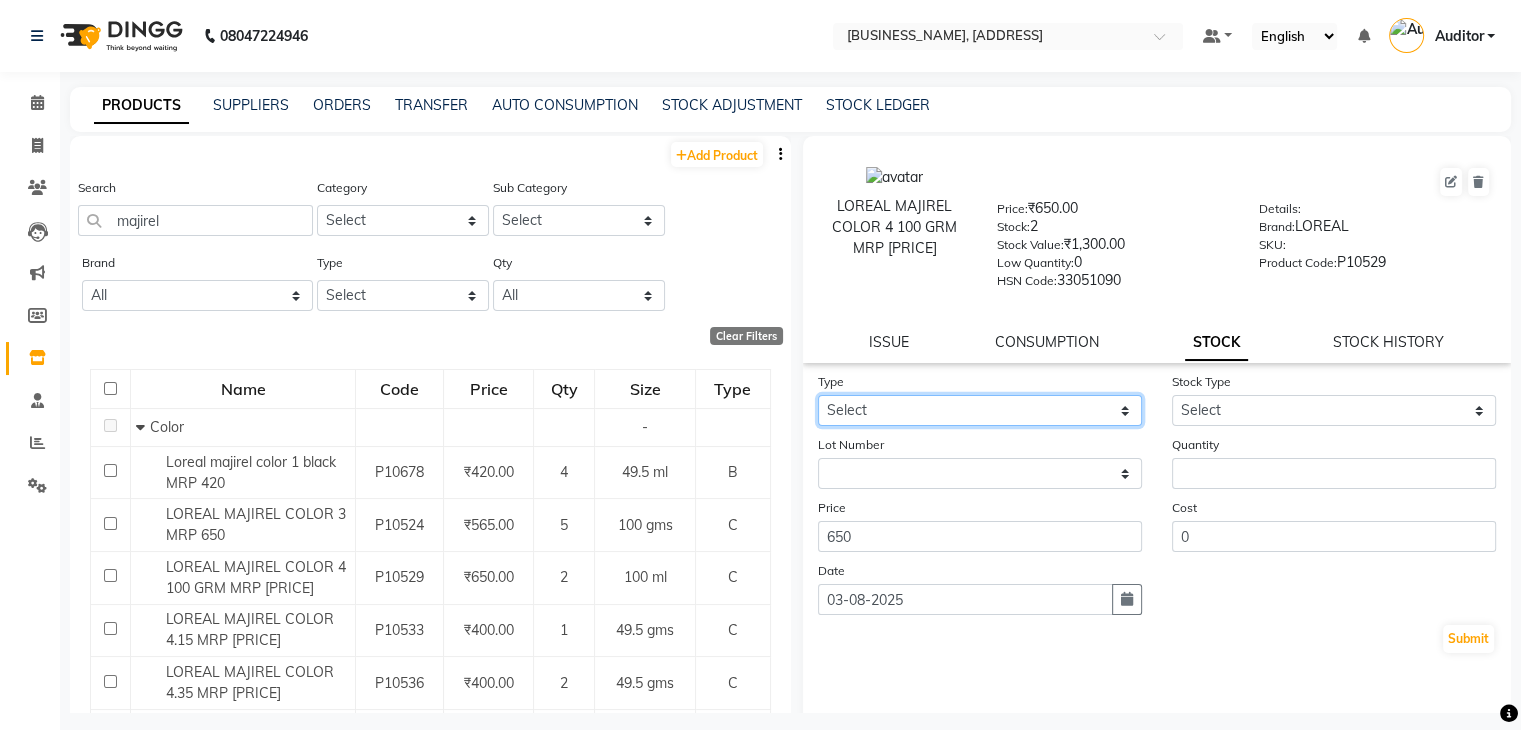 click on "Select In Out" 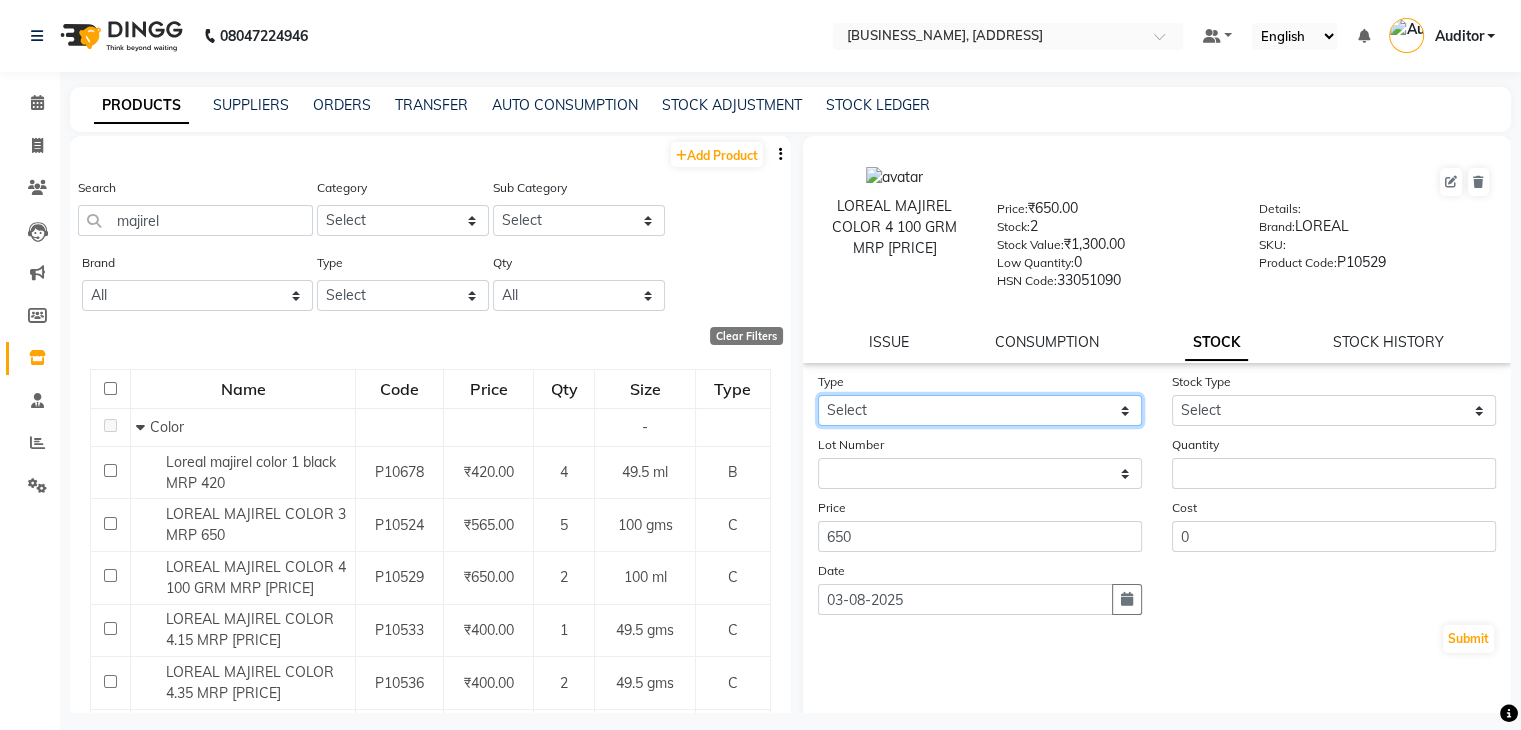 select on "out" 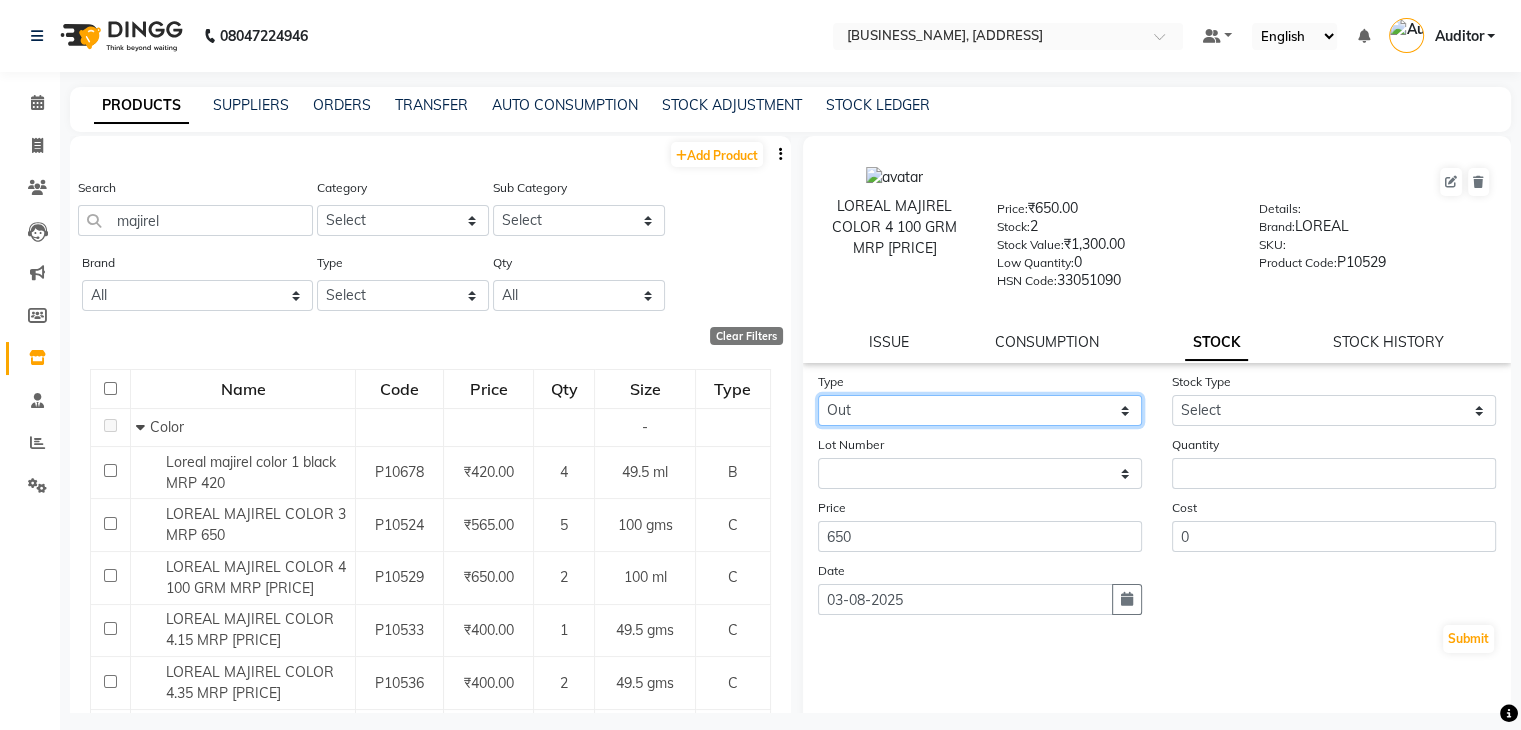 click on "Select In Out" 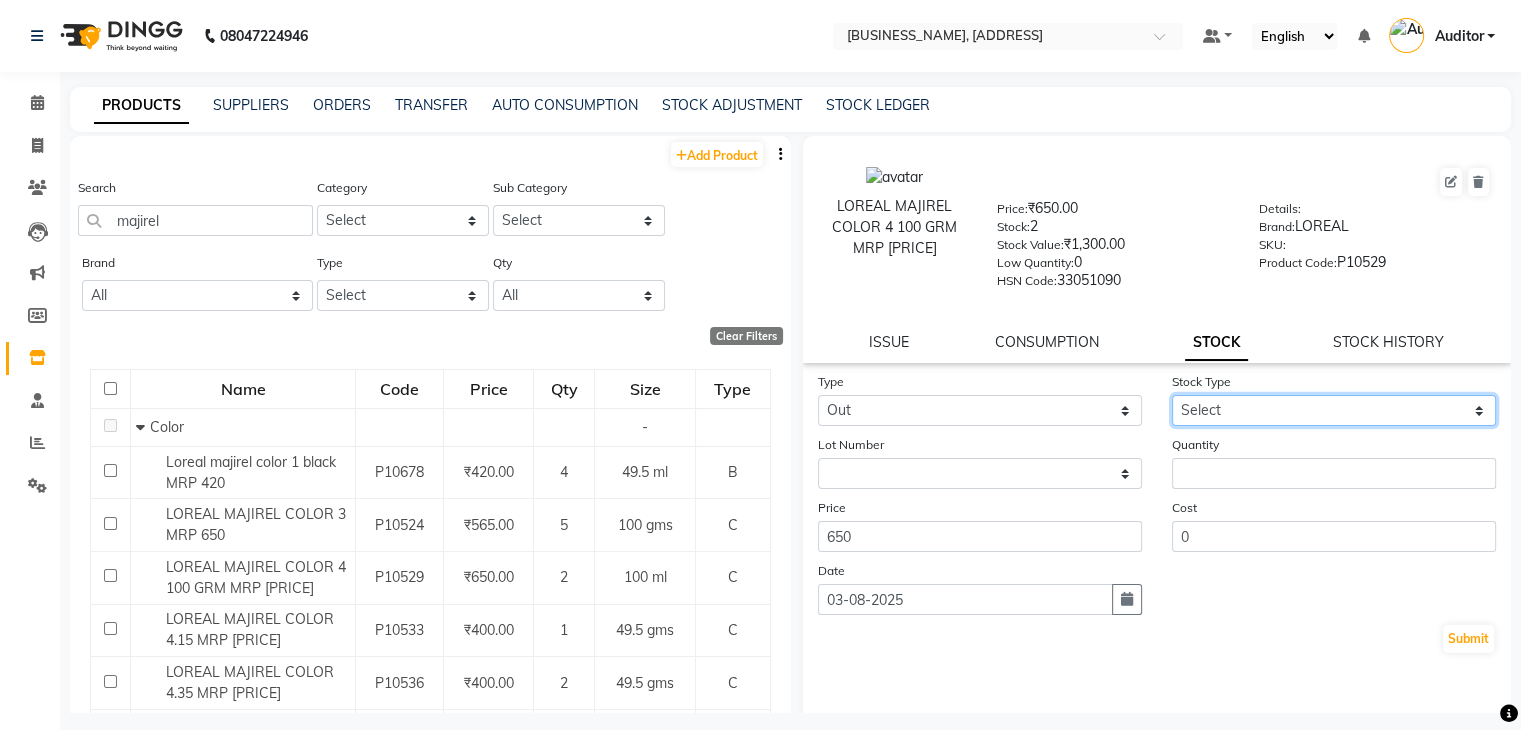 click on "Select Internal Use Damaged Expired Adjustment Return Other" 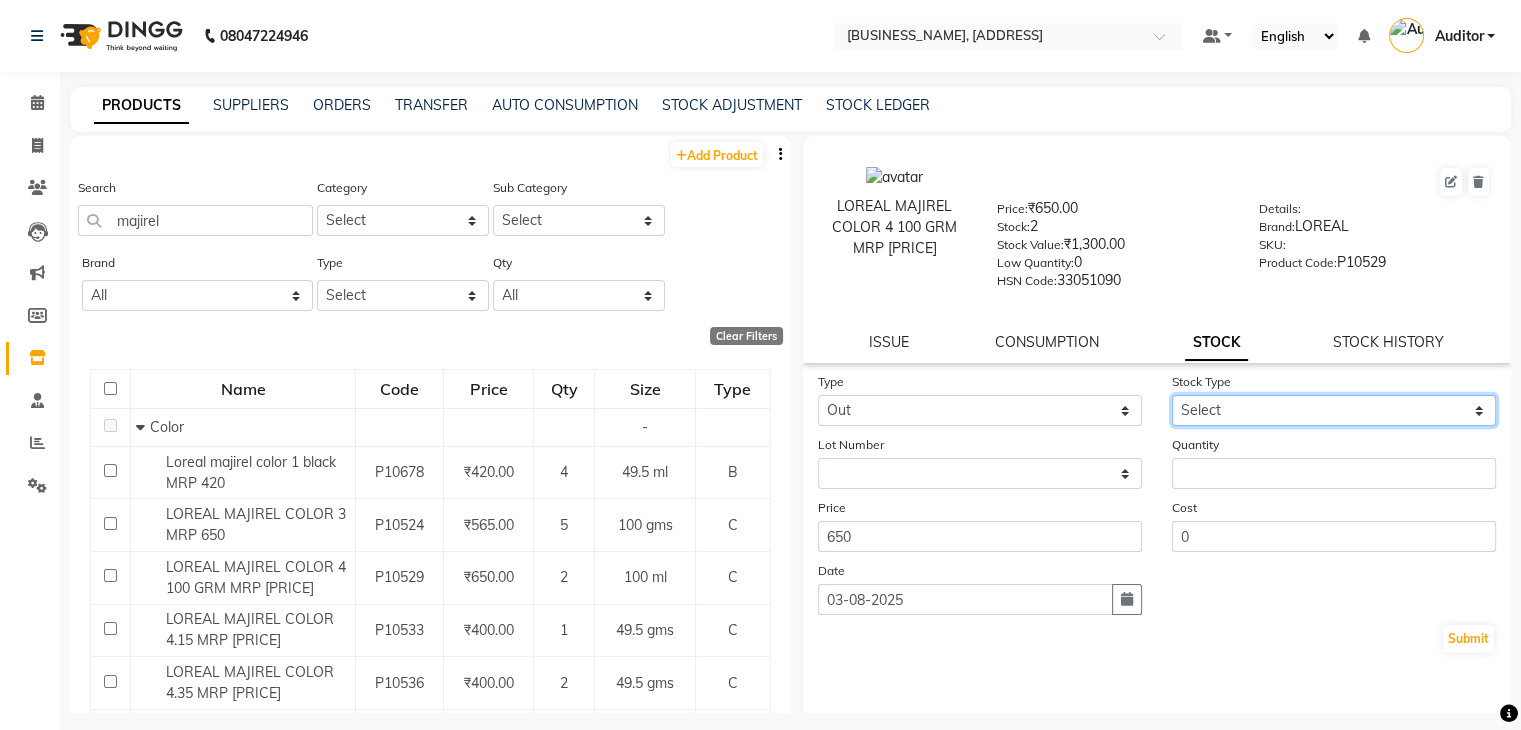 select on "internal use" 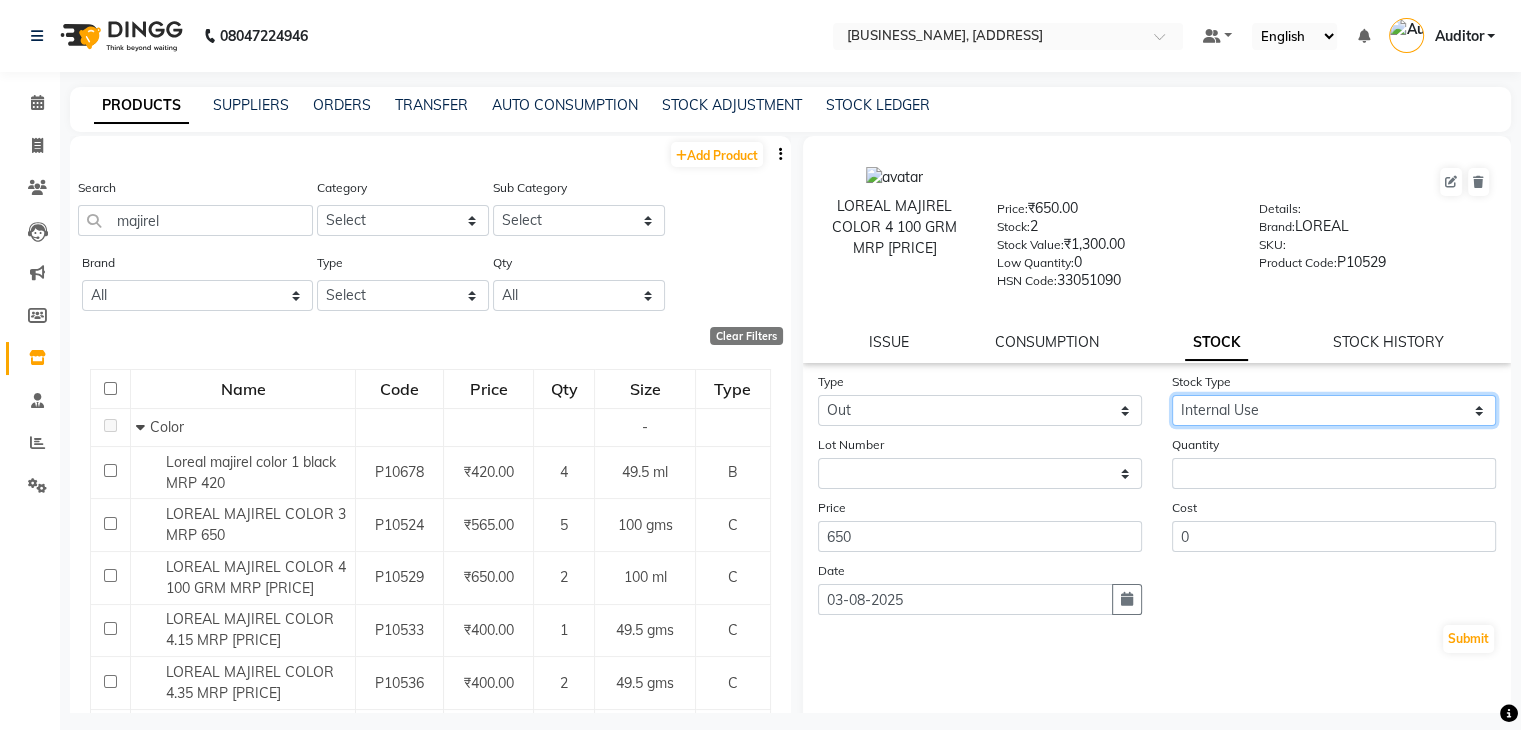 click on "Select Internal Use Damaged Expired Adjustment Return Other" 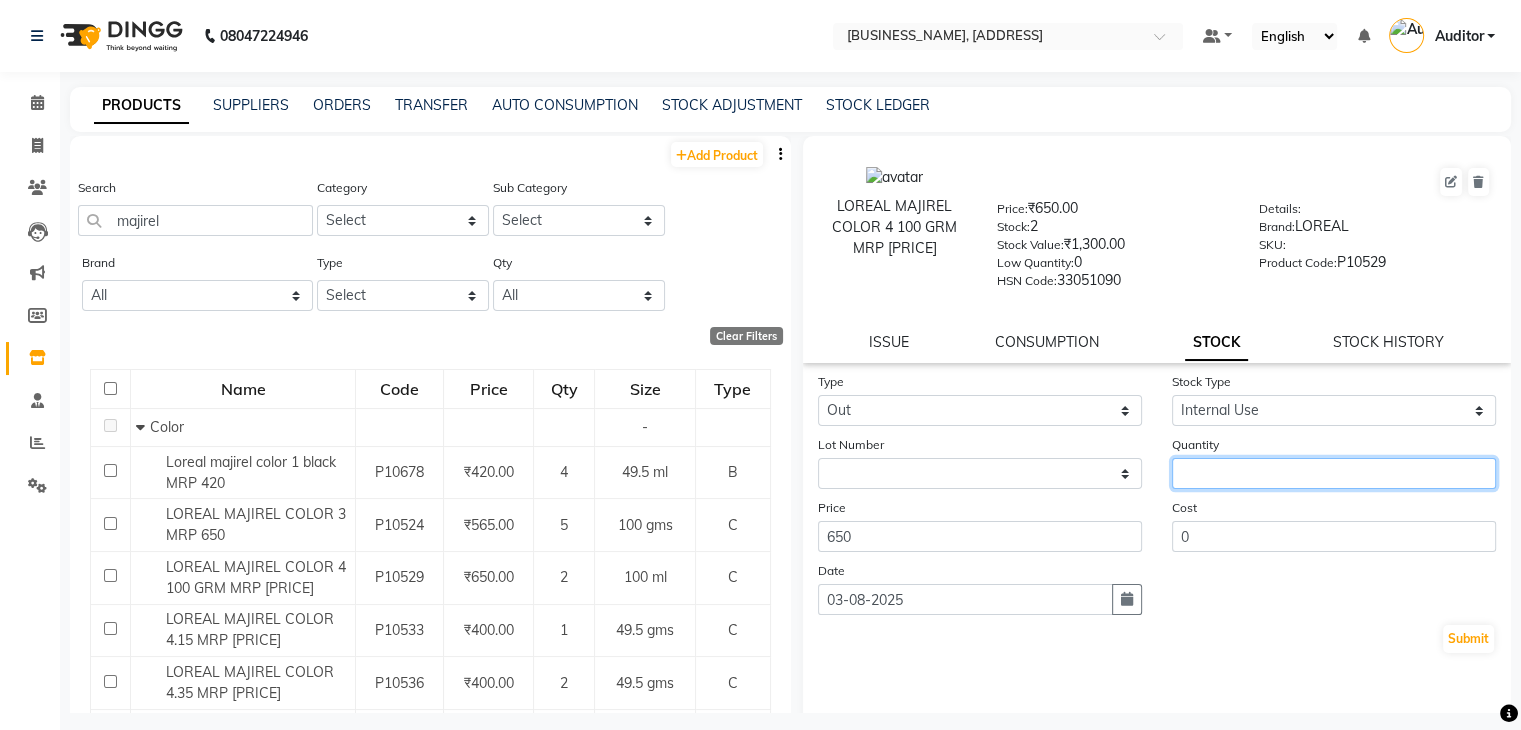 click 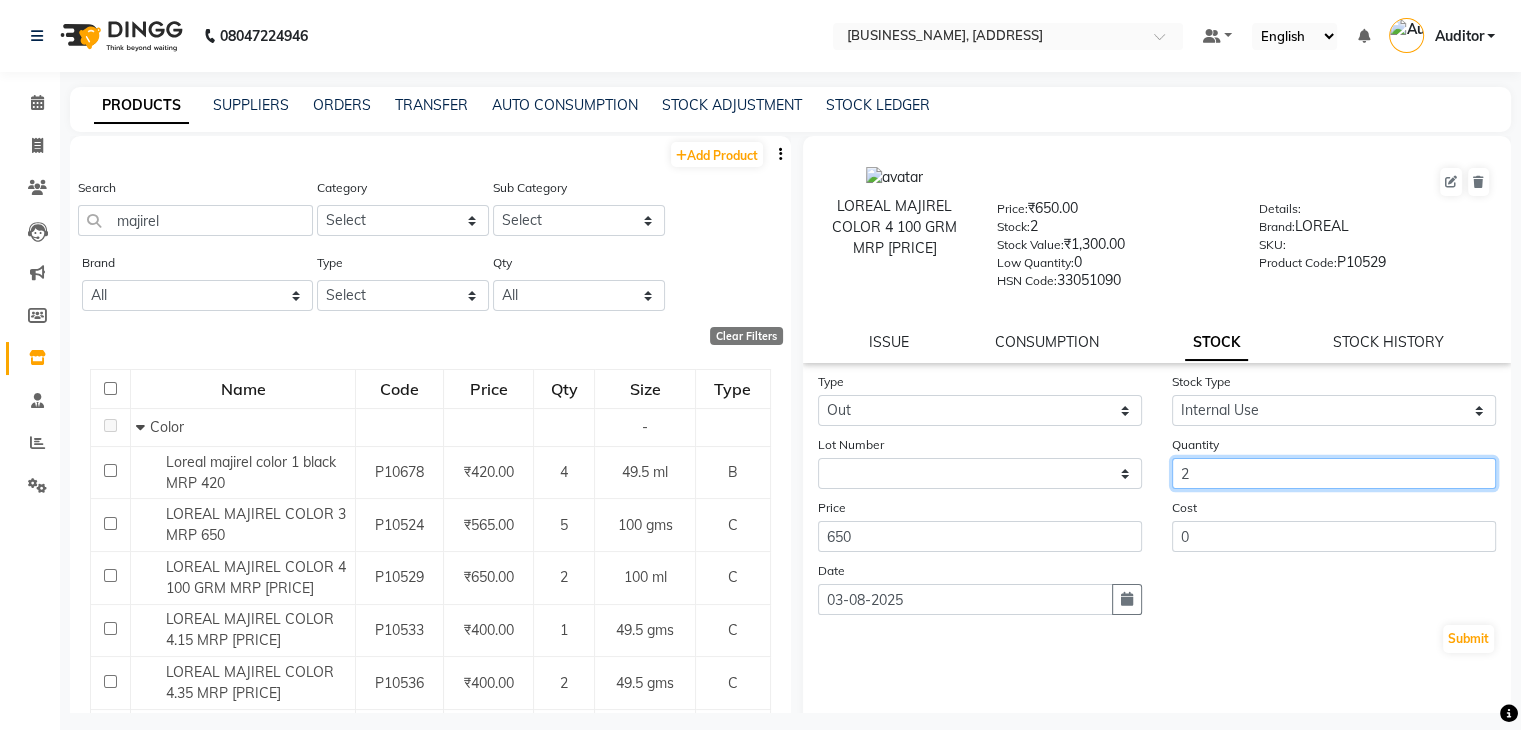 type on "2" 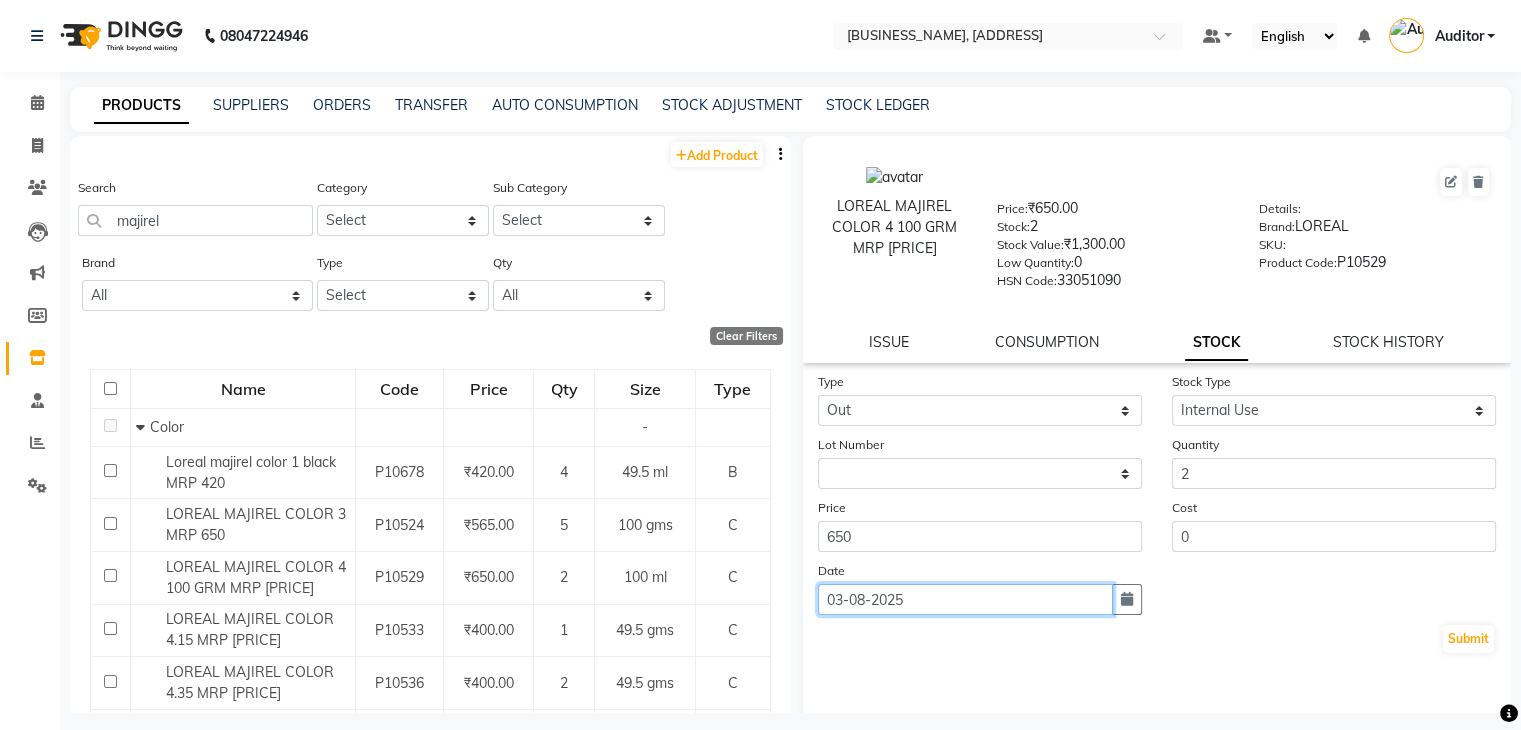 click on "03-08-2025" 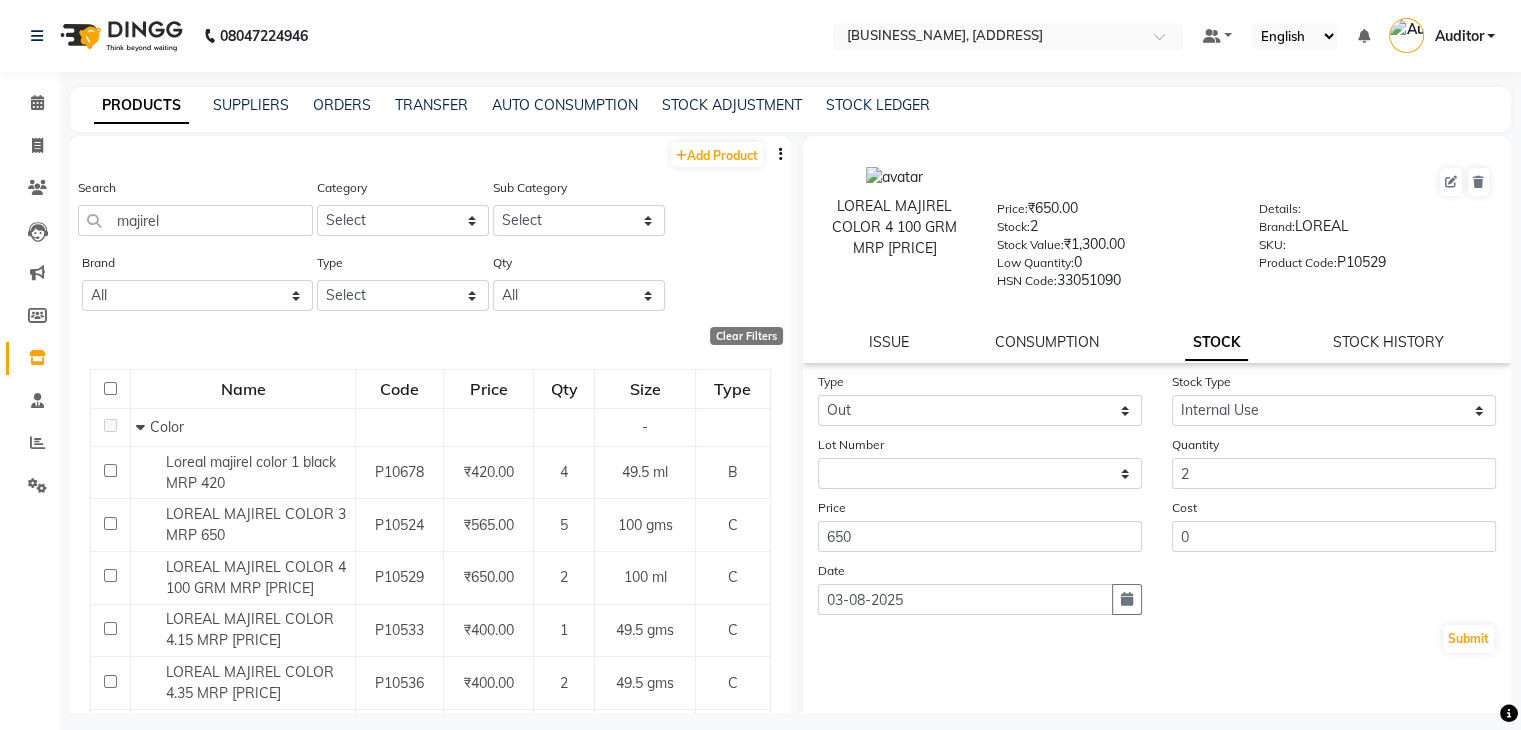 select on "8" 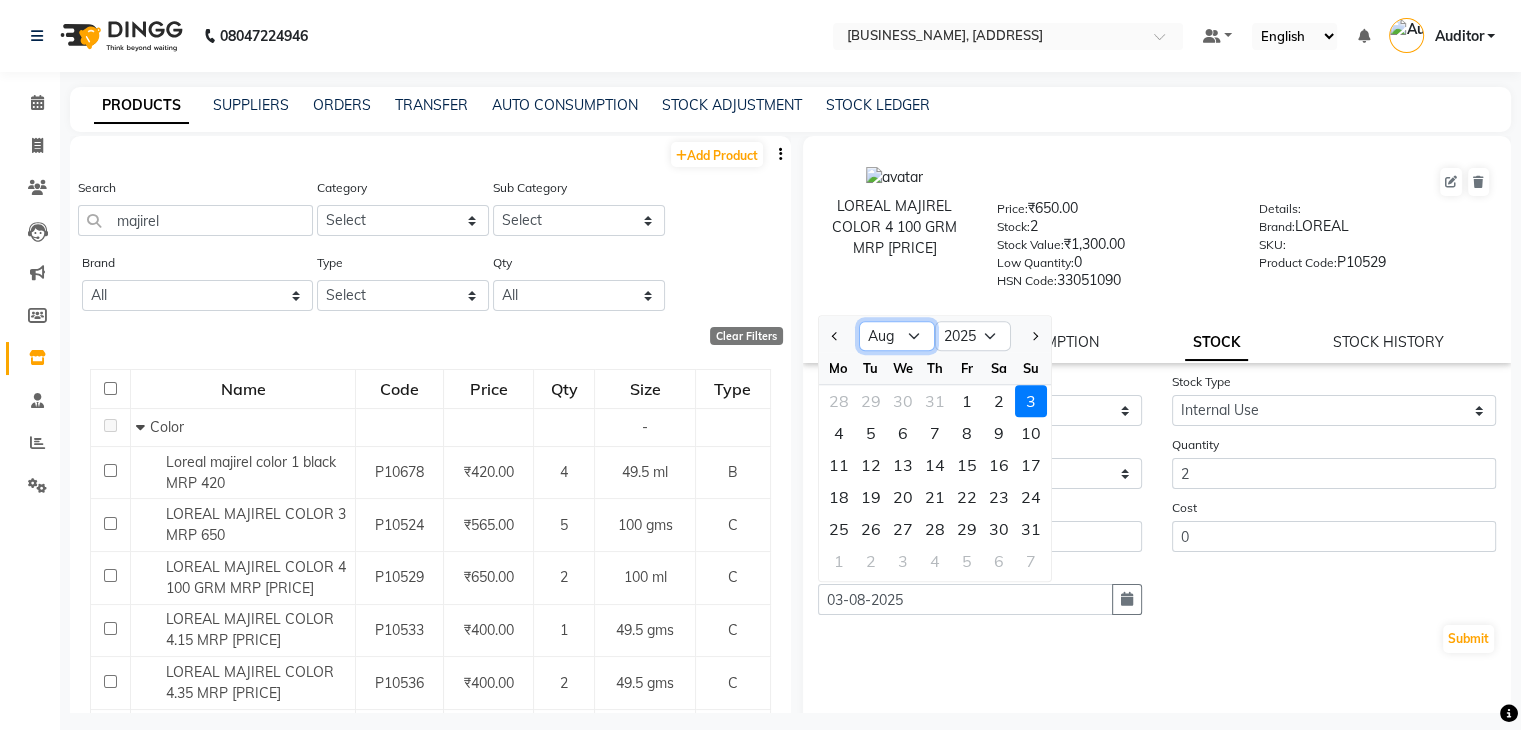 click on "Jan Feb Mar Apr May Jun Jul Aug Sep Oct Nov Dec" 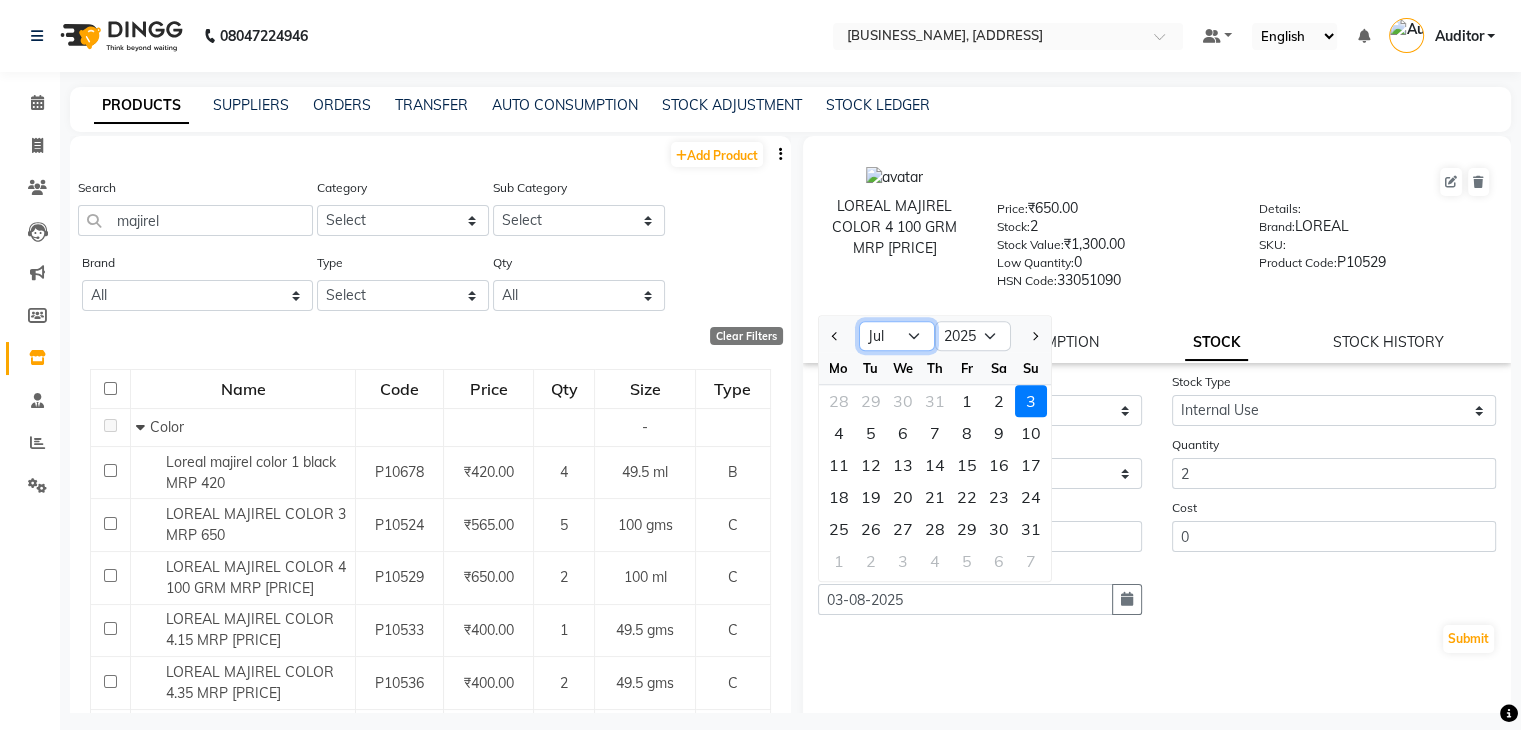 click on "Jan Feb Mar Apr May Jun Jul Aug Sep Oct Nov Dec" 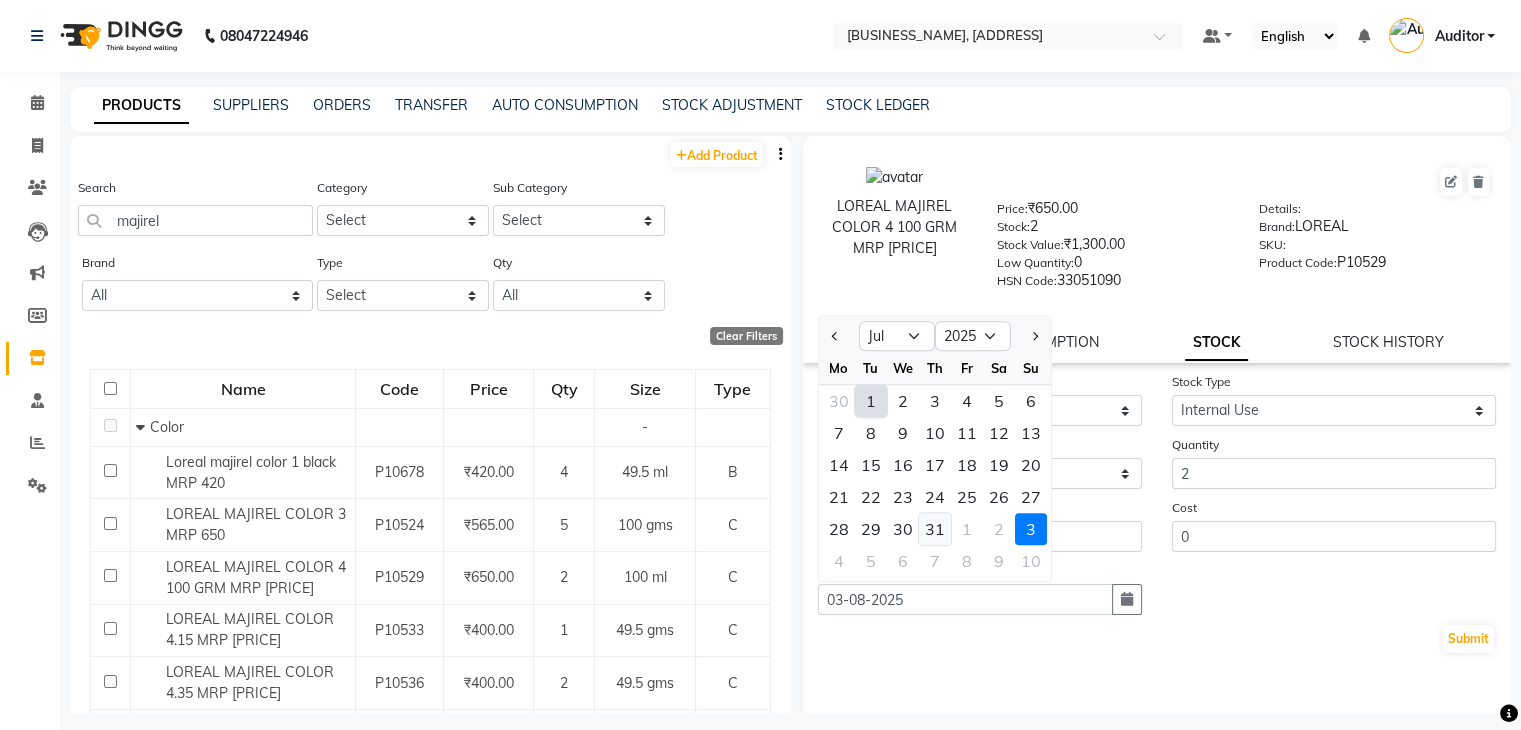 click on "31" 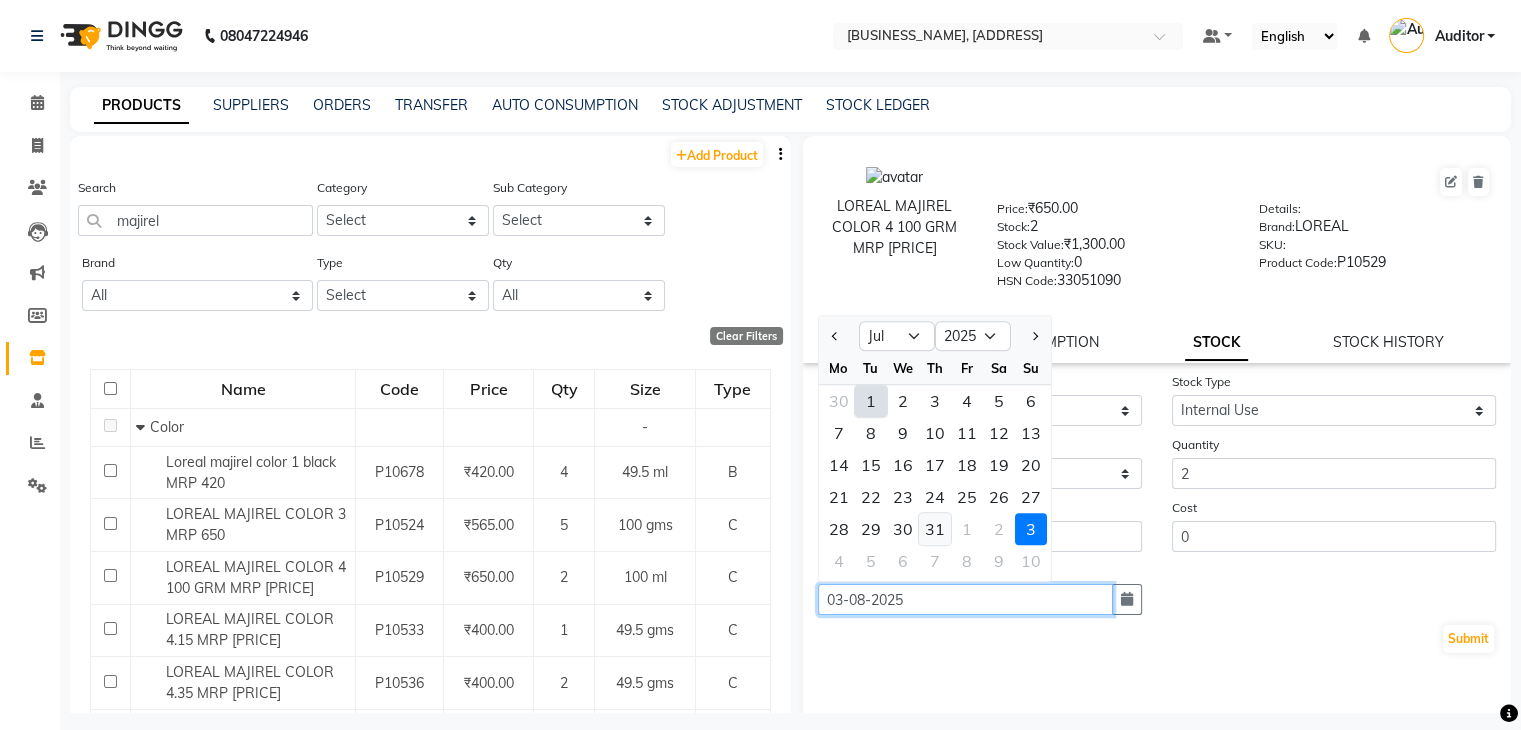 type on "31-07-2025" 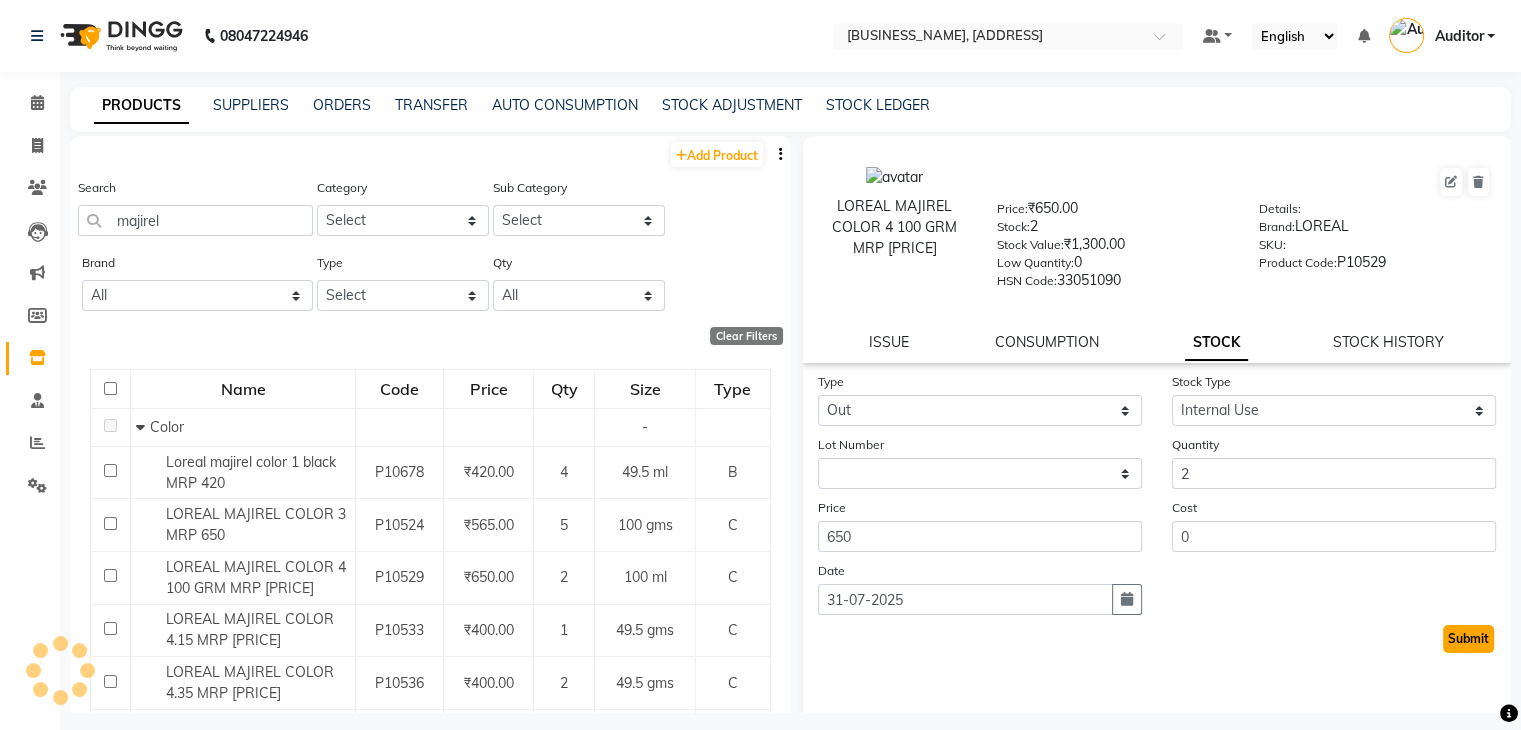click on "Submit" 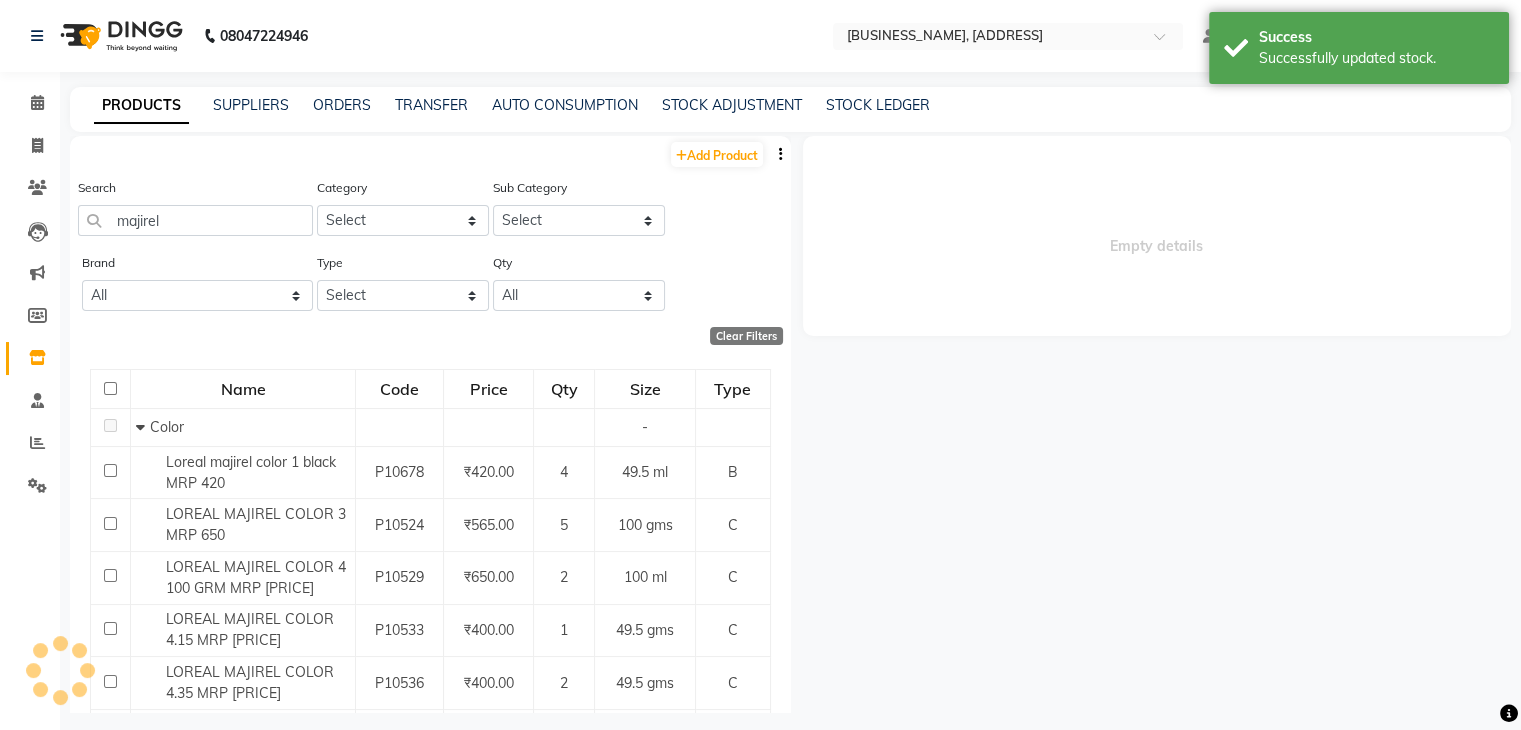 select 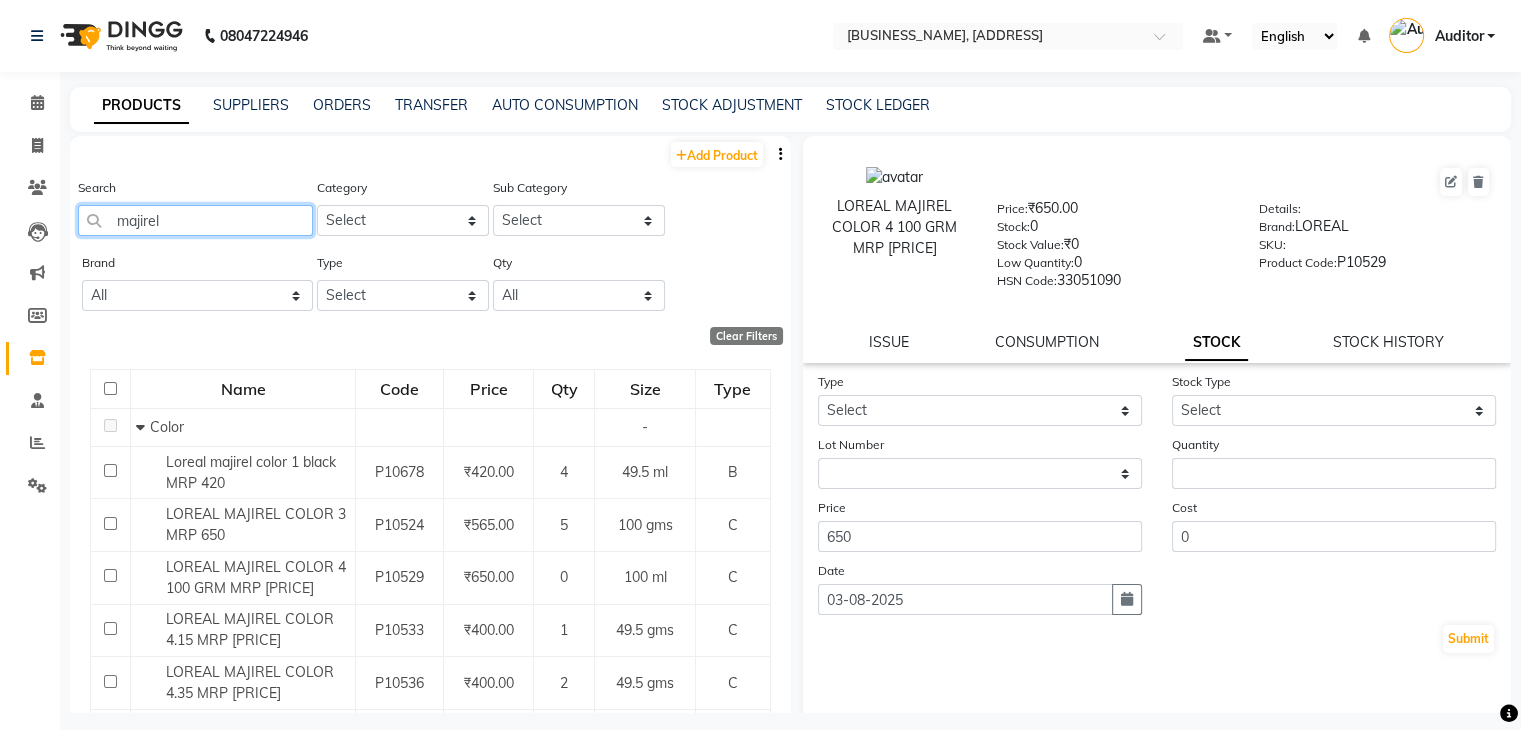 click on "majirel" 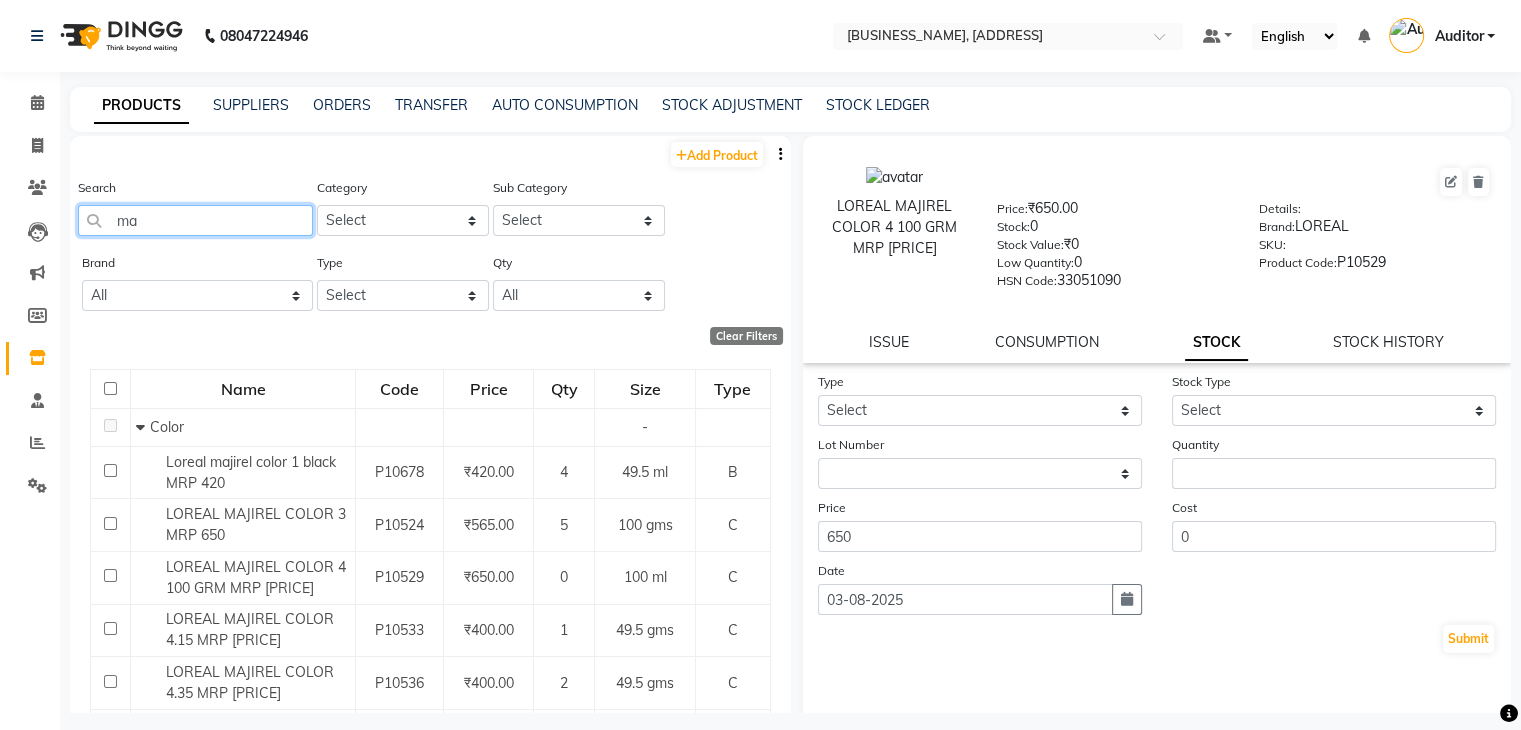 type on "m" 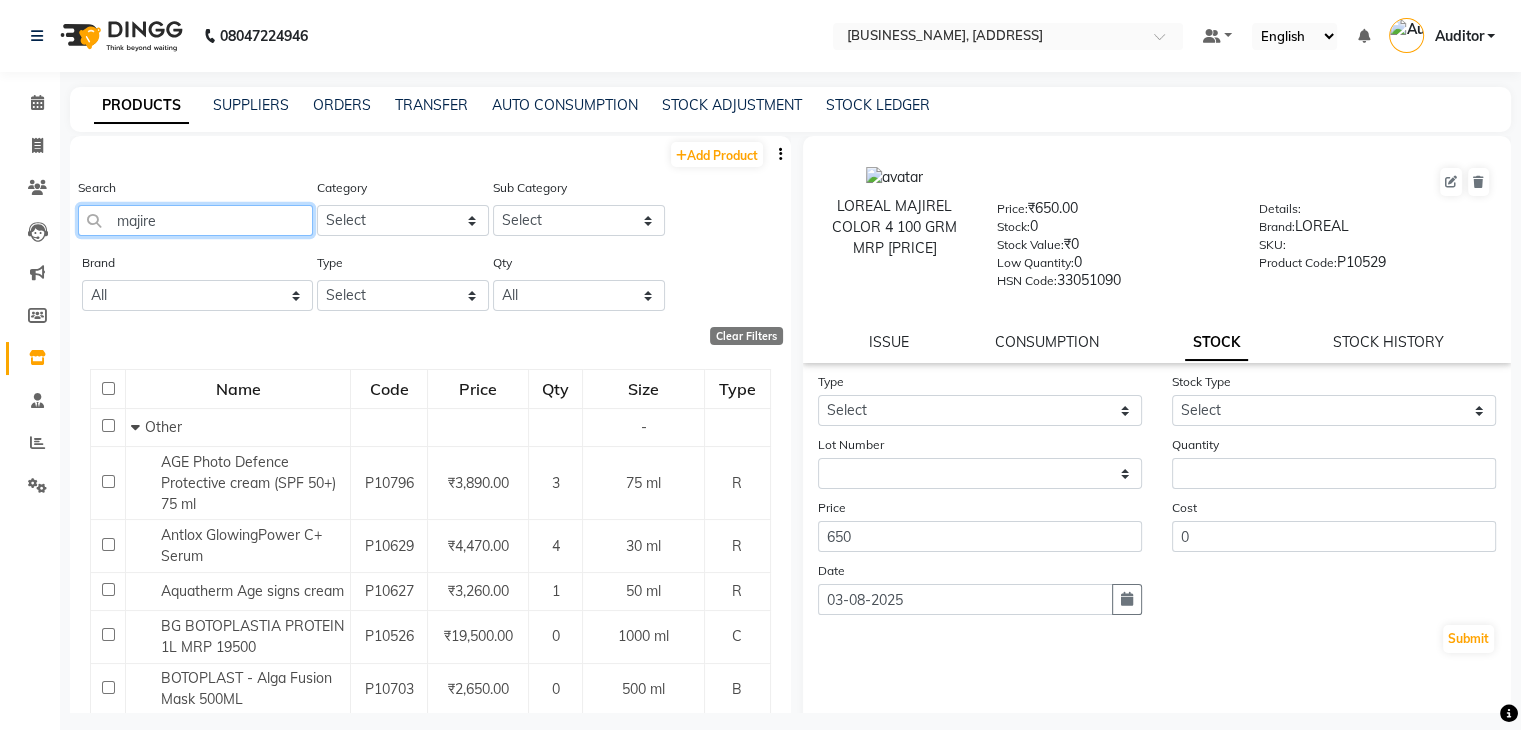 type on "majirel" 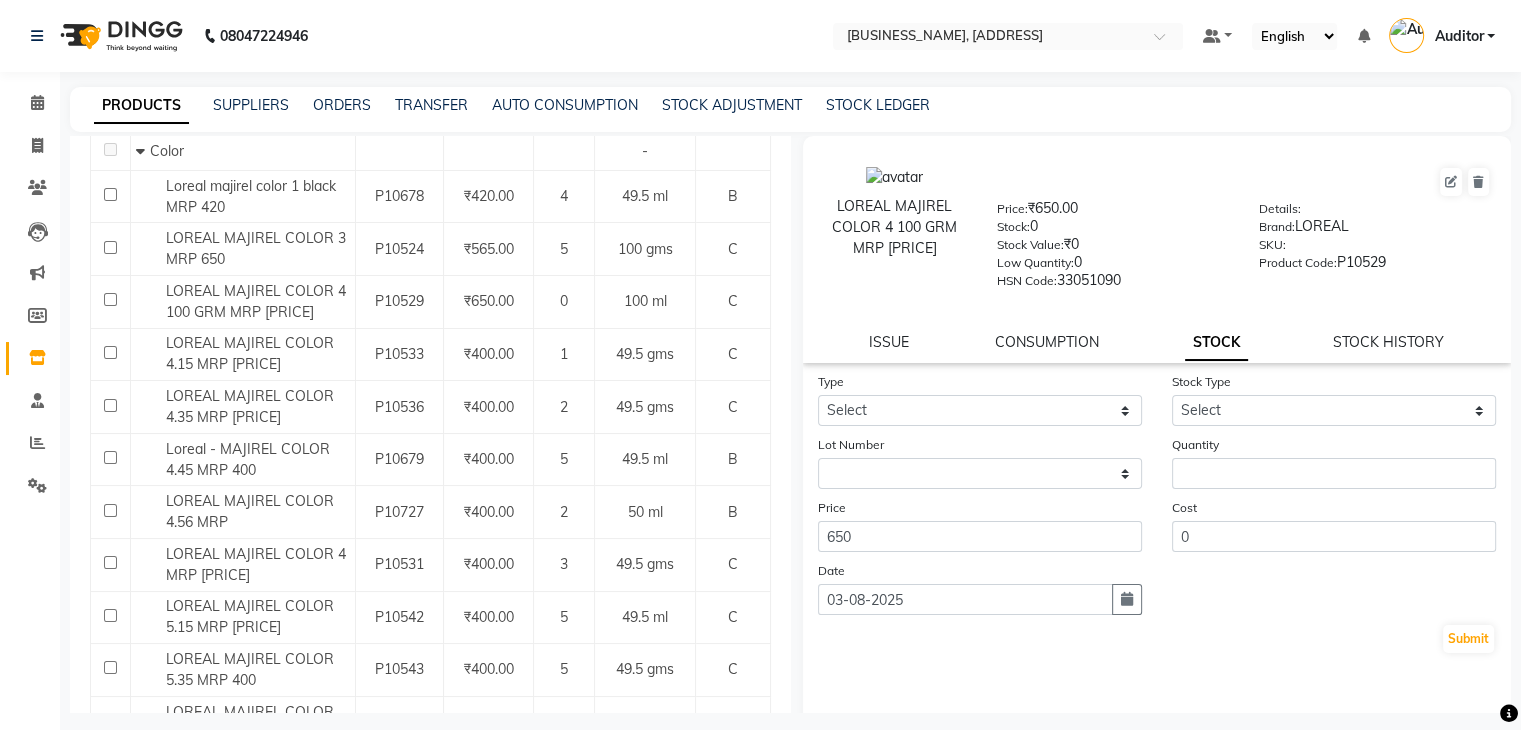 scroll, scrollTop: 280, scrollLeft: 0, axis: vertical 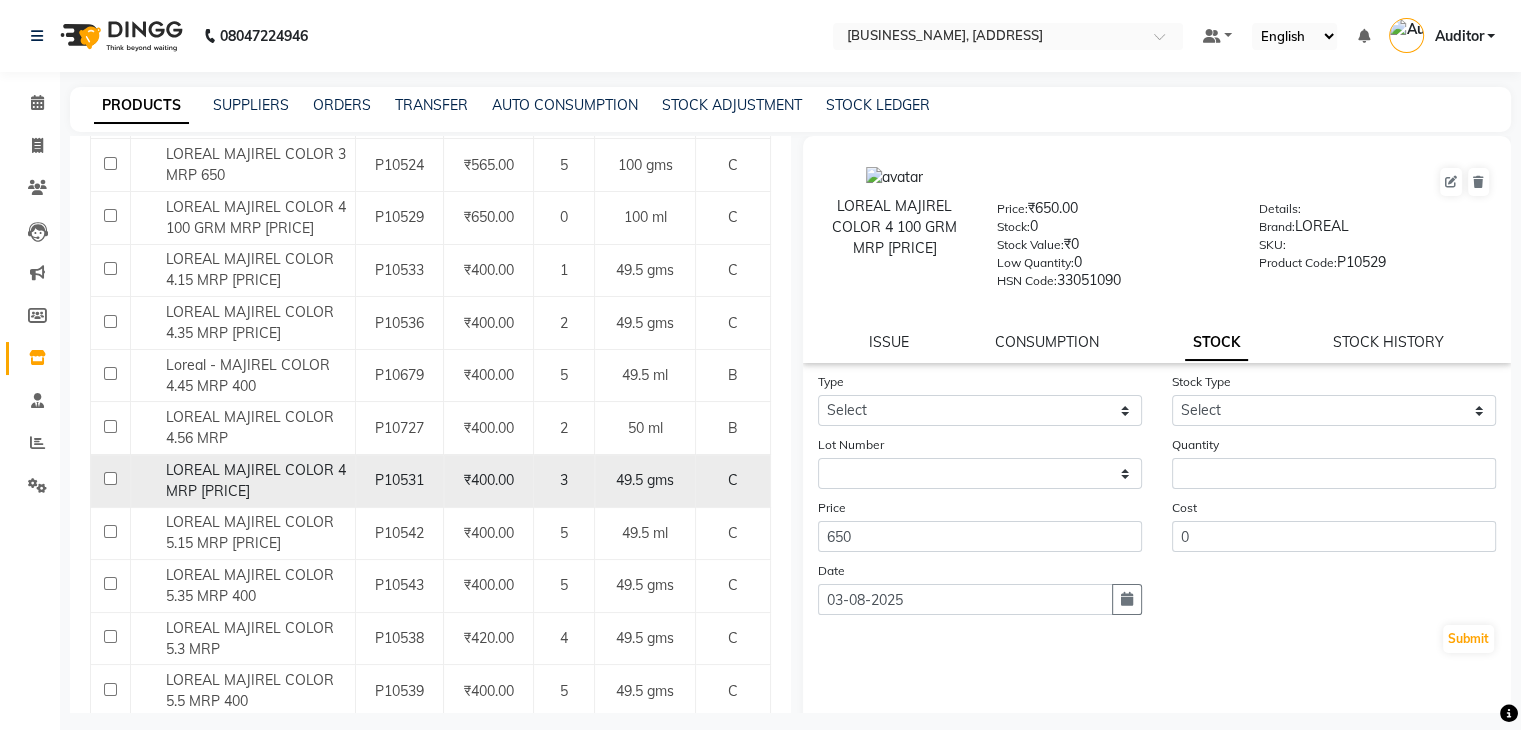 click on "LOREAL MAJIREL COLOR 4 MRP [PRICE]" 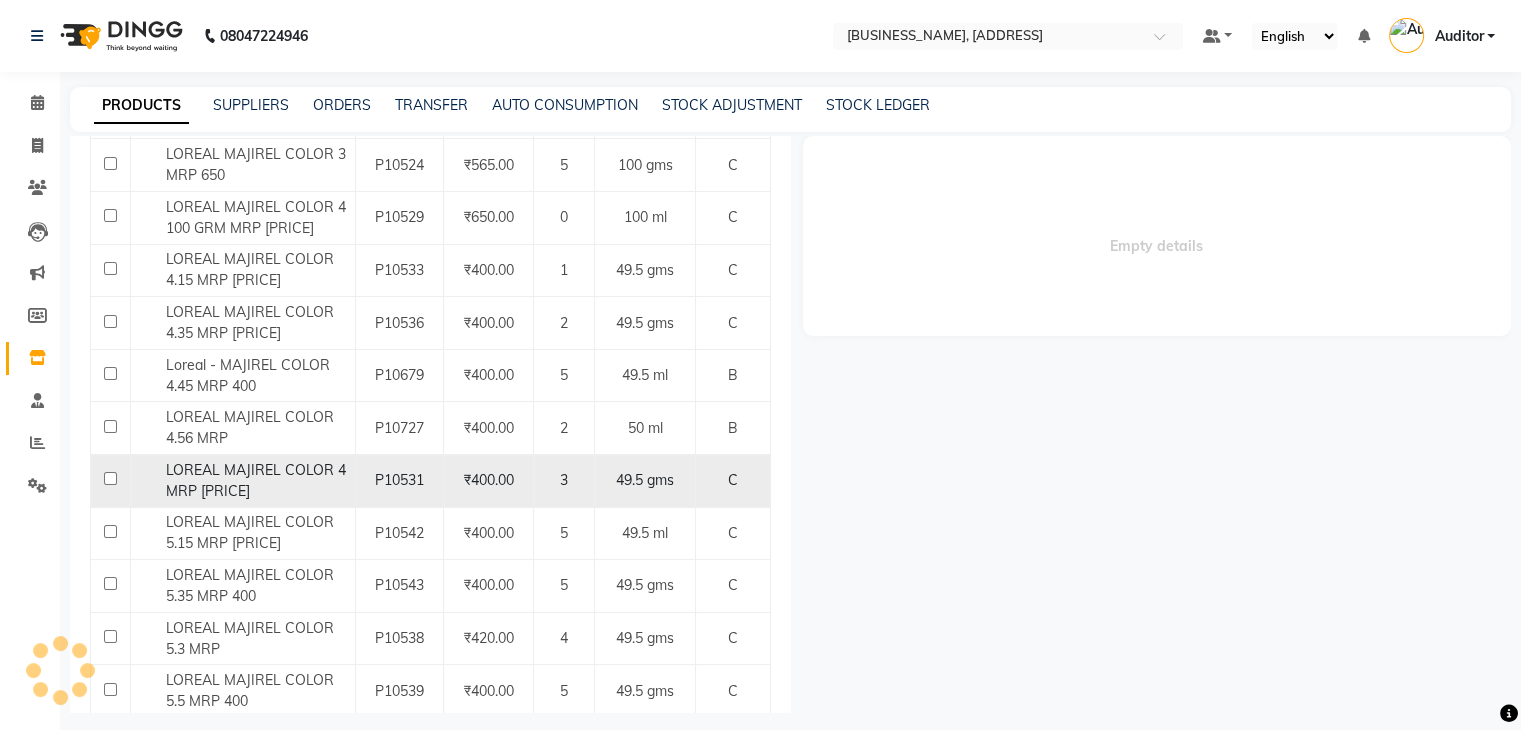 select 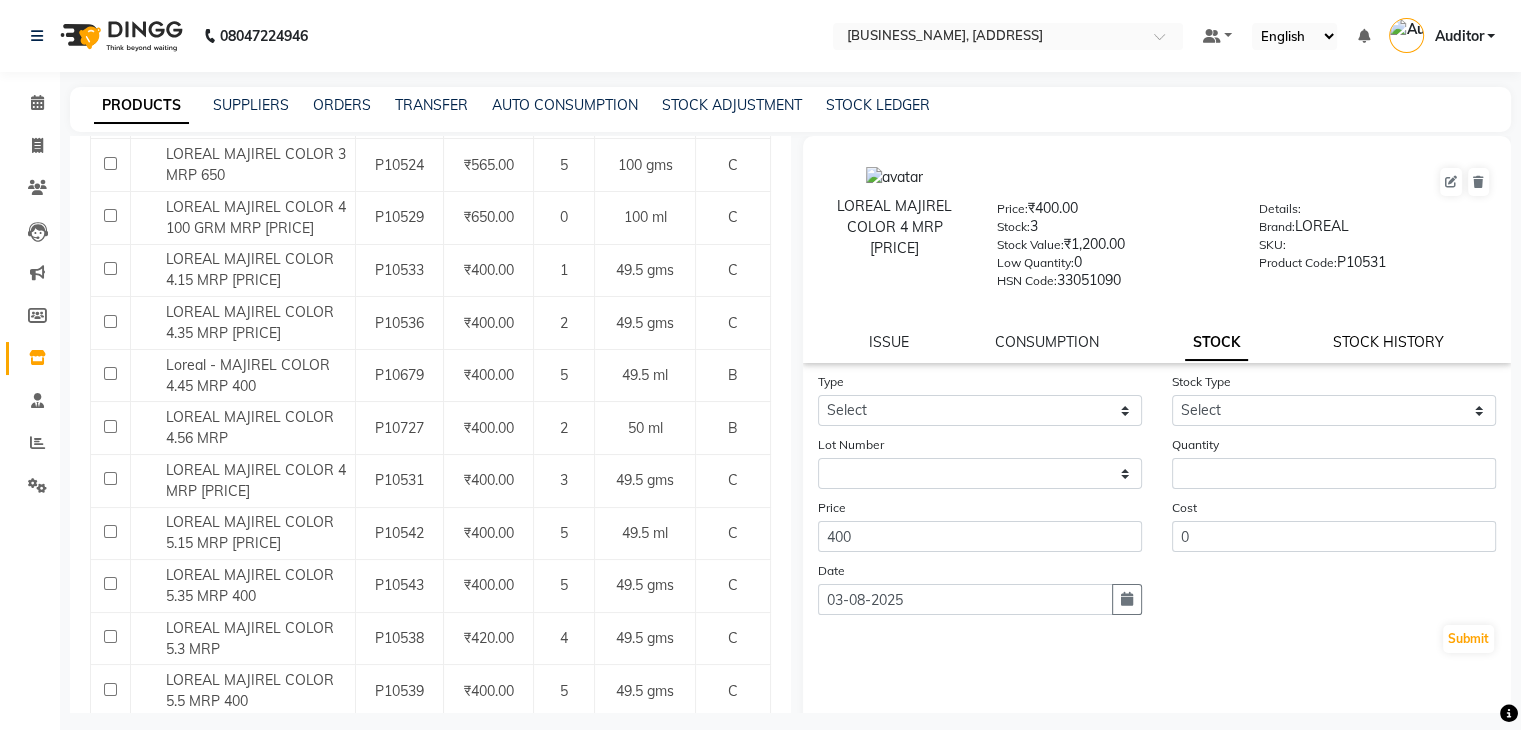 click on "STOCK HISTORY" 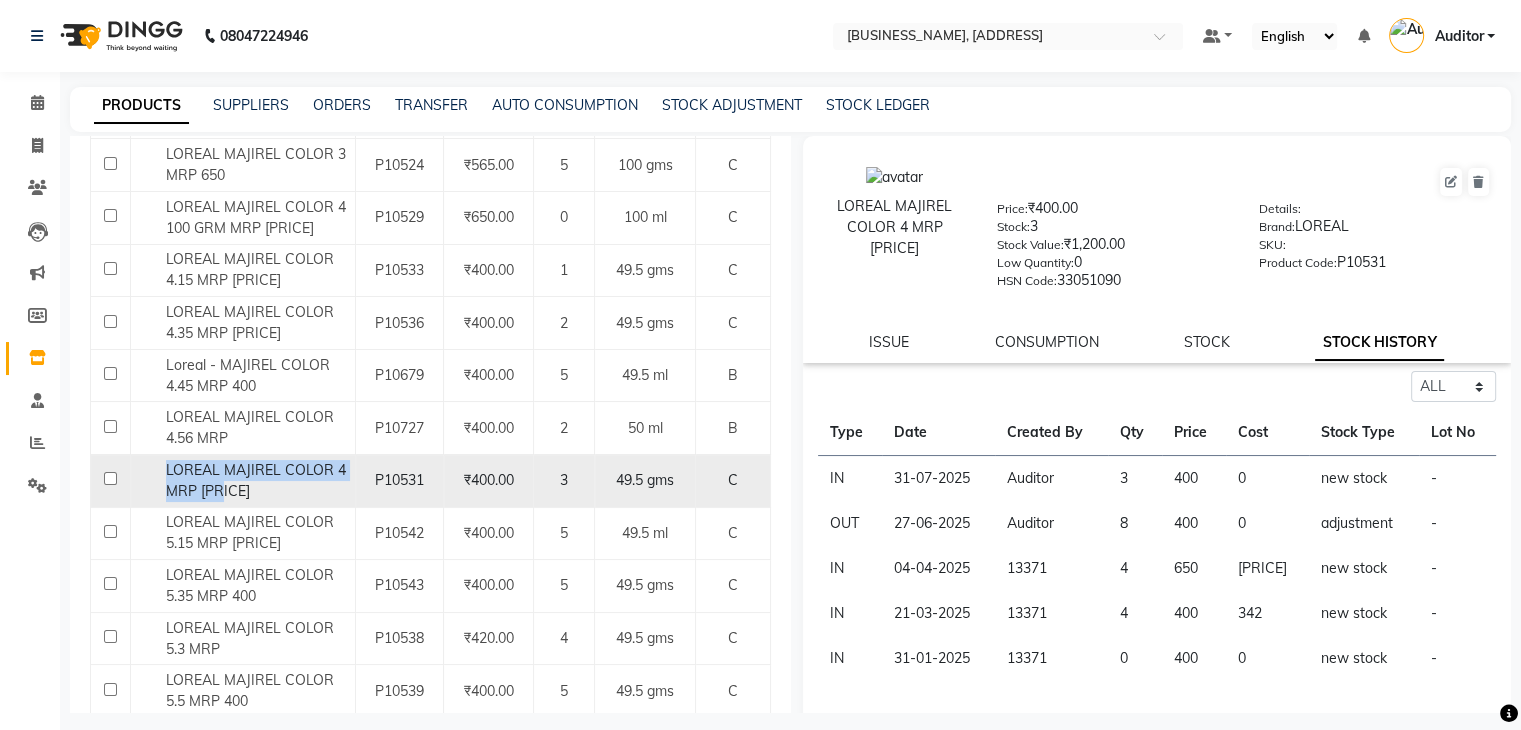 drag, startPoint x: 245, startPoint y: 496, endPoint x: 136, endPoint y: 474, distance: 111.19802 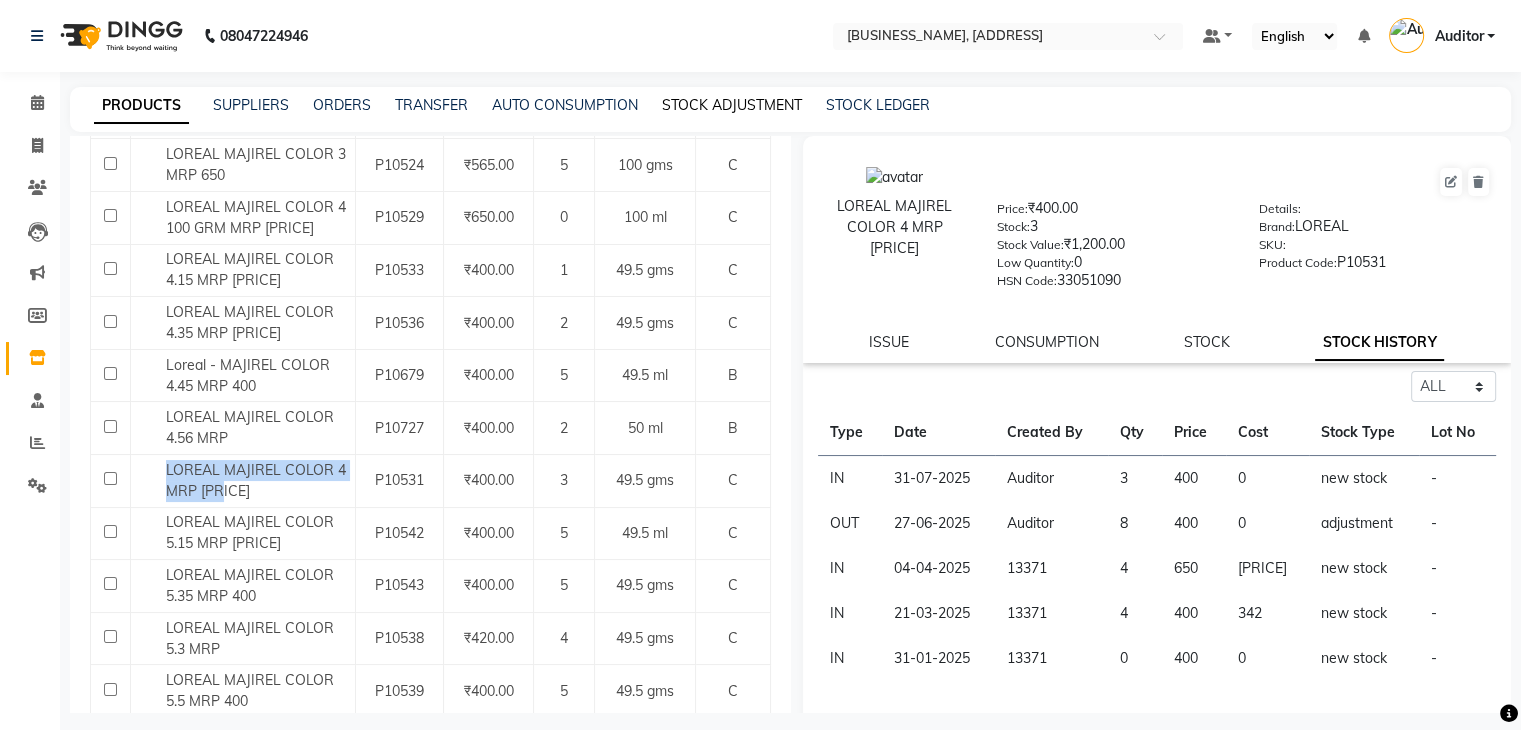 click on "STOCK ADJUSTMENT" 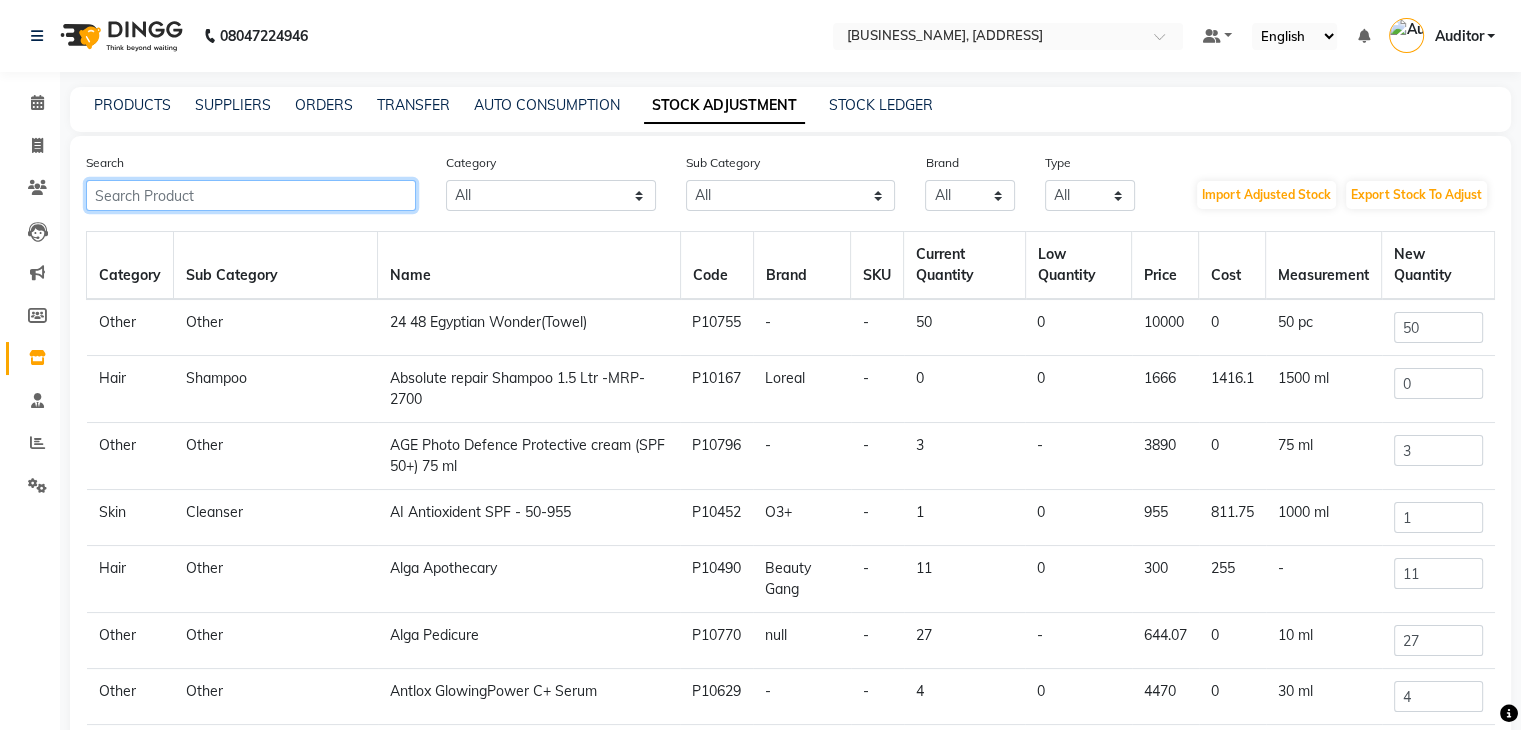 click 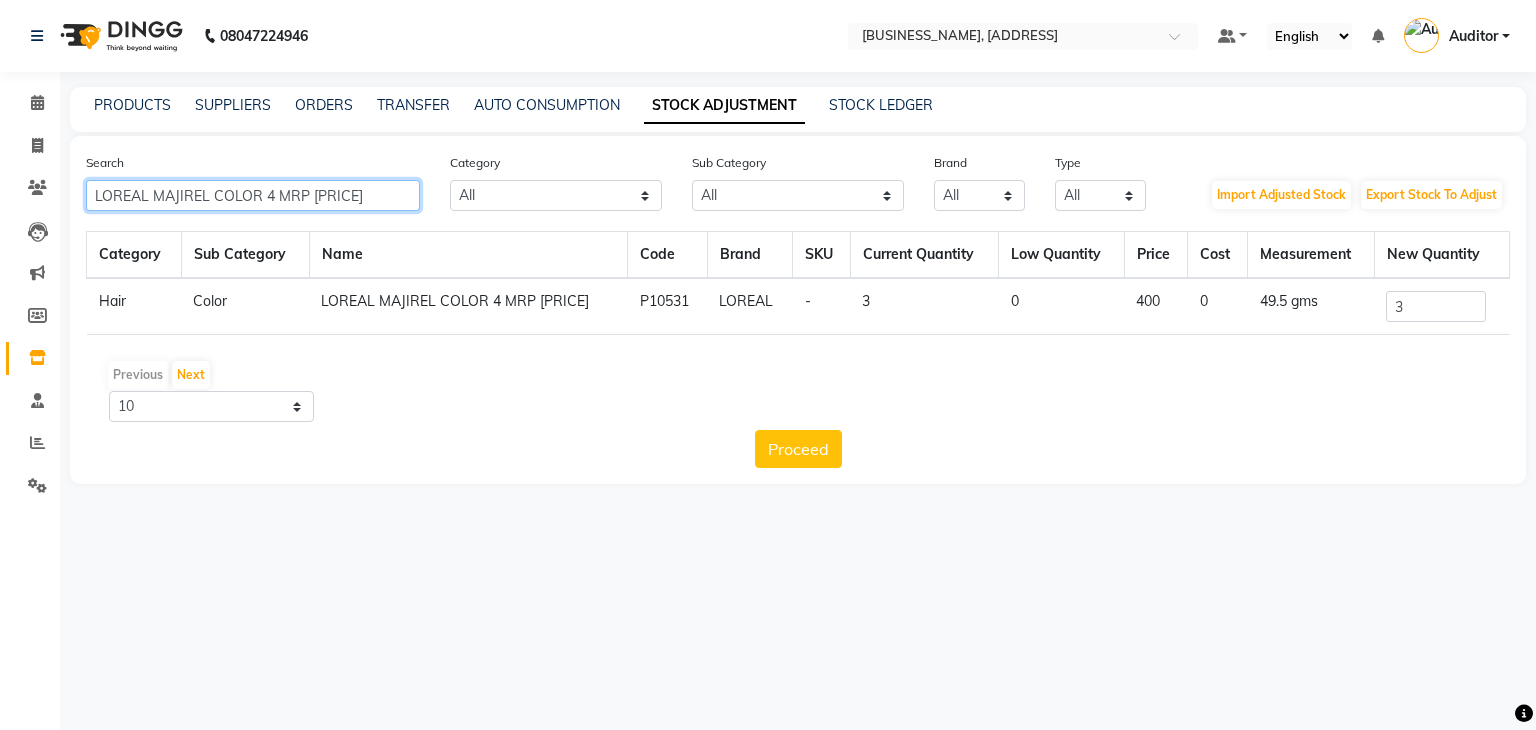 type on "LOREAL MAJIREL COLOR 4 MRP [PRICE]" 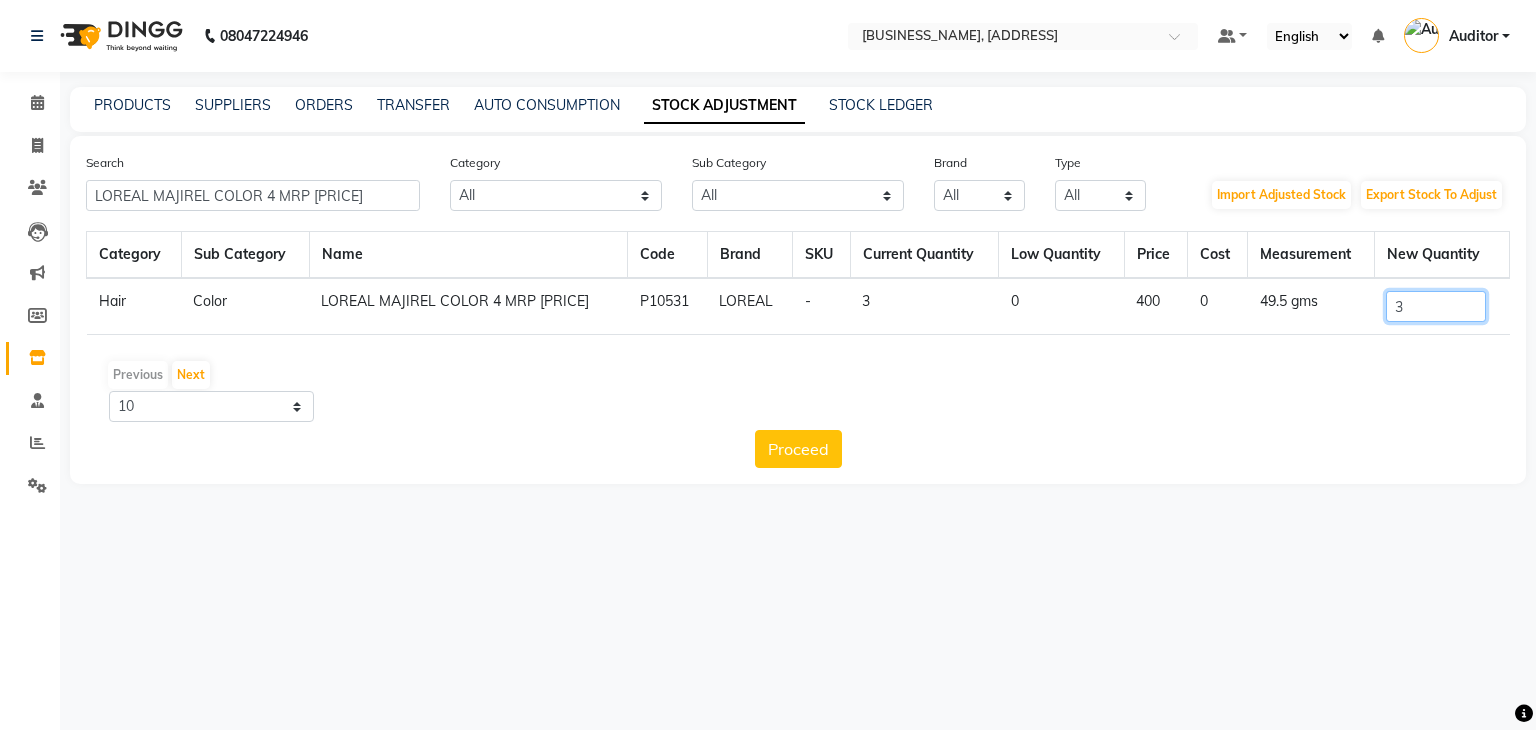 drag, startPoint x: 1429, startPoint y: 307, endPoint x: 1337, endPoint y: 309, distance: 92.021736 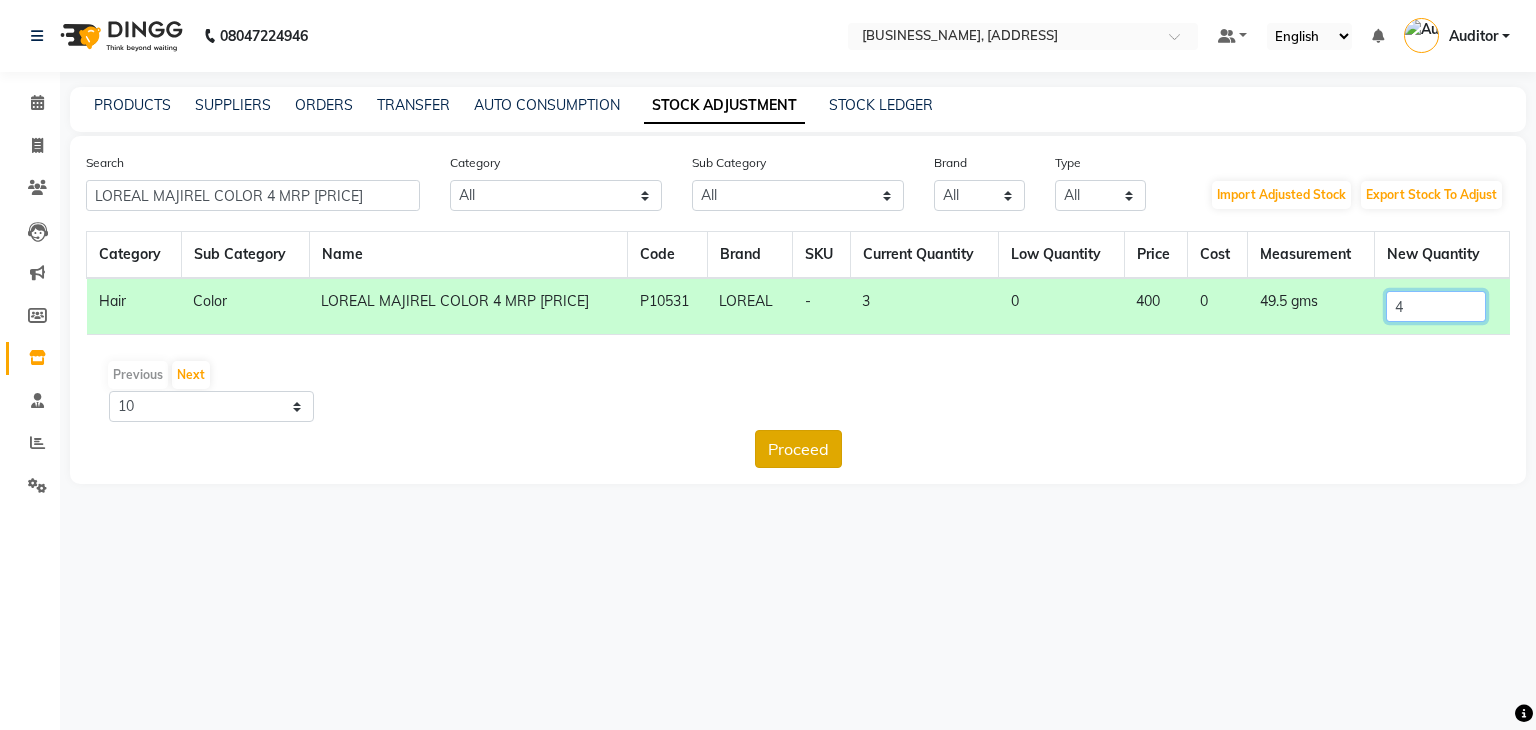 type on "4" 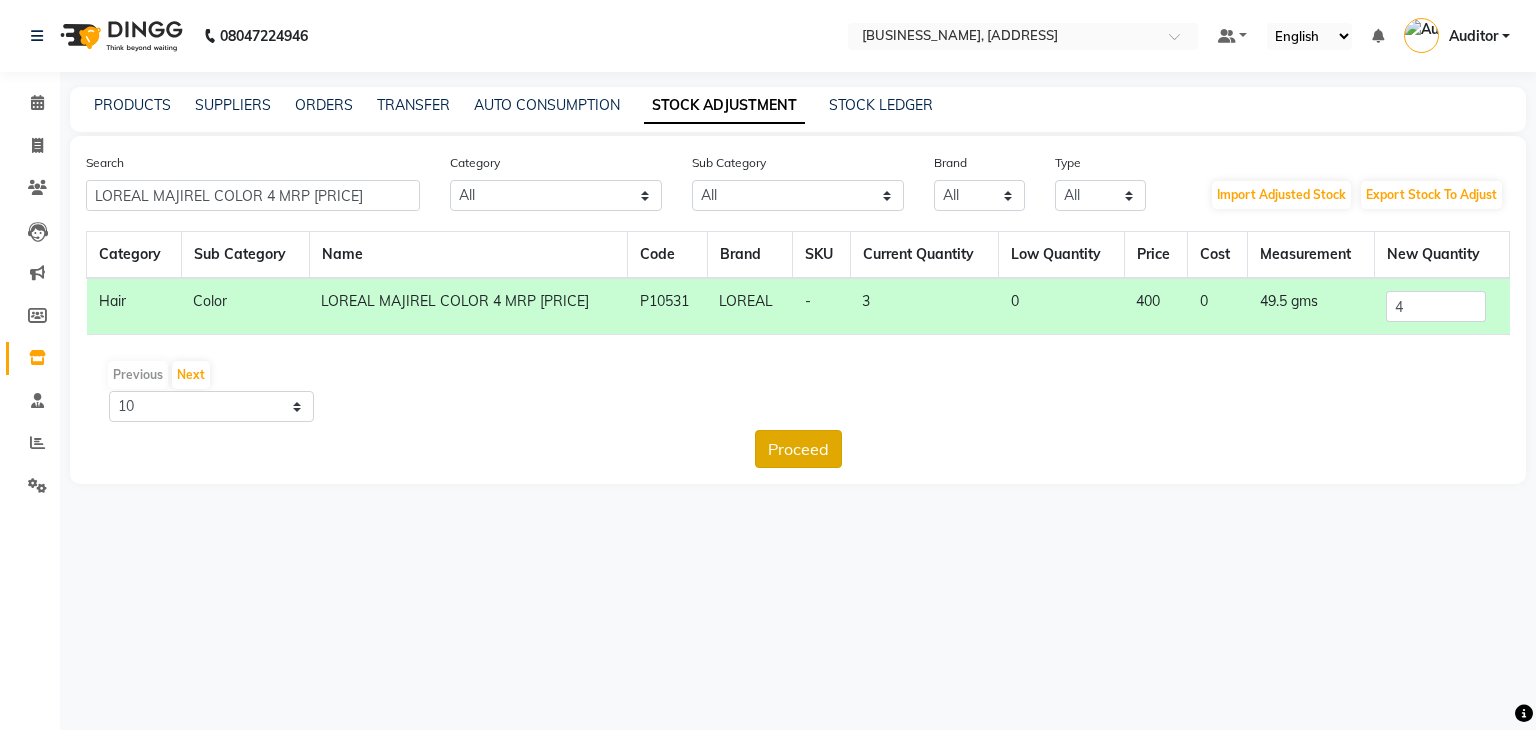 click on "Proceed" 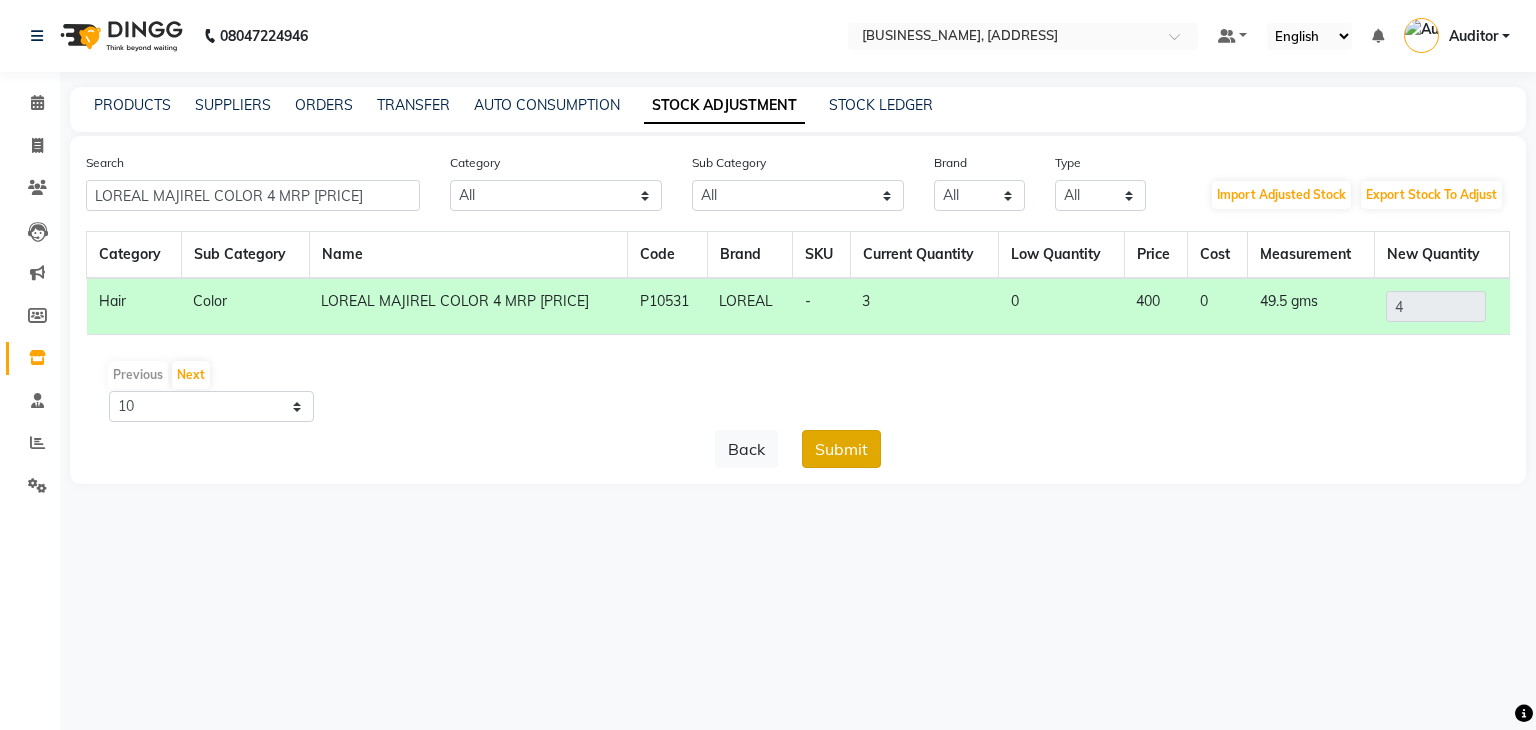click on "Submit" 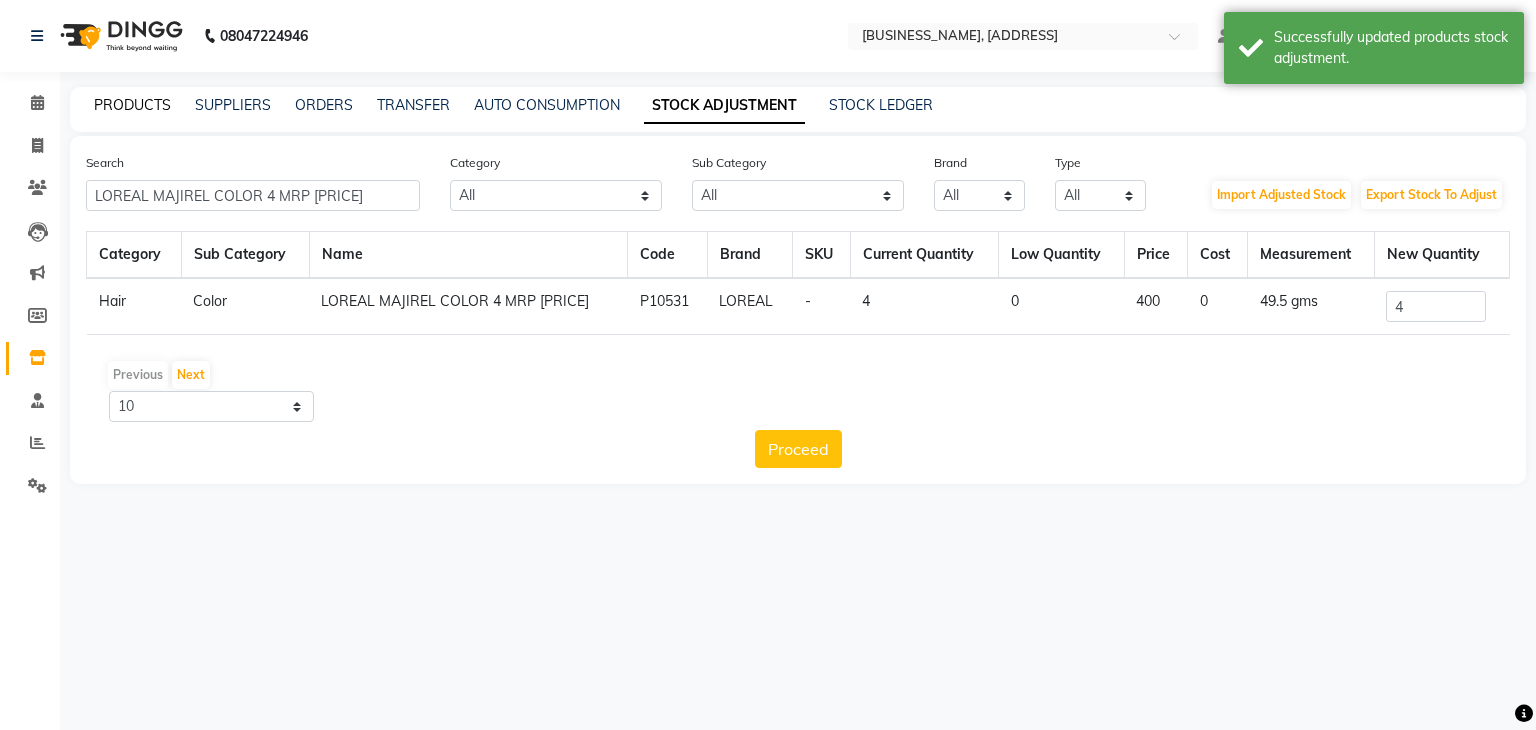 click on "PRODUCTS" 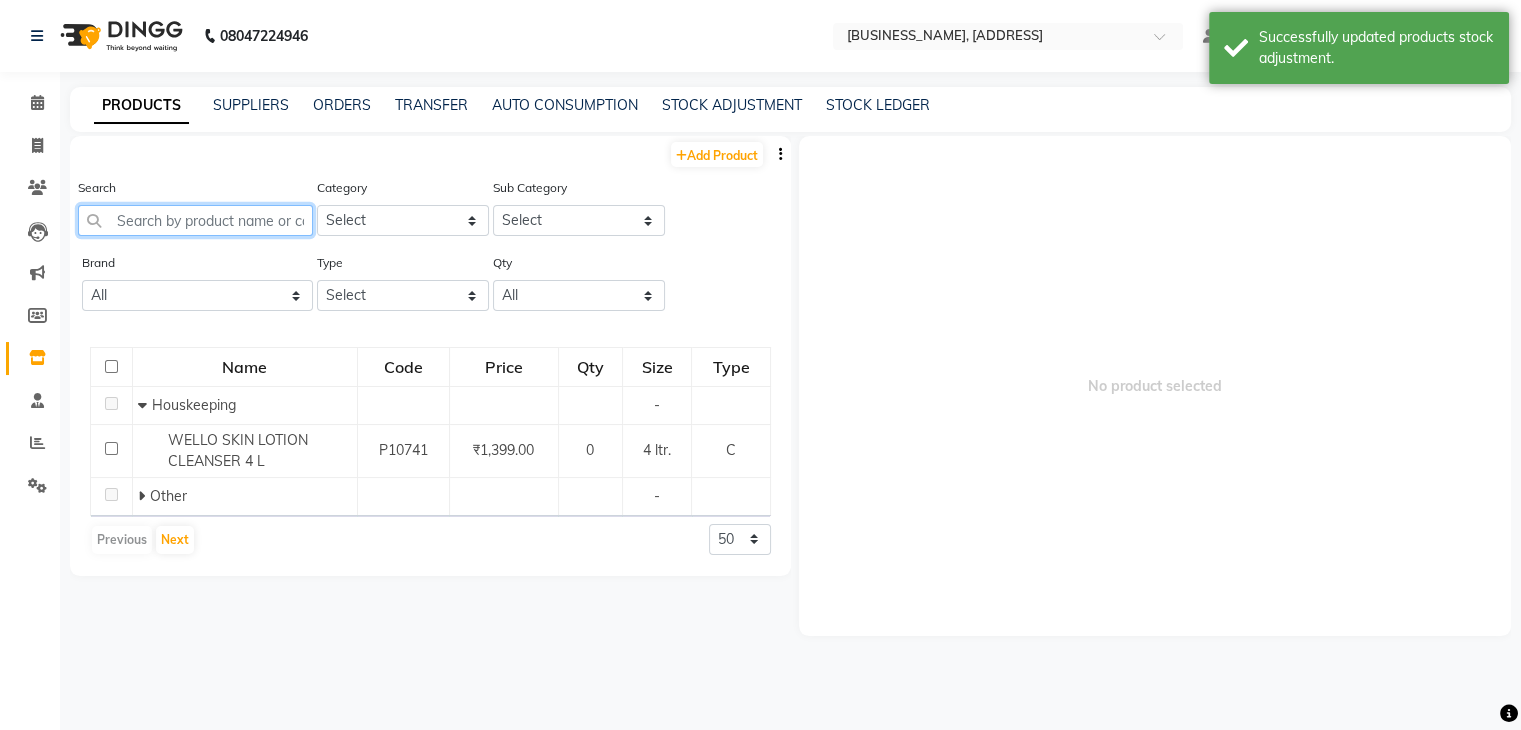 click 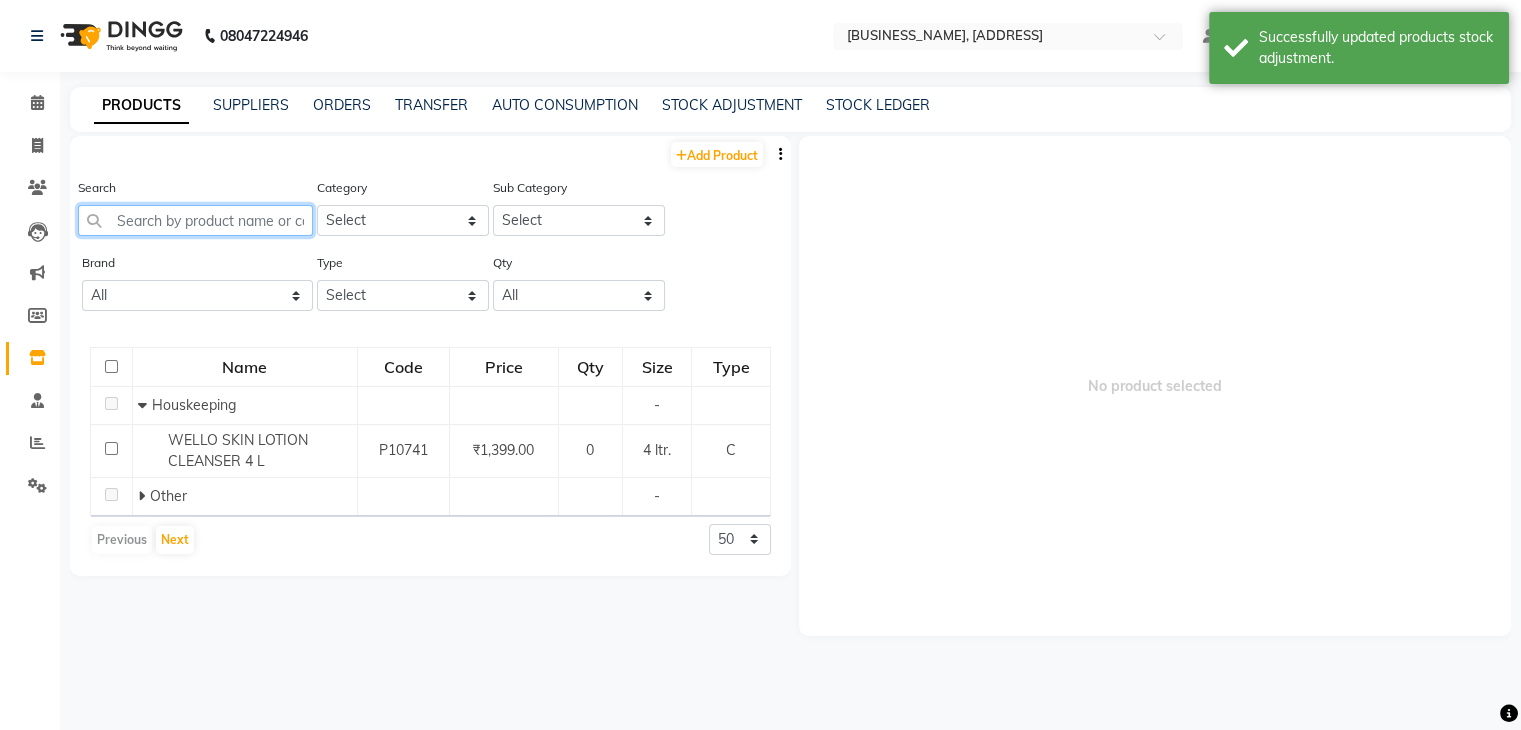 paste on "LOREAL MAJIREL COLOR 4 MRP [PRICE]" 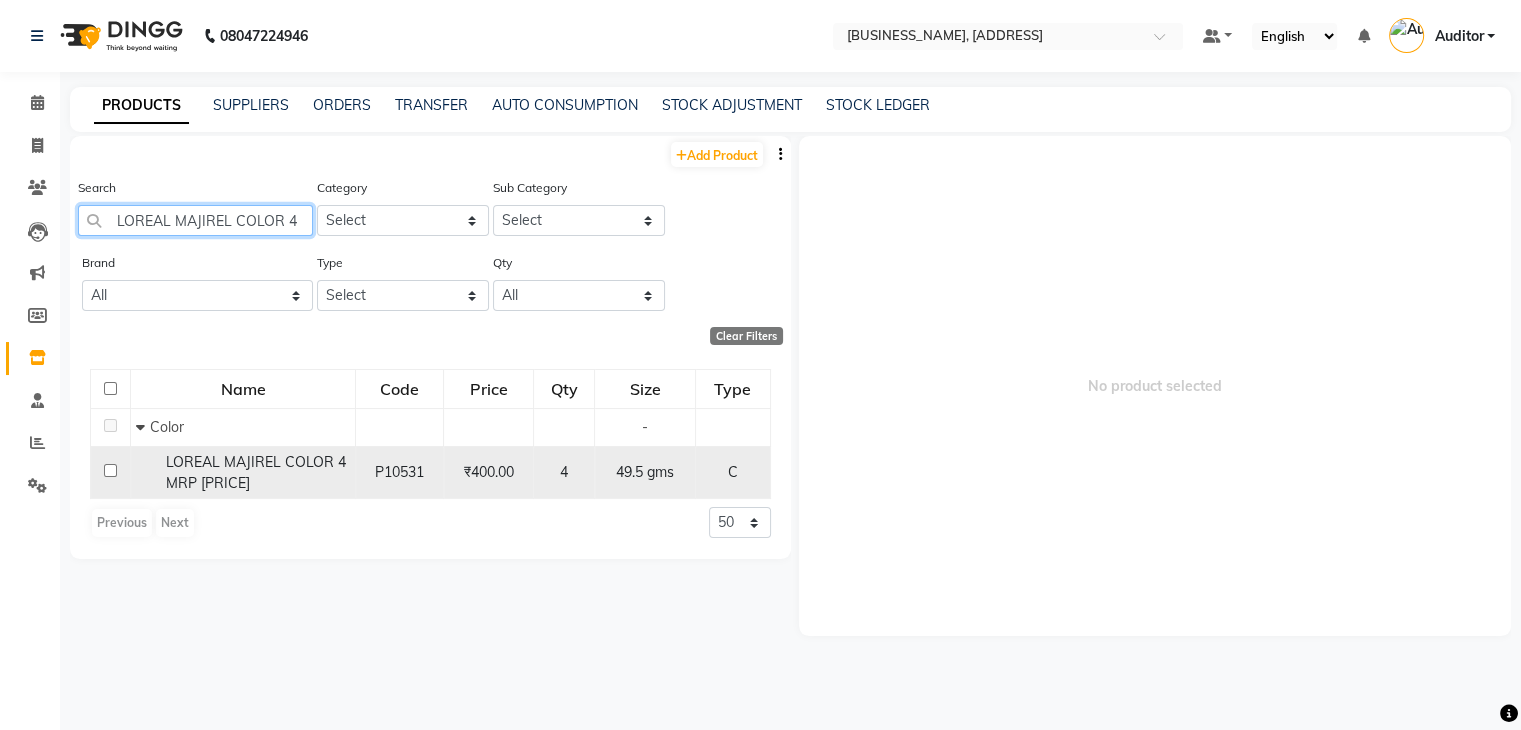 scroll, scrollTop: 0, scrollLeft: 0, axis: both 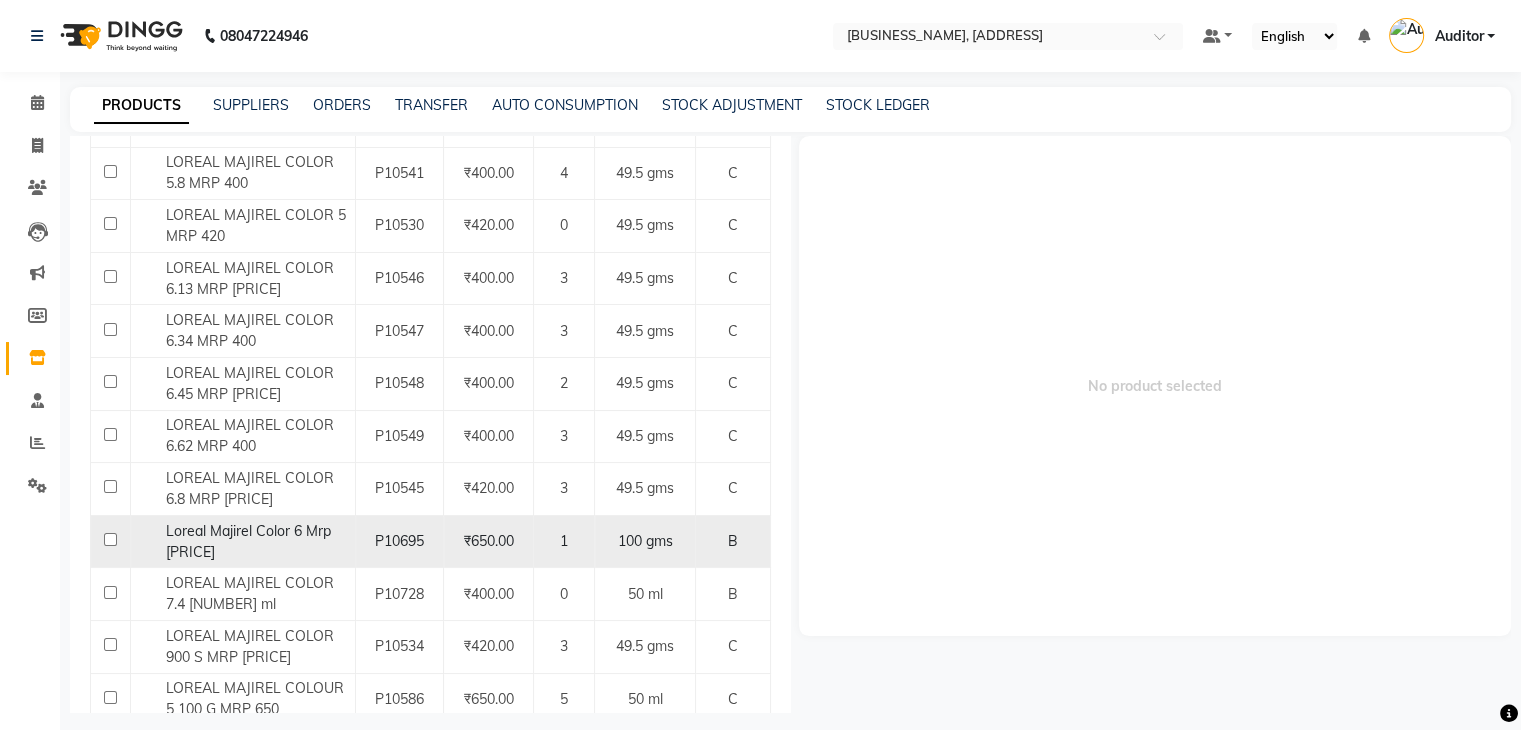 type on "LOREAL MAJIREL" 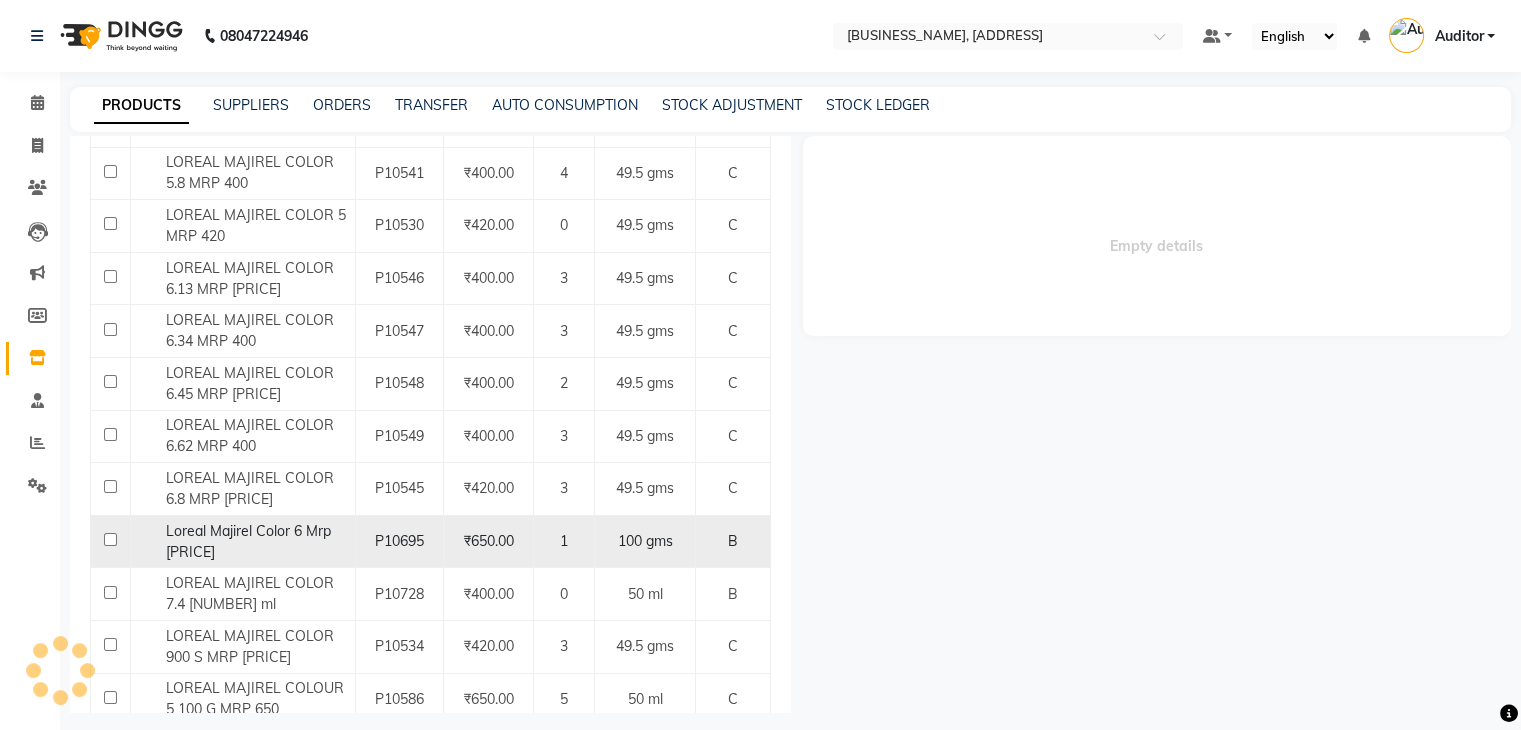 select 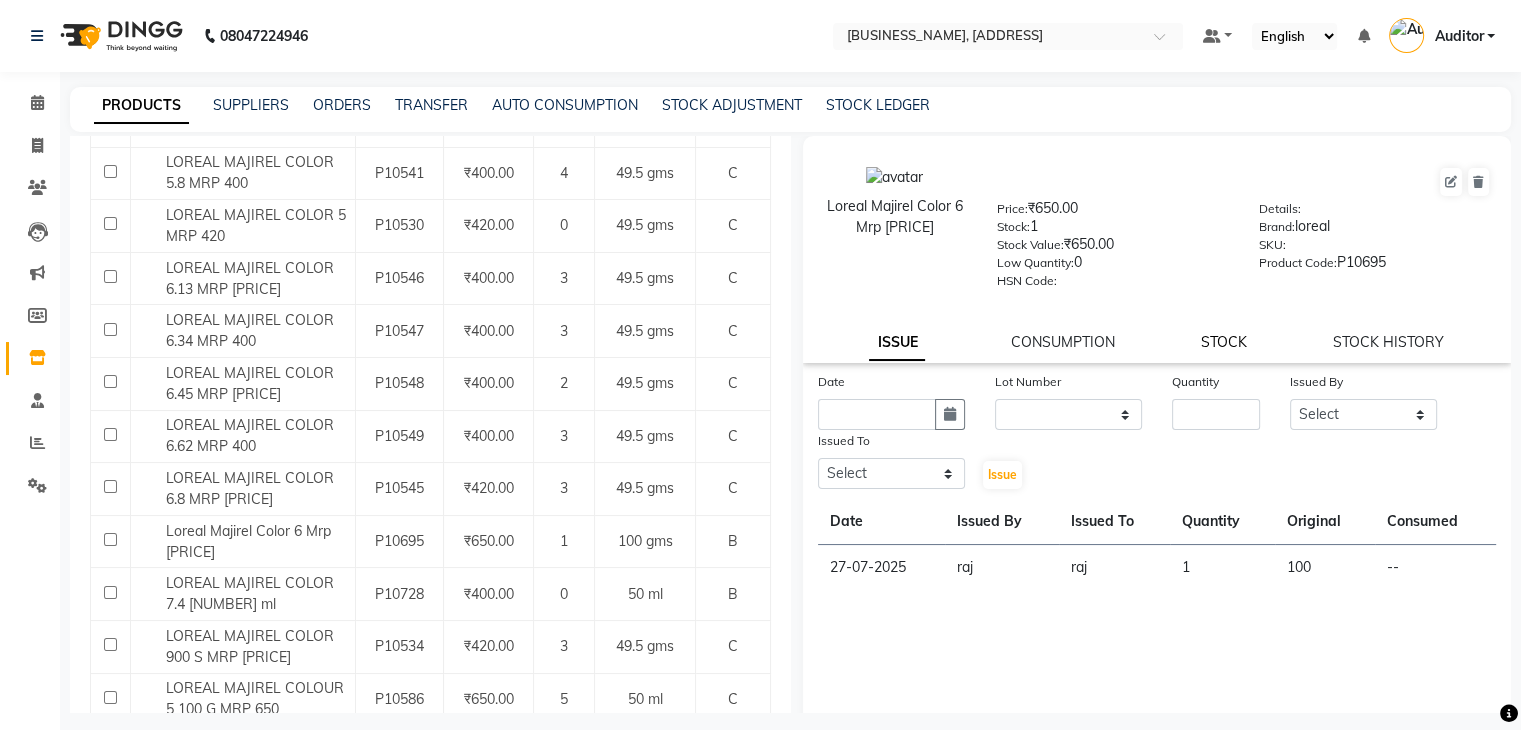 click on "STOCK" 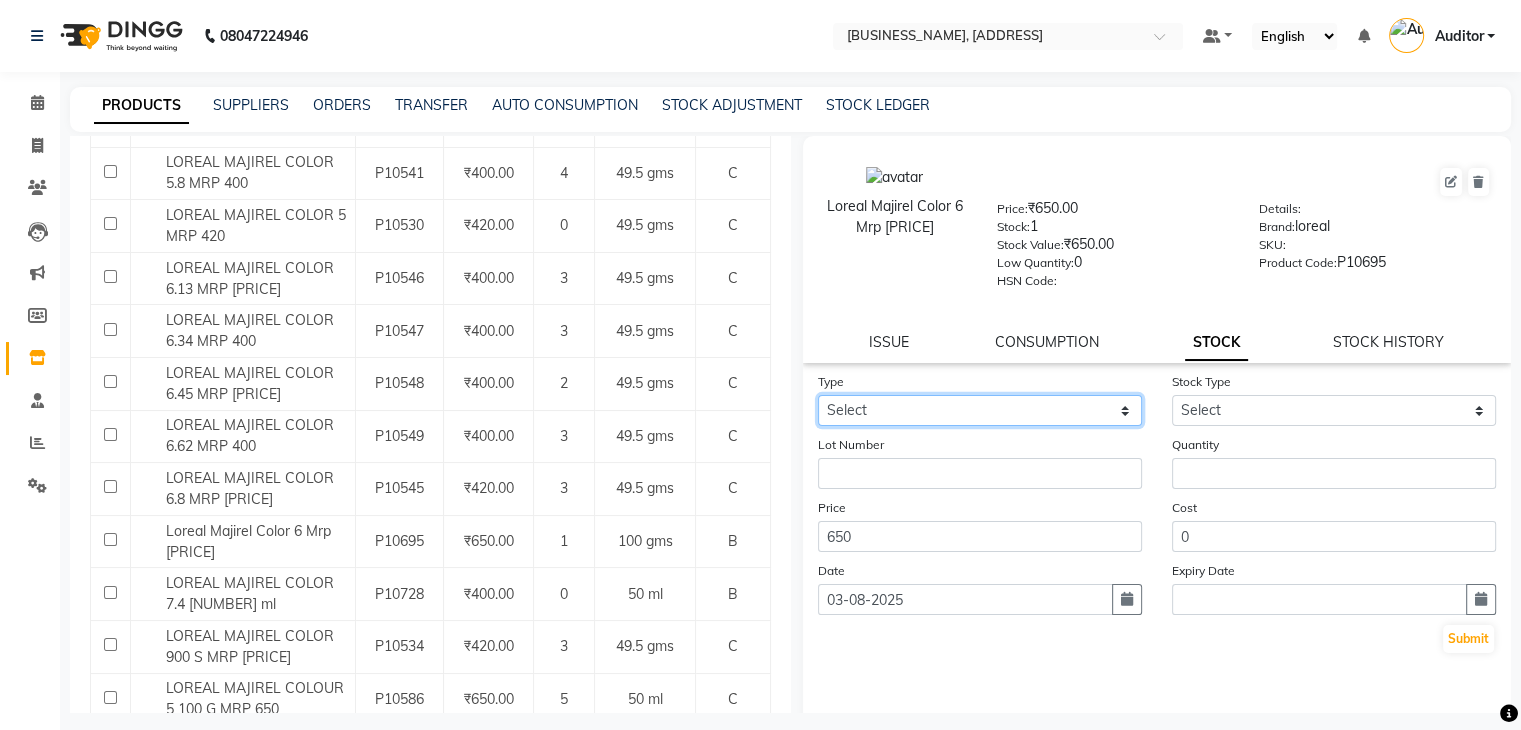 click on "Select In Out" 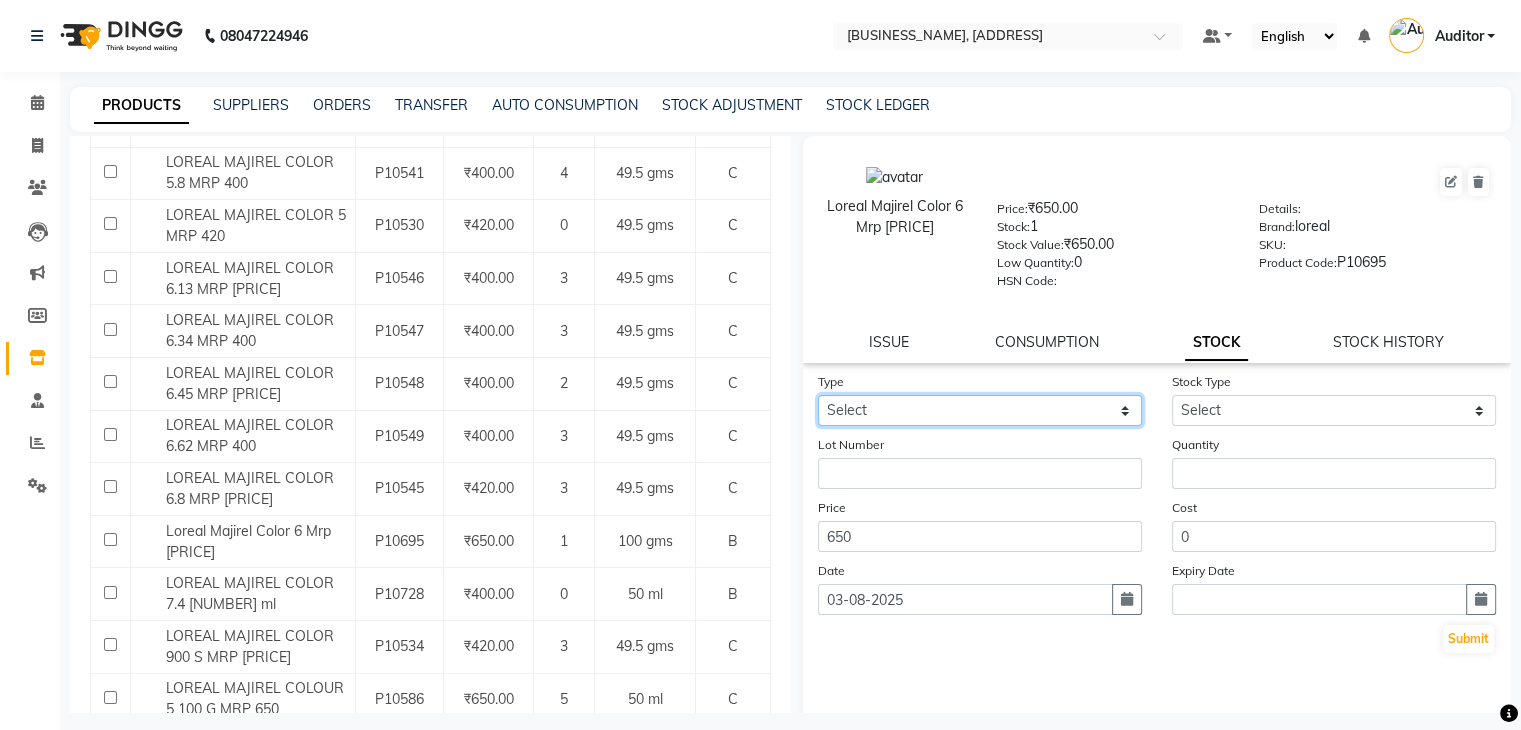 select on "out" 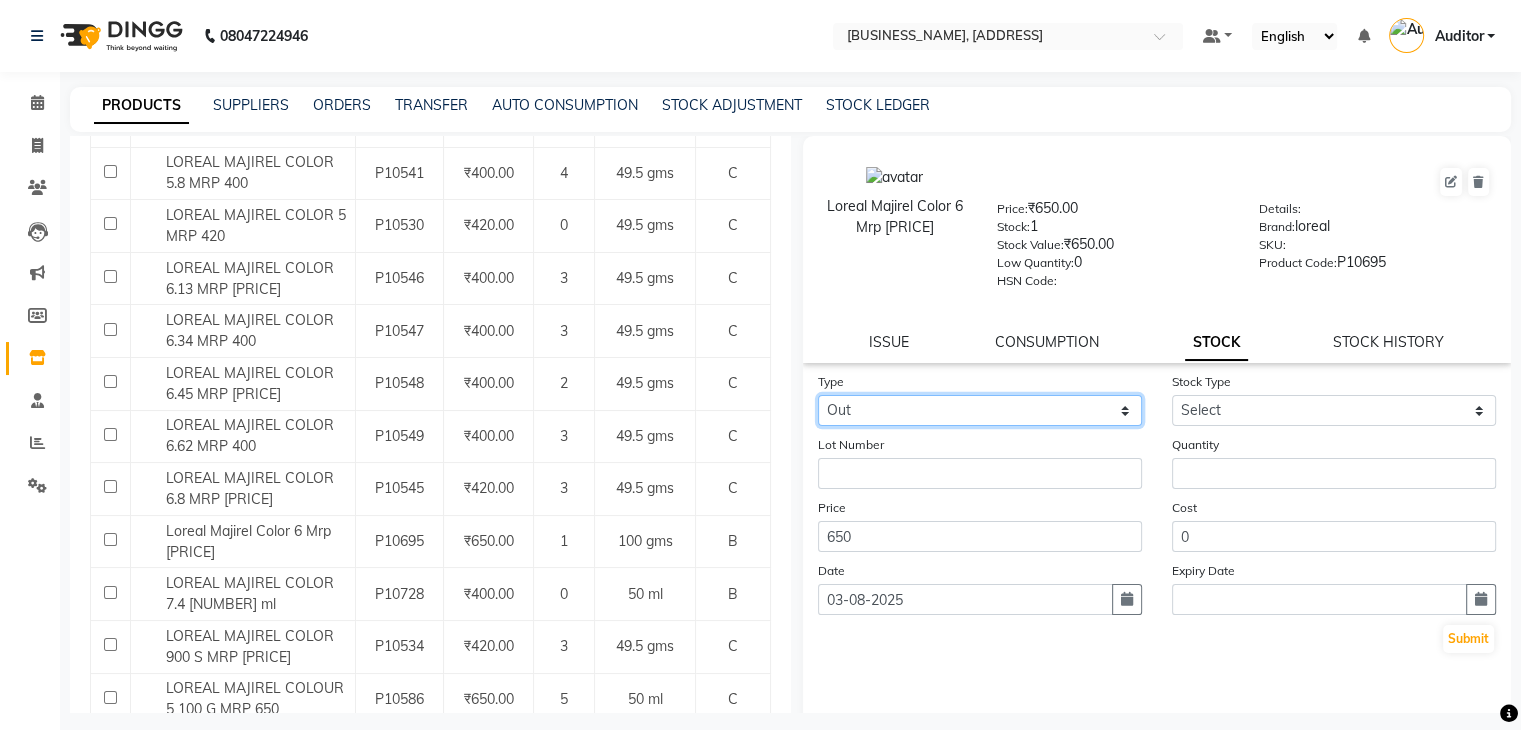 click on "Select In Out" 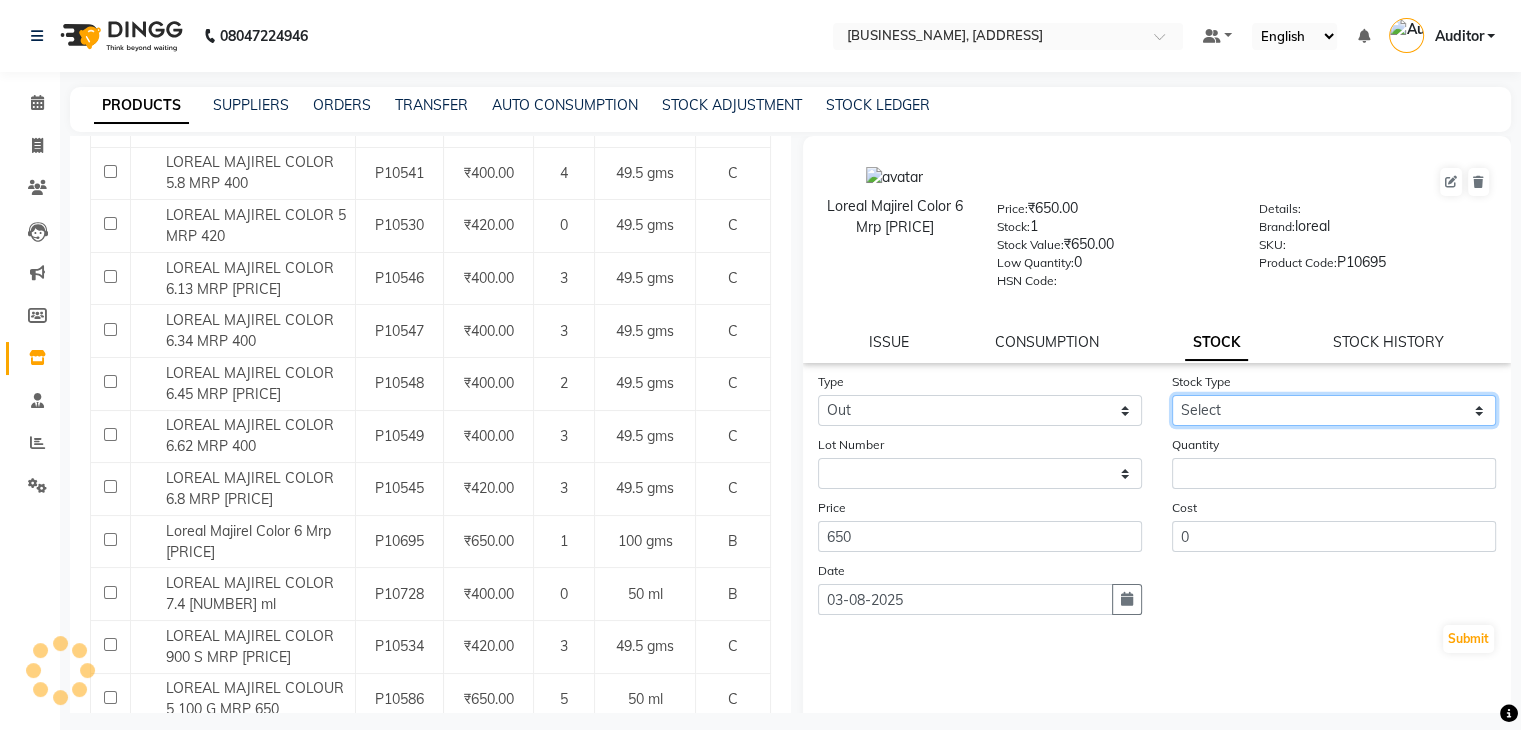 click on "Select Internal Use Damaged Expired Adjustment Return Other" 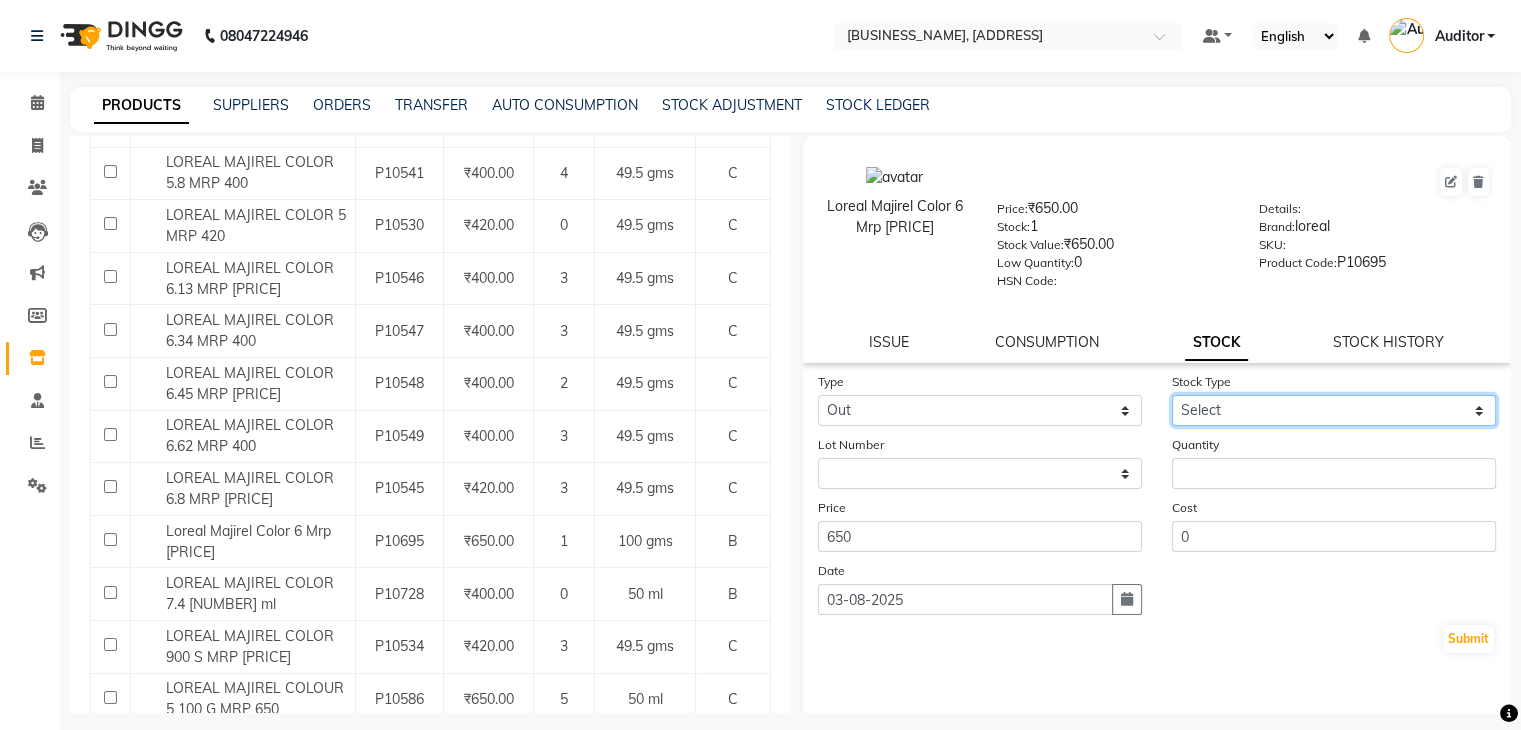 select on "internal use" 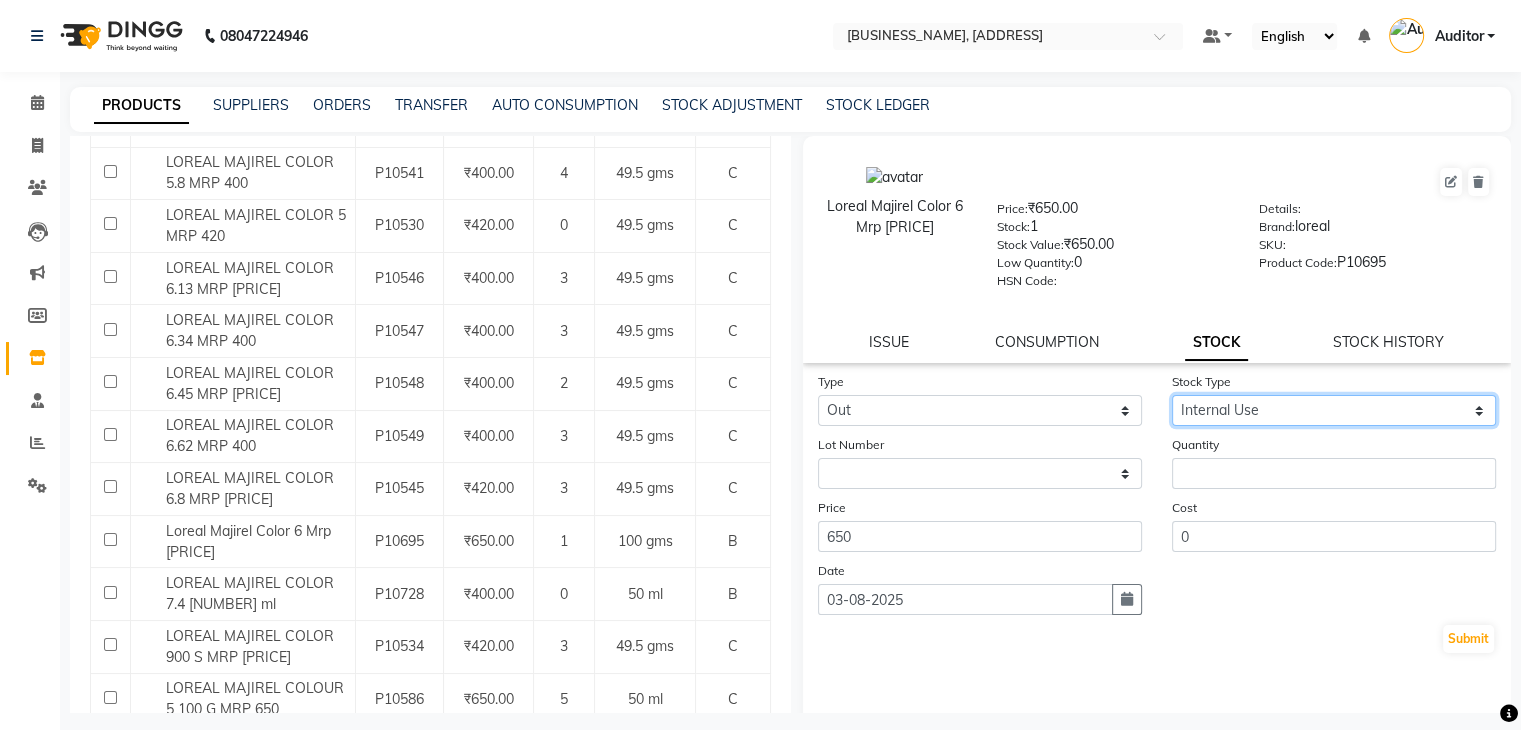 click on "Select Internal Use Damaged Expired Adjustment Return Other" 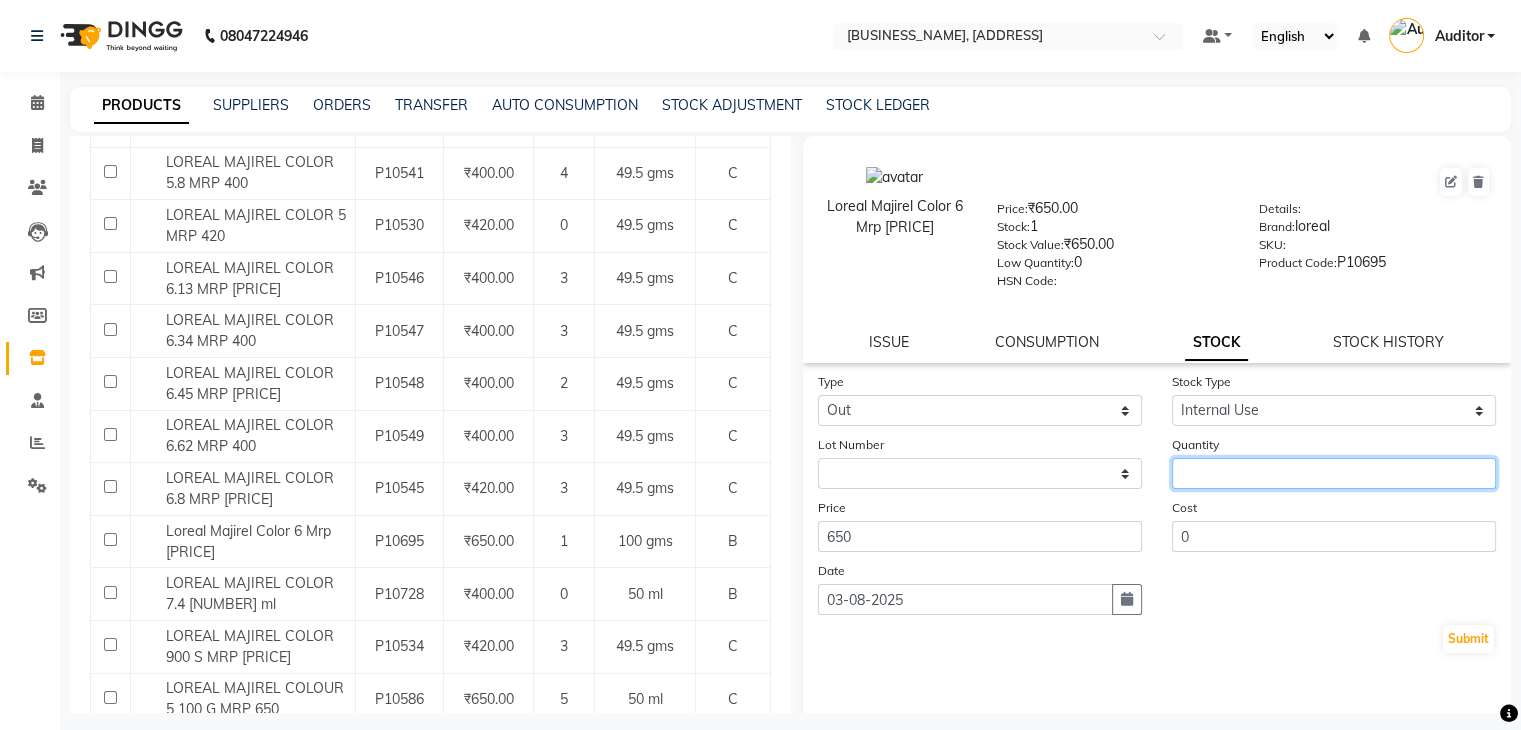 click 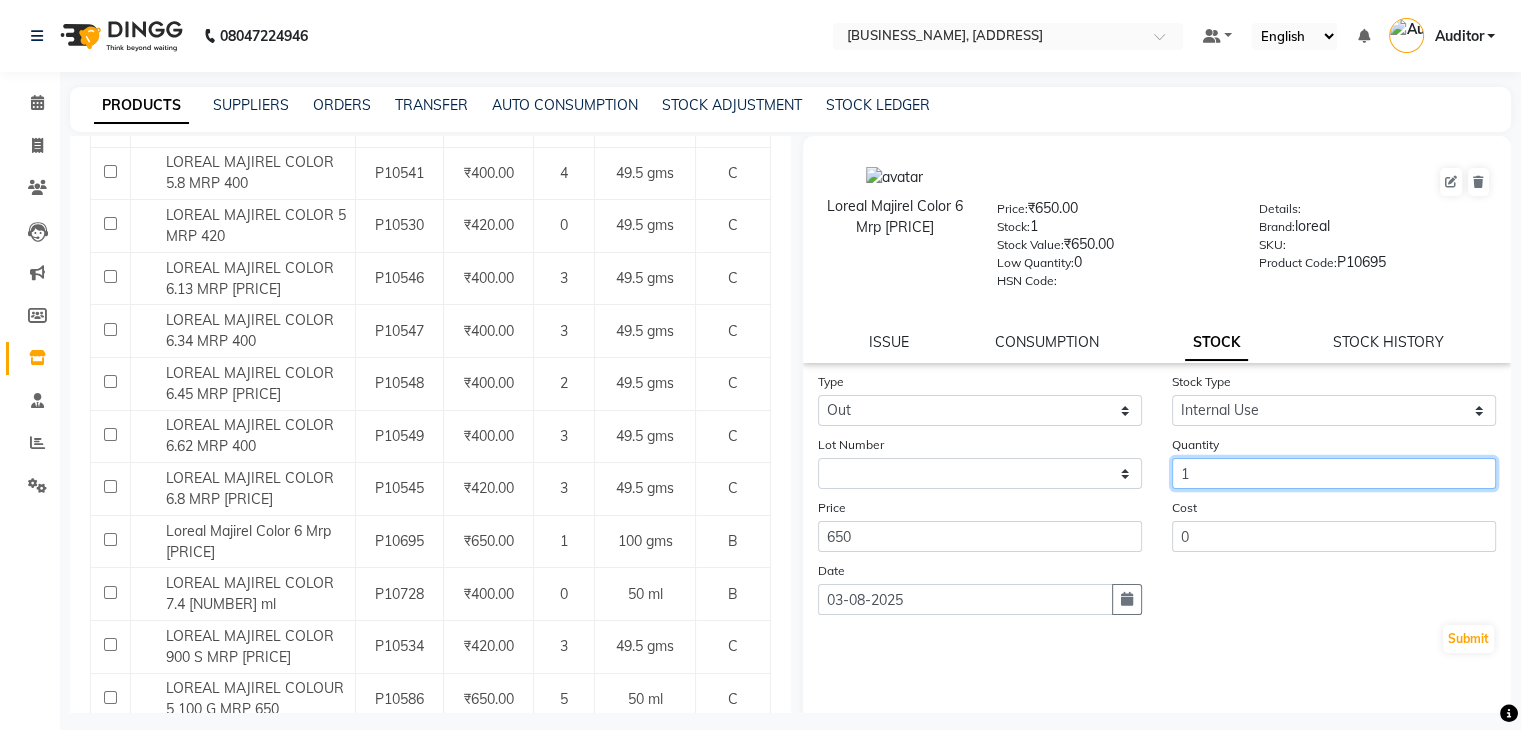 type on "1" 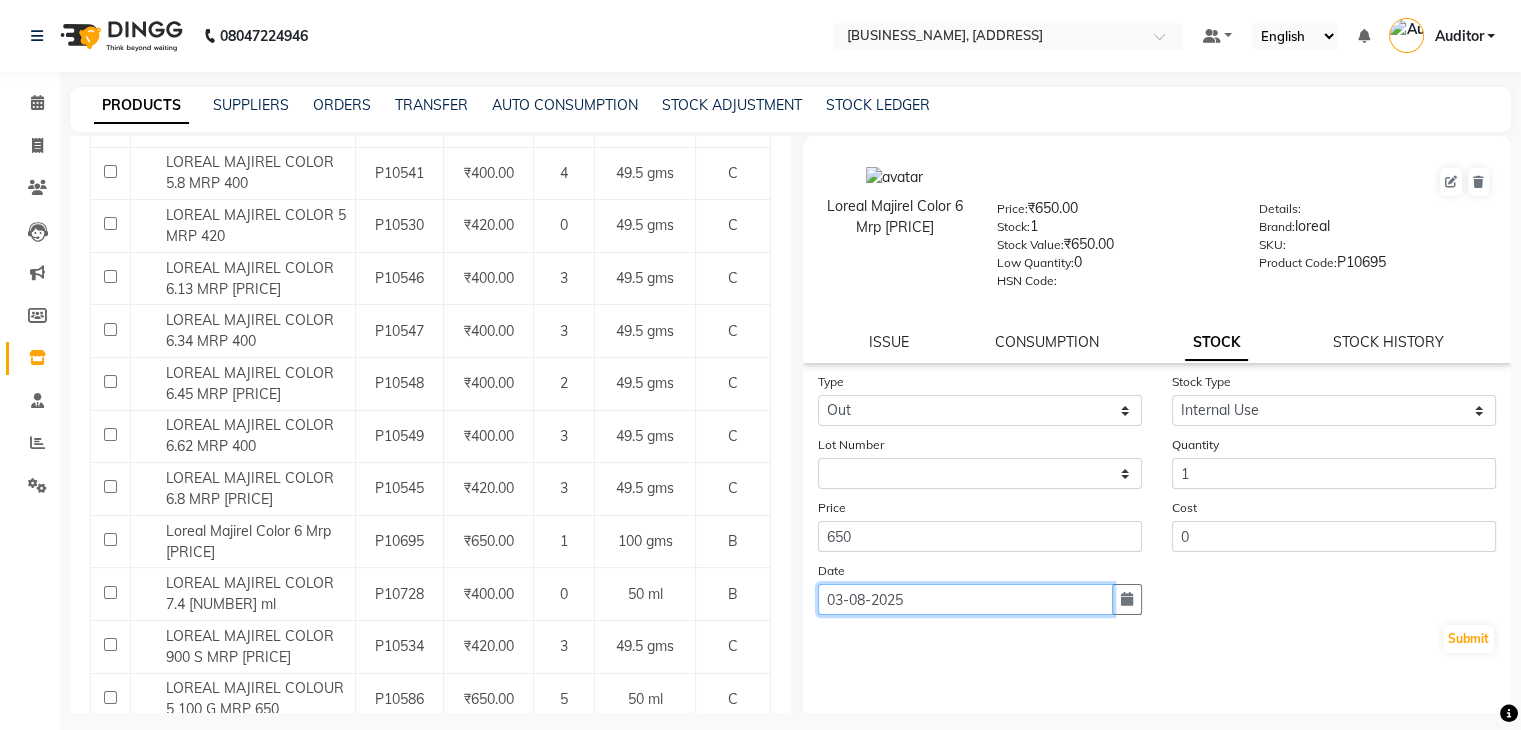 click on "03-08-2025" 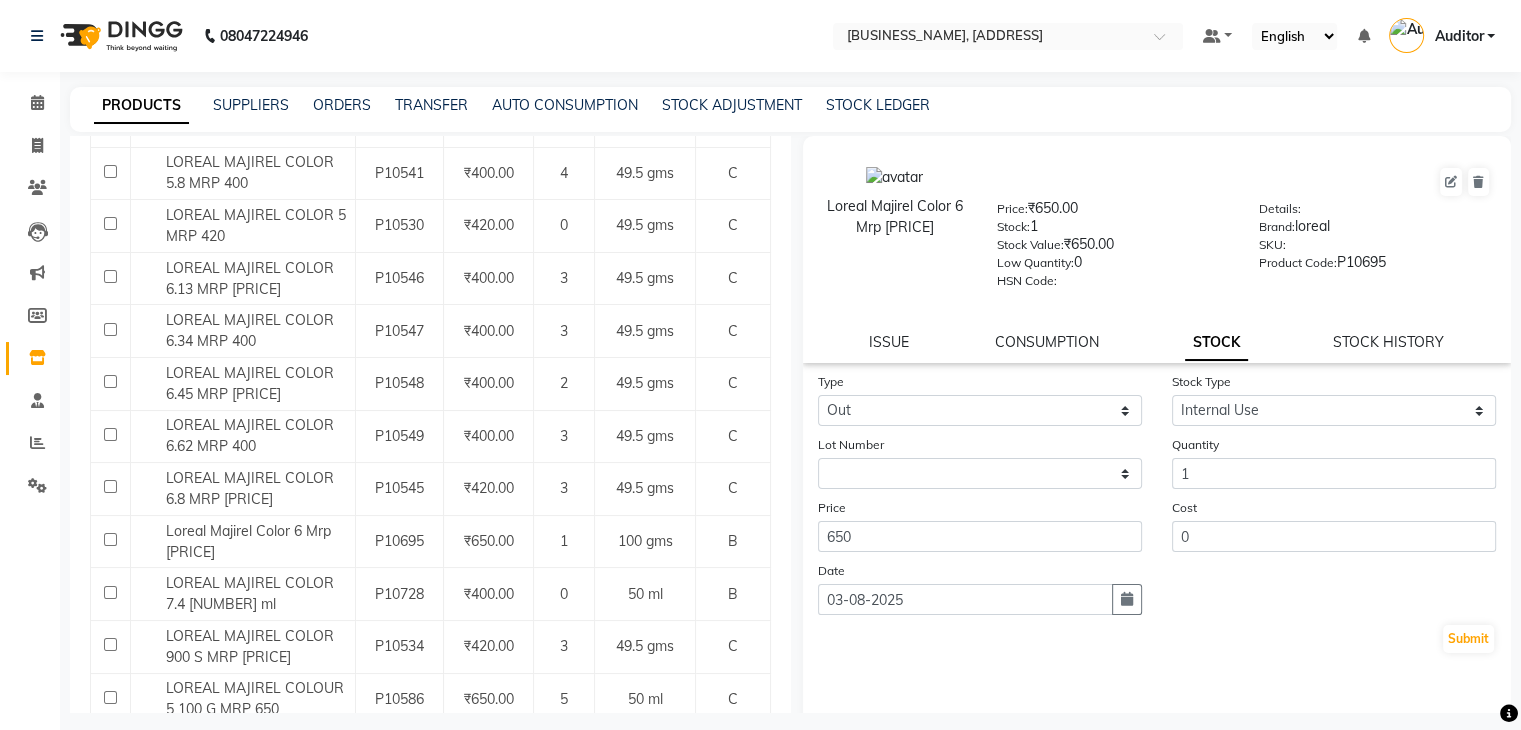 select on "8" 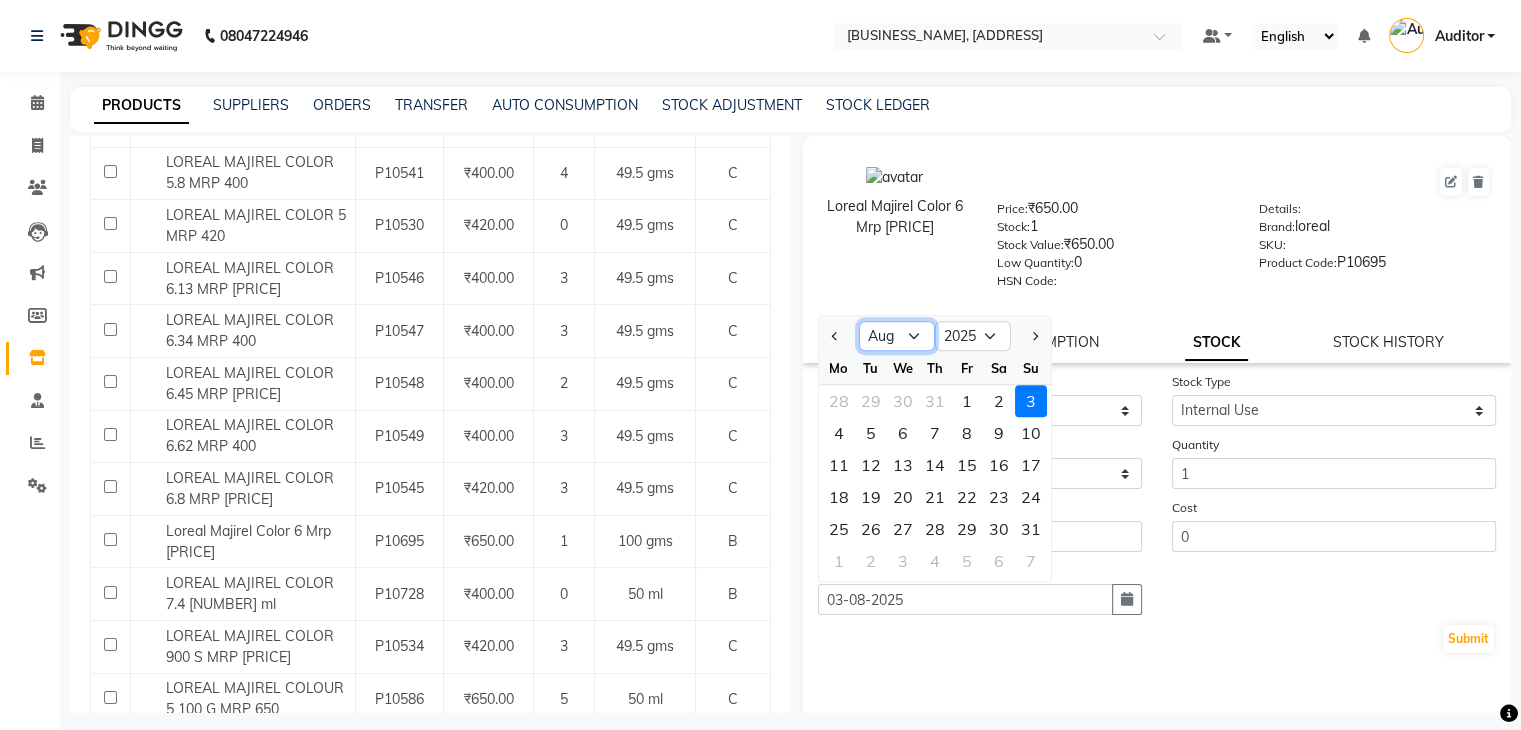 click on "Jan Feb Mar Apr May Jun Jul Aug Sep Oct Nov Dec" 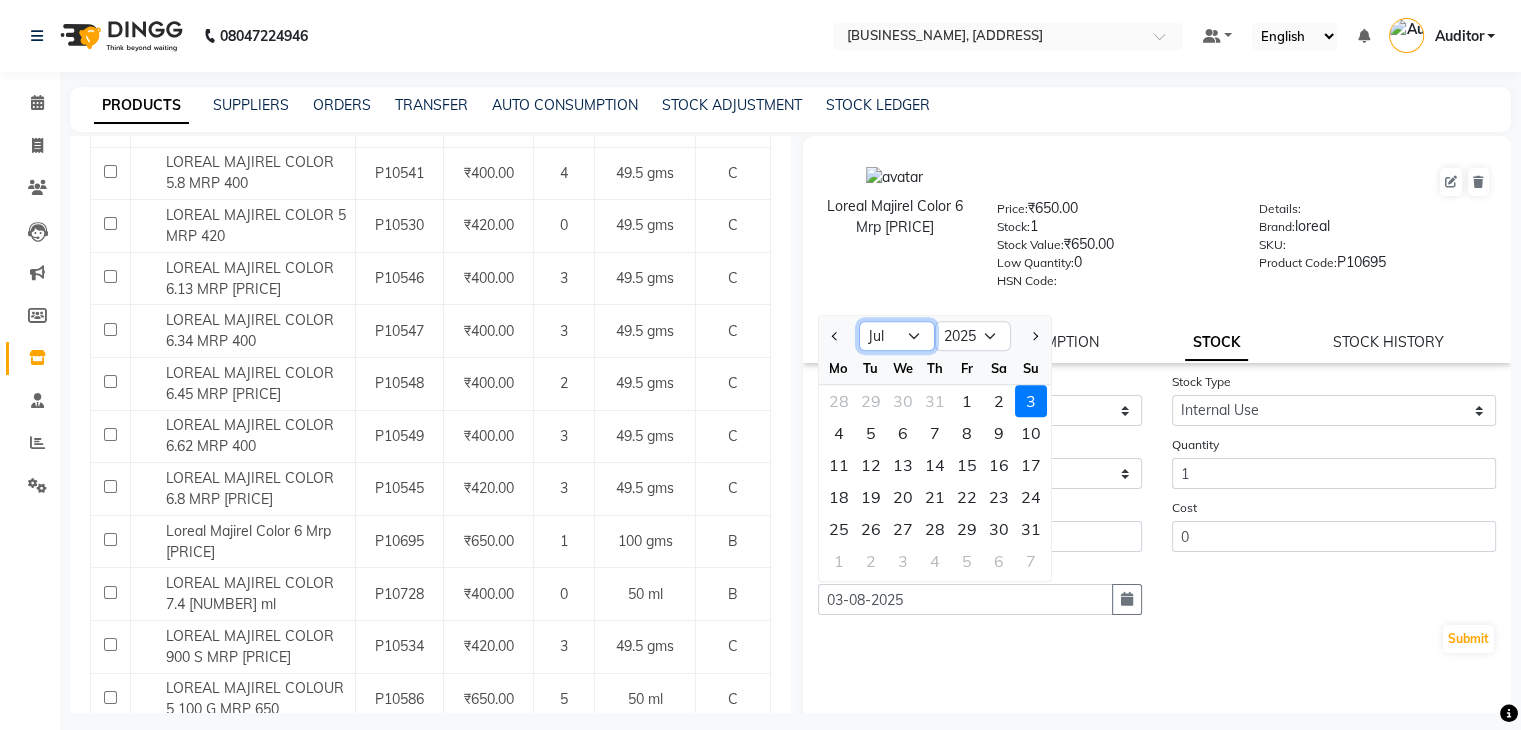 click on "Jan Feb Mar Apr May Jun Jul Aug Sep Oct Nov Dec" 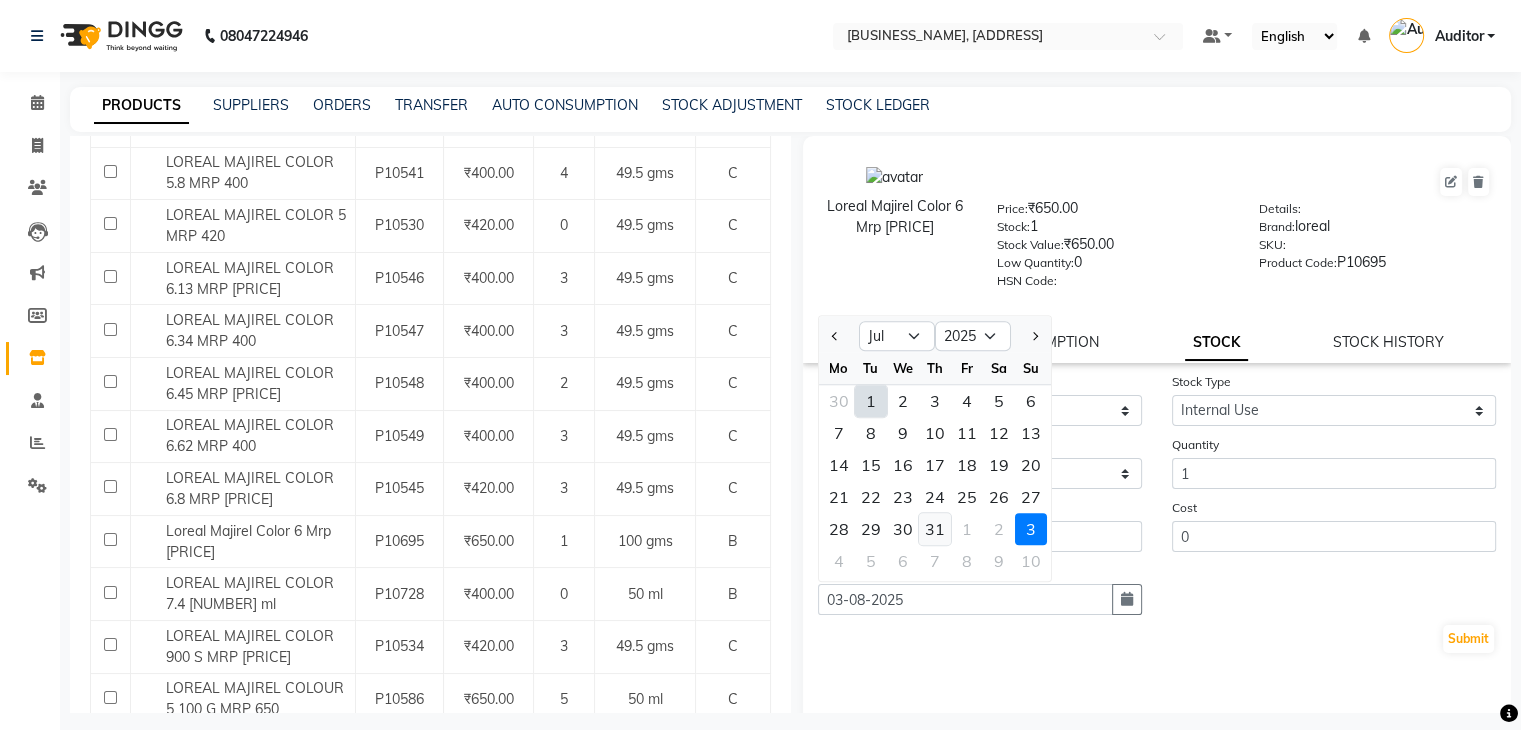 click on "31" 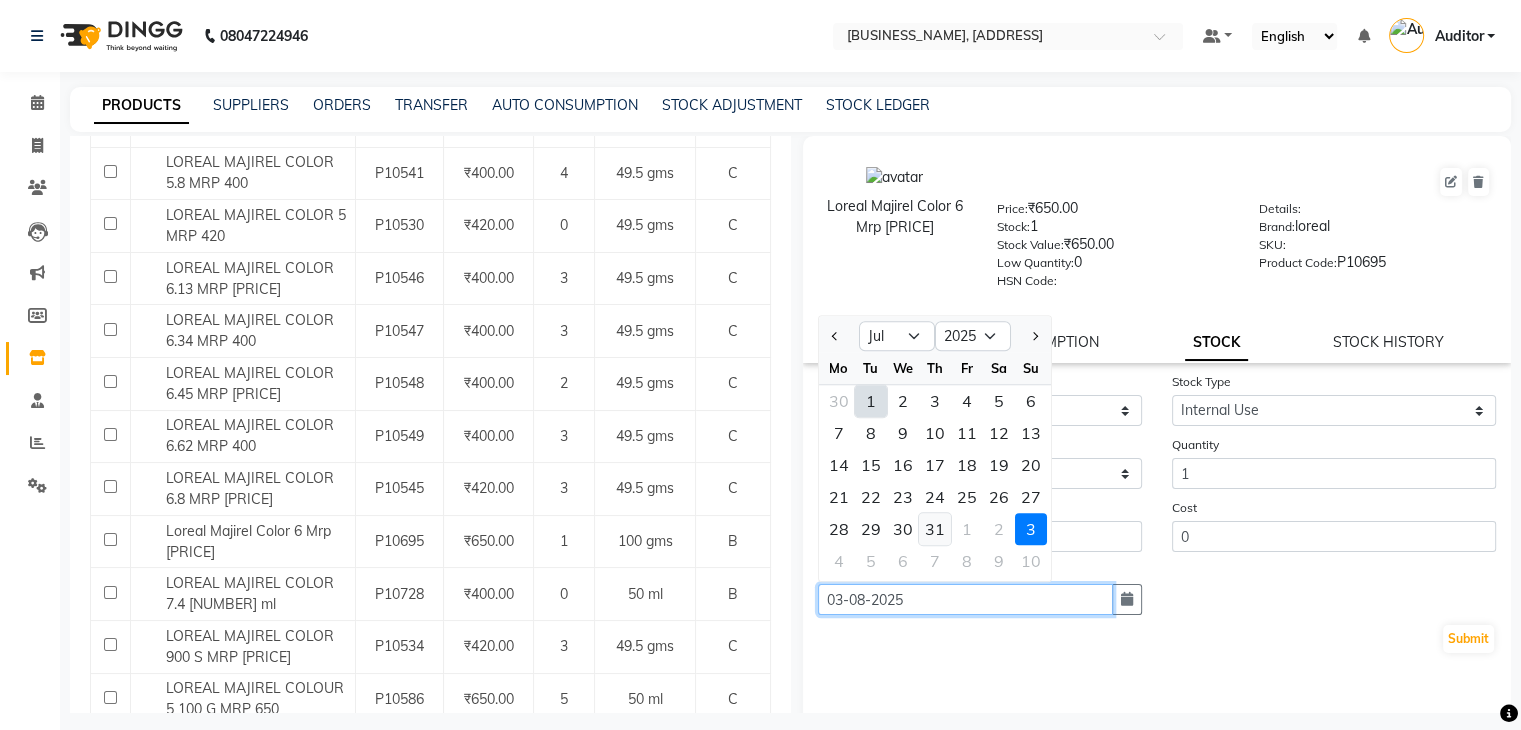 type on "31-07-2025" 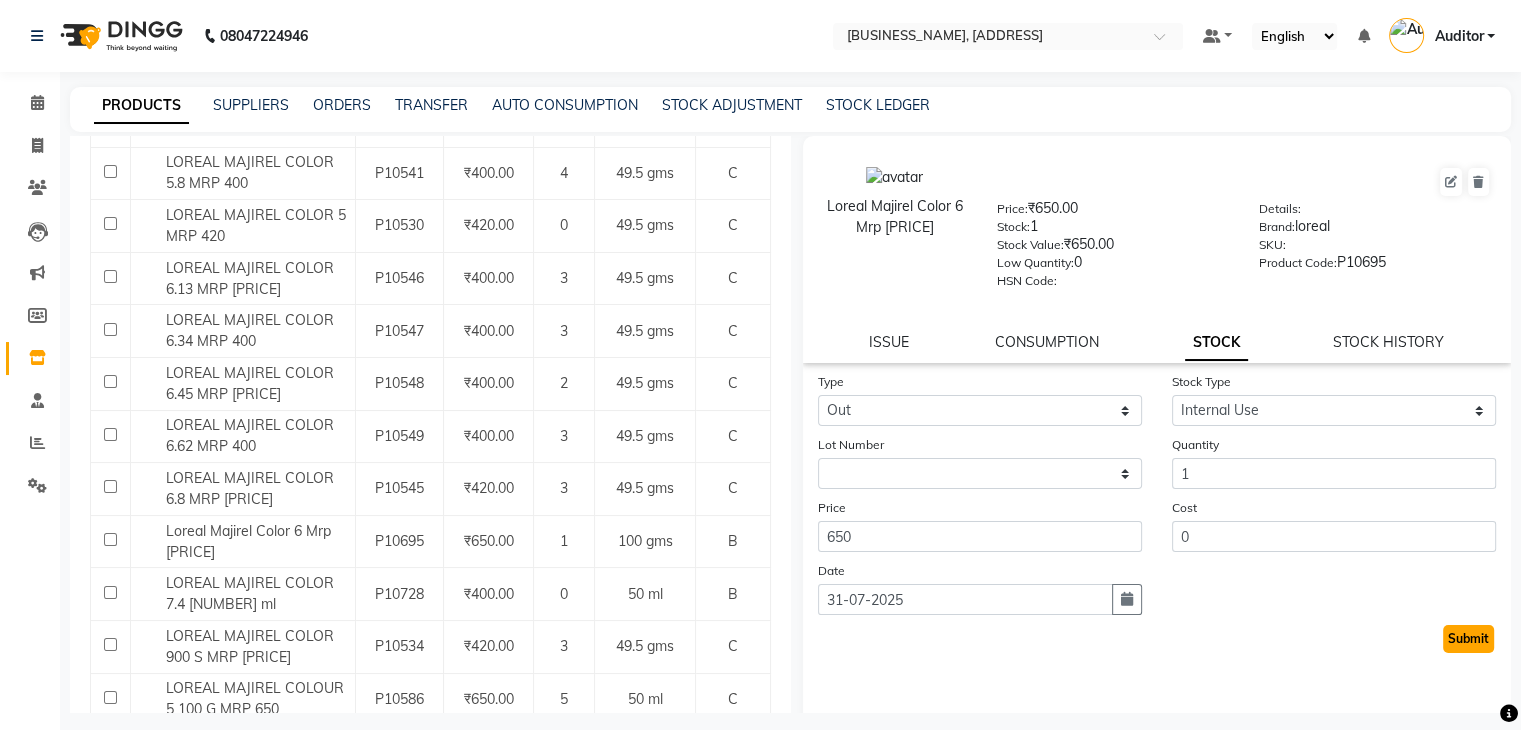 click on "Submit" 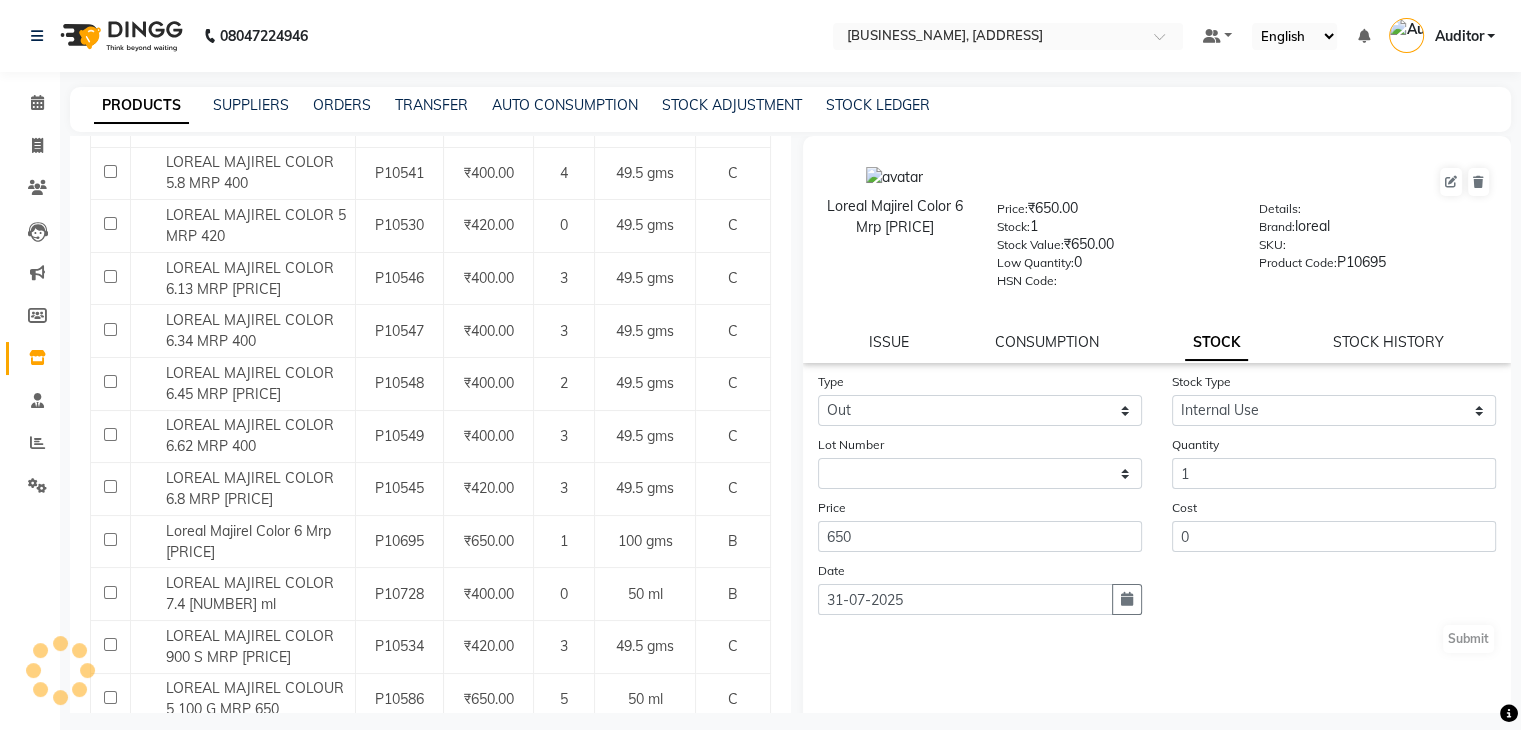 select 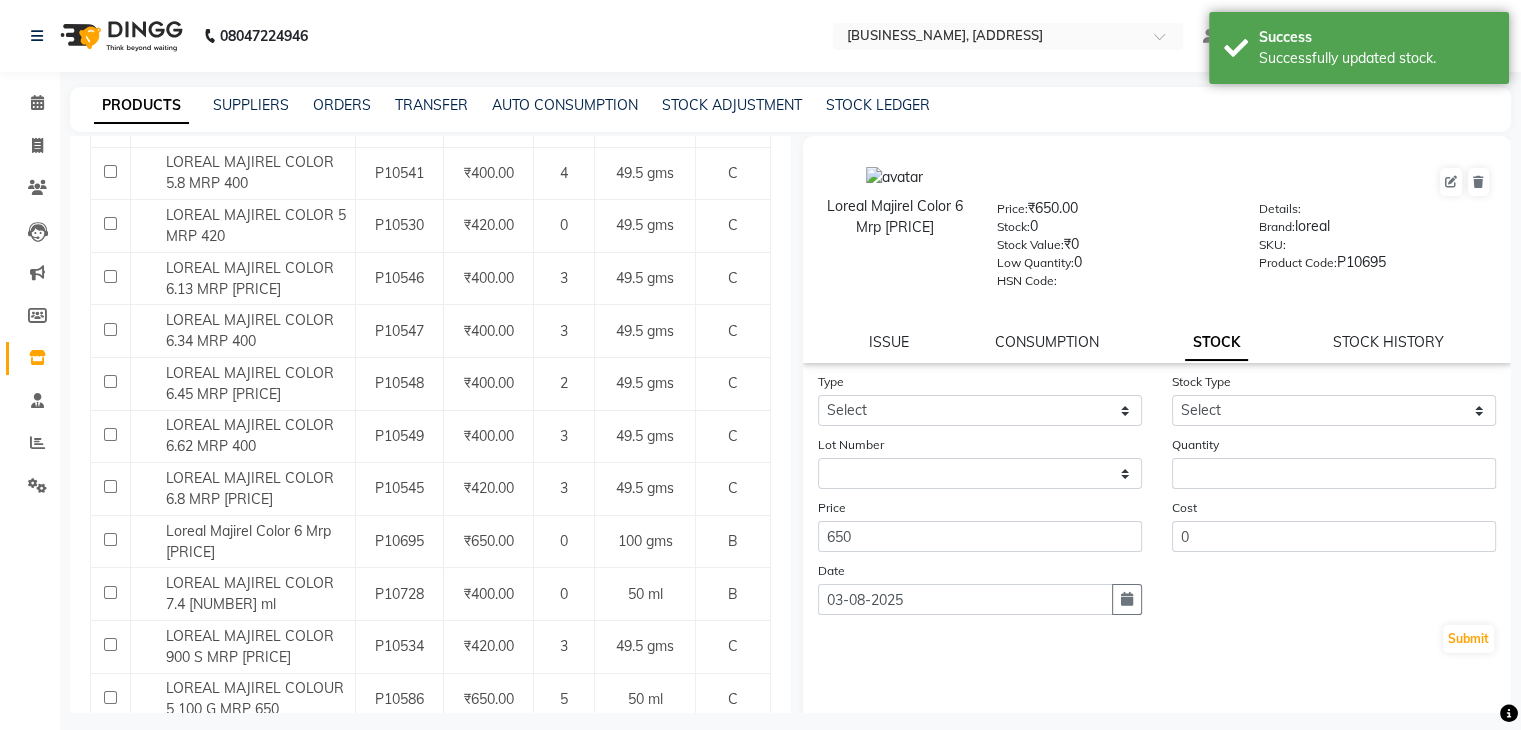 scroll, scrollTop: 0, scrollLeft: 0, axis: both 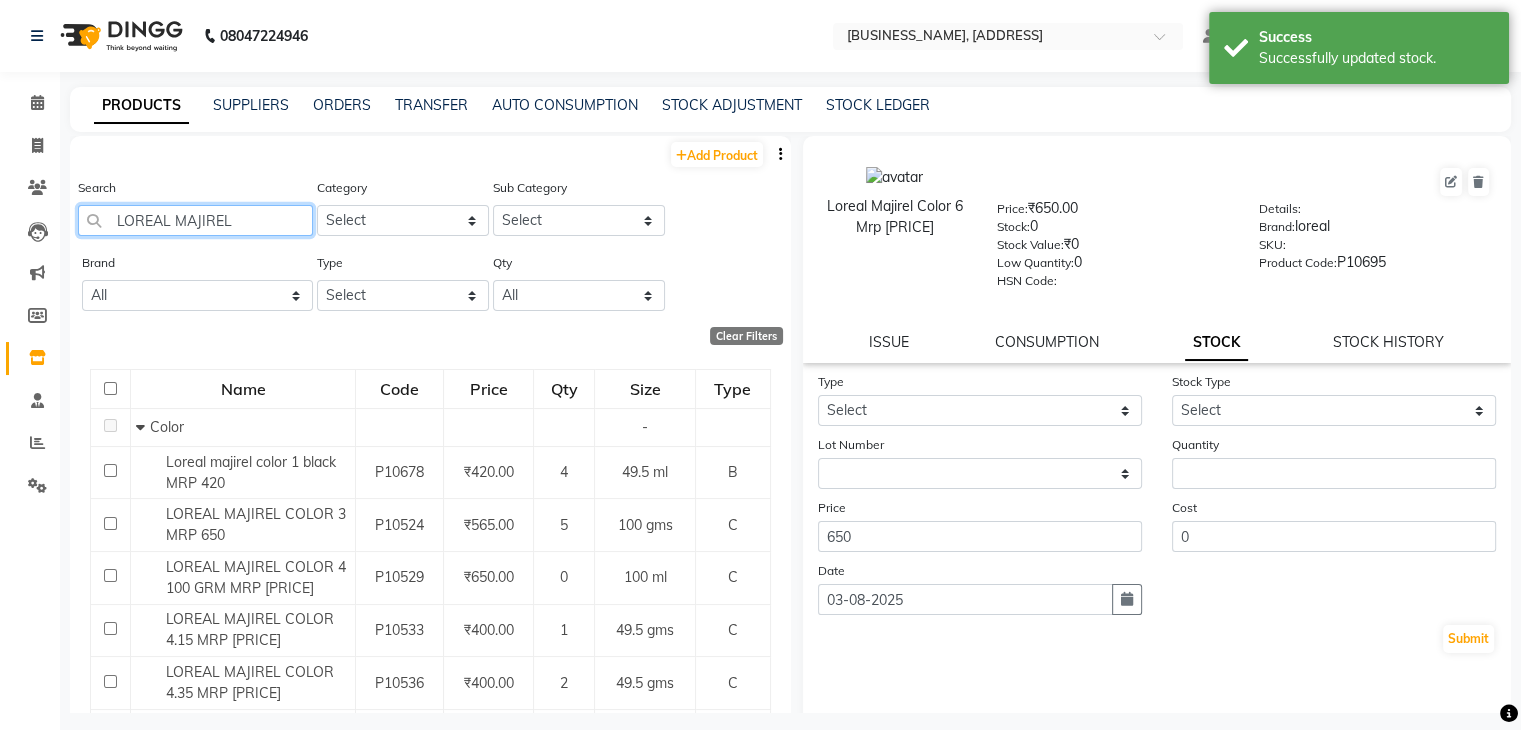 click on "LOREAL MAJIREL" 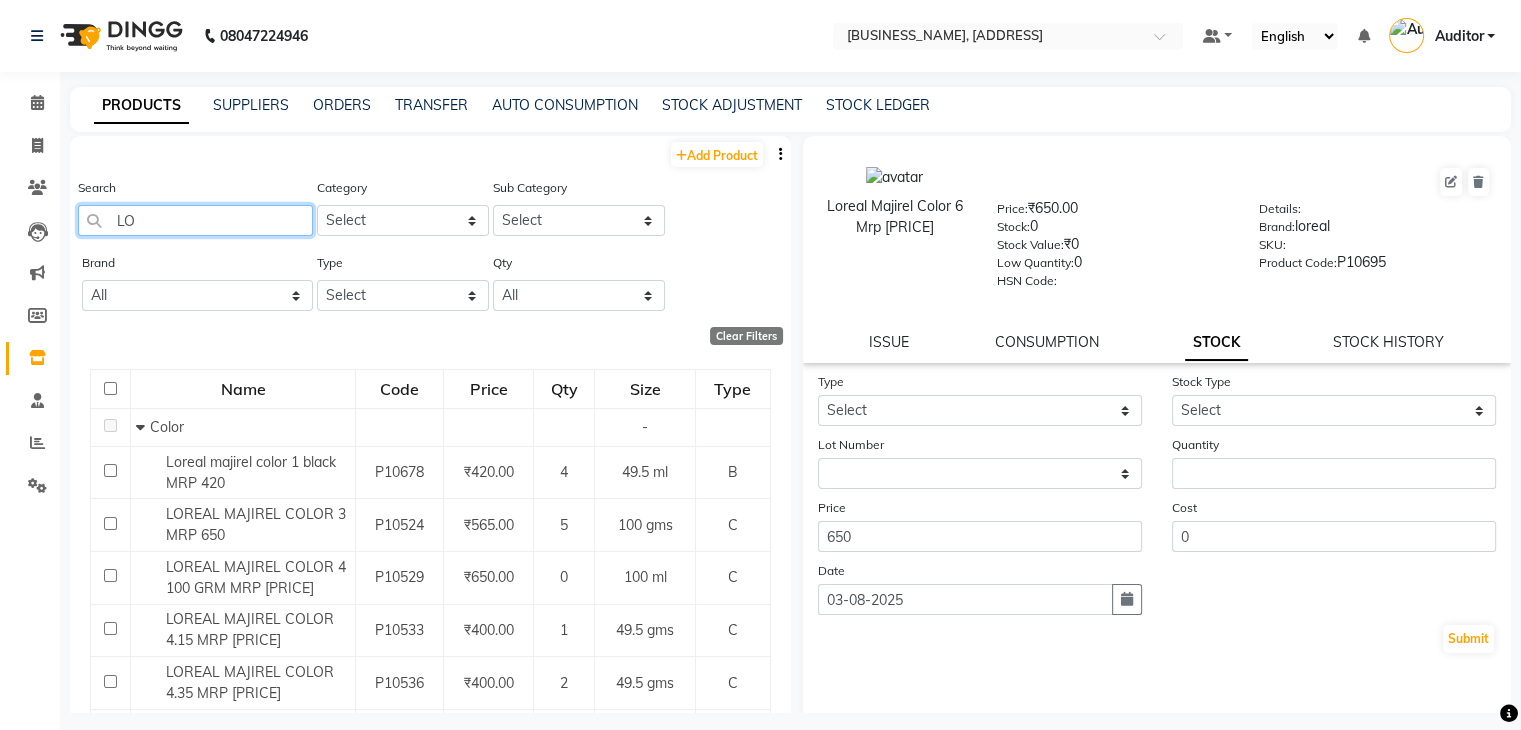 type on "L" 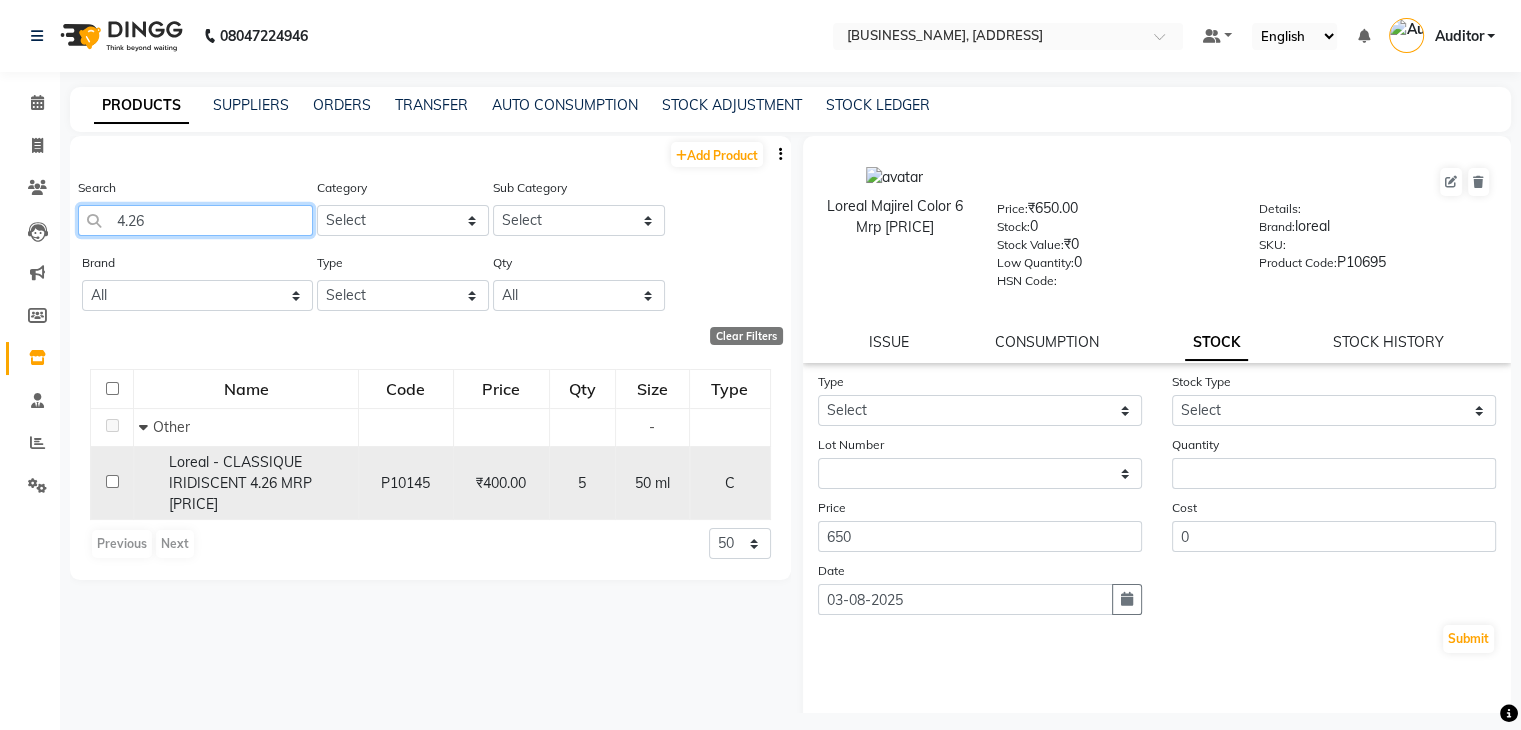 type on "4.26" 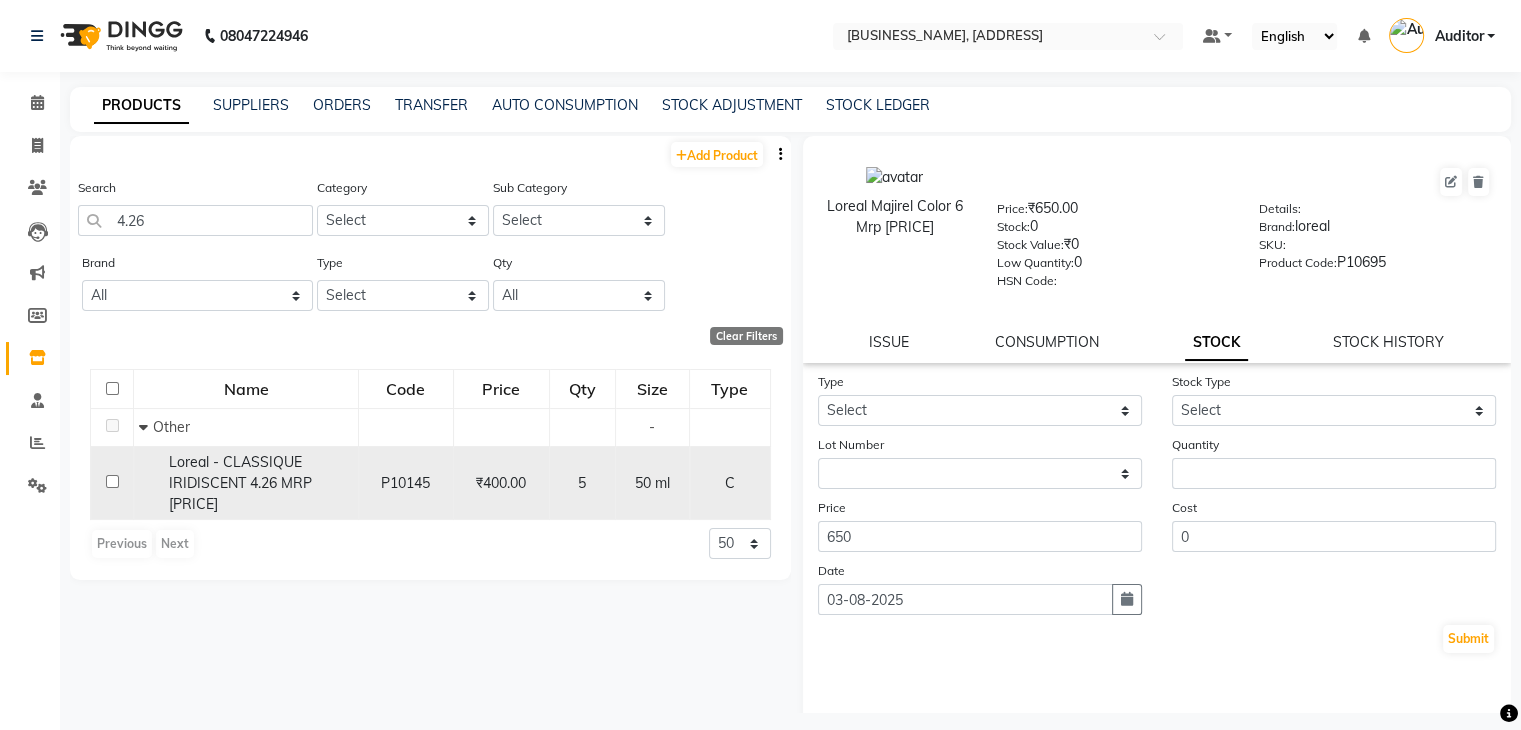 click on "Loreal - CLASSIQUE IRIDISCENT 4.26 MRP [PRICE]" 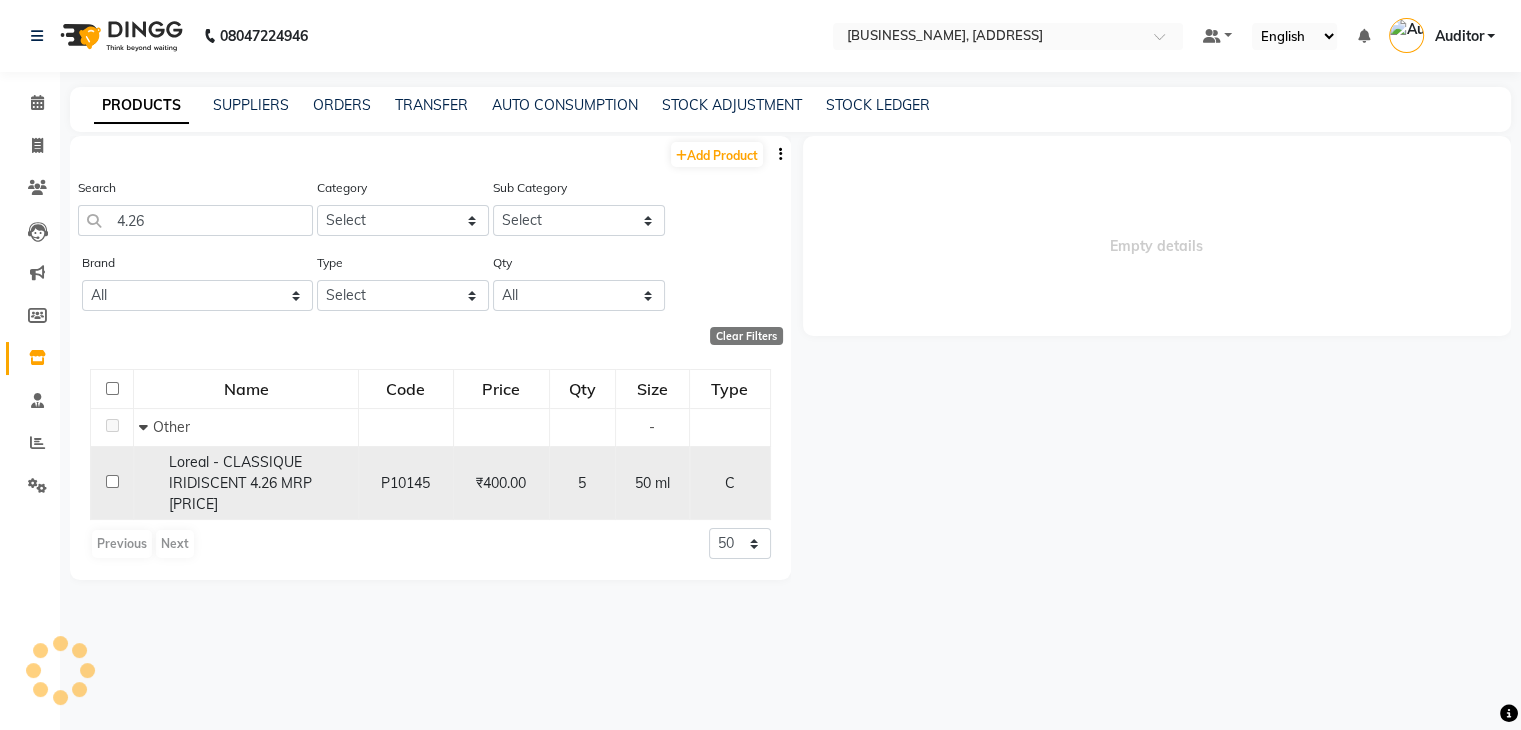 select 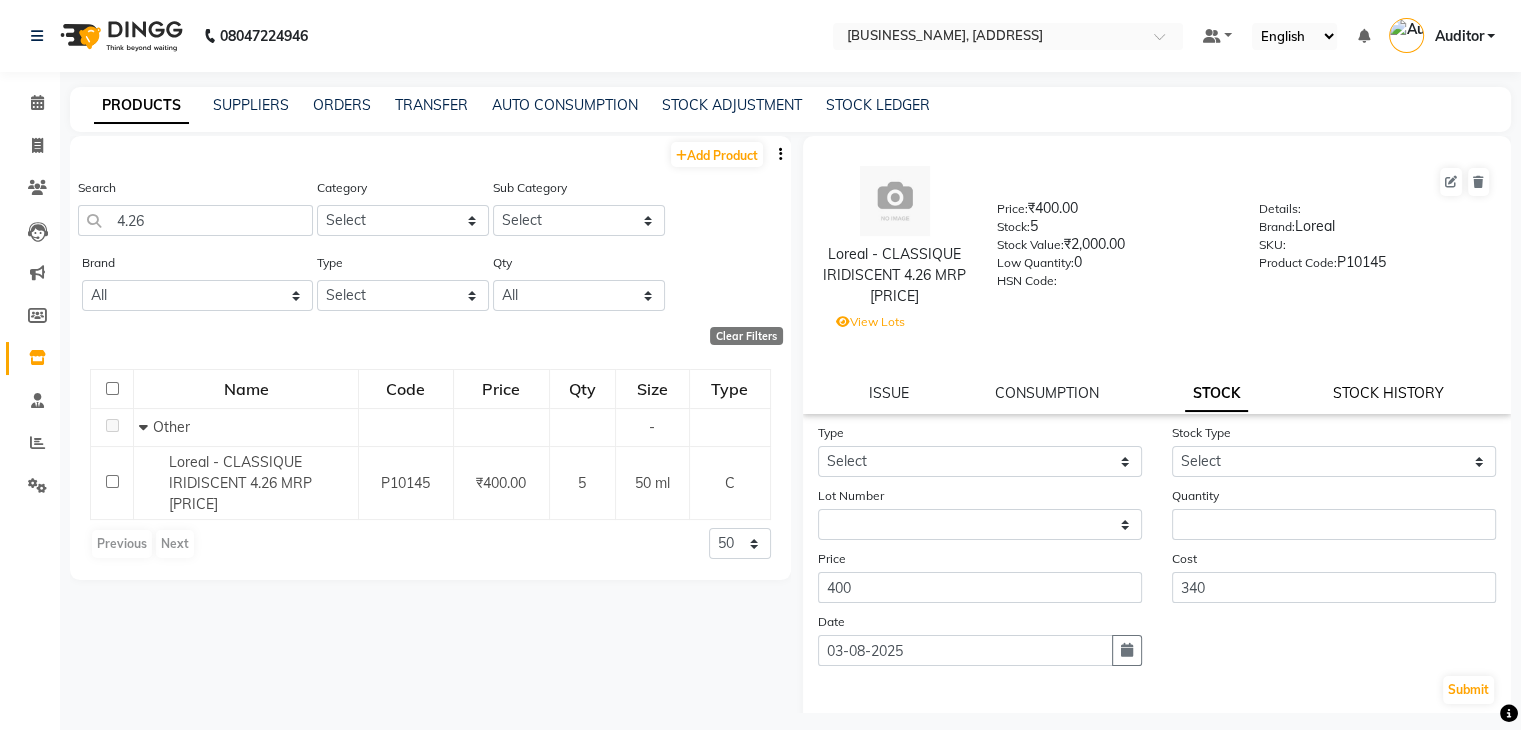 click on "STOCK HISTORY" 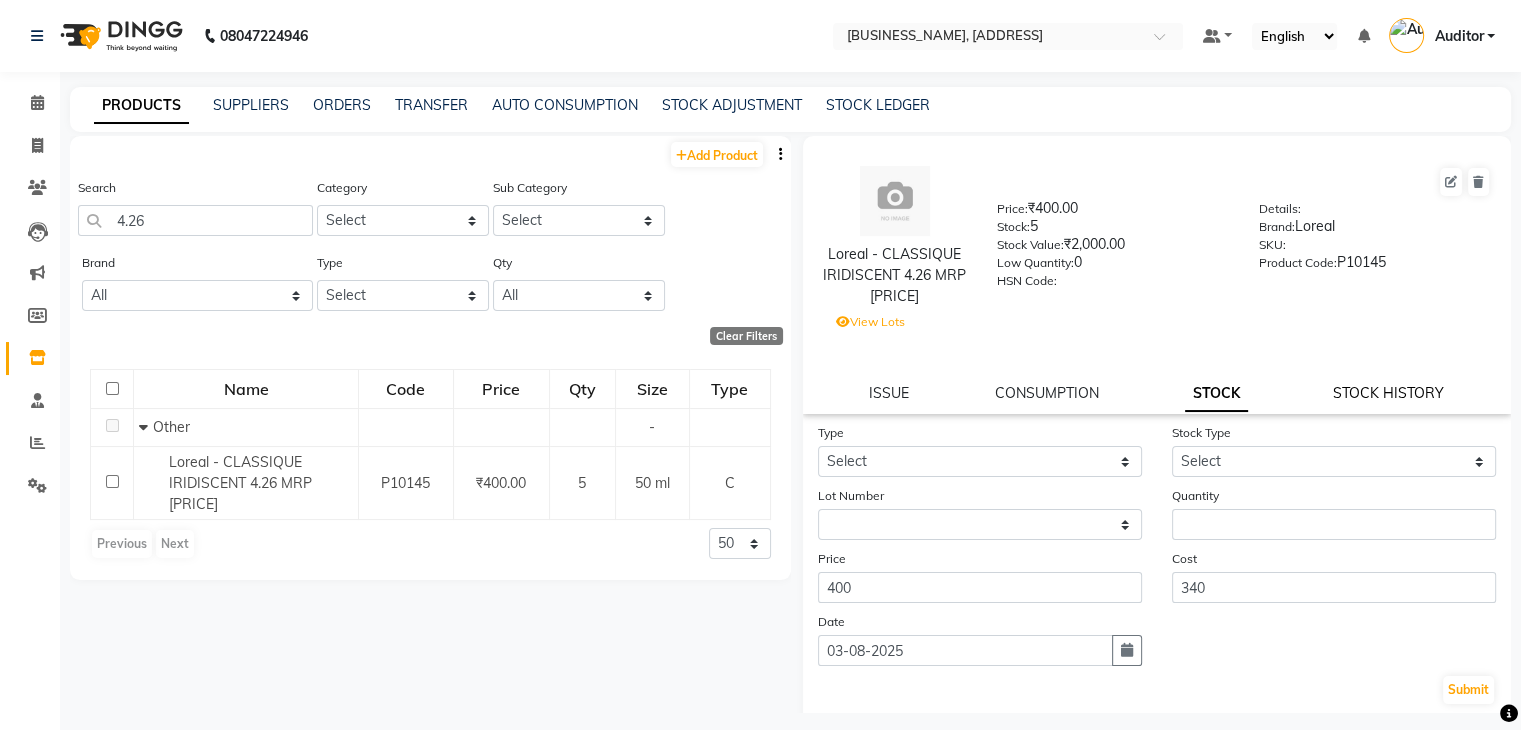 select on "all" 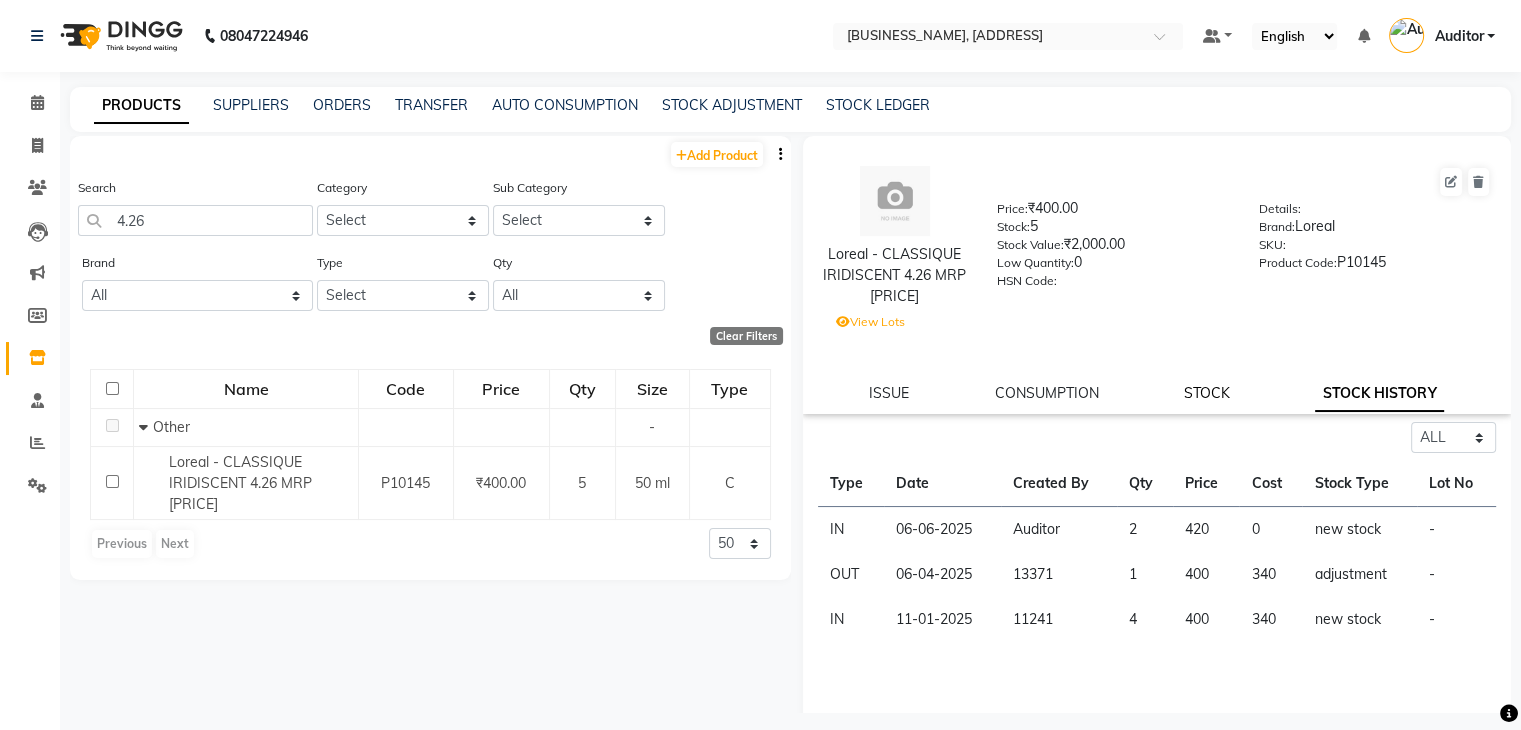 click on "STOCK" 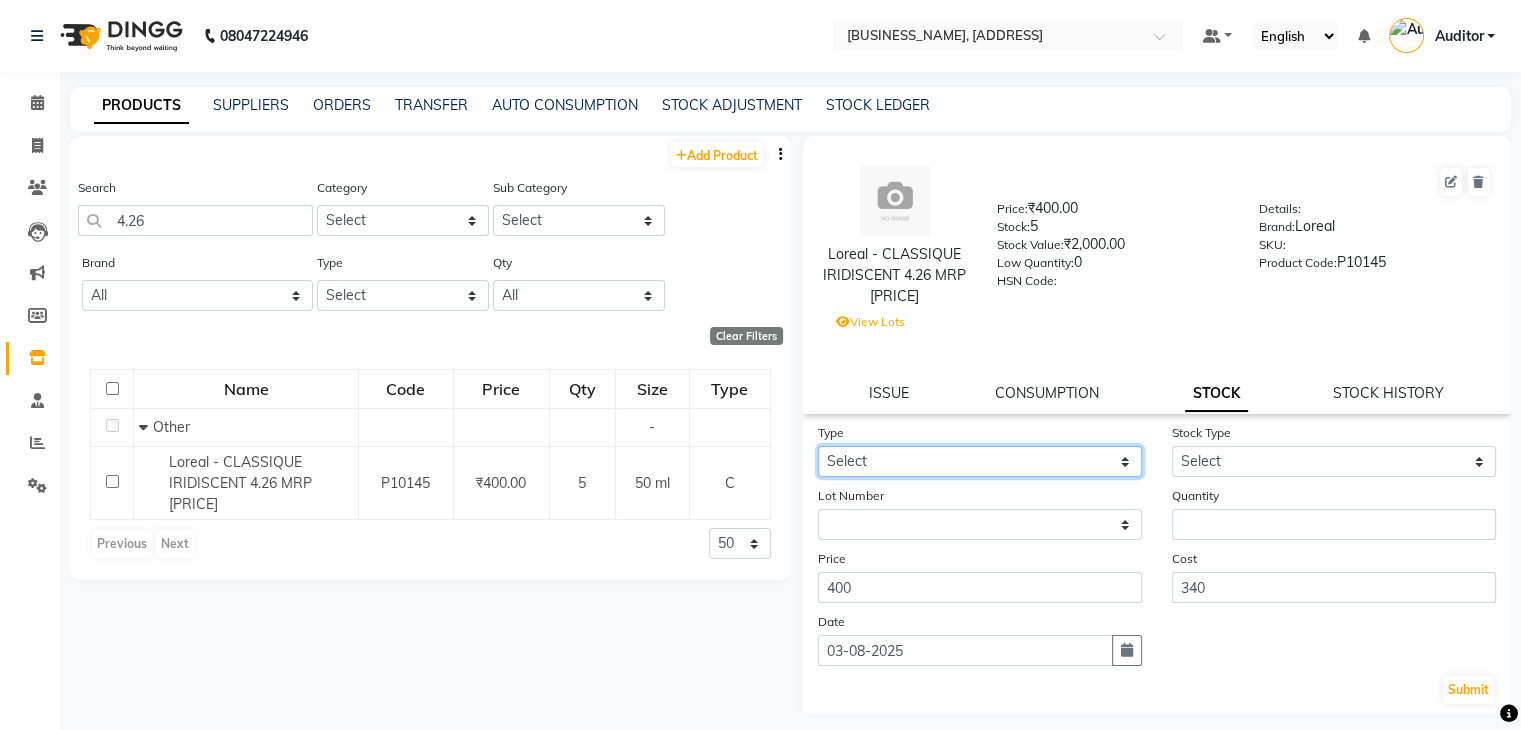 click on "Select In Out" 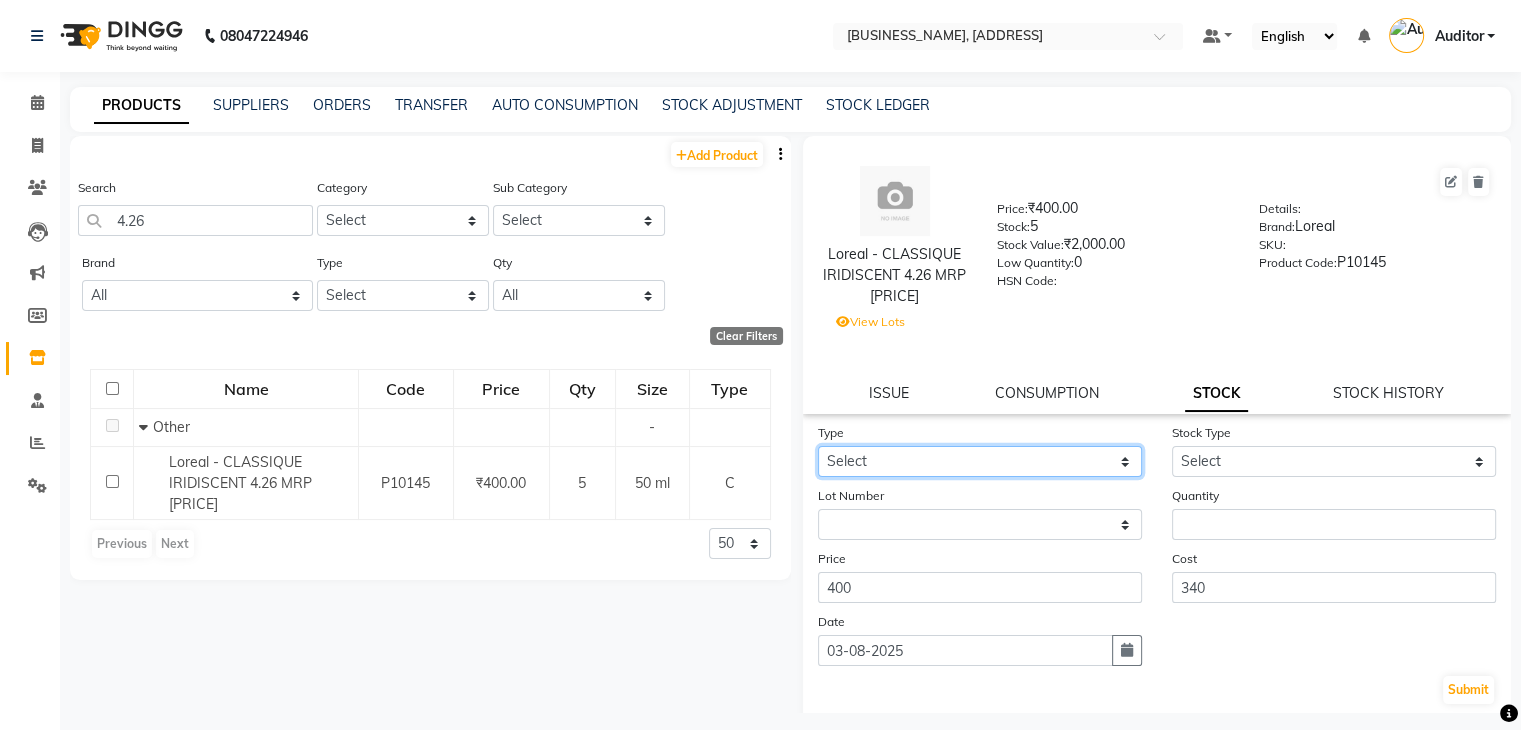 select on "out" 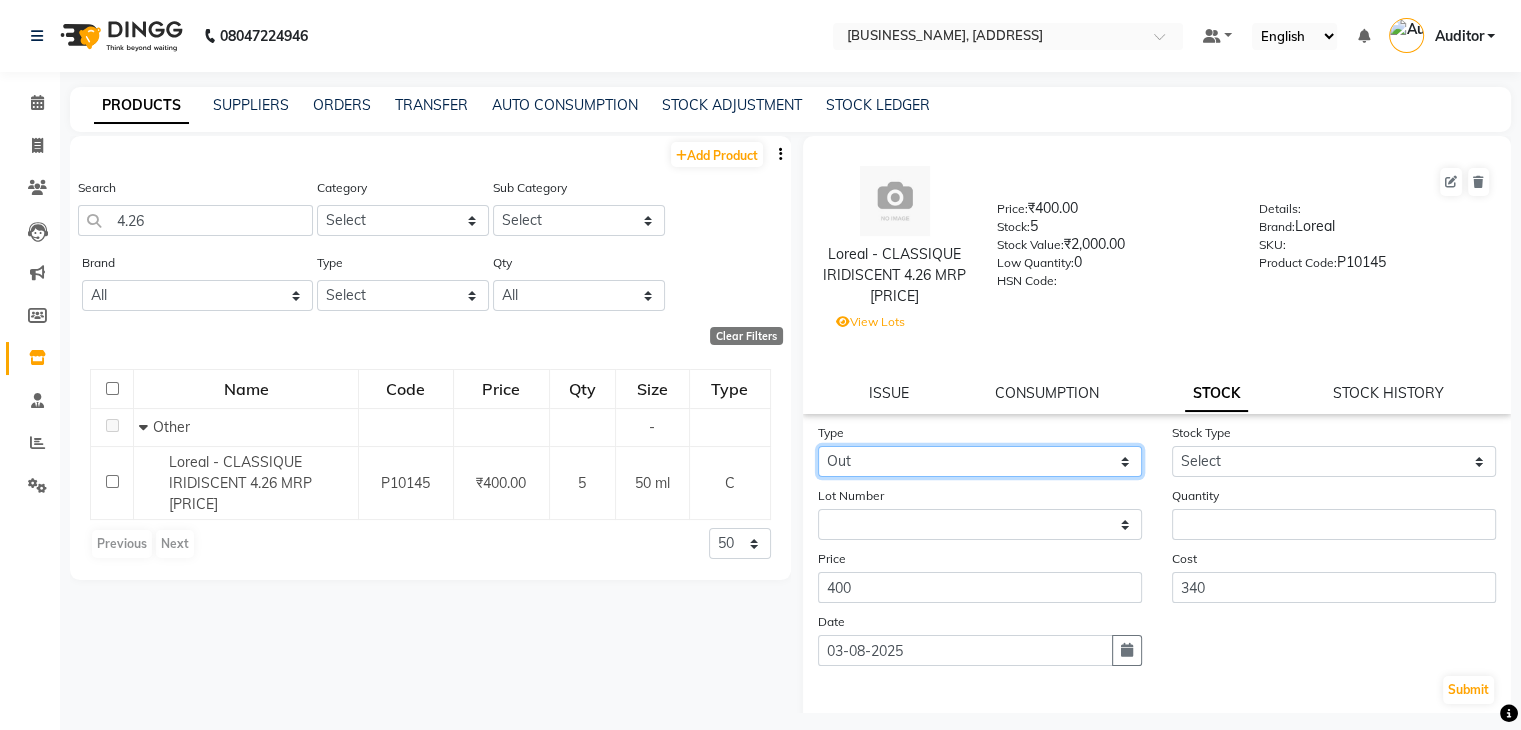 click on "Select In Out" 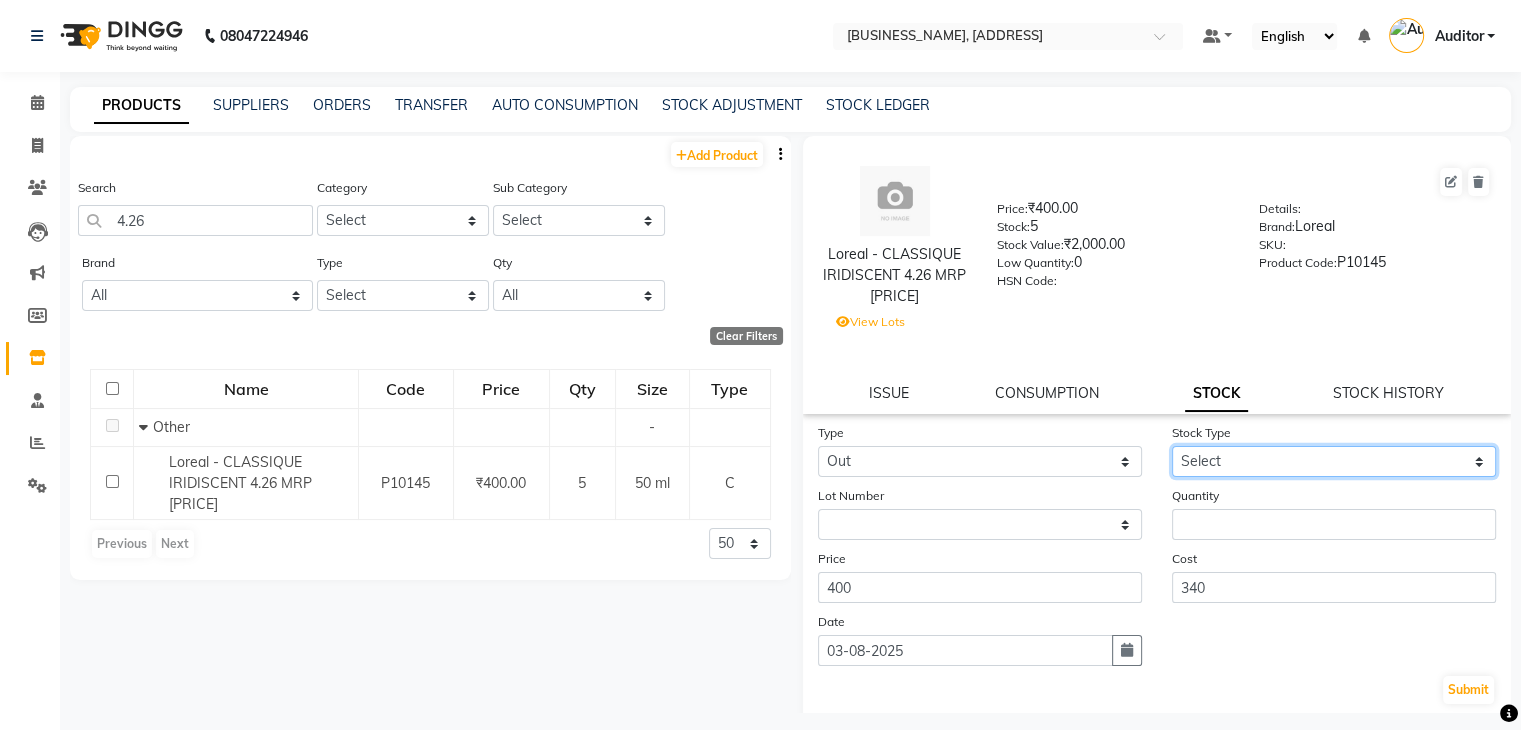click on "Select Internal Use Damaged Expired Adjustment Return Other" 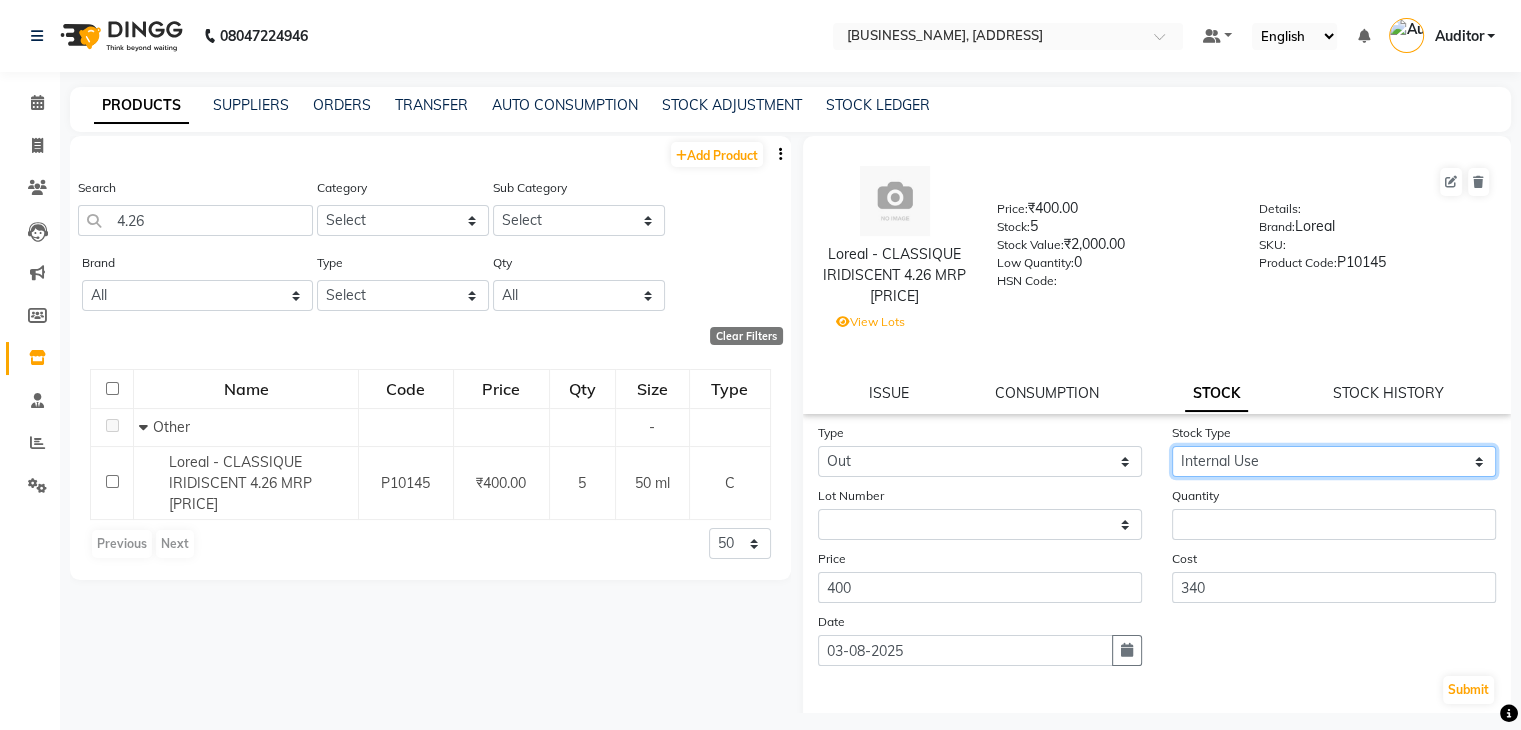 click on "Select Internal Use Damaged Expired Adjustment Return Other" 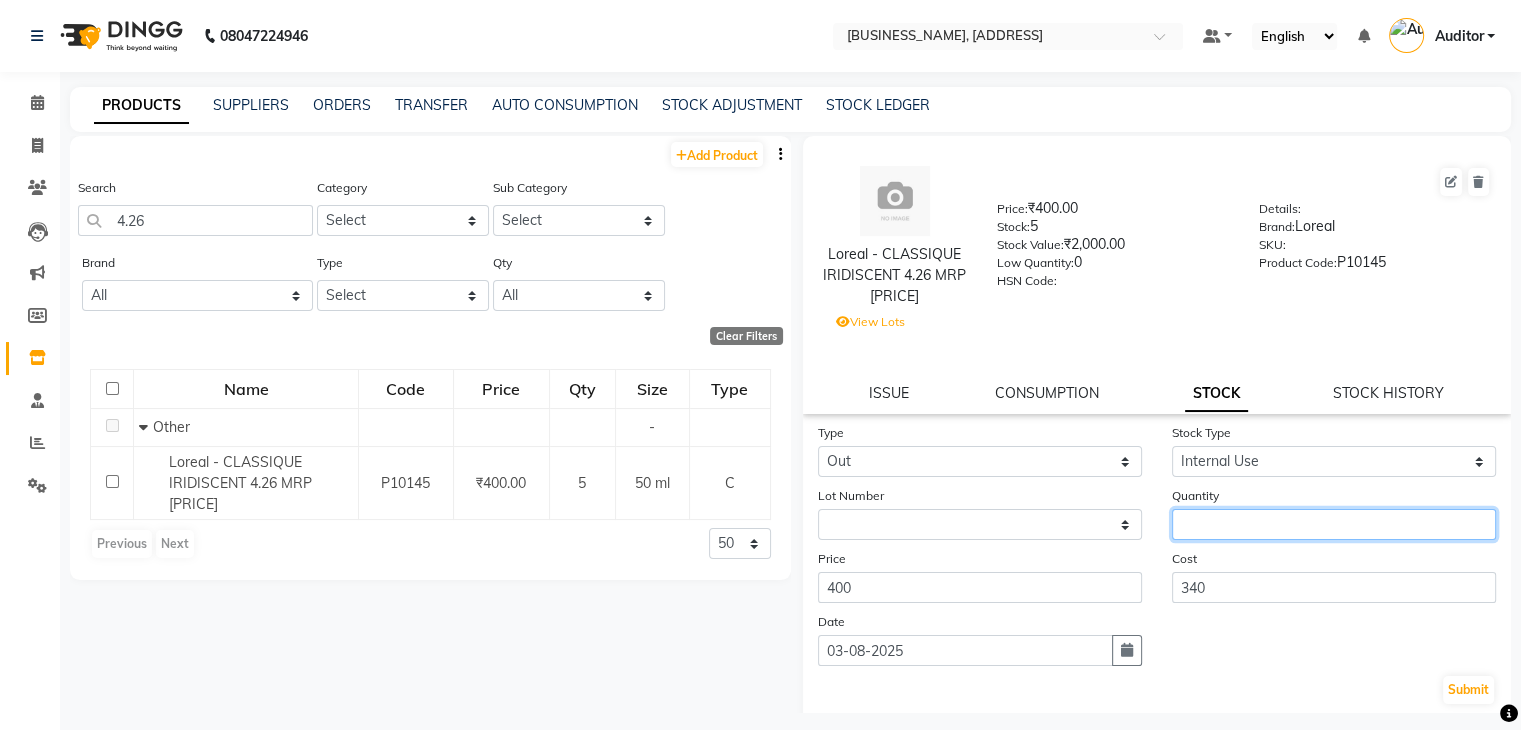 click 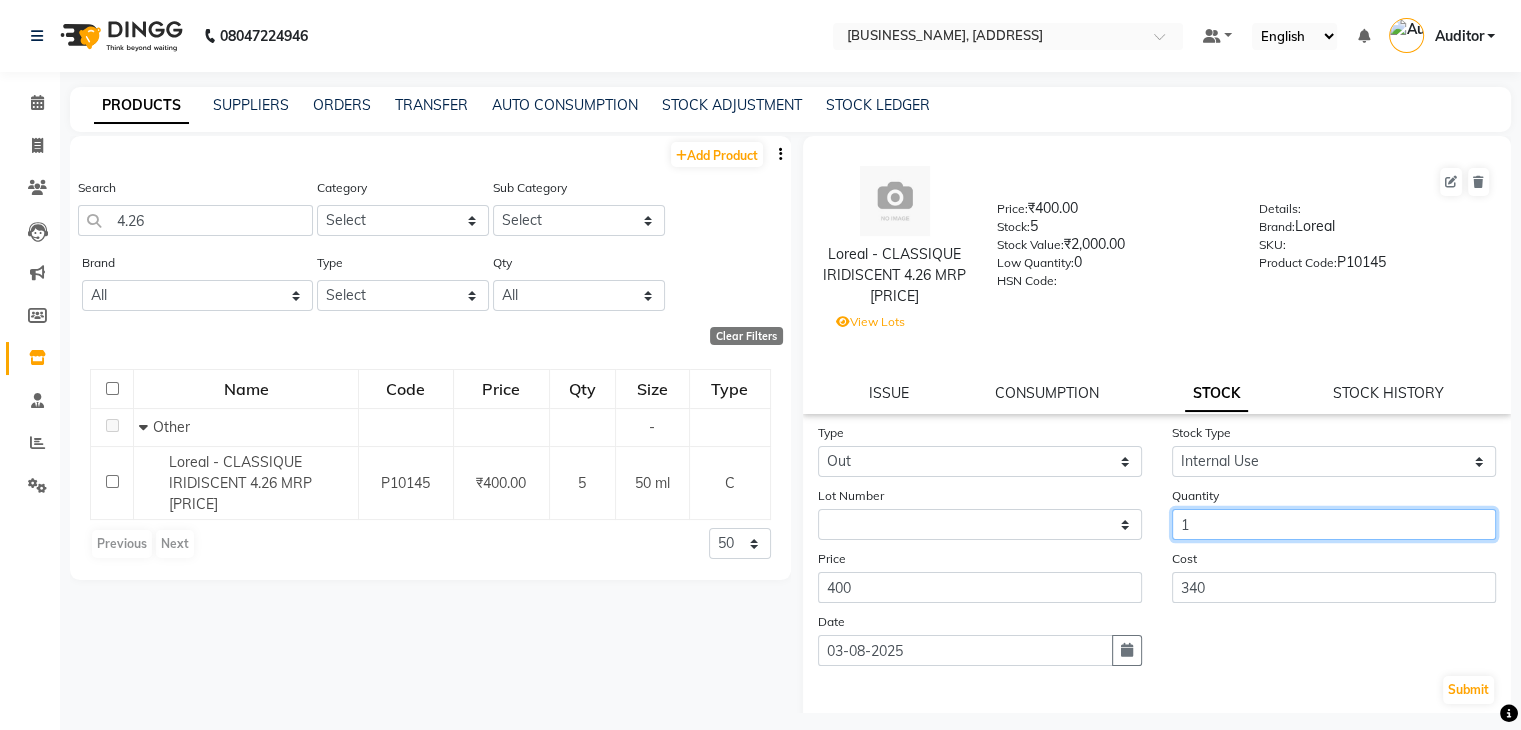 type on "1" 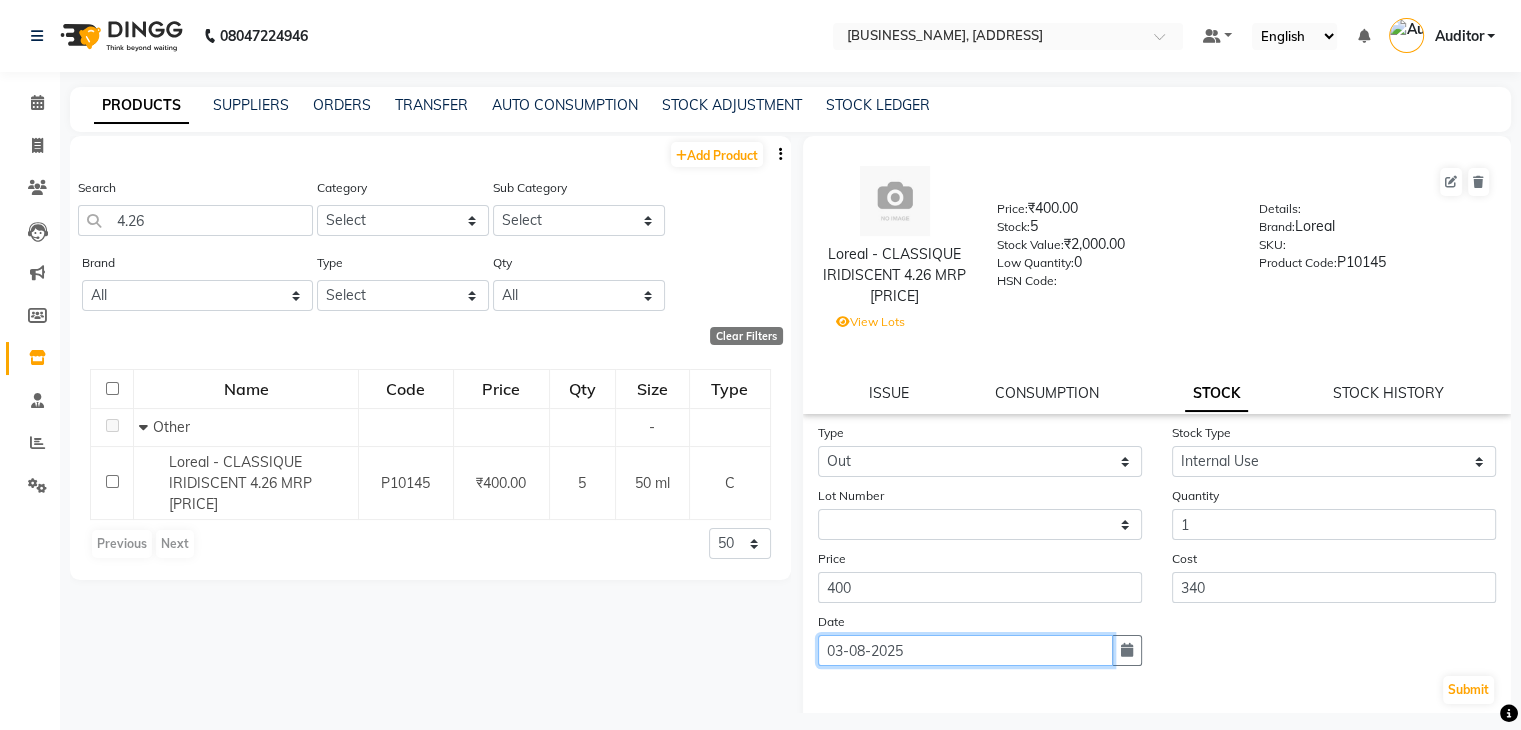 drag, startPoint x: 967, startPoint y: 668, endPoint x: 861, endPoint y: 667, distance: 106.004715 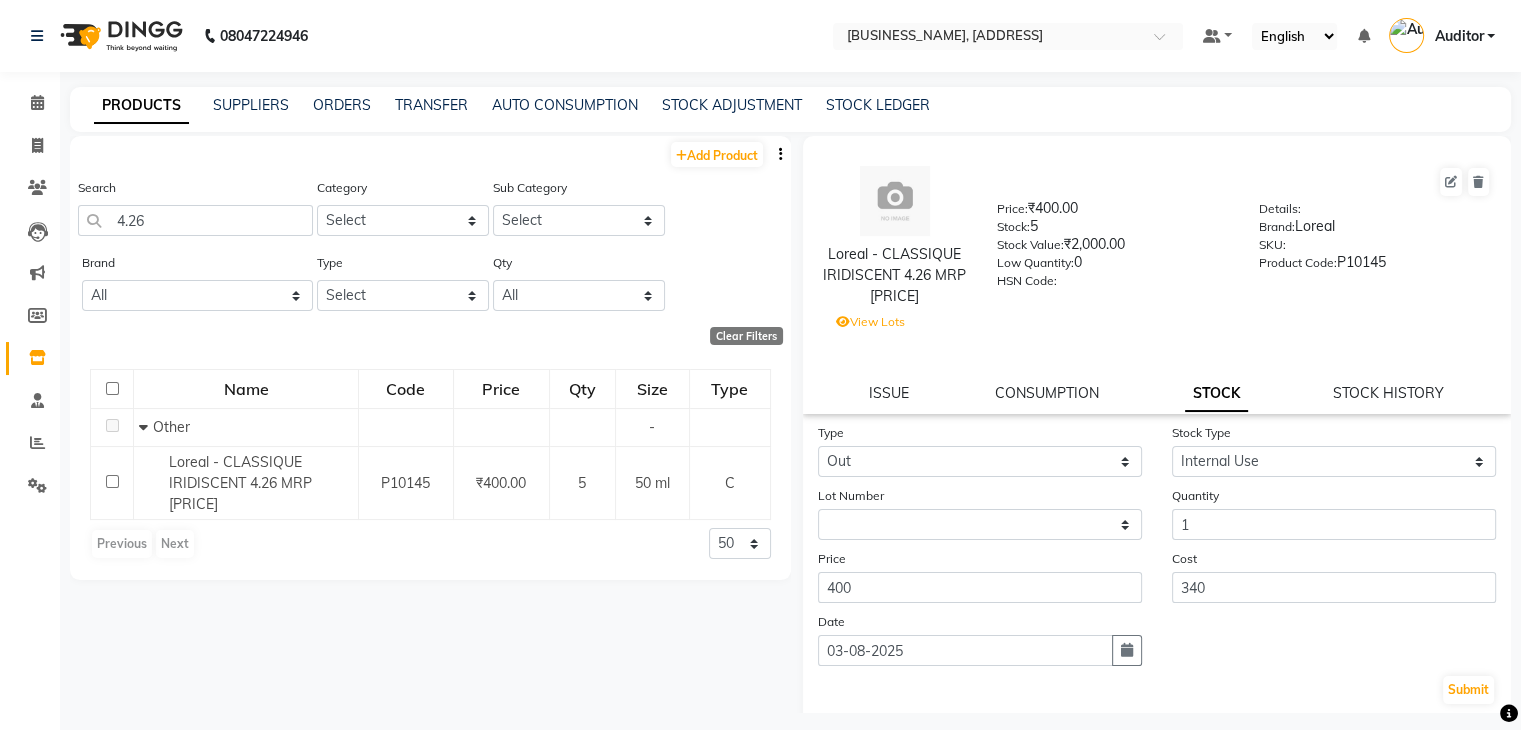select on "8" 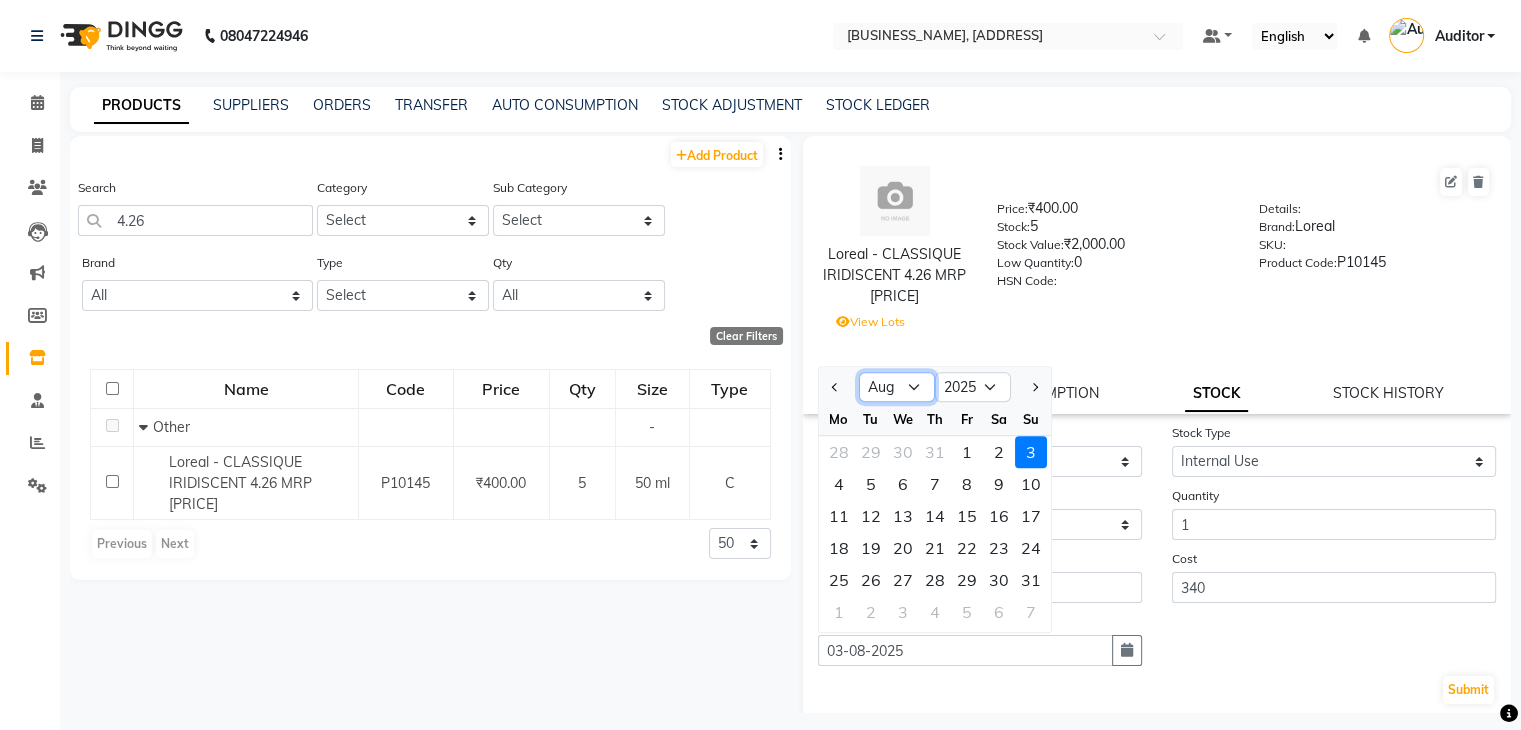 click on "Jan Feb Mar Apr May Jun Jul Aug Sep Oct Nov Dec" 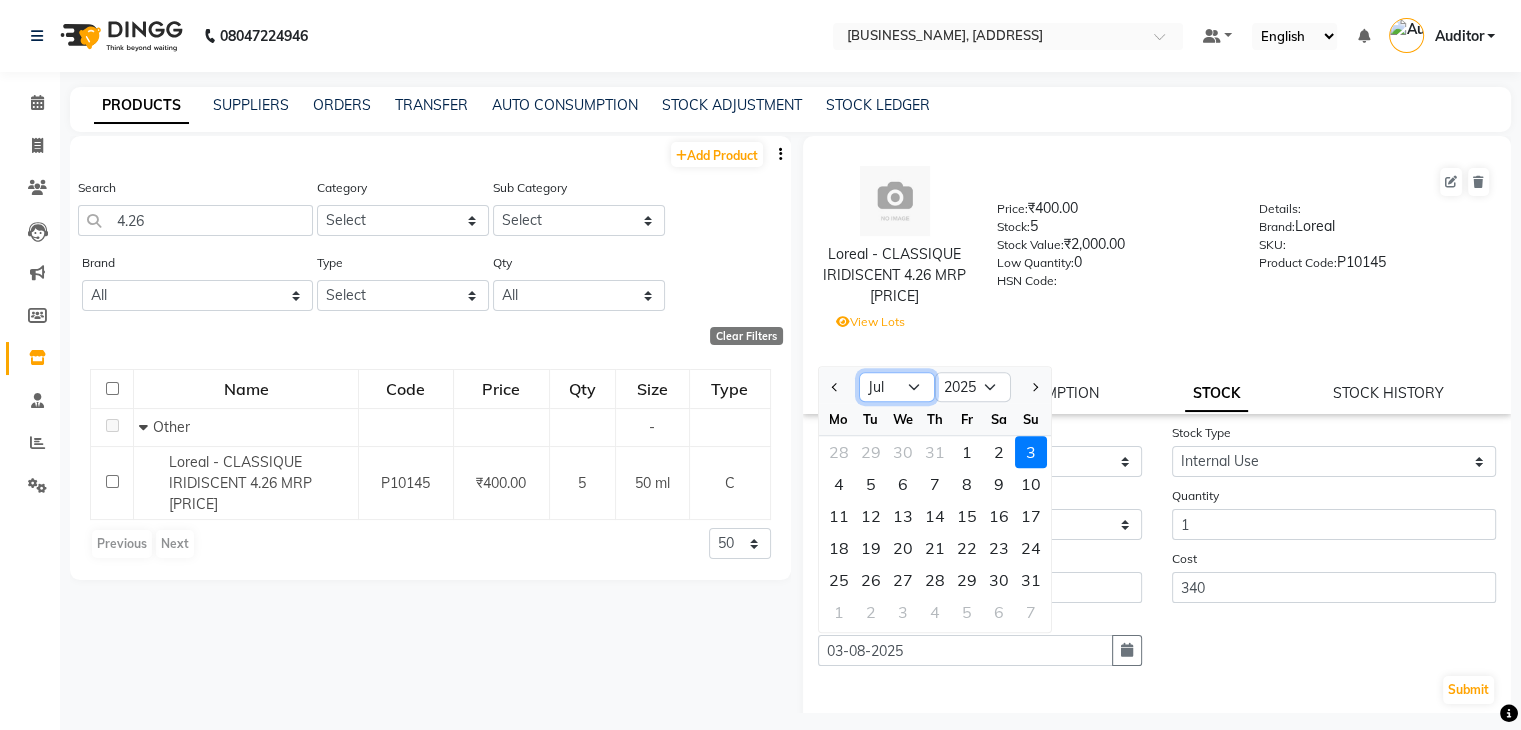 click on "Jan Feb Mar Apr May Jun Jul Aug Sep Oct Nov Dec" 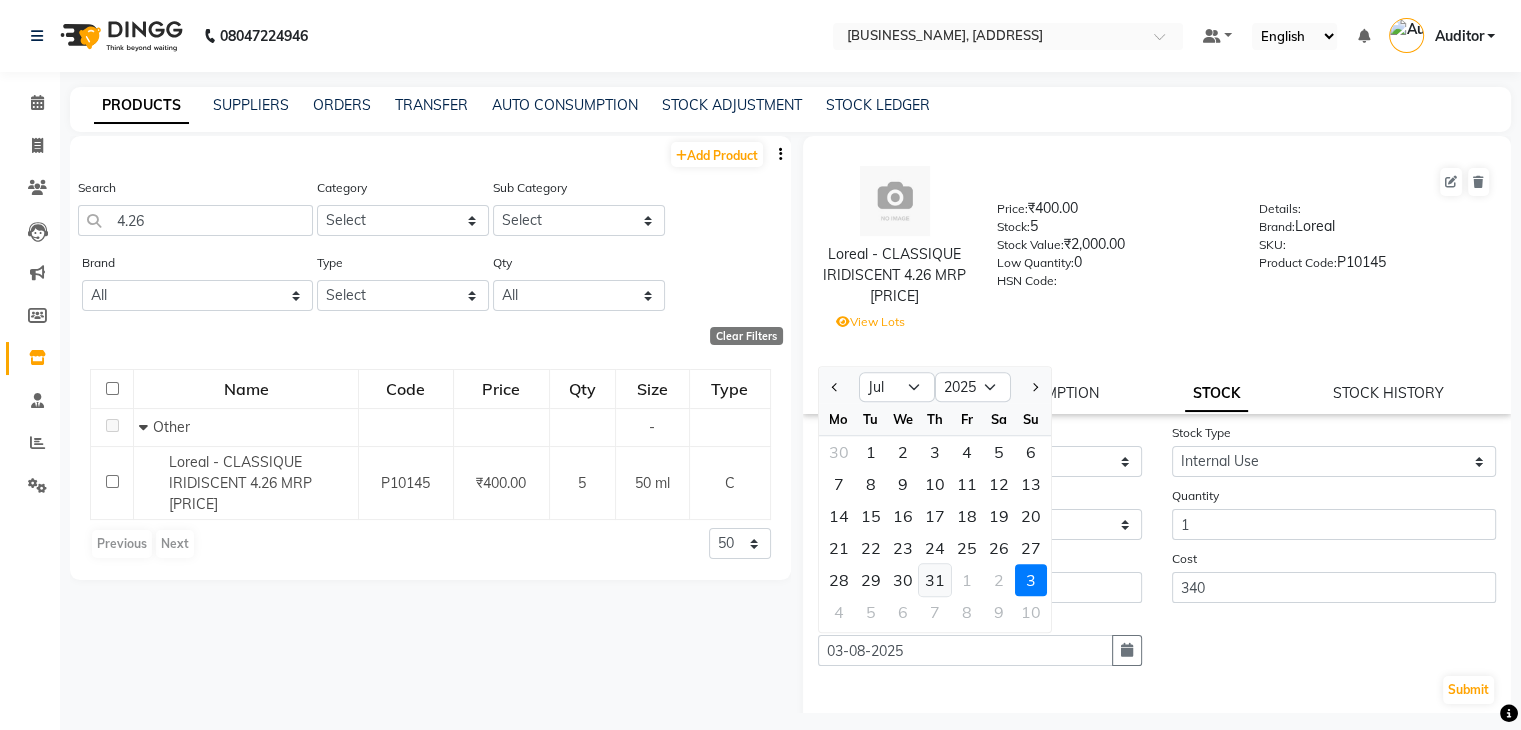 click on "31" 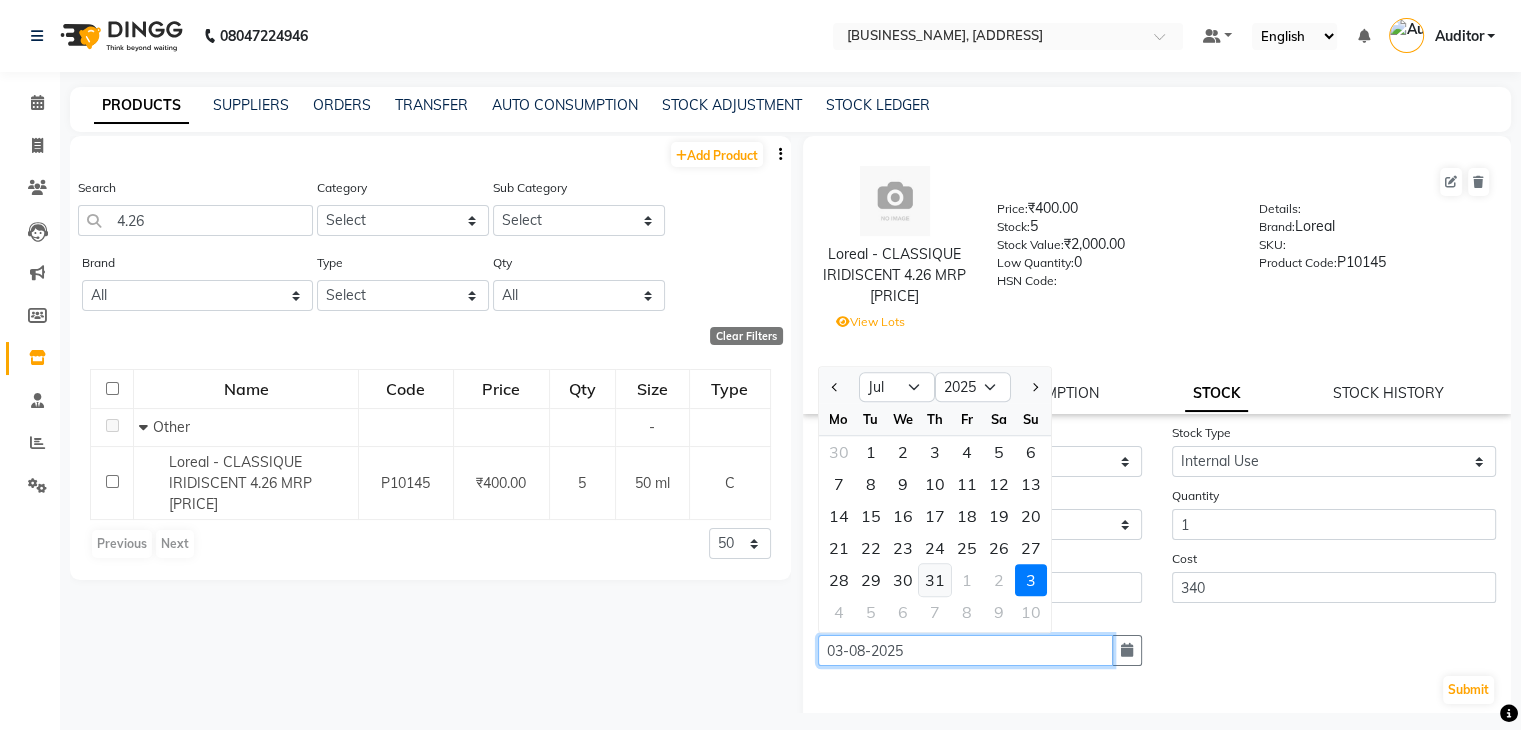 type on "31-07-2025" 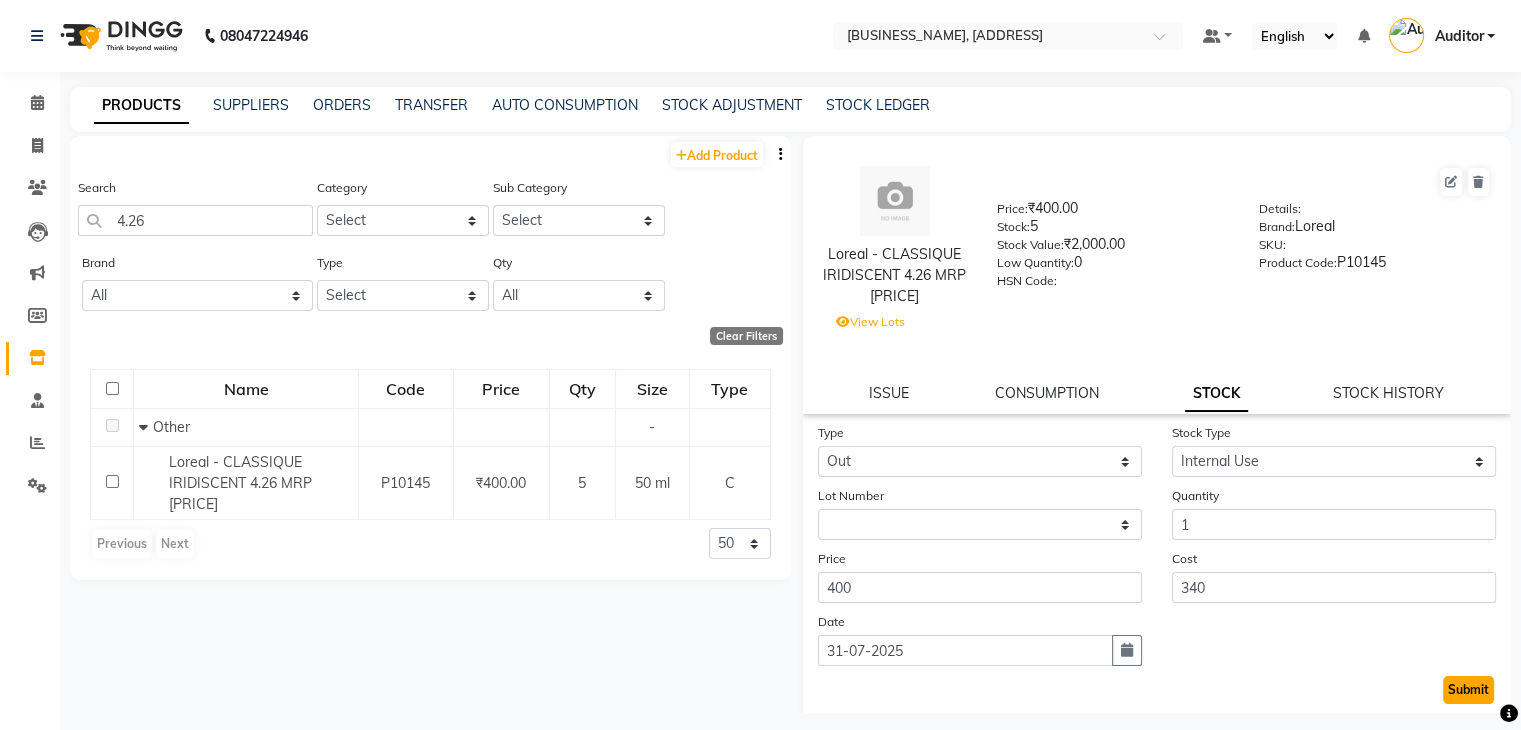 click on "Submit" 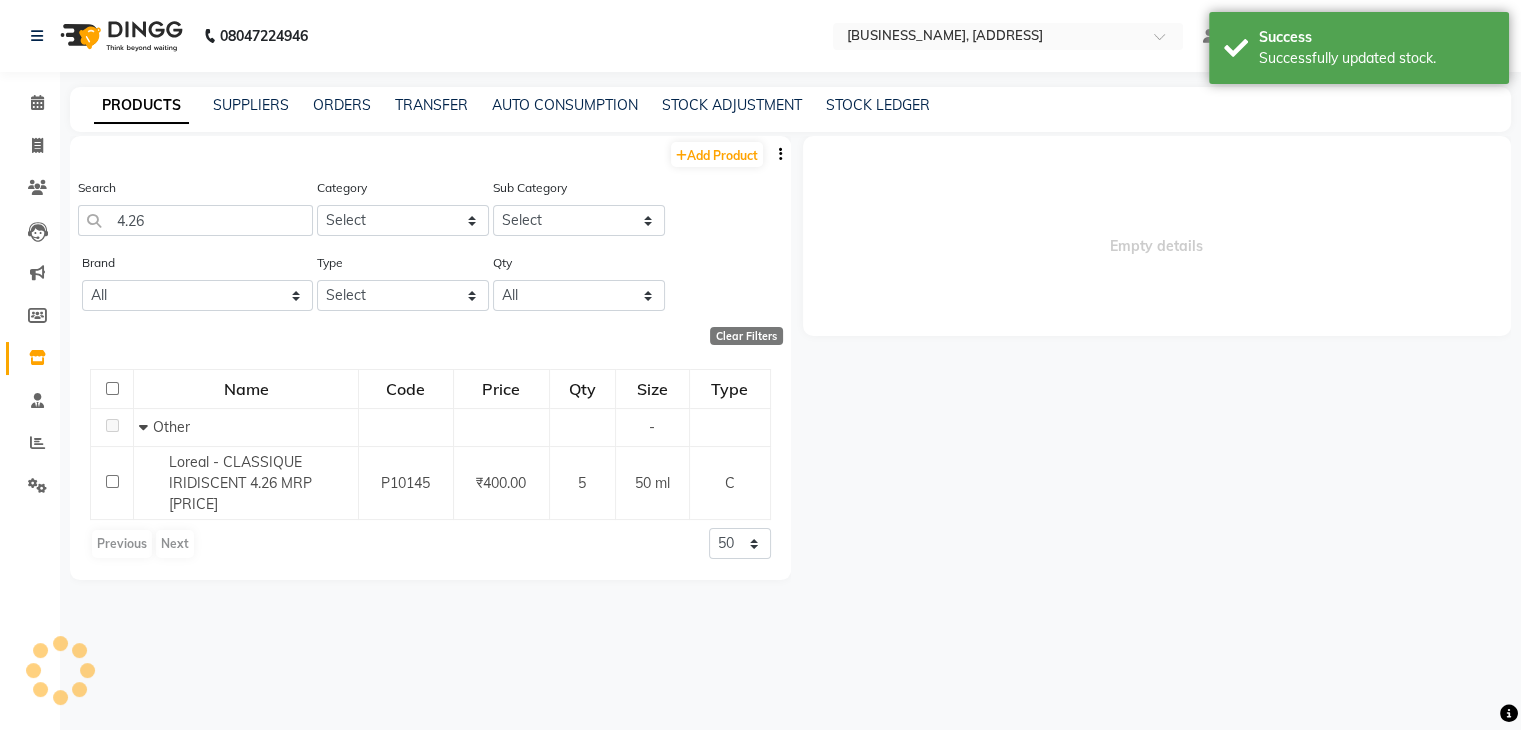select 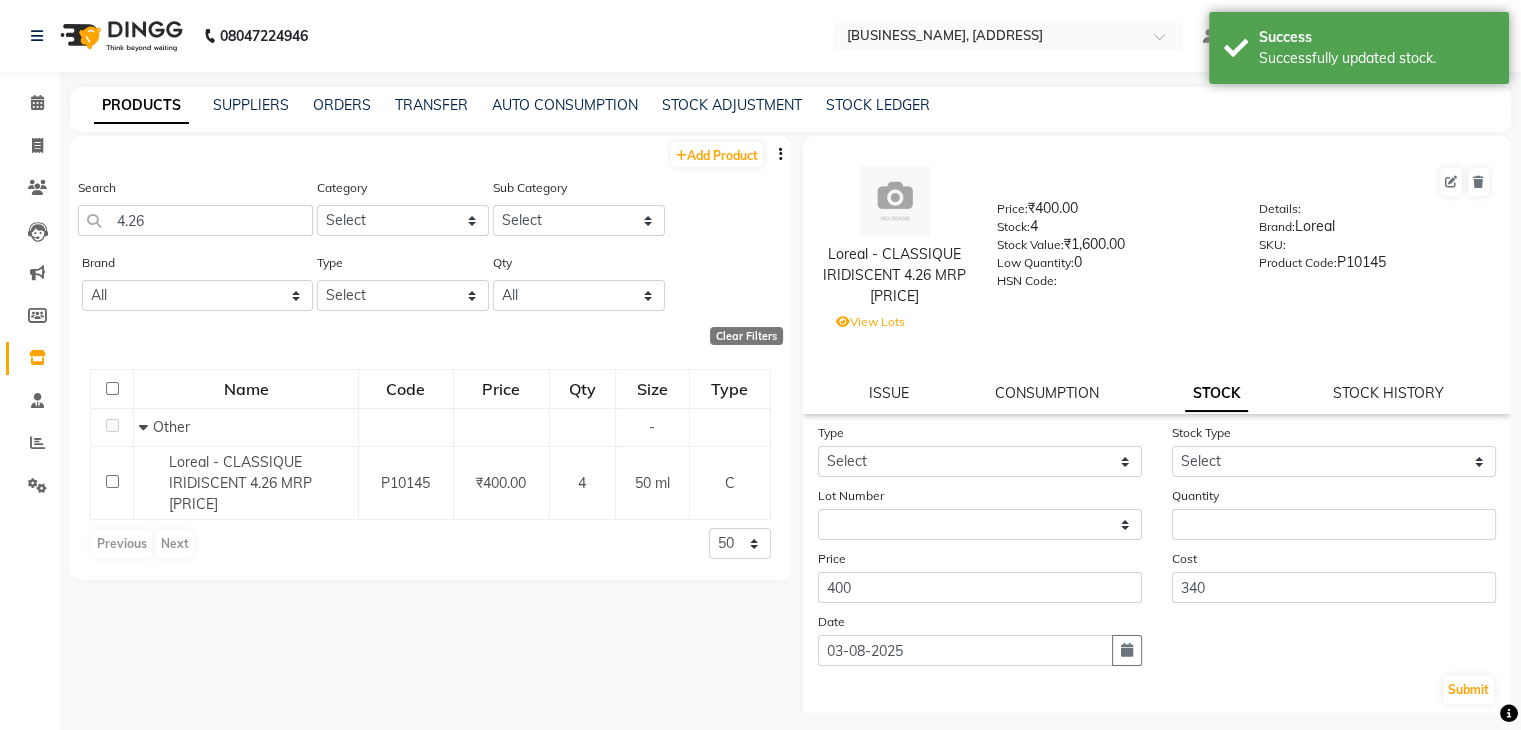 click on "Type Select Both Retail Consumable" 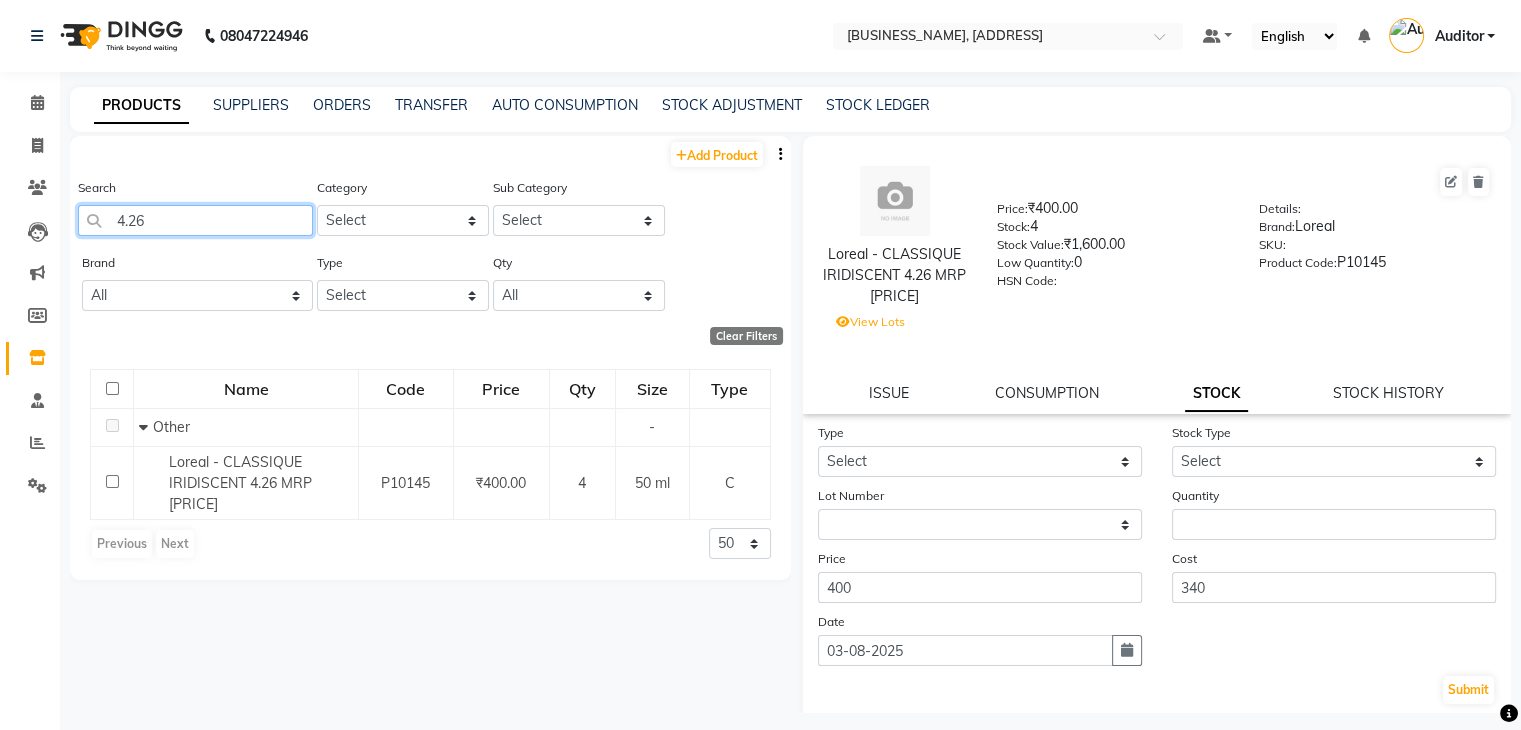 click on "4.26" 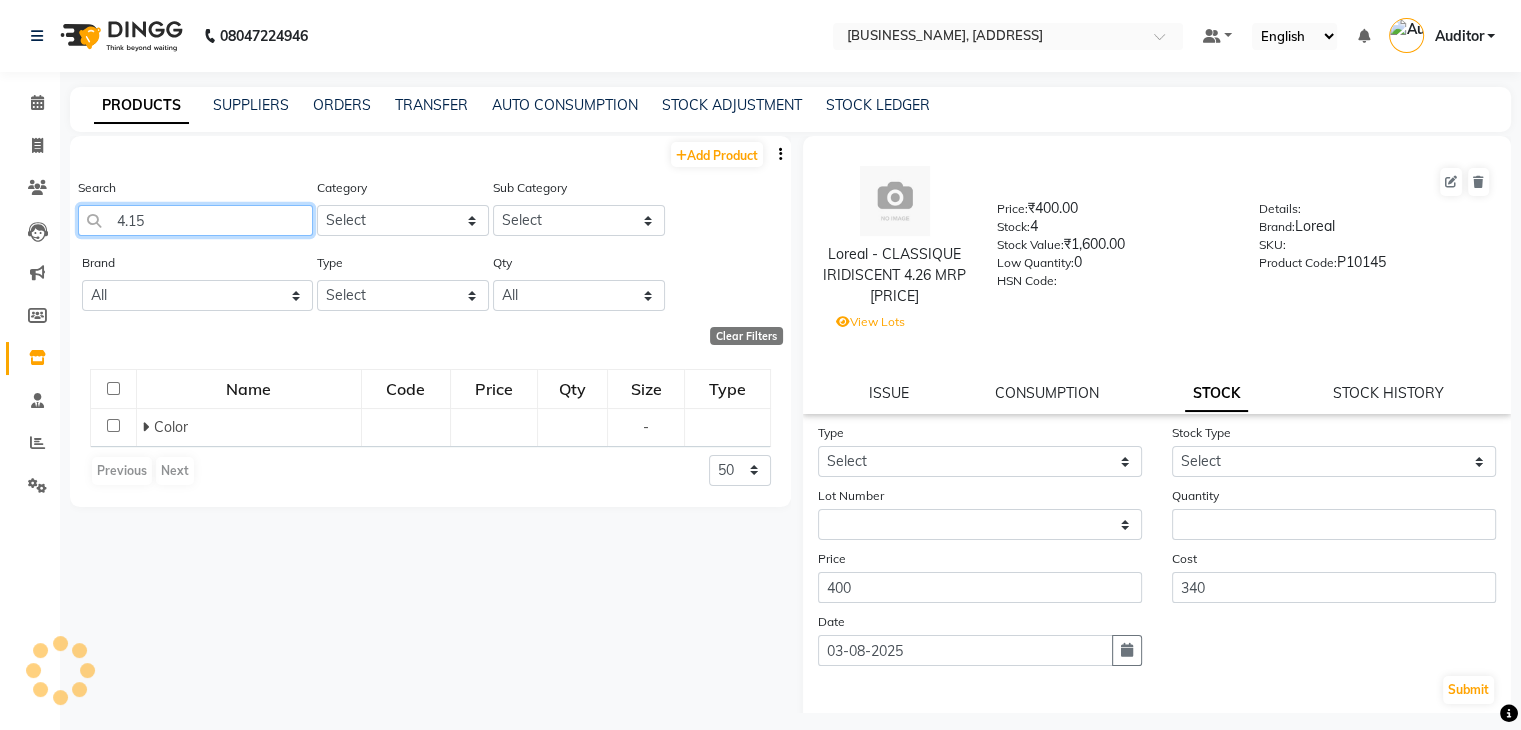 click on "4.15" 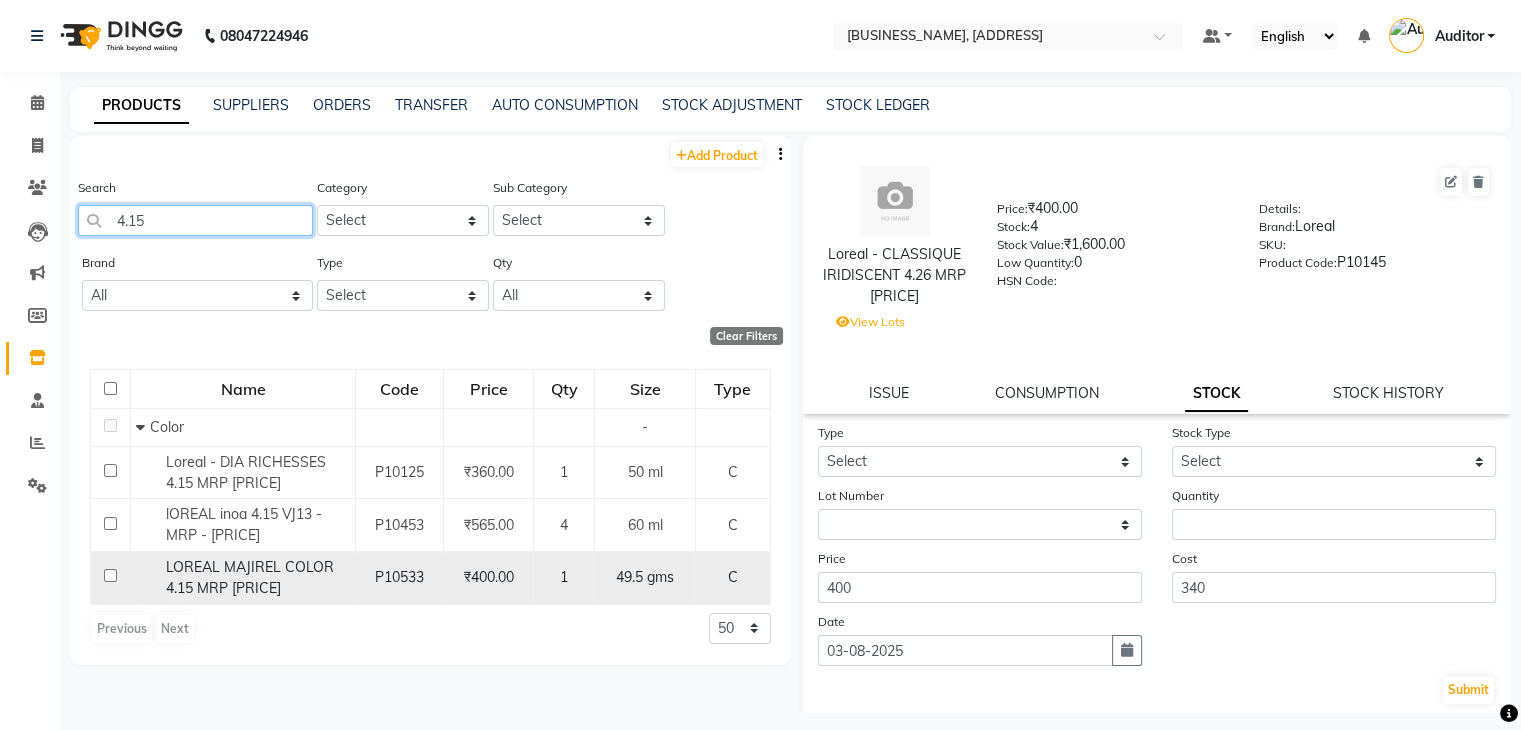 type on "4.15" 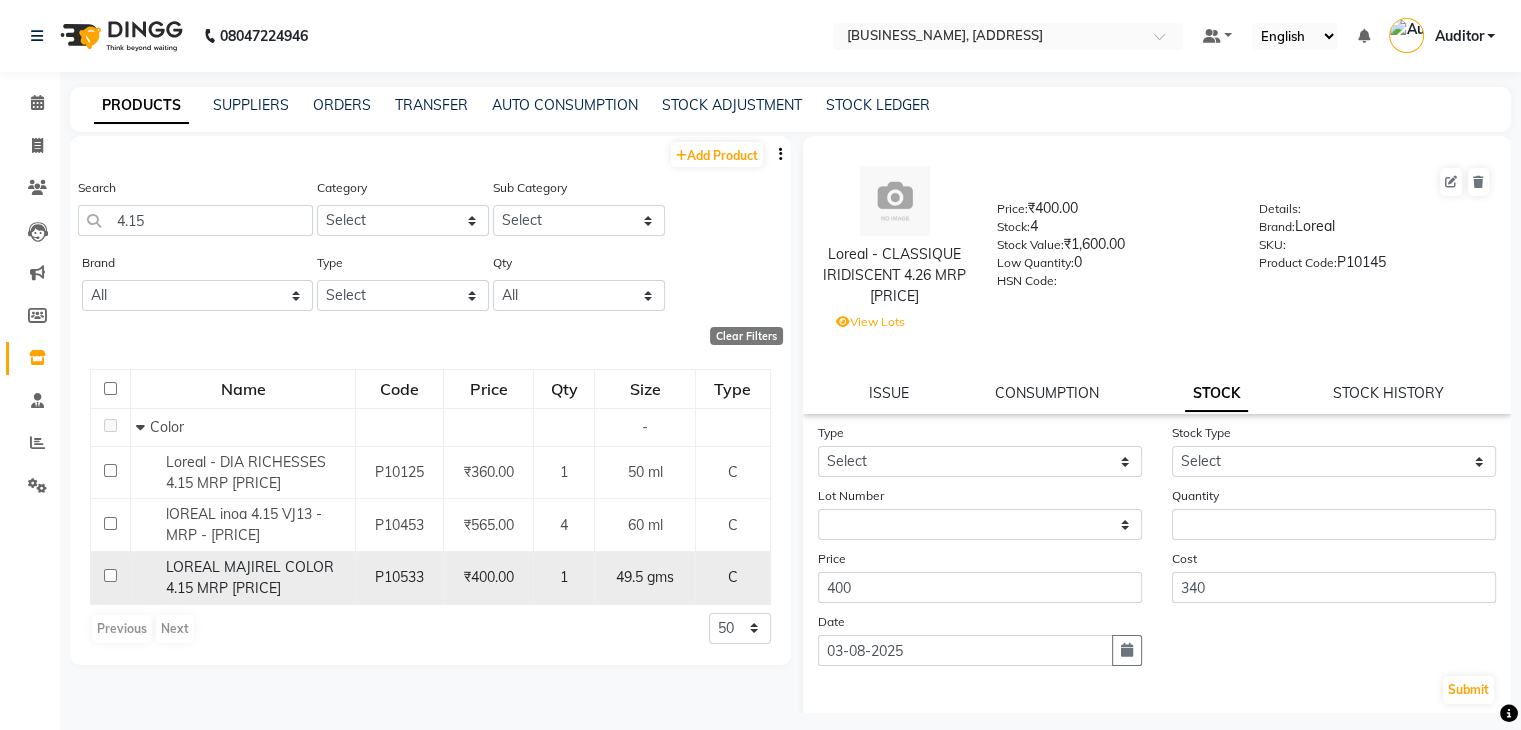 click on "LOREAL MAJIREL COLOR 4.15 MRP [PRICE]" 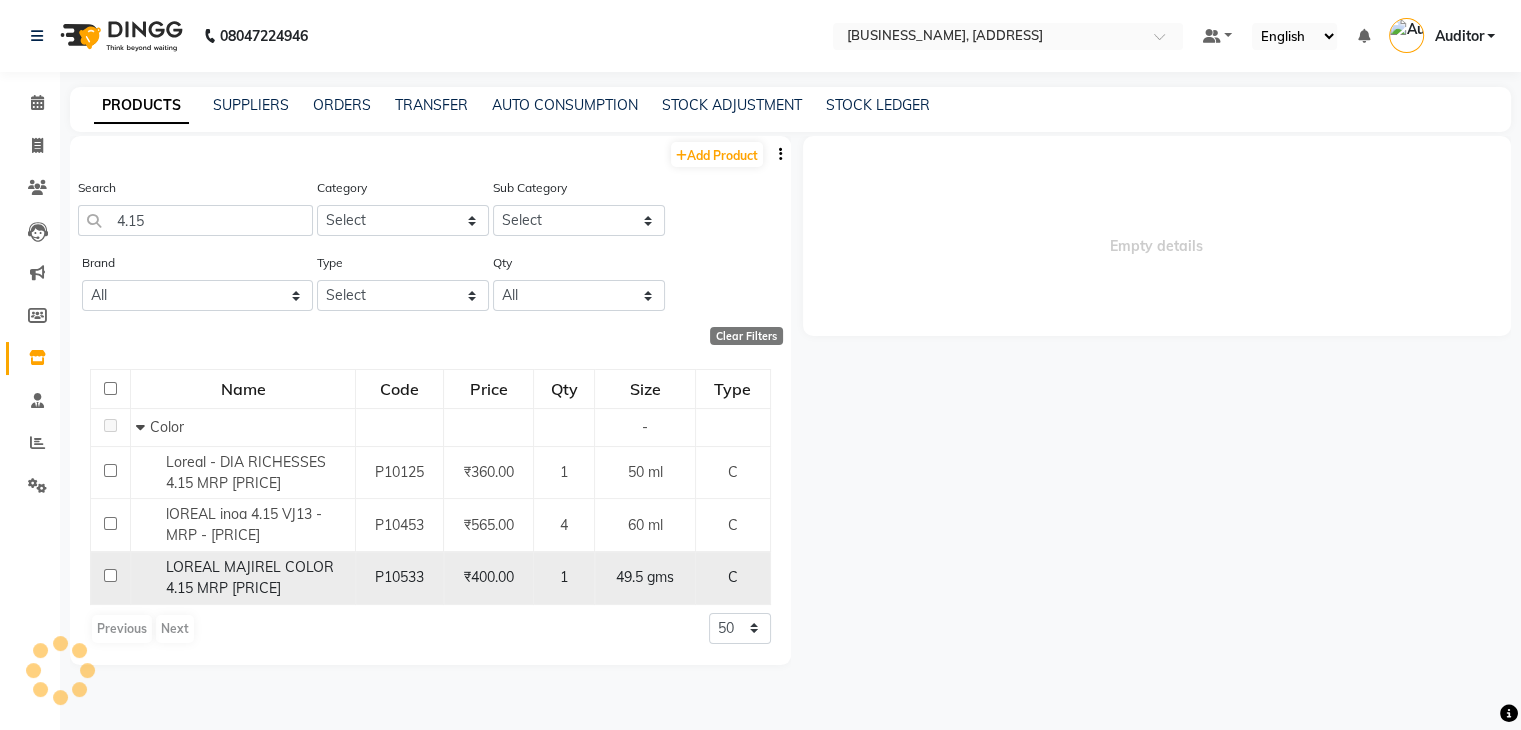 select 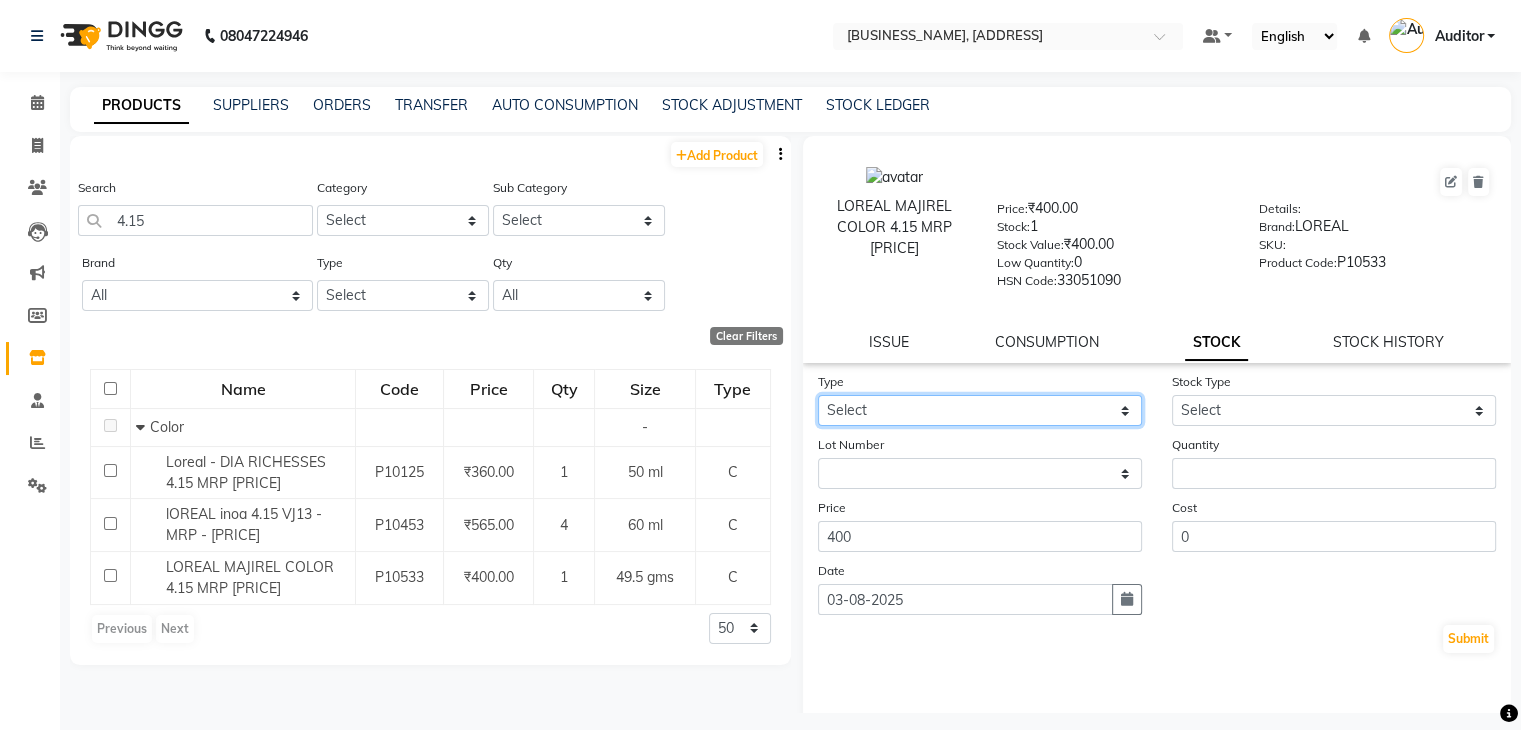 click on "Select In Out" 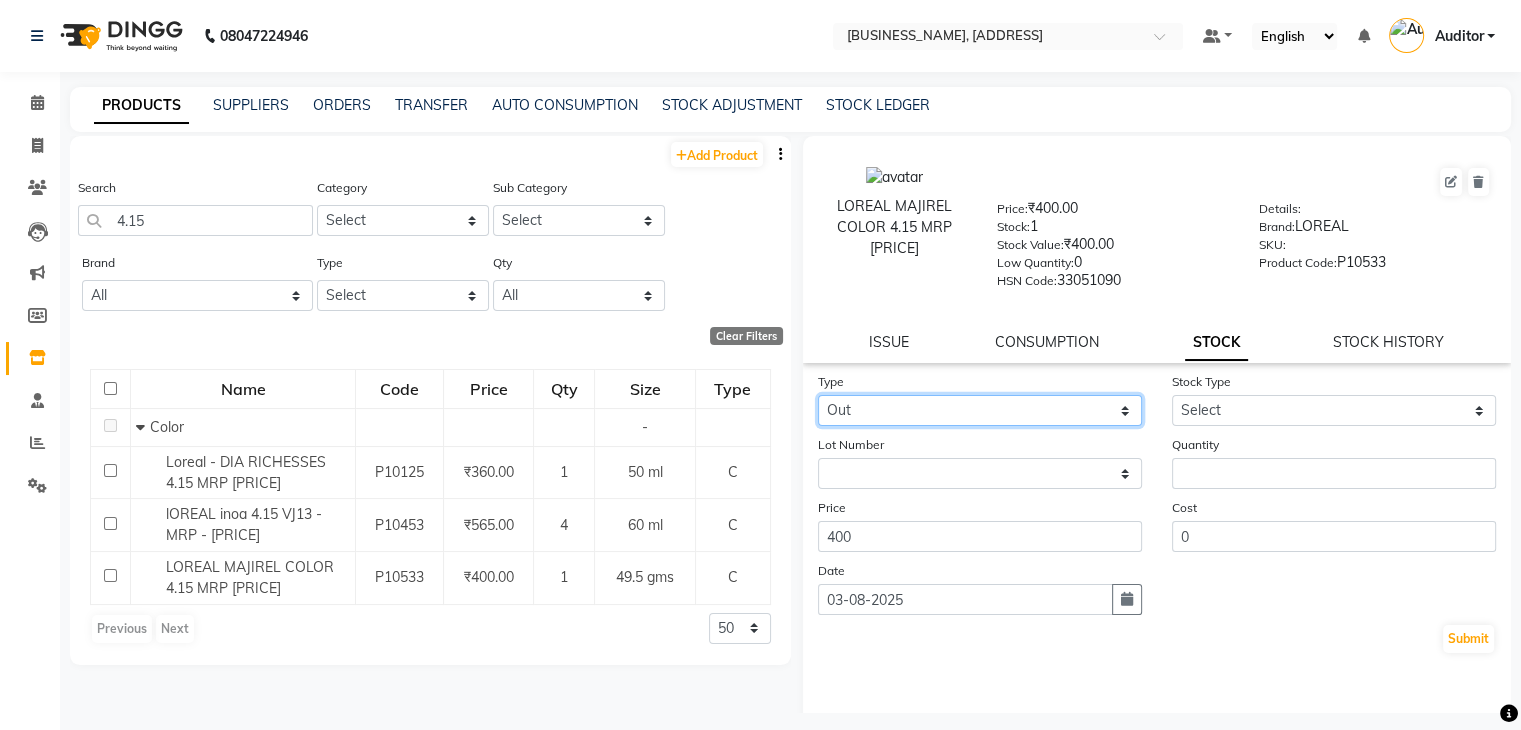 click on "Select In Out" 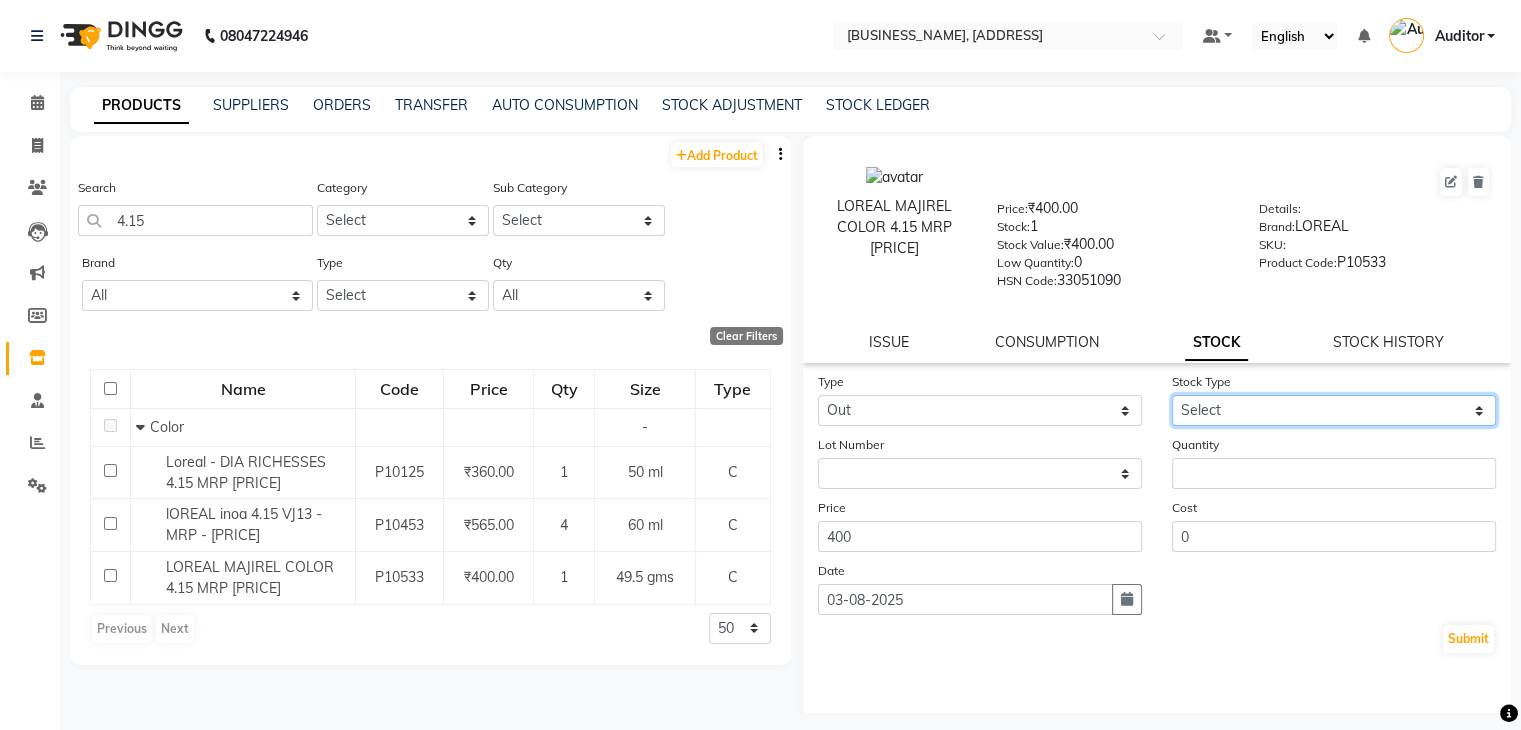 drag, startPoint x: 1203, startPoint y: 426, endPoint x: 1175, endPoint y: 409, distance: 32.75668 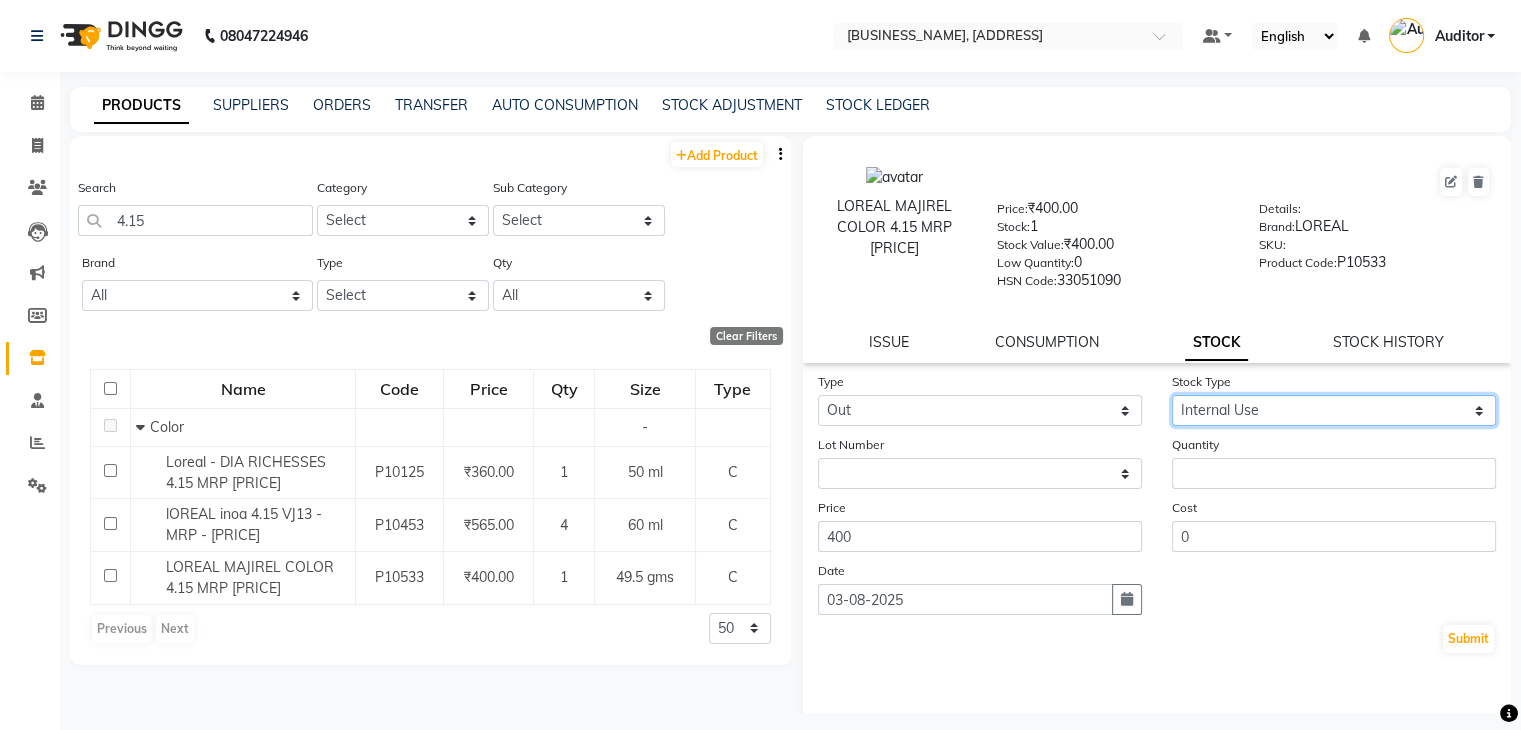 click on "Select Internal Use Damaged Expired Adjustment Return Other" 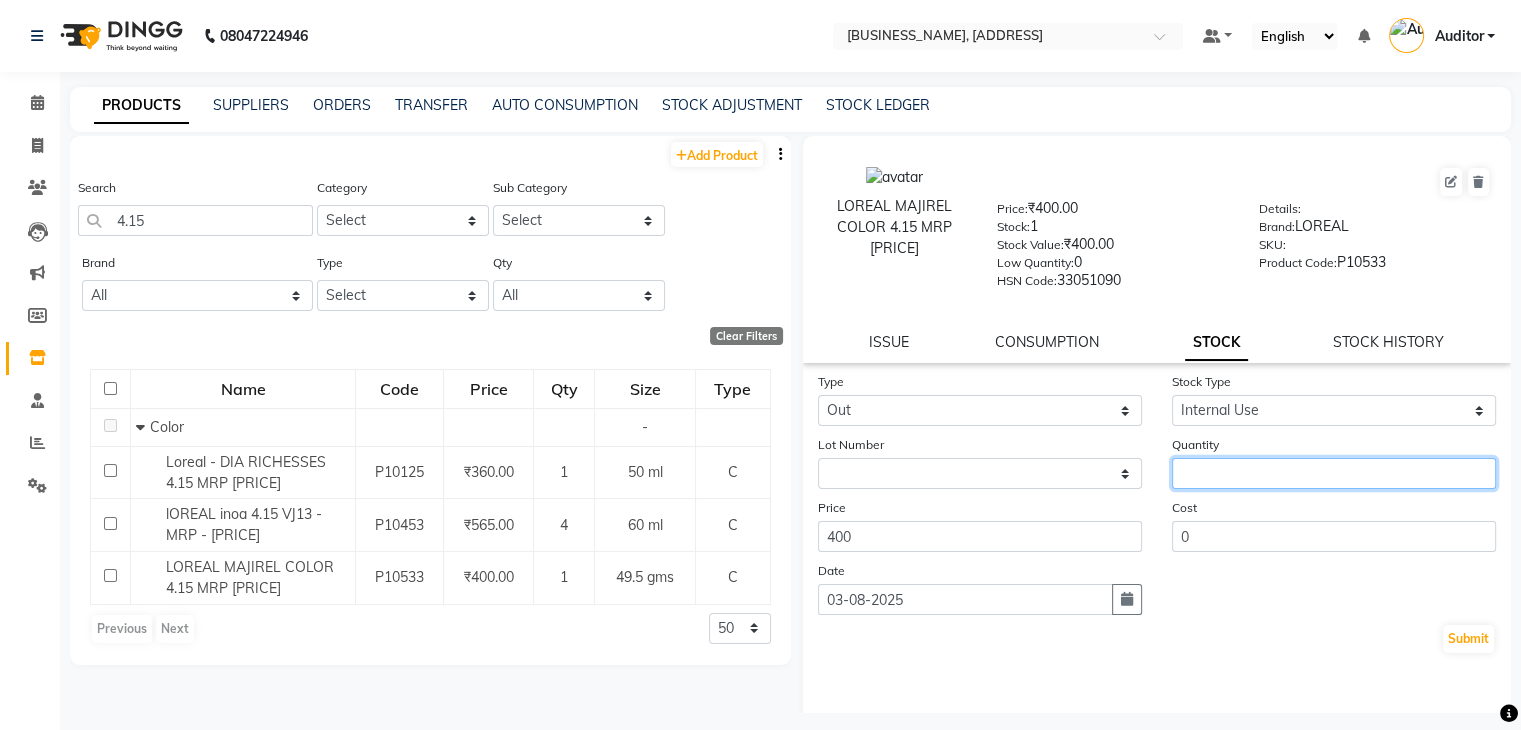 click 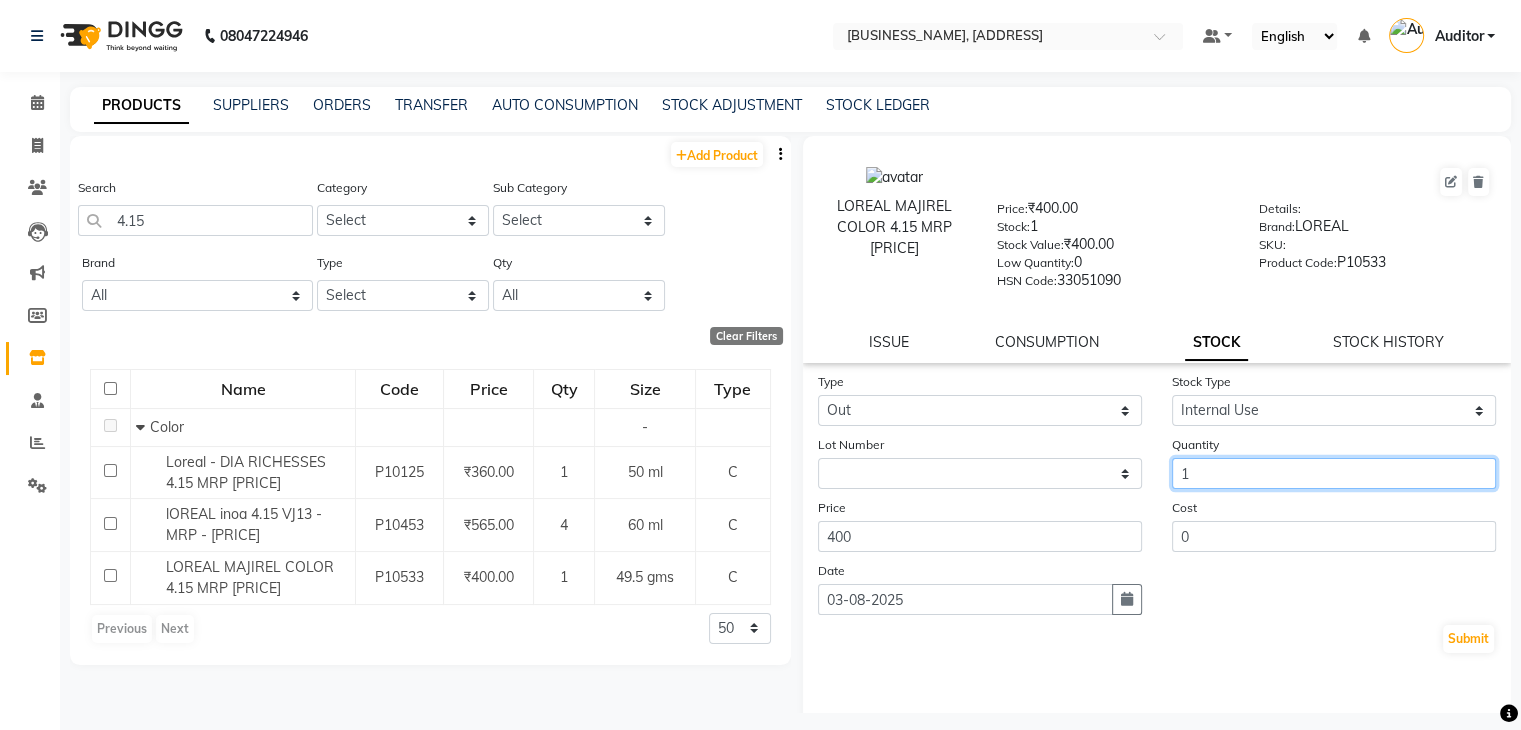 type on "1" 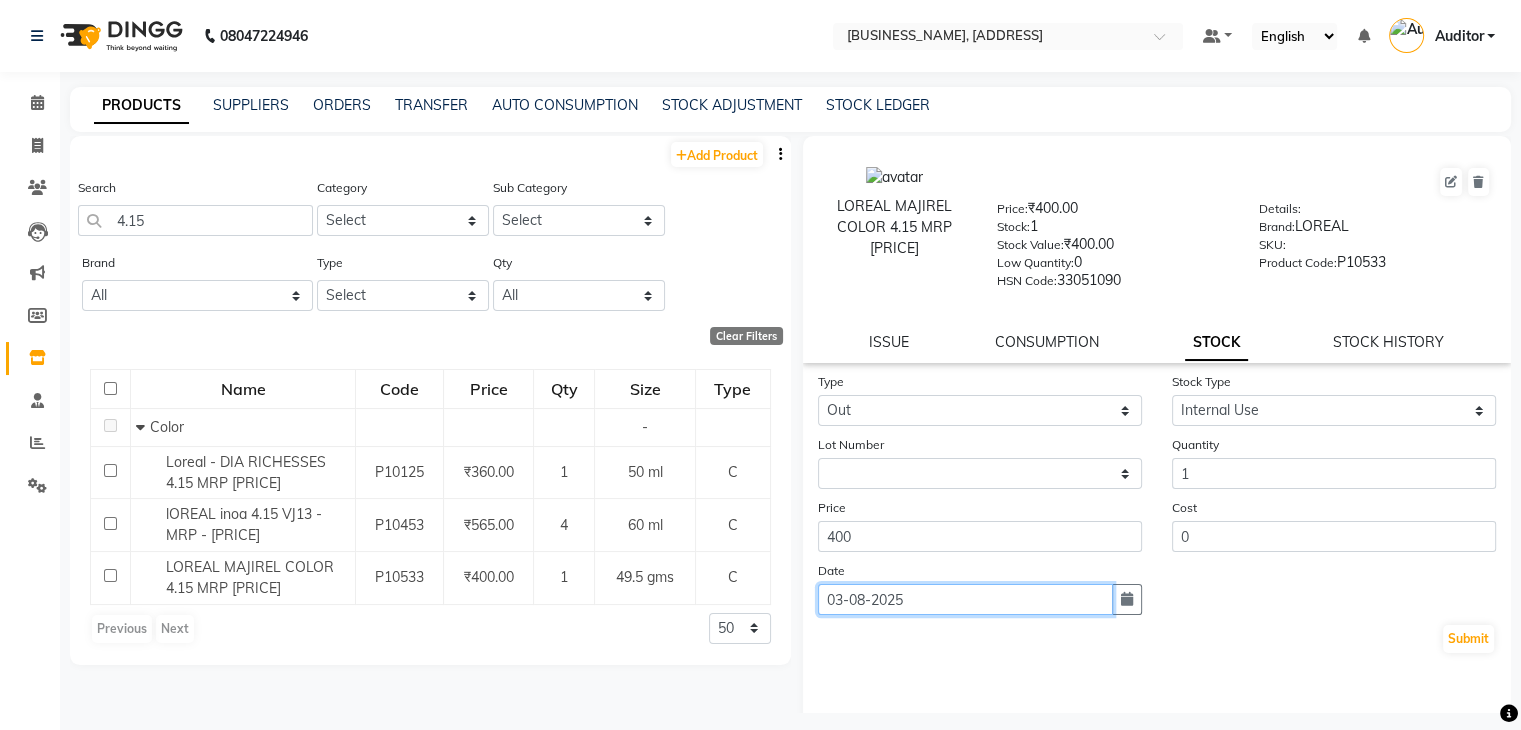 click on "03-08-2025" 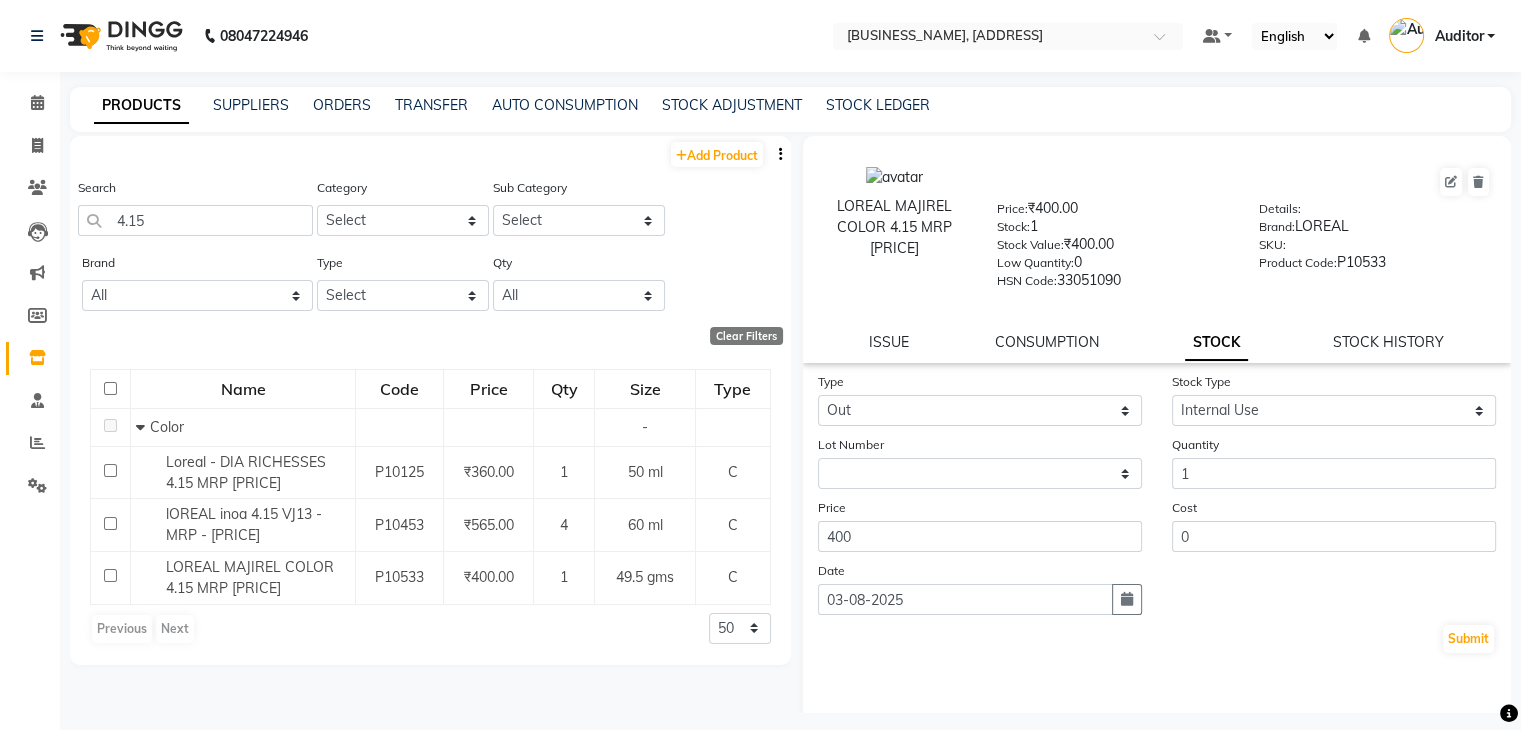 select on "8" 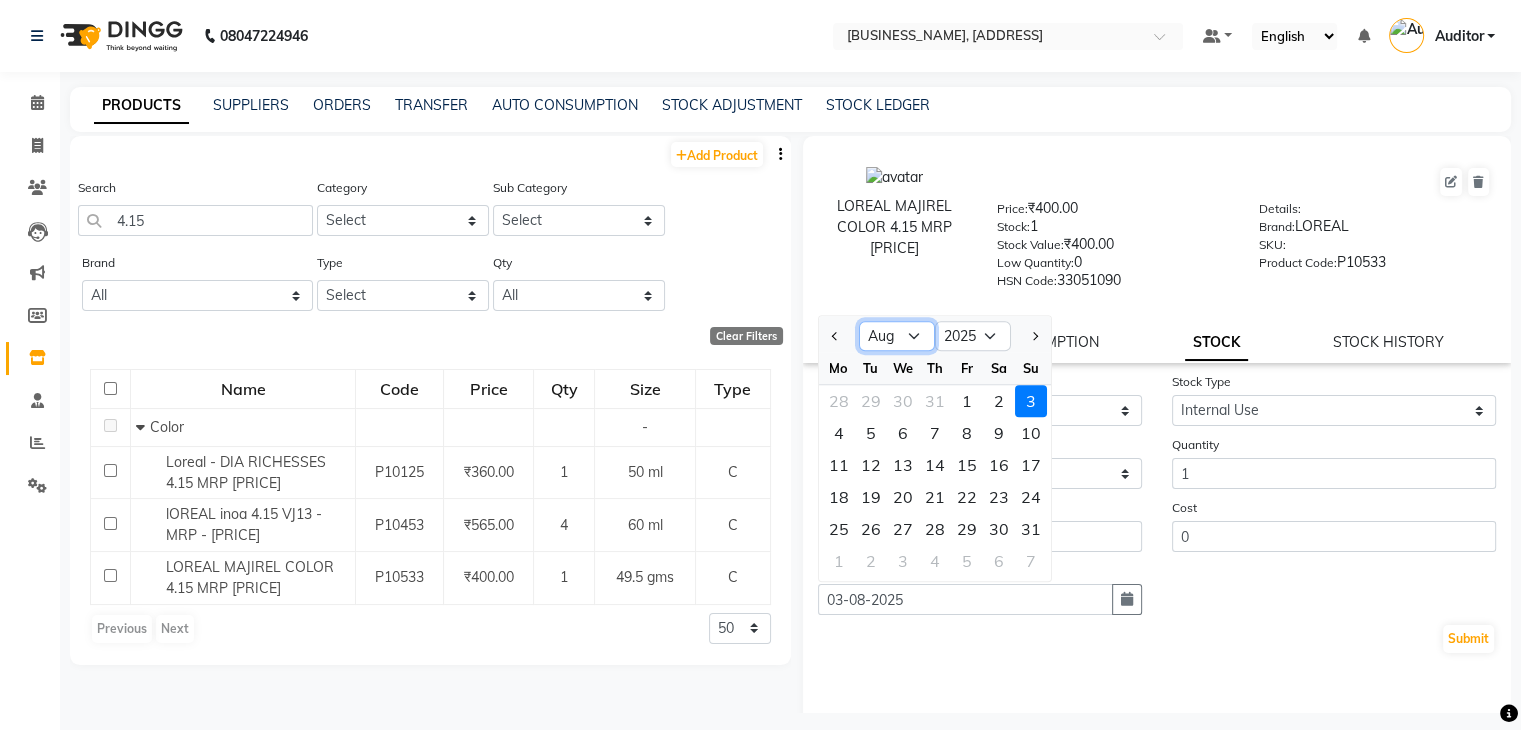 click on "Jan Feb Mar Apr May Jun Jul Aug Sep Oct Nov Dec" 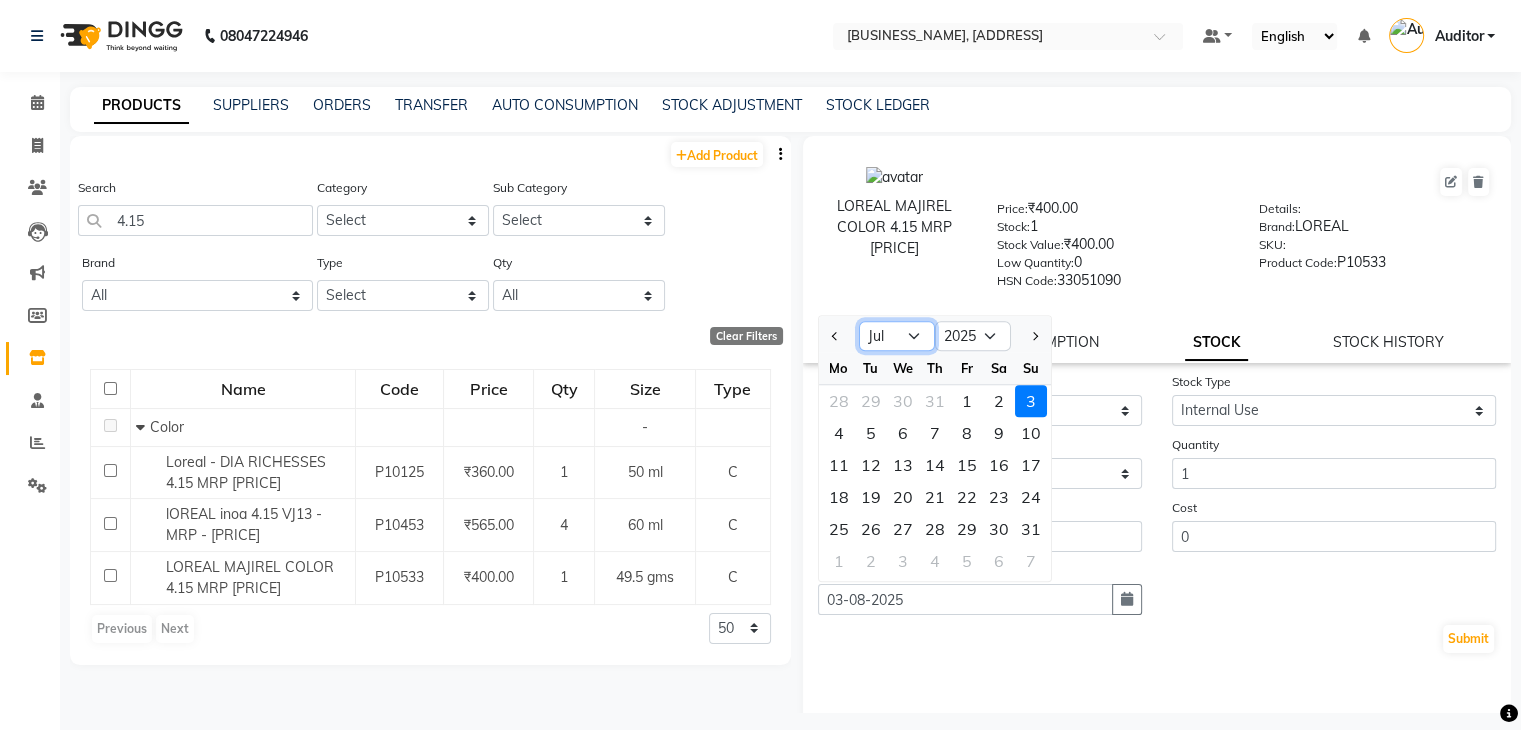 click on "Jan Feb Mar Apr May Jun Jul Aug Sep Oct Nov Dec" 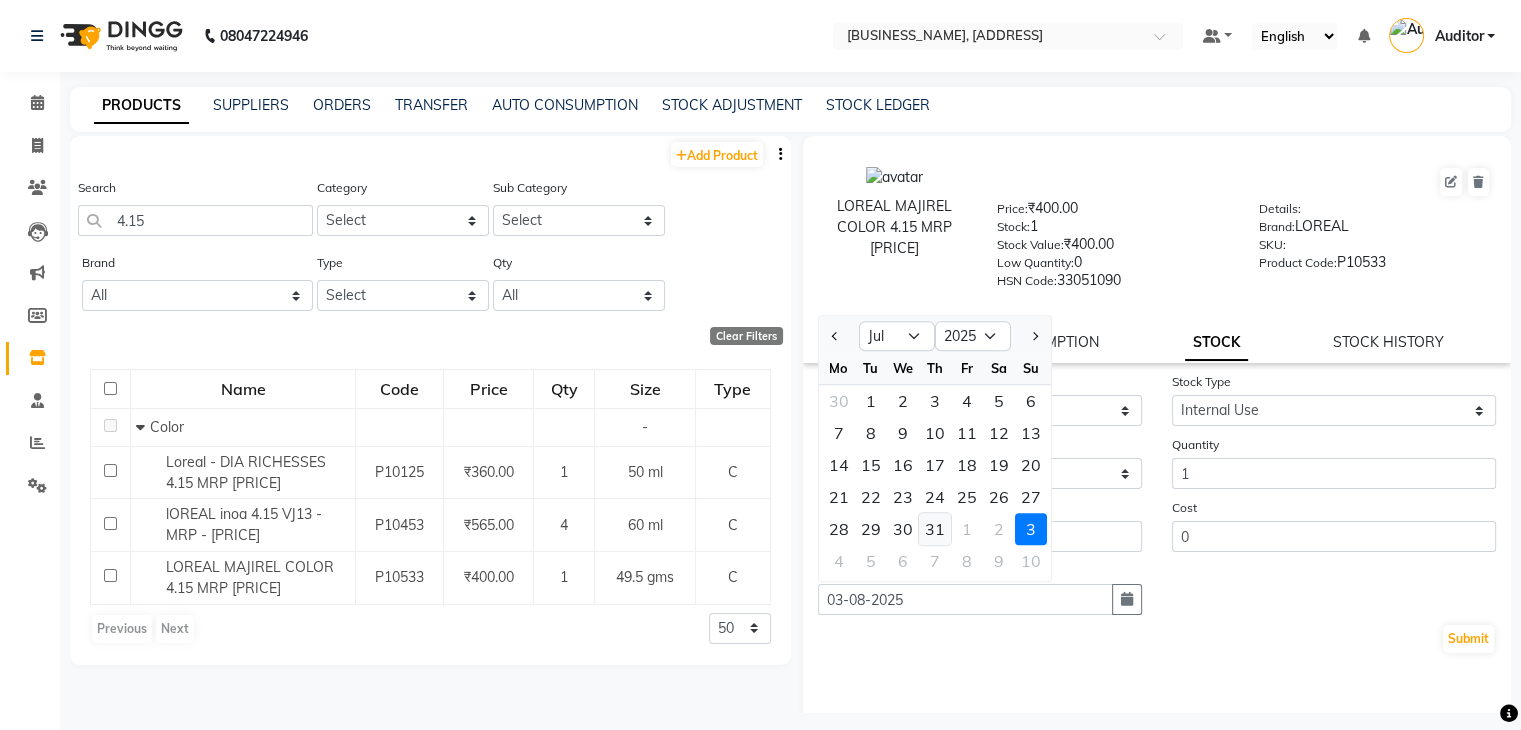 click on "31" 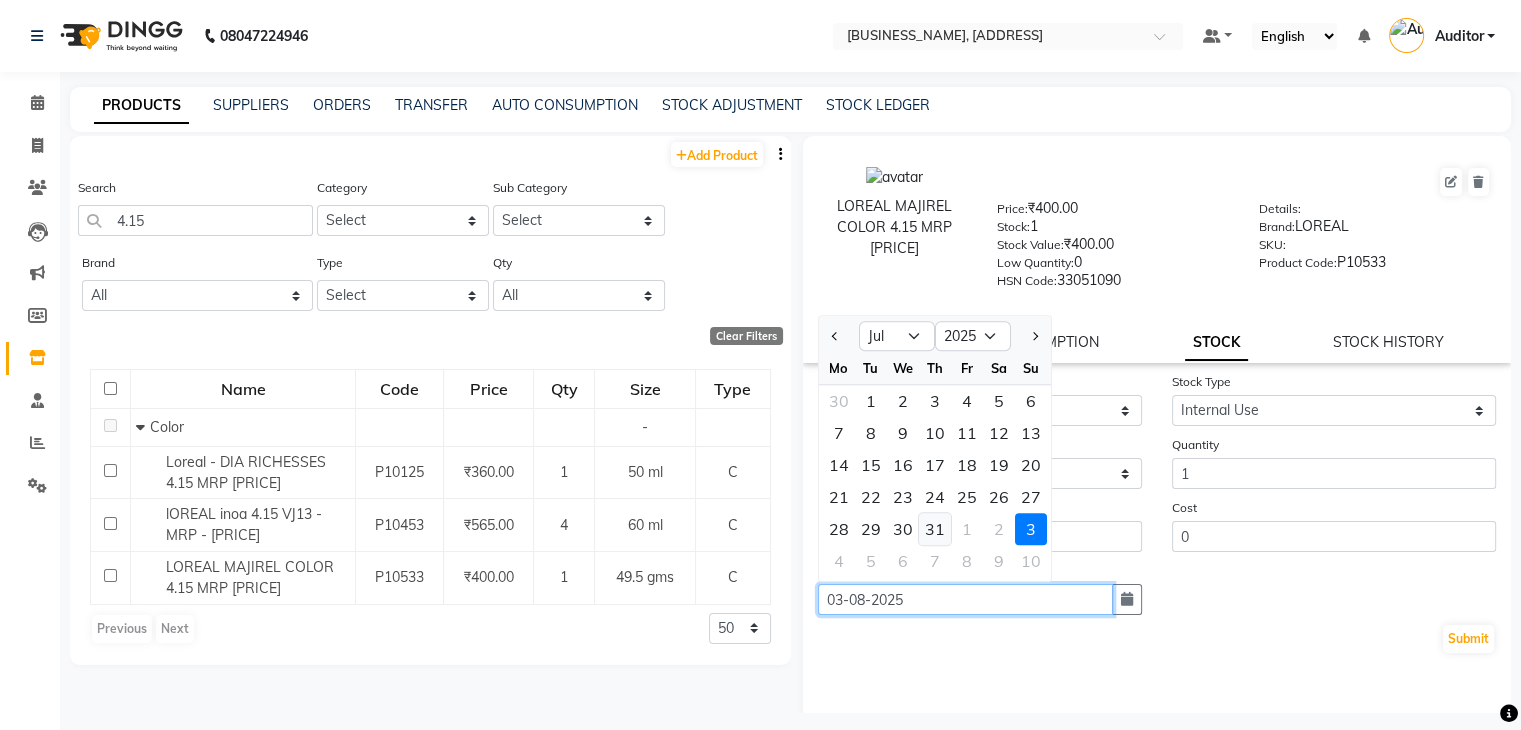 type on "31-07-2025" 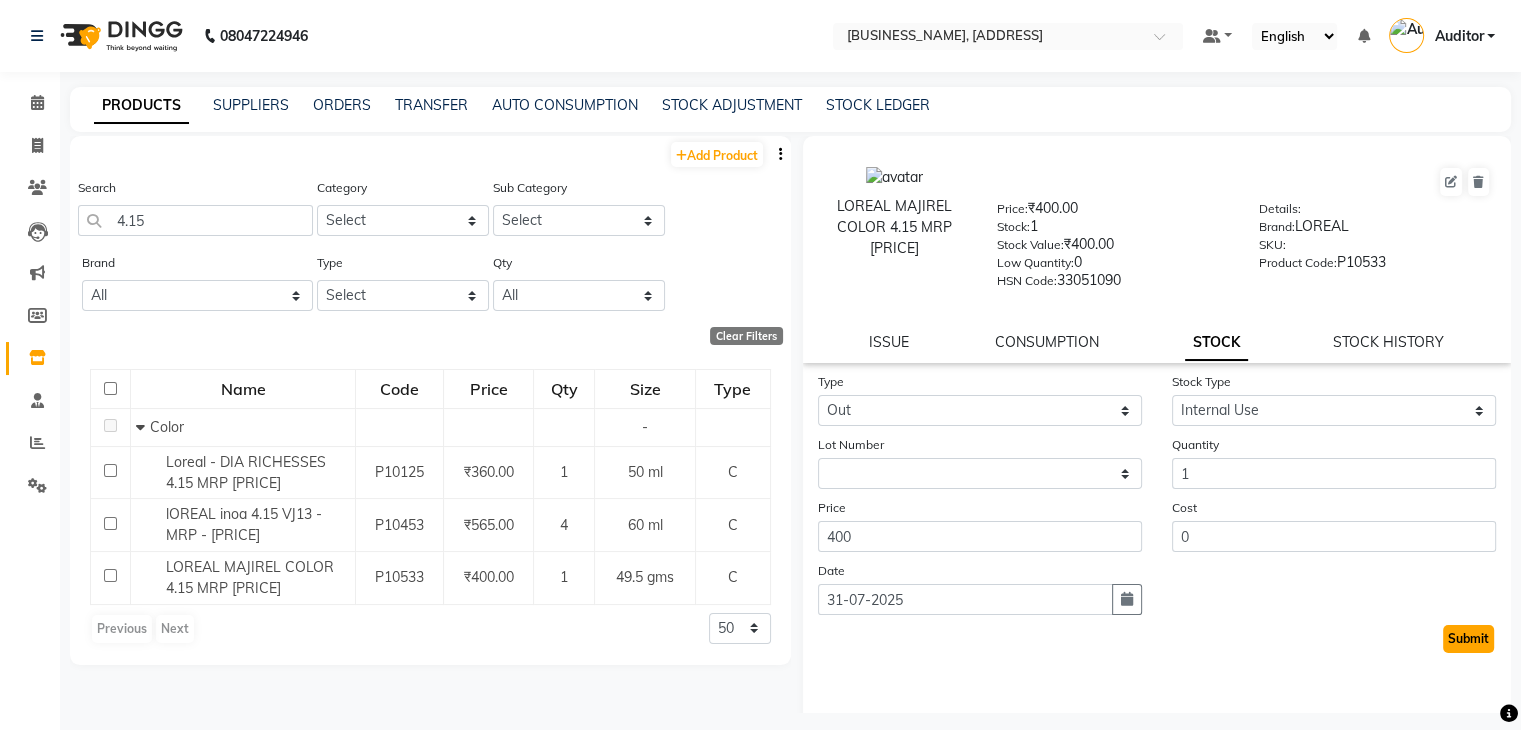 click on "Submit" 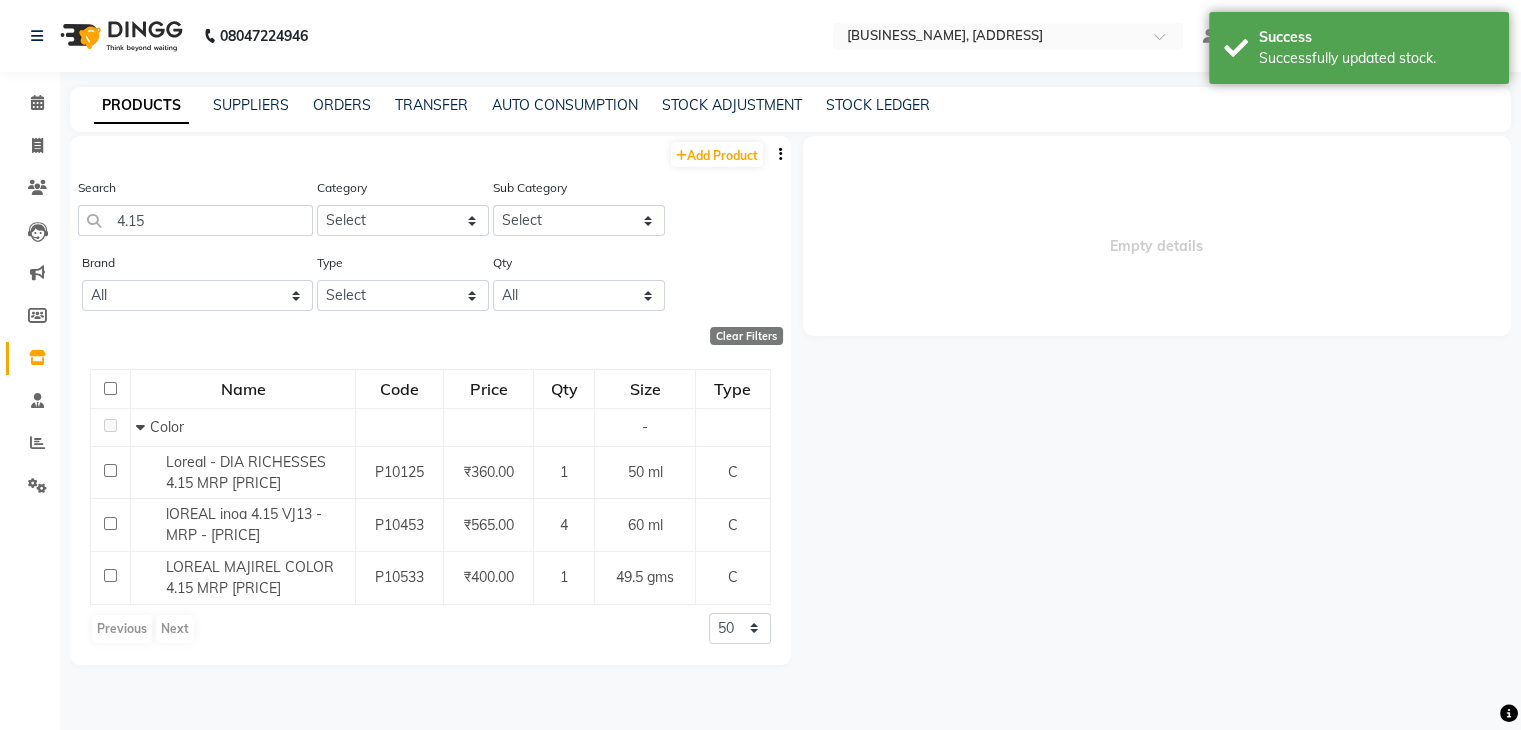 select 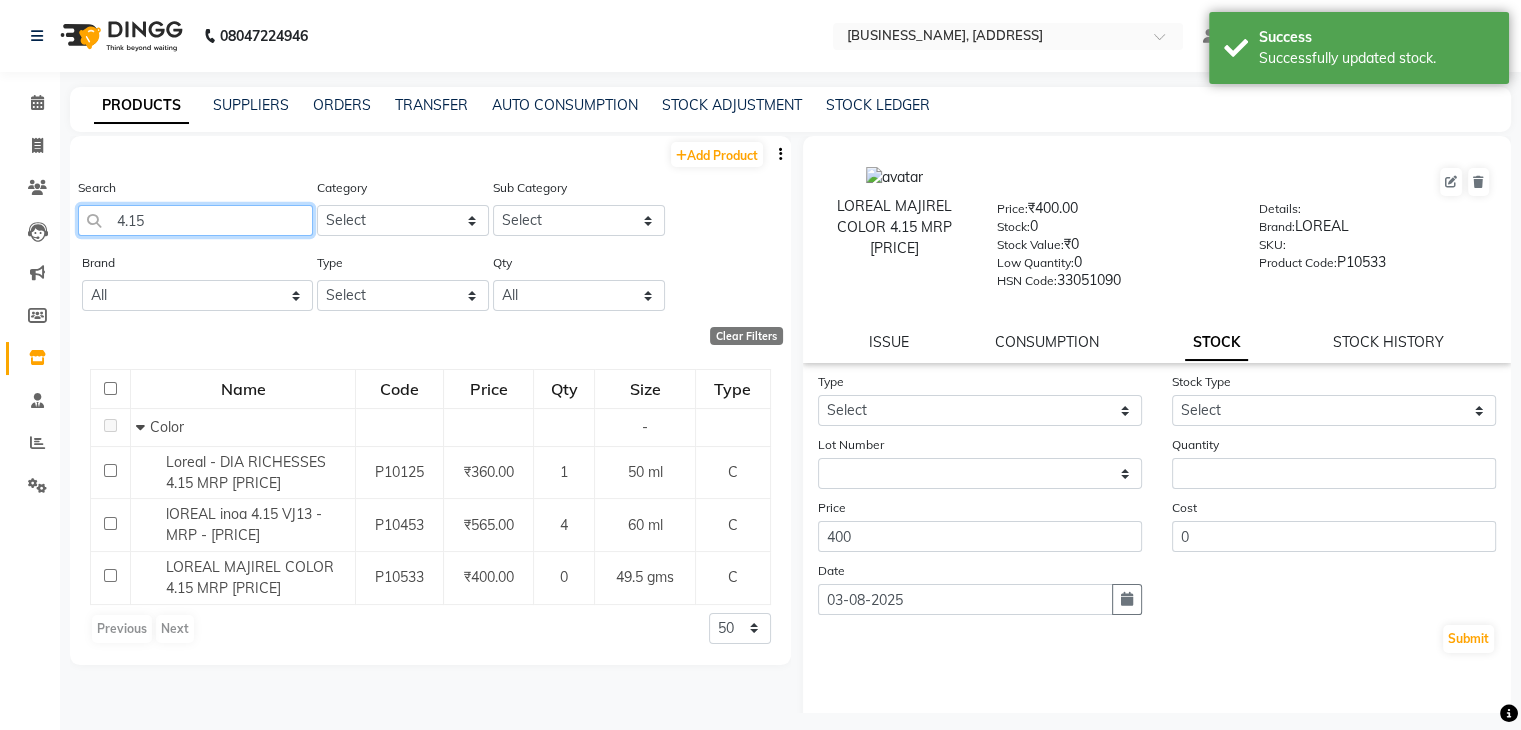 click on "4.15" 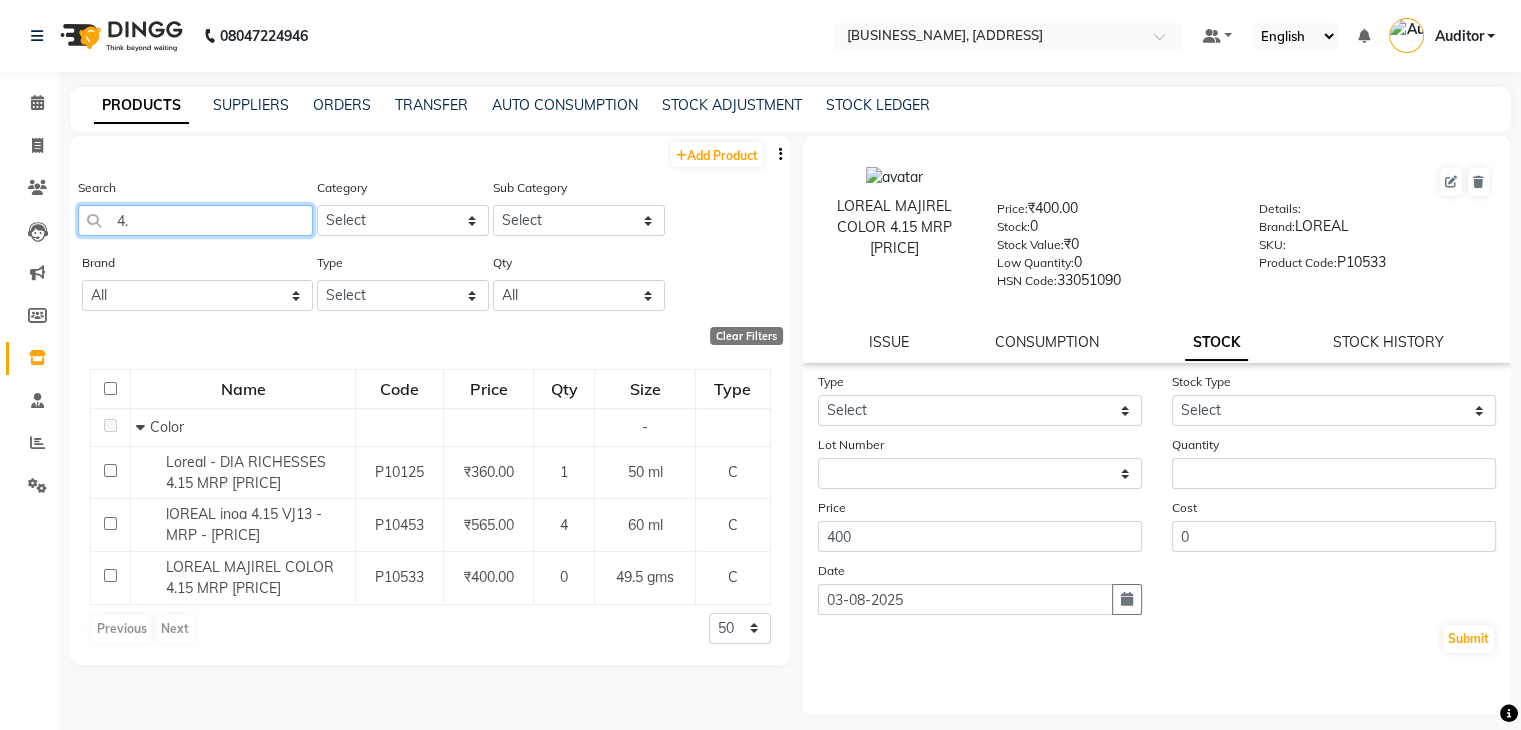 type on "4" 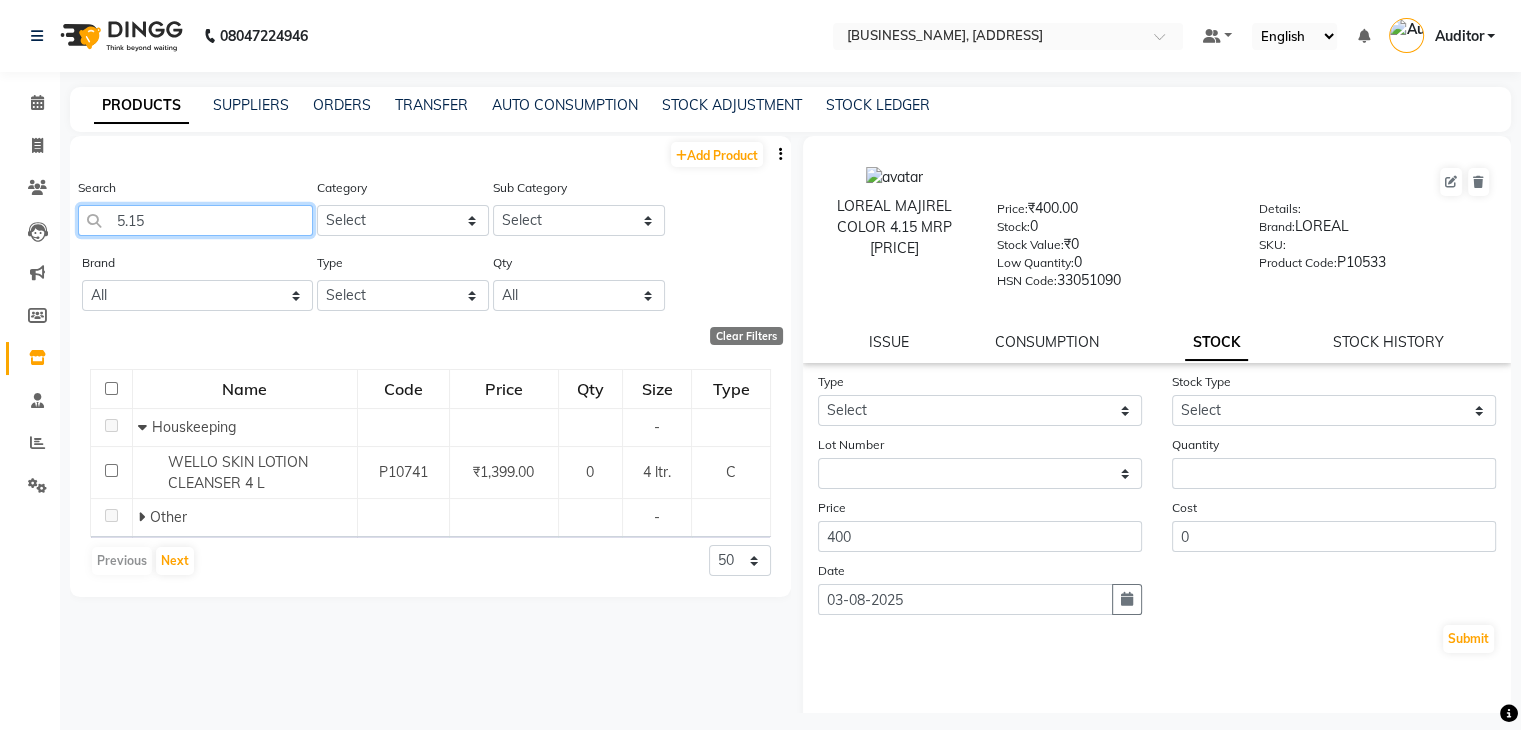 click on "5.15" 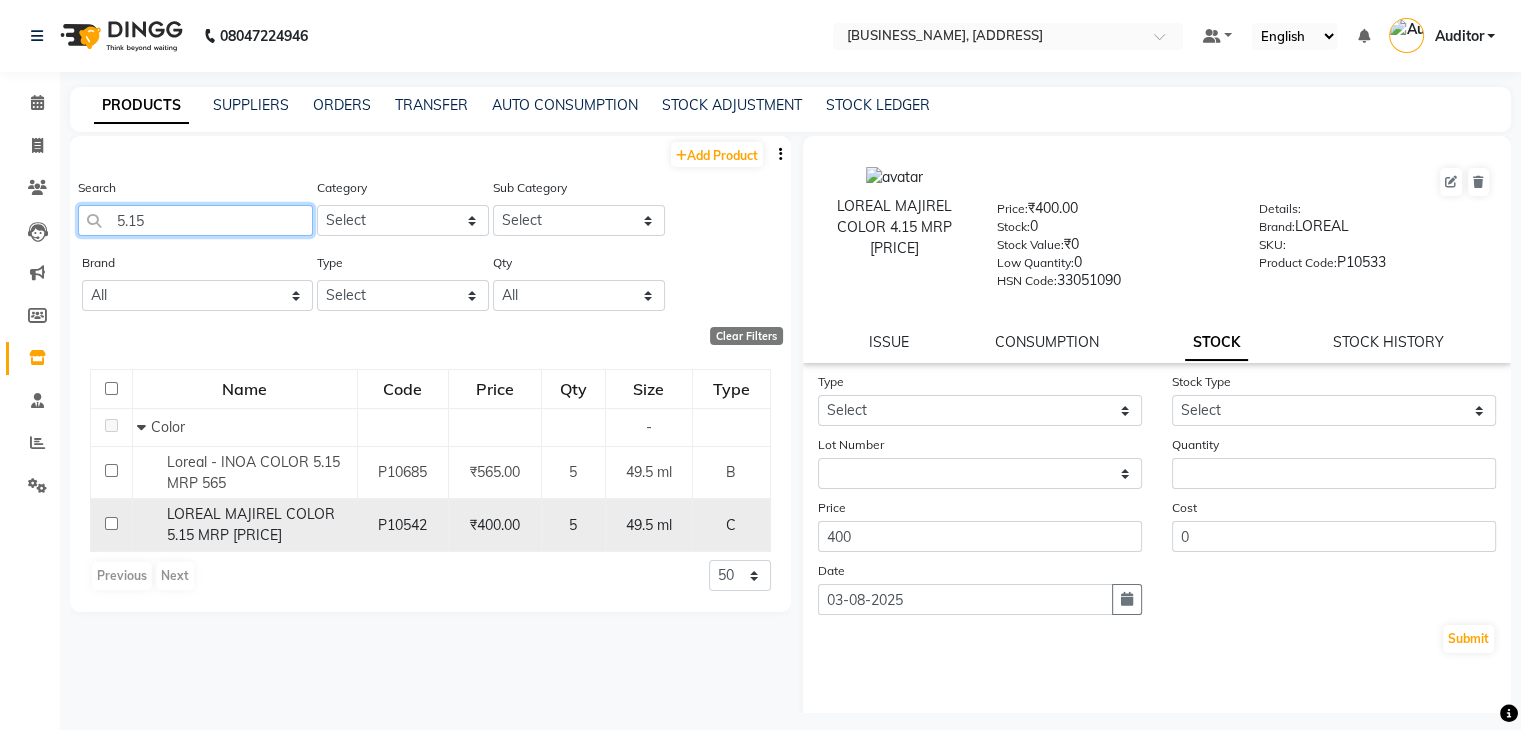 type on "5.15" 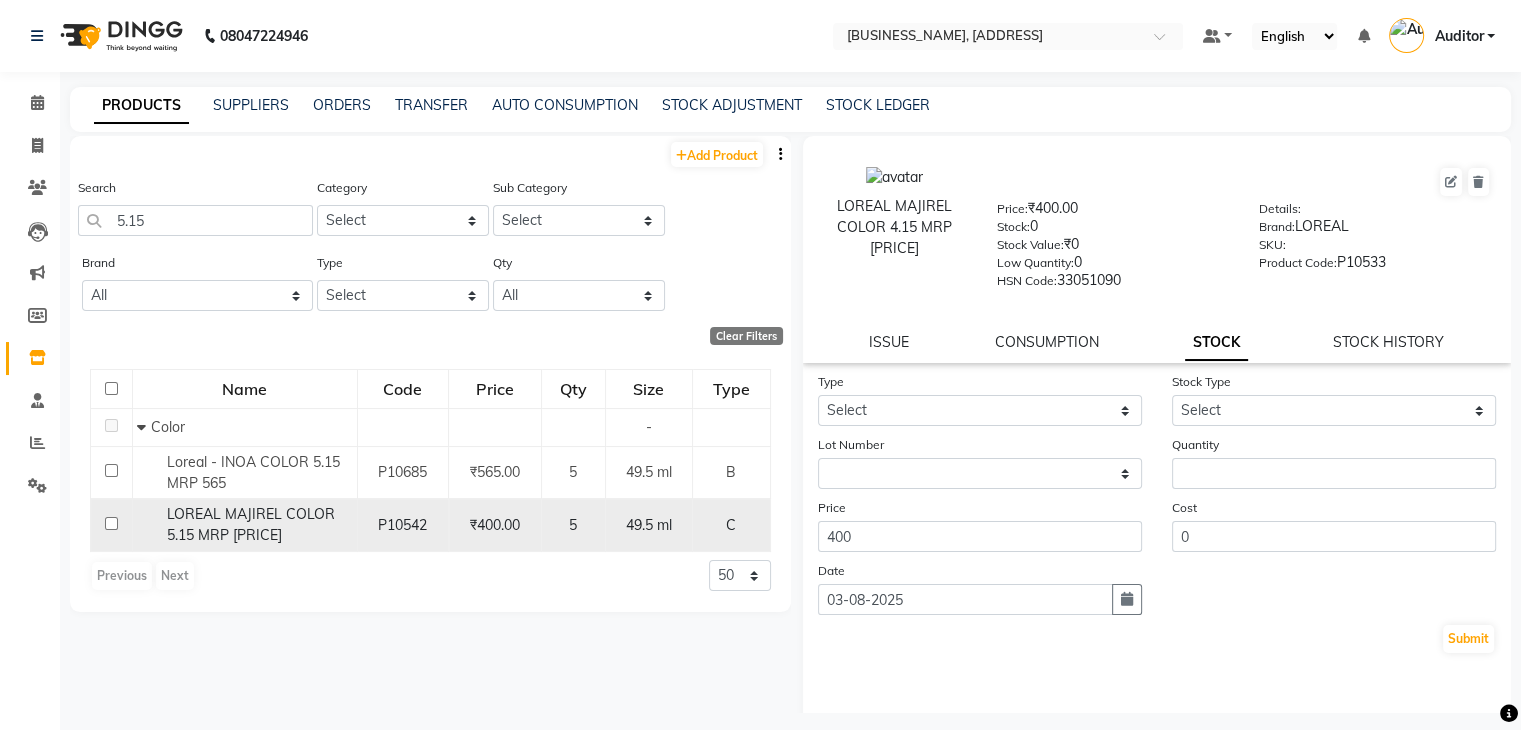 click on "LOREAL MAJIREL COLOR 5.15 MRP [PRICE]" 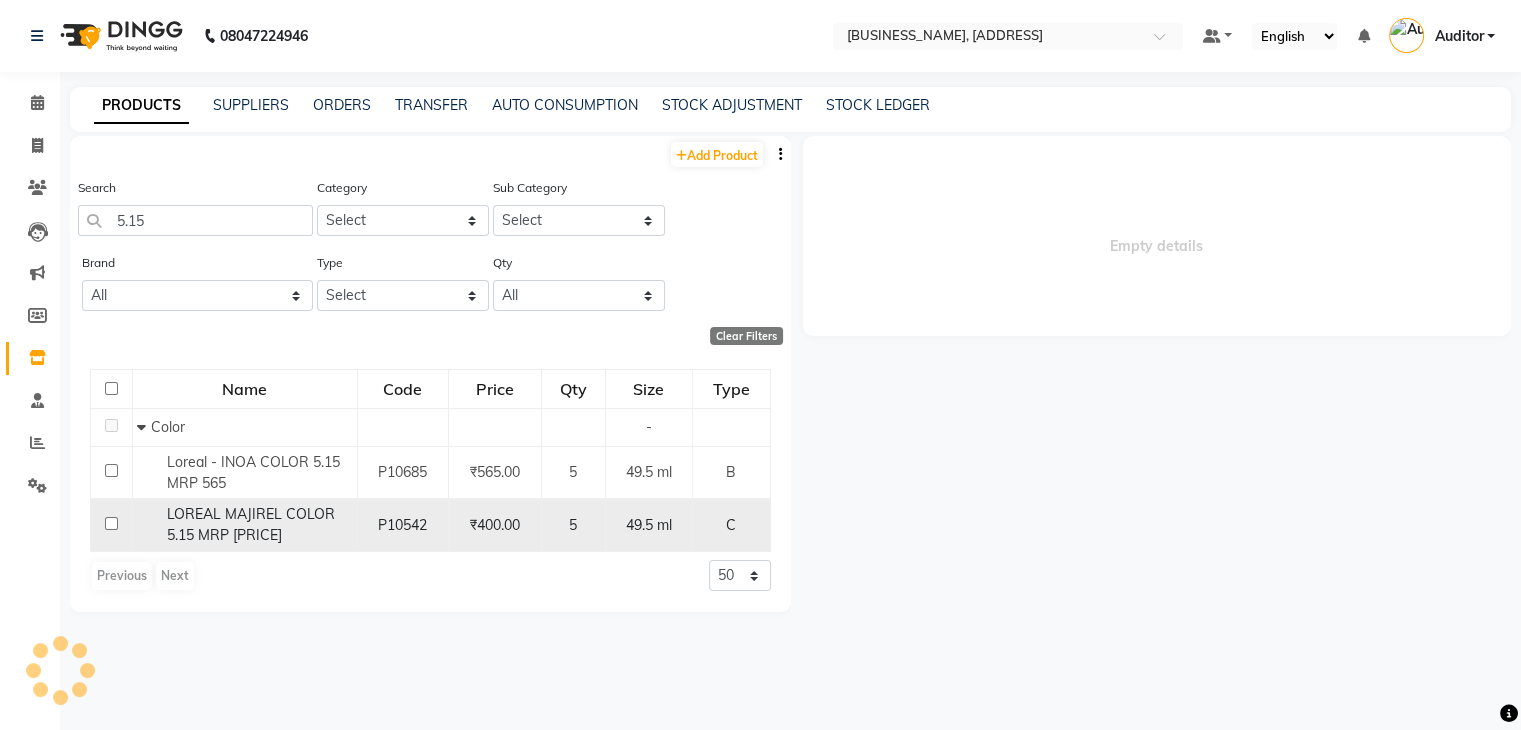 select 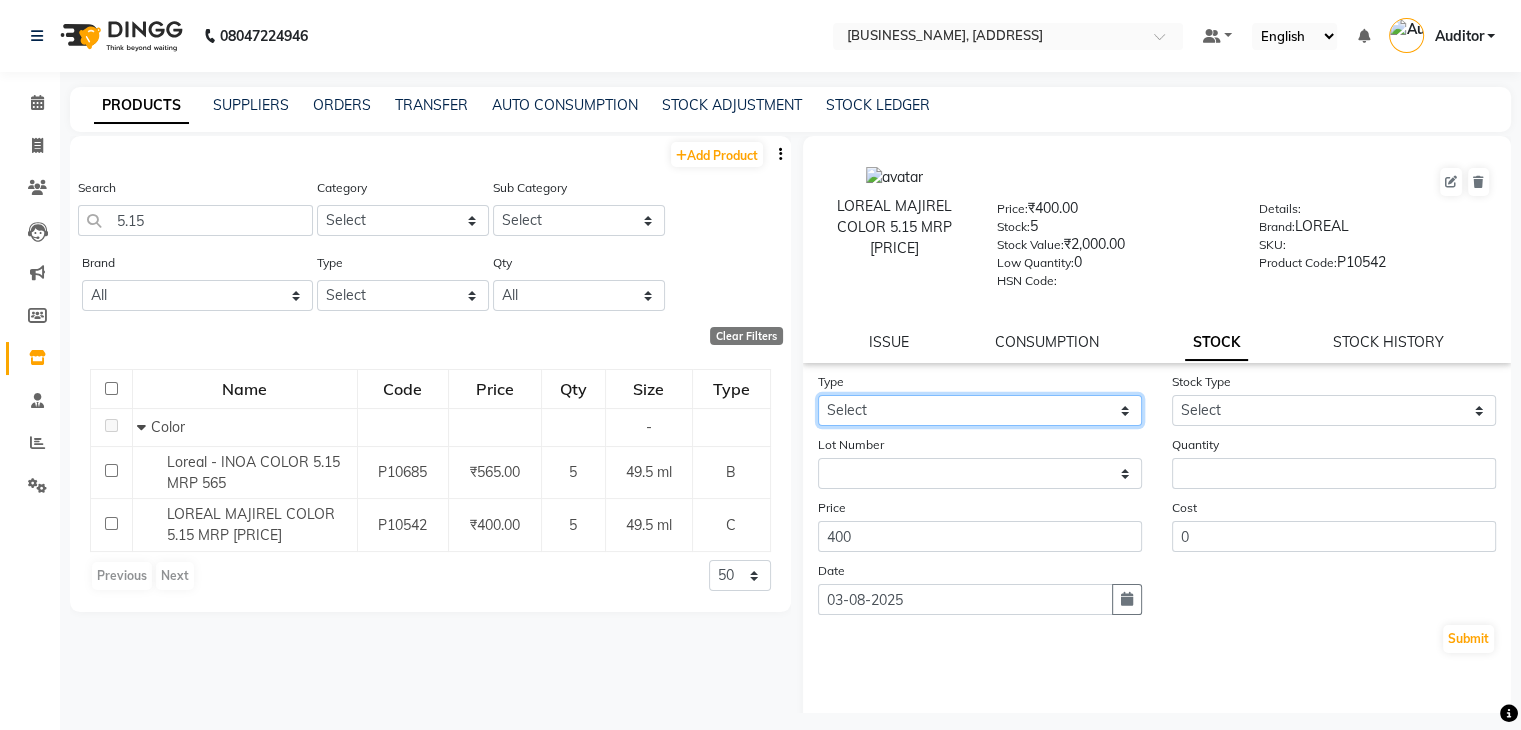 click on "Select In Out" 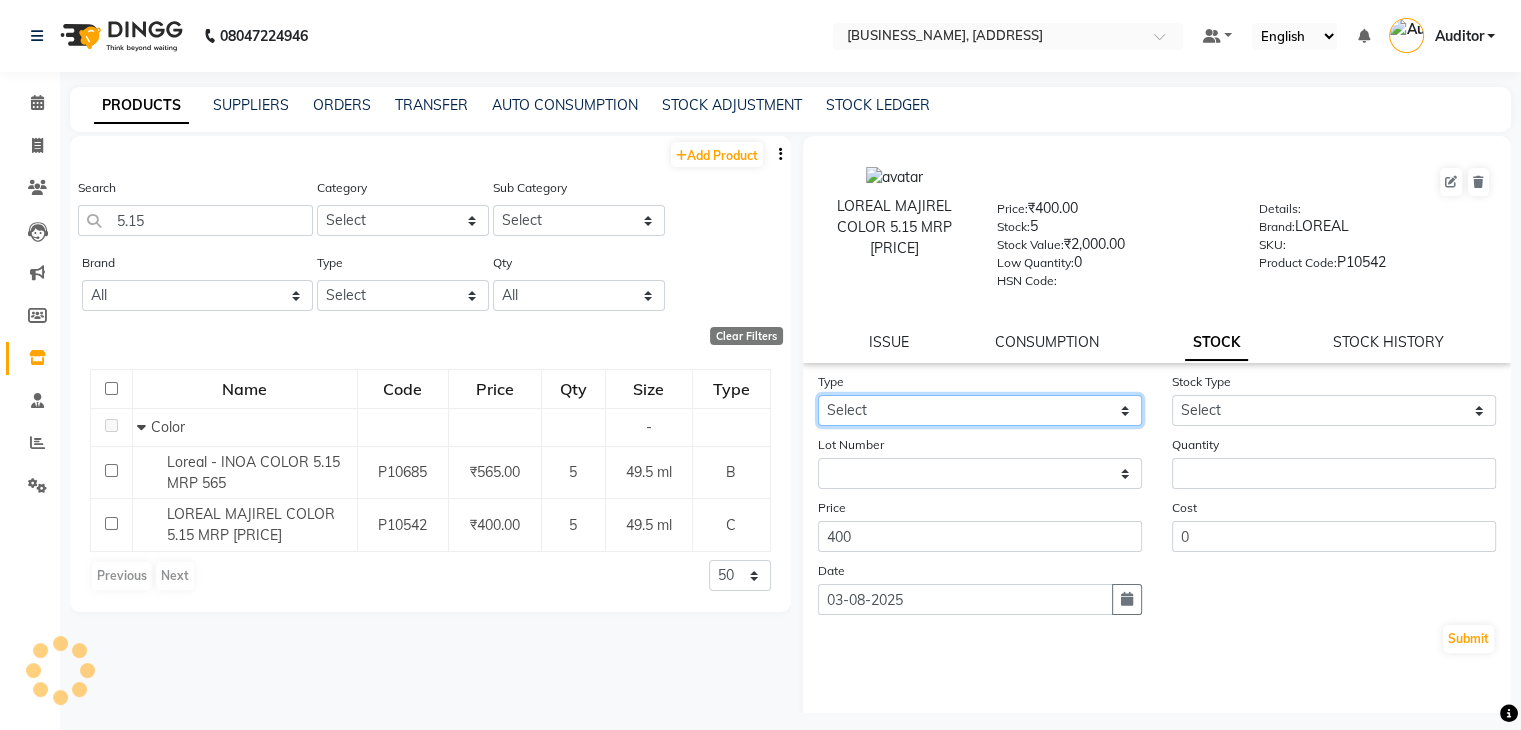 select on "out" 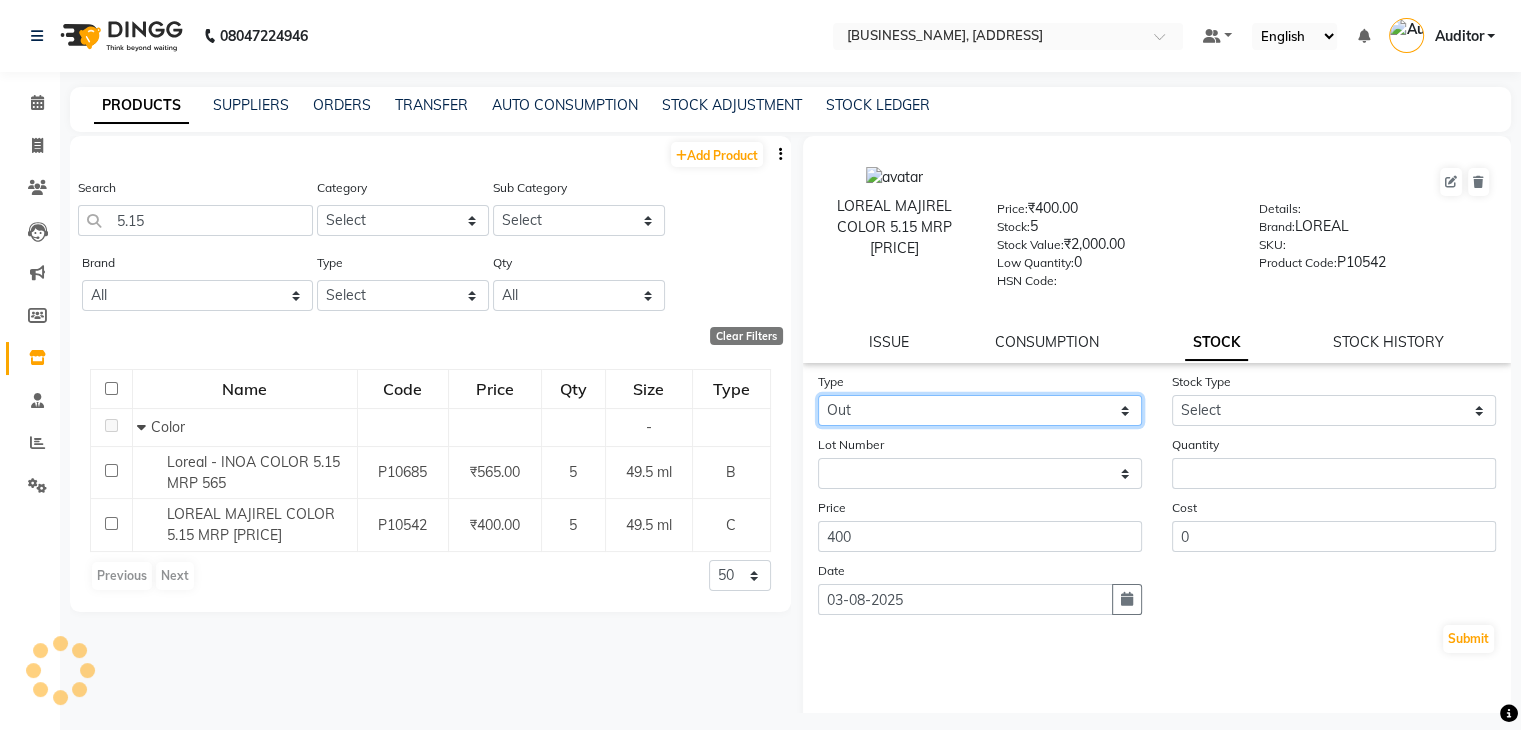 click on "Select In Out" 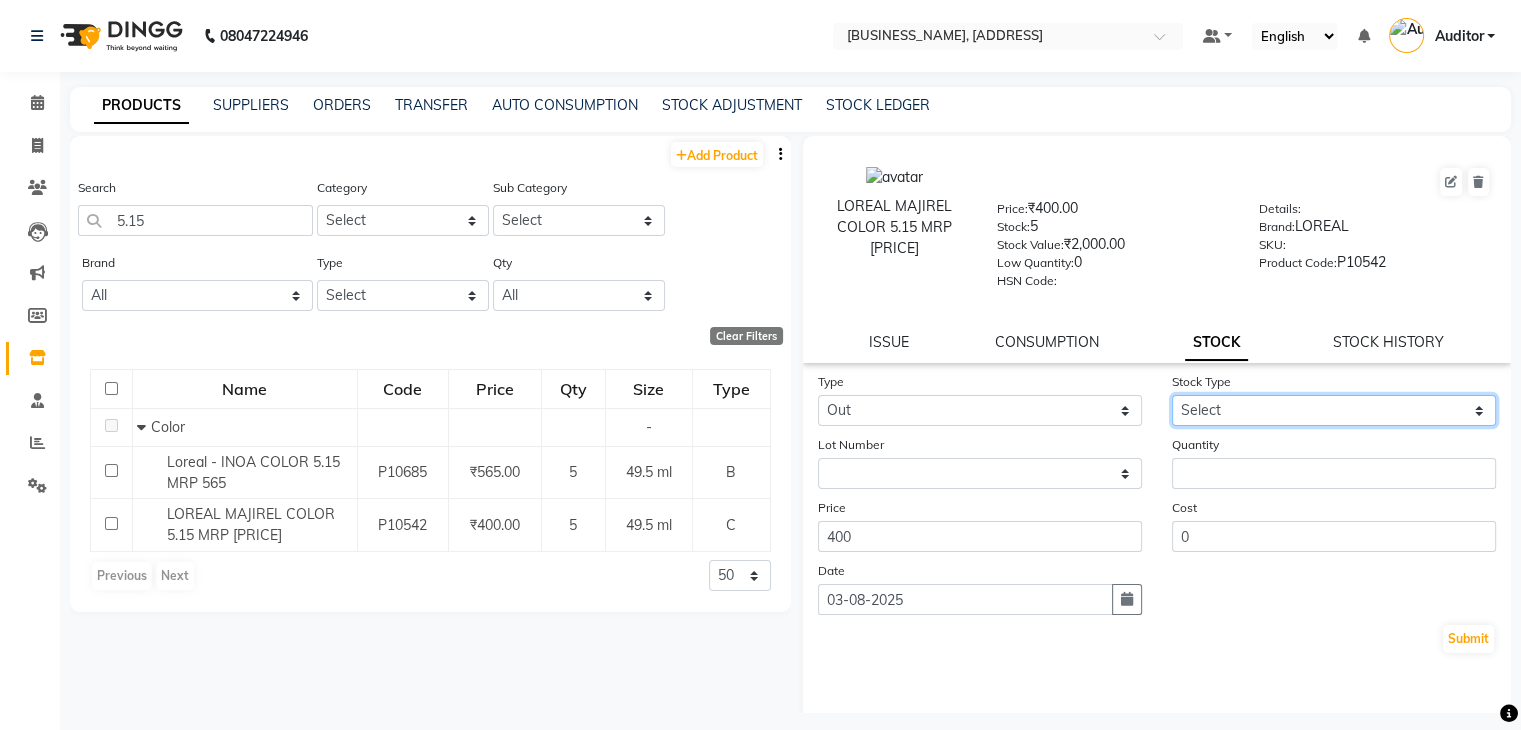 click on "Select Internal Use Damaged Expired Adjustment Return Other" 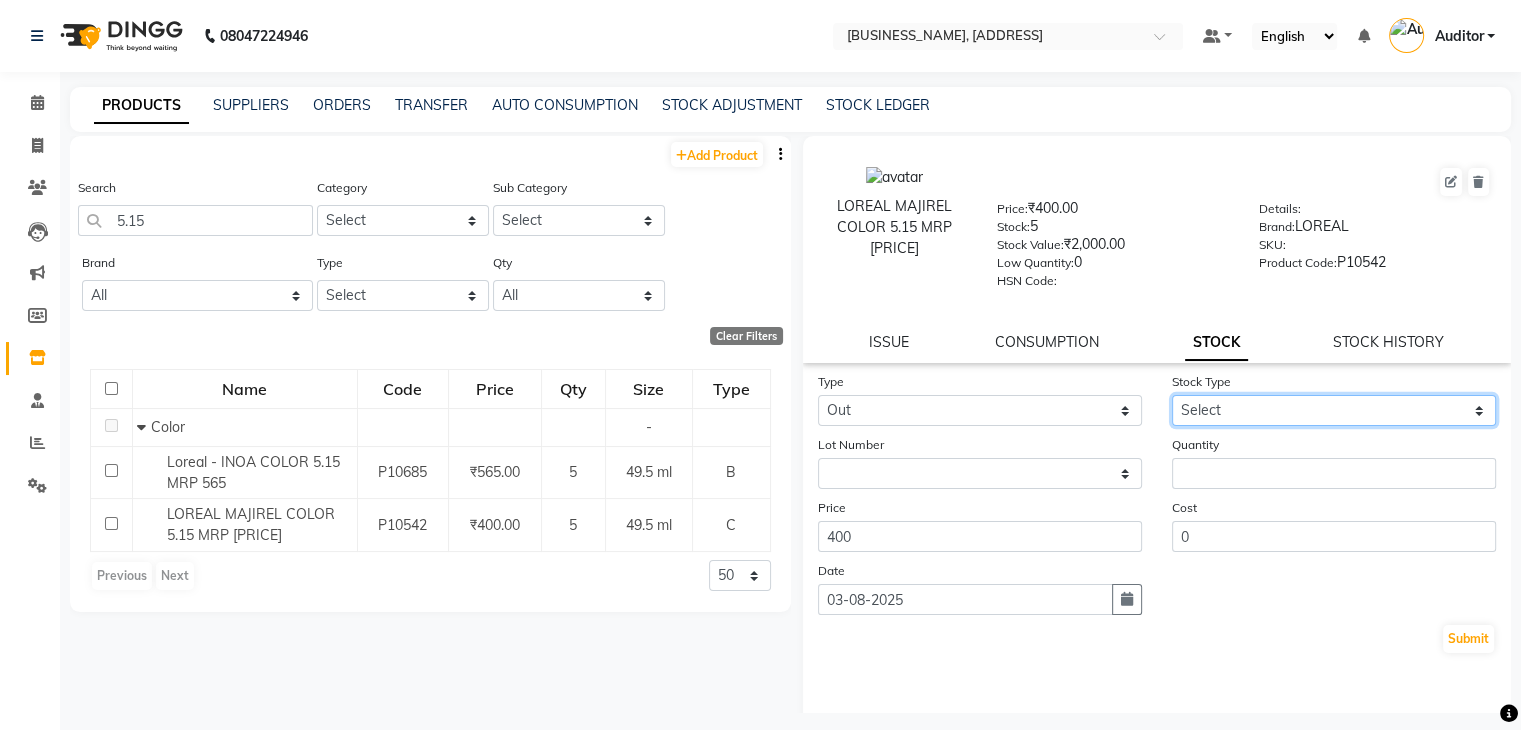 select on "internal use" 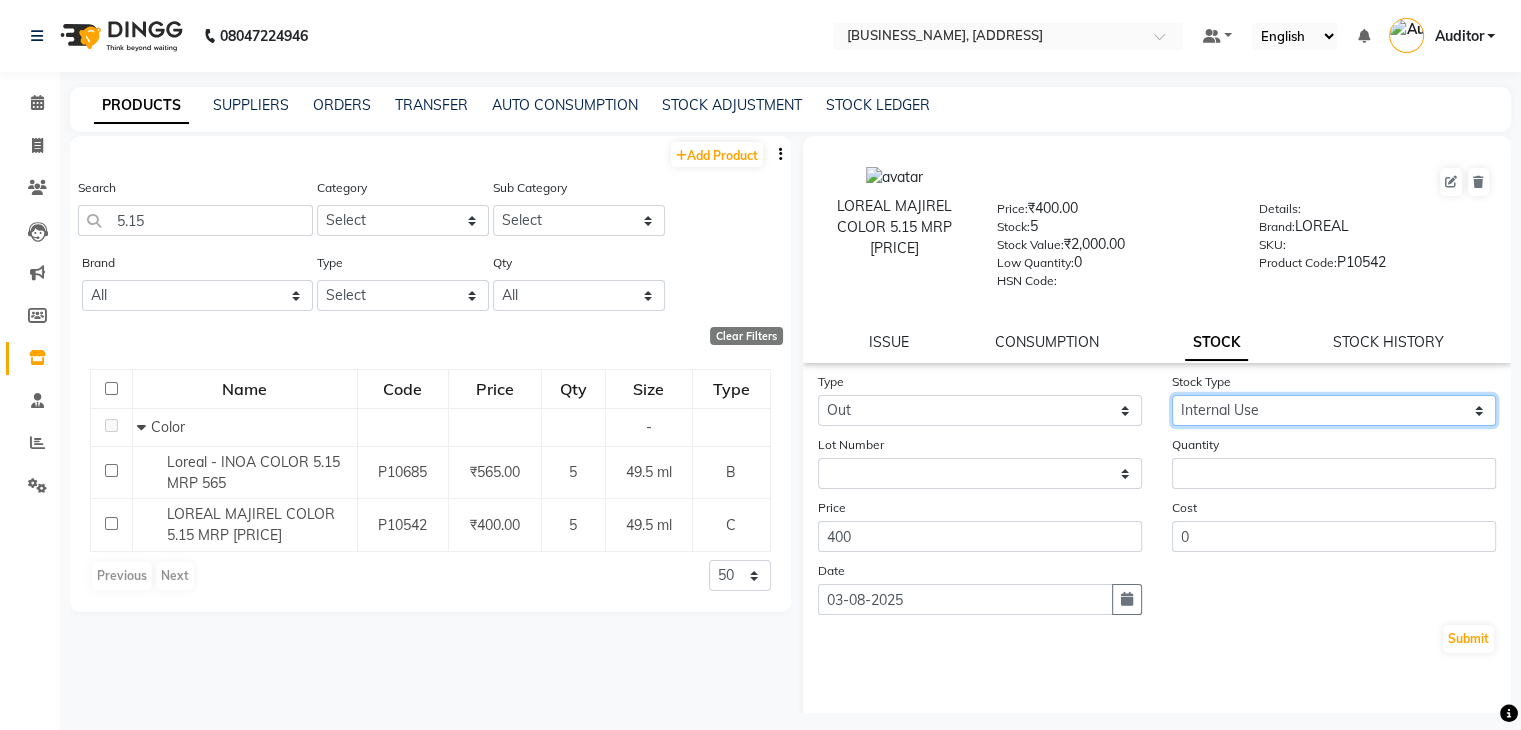 click on "Select Internal Use Damaged Expired Adjustment Return Other" 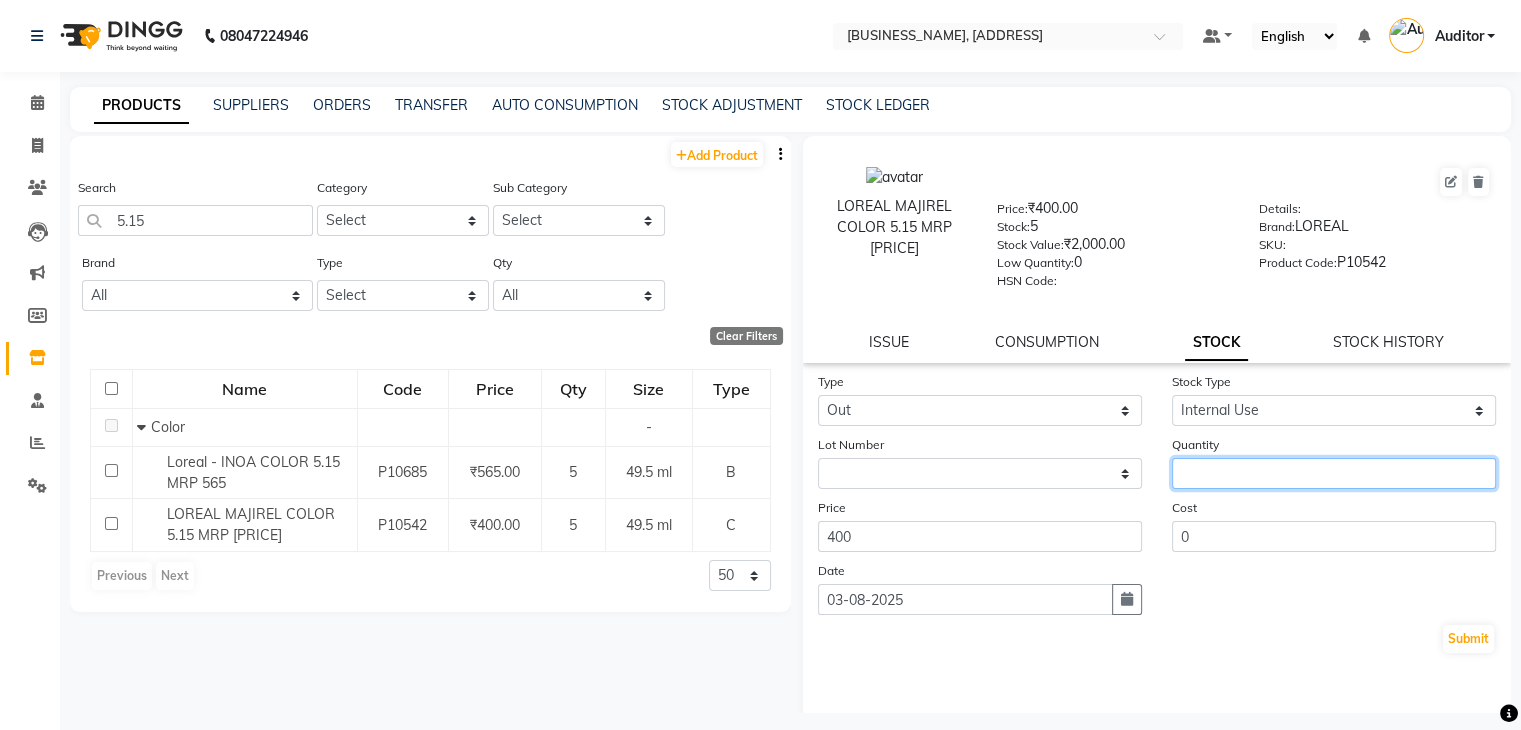 click 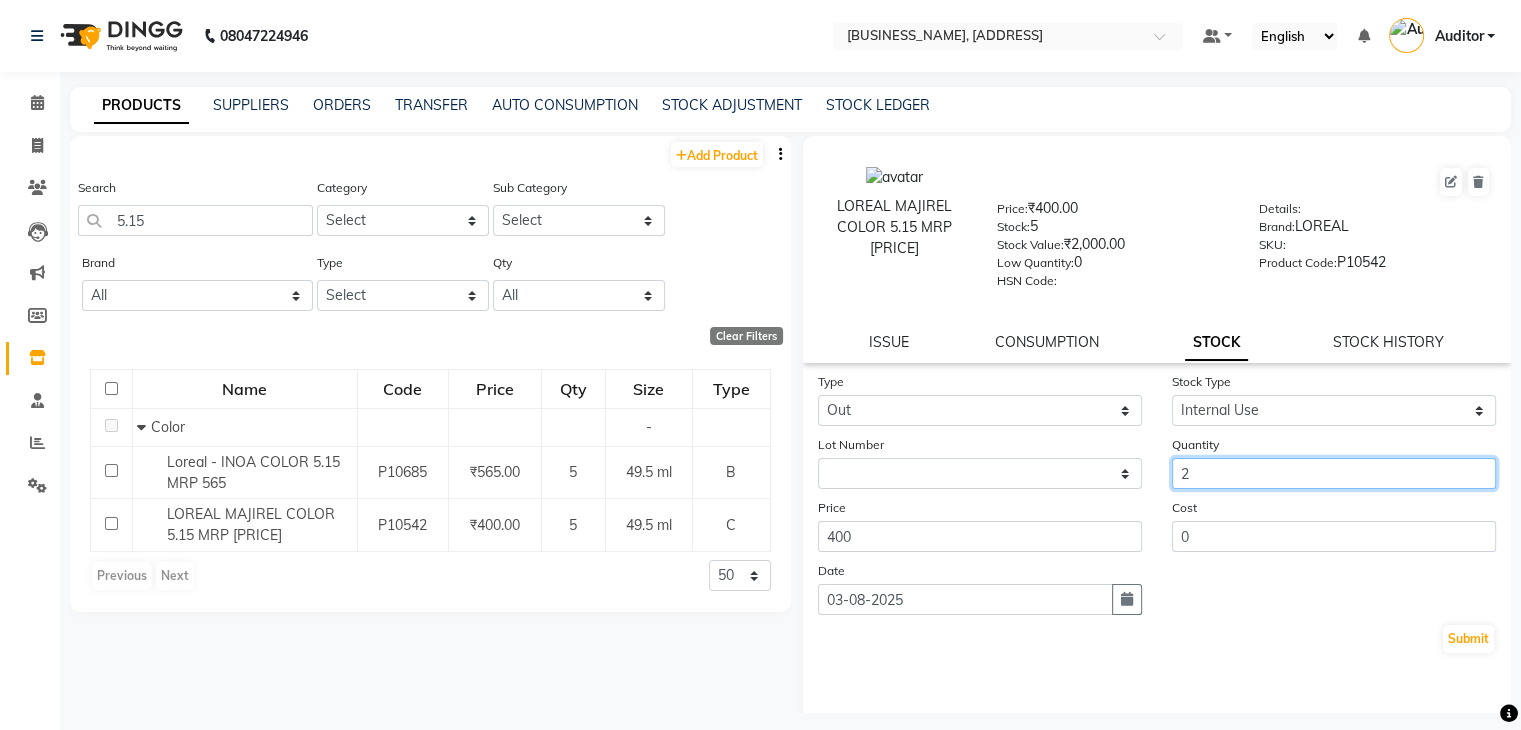 type on "2" 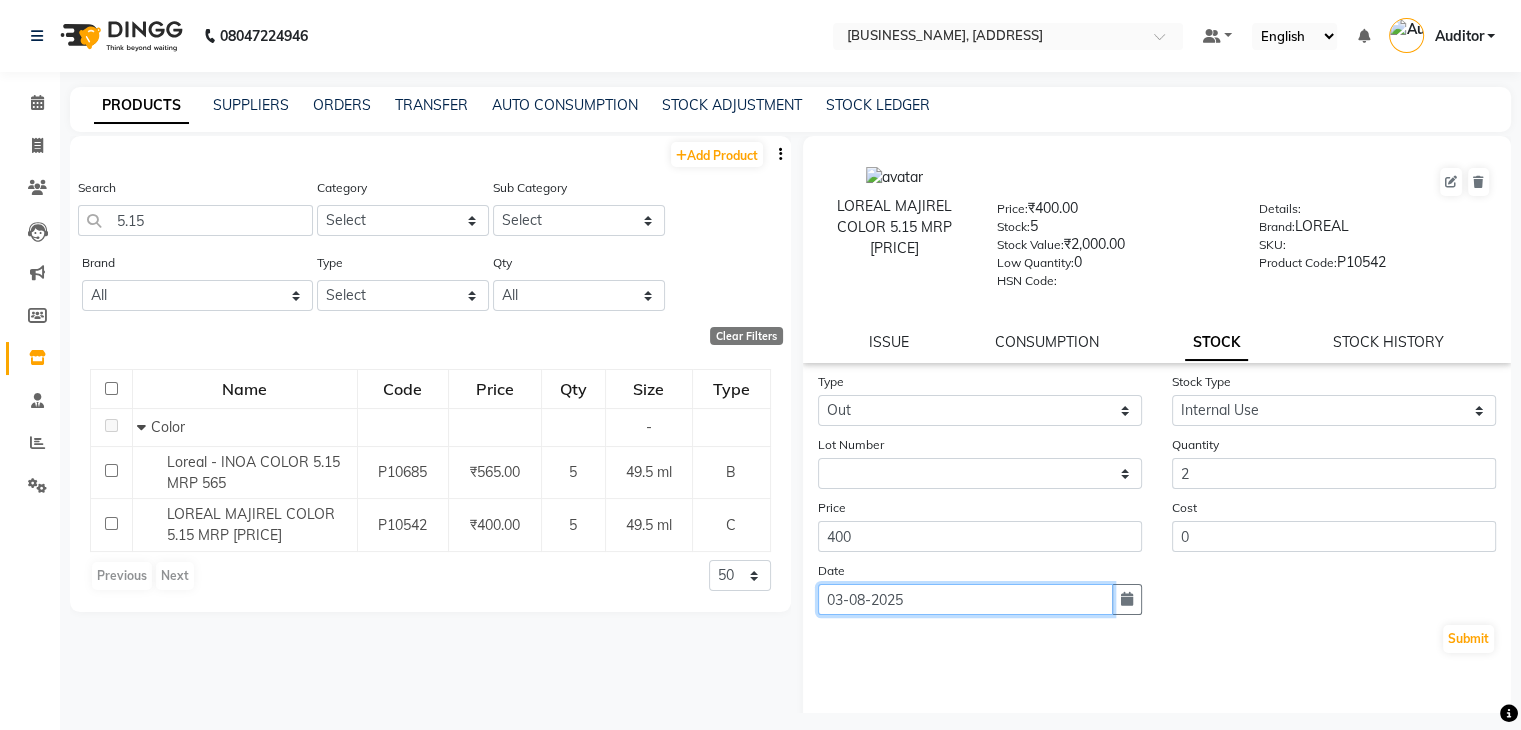 click on "03-08-2025" 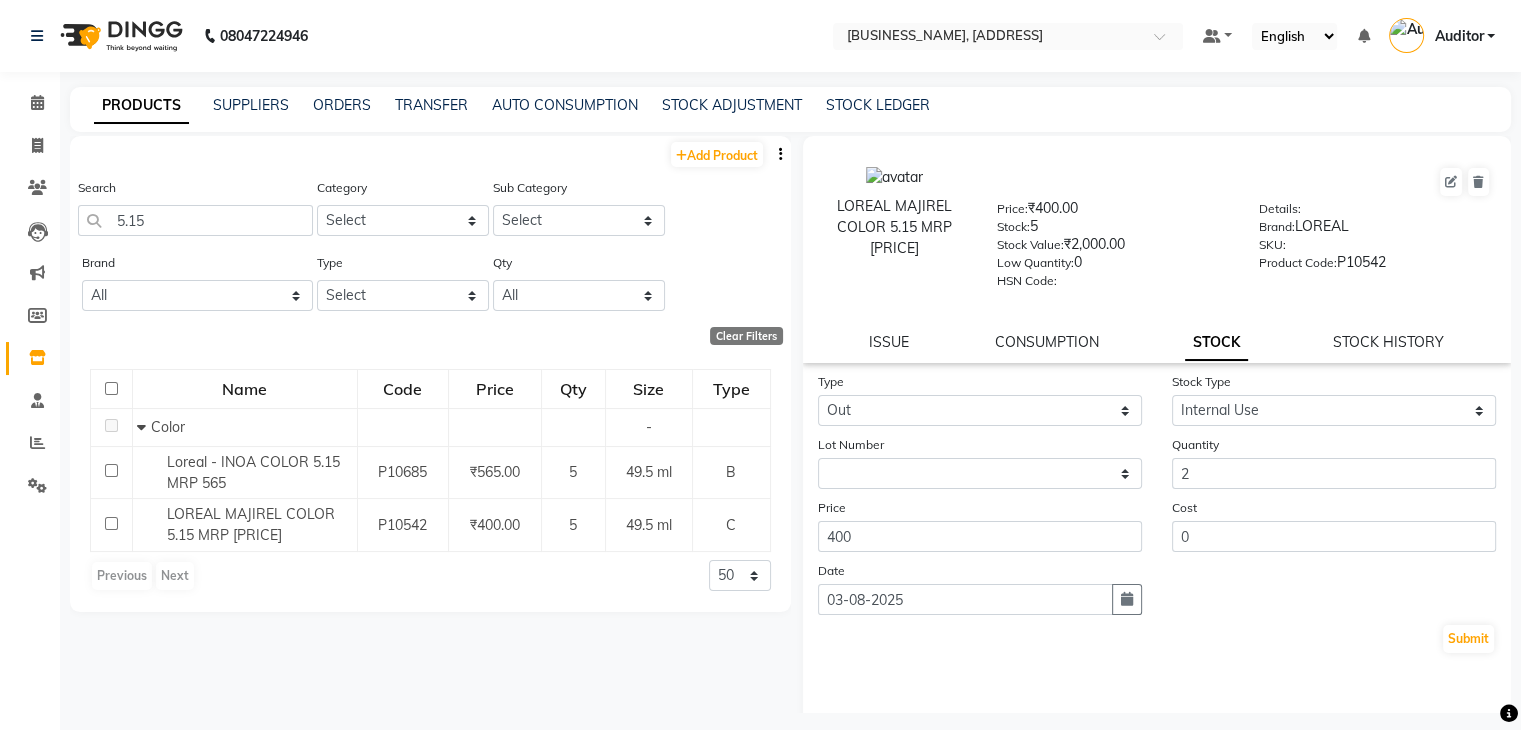 select on "8" 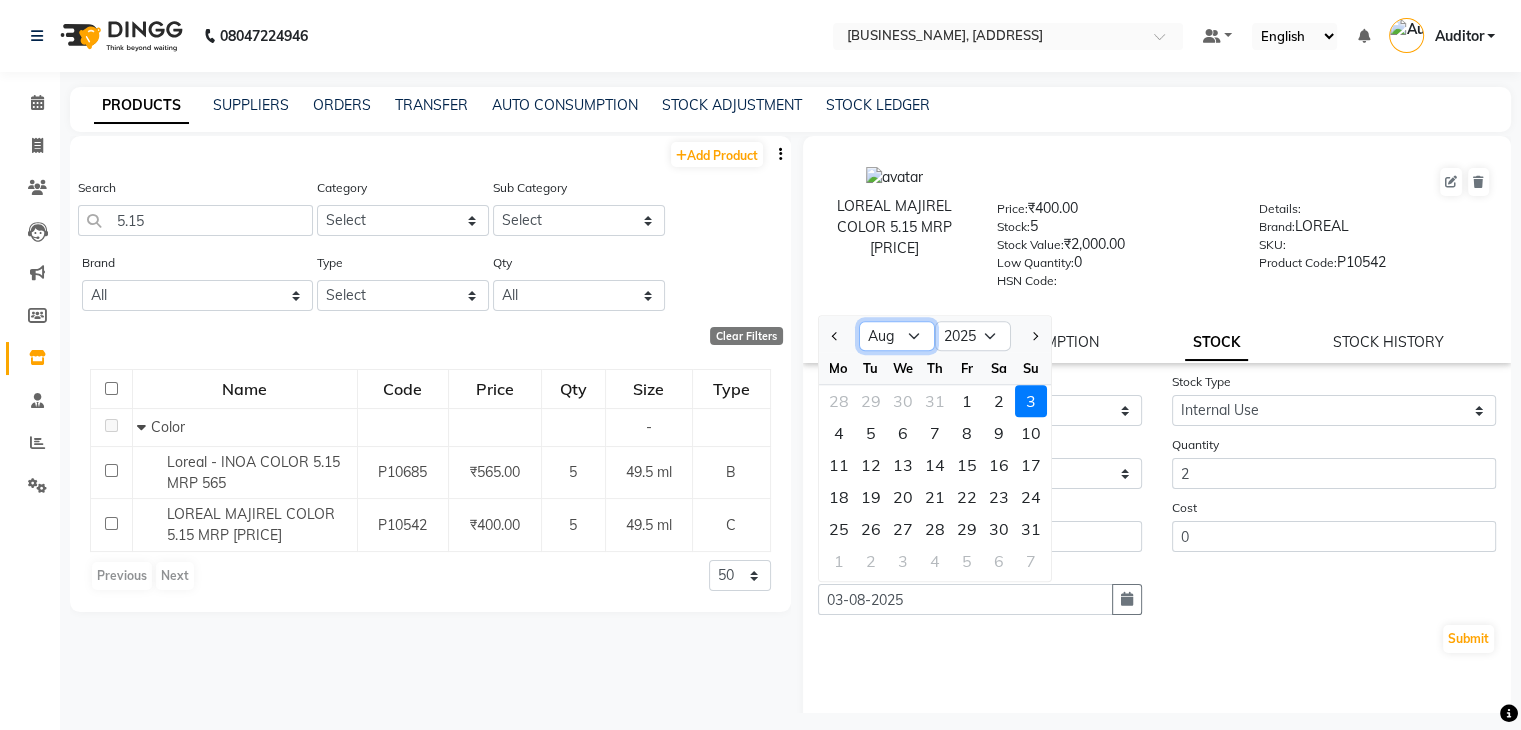 click on "Jan Feb Mar Apr May Jun Jul Aug Sep Oct Nov Dec" 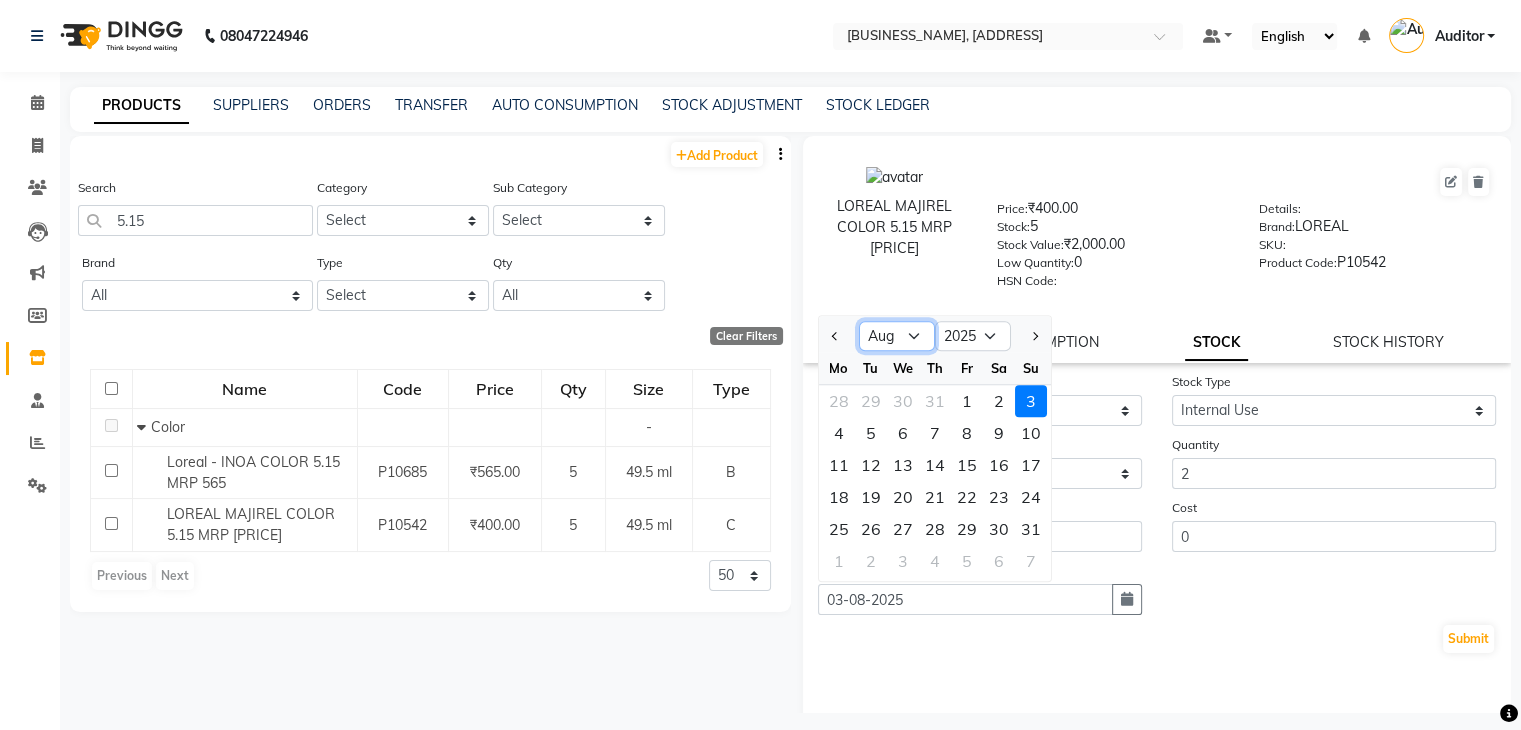 select on "7" 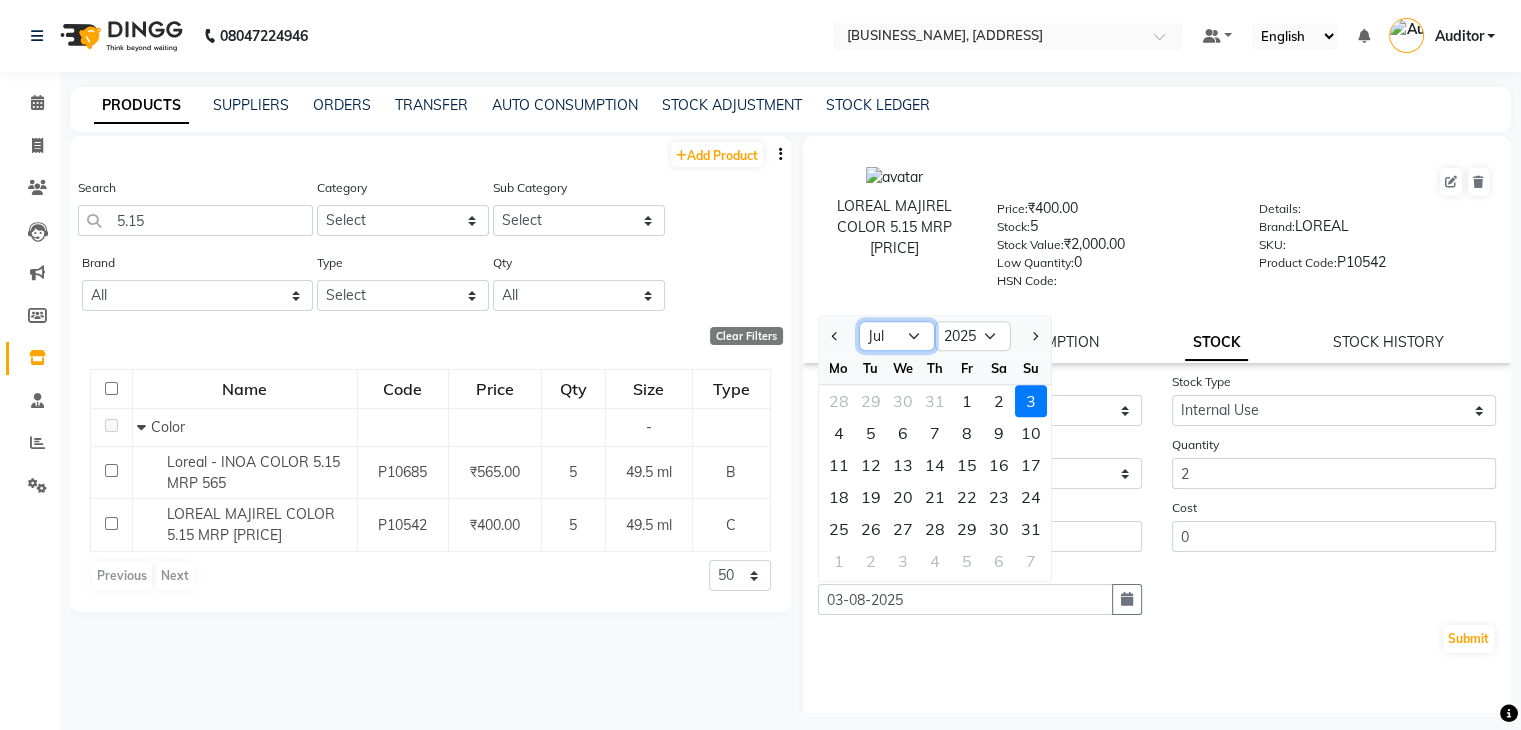 click on "Jan Feb Mar Apr May Jun Jul Aug Sep Oct Nov Dec" 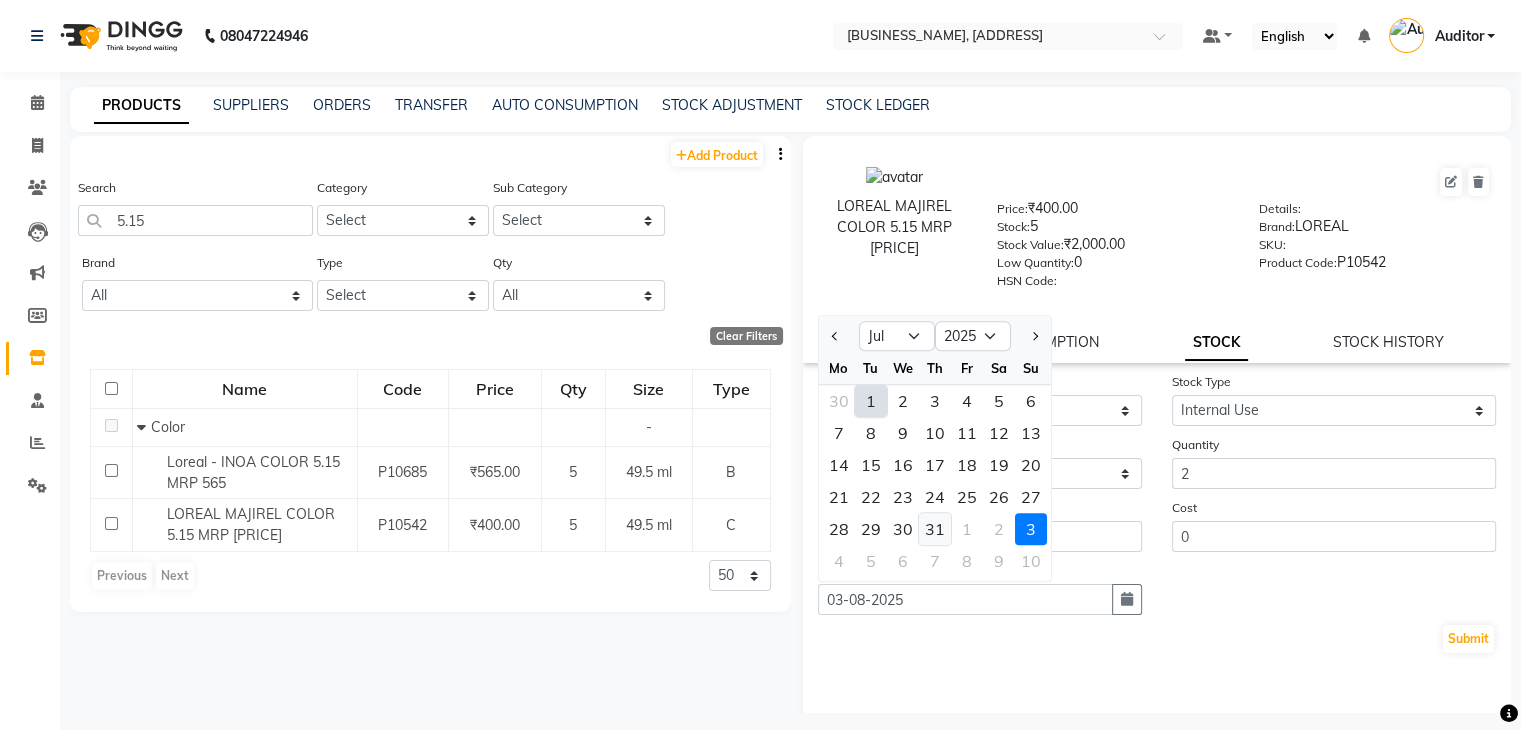 click on "31" 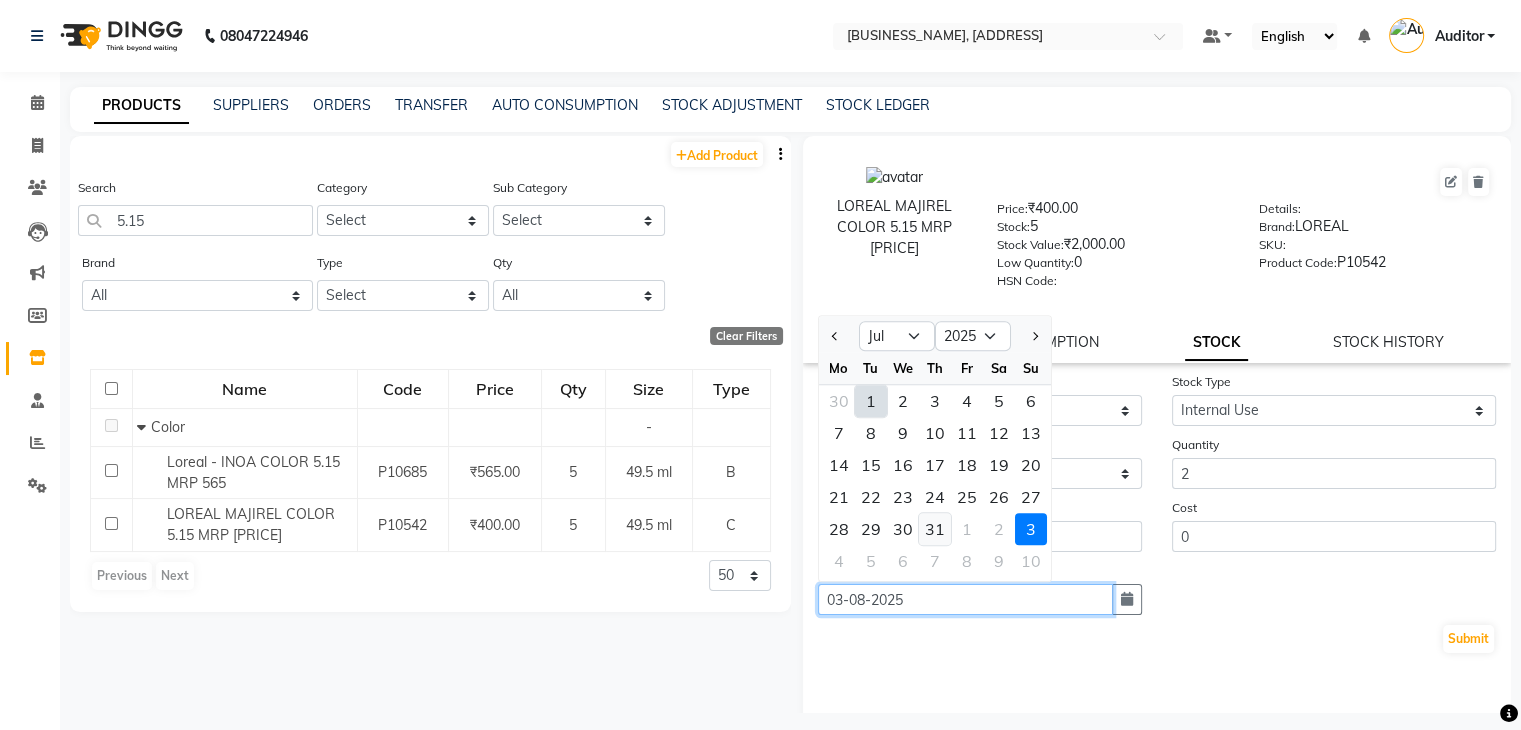 type on "31-07-2025" 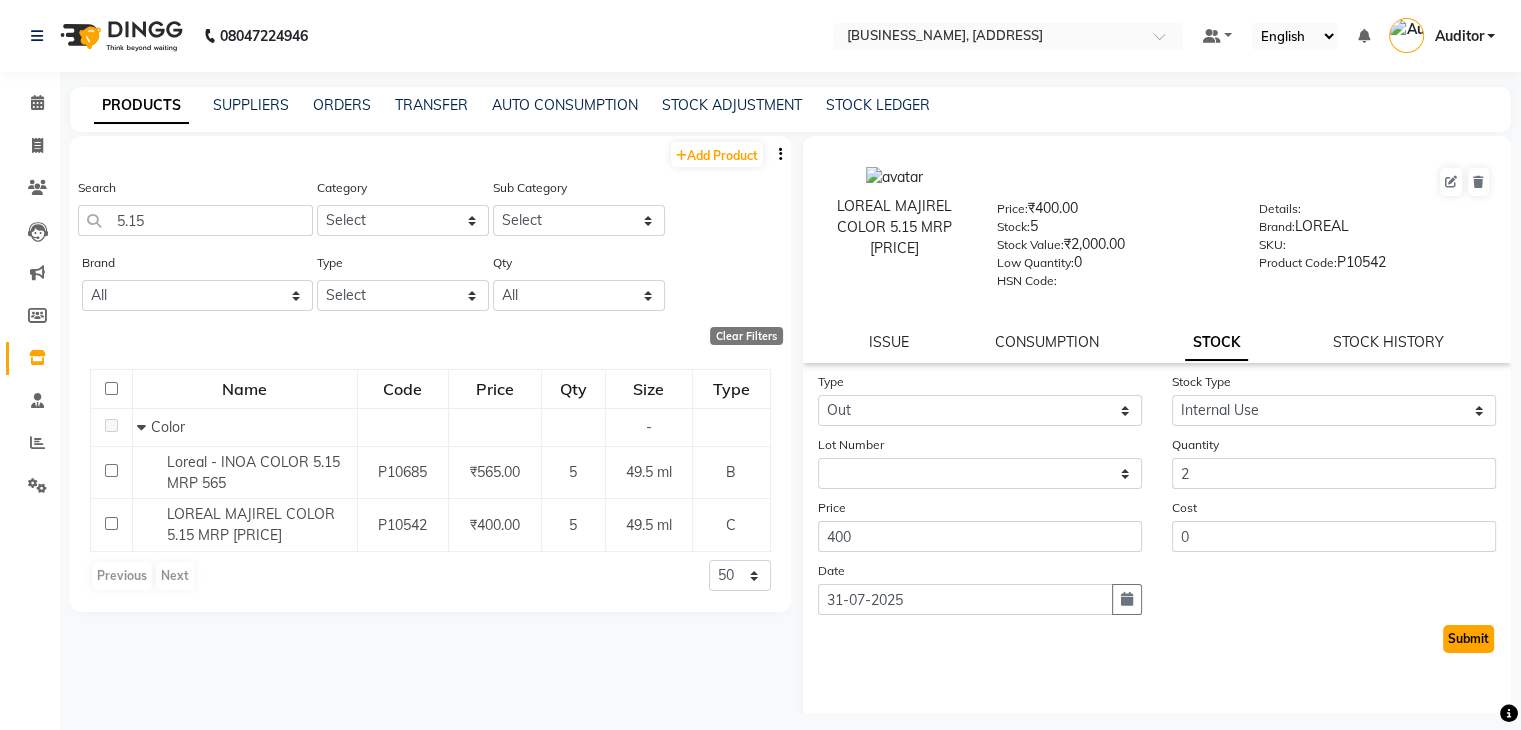 click on "Submit" 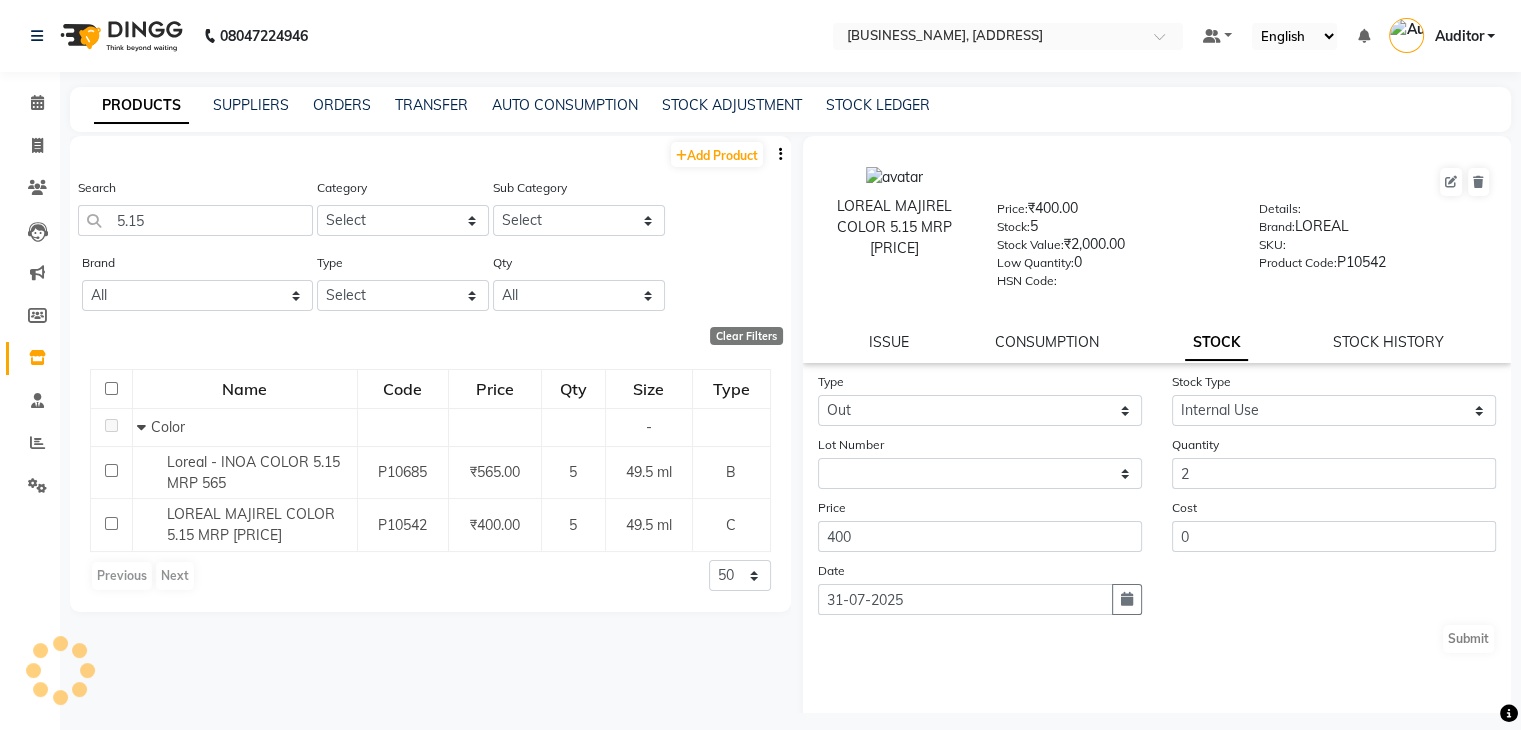 select 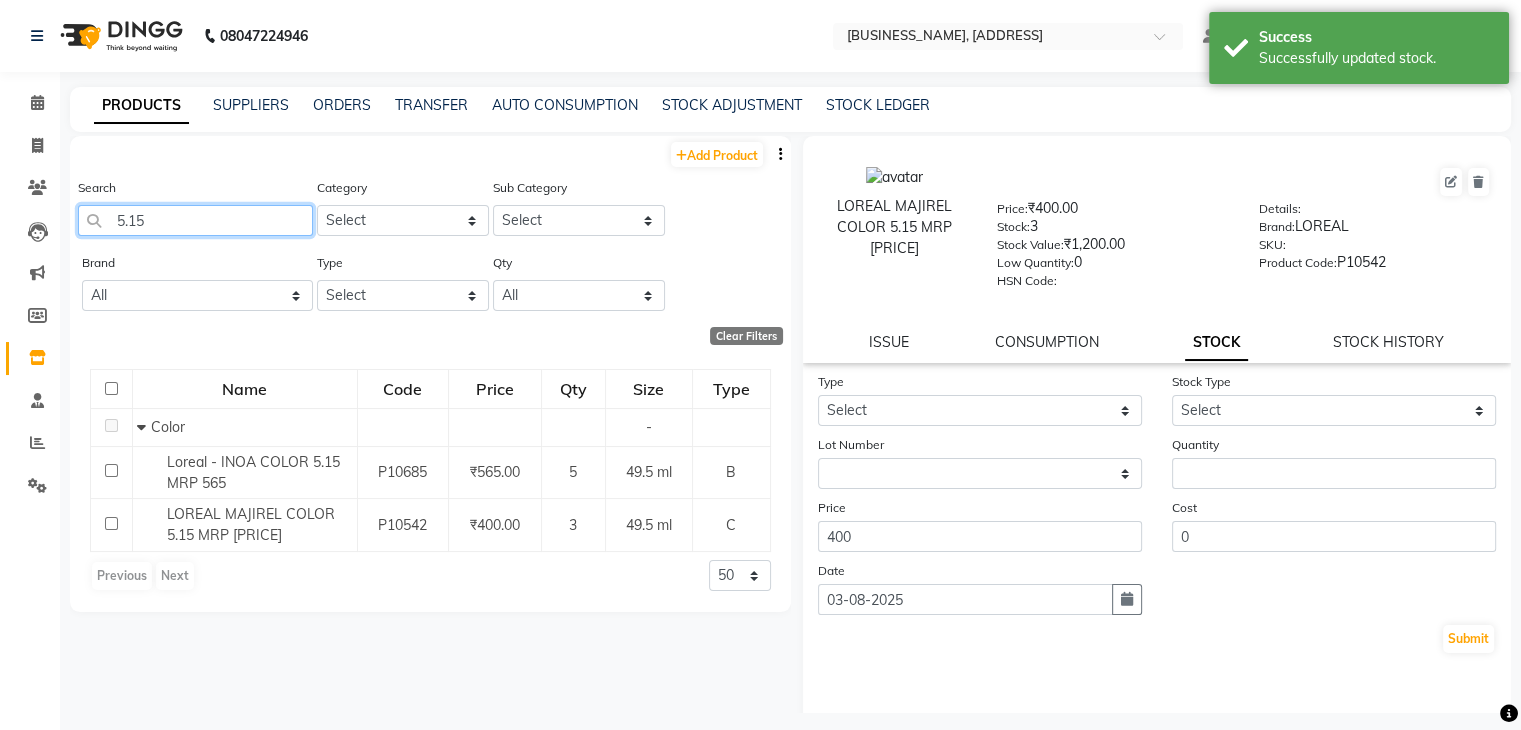 click on "5.15" 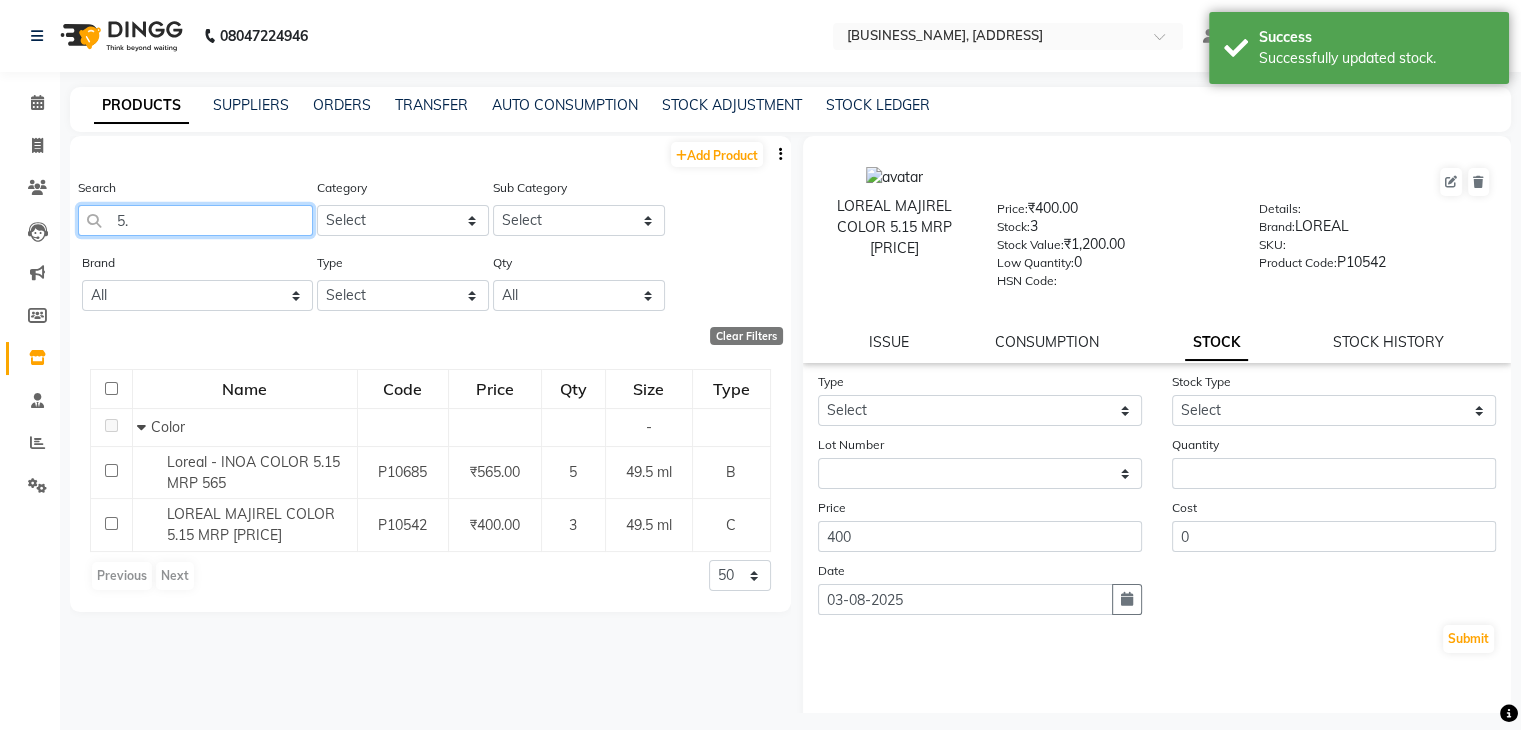type on "5" 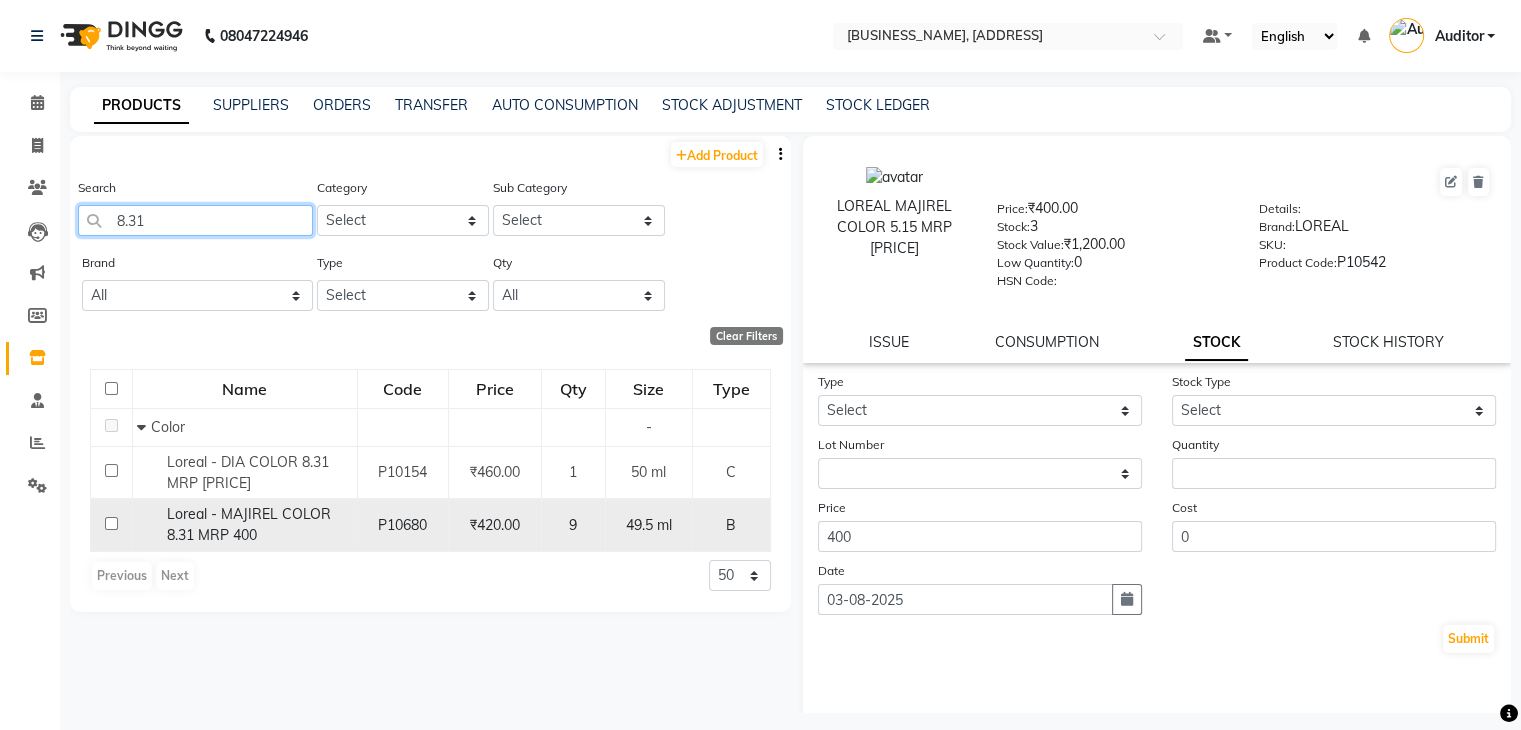 type on "8.31" 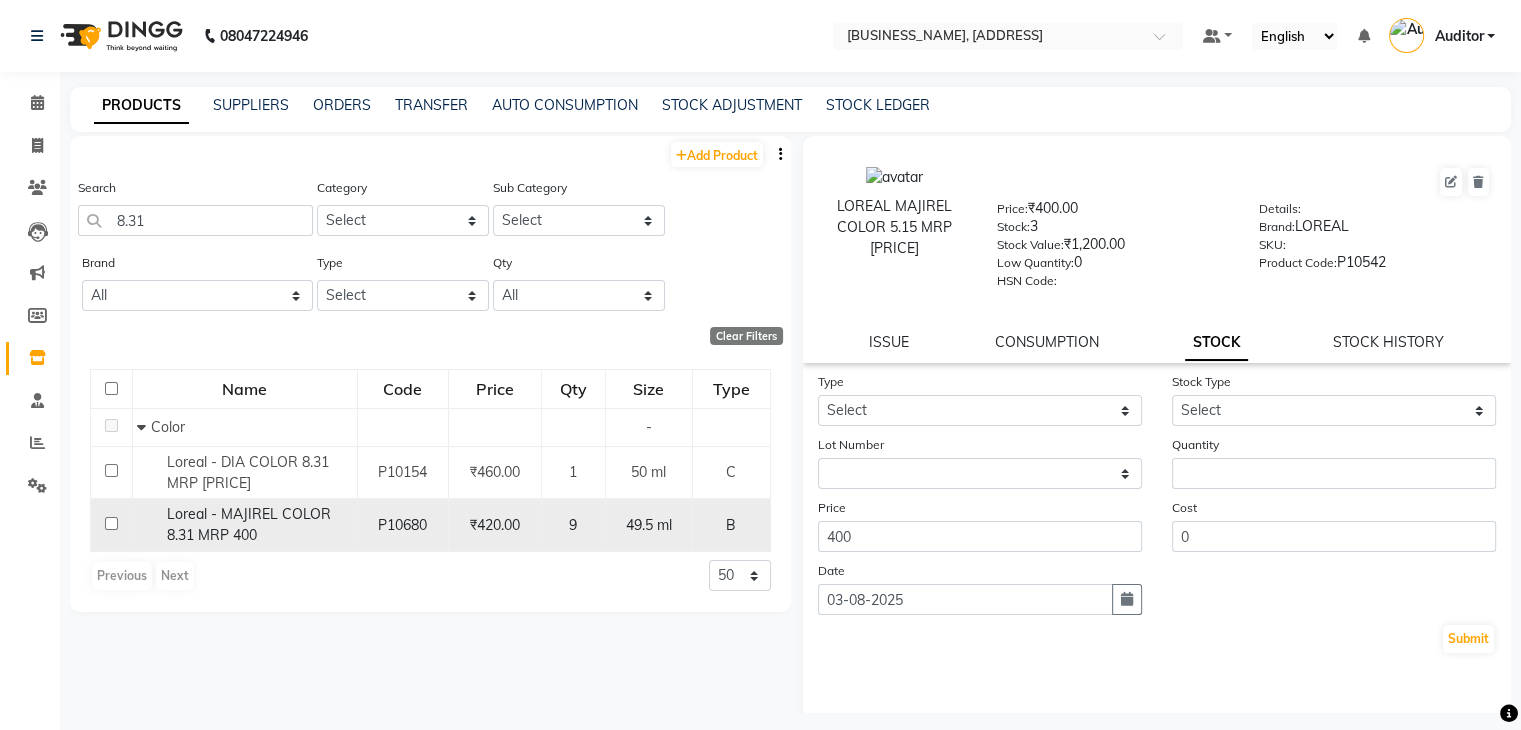 click on "Loreal - MAJIREL COLOR 8.31 MRP 400" 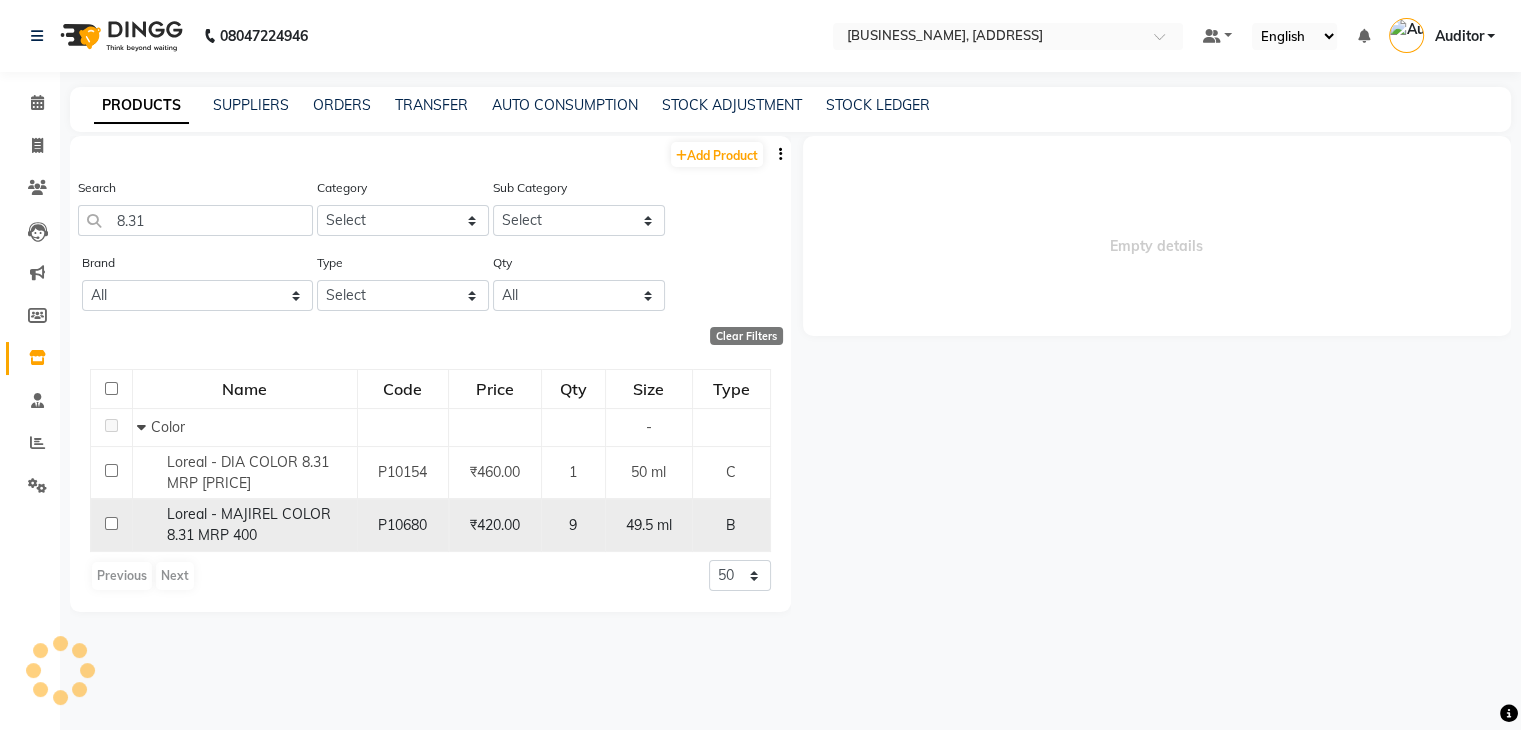 select 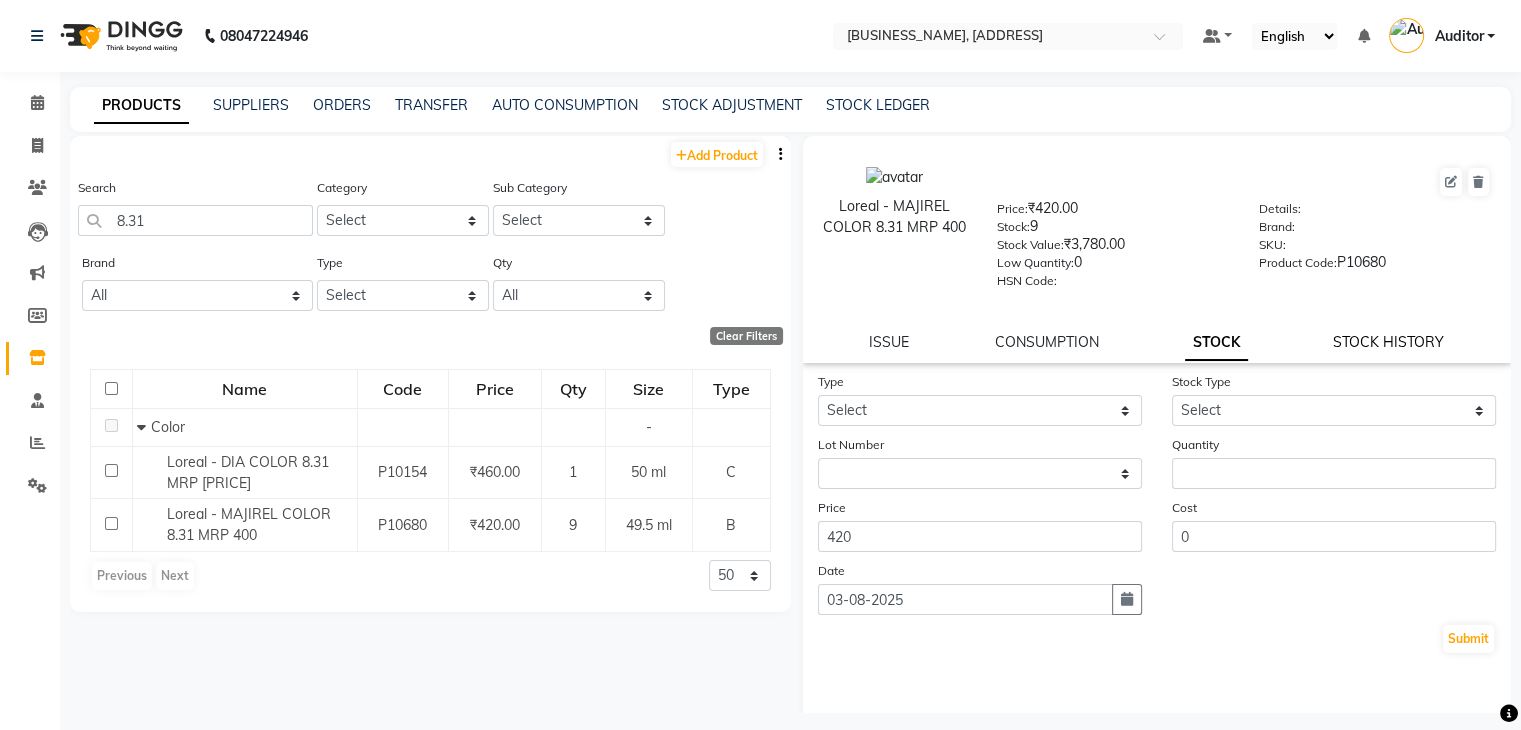 click on "STOCK HISTORY" 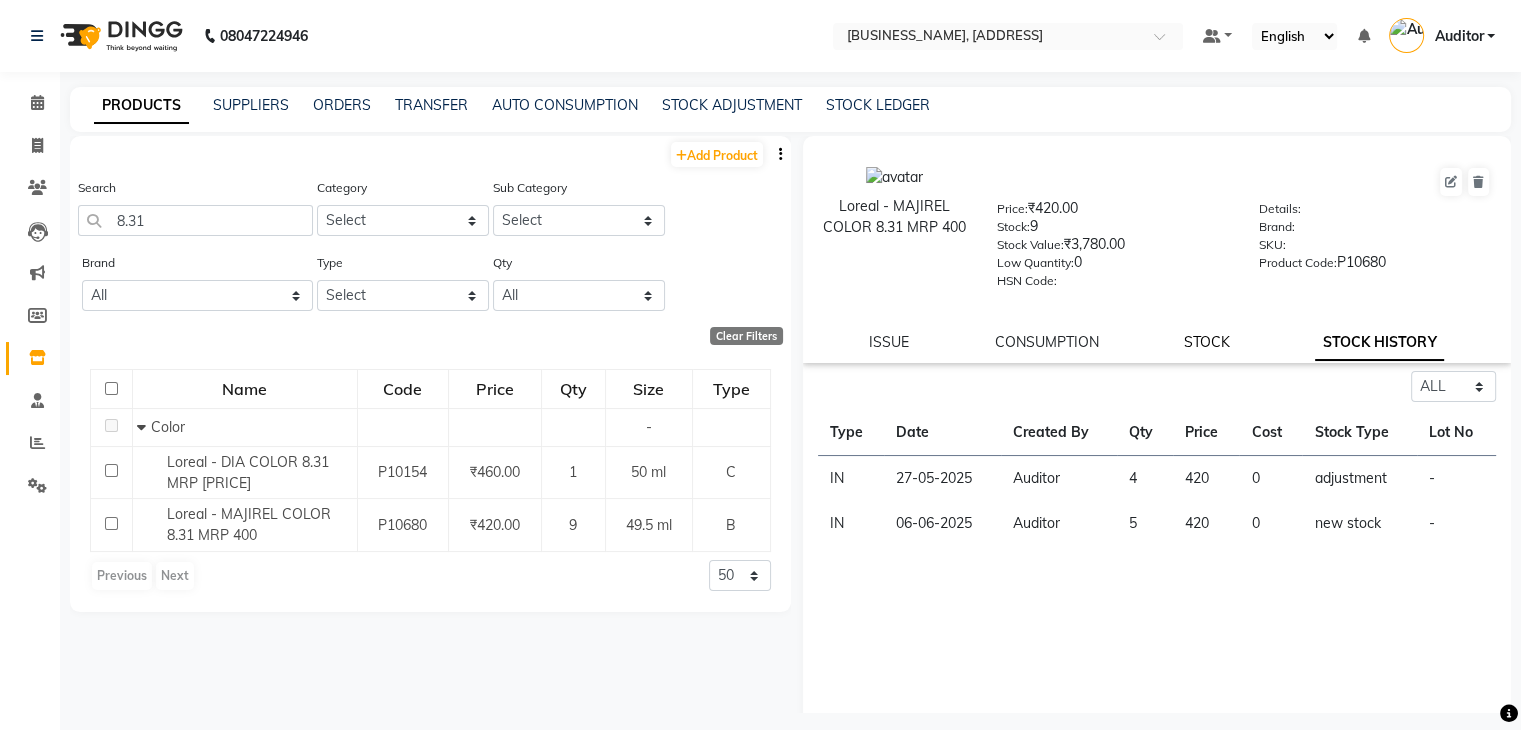 click on "STOCK" 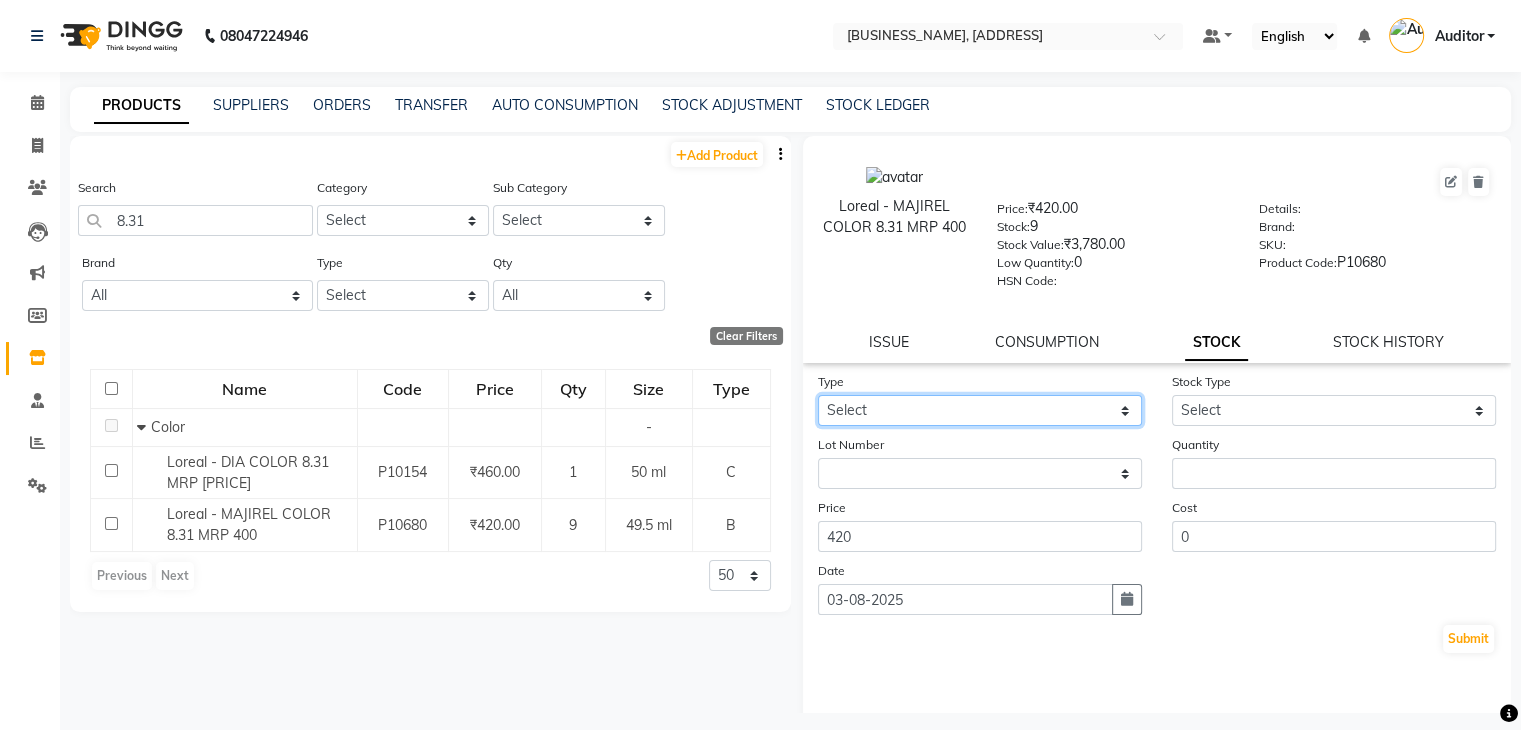click on "Select In Out" 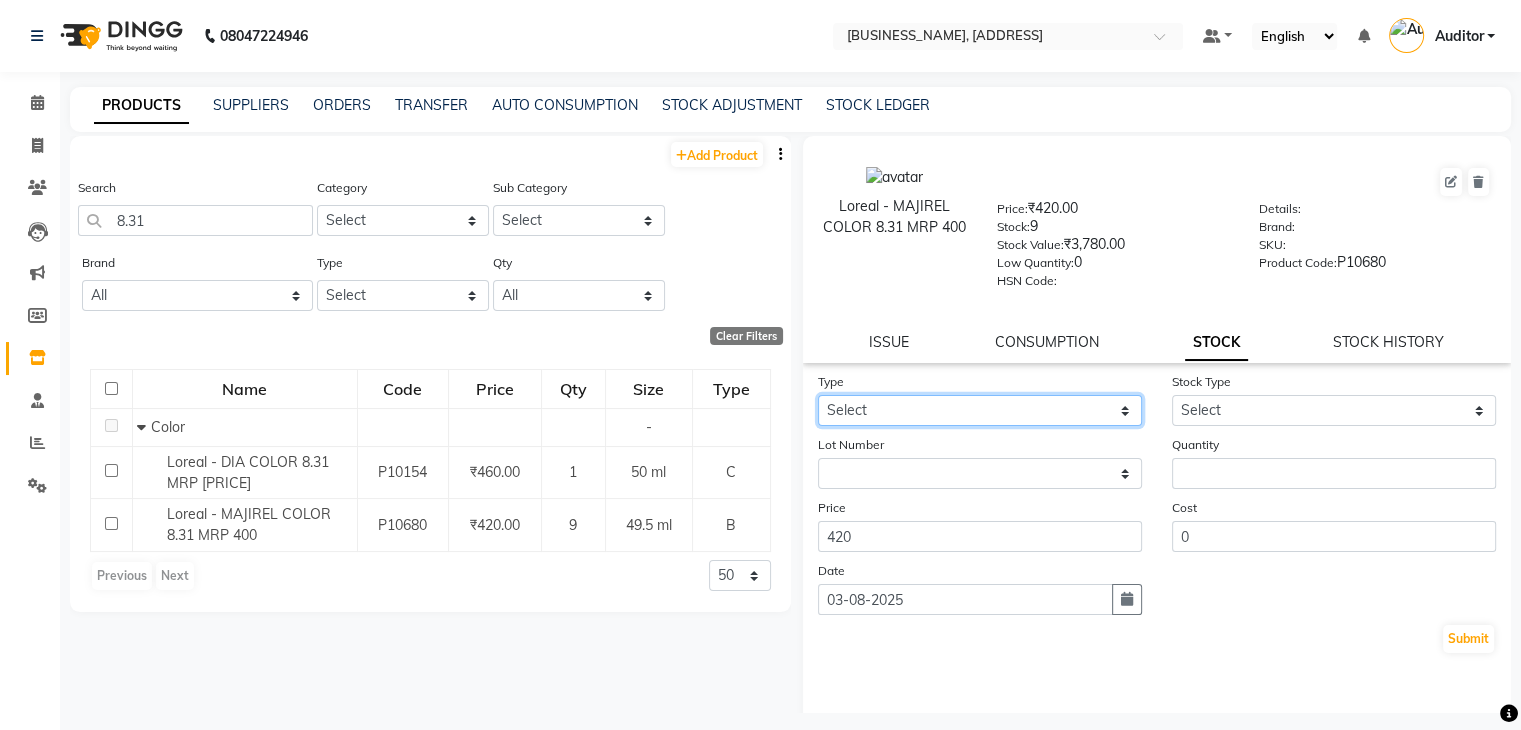 select on "out" 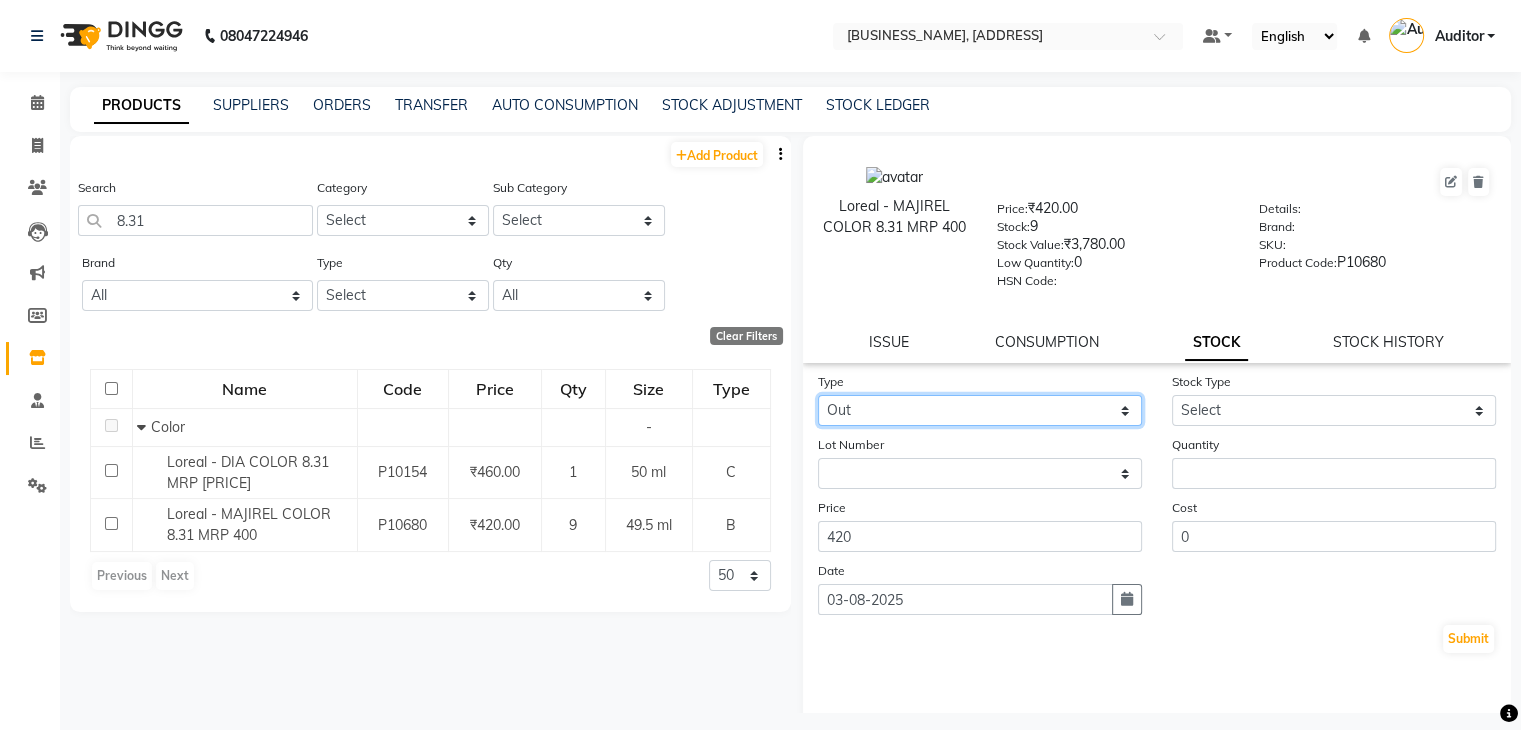 click on "Select In Out" 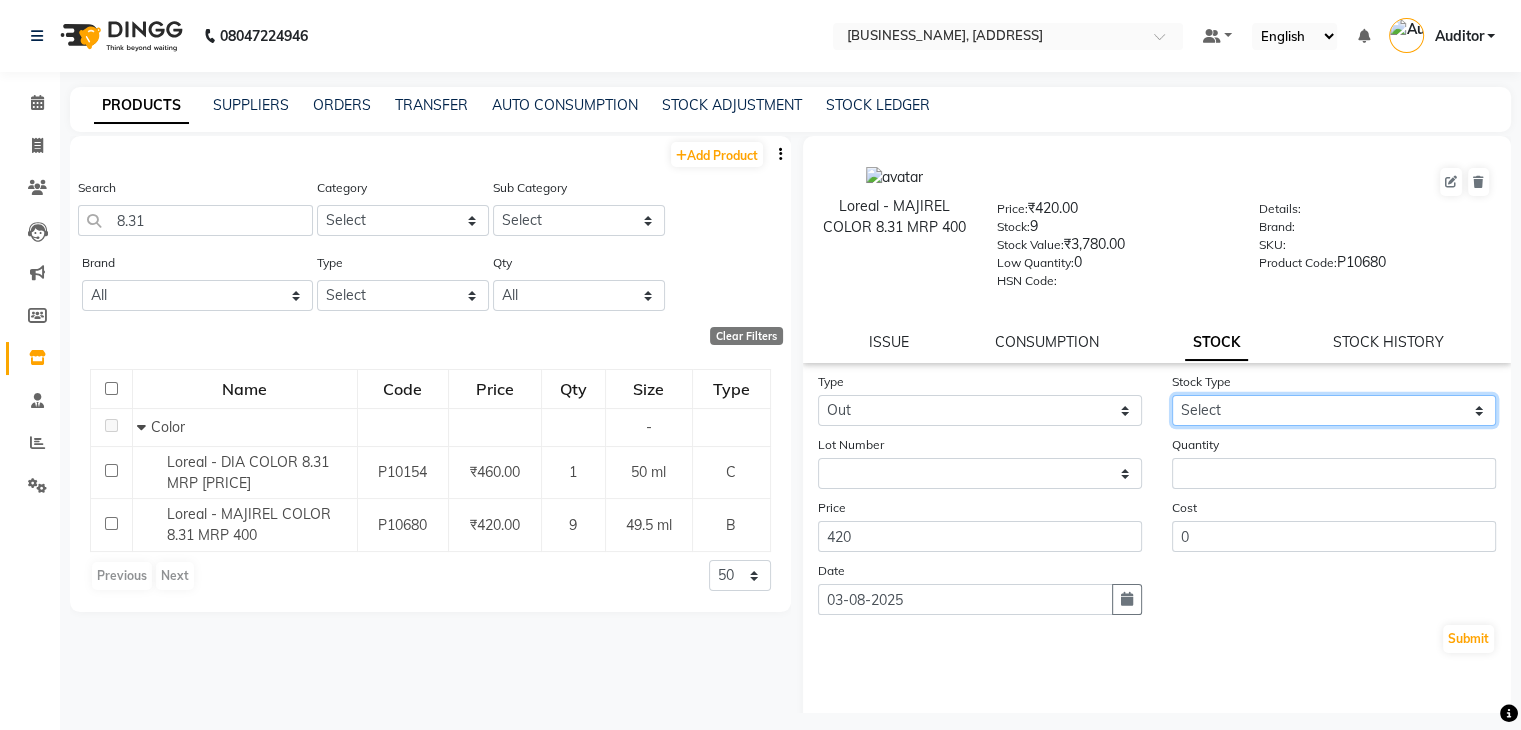 click on "Select Internal Use Damaged Expired Adjustment Return Other" 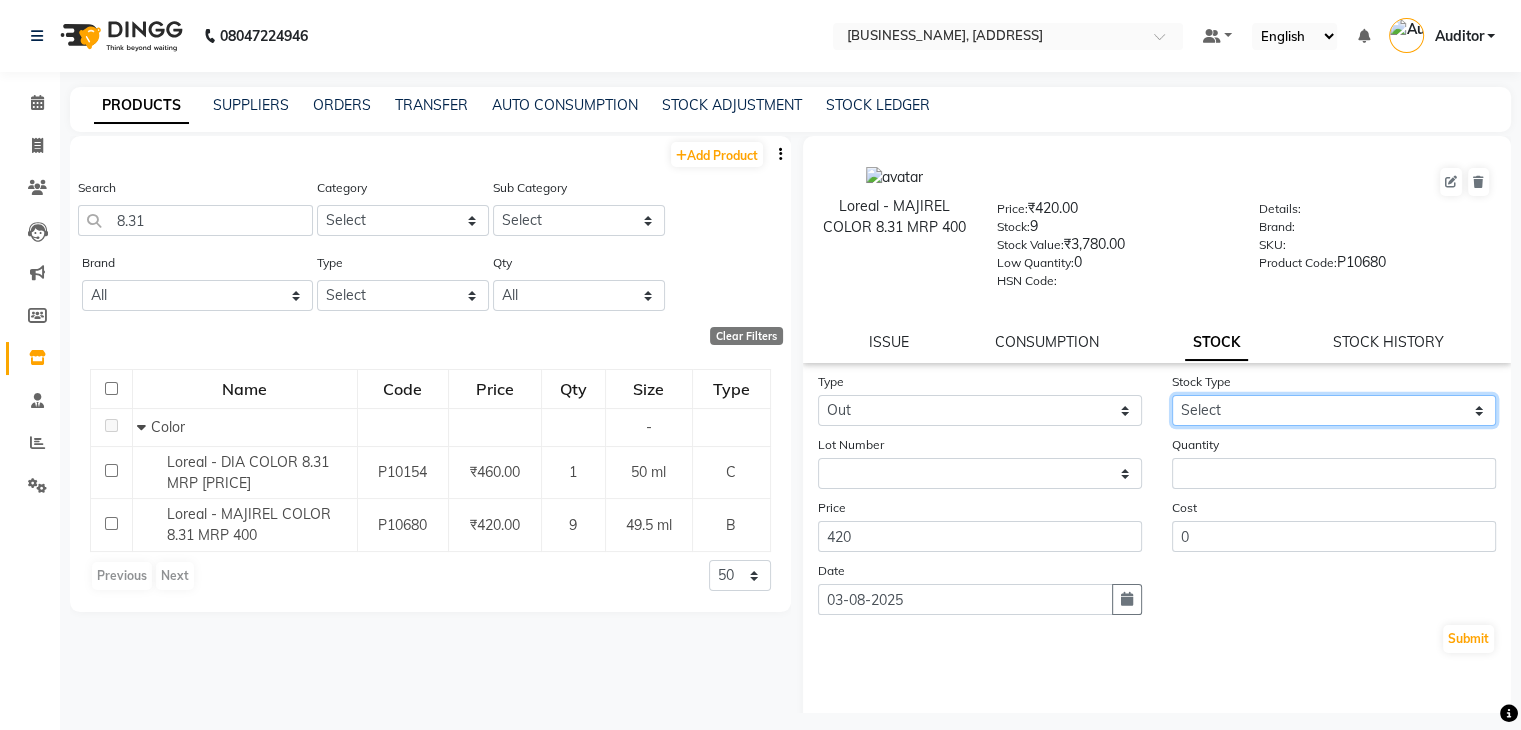 select on "internal use" 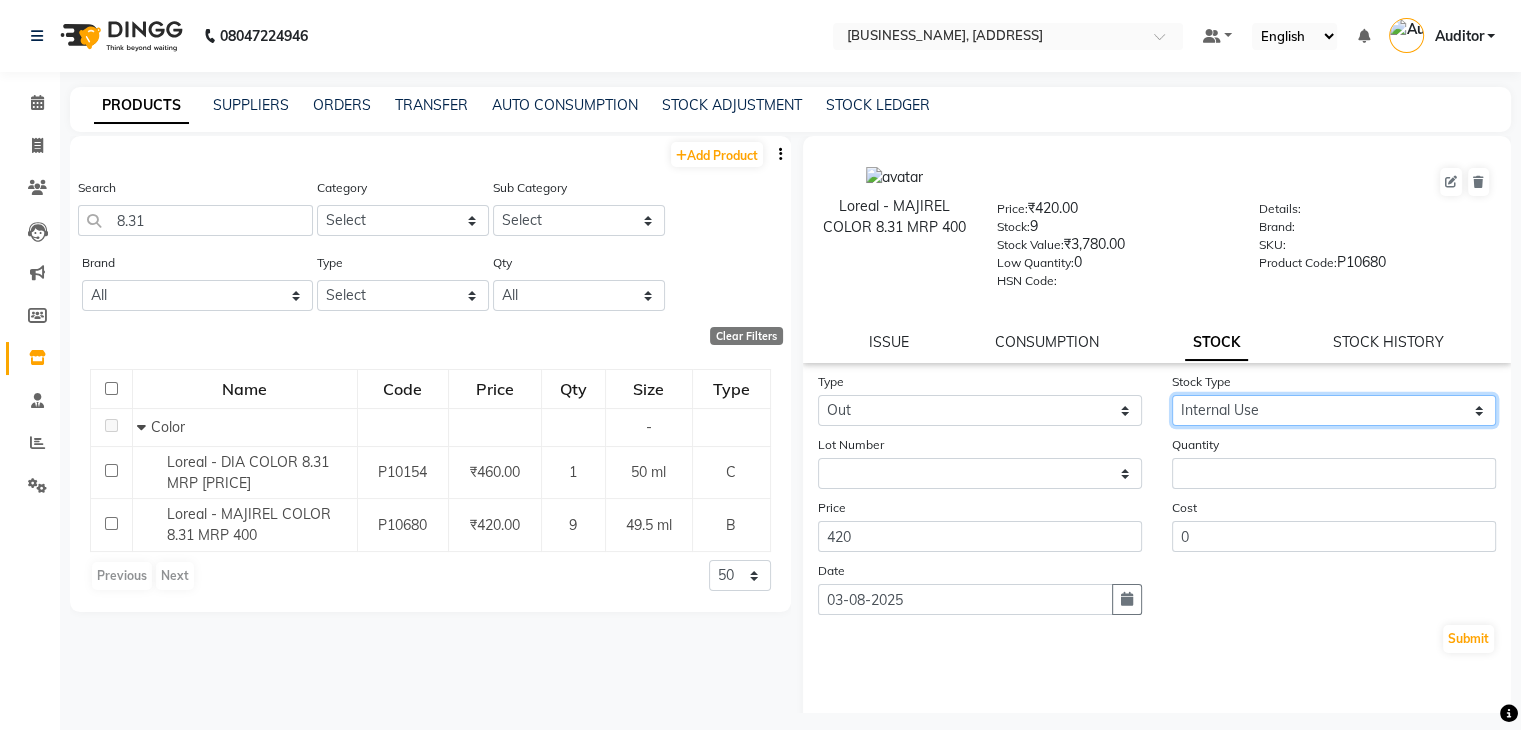 click on "Select Internal Use Damaged Expired Adjustment Return Other" 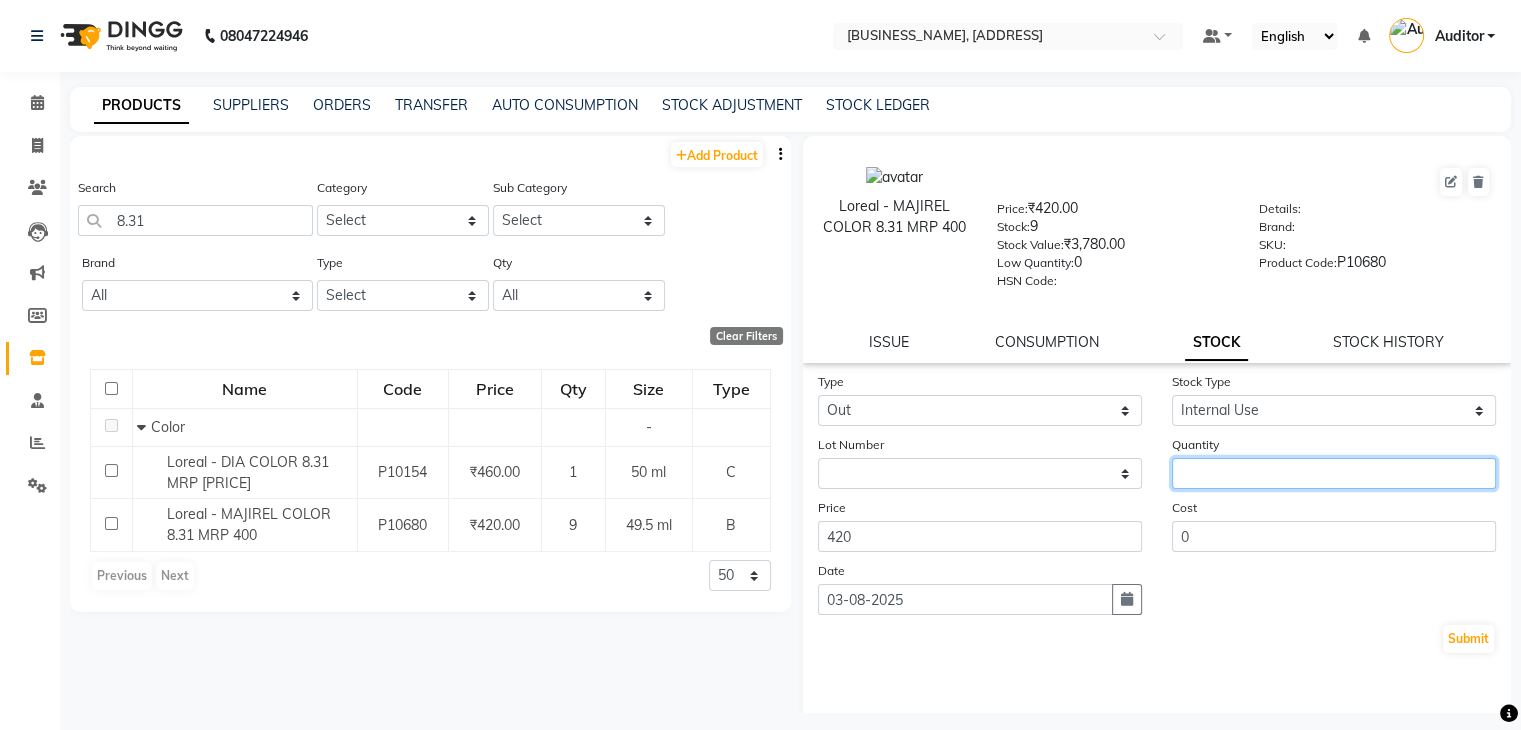 click 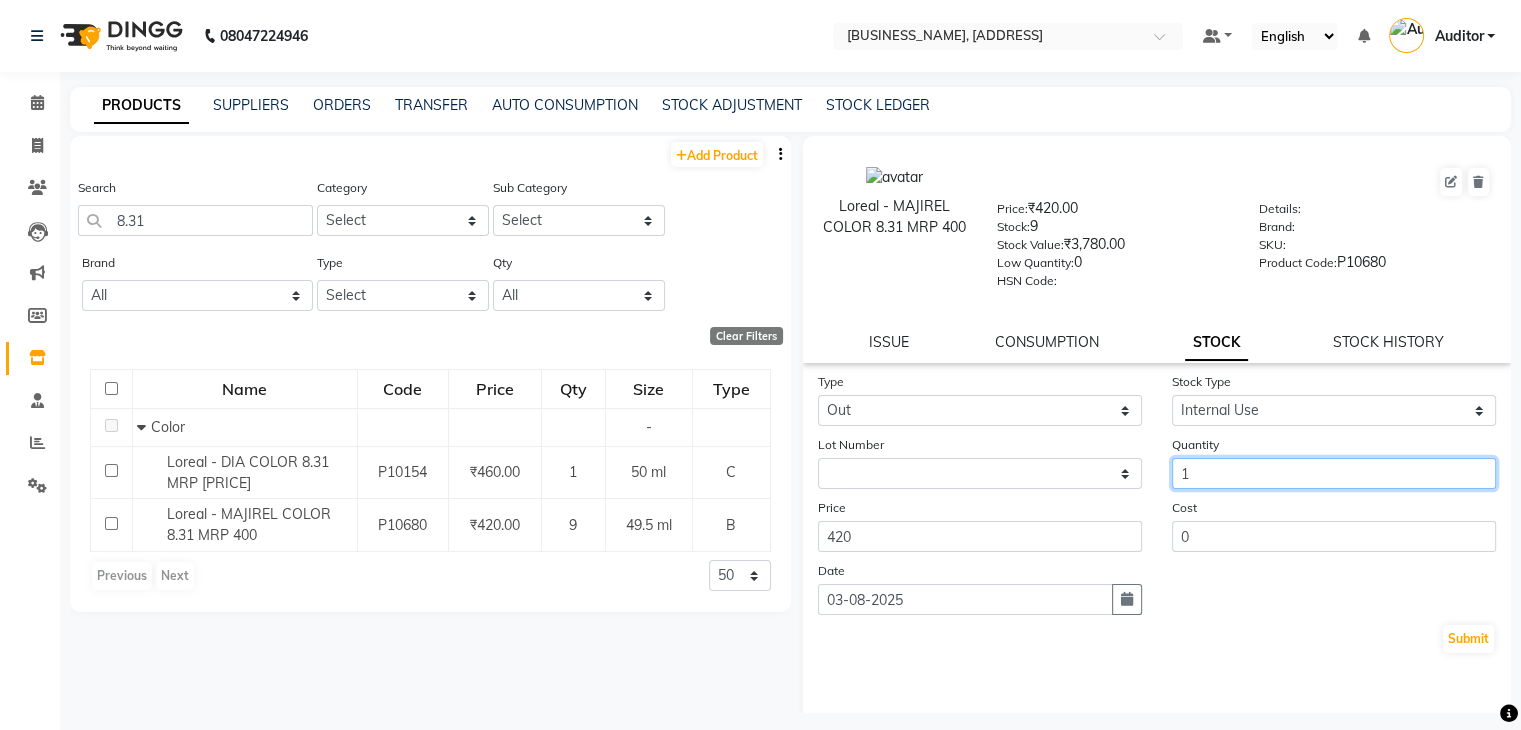 type on "1" 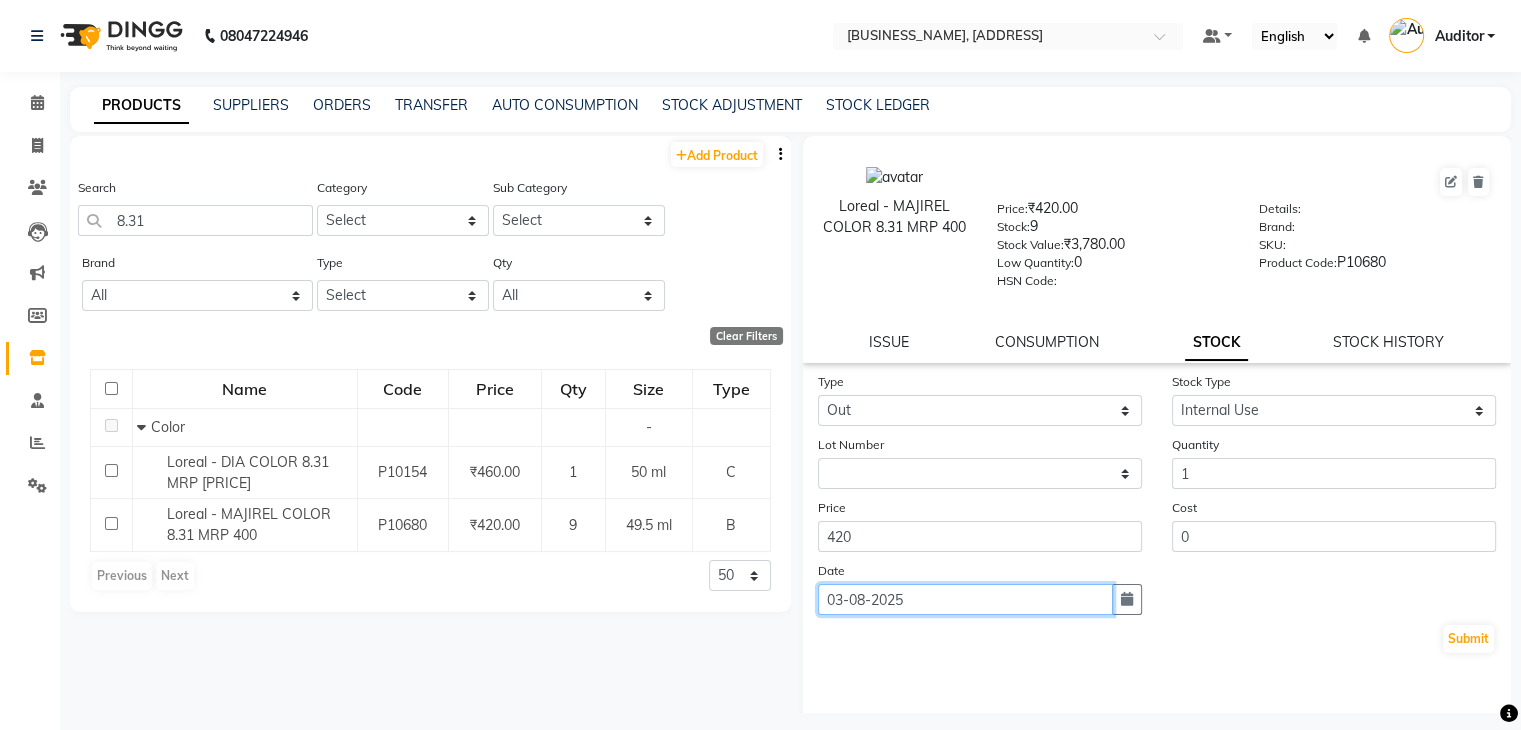 click on "03-08-2025" 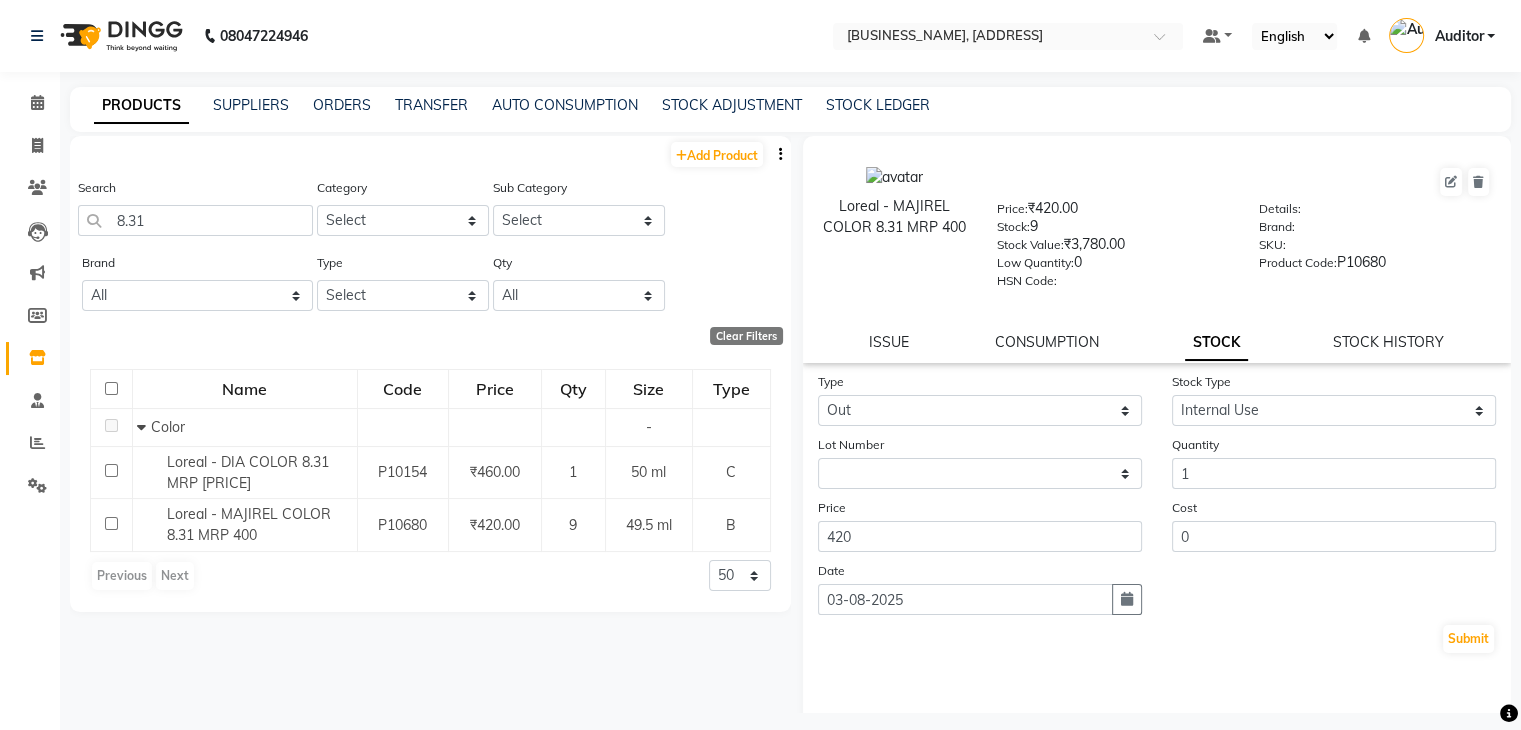 select on "8" 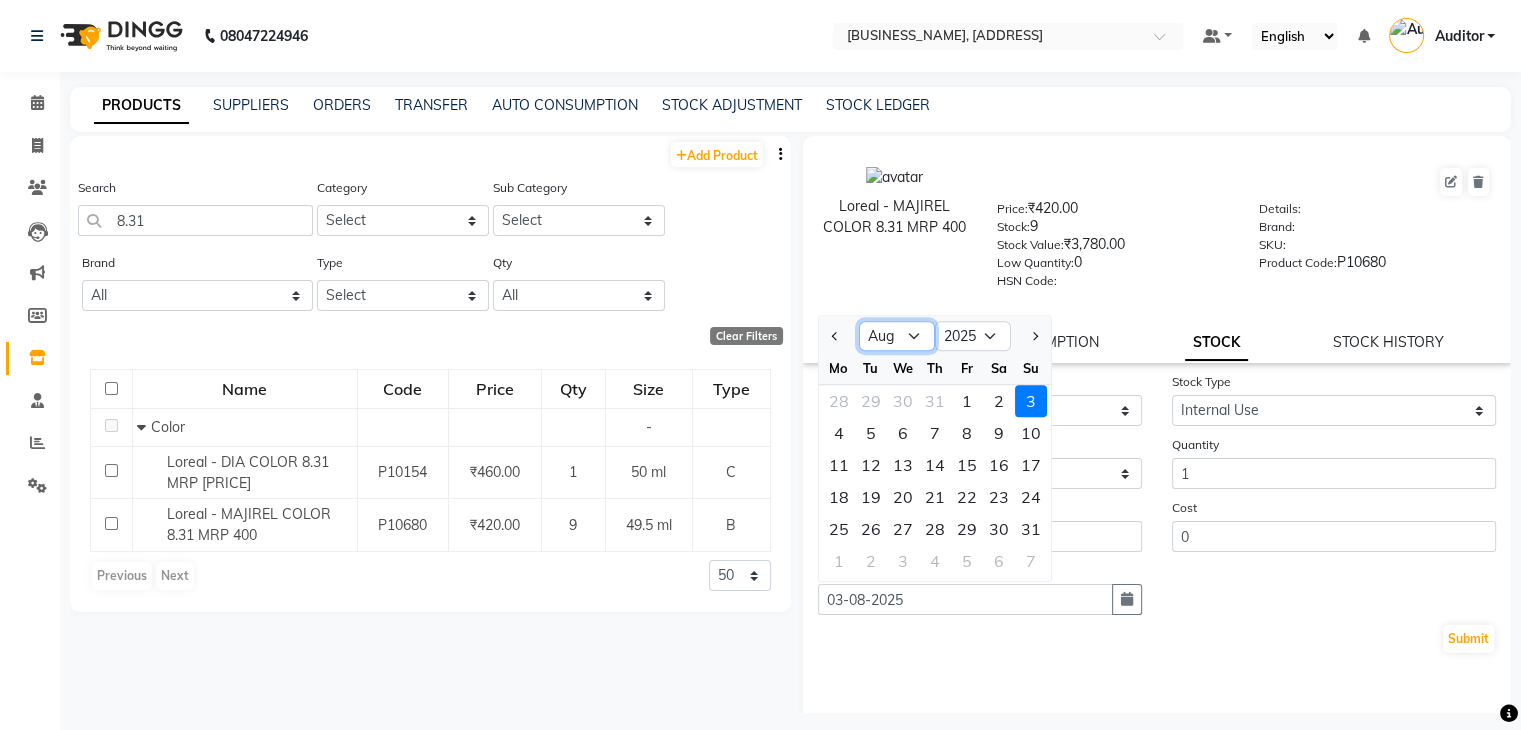 click on "Jan Feb Mar Apr May Jun Jul Aug Sep Oct Nov Dec" 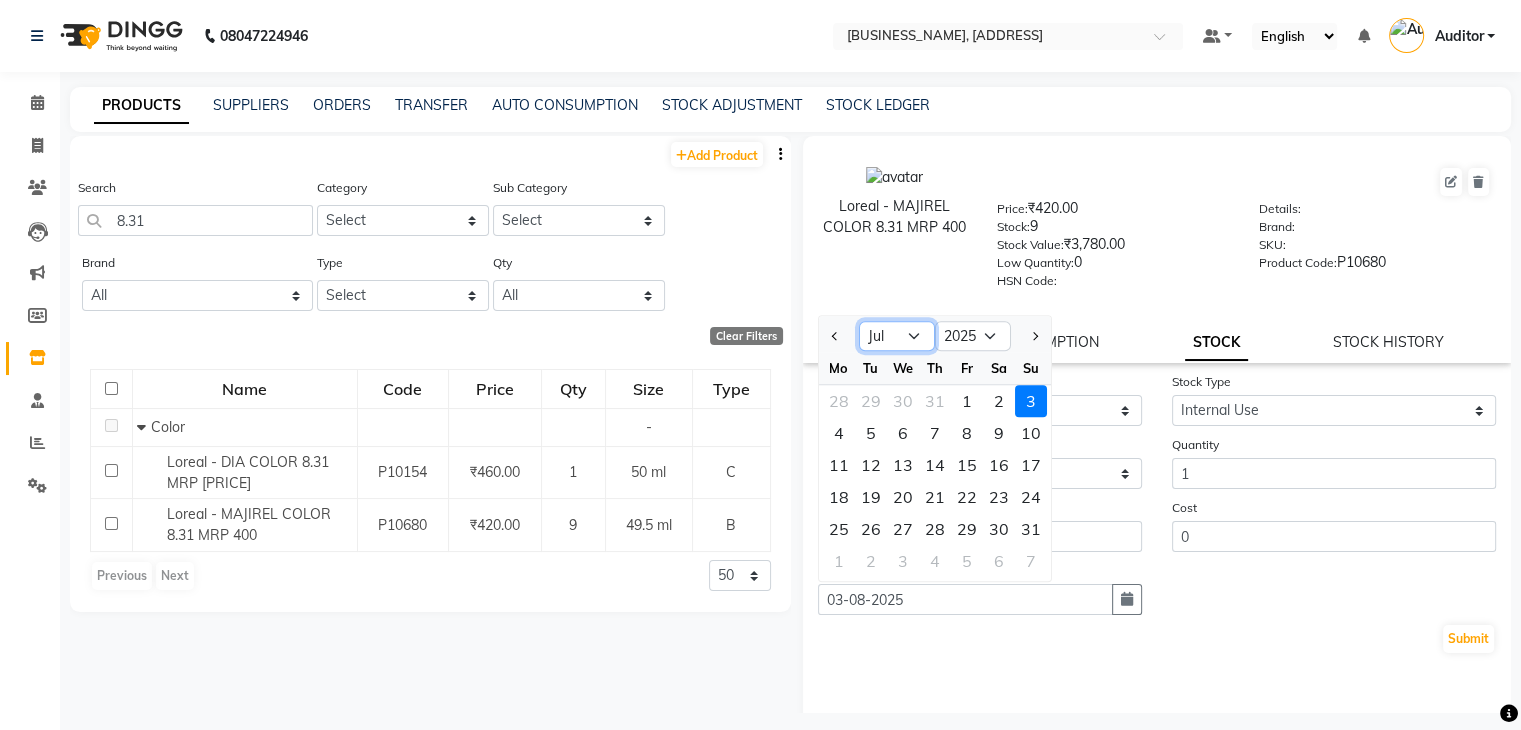 click on "Jan Feb Mar Apr May Jun Jul Aug Sep Oct Nov Dec" 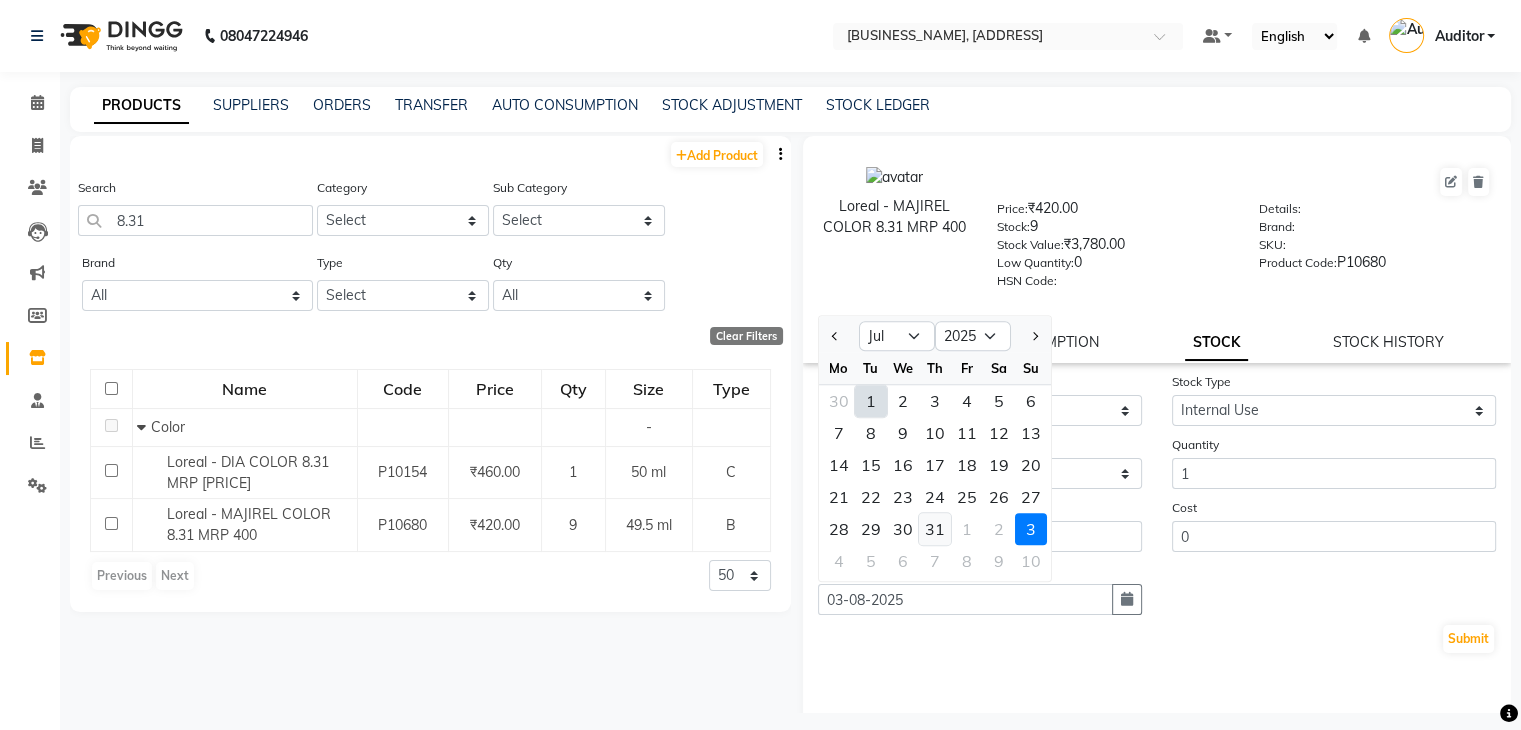 click on "31" 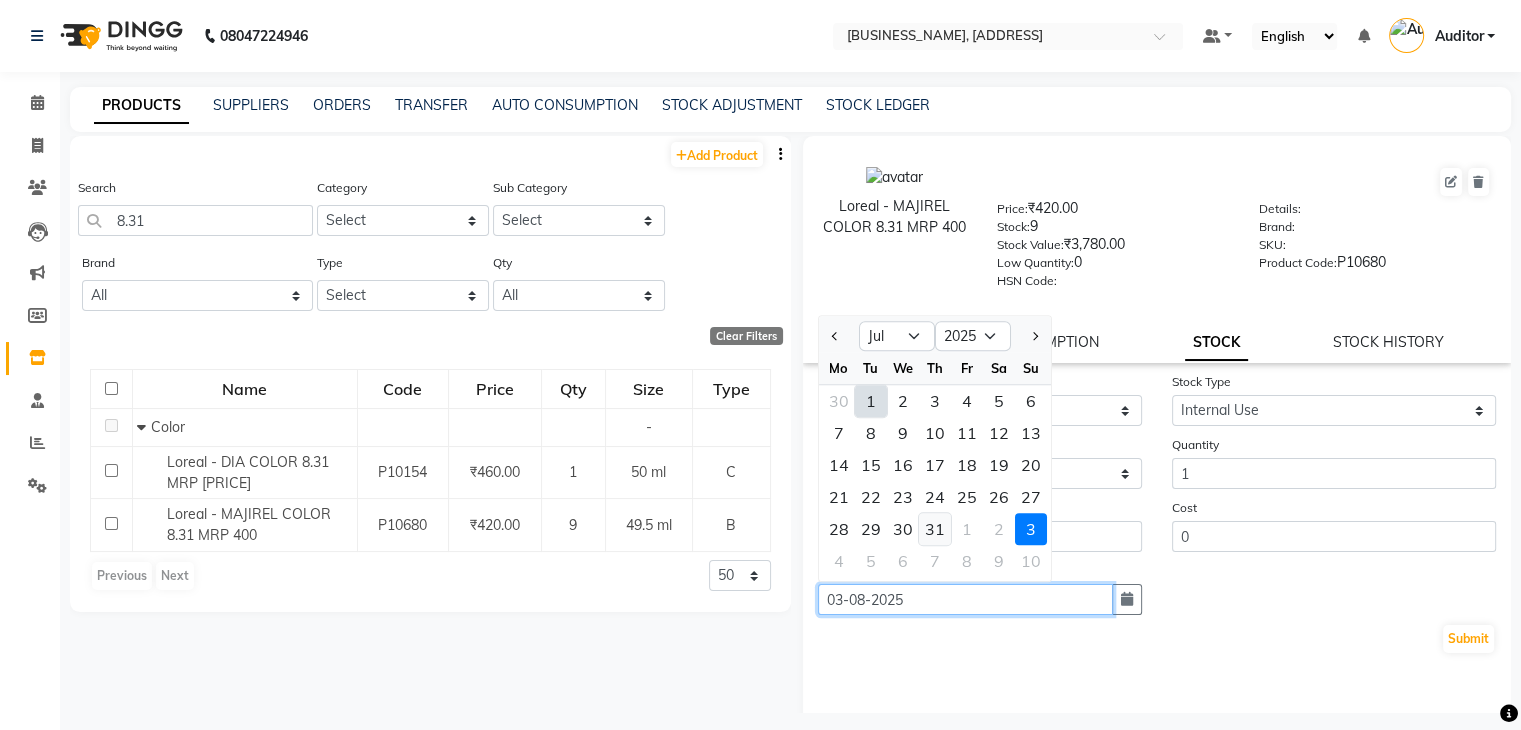 type on "31-07-2025" 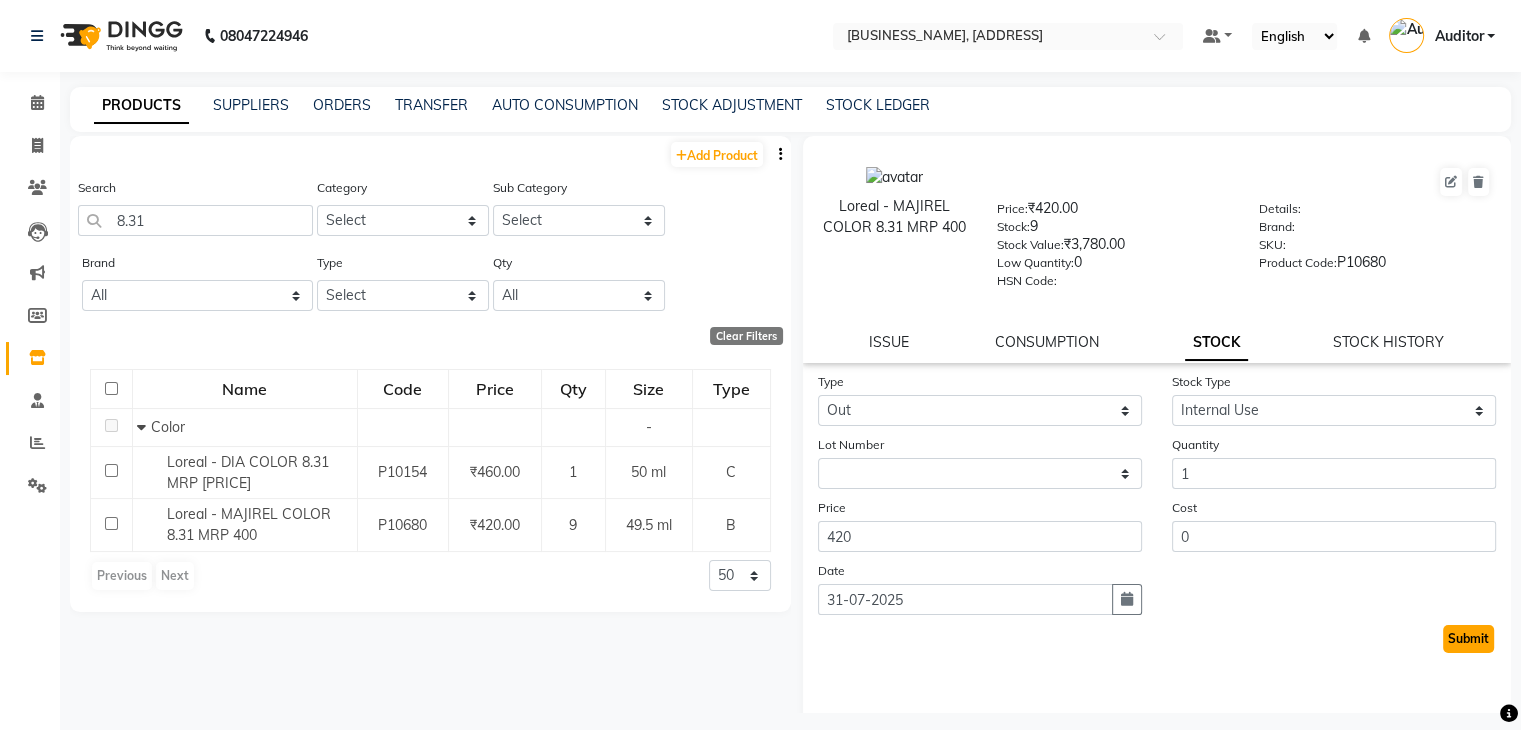click on "Submit" 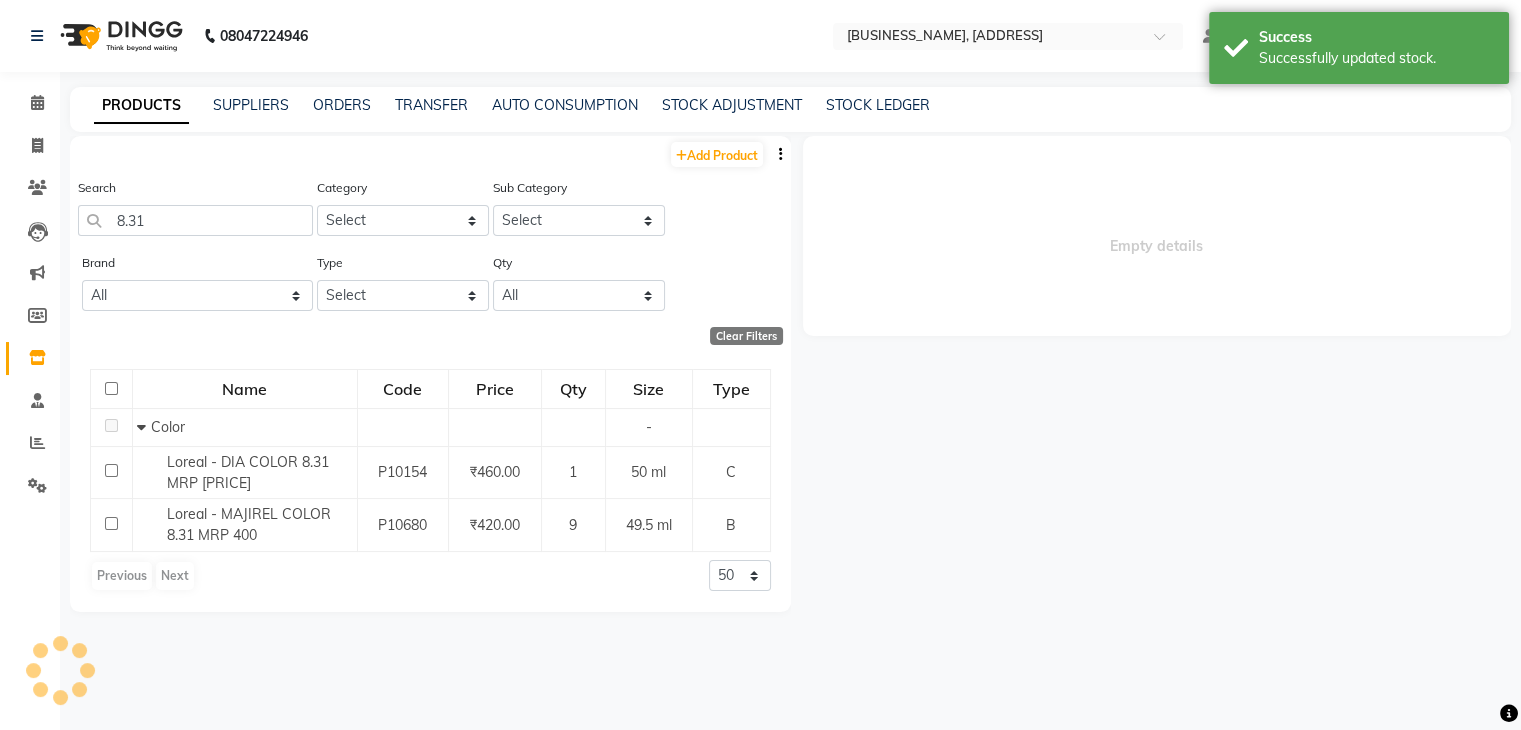 select 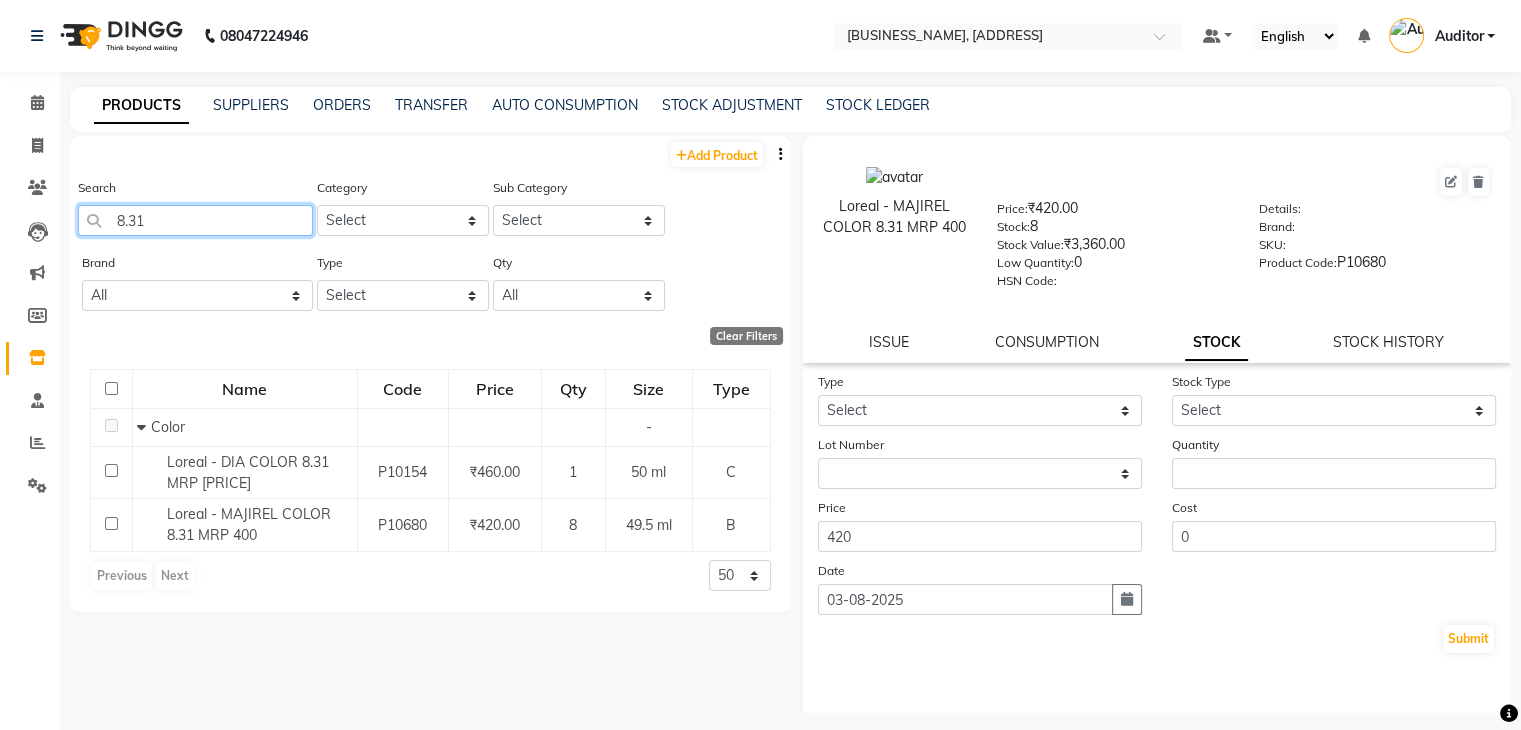 click on "8.31" 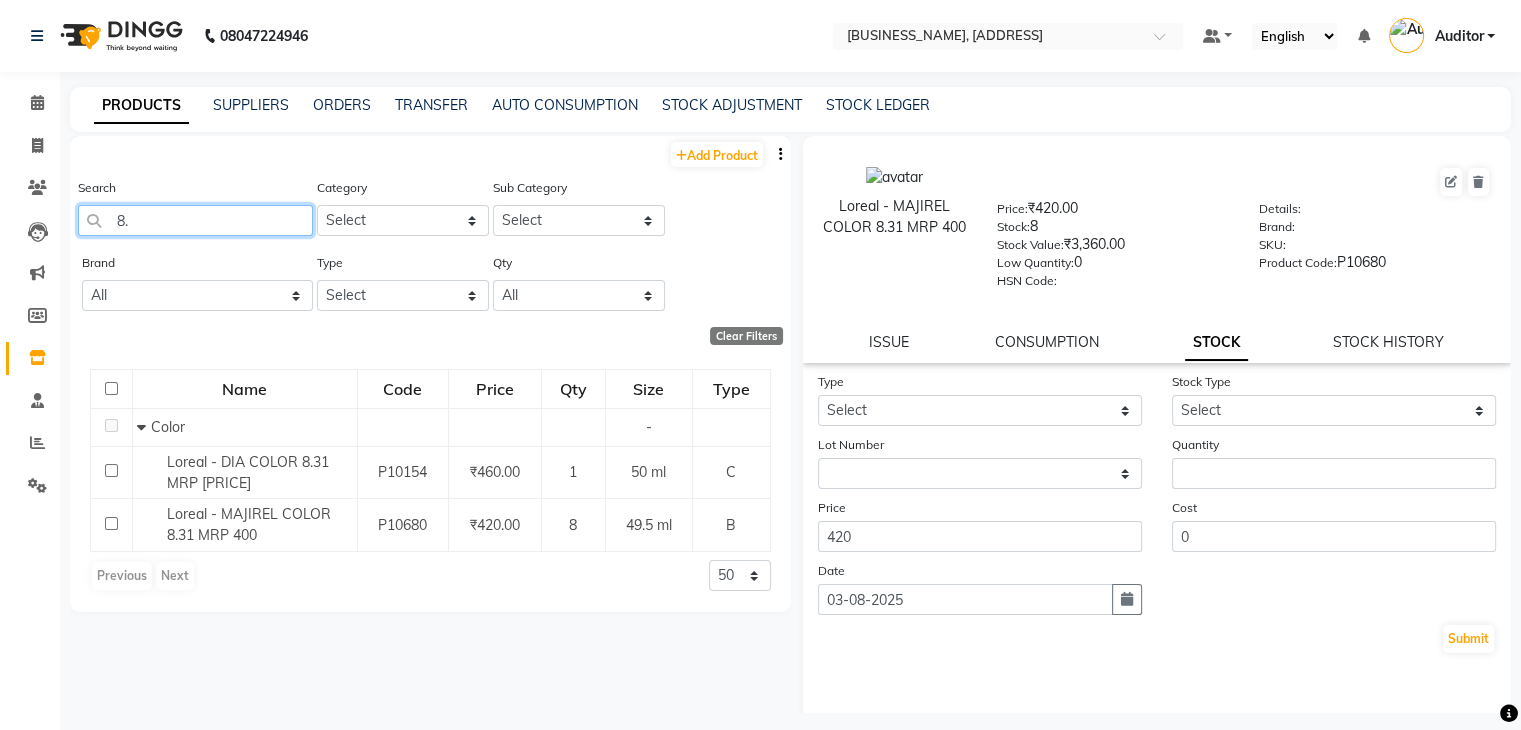 type on "8" 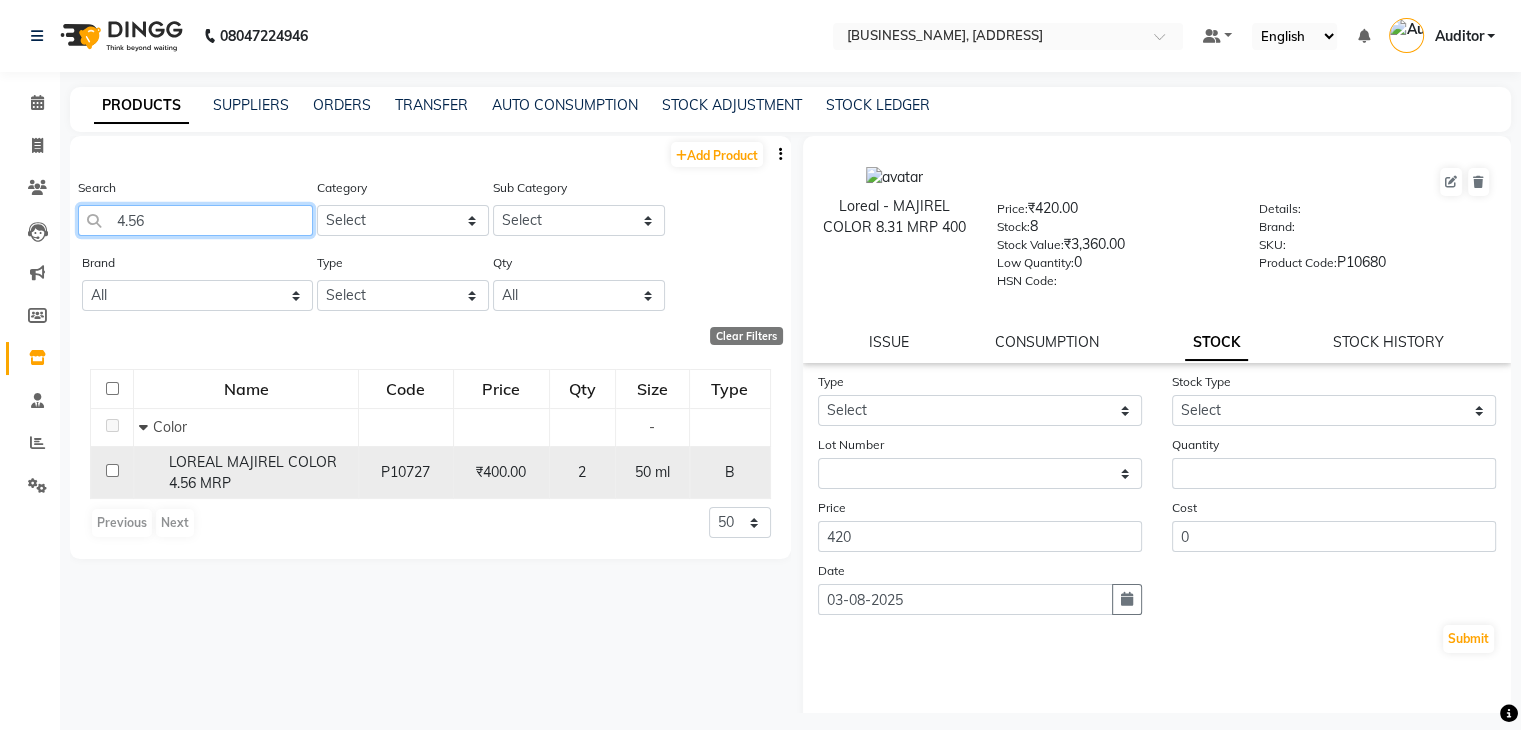 type on "4.56" 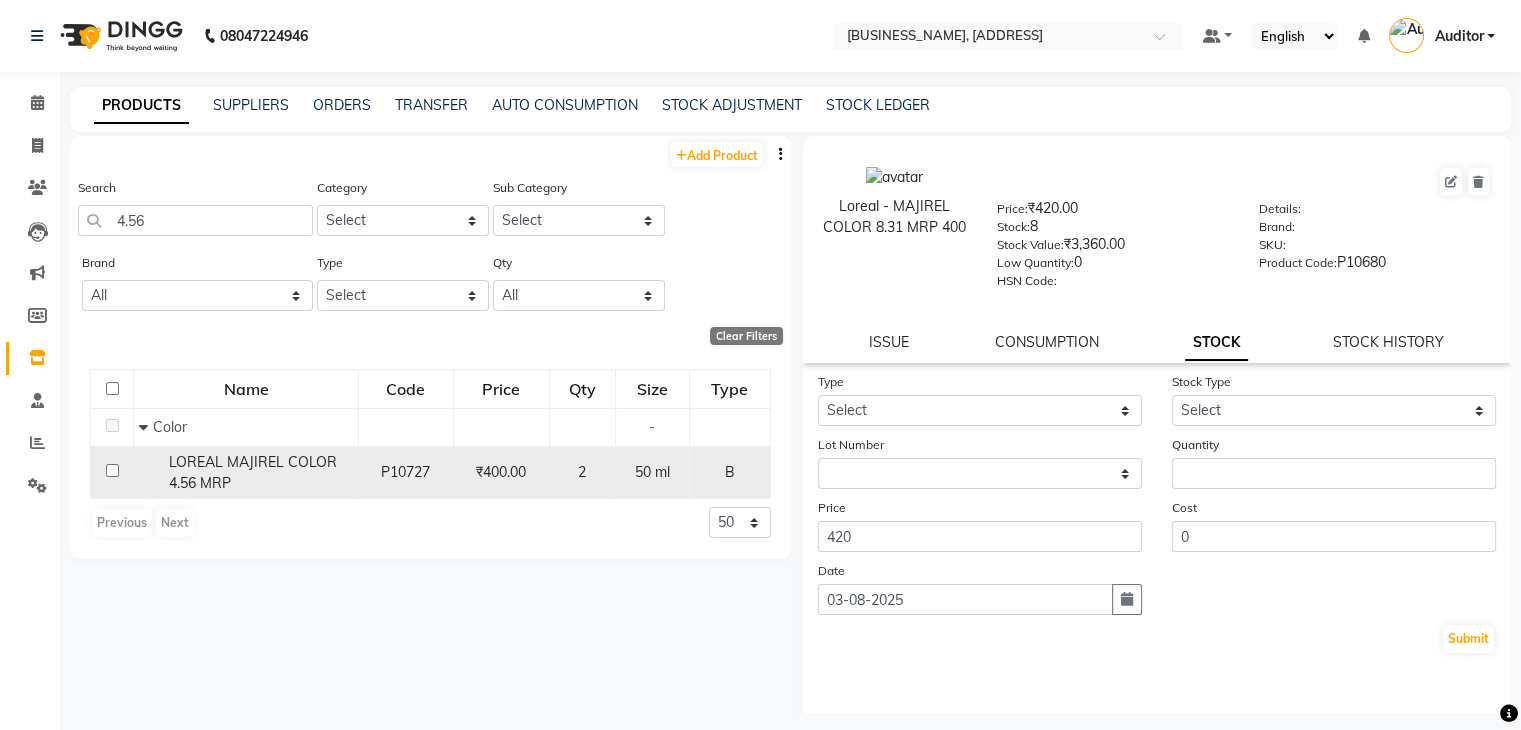 click on "LOREAL MAJIREL COLOR 4.56 MRP" 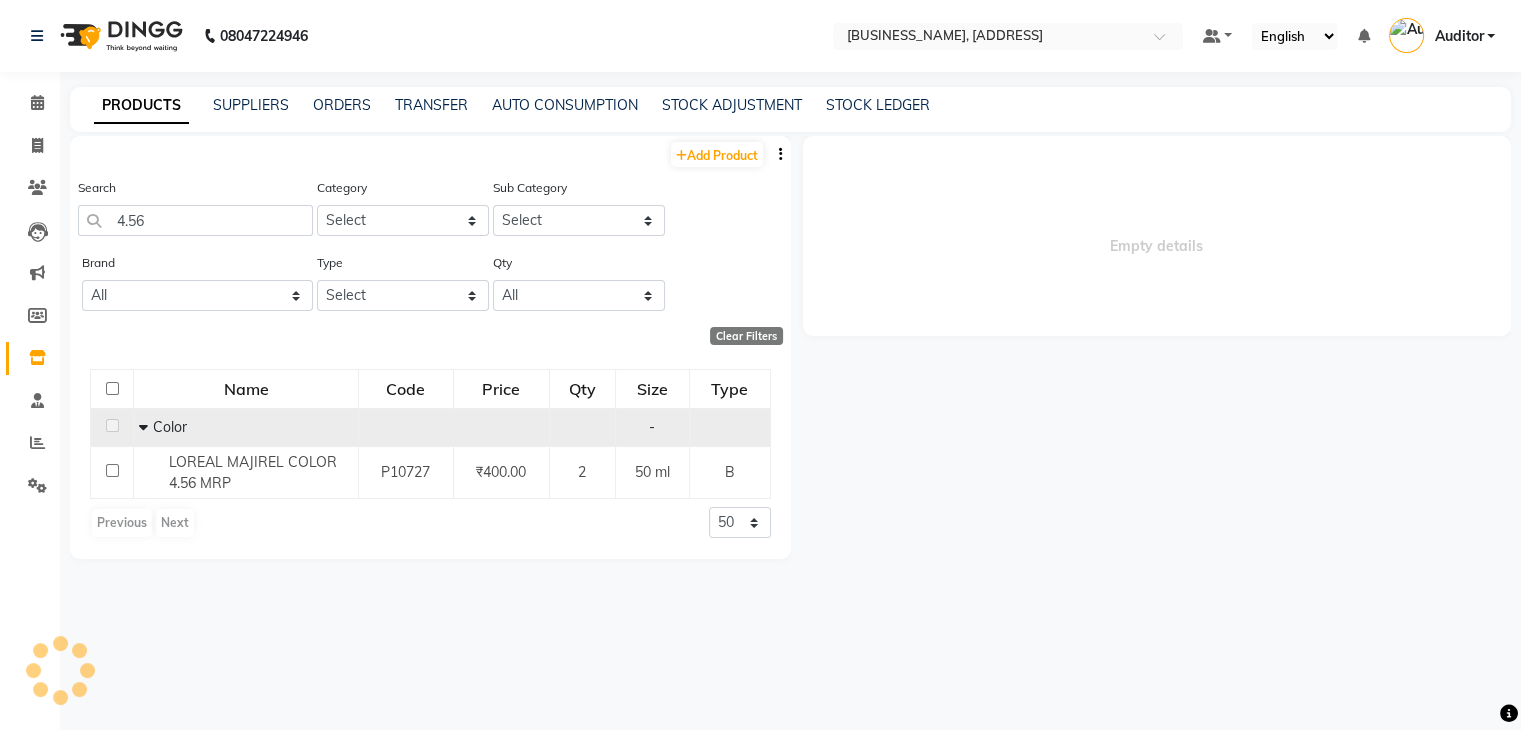 select 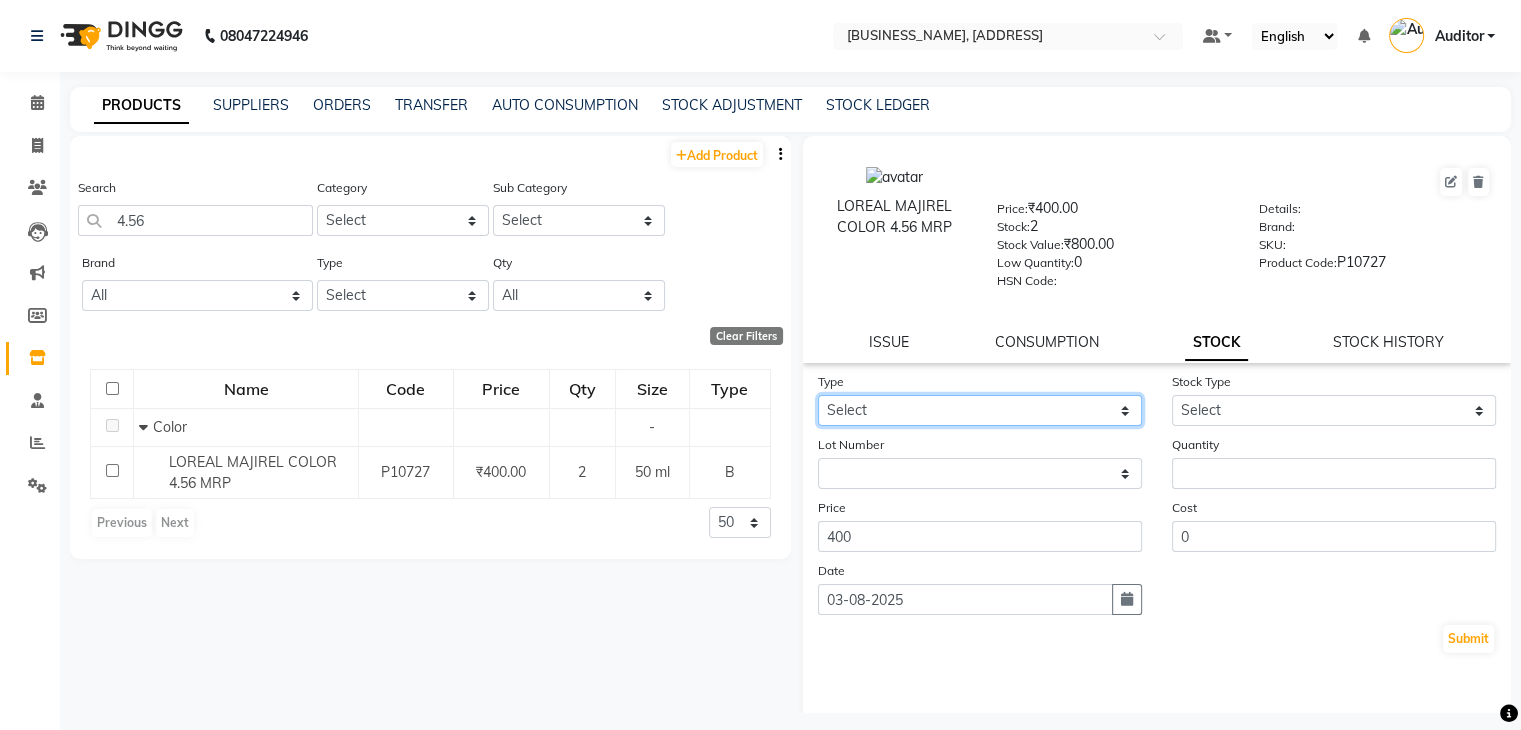 click on "Select In Out" 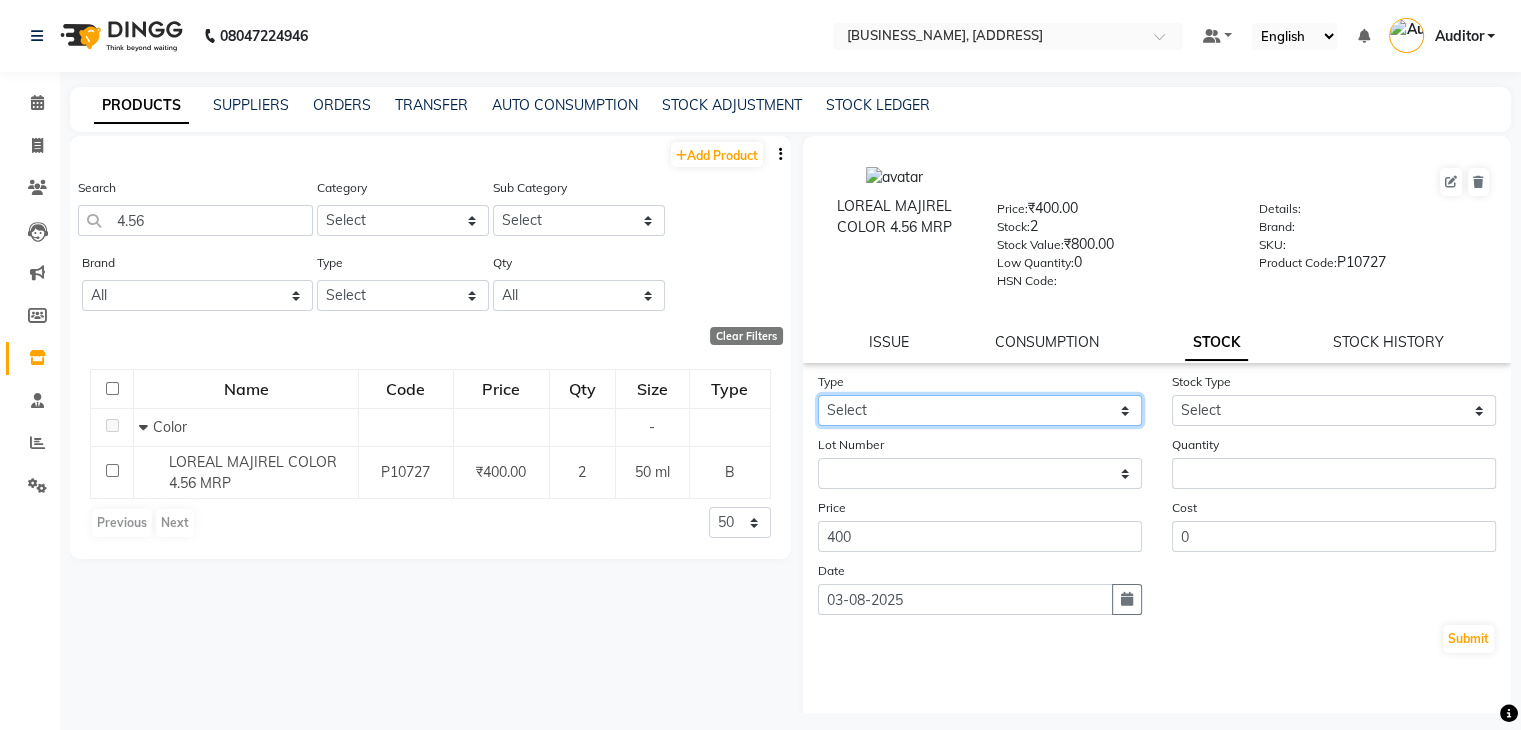select on "out" 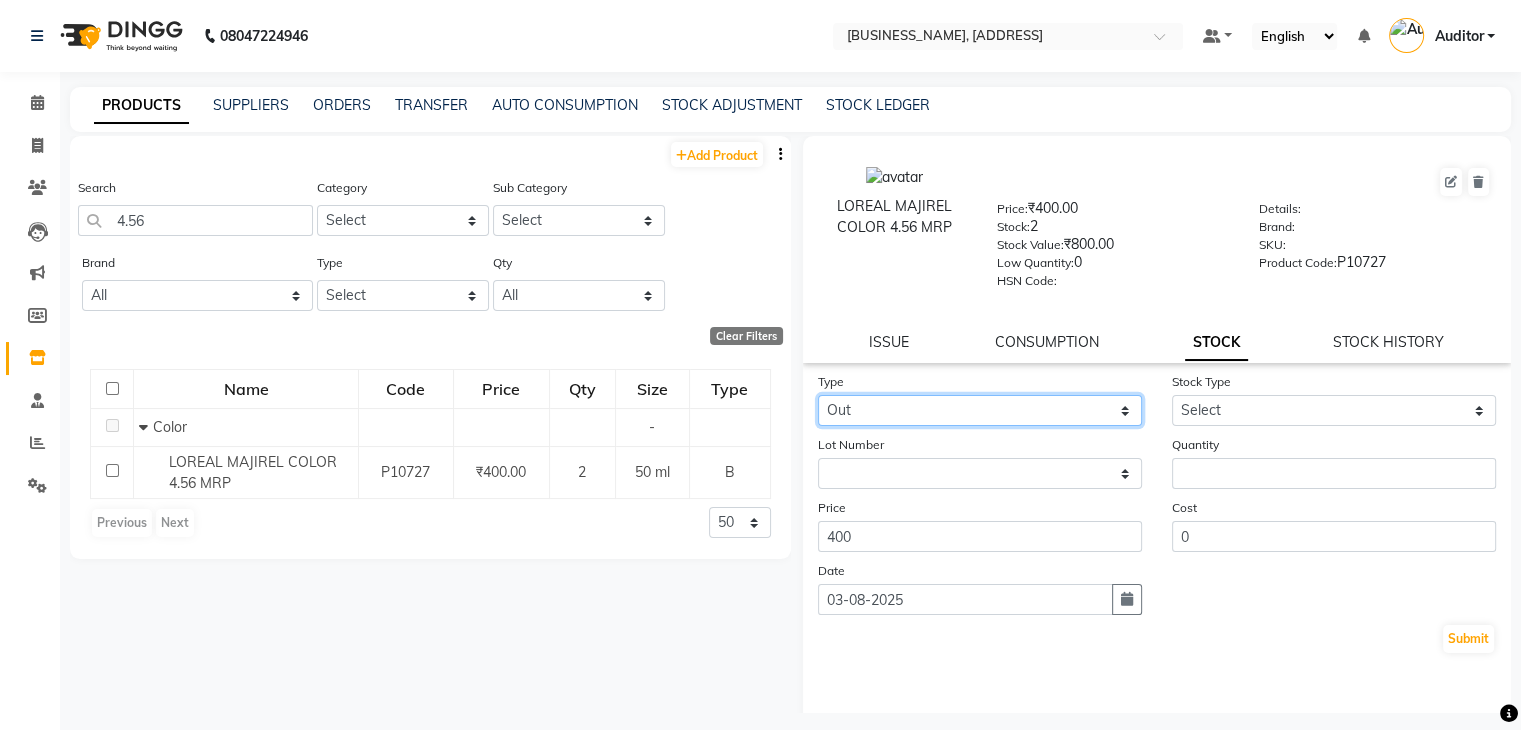 click on "Select In Out" 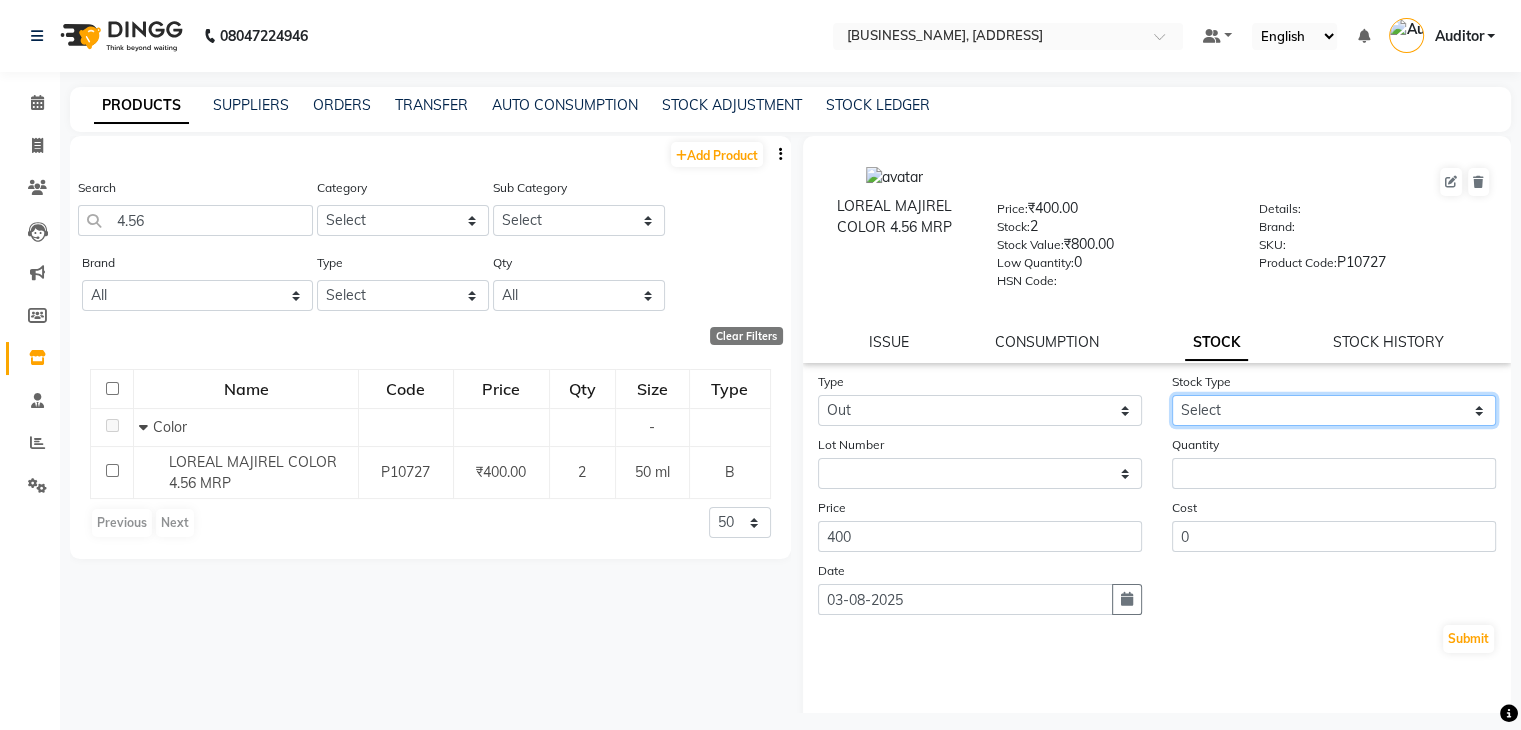click on "Select Internal Use Damaged Expired Adjustment Return Other" 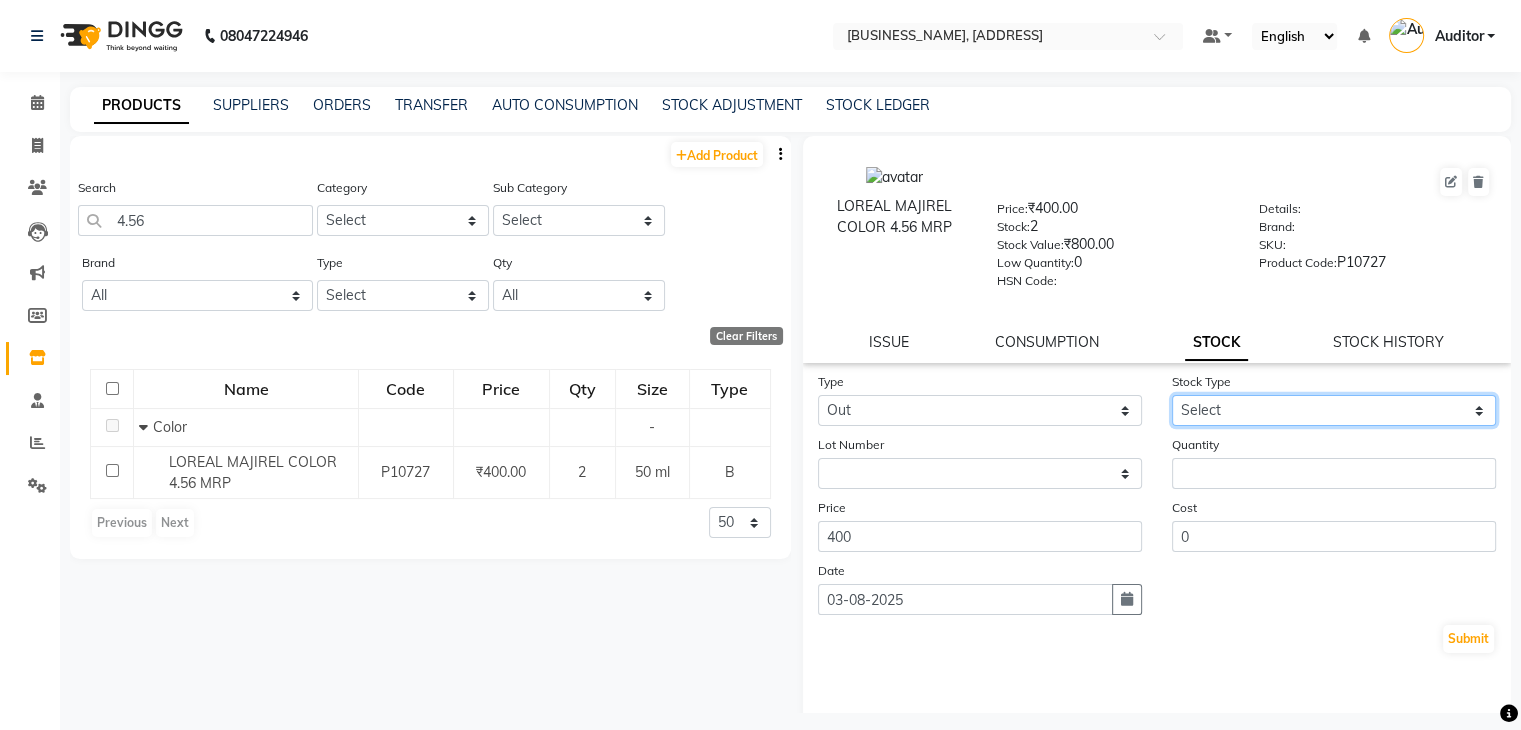 select on "internal use" 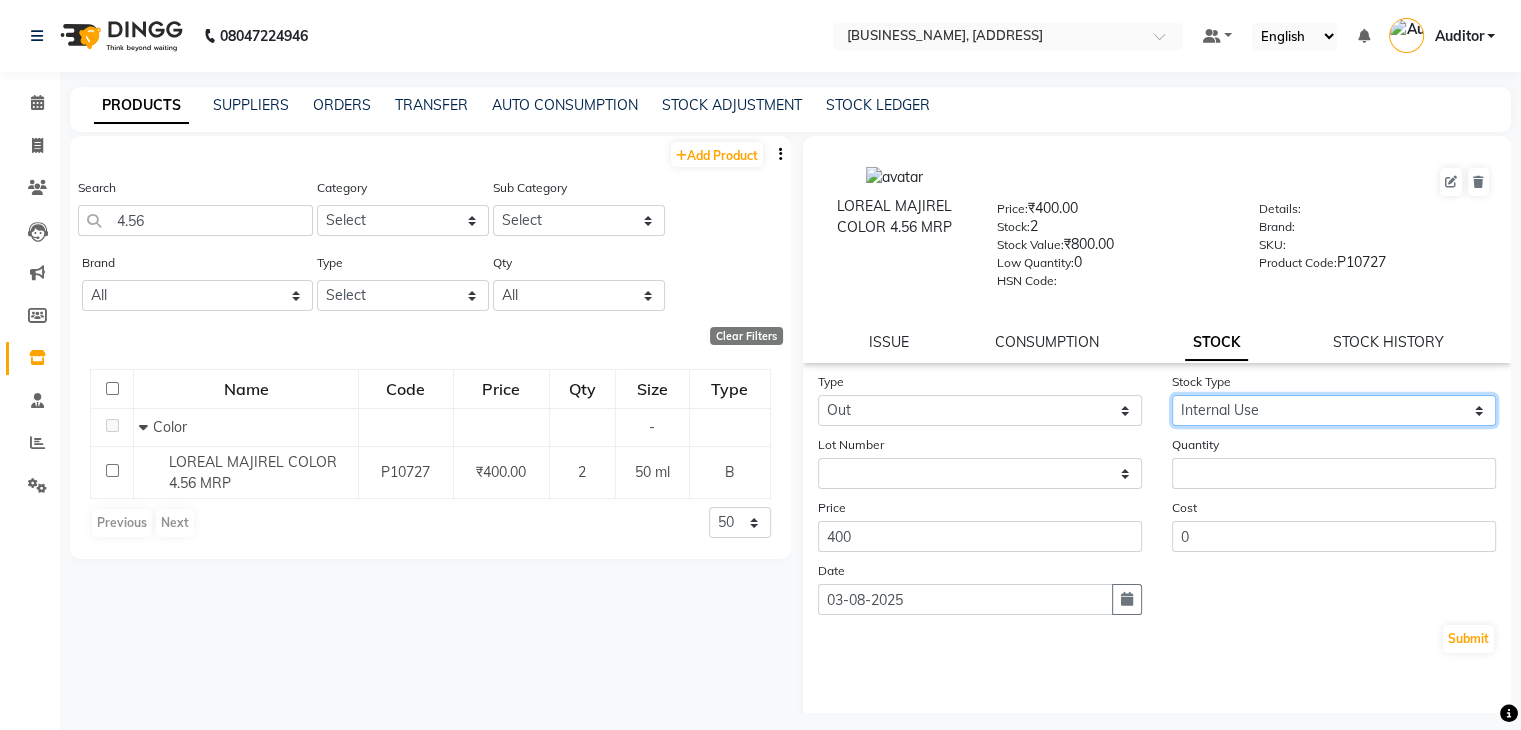 click on "Select Internal Use Damaged Expired Adjustment Return Other" 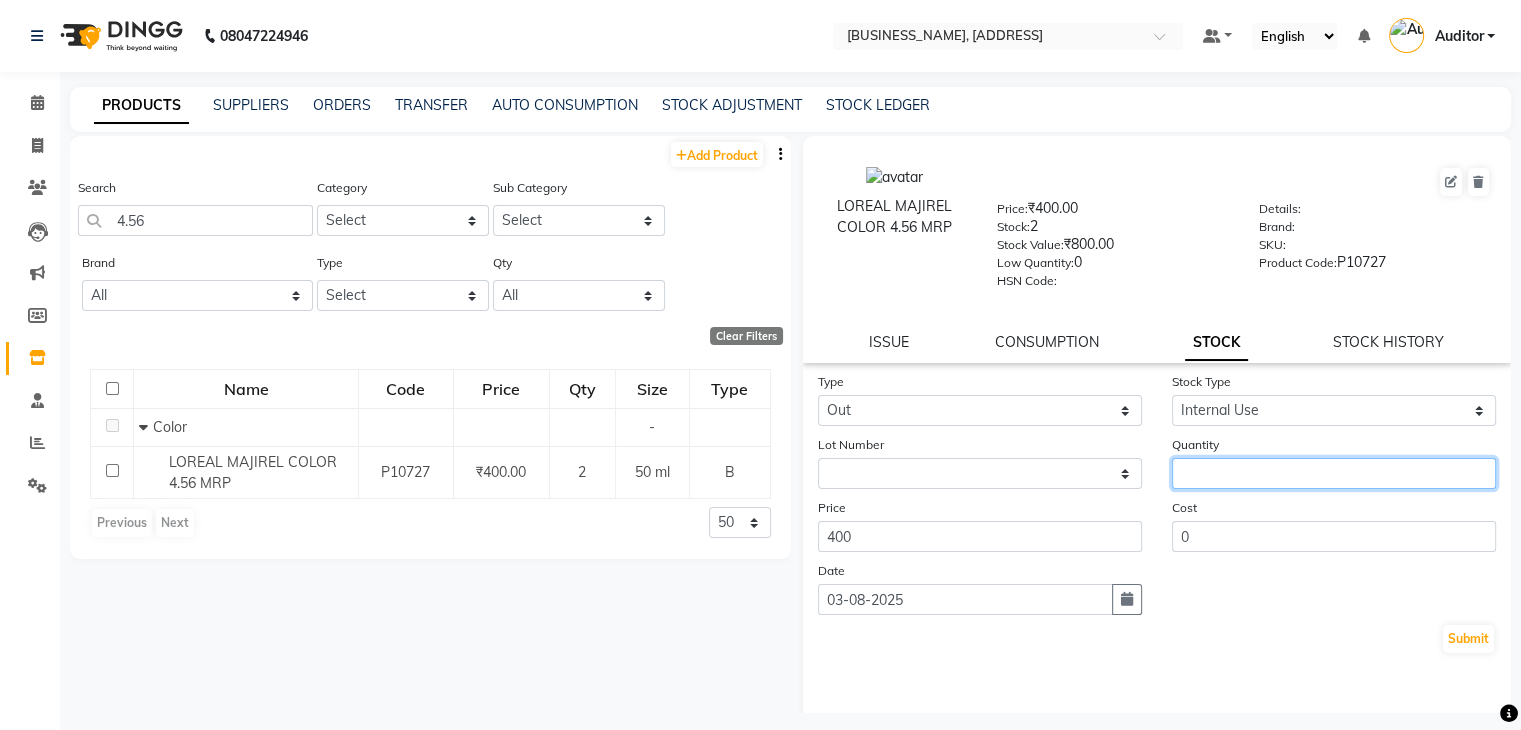 click 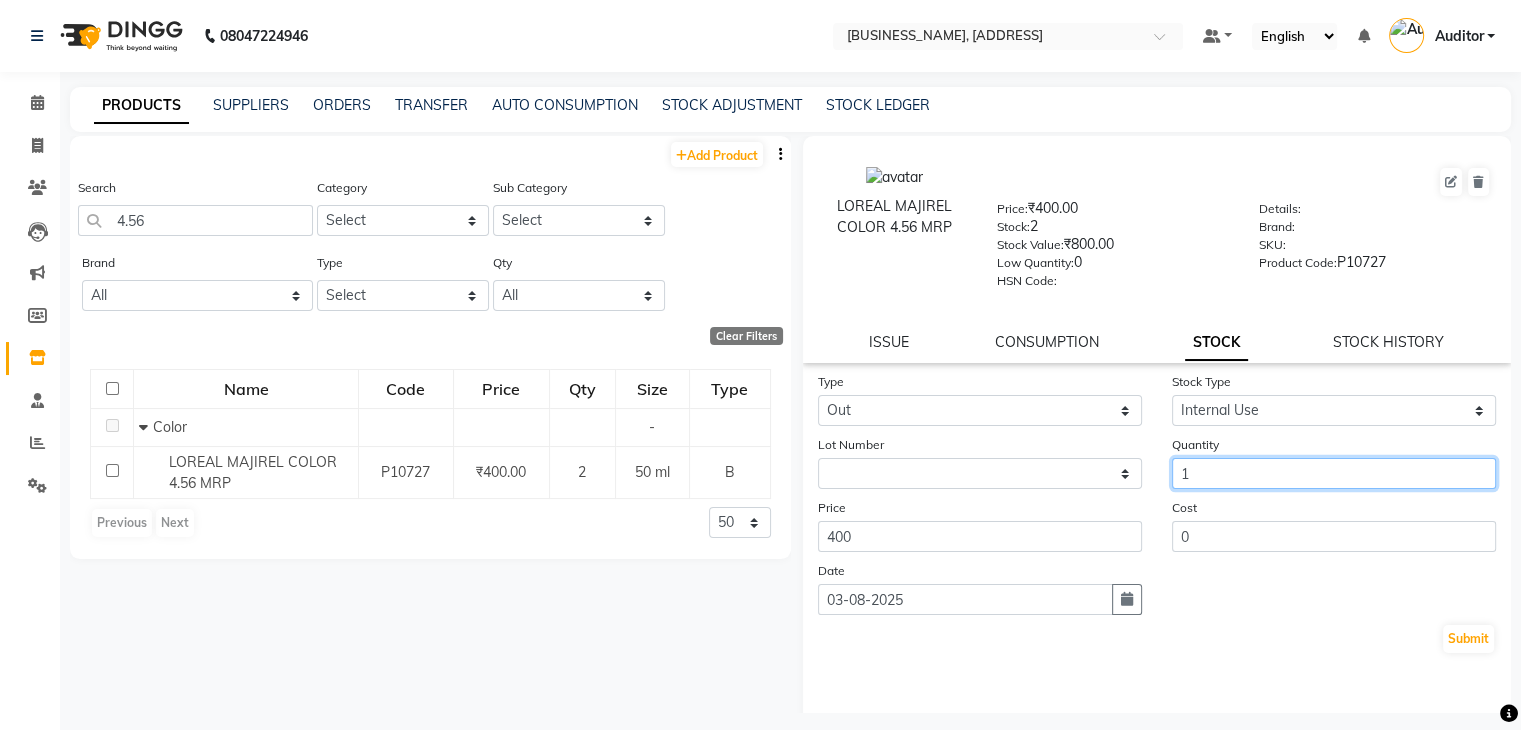 type on "1" 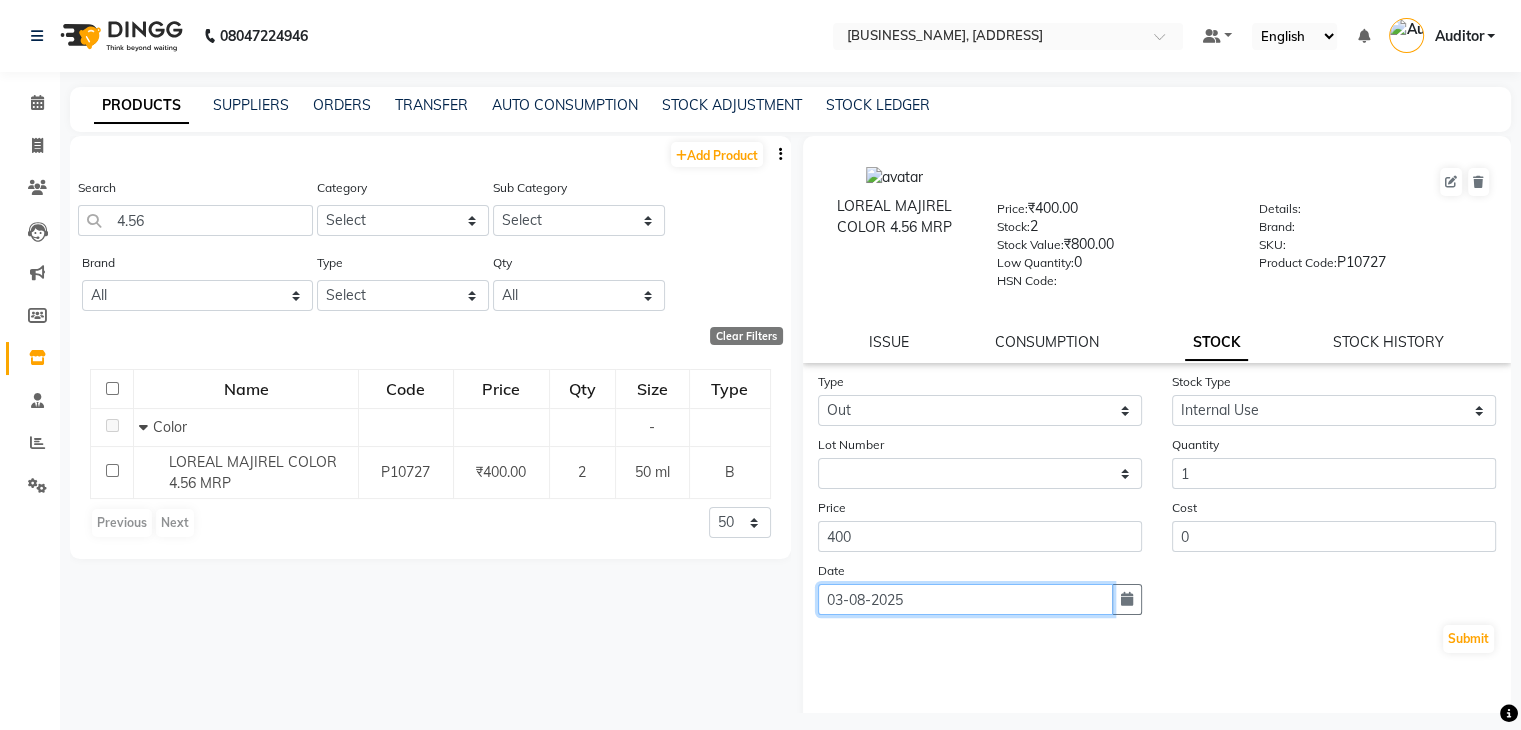 click on "03-08-2025" 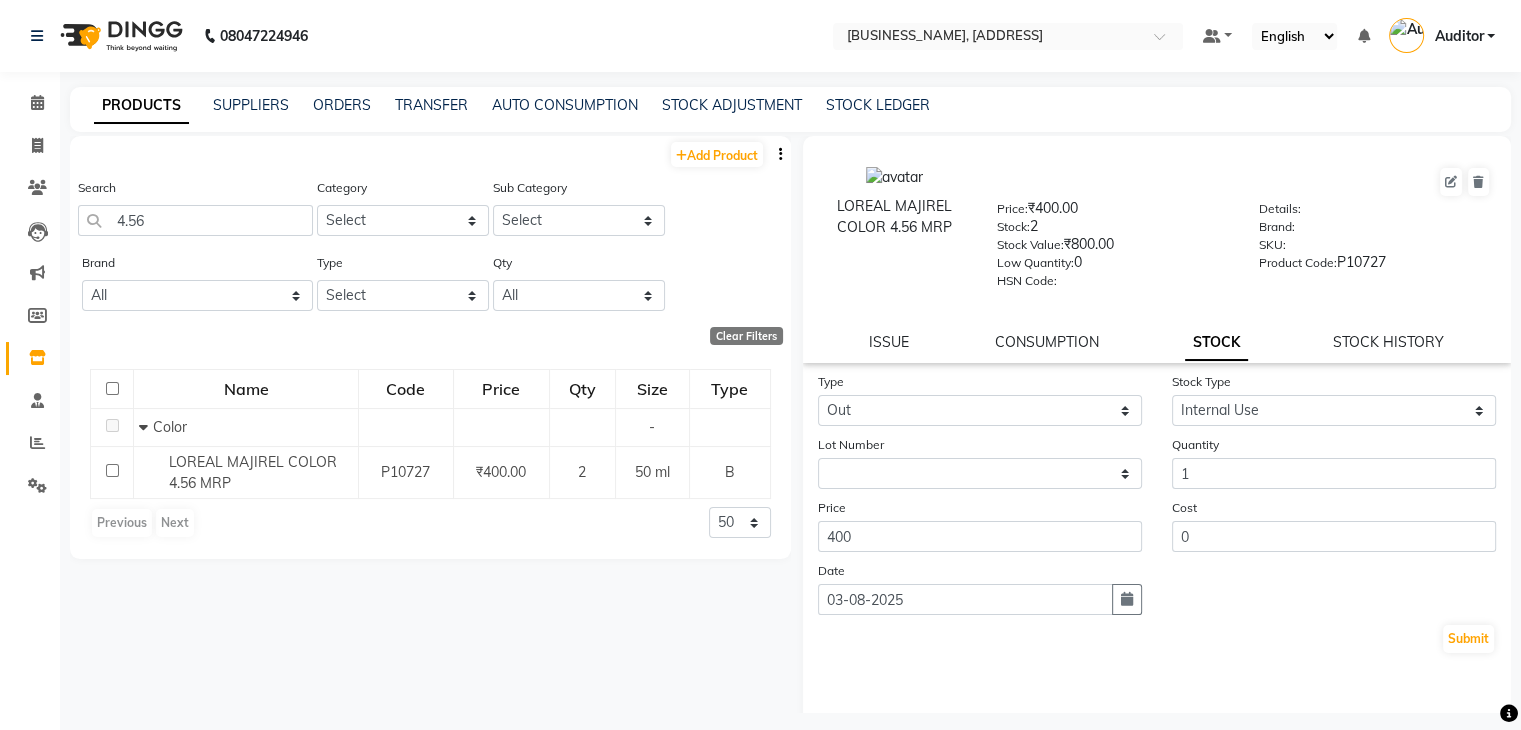 select on "8" 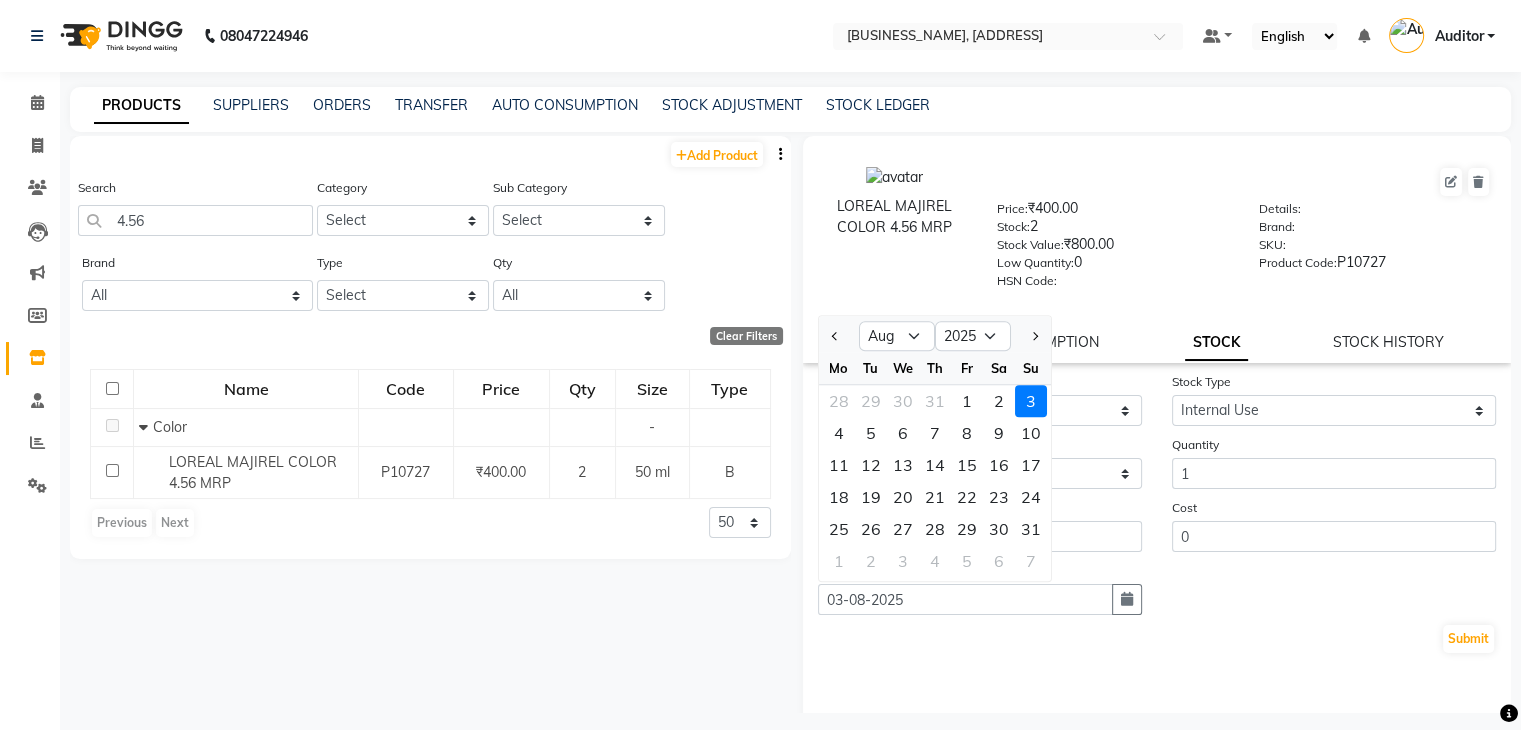 click on "Date 03-08-2025 Jan Feb Mar Apr May Jun Jul Aug Sep Oct Nov Dec 2015 2016 2017 2018 2019 2020 2021 2022 2023 2024 2025 2026 2027 2028 2029 2030 2031 2032 2033 2034 2035 Mo Tu We Th Fr Sa Su 28 29 30 31 1 2 3 4 5 6 7 8 9 10 11 12 13 14 15 16 17 18 19 20 21 22 23 24 25 26 27 28 29 30 31 1 2 3 4 5 6 7" 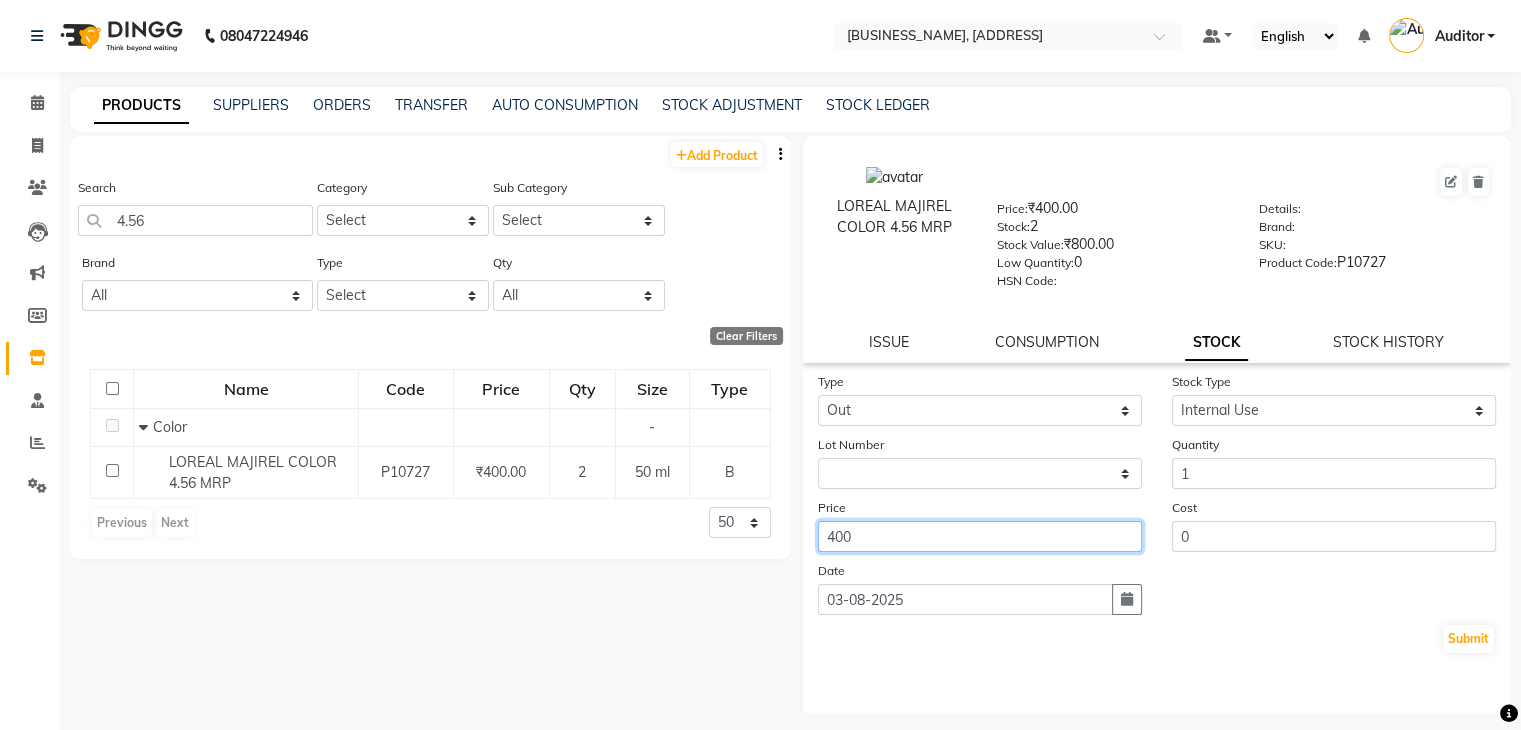 click on "400" 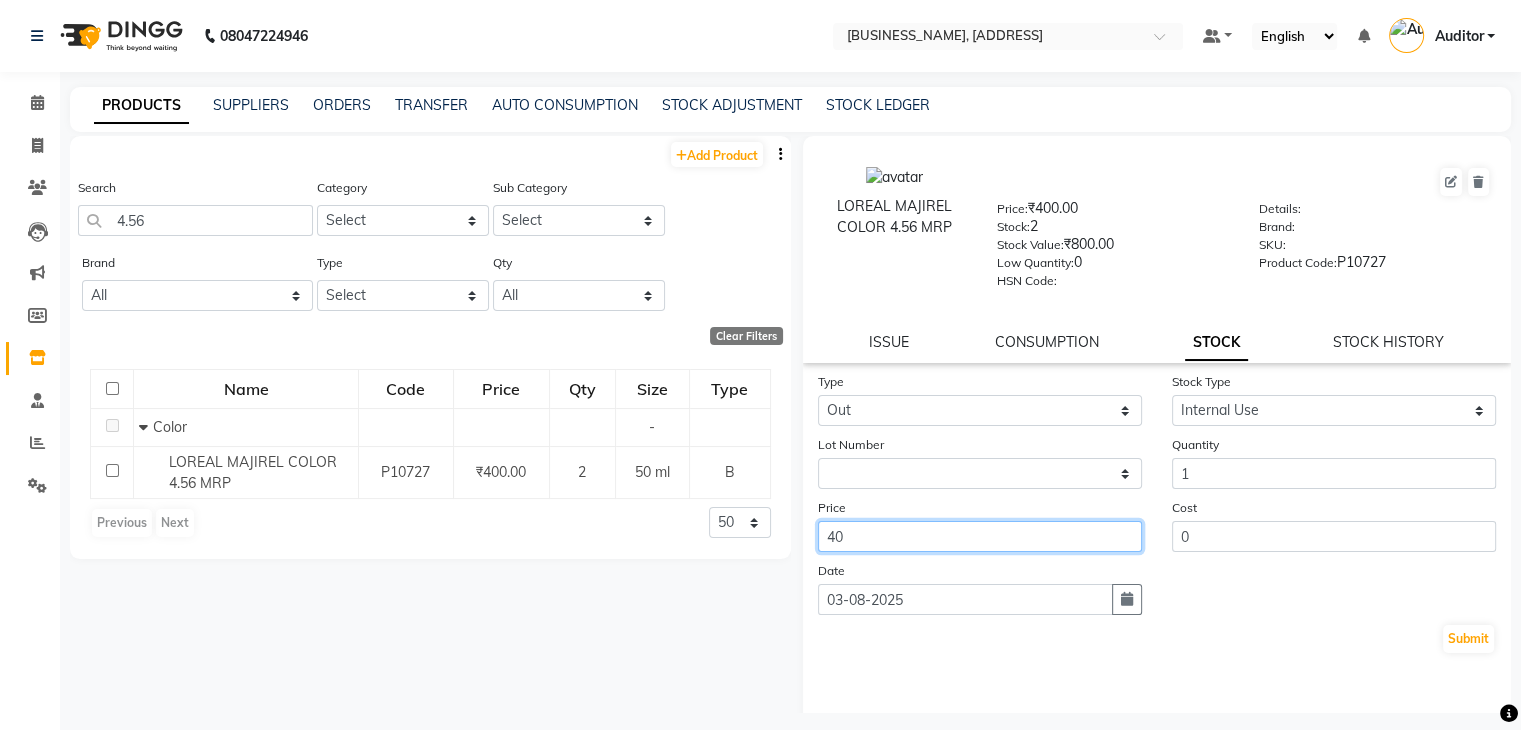 type on "4" 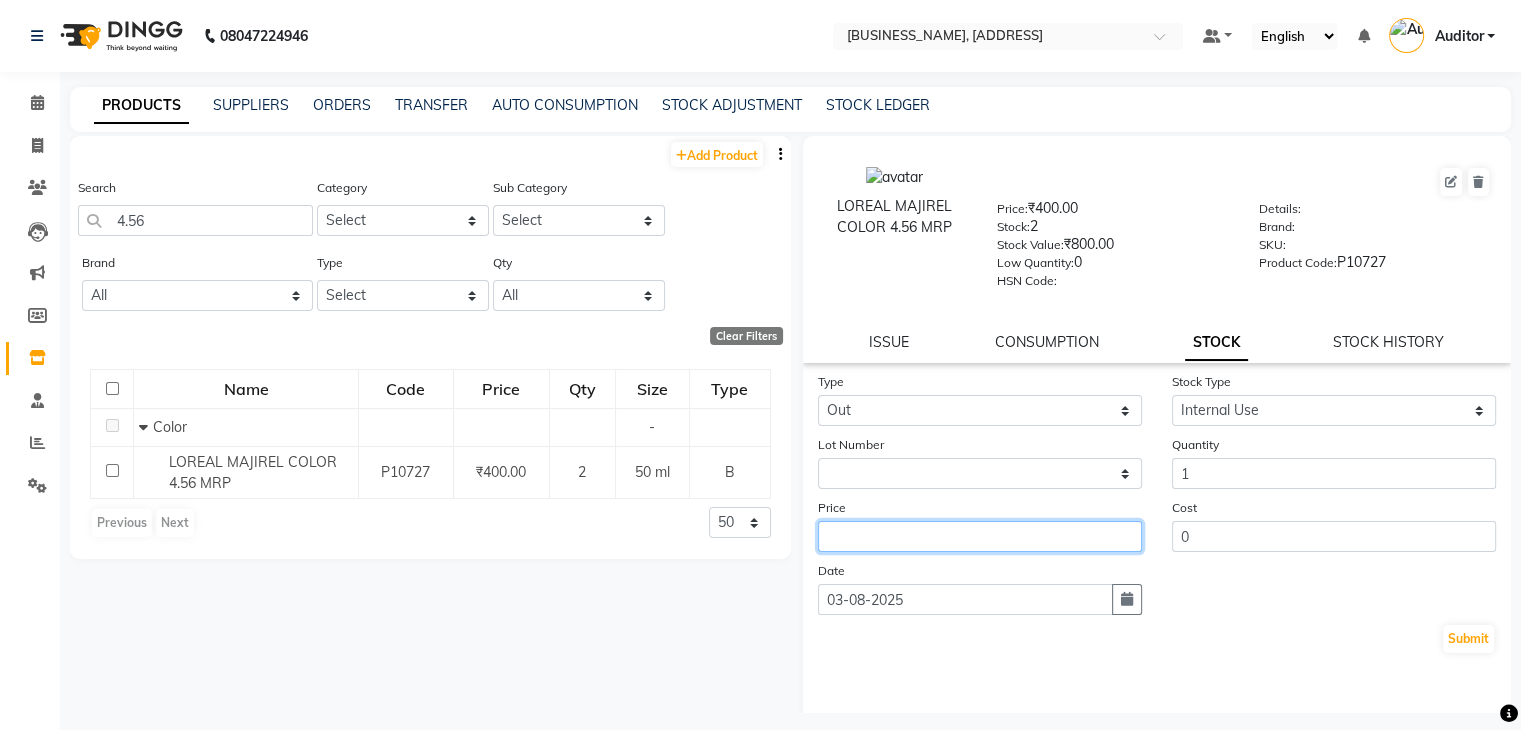 type 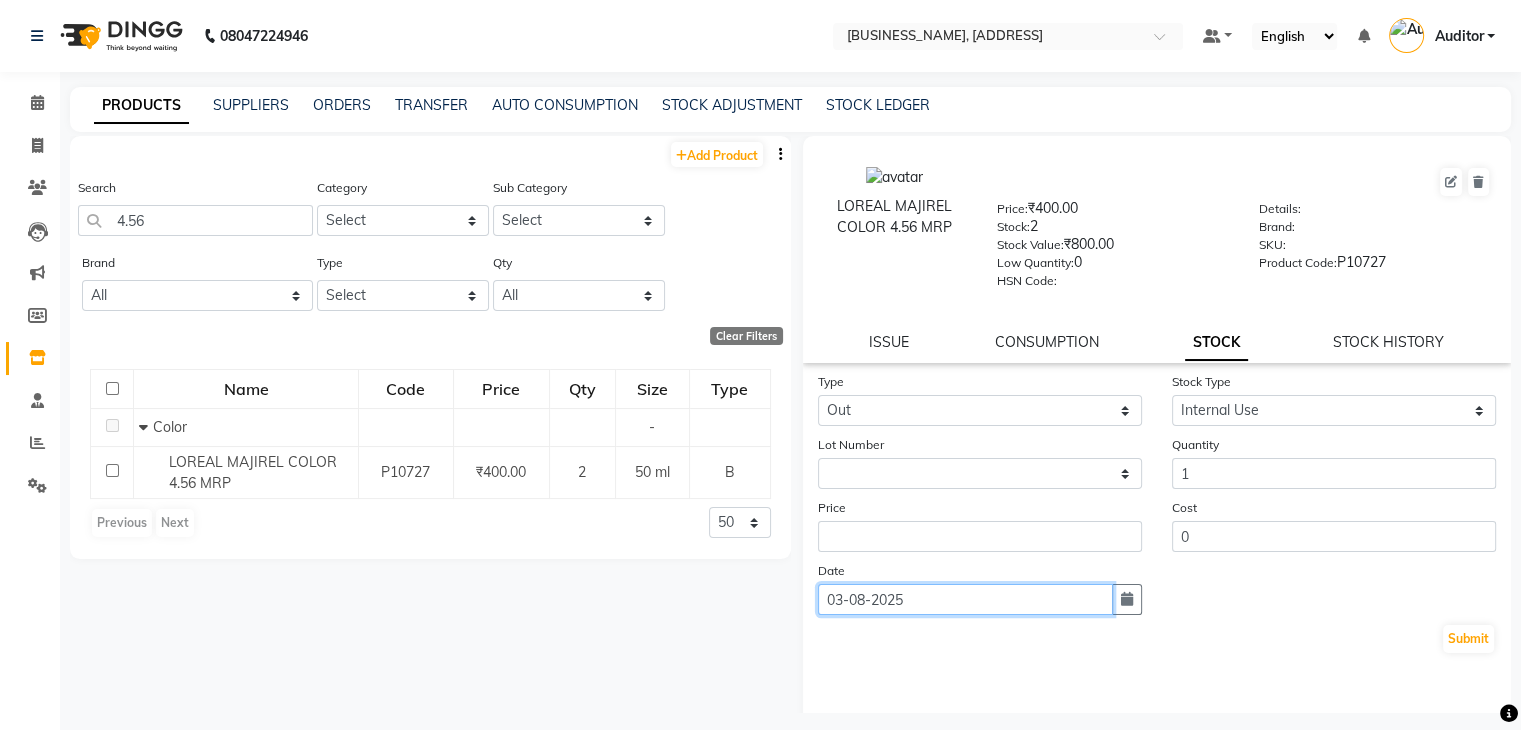 click on "03-08-2025" 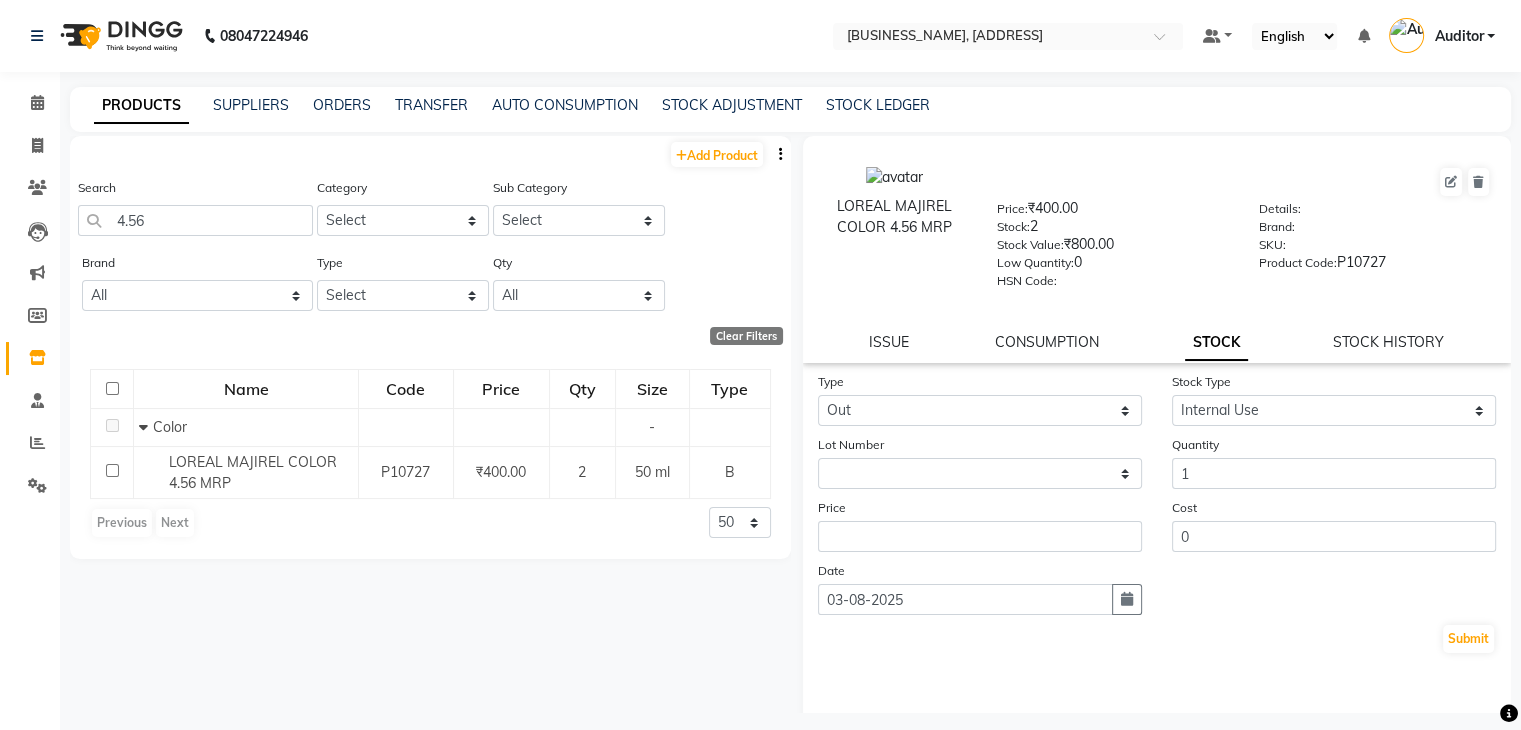 select on "8" 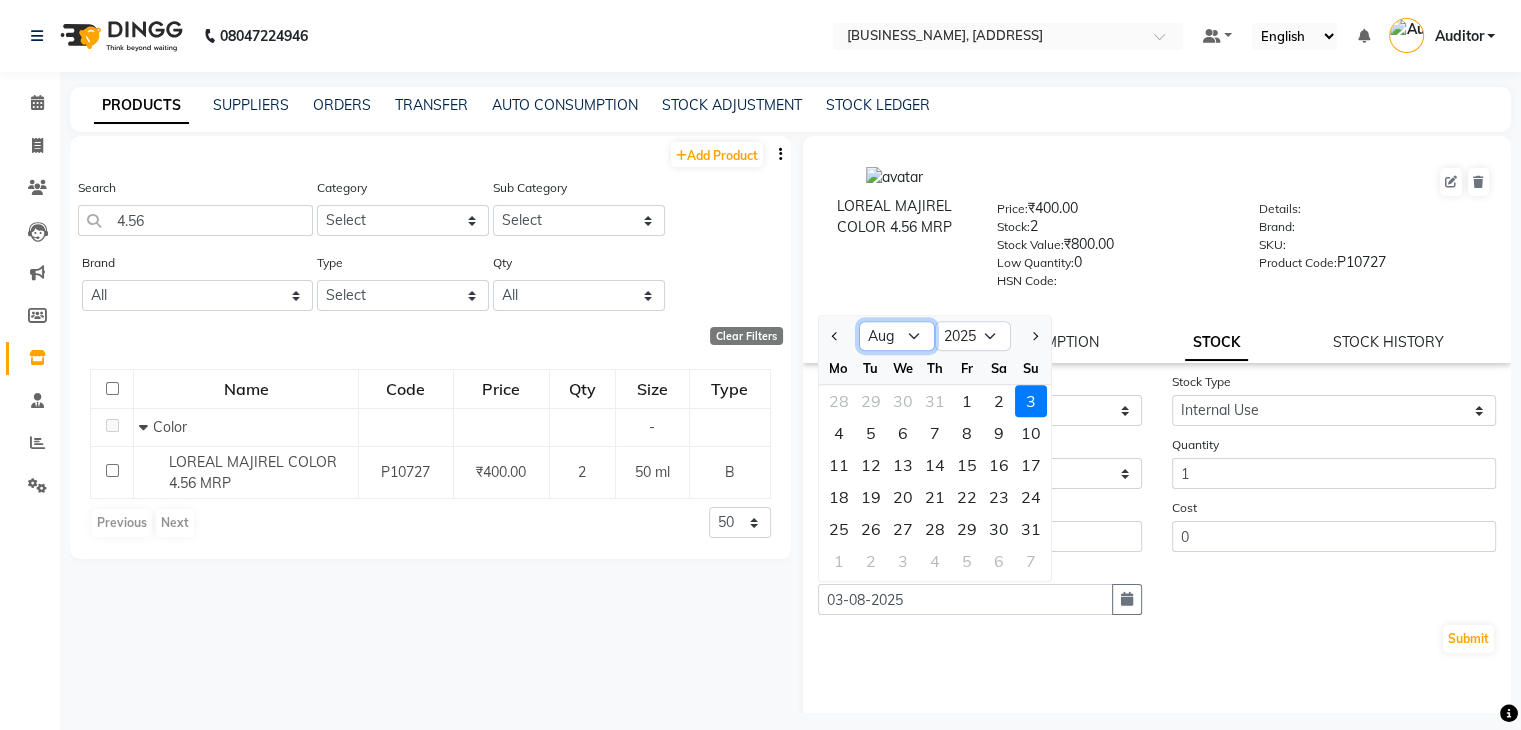 click on "Jan Feb Mar Apr May Jun Jul Aug Sep Oct Nov Dec" 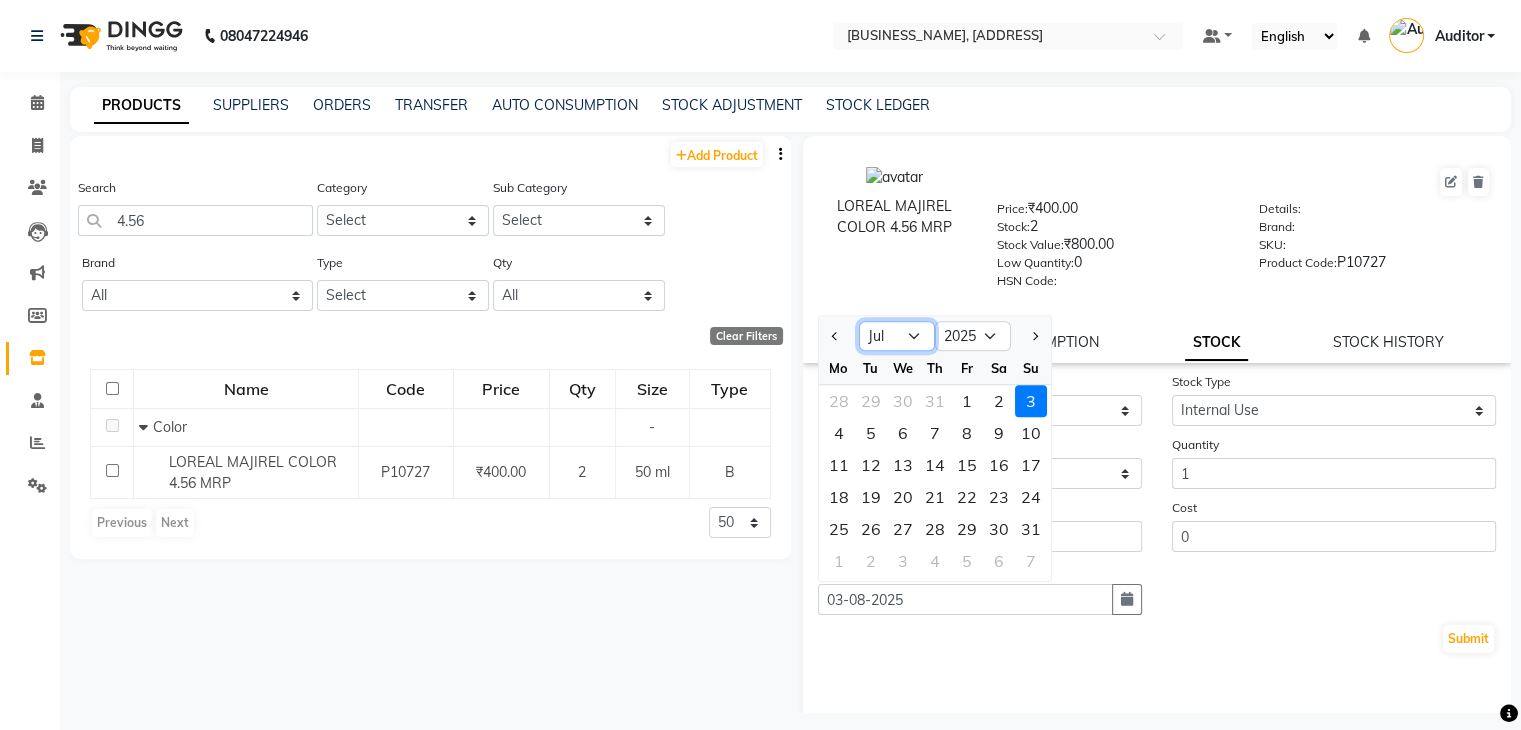 click on "Jan Feb Mar Apr May Jun Jul Aug Sep Oct Nov Dec" 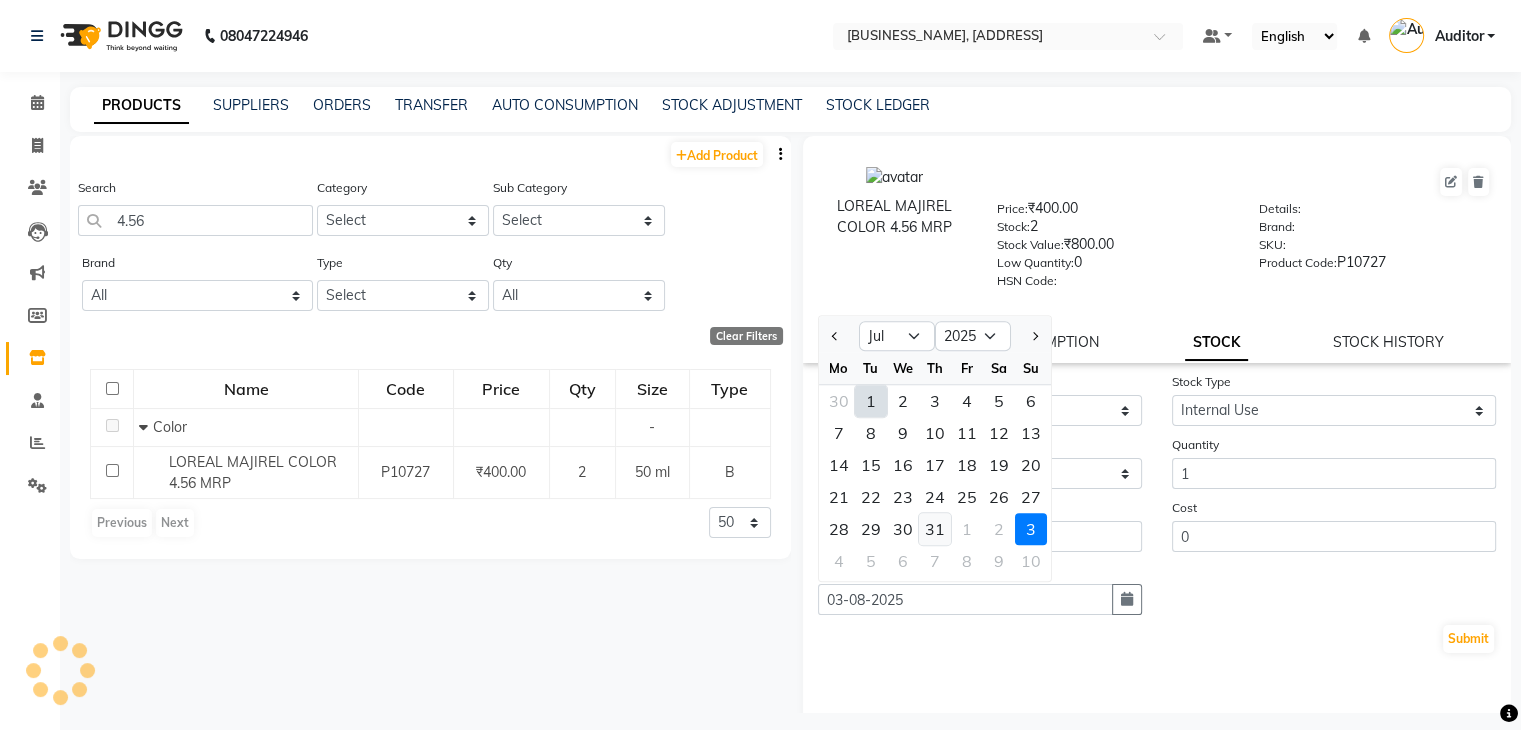 click on "31" 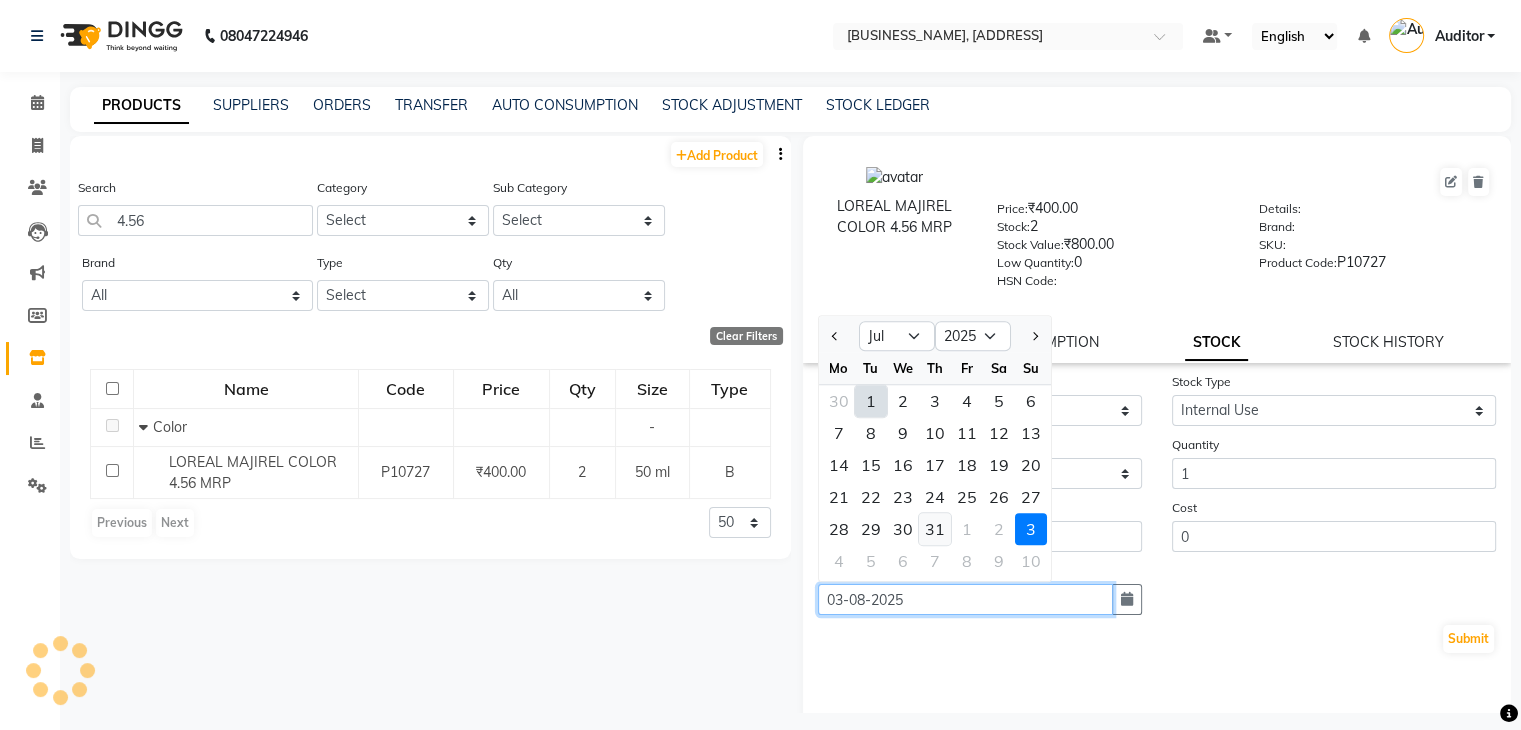 type on "31-07-2025" 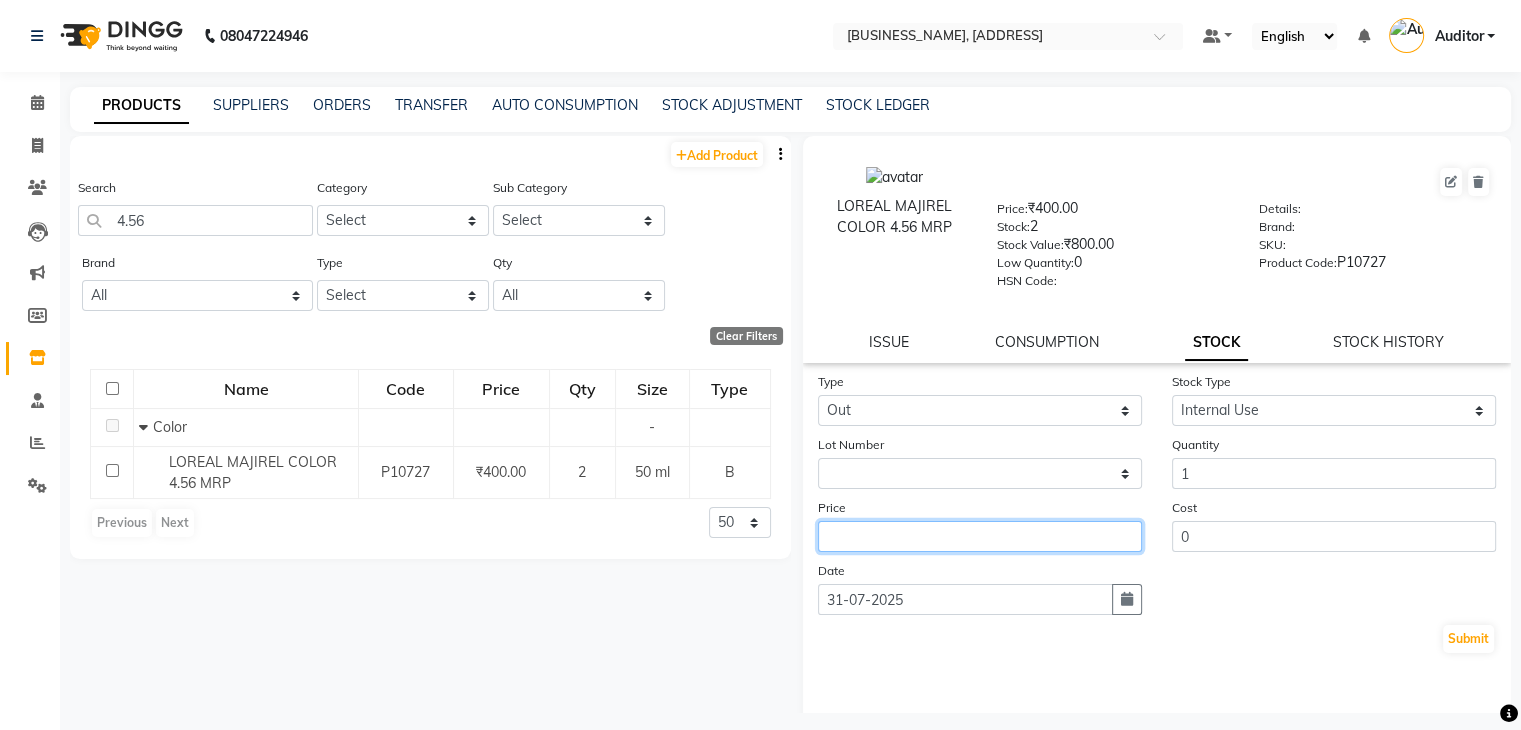 click 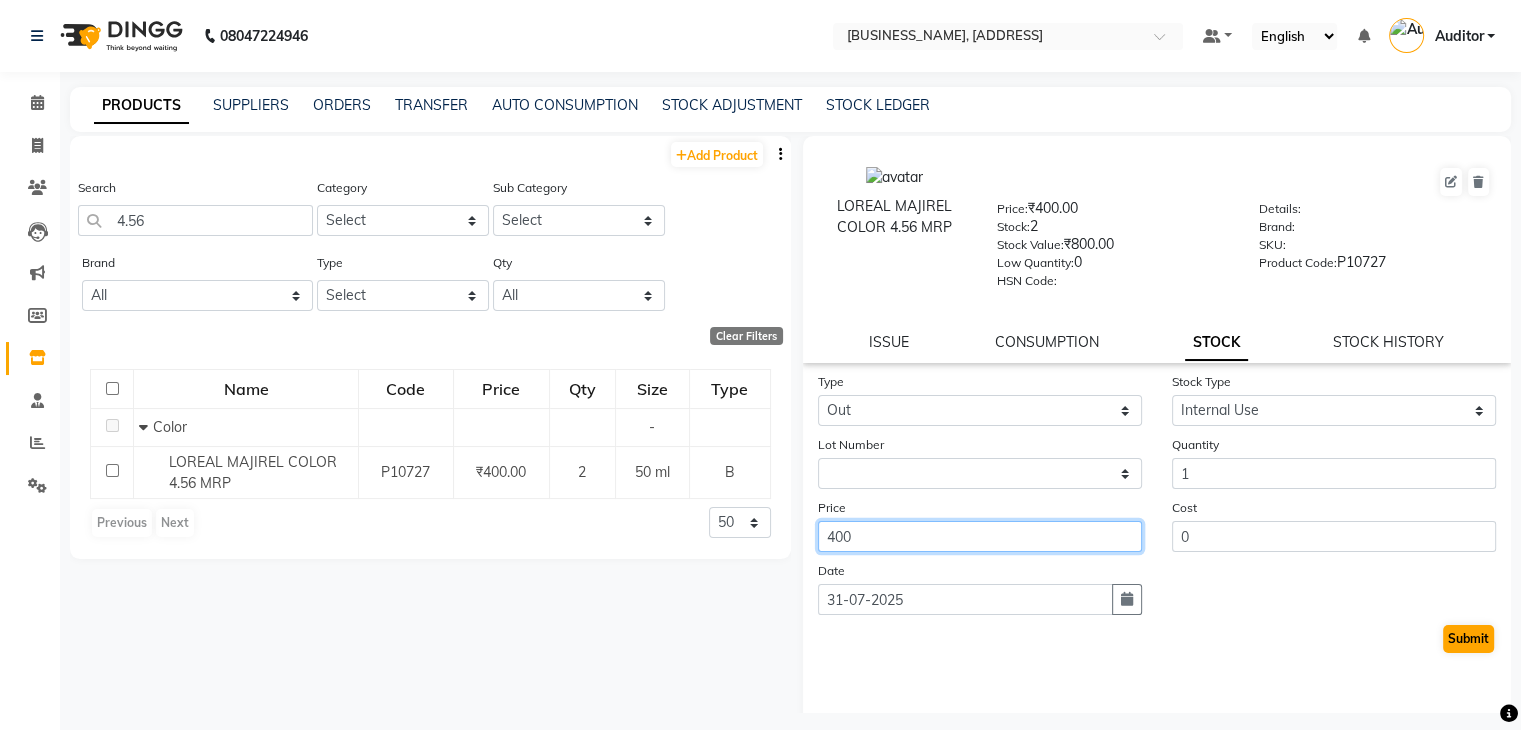 type on "400" 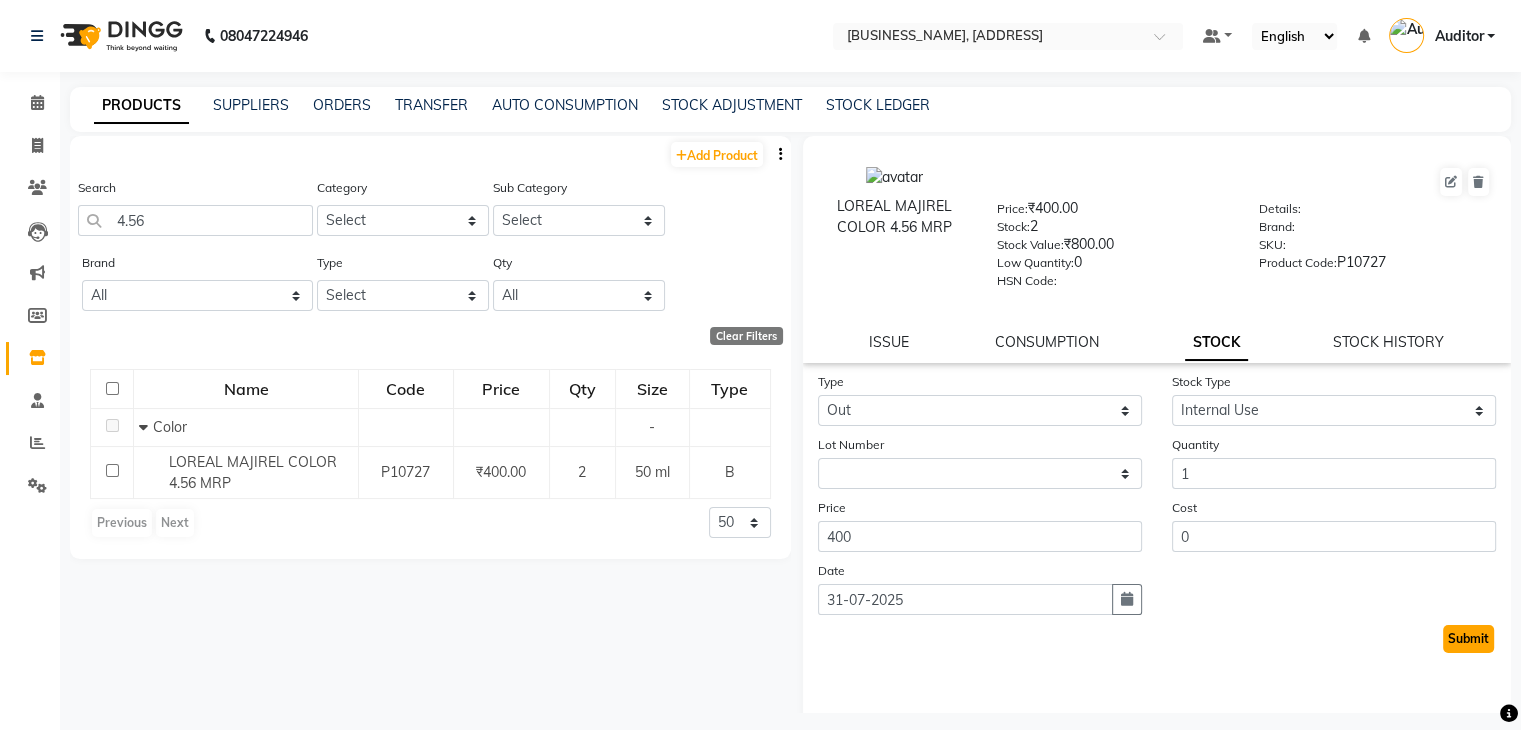 click on "Submit" 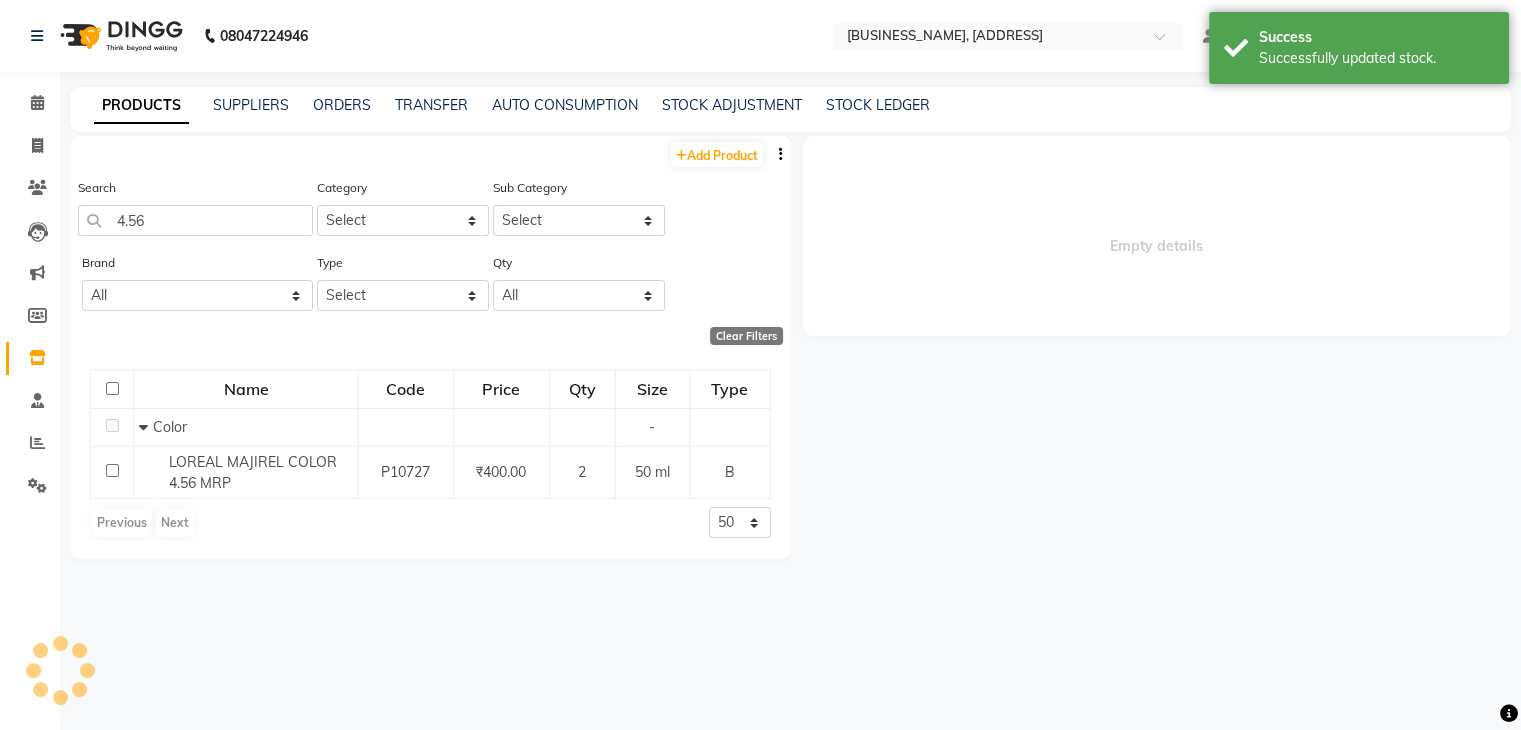 select 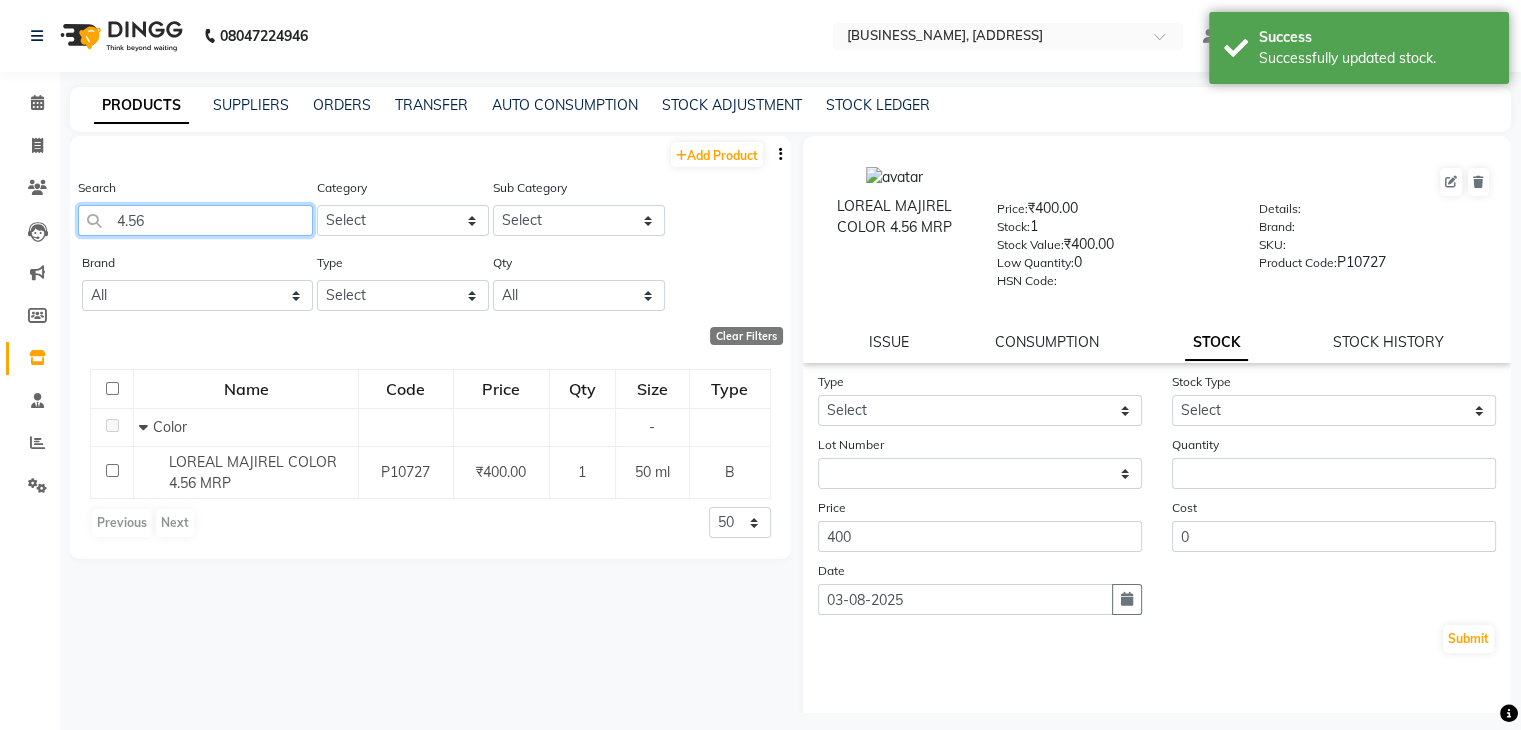 click on "4.56" 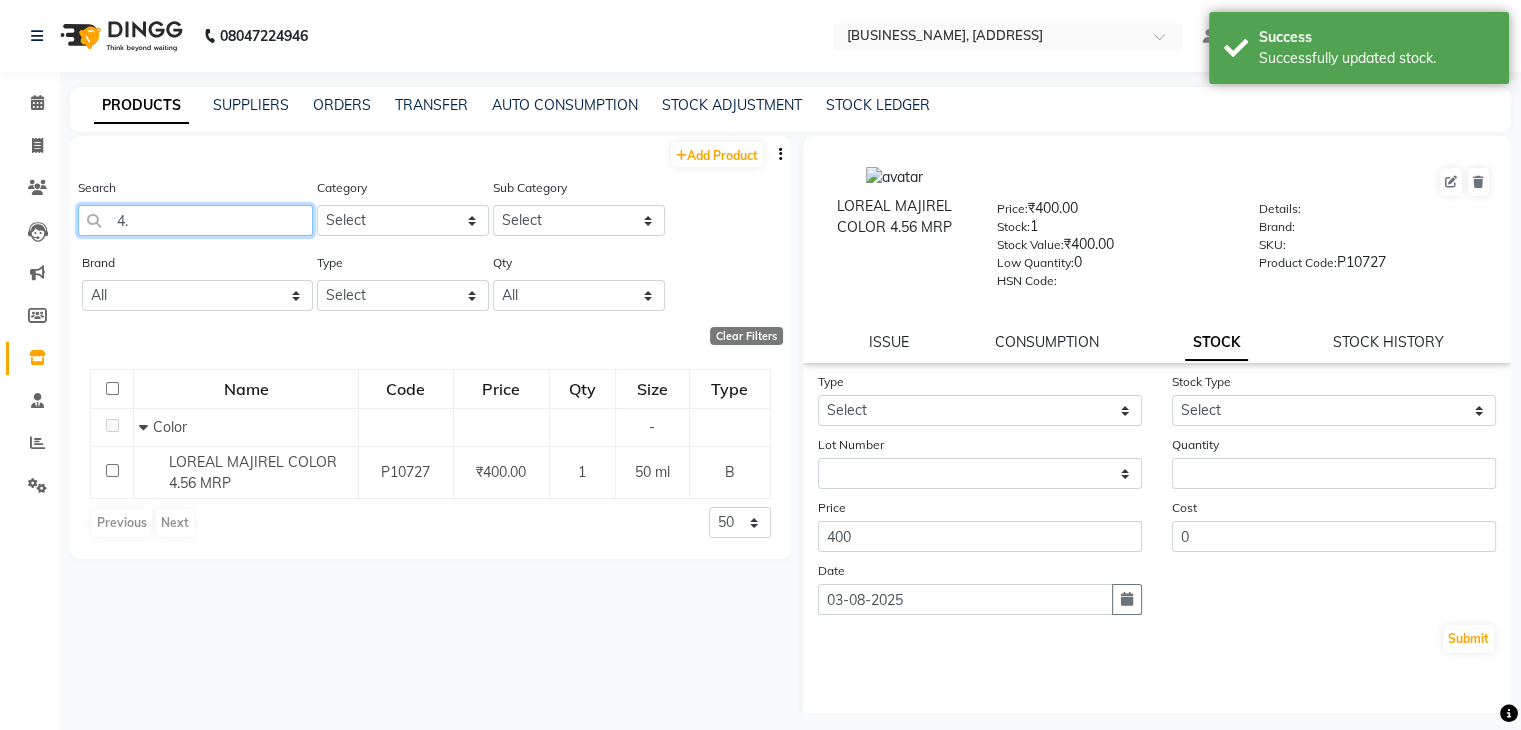 type on "4" 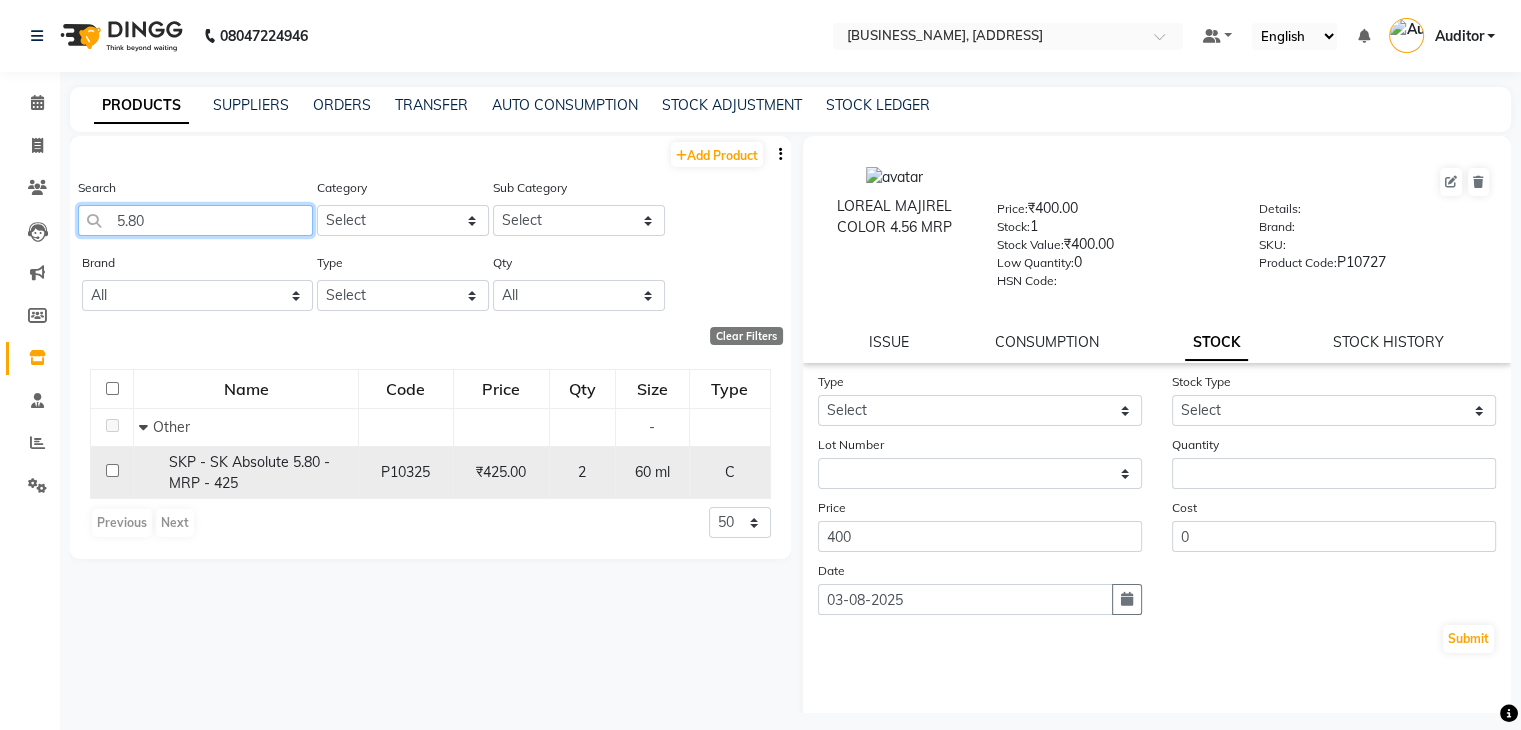 type on "5.80" 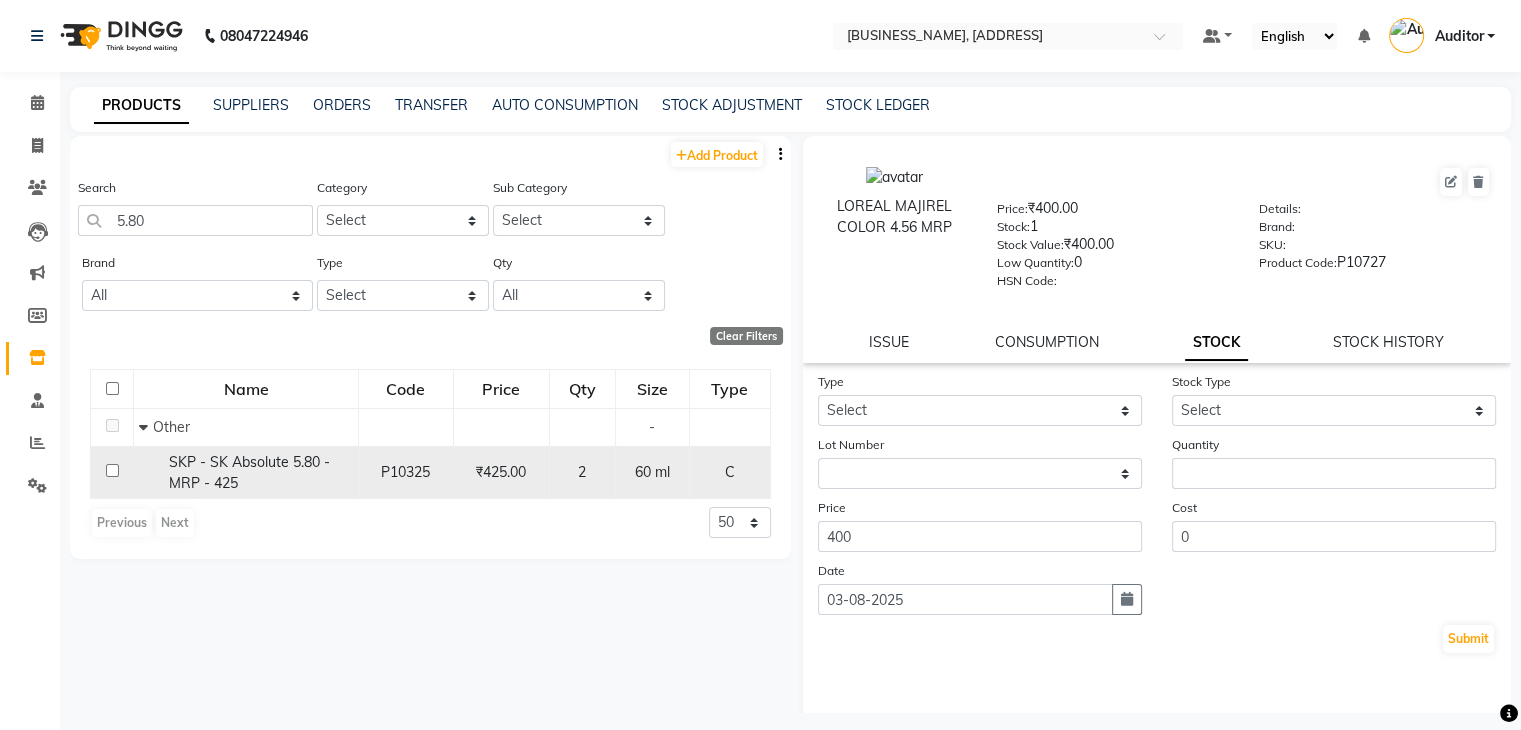 click on "SKP - SK Absolute 5.80 - MRP - 425" 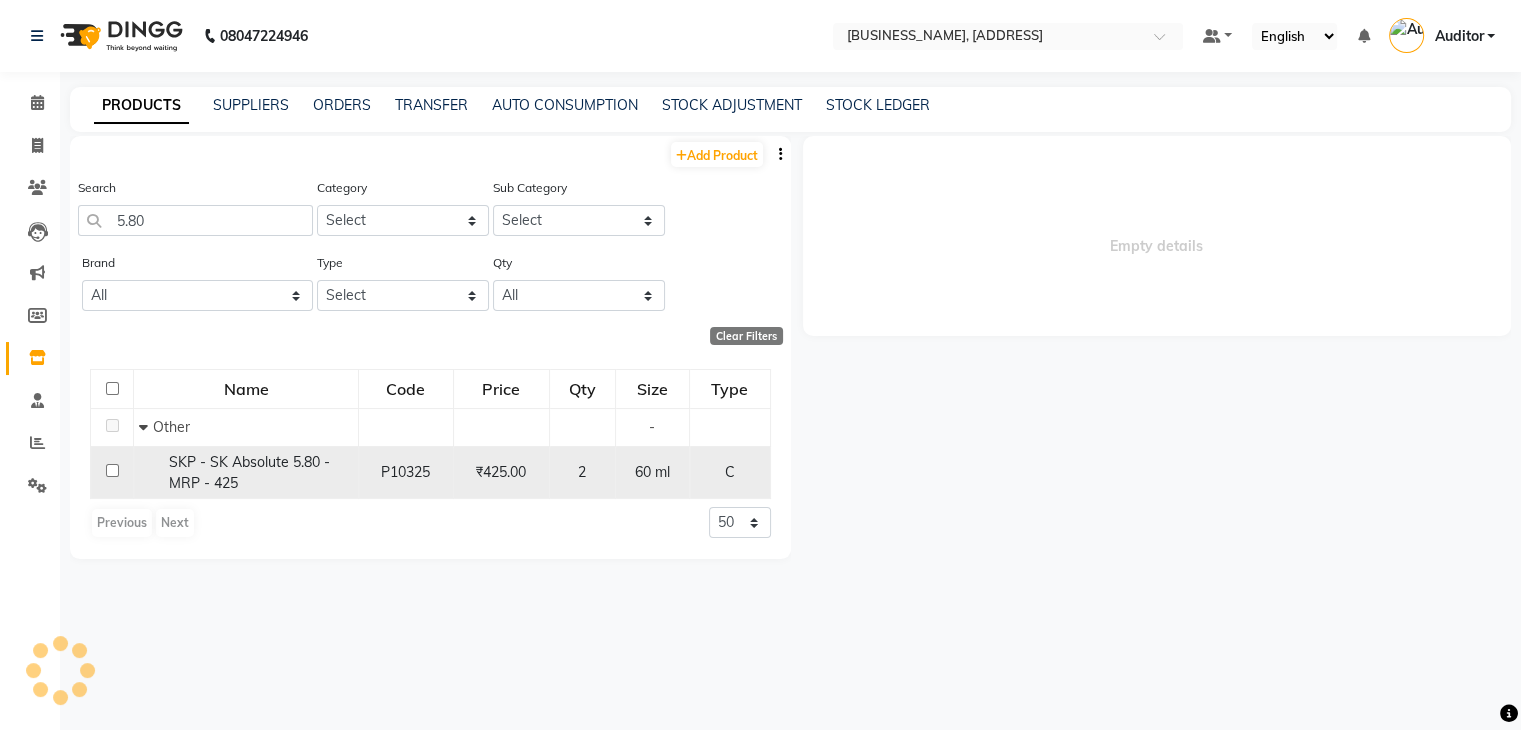 select 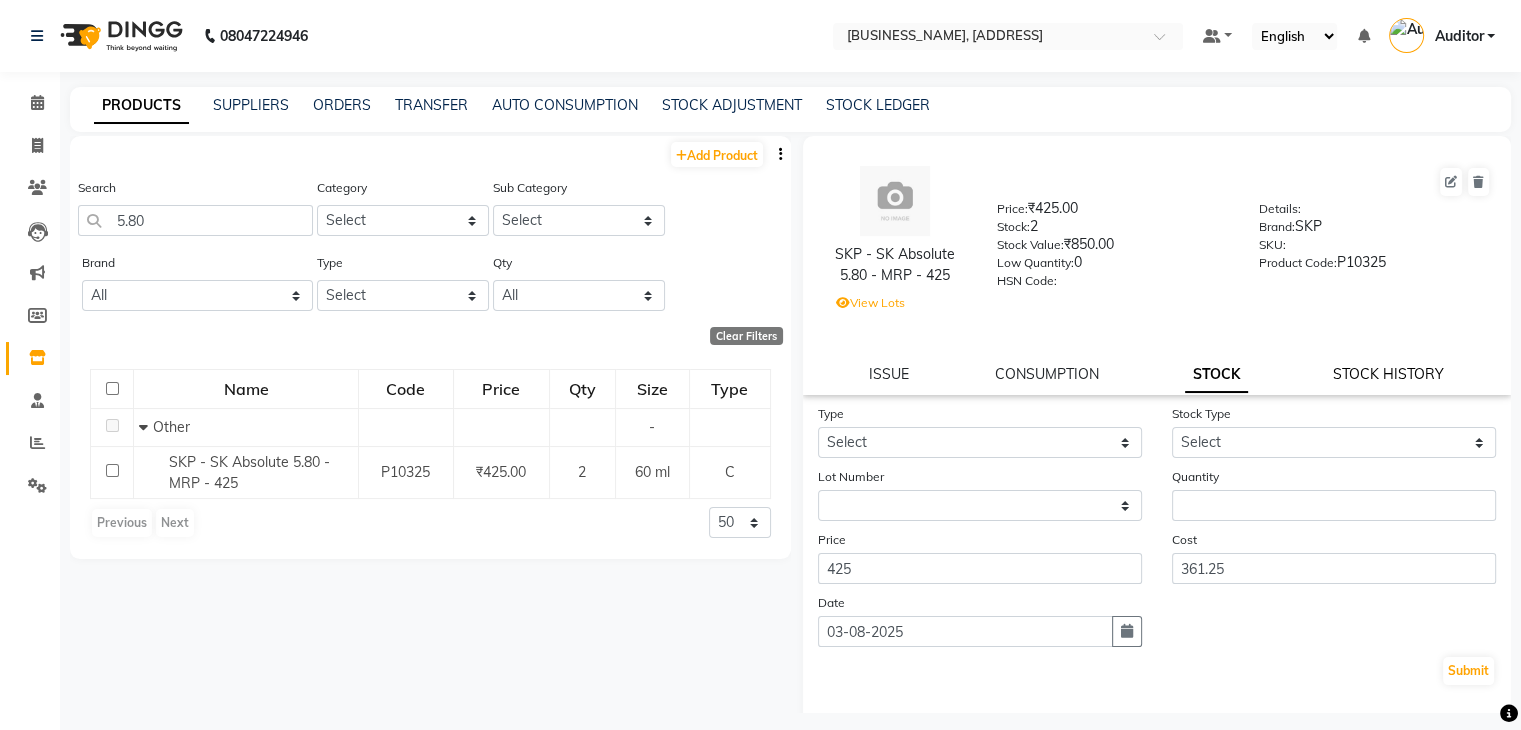 click on "STOCK HISTORY" 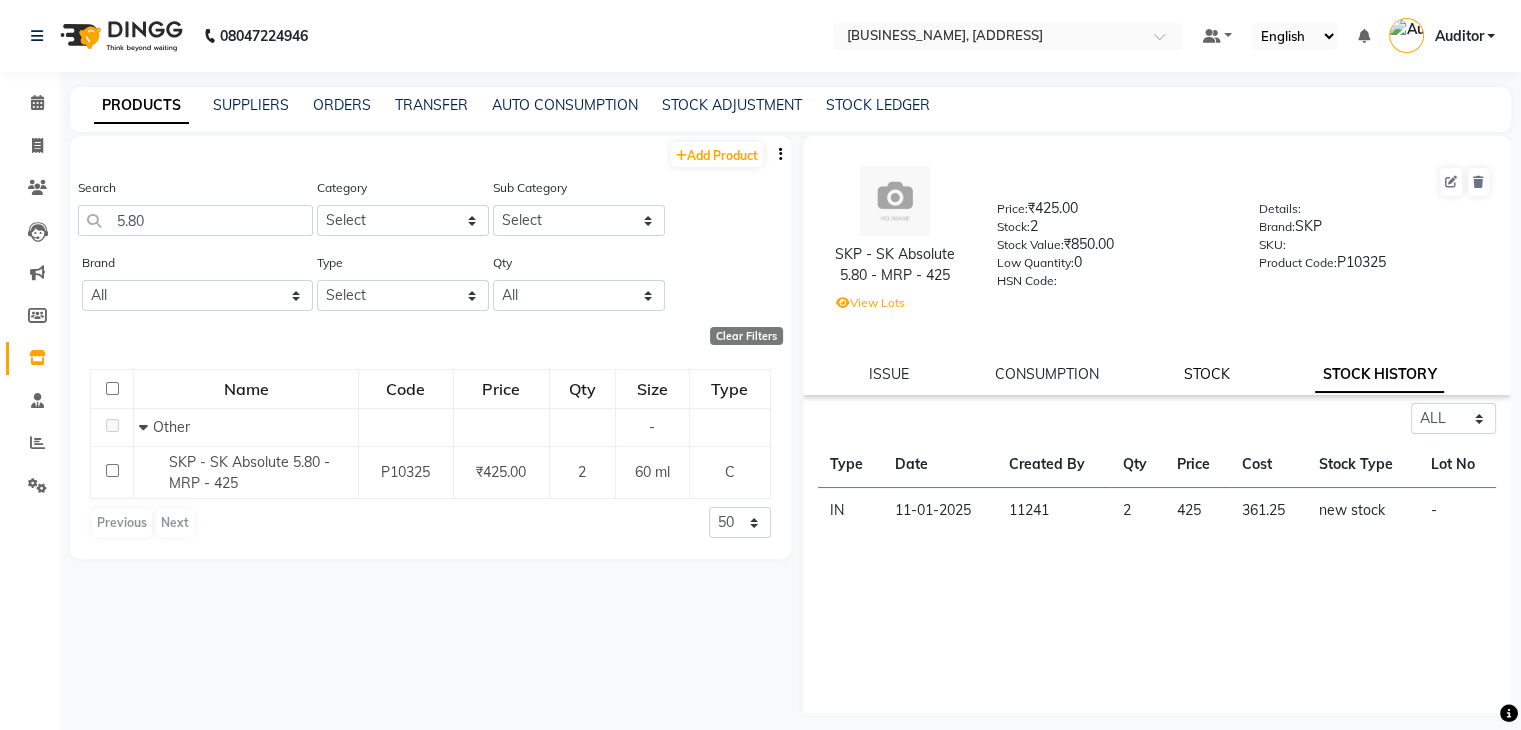 click on "STOCK" 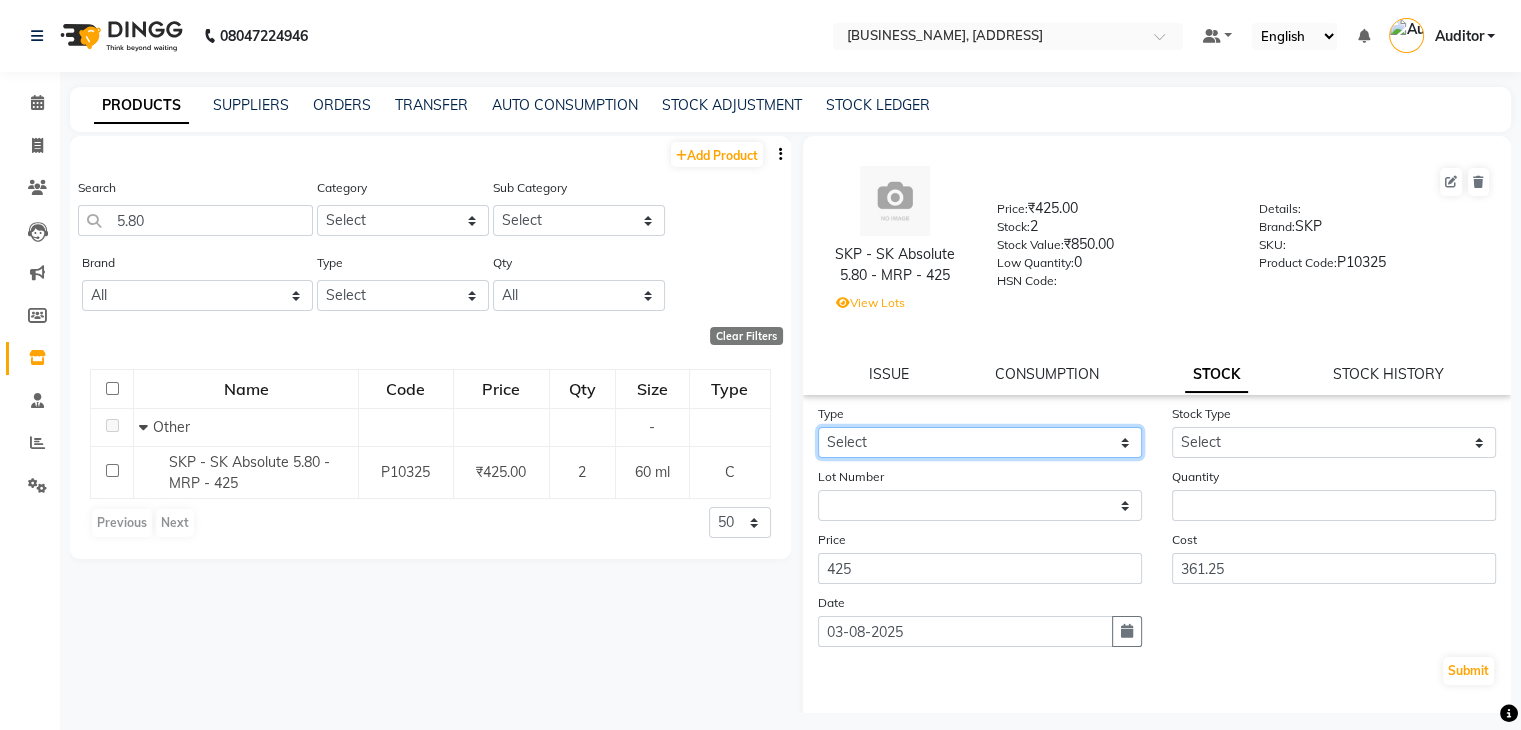 click on "Select In Out" 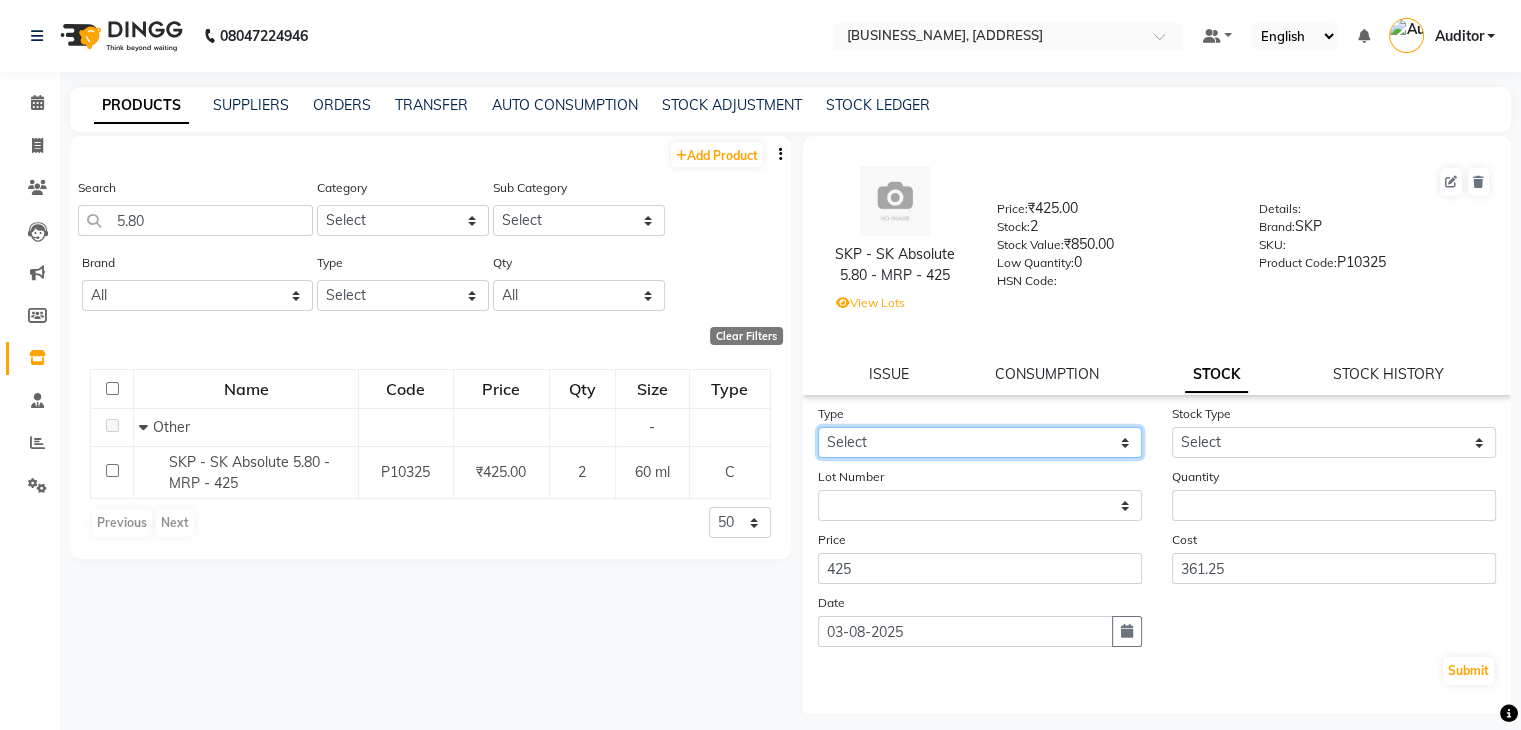 select on "out" 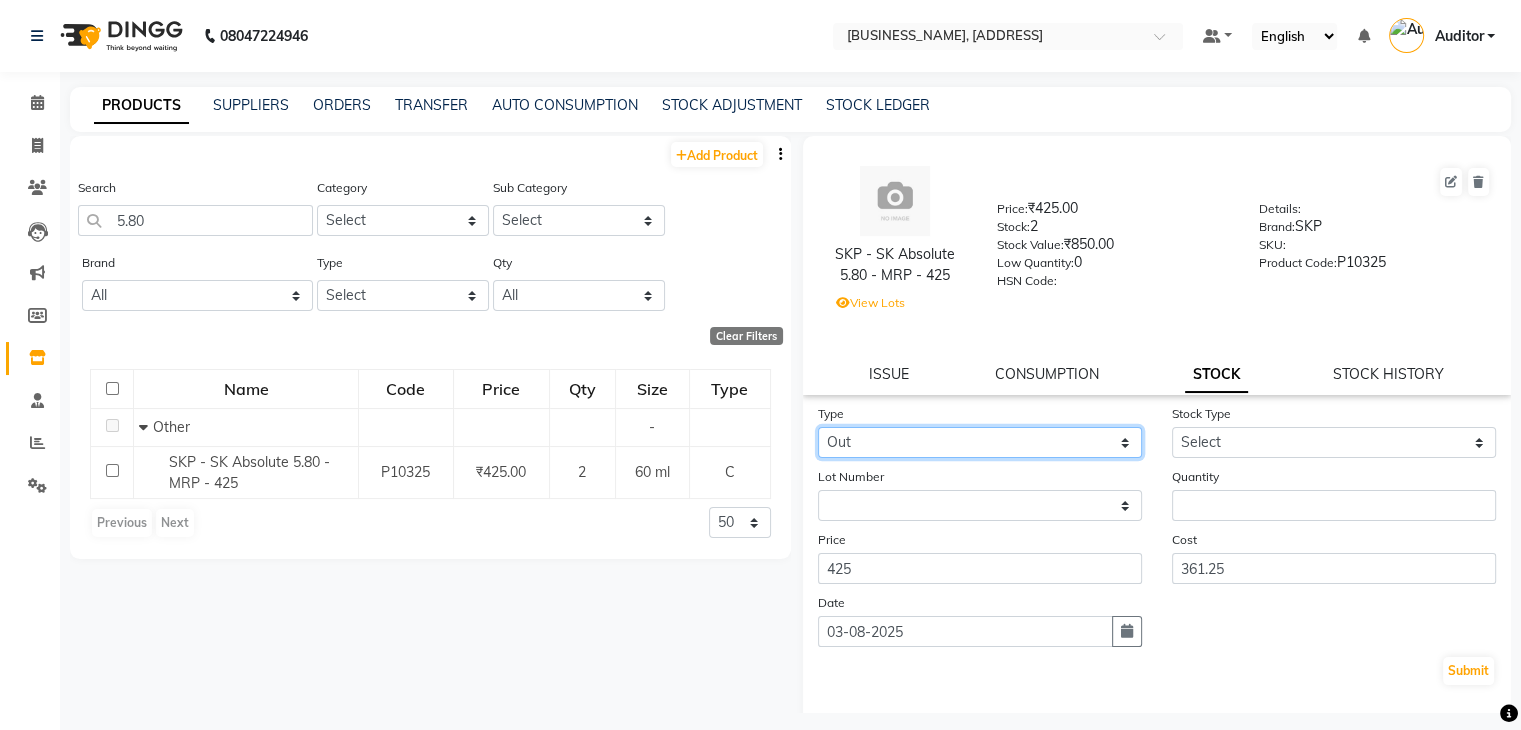 click on "Select In Out" 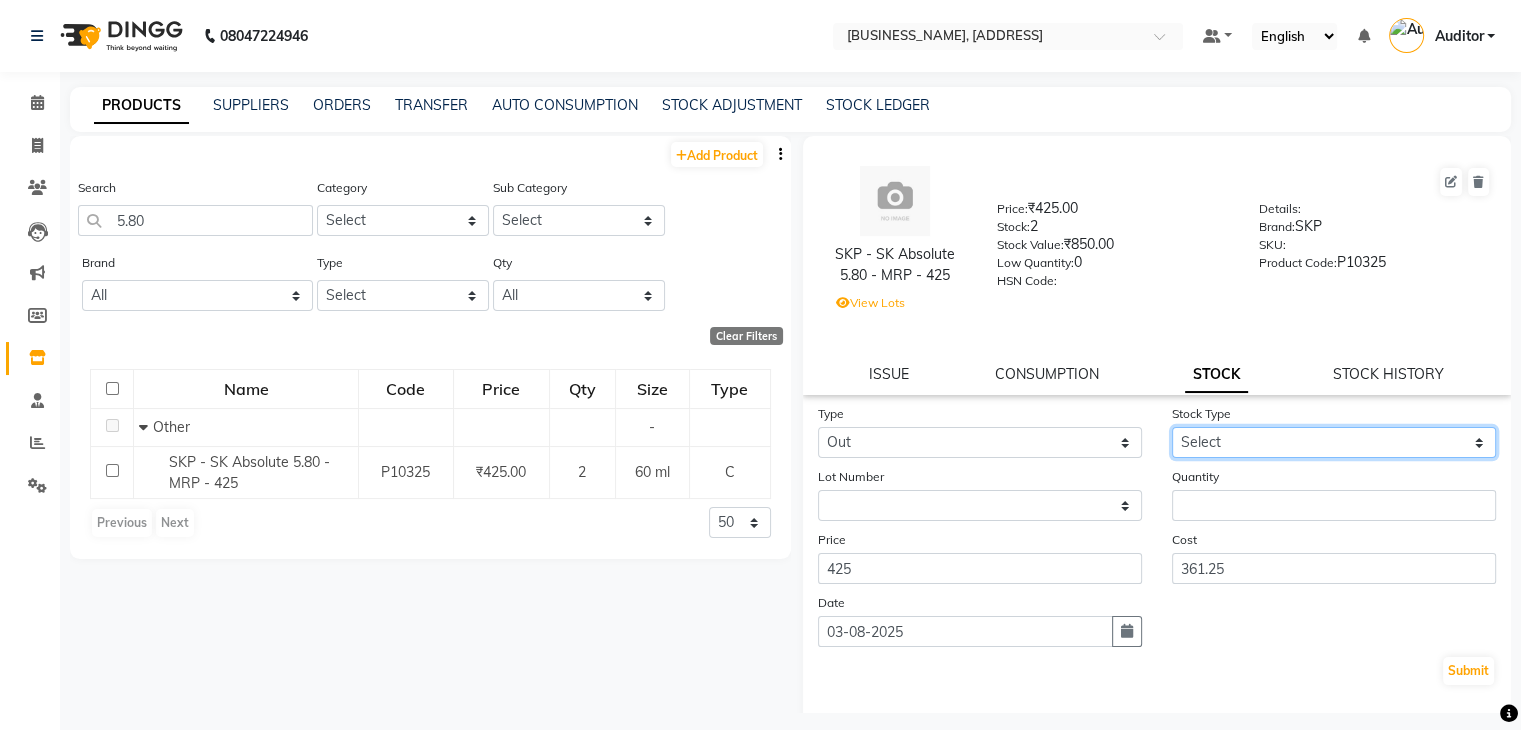 click on "Select Internal Use Damaged Expired Adjustment Return Other" 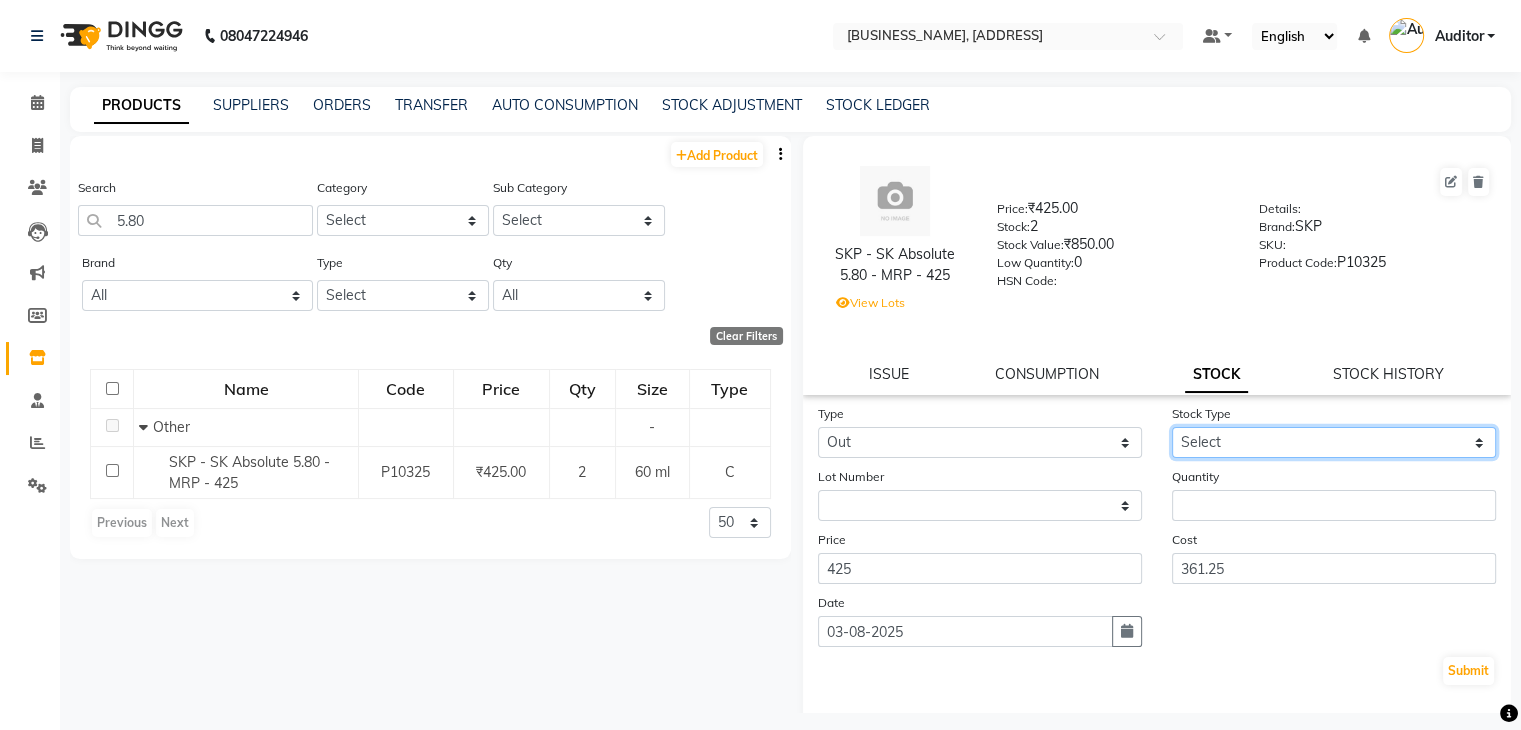 select on "internal use" 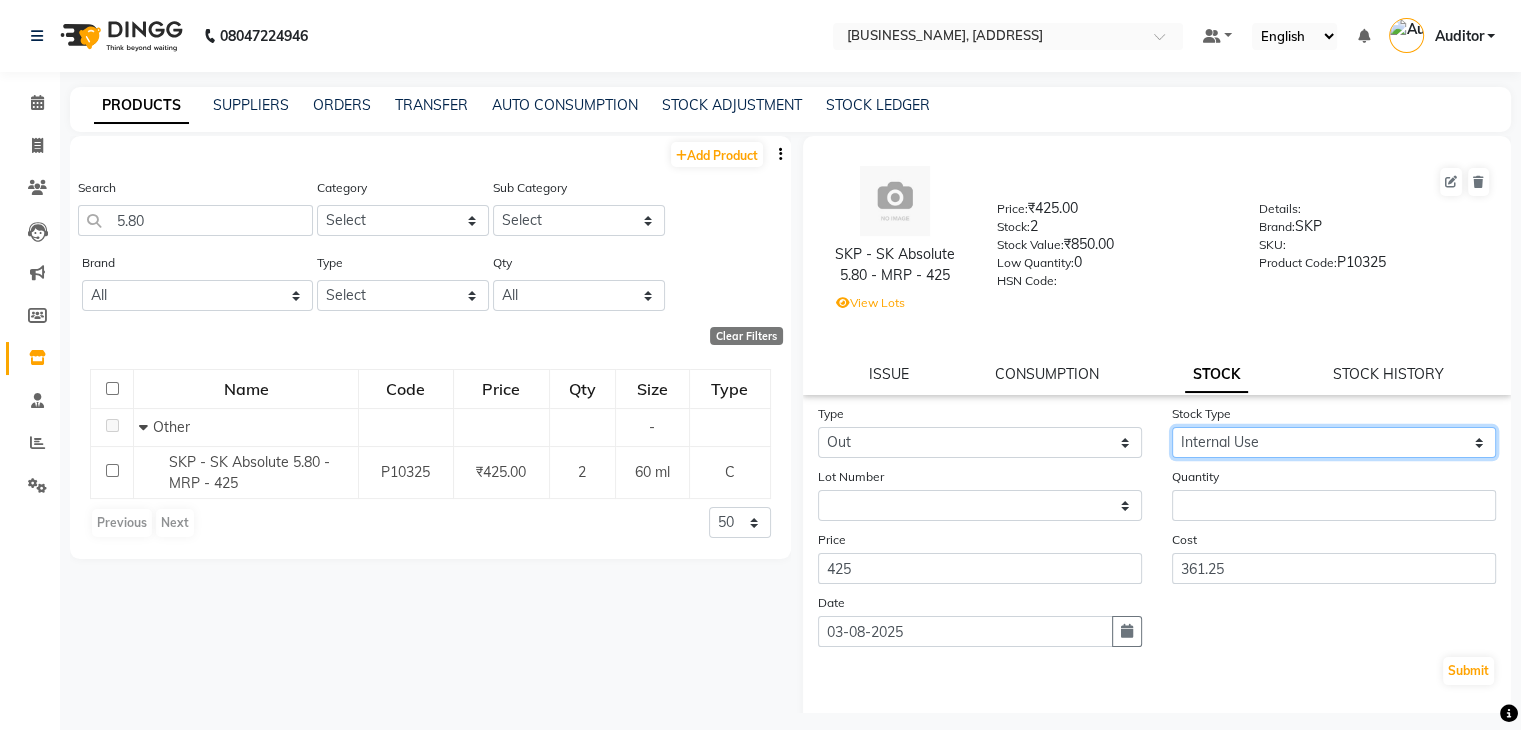 click on "Select Internal Use Damaged Expired Adjustment Return Other" 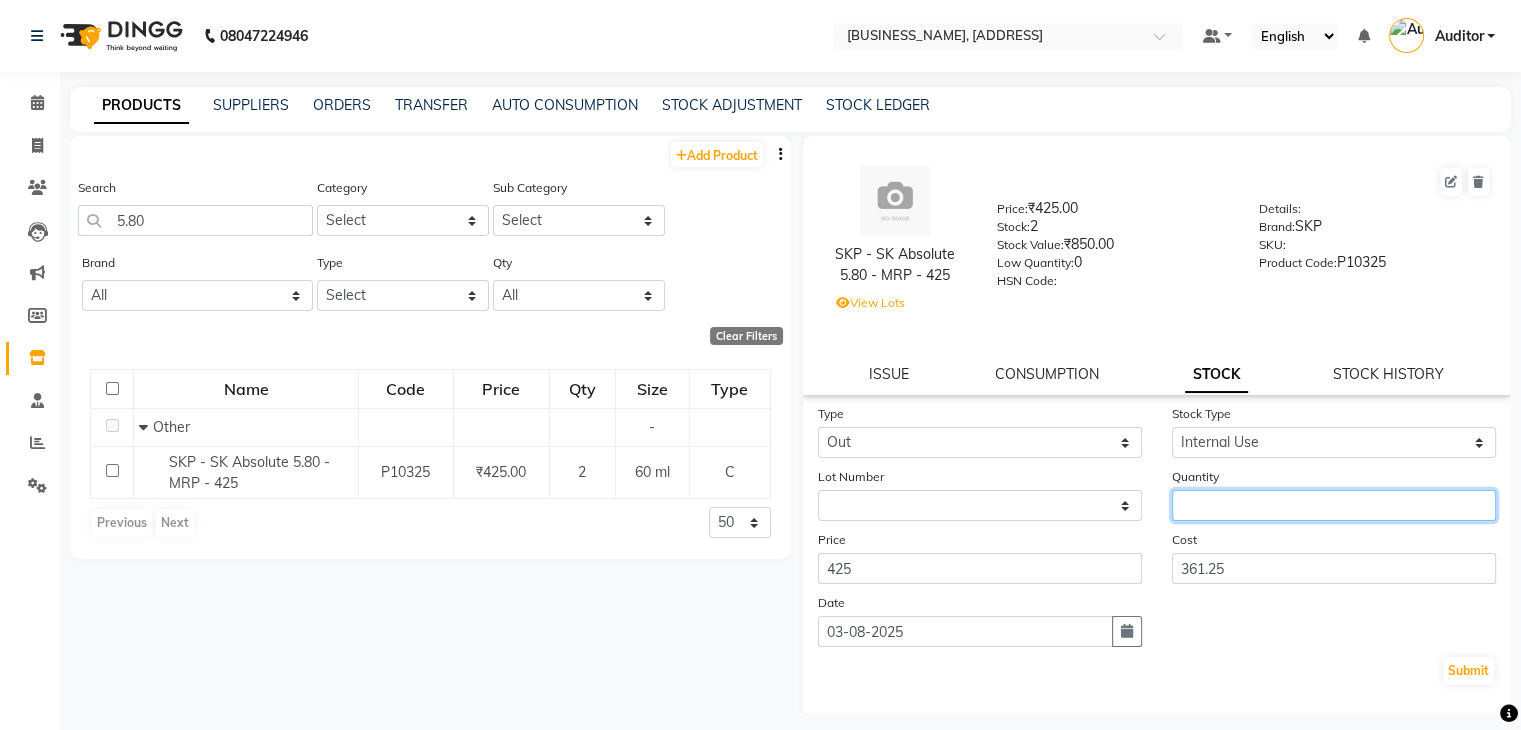 click 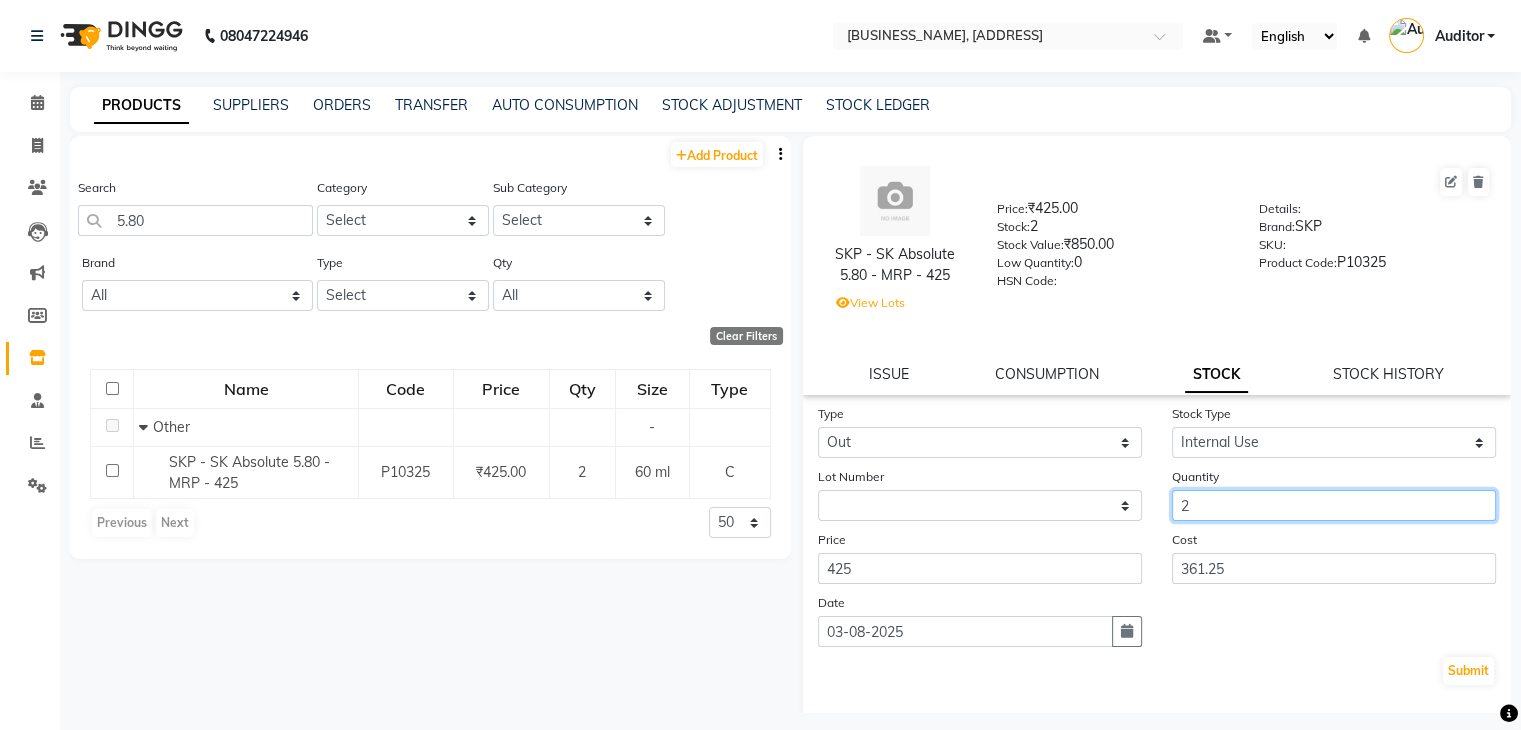 type on "2" 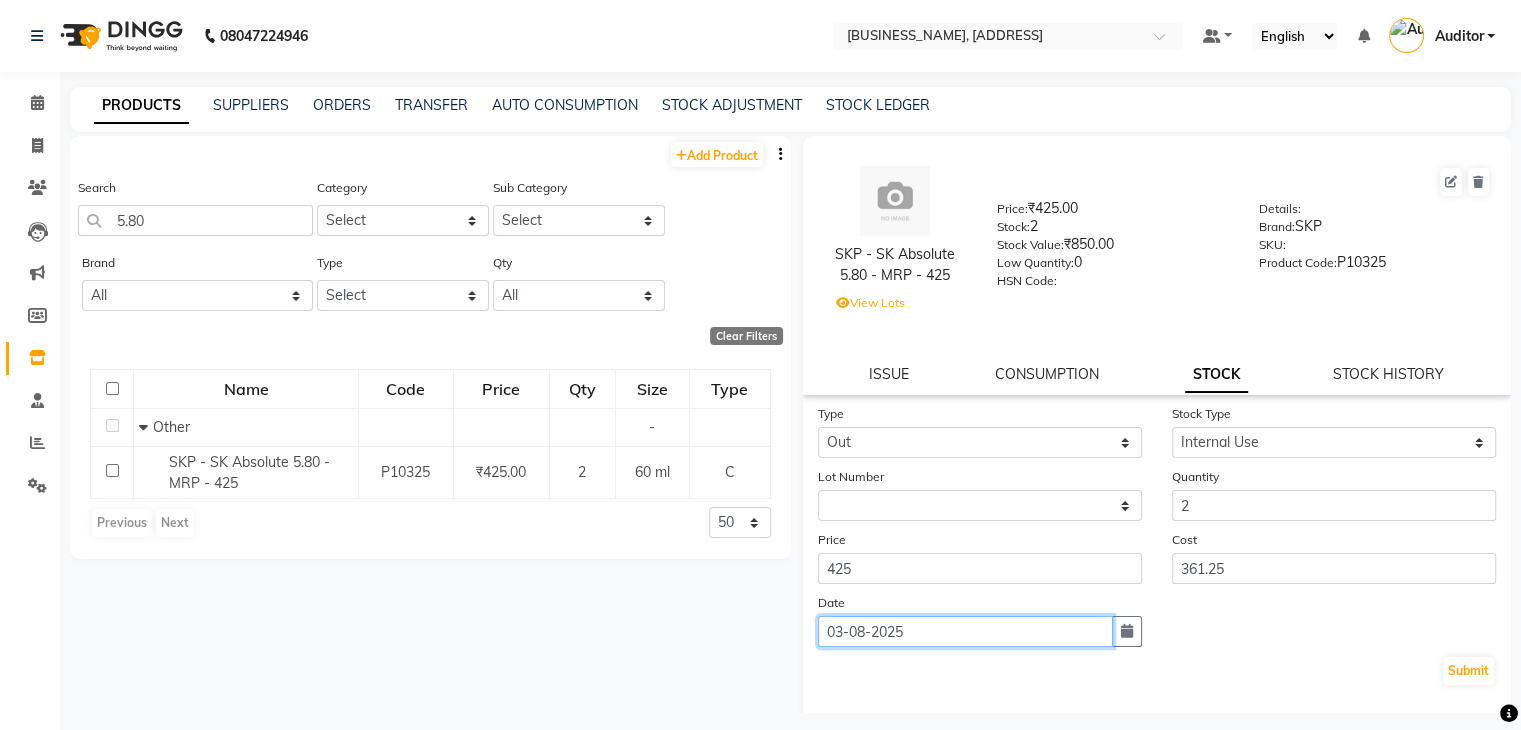click on "03-08-2025" 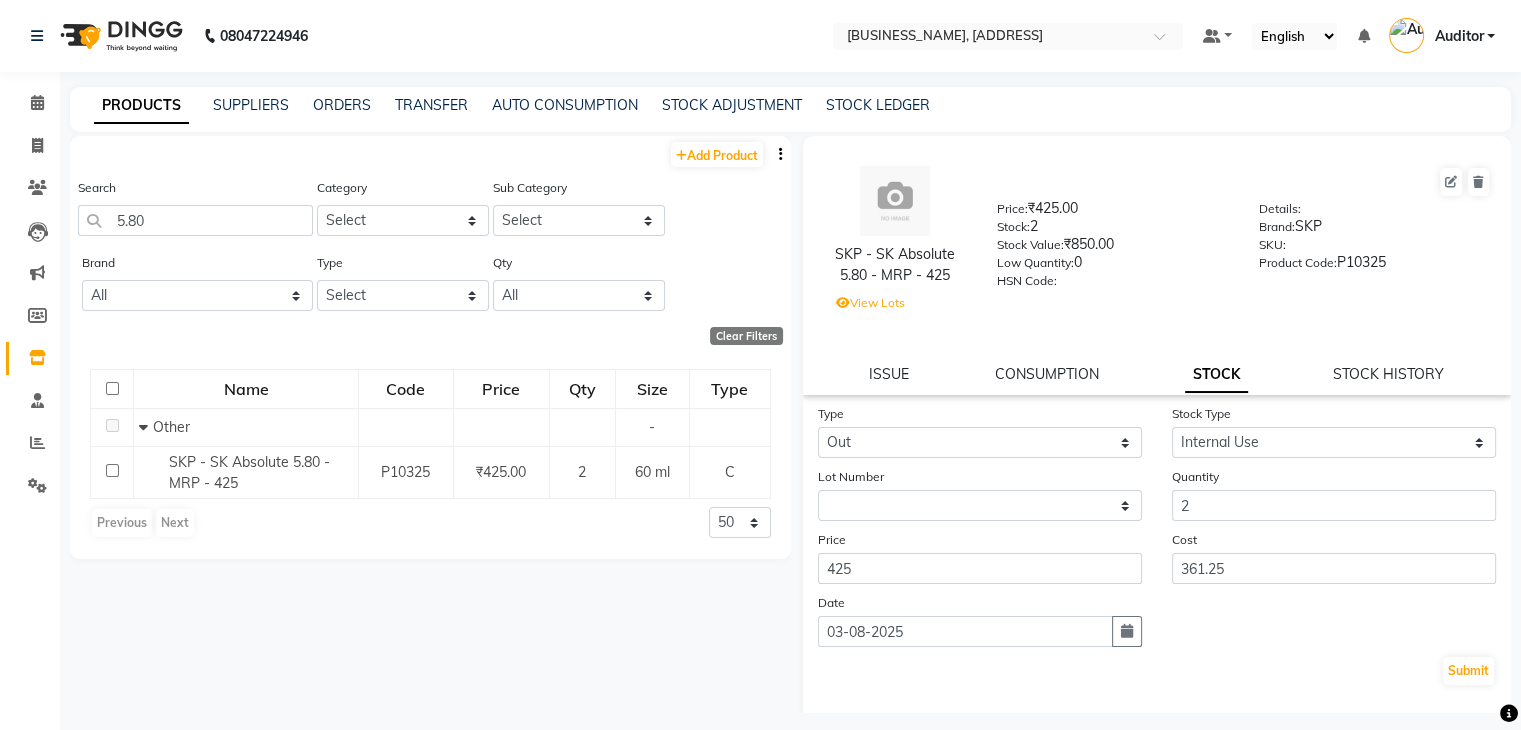 select on "8" 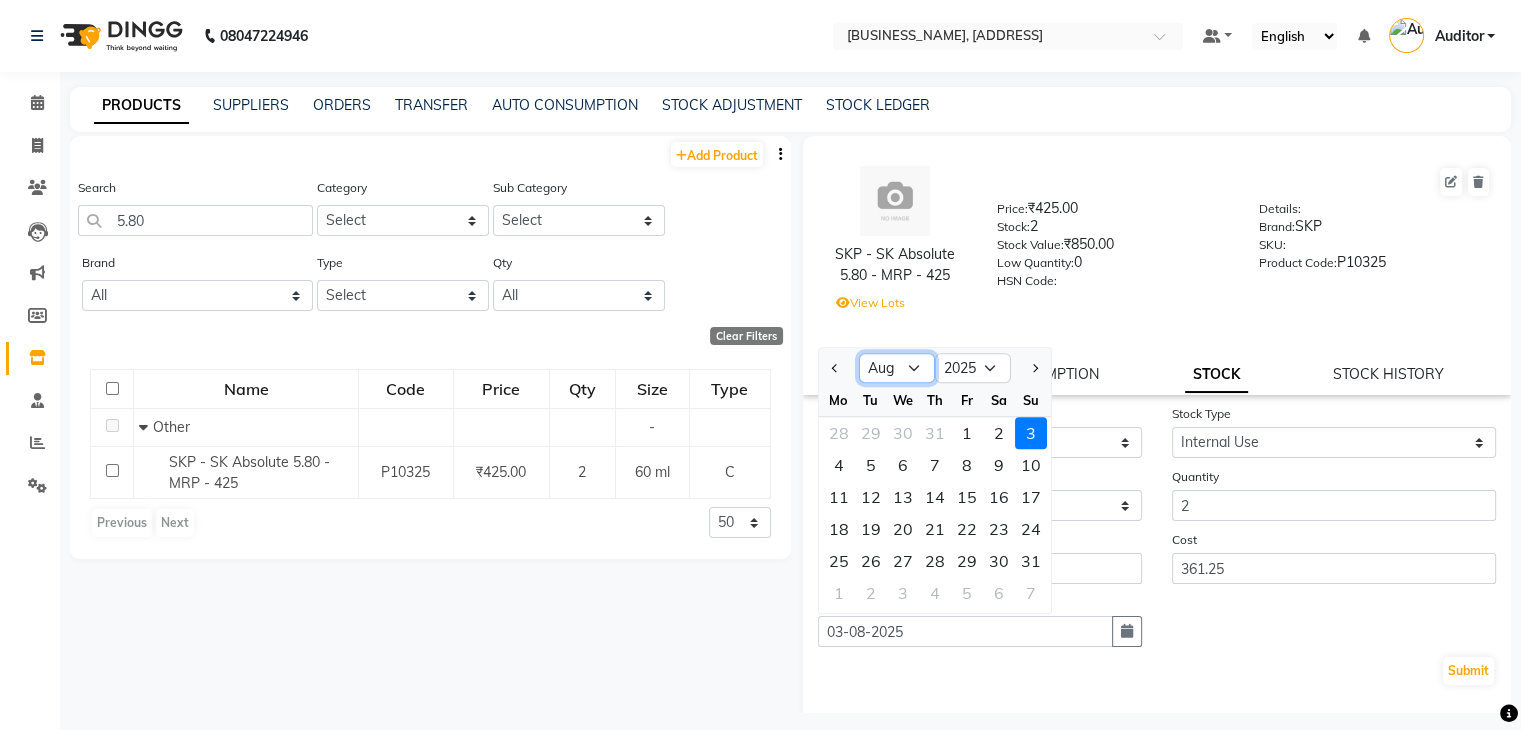 click on "Jan Feb Mar Apr May Jun Jul Aug Sep Oct Nov Dec" 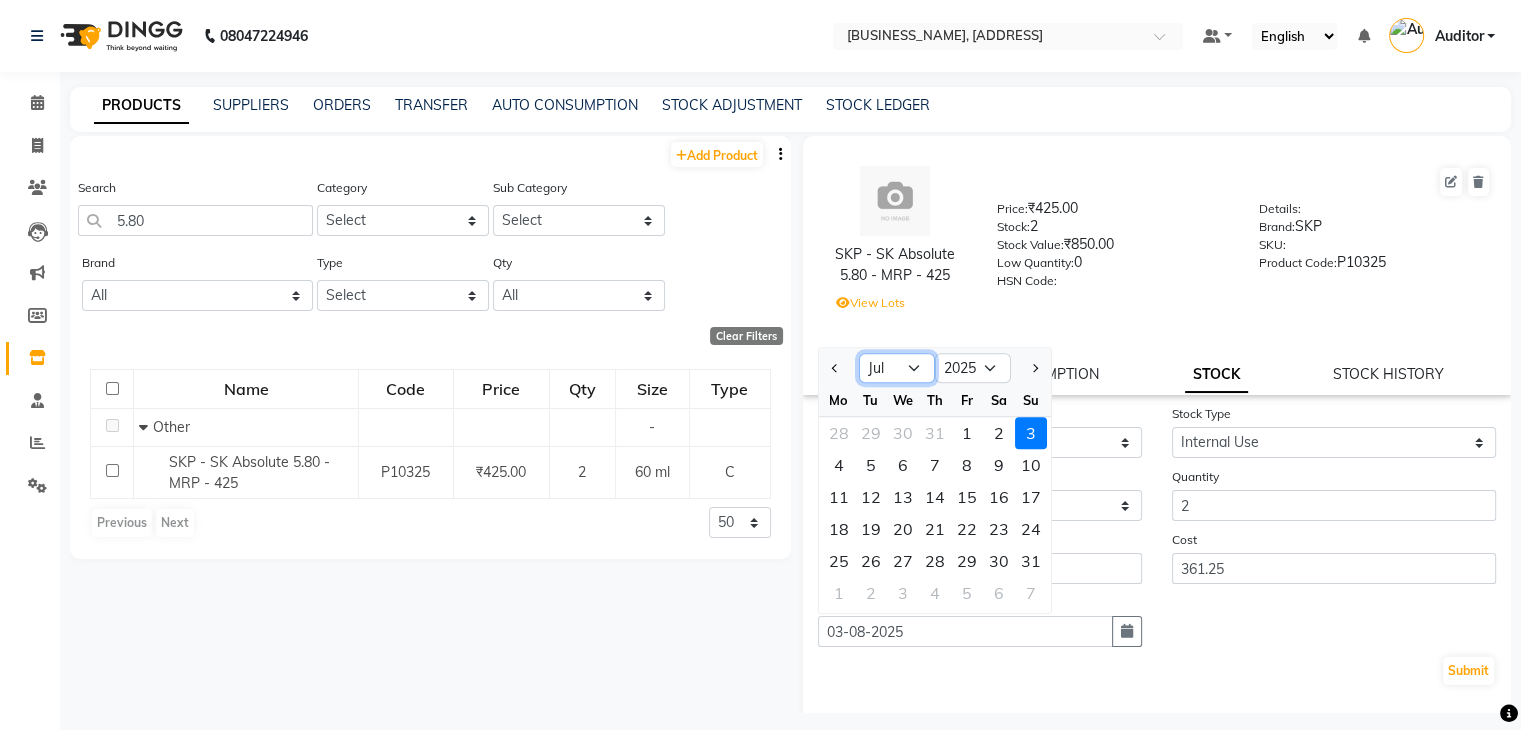 click on "Jan Feb Mar Apr May Jun Jul Aug Sep Oct Nov Dec" 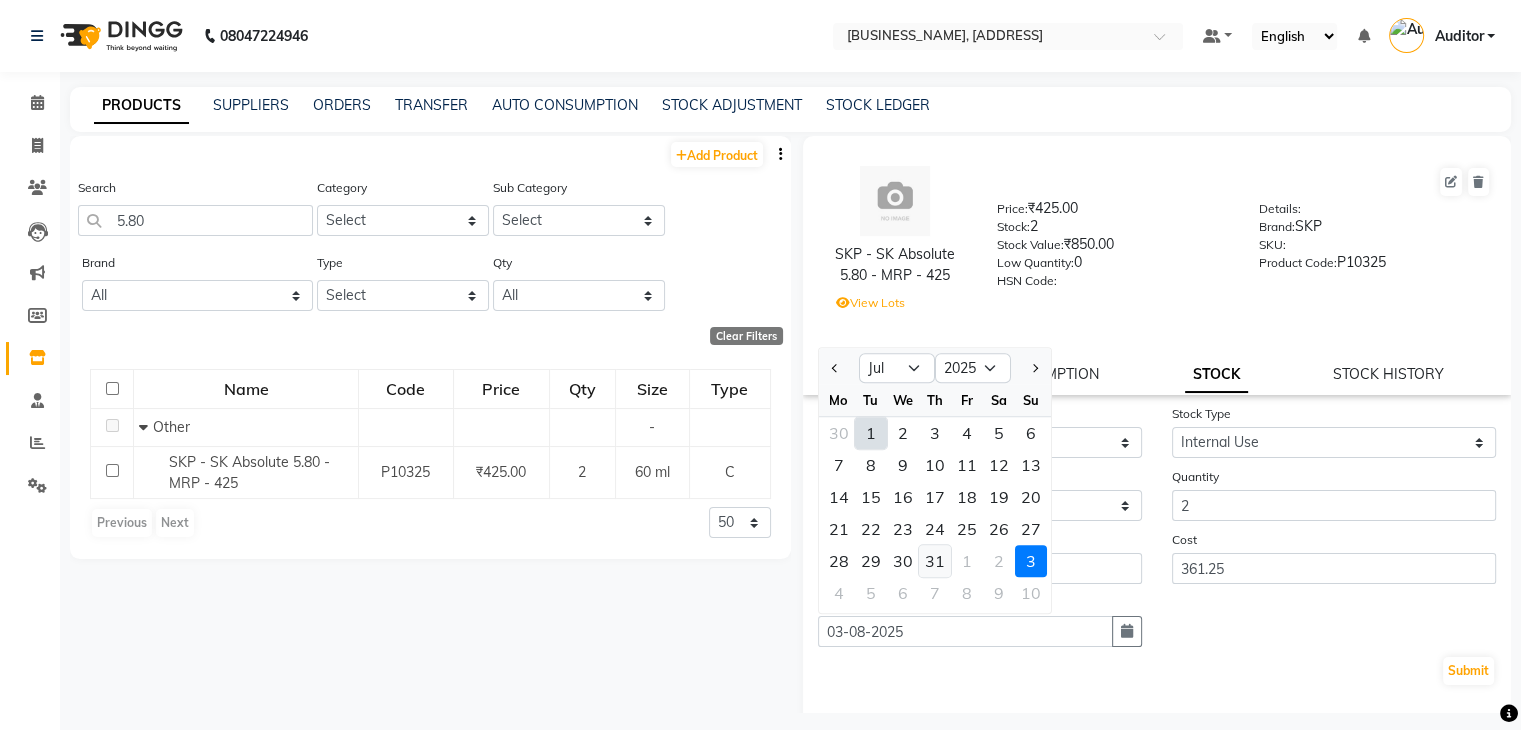click on "31" 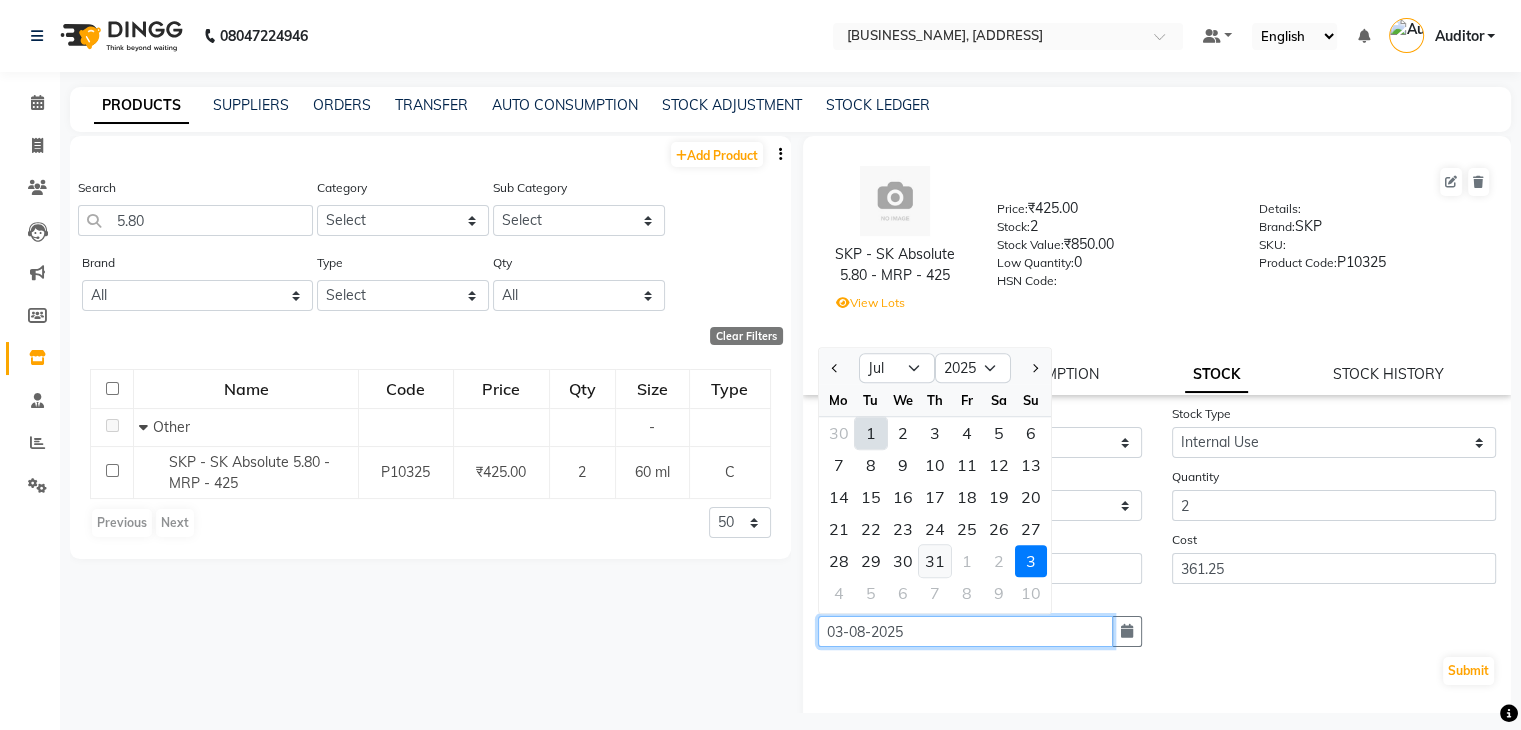 type on "31-07-2025" 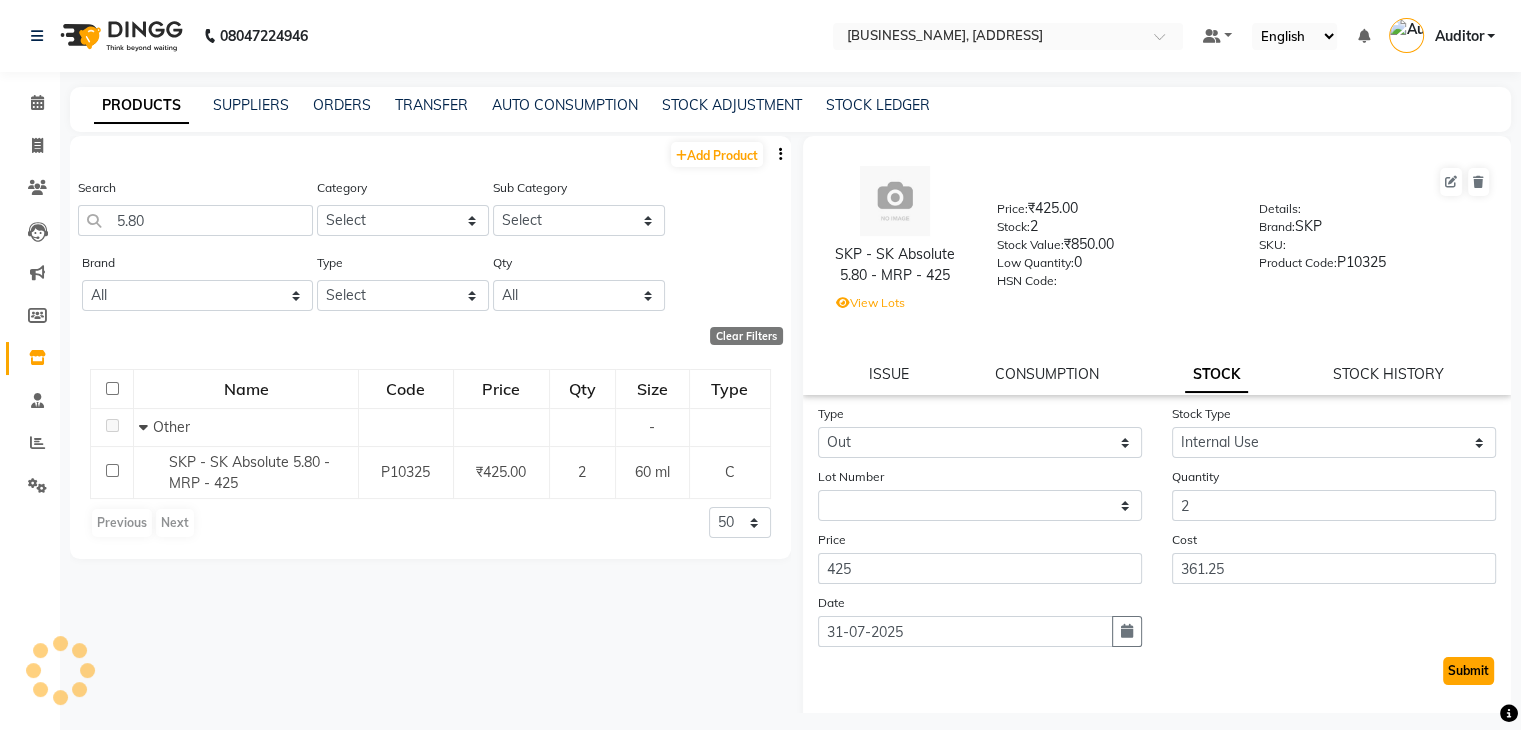 click on "Submit" 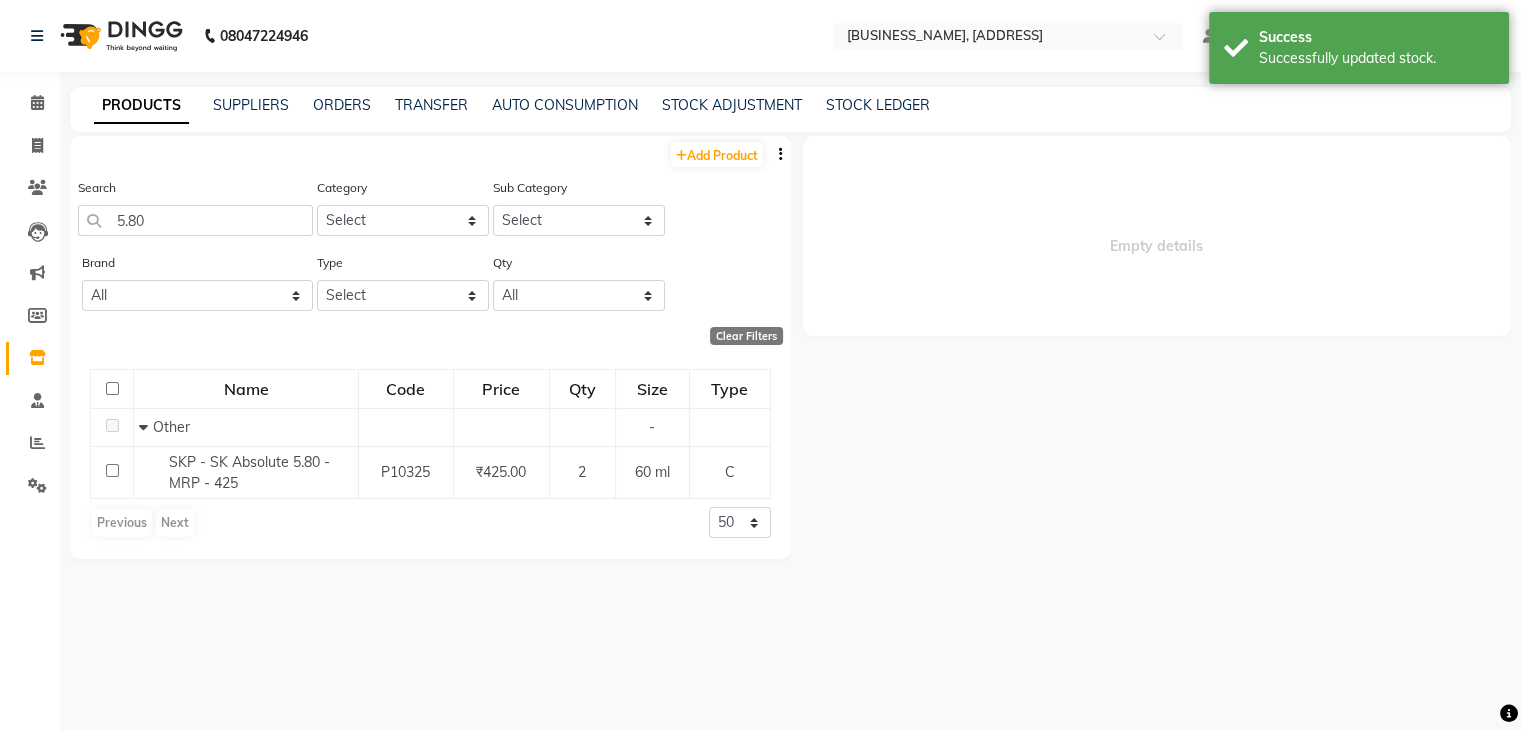 select 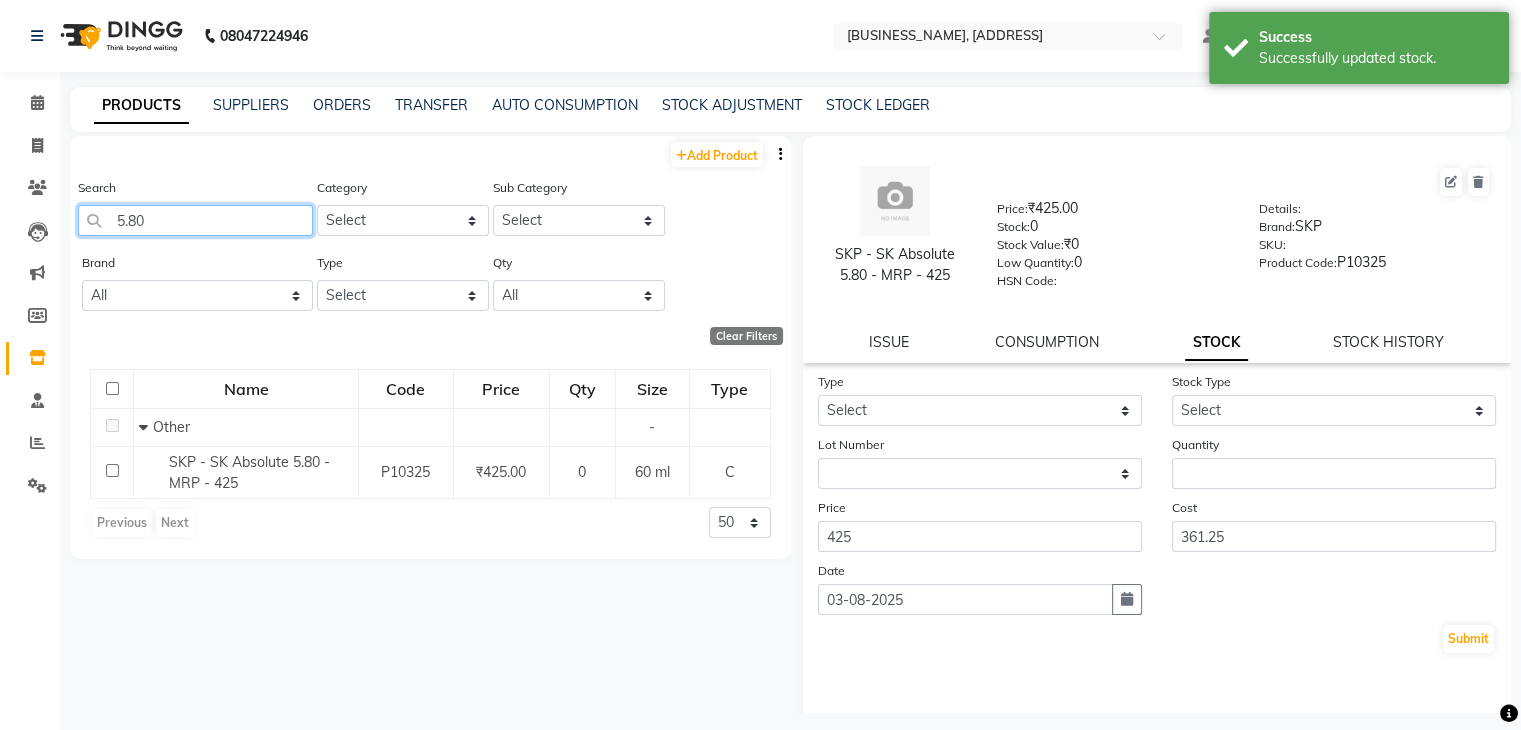 click on "5.80" 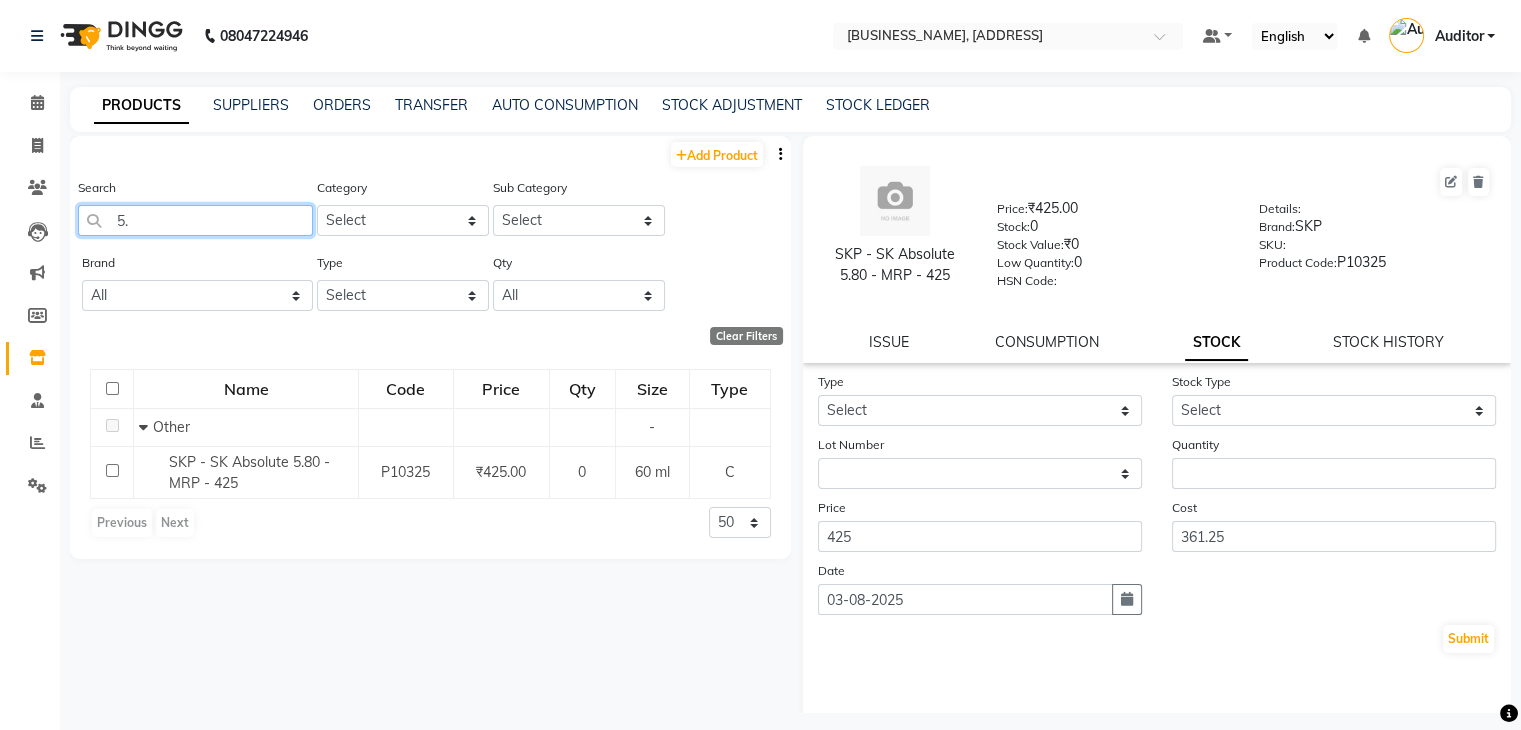type on "5" 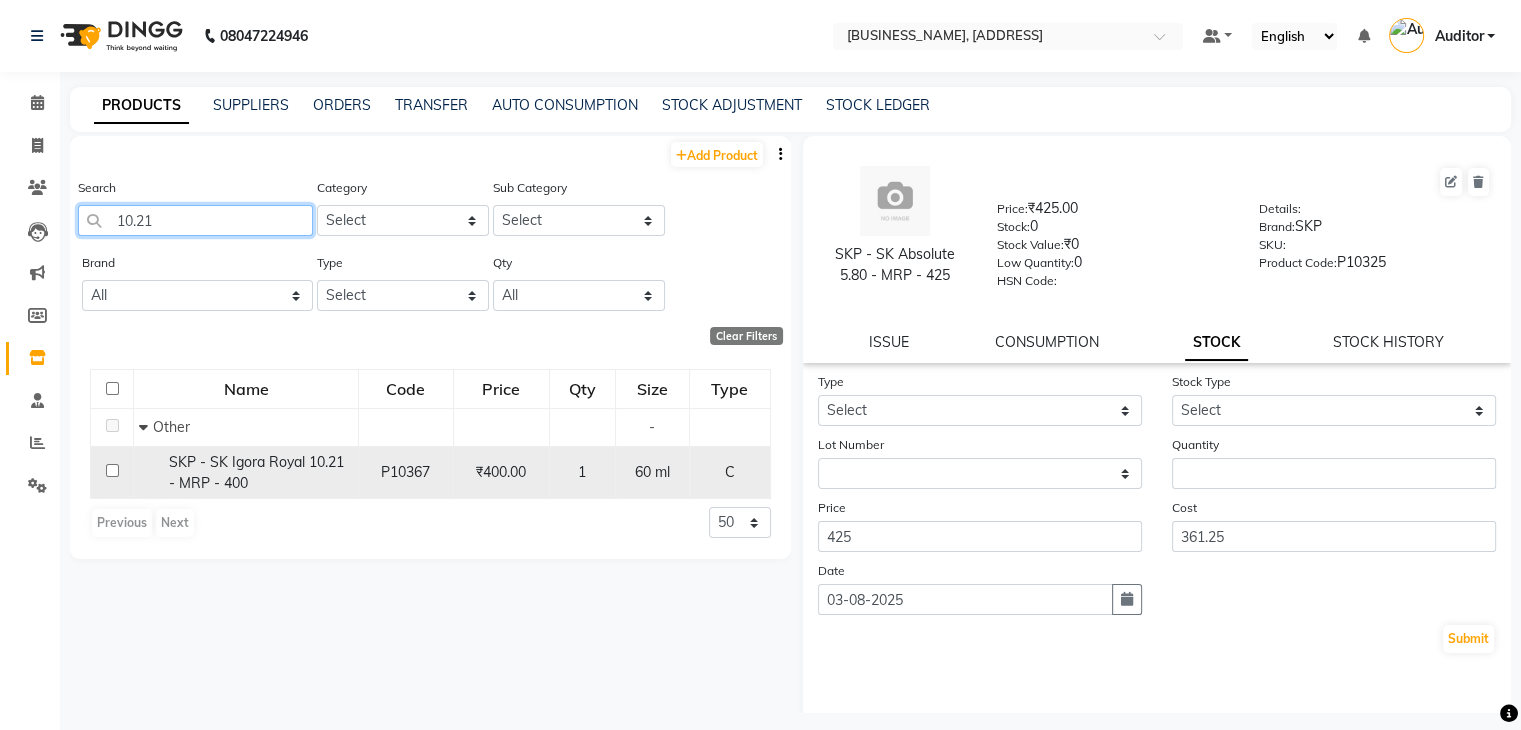 type on "10.21" 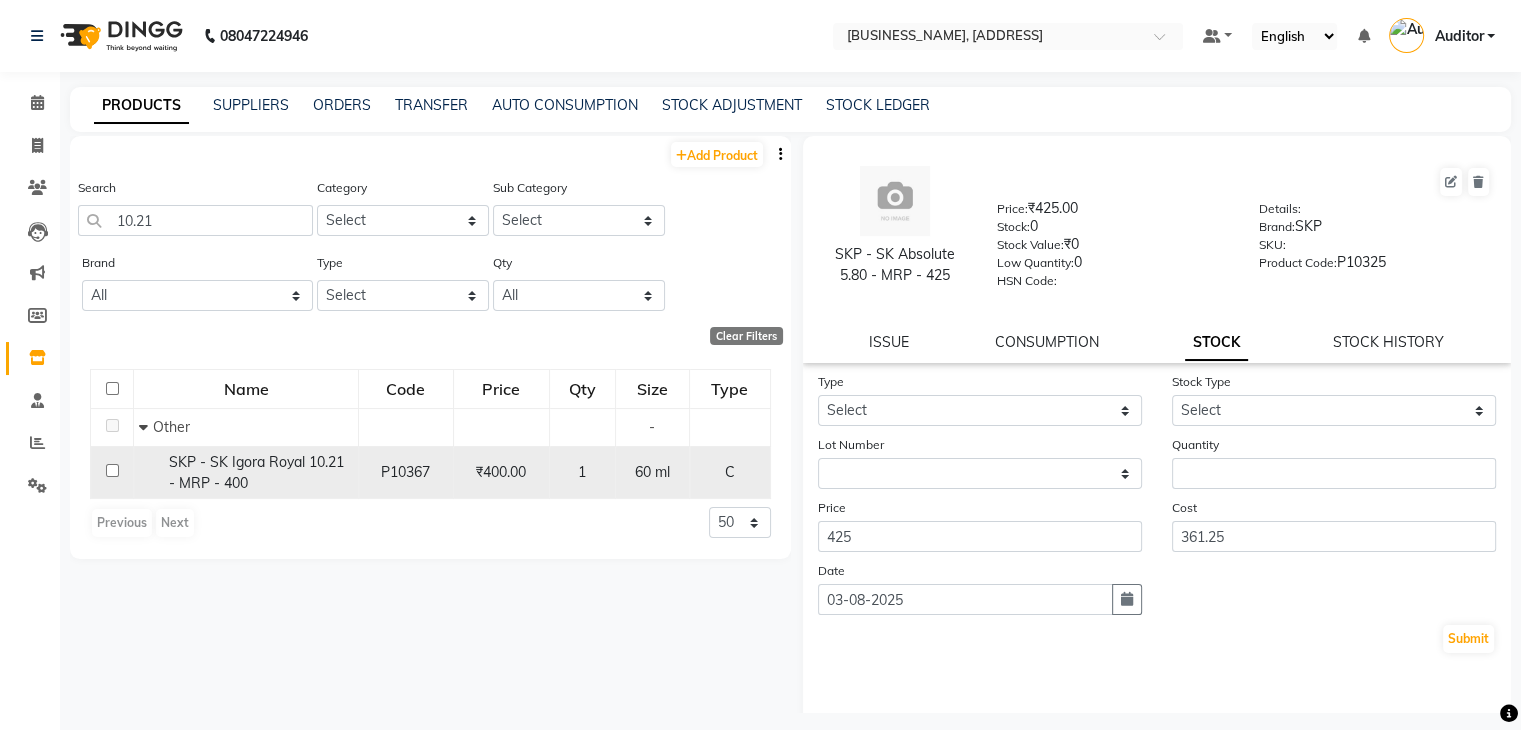 click on "SKP - SK Igora Royal 10.21 - MRP - 400" 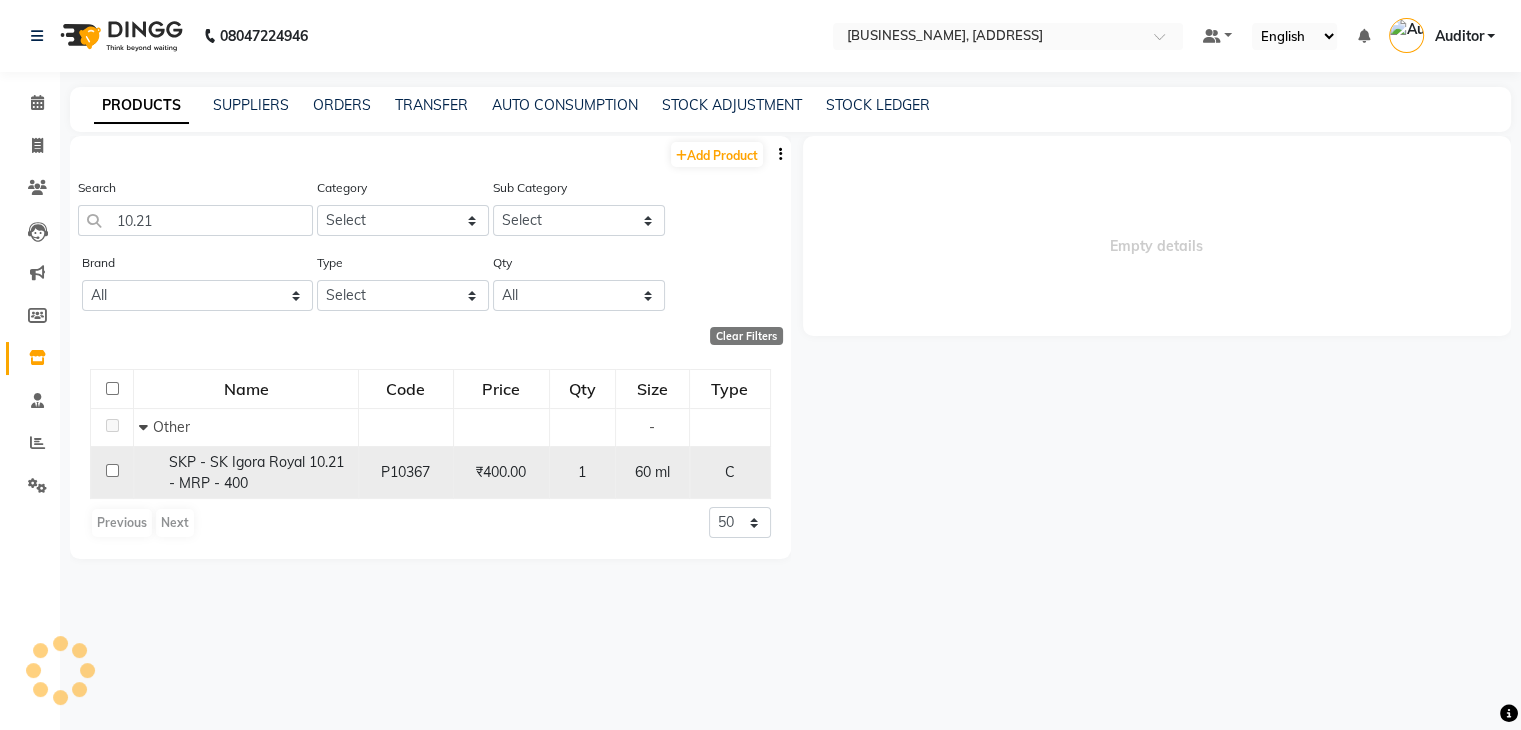 select 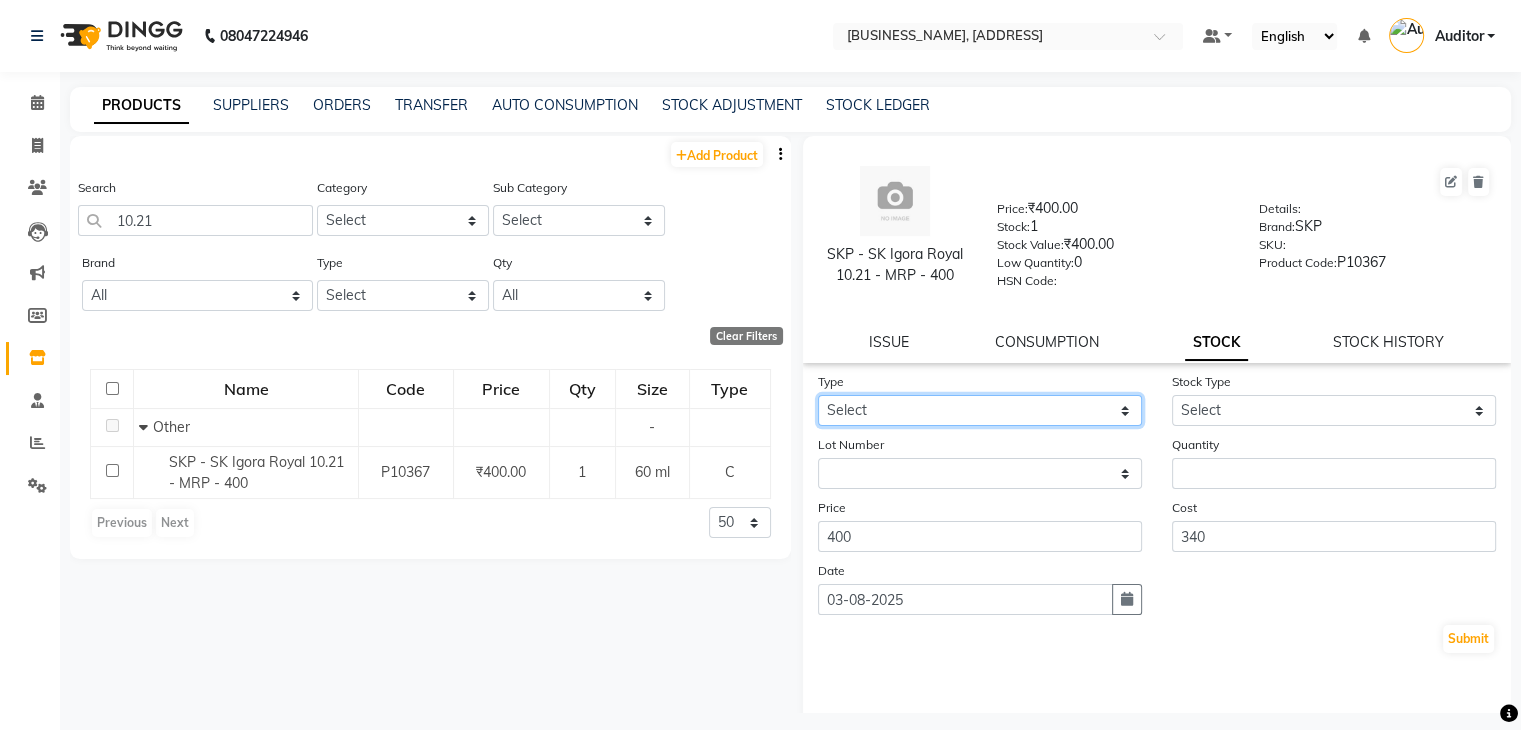 click on "Select In Out" 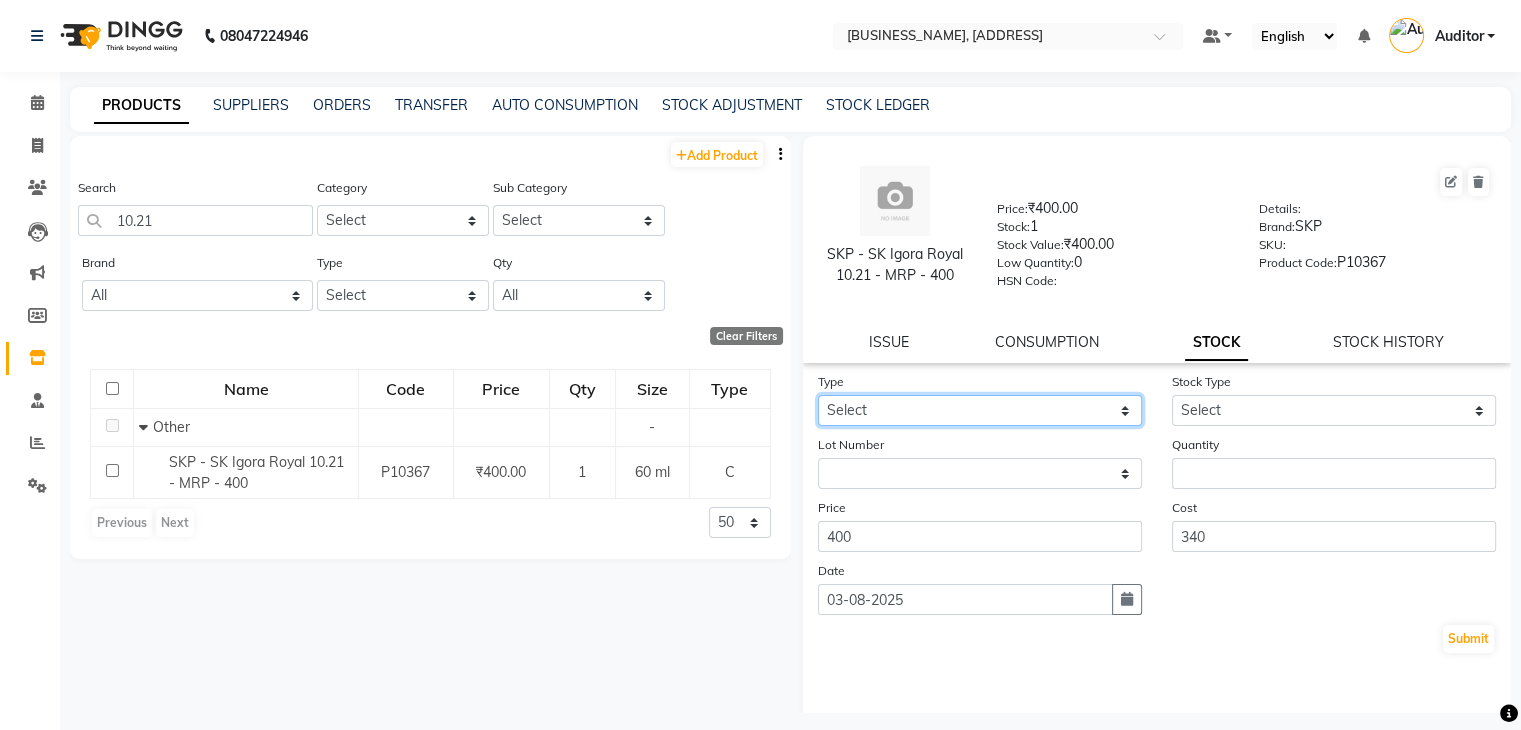 select on "out" 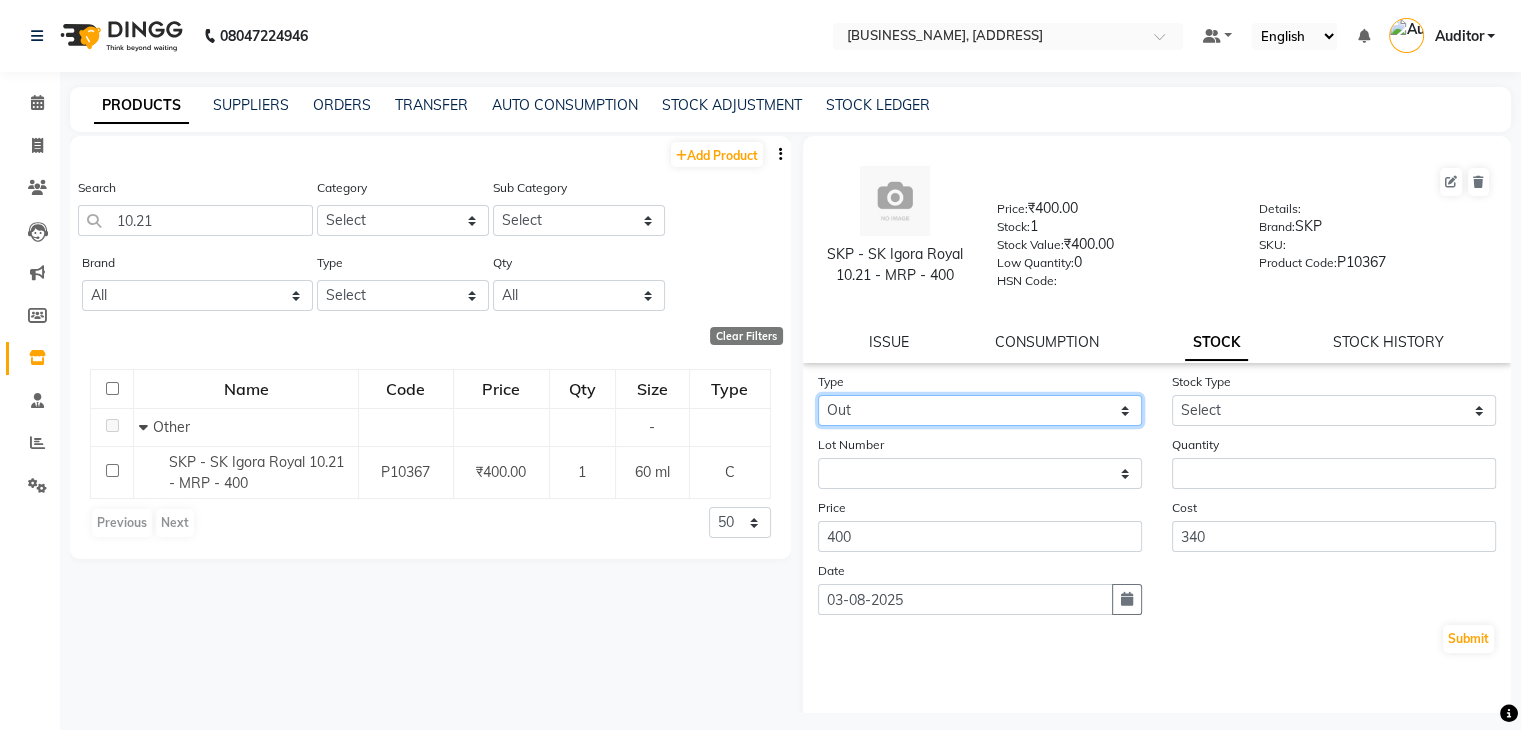 click on "Select In Out" 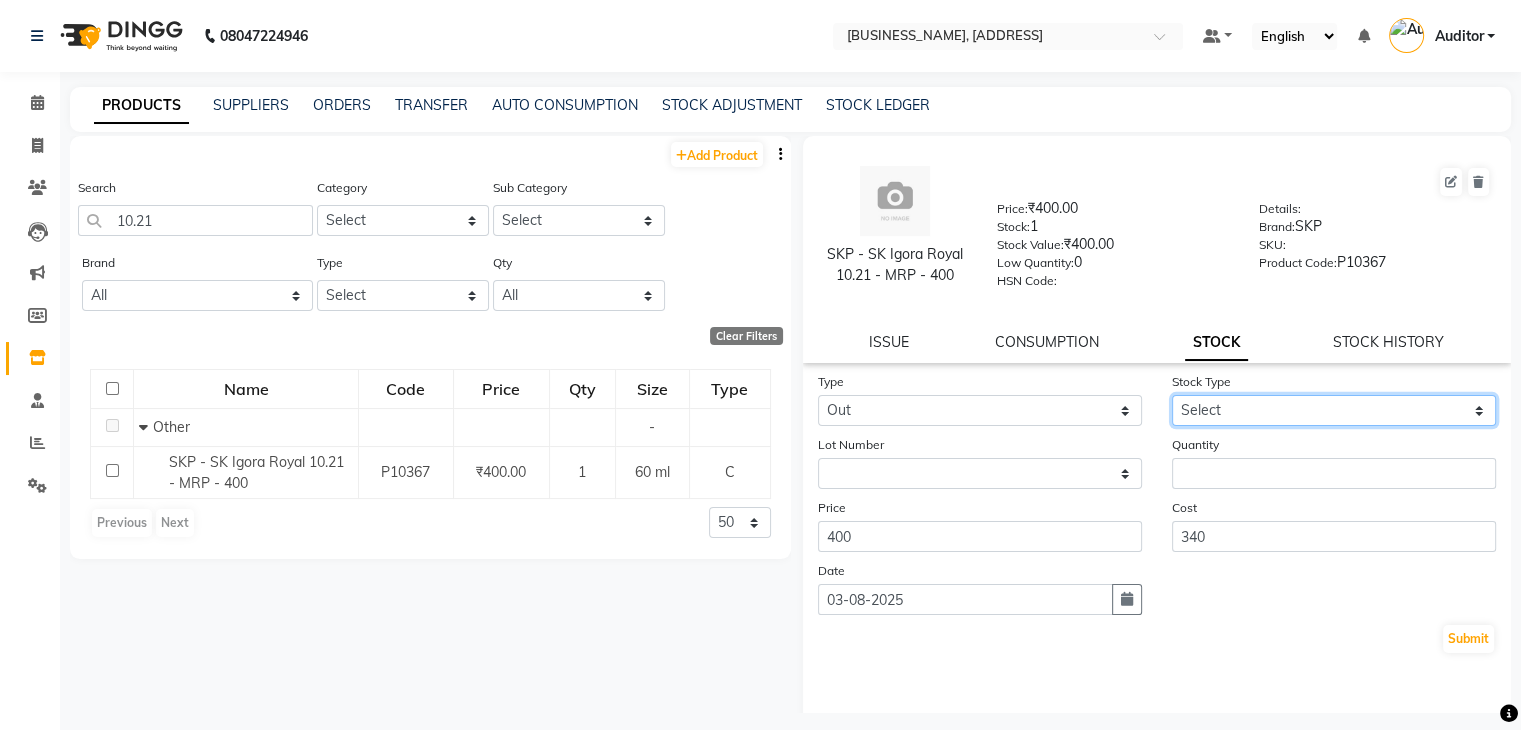drag, startPoint x: 1228, startPoint y: 416, endPoint x: 1225, endPoint y: 475, distance: 59.07622 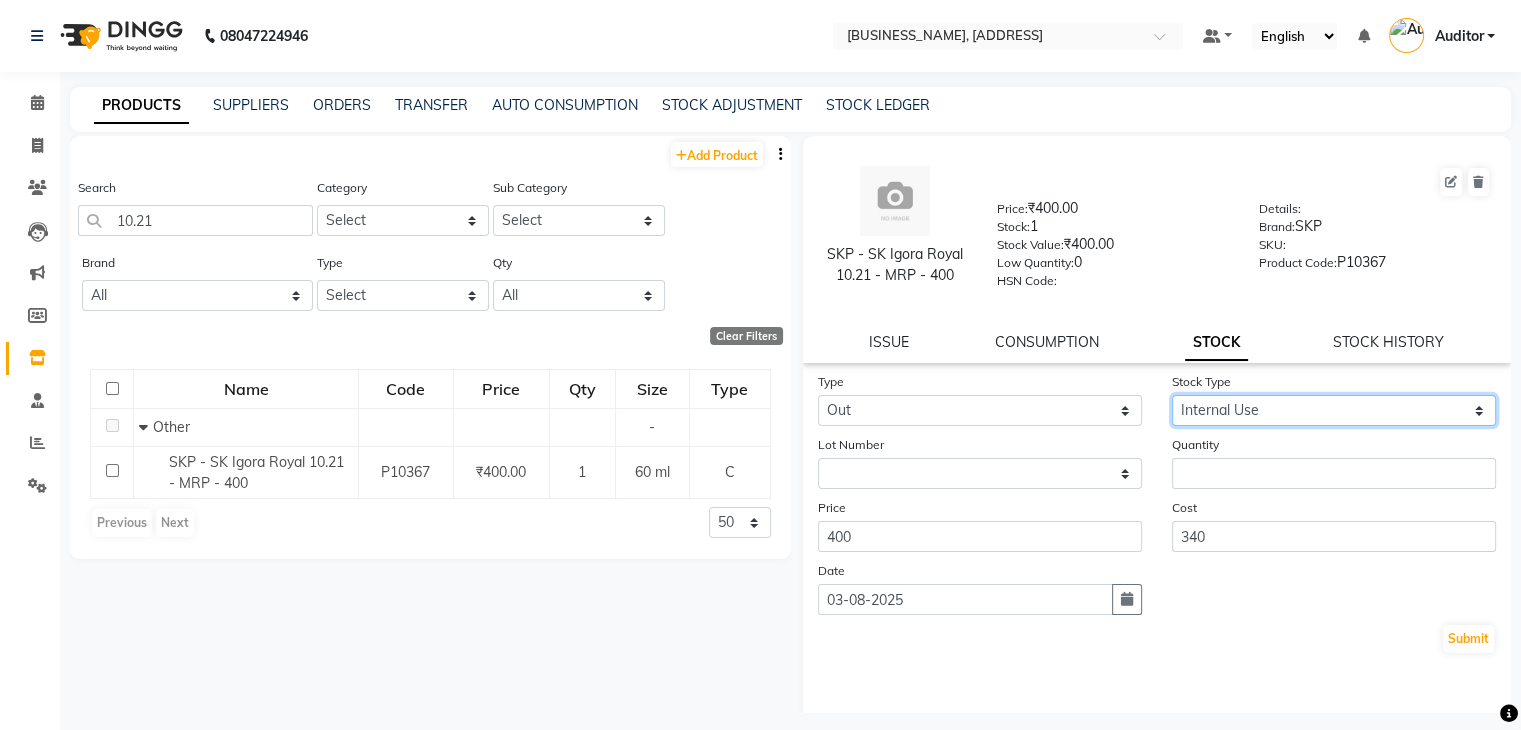 click on "Select Internal Use Damaged Expired Adjustment Return Other" 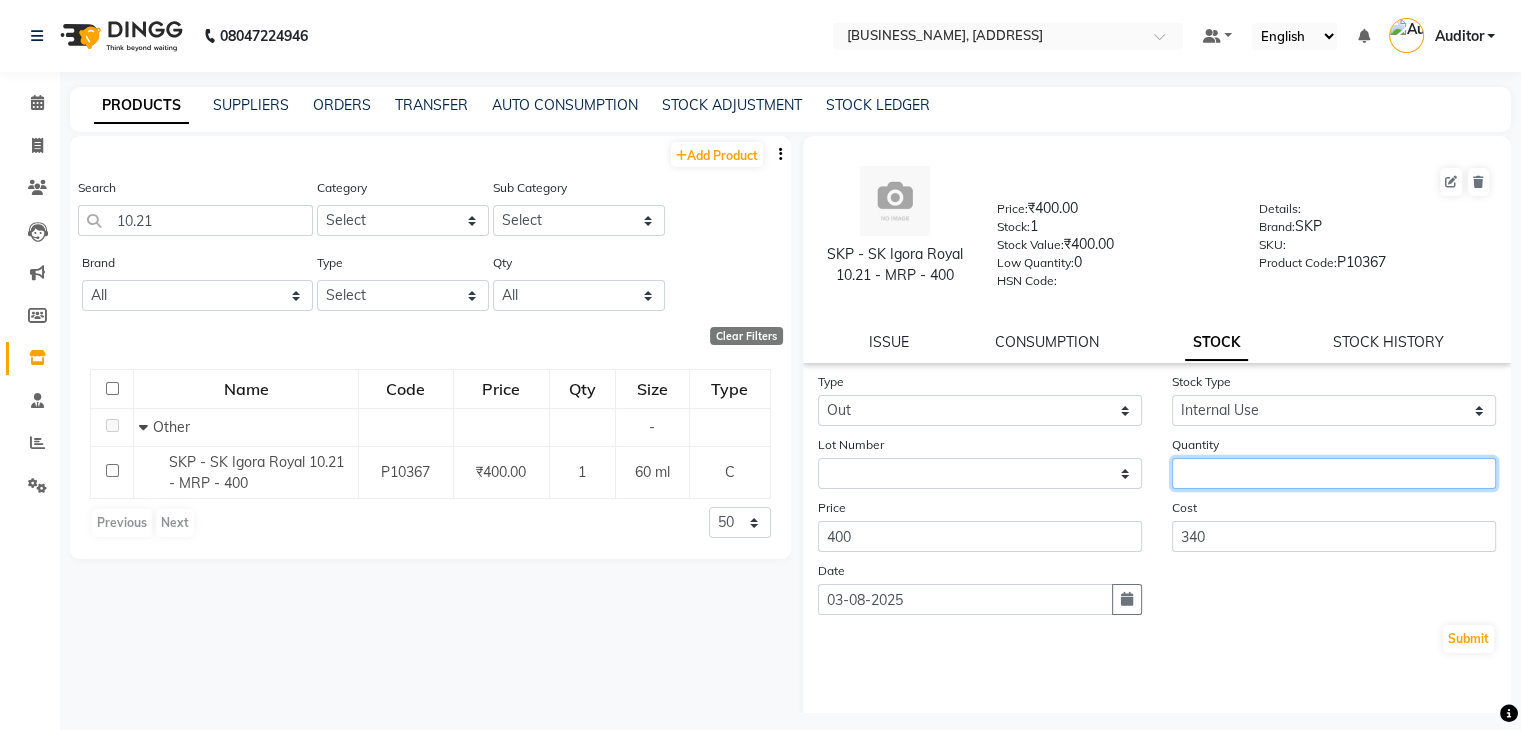 click 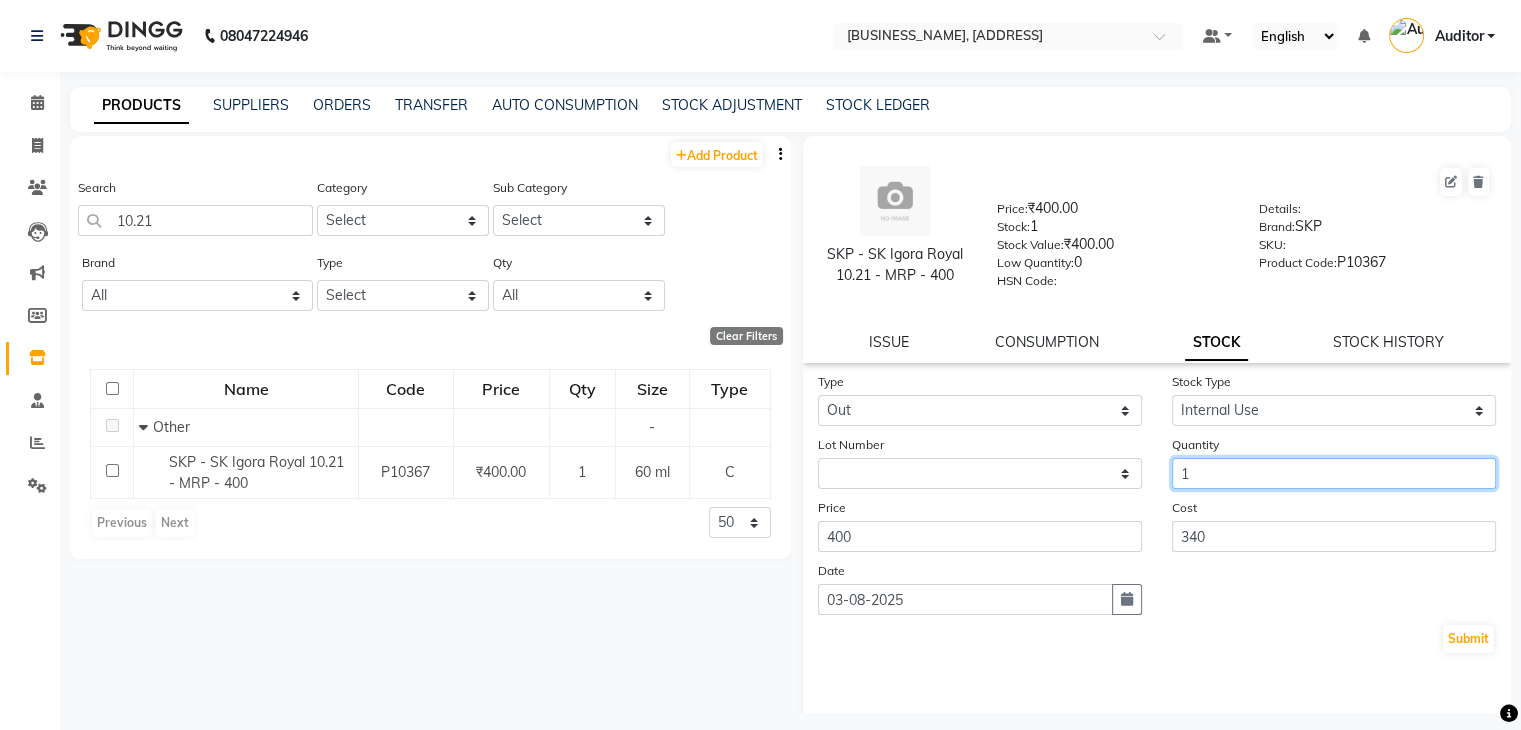 type on "1" 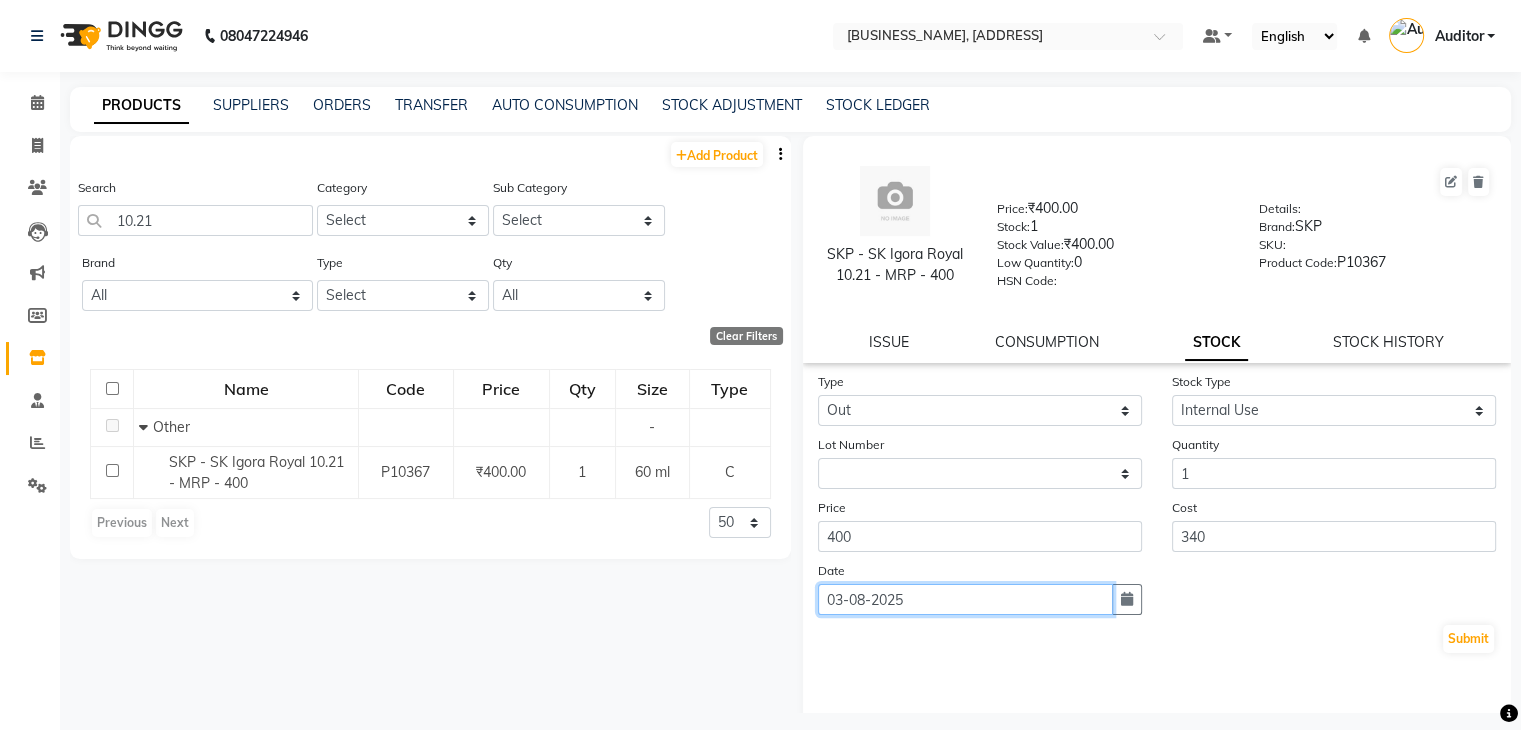 click on "03-08-2025" 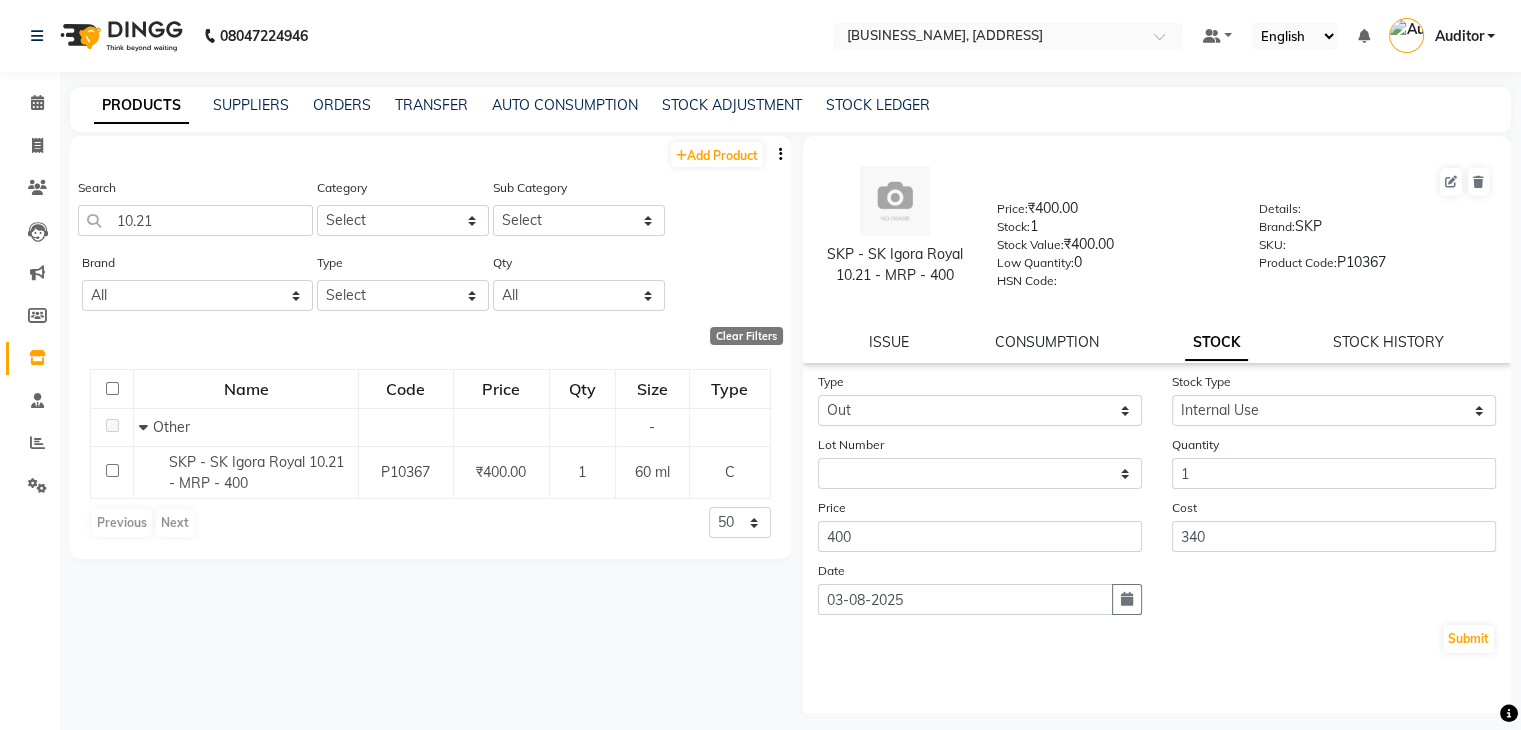 select on "8" 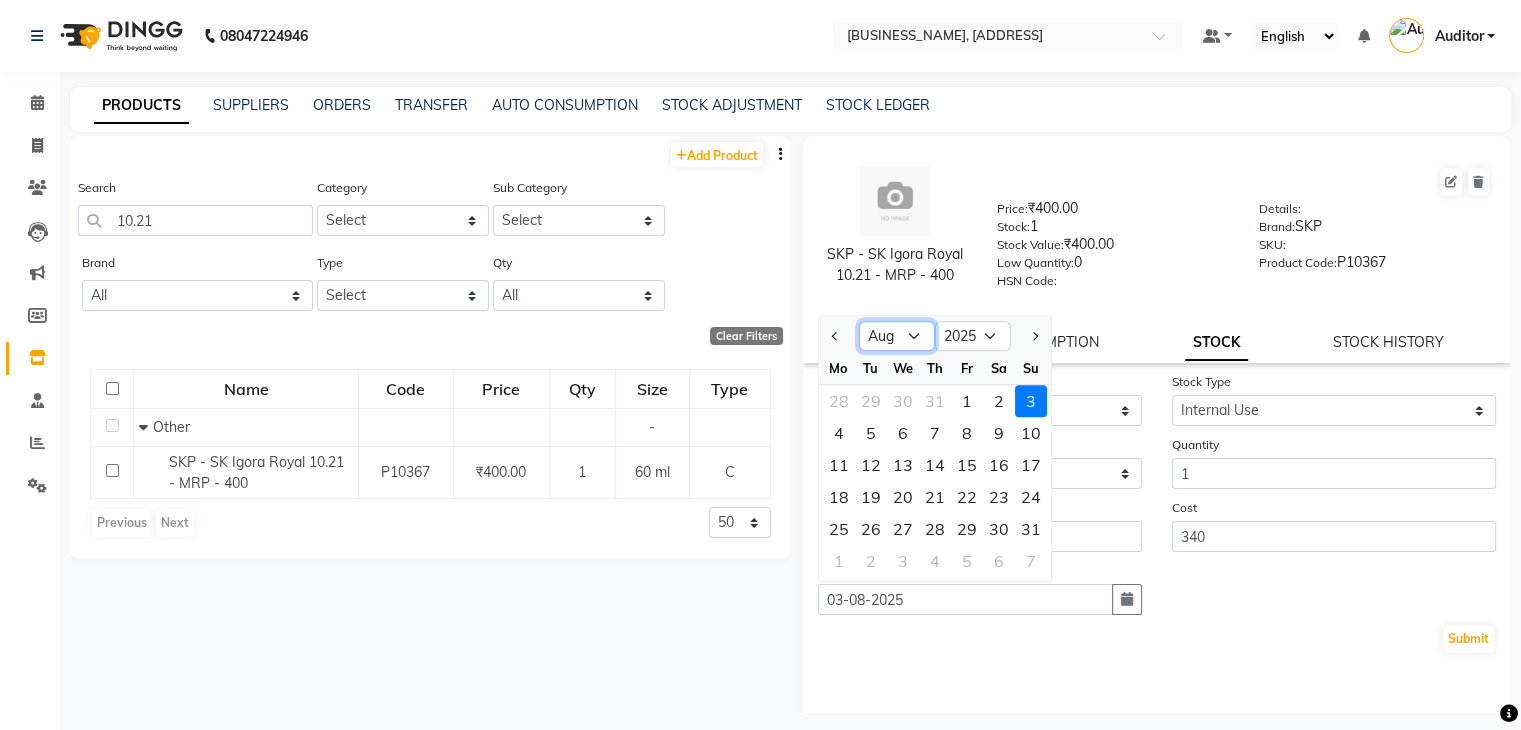 click on "Jan Feb Mar Apr May Jun Jul Aug Sep Oct Nov Dec" 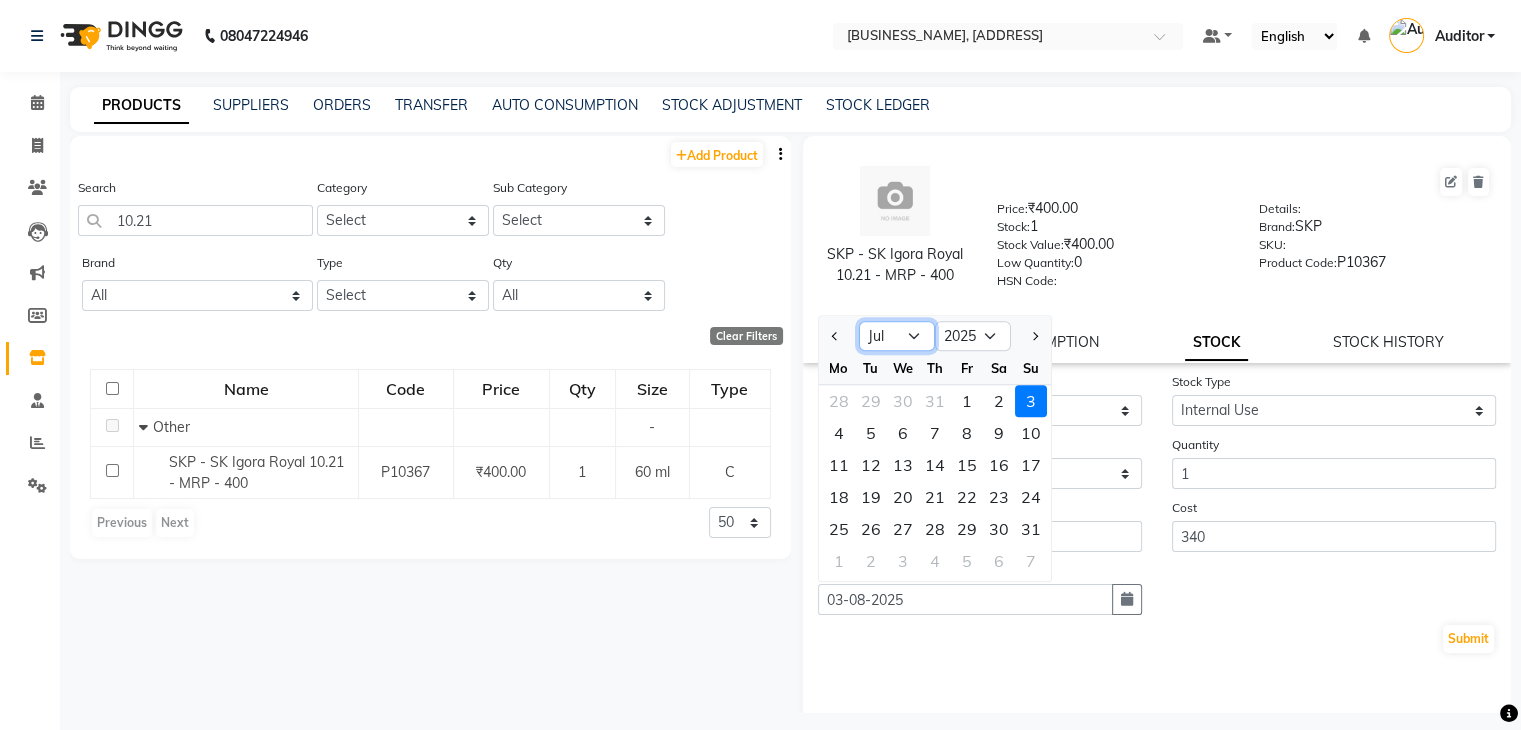 click on "Jan Feb Mar Apr May Jun Jul Aug Sep Oct Nov Dec" 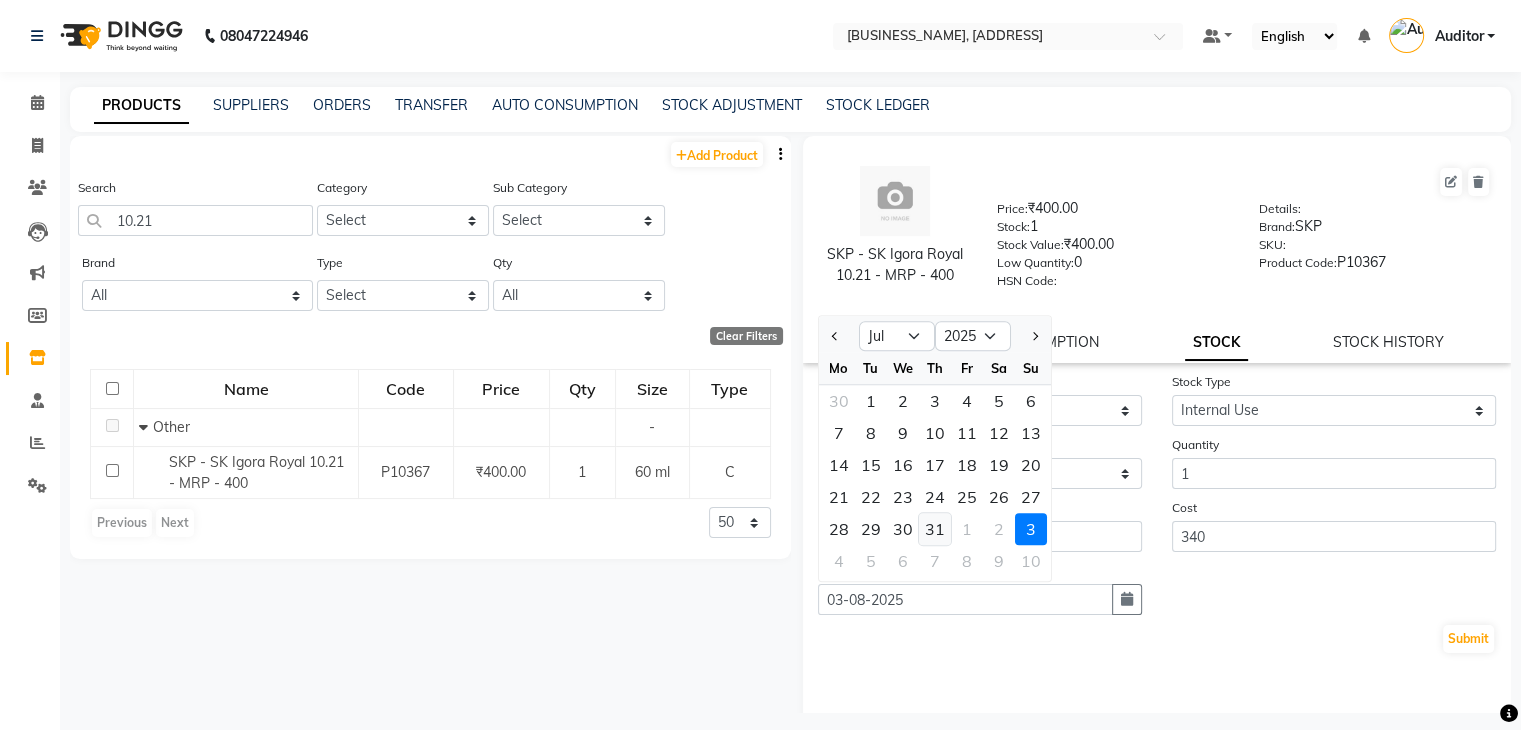 click on "31" 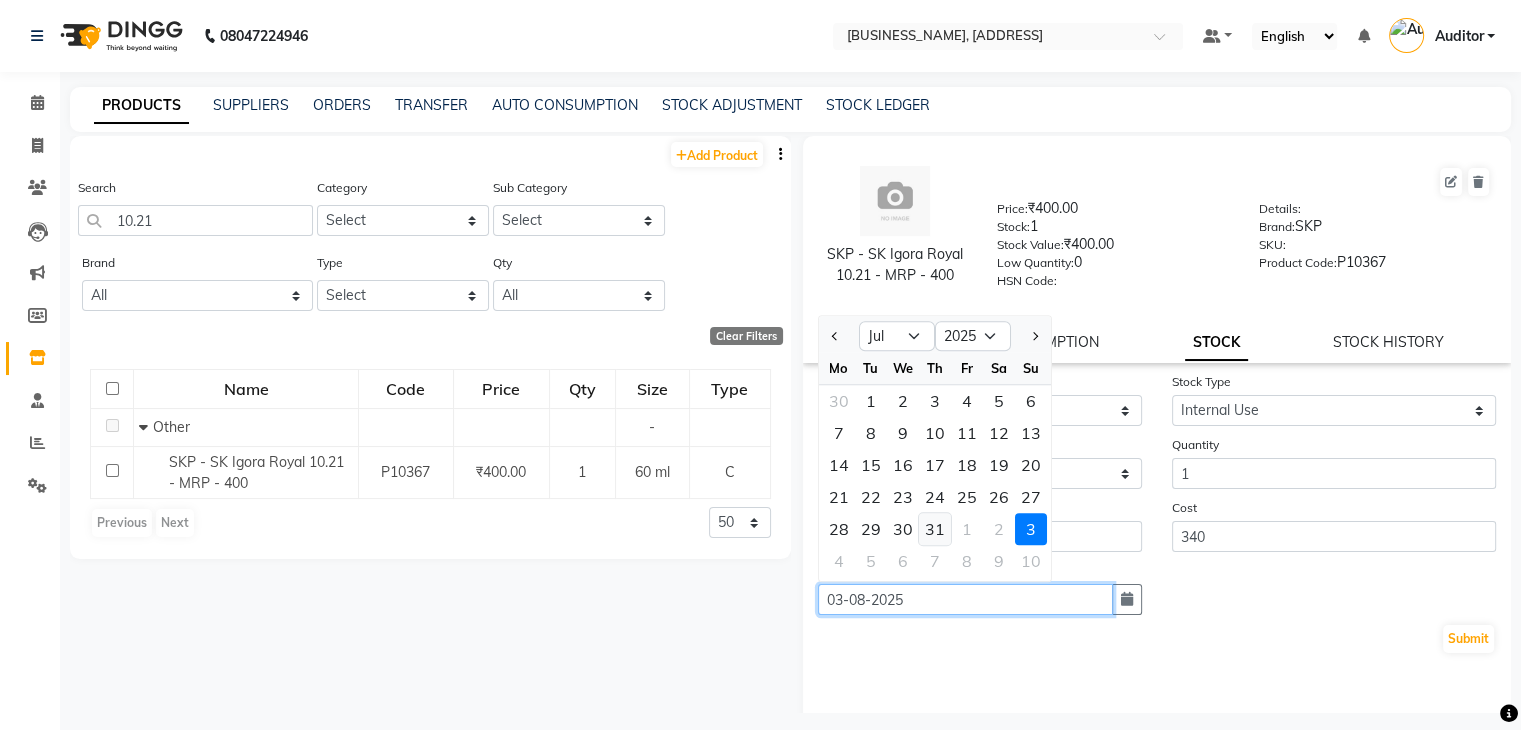 type on "31-07-2025" 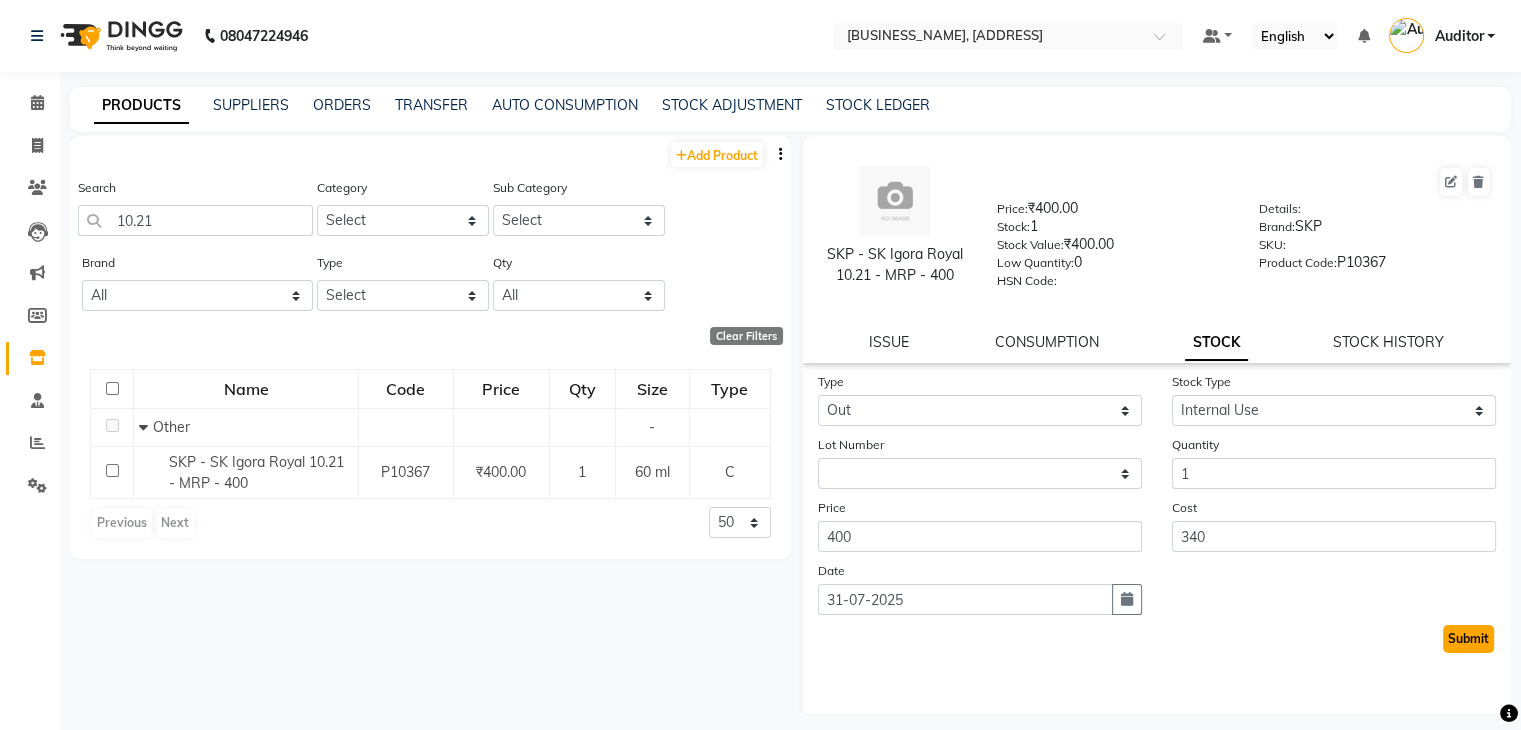 click on "Submit" 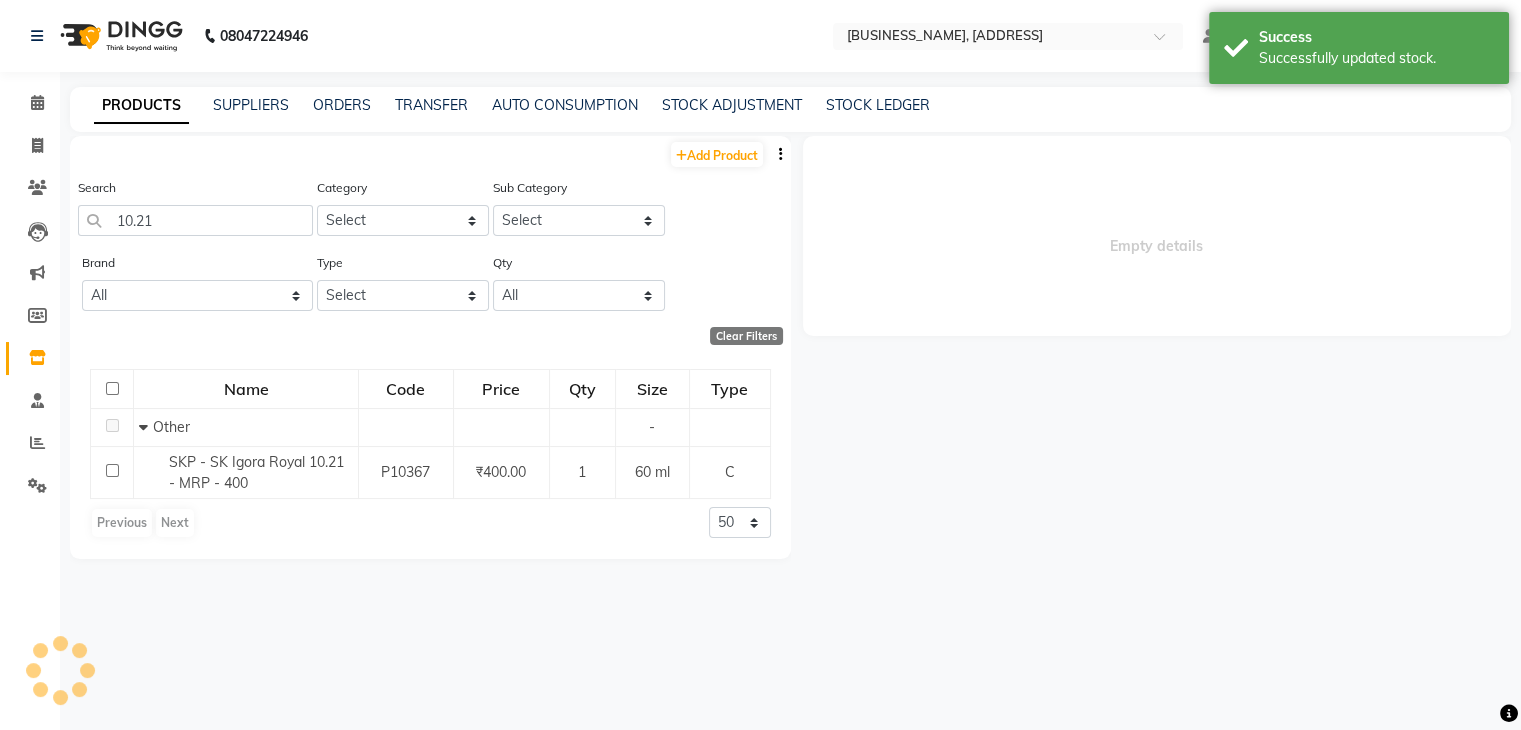 select 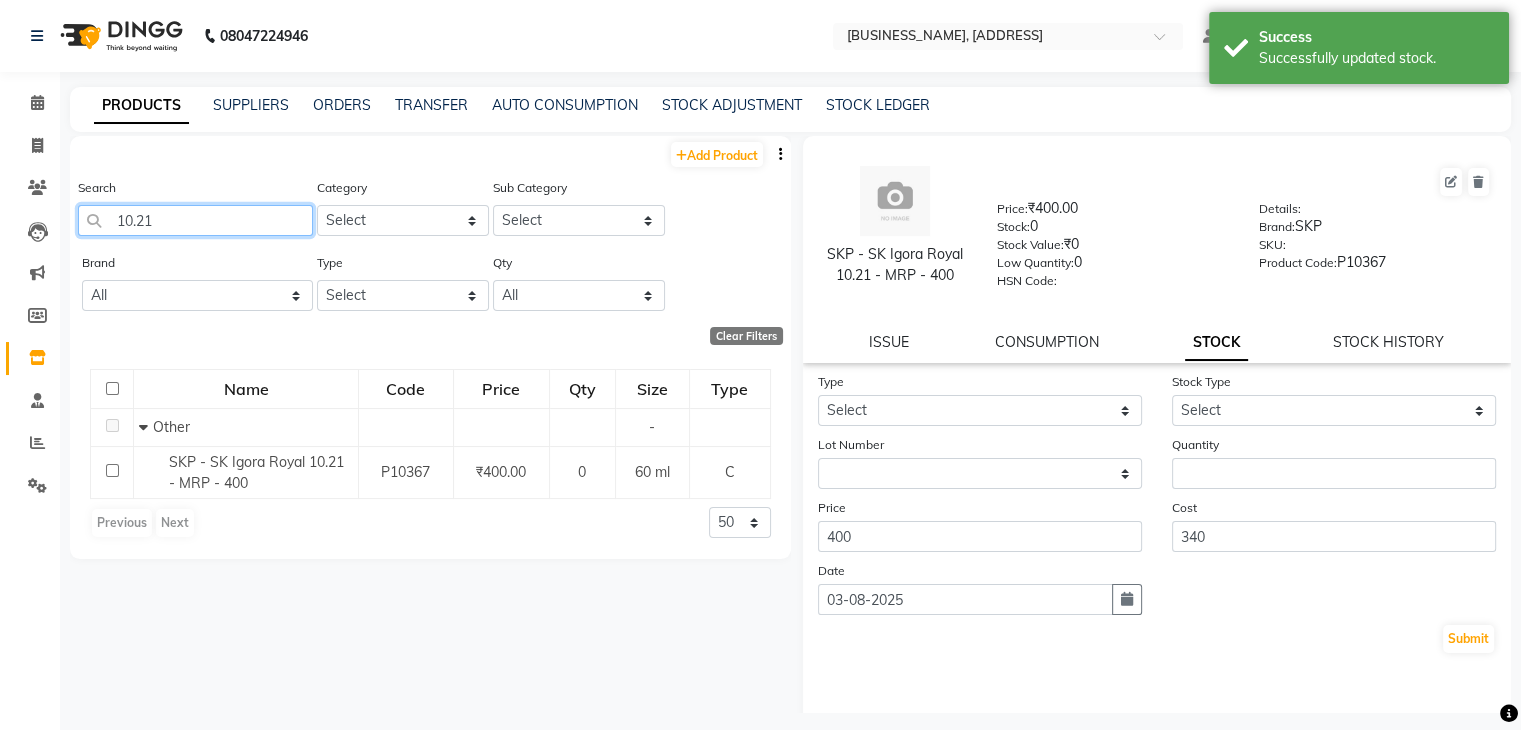click on "10.21" 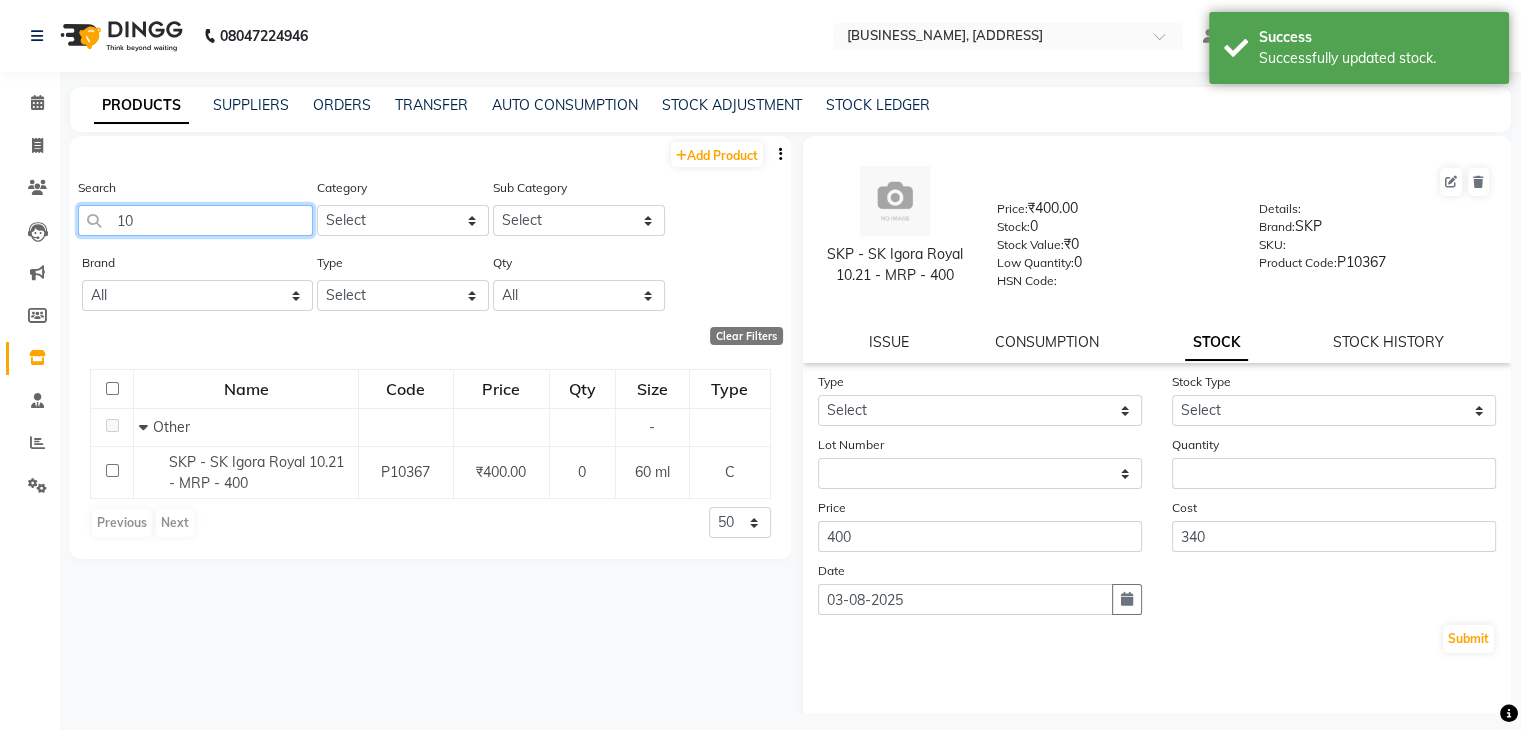 type on "1" 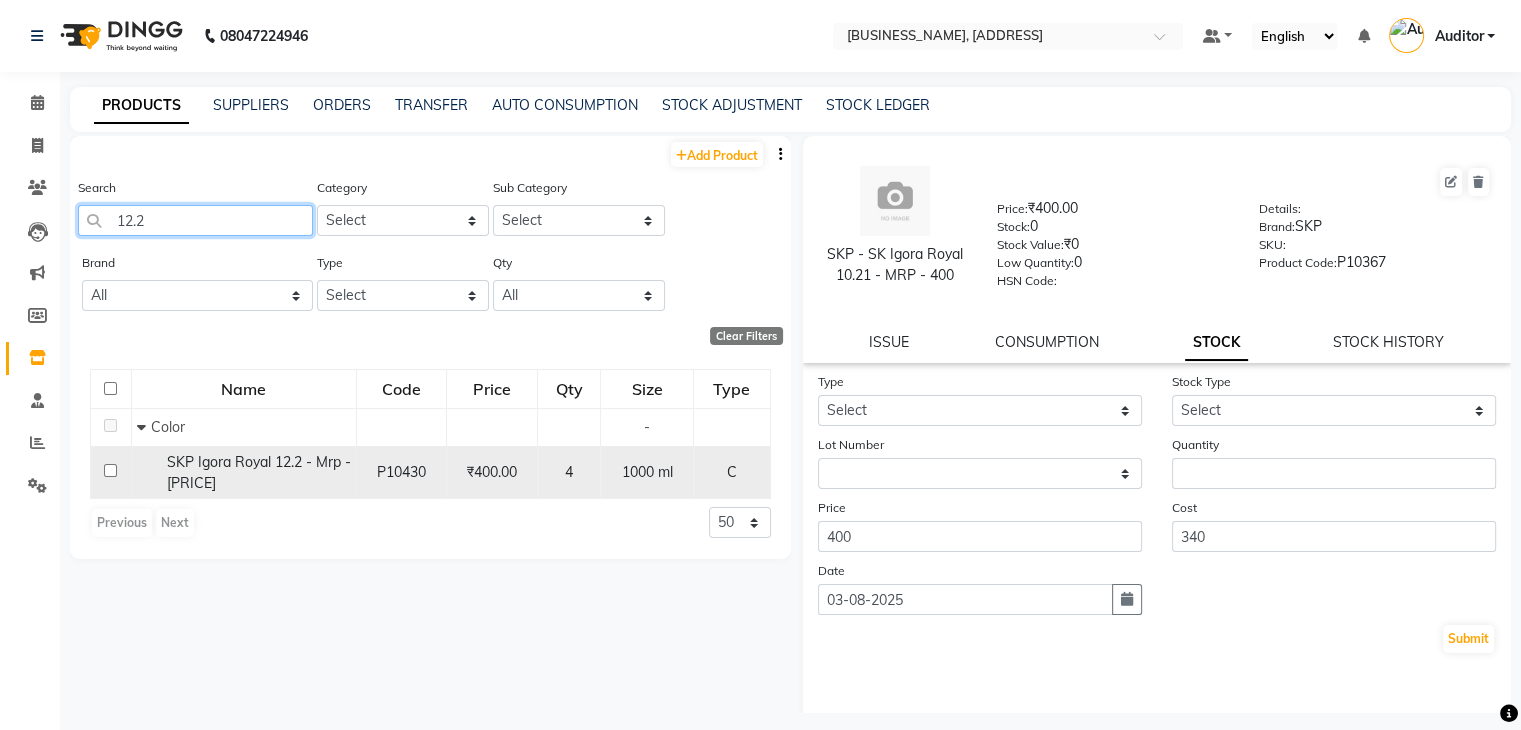type on "12.2" 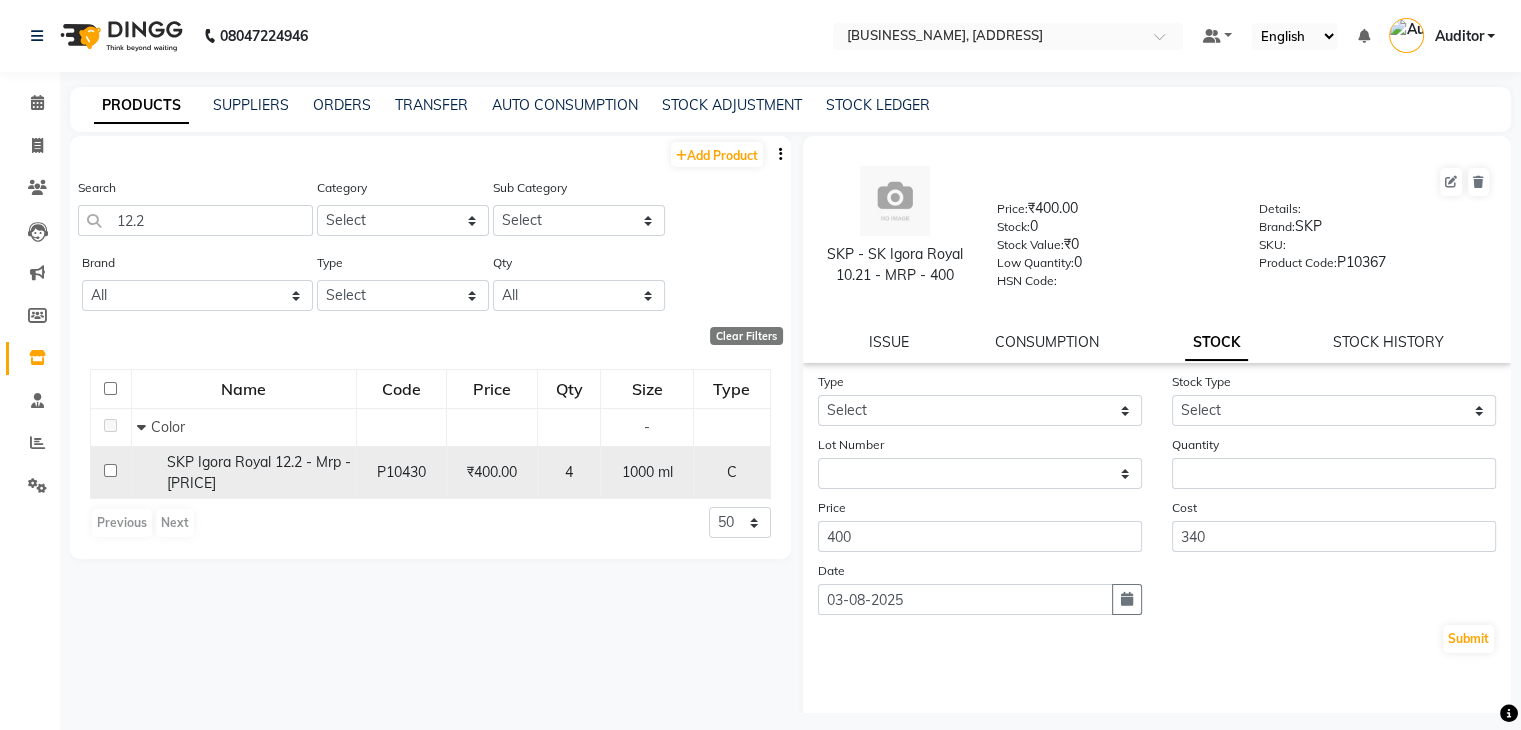 click on "SKP Igora Royal 12.2 - Mrp - [PRICE]" 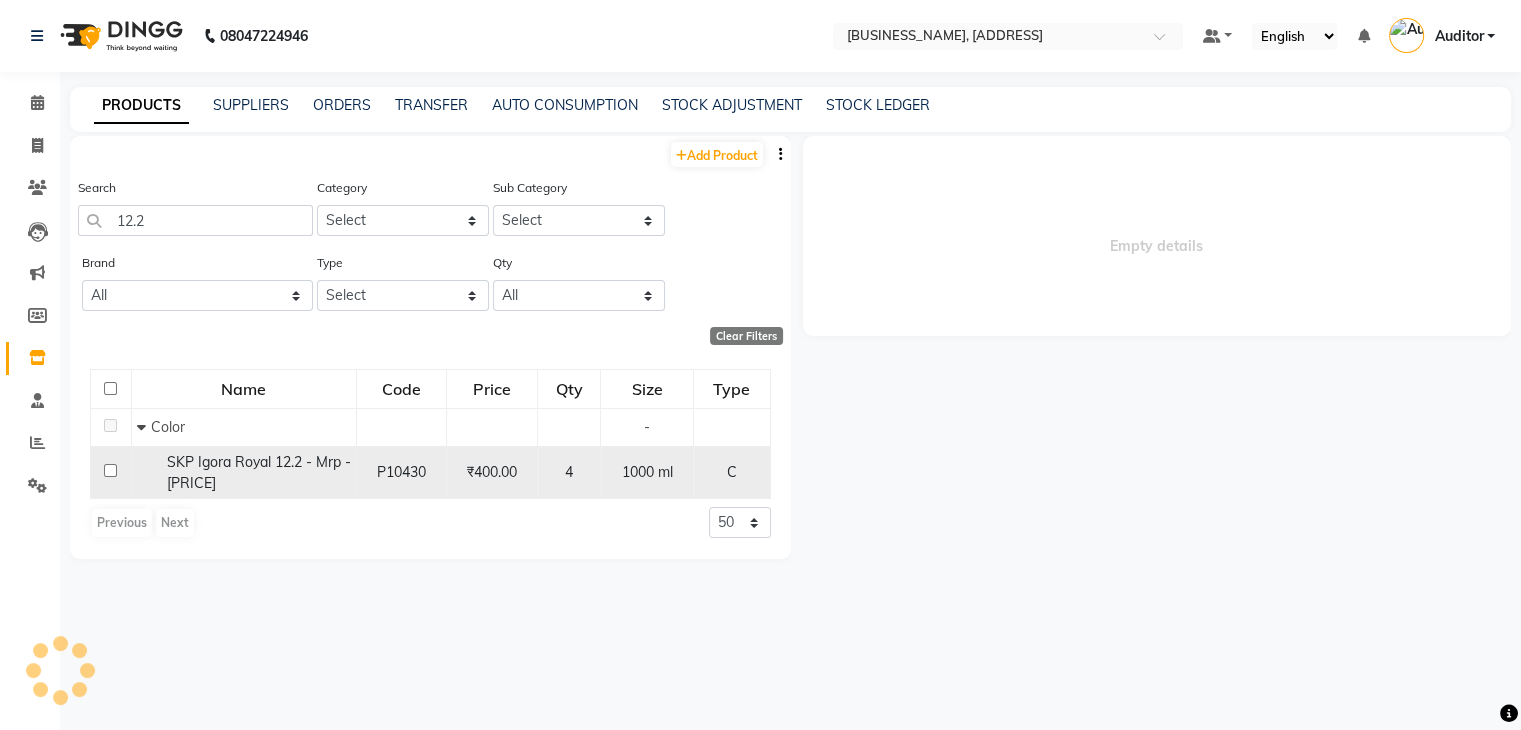 select 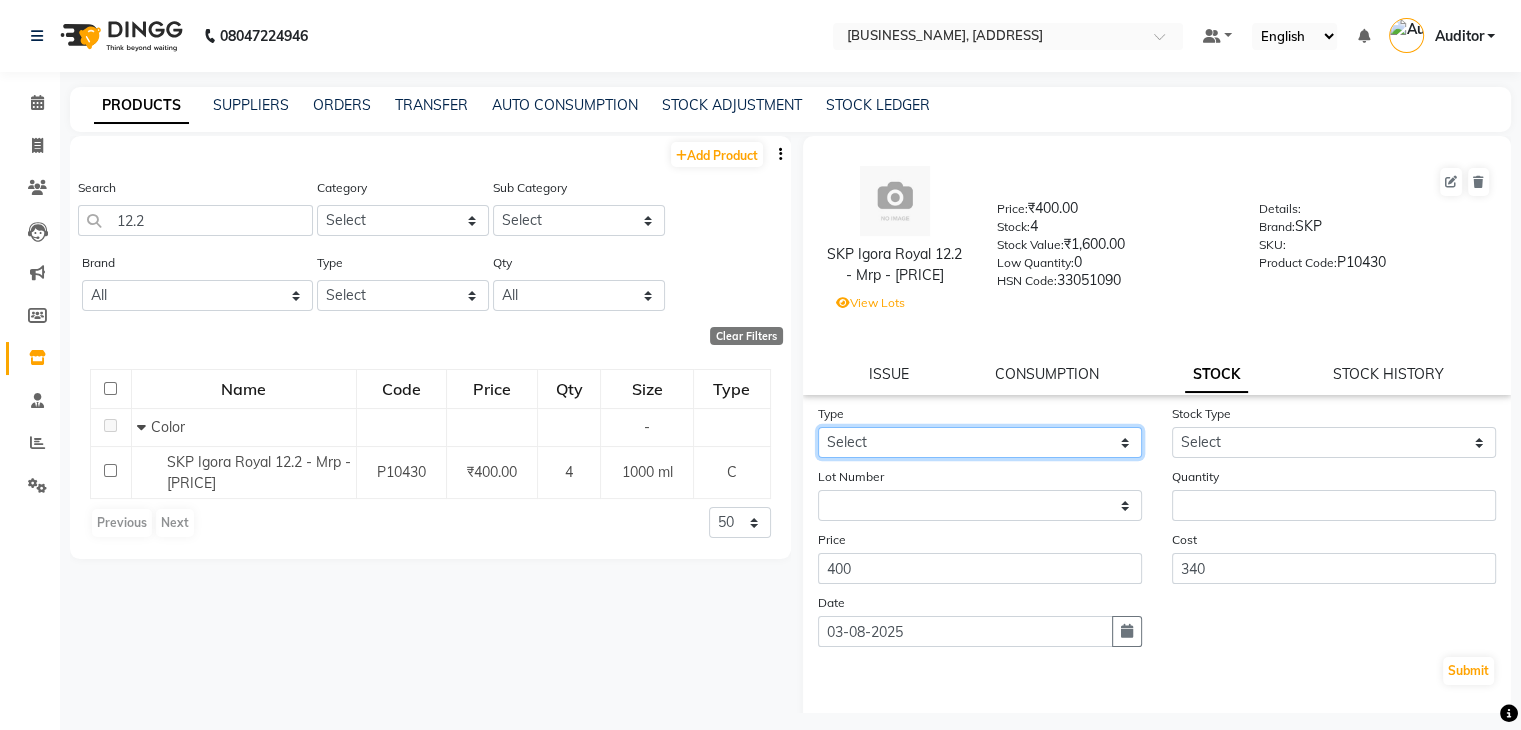 click on "Select In Out" 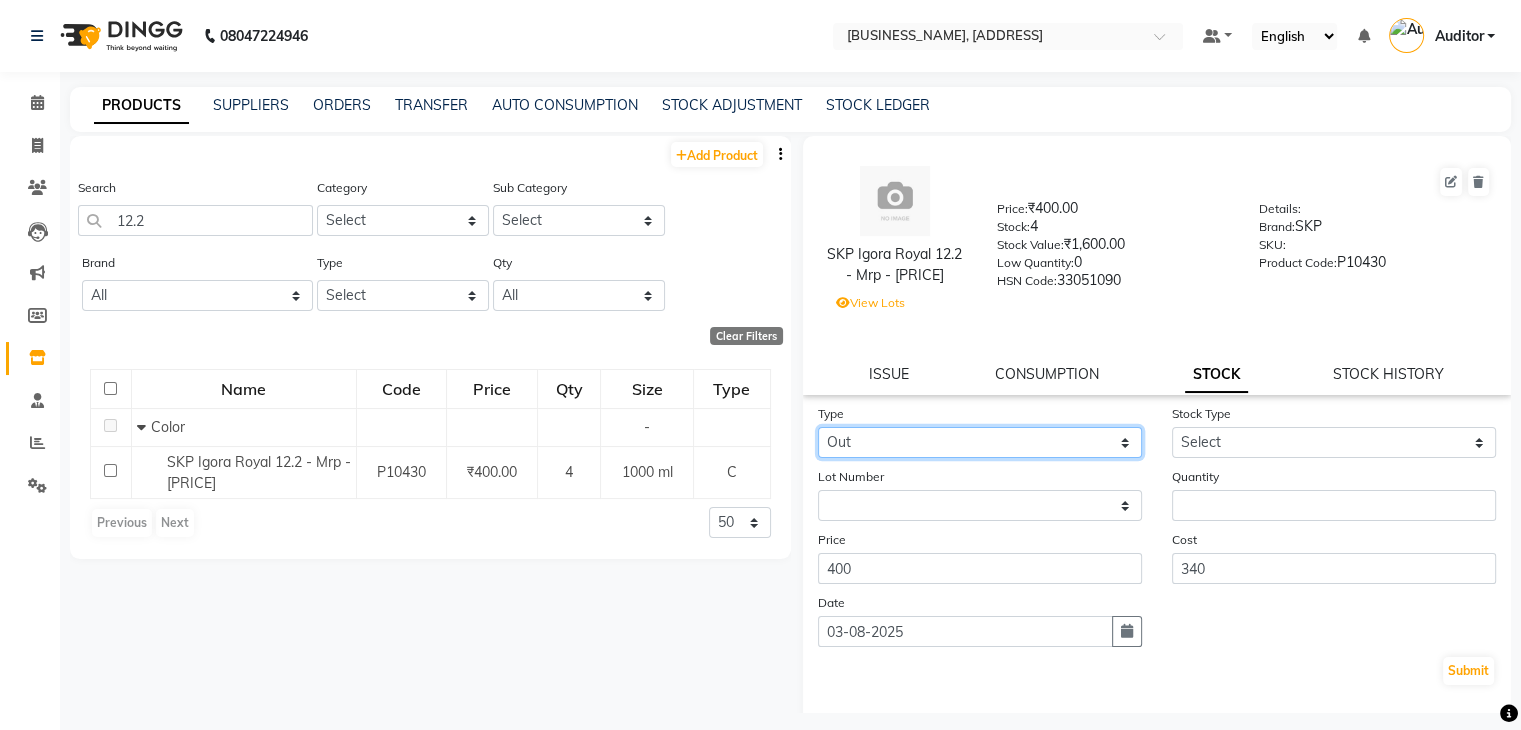click on "Select In Out" 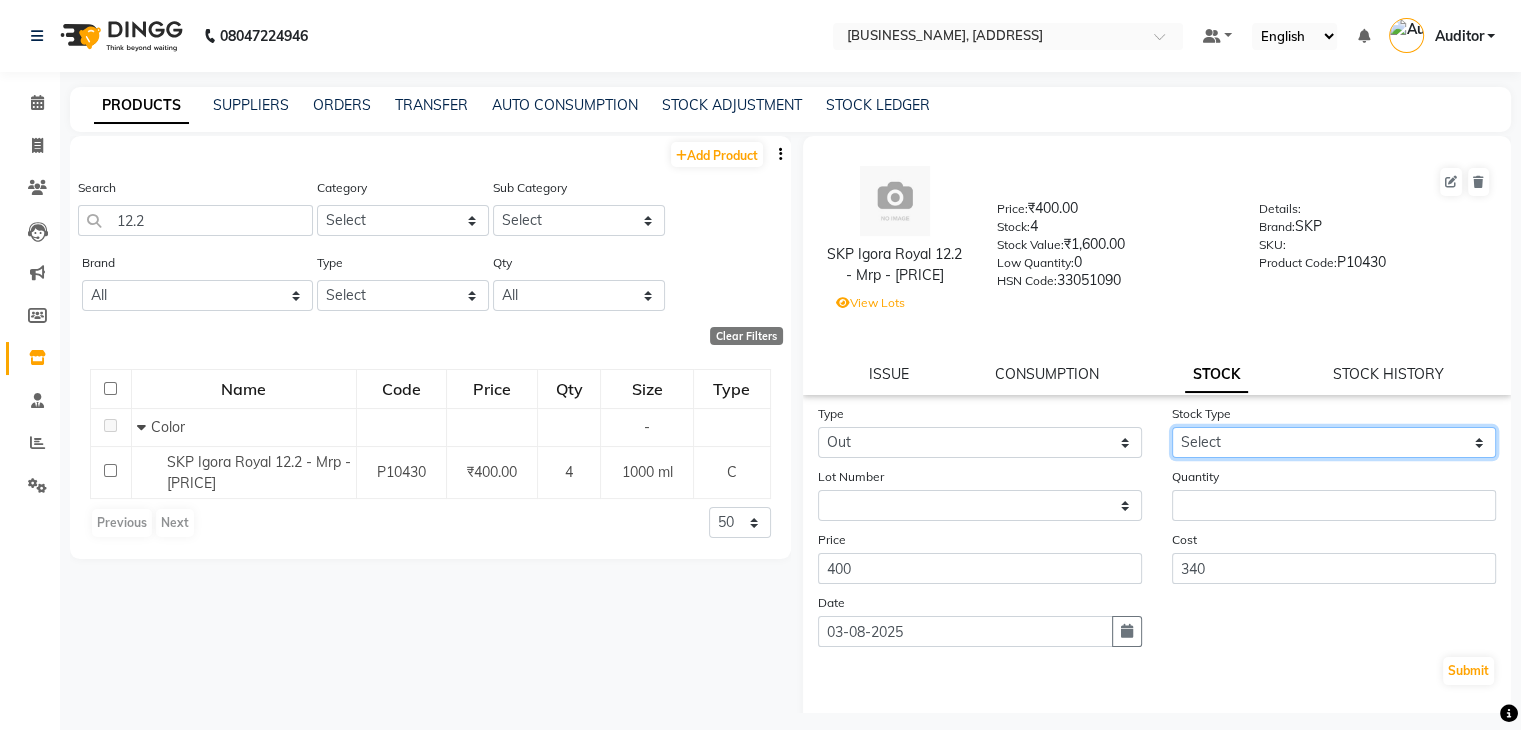 click on "Select Internal Use Damaged Expired Adjustment Return Other" 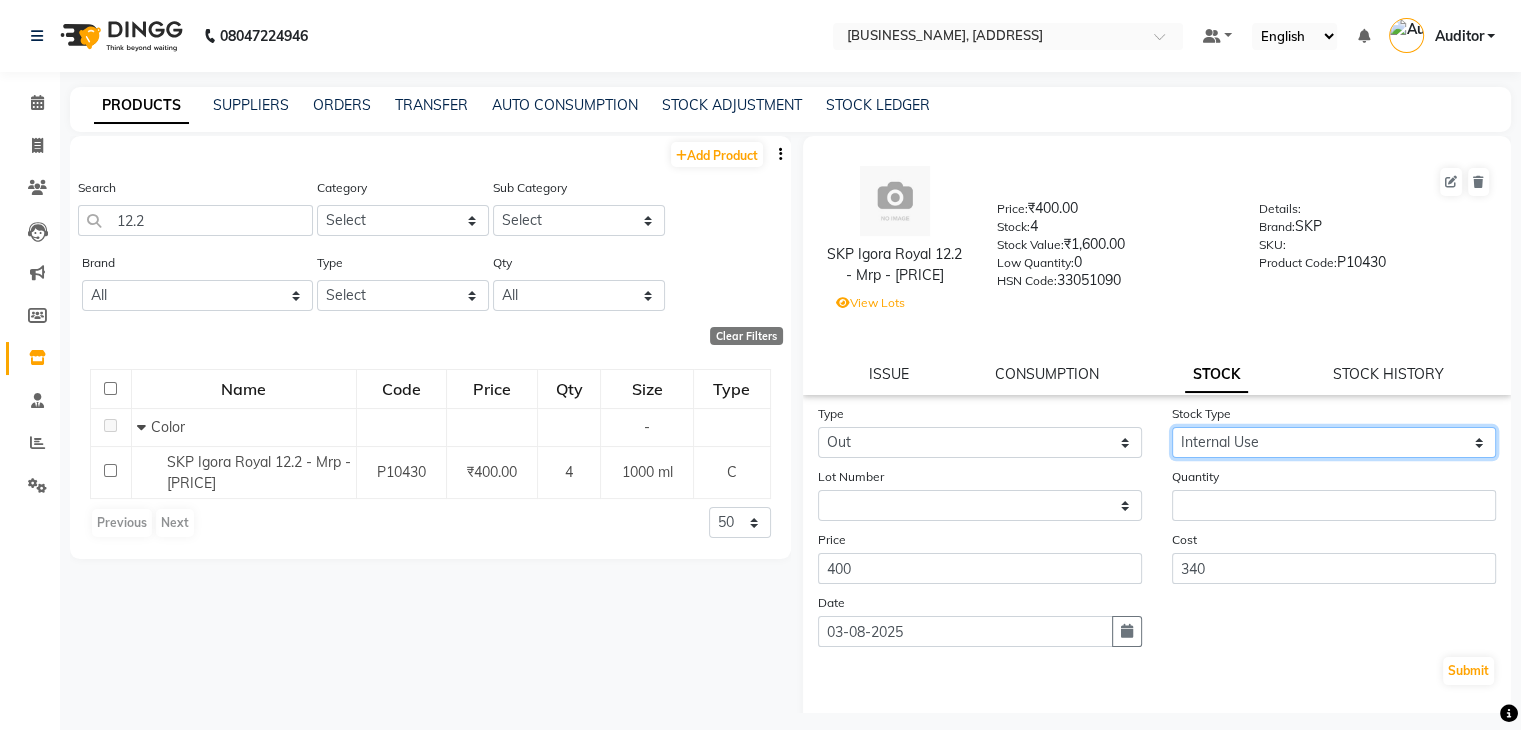click on "Select Internal Use Damaged Expired Adjustment Return Other" 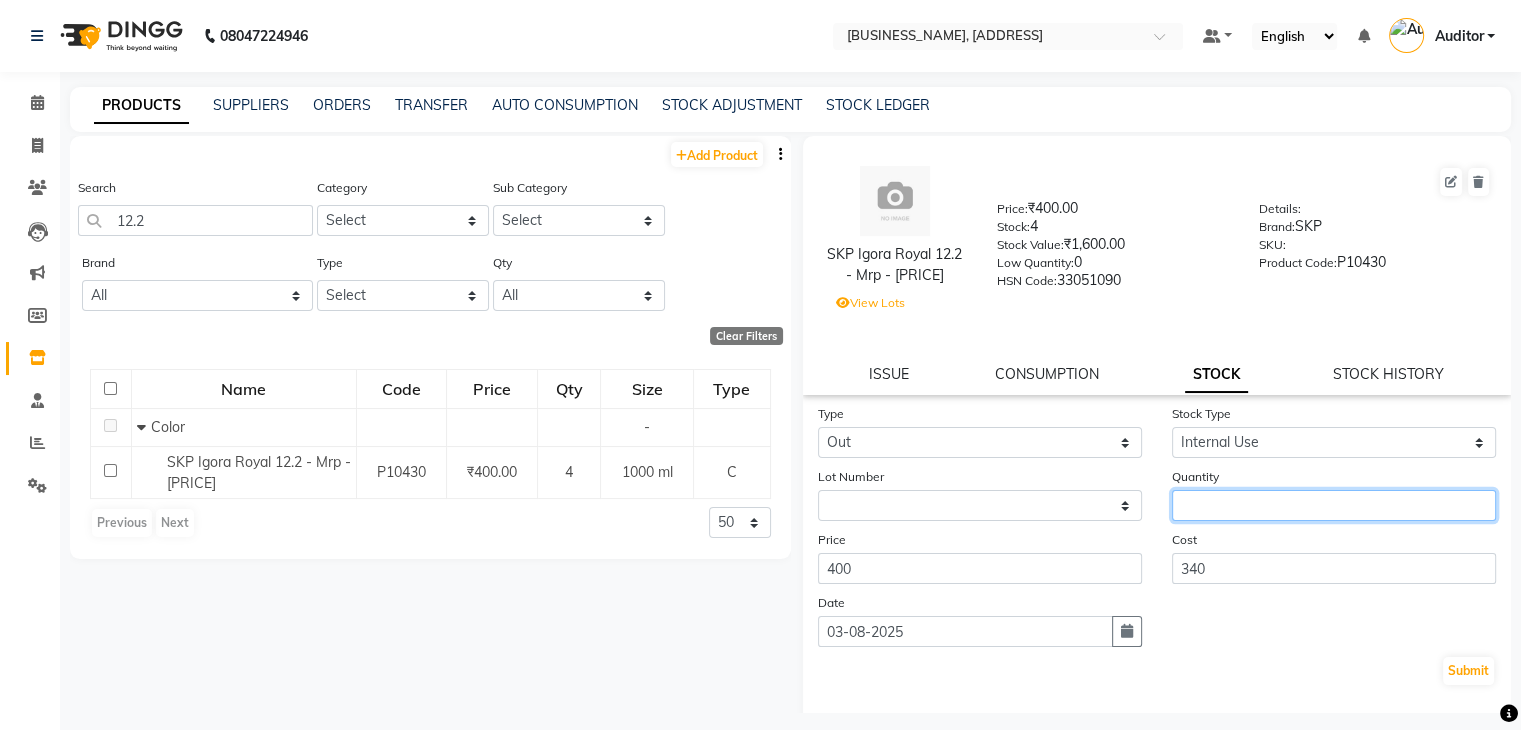 click 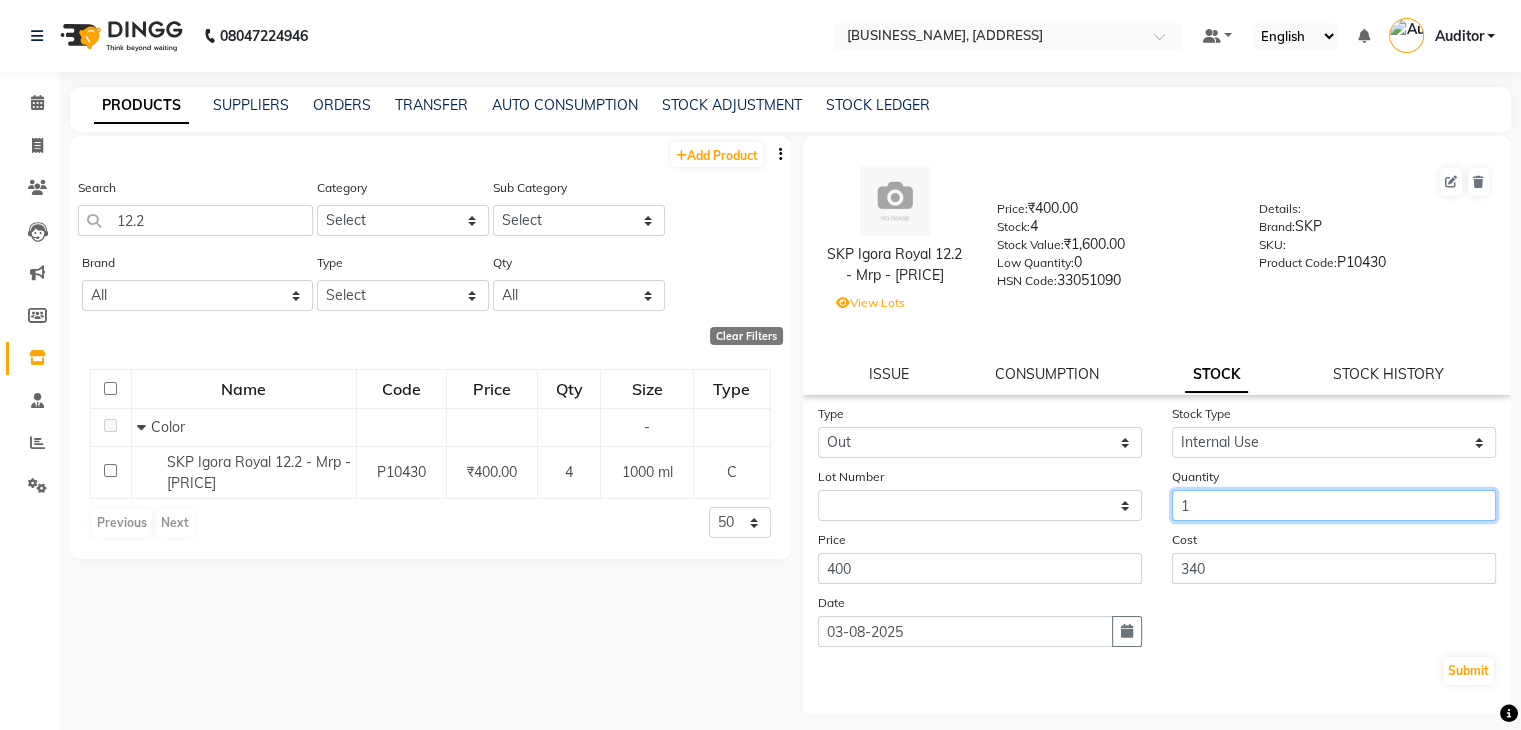 type on "1" 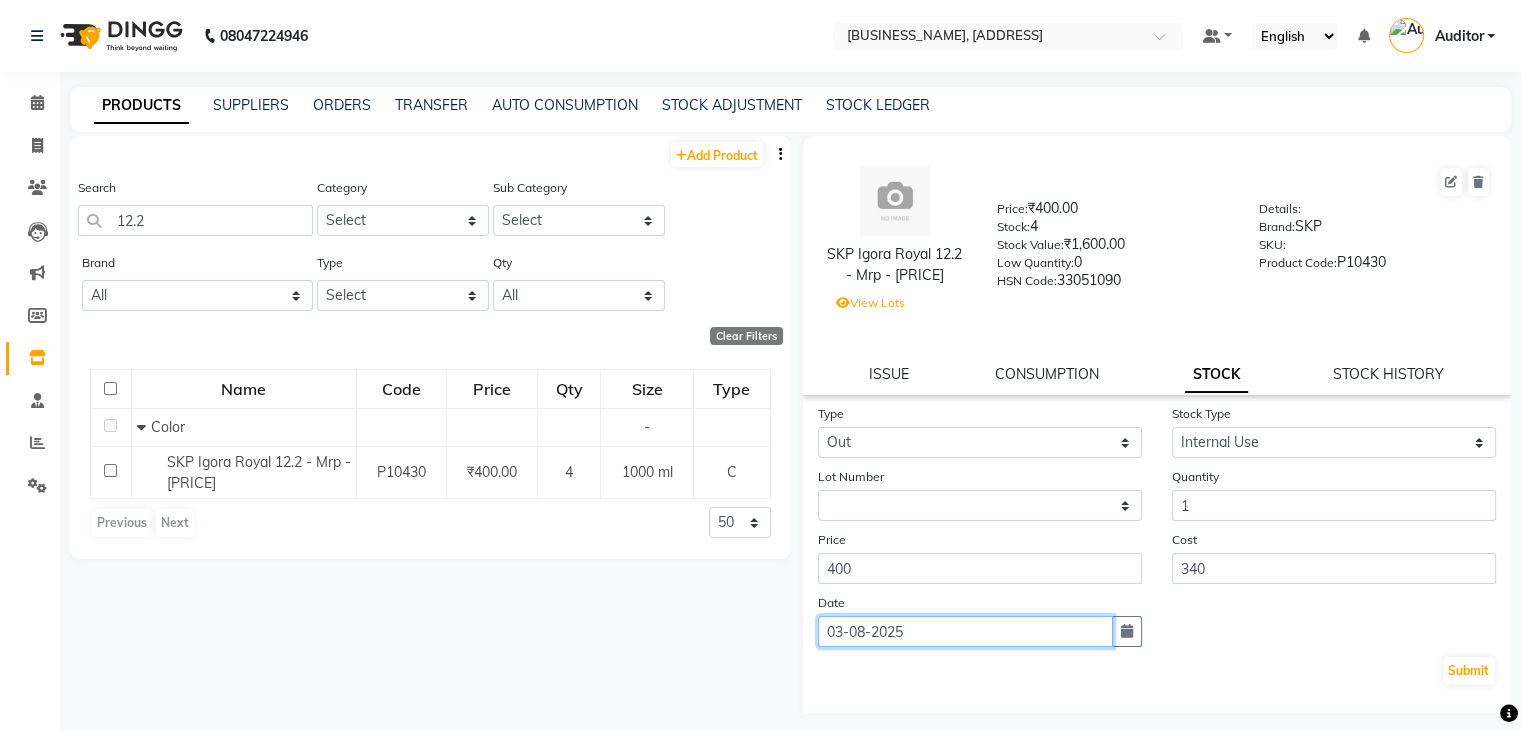 click on "03-08-2025" 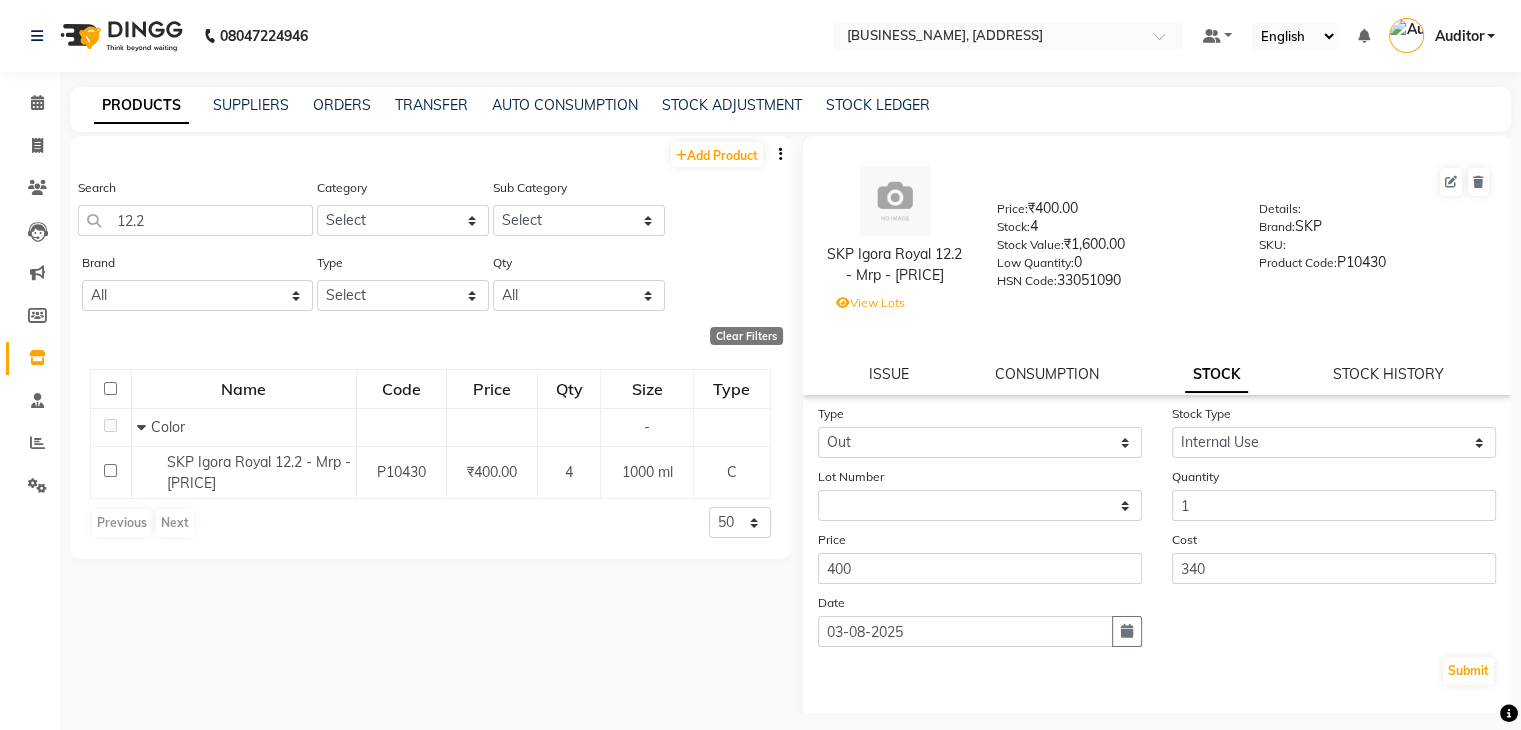 select on "8" 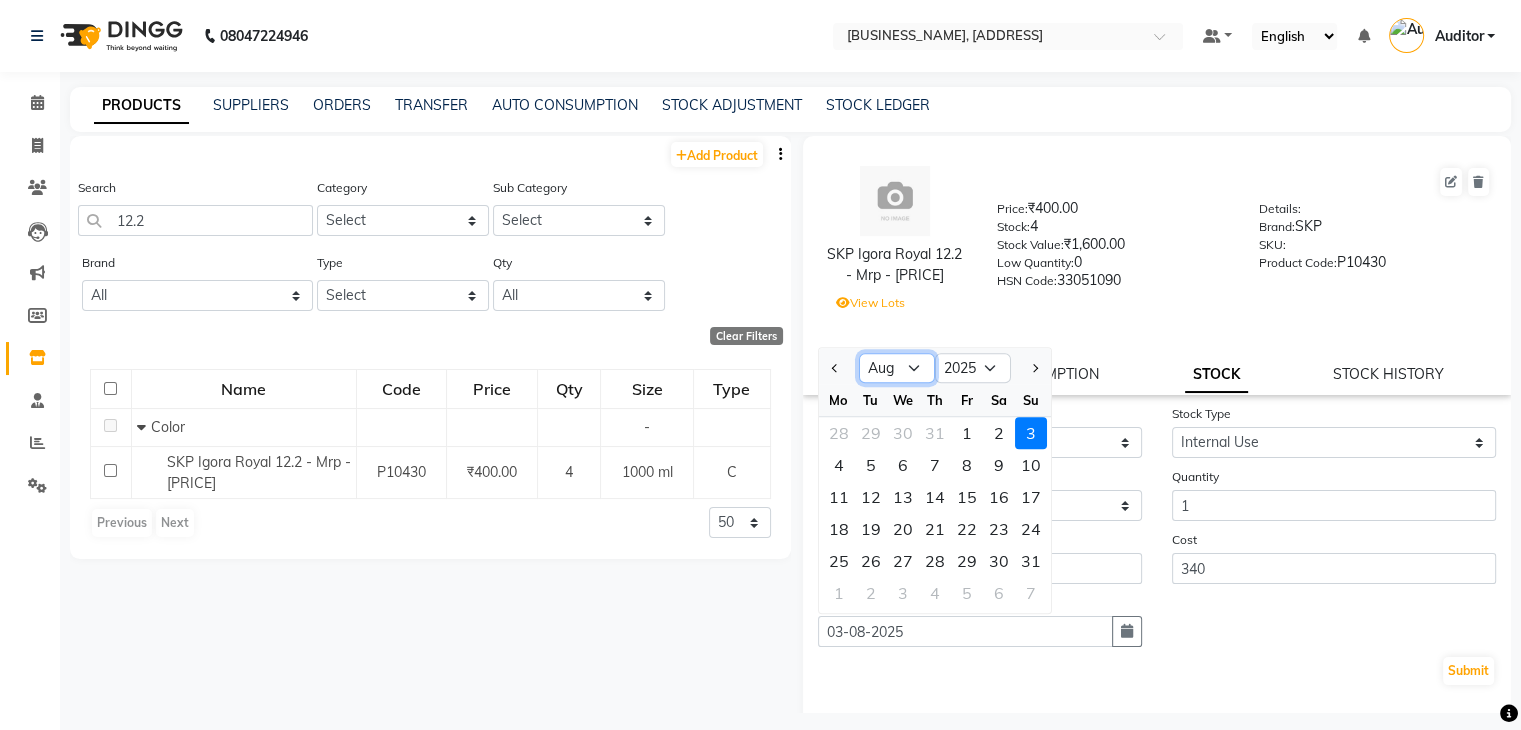 click on "Jan Feb Mar Apr May Jun Jul Aug Sep Oct Nov Dec" 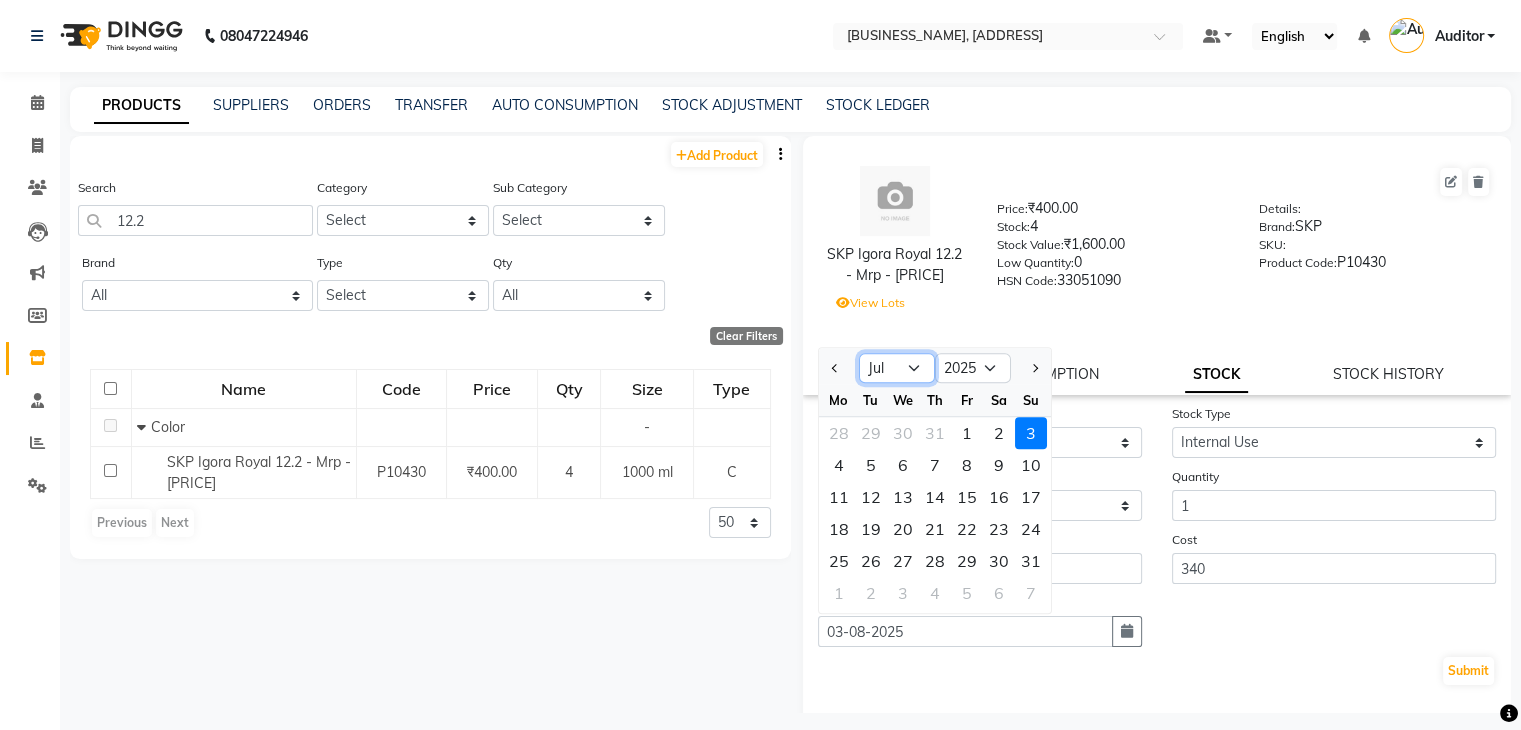 click on "Jan Feb Mar Apr May Jun Jul Aug Sep Oct Nov Dec" 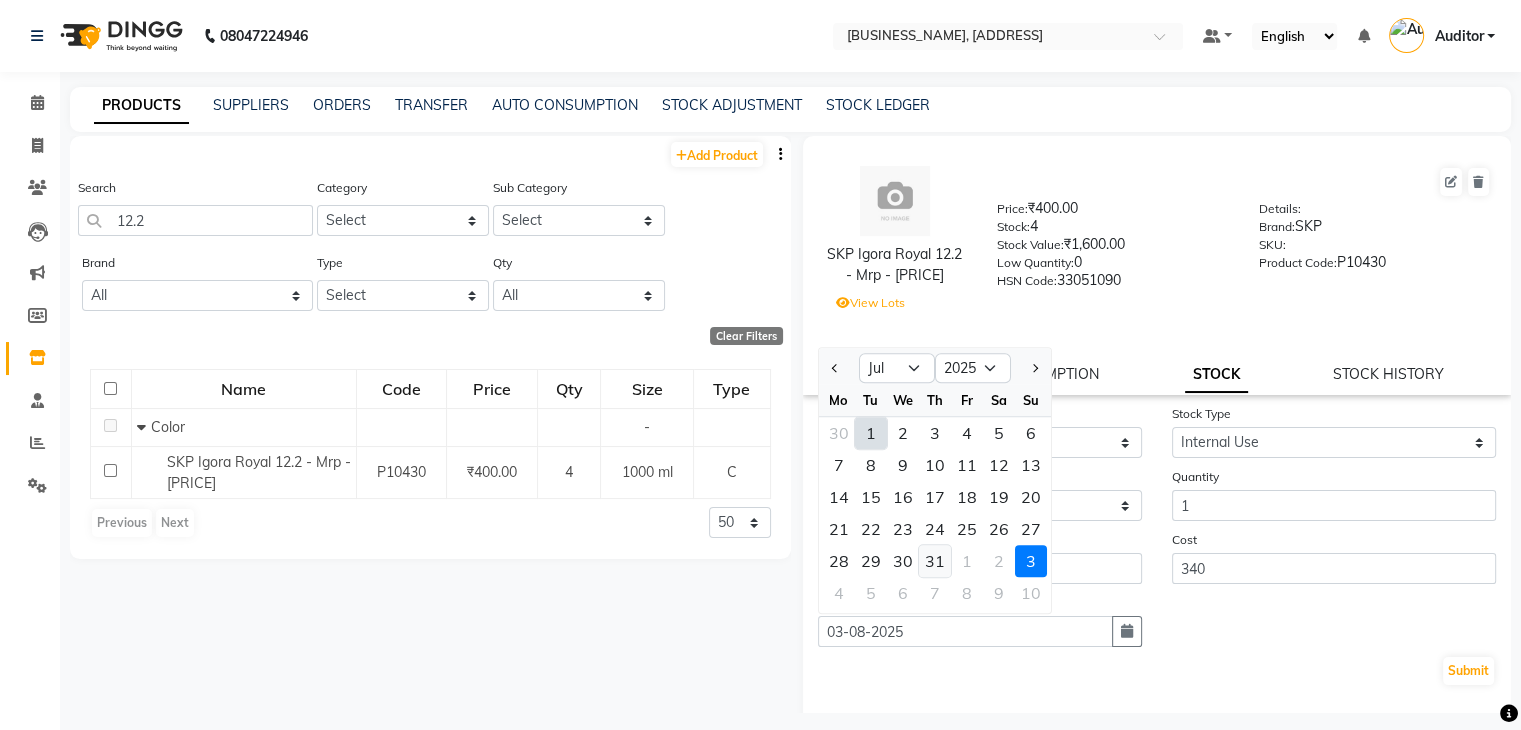 click on "31" 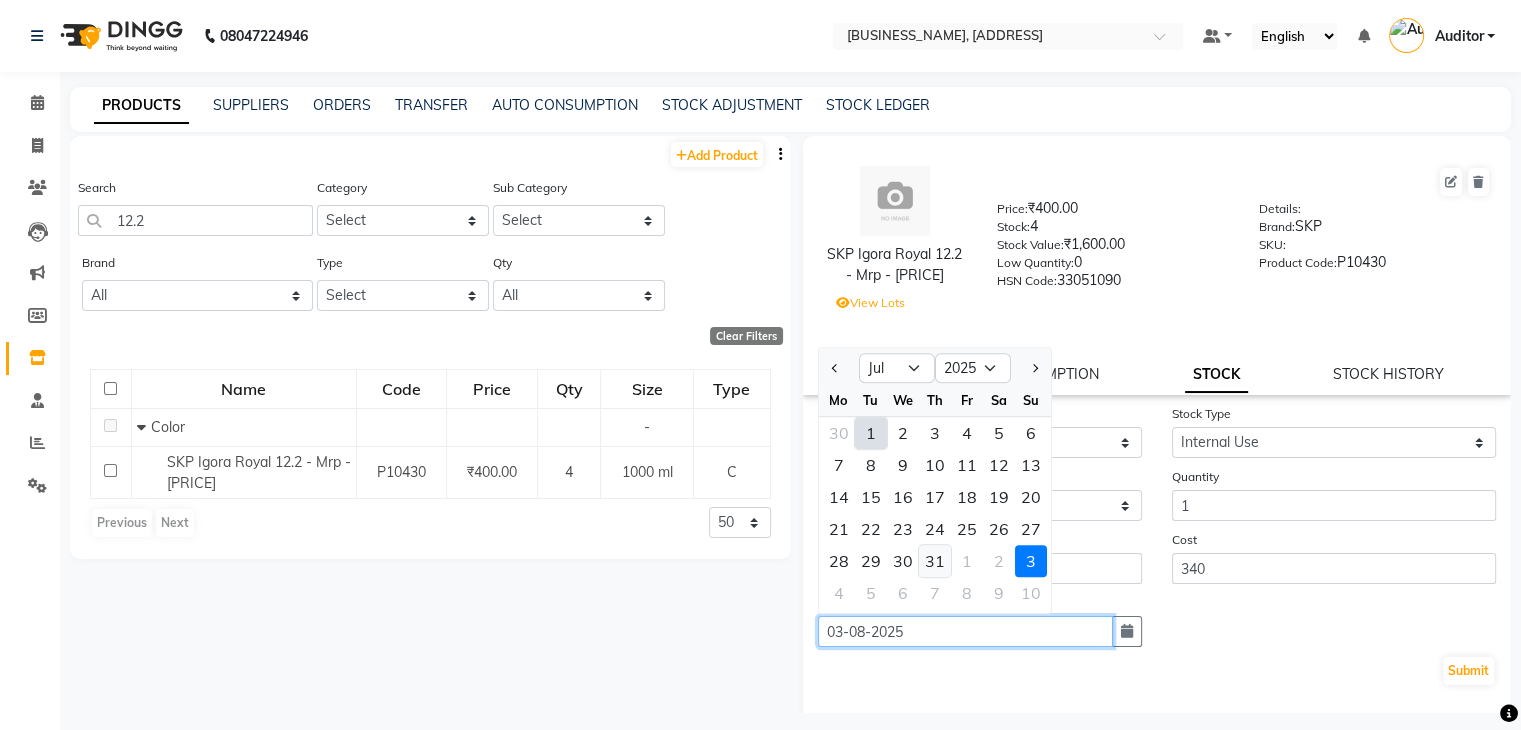 type on "31-07-2025" 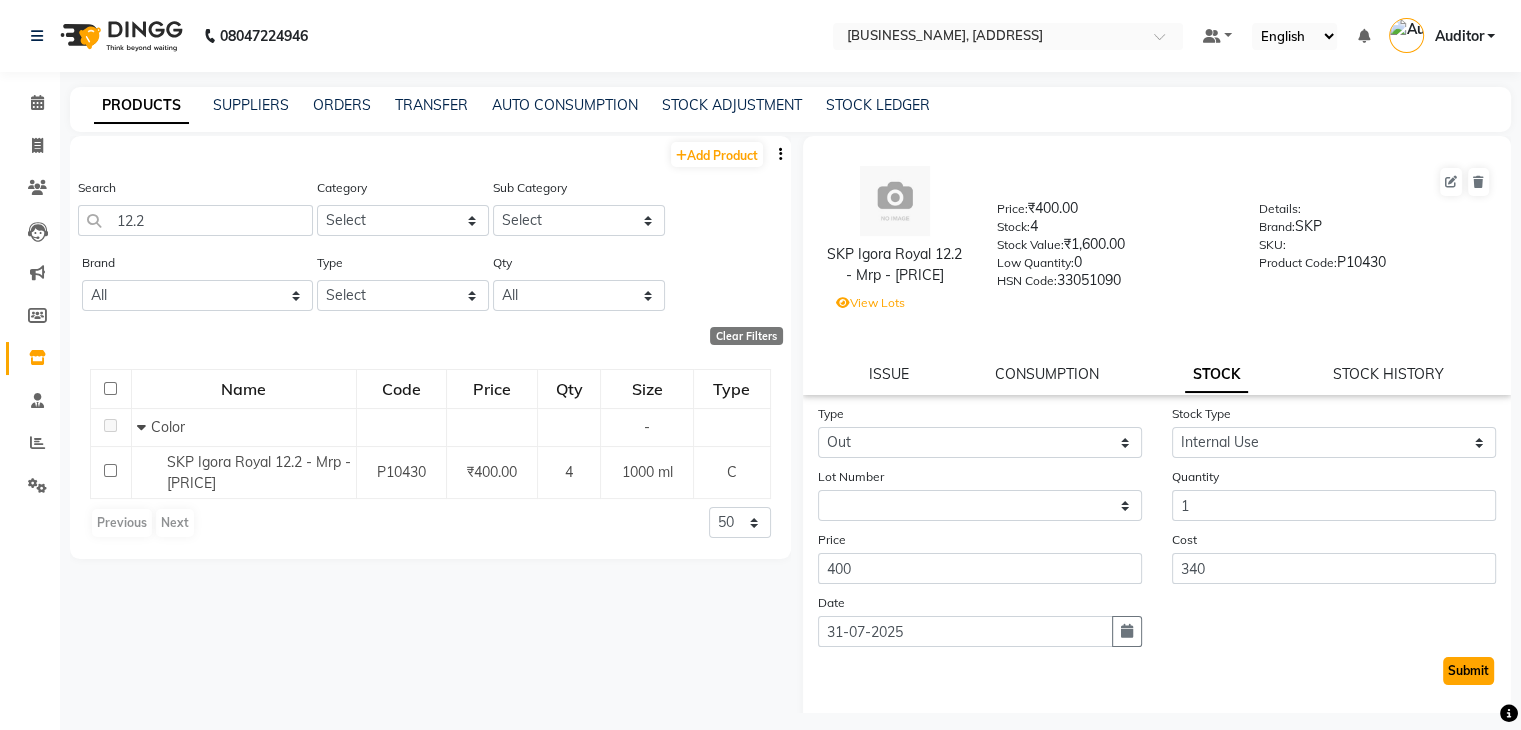 click on "Submit" 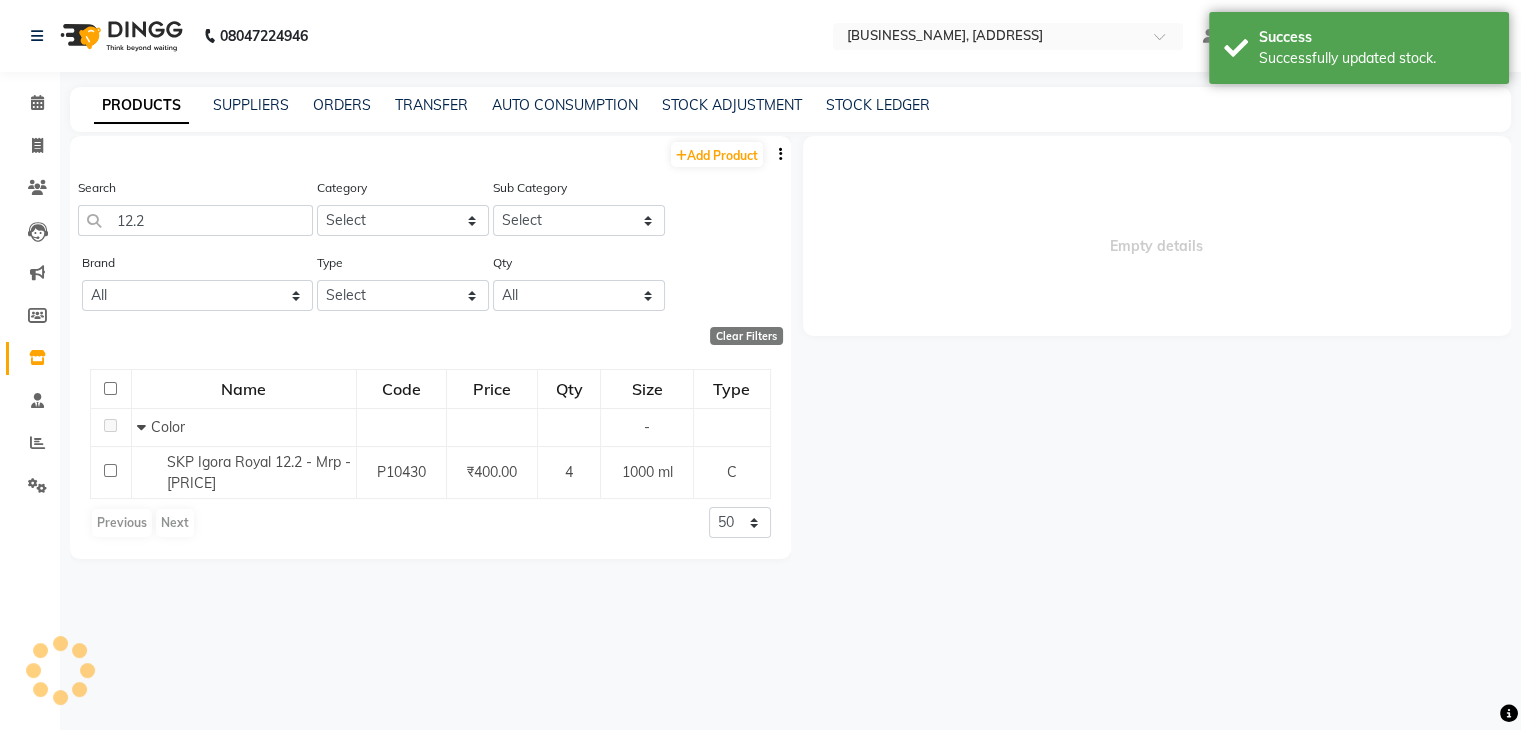 select 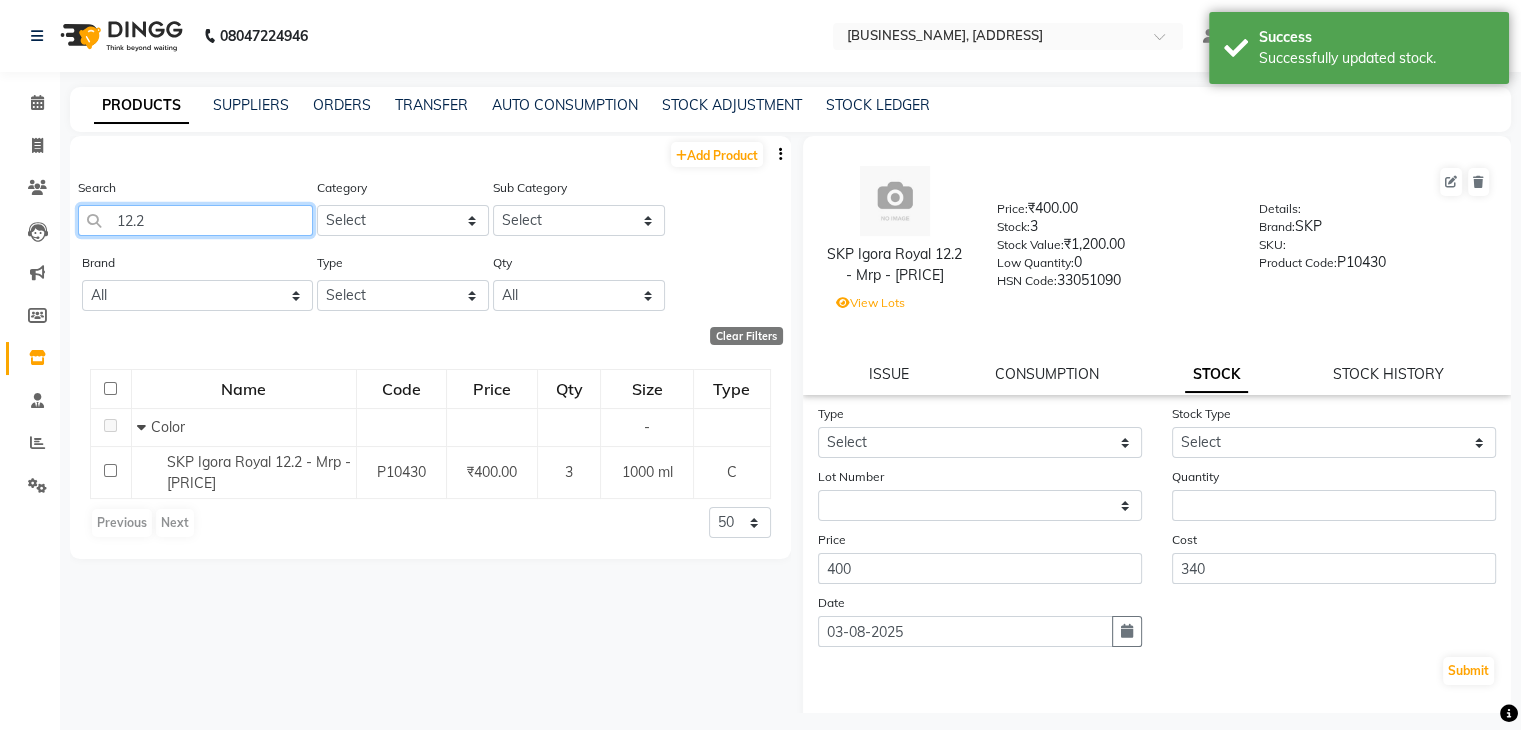 click on "12.2" 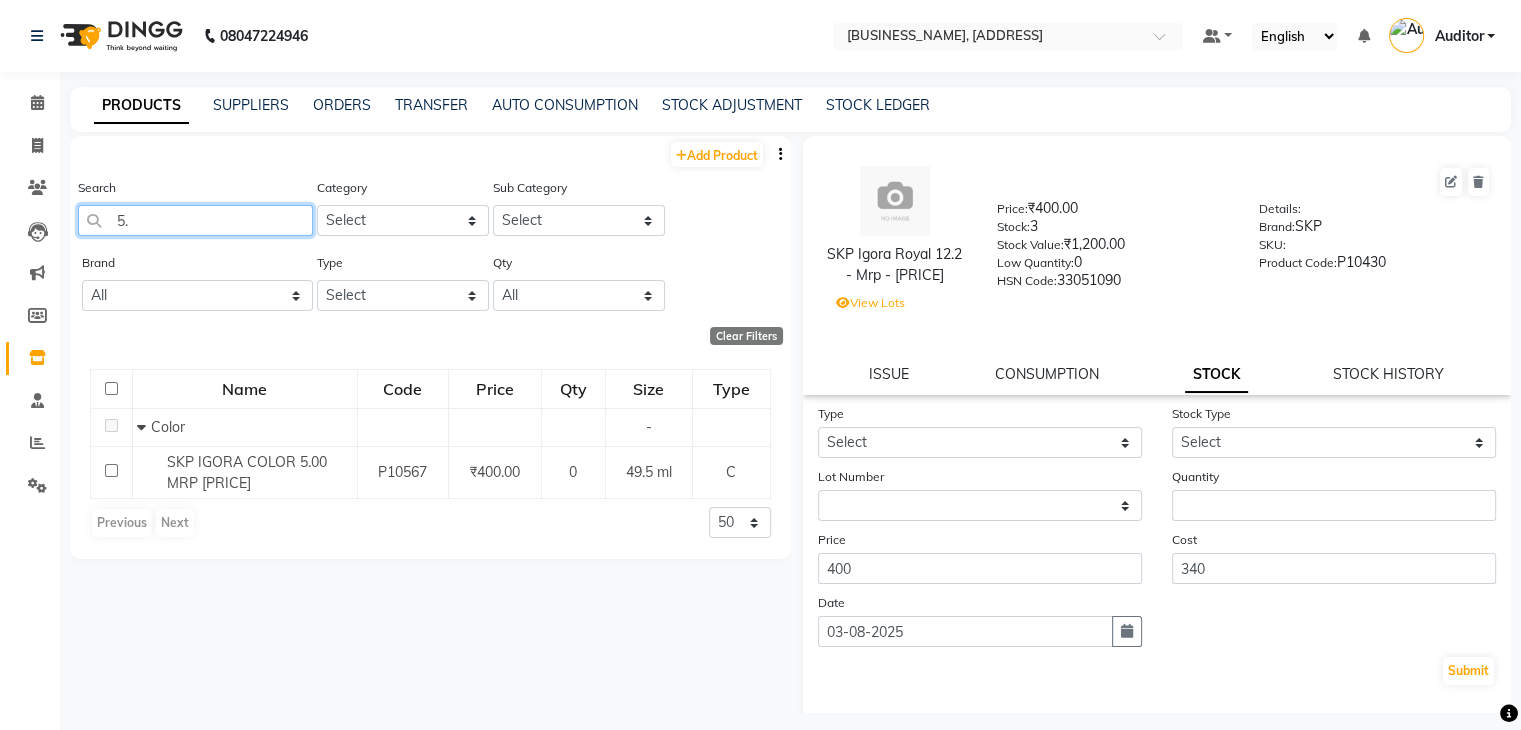 type on "5" 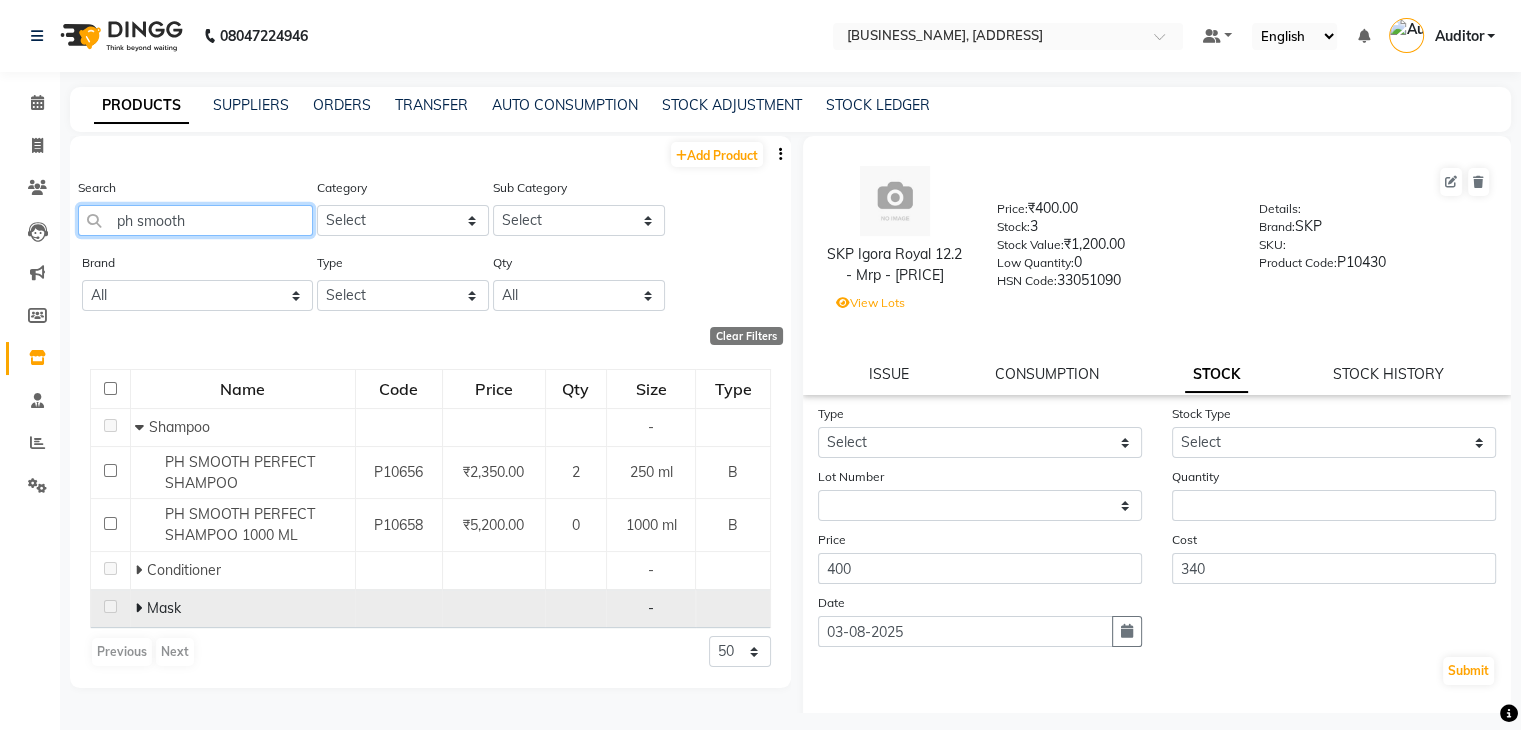 type on "ph smooth" 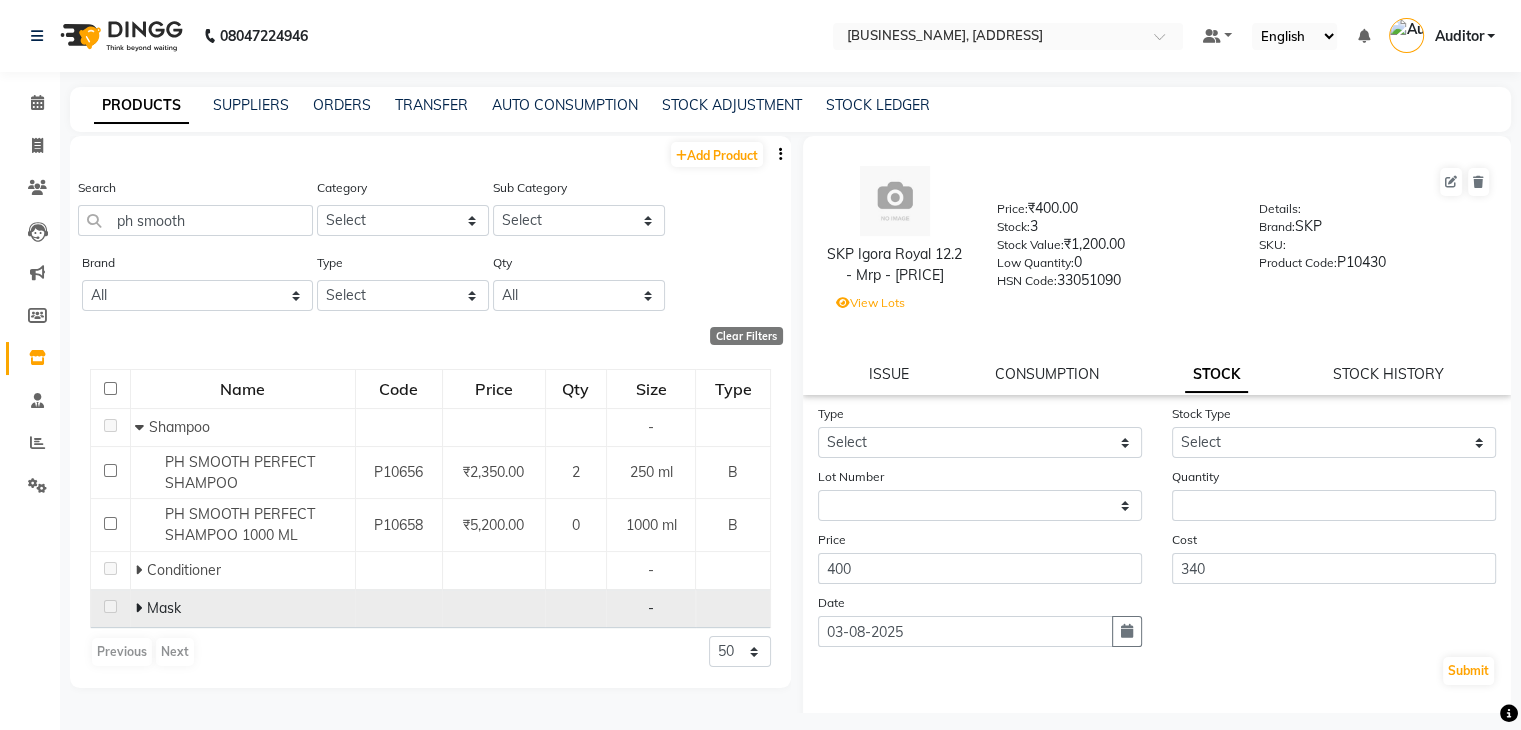 click 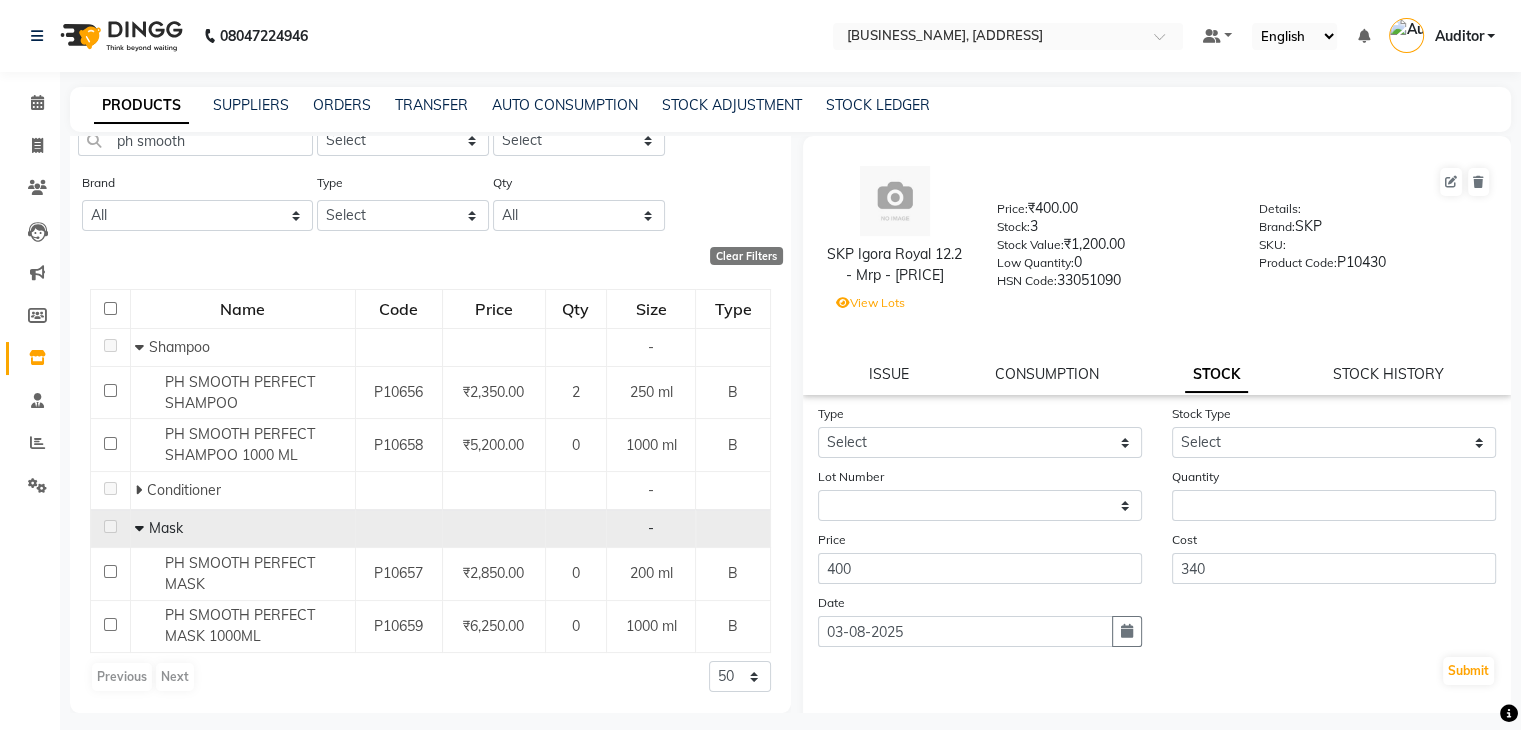 scroll, scrollTop: 80, scrollLeft: 0, axis: vertical 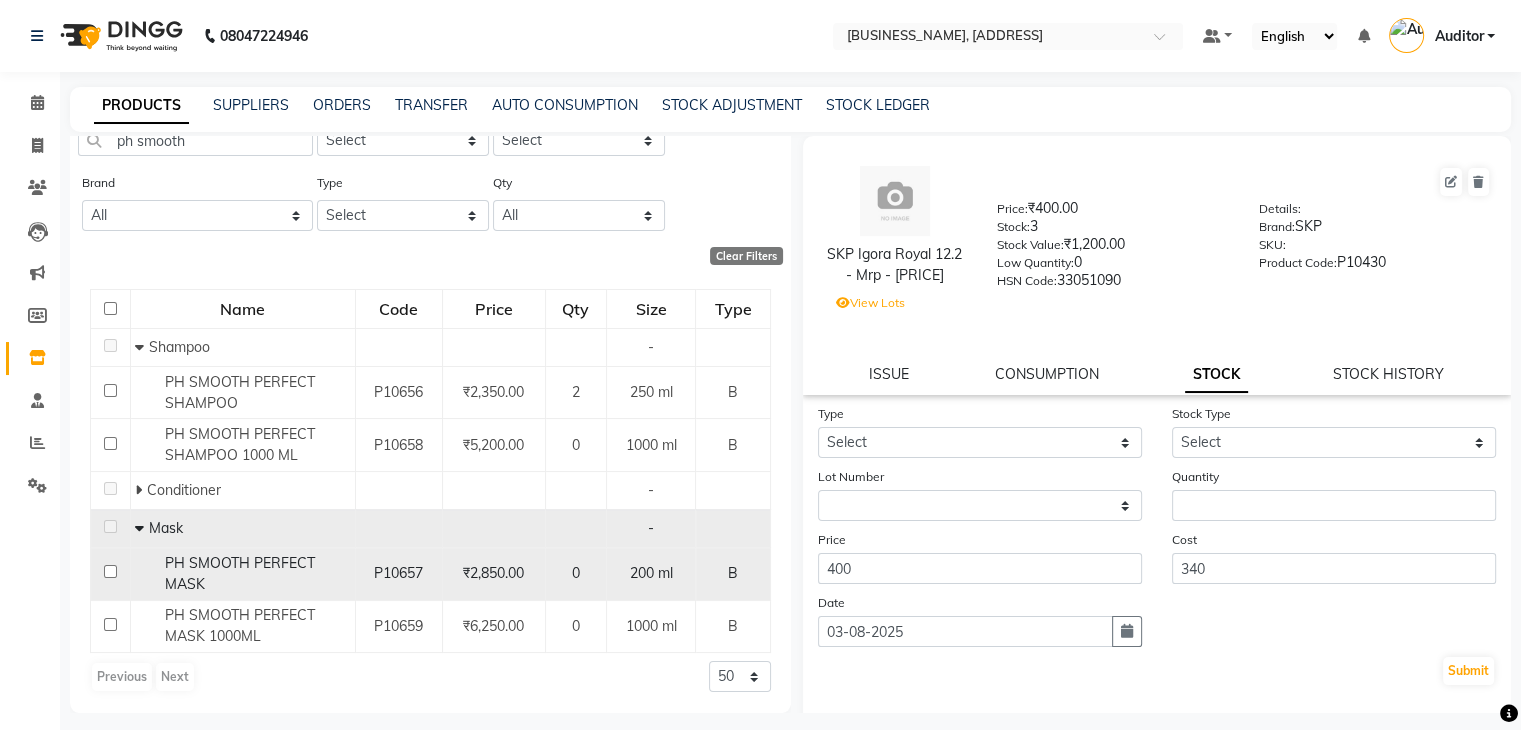 click on "PH SMOOTH PERFECT MASK" 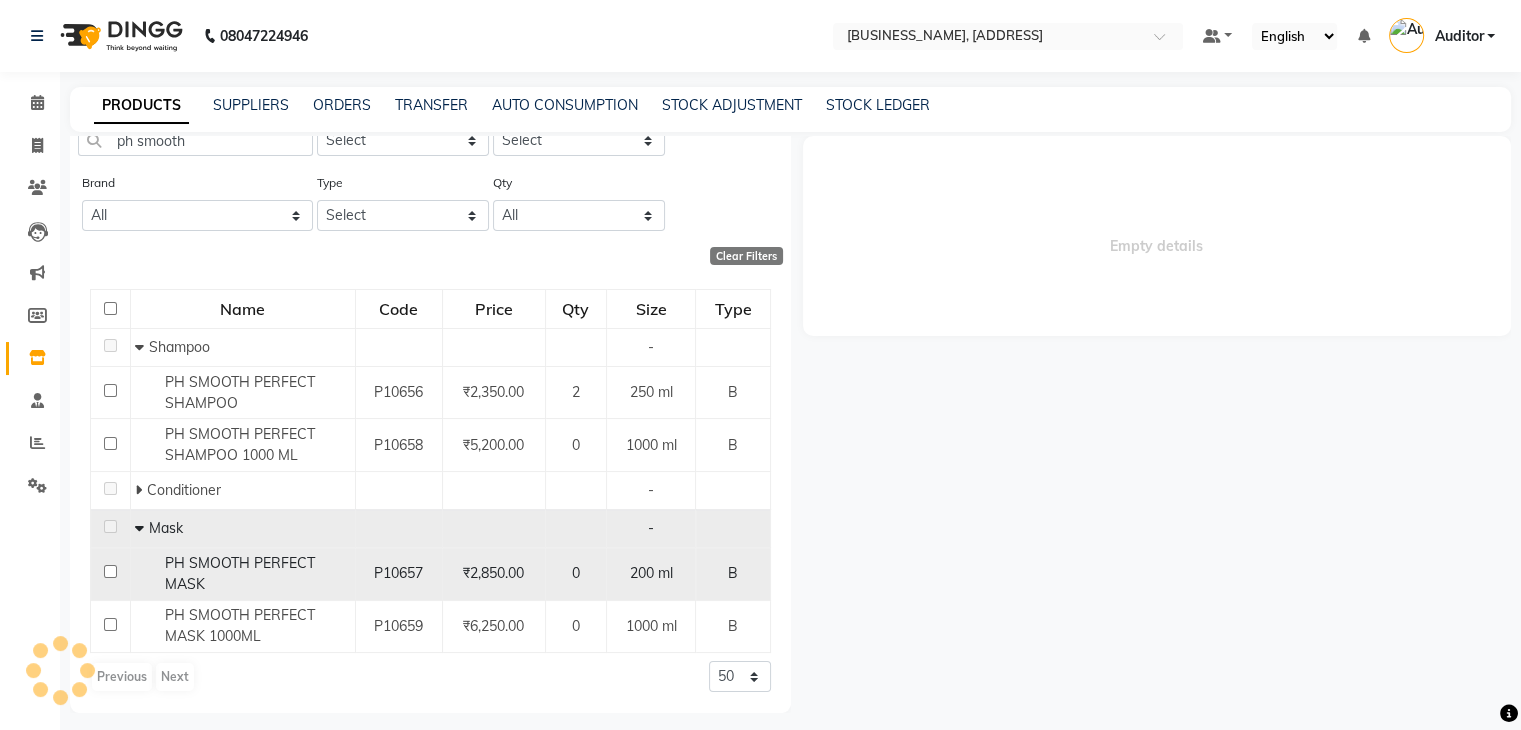 select 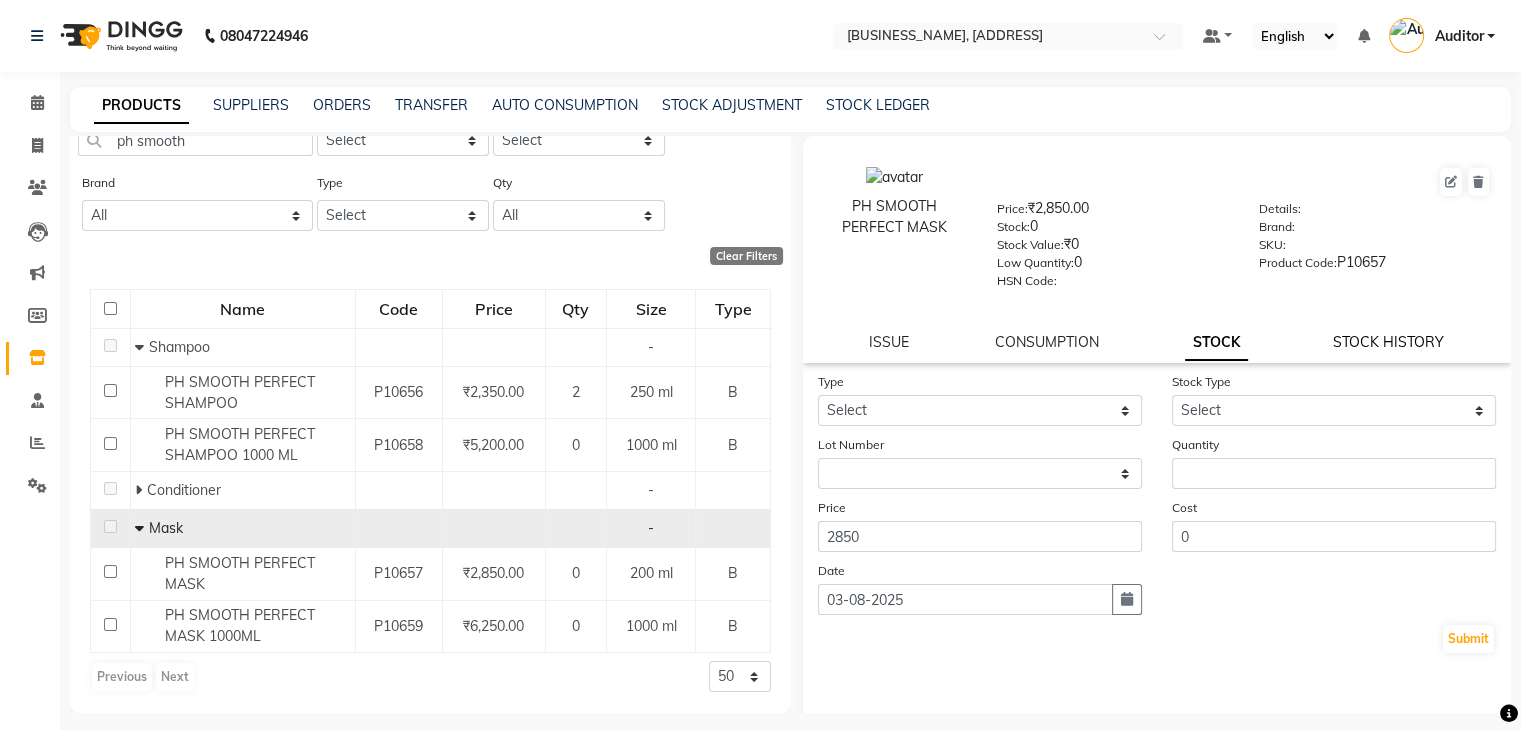 click on "STOCK HISTORY" 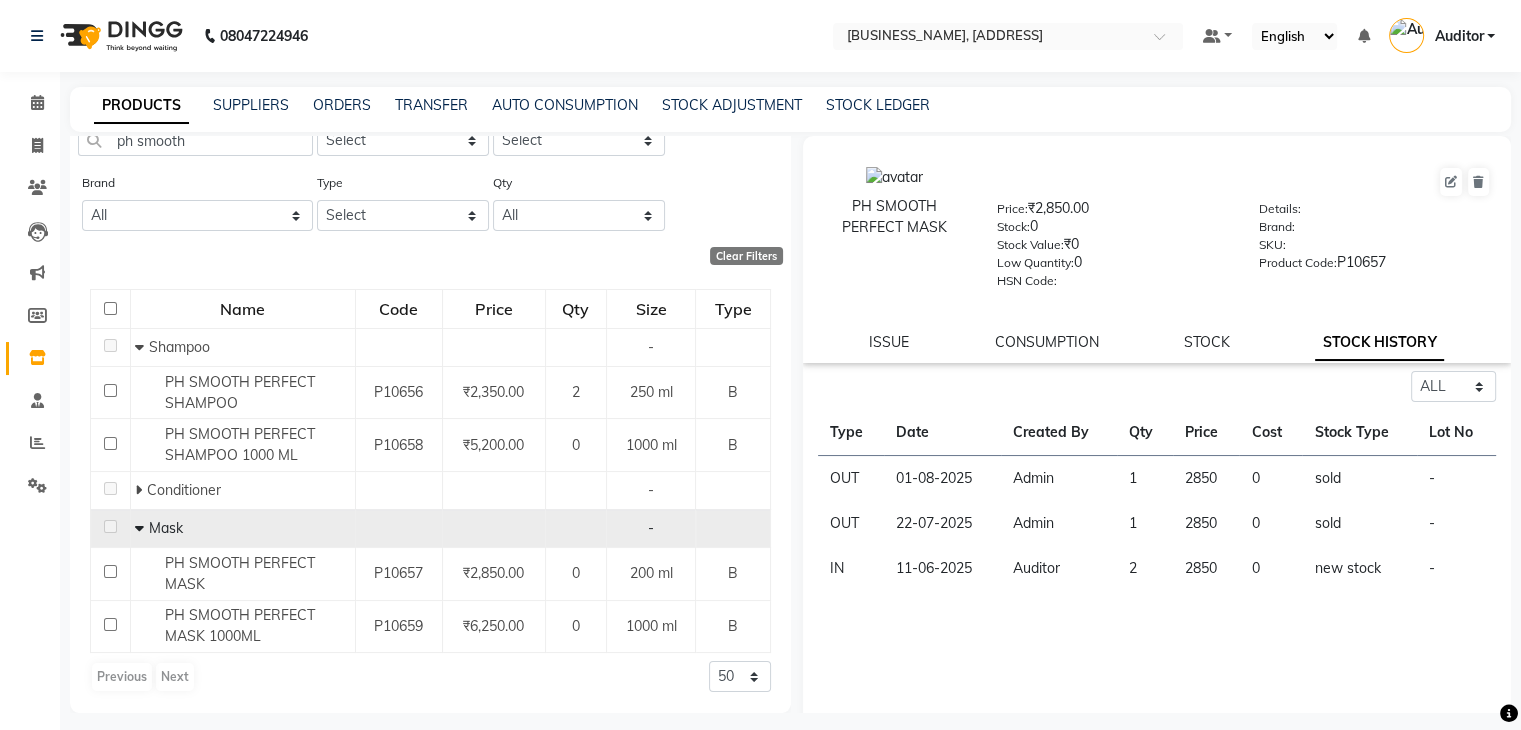 scroll, scrollTop: 25, scrollLeft: 0, axis: vertical 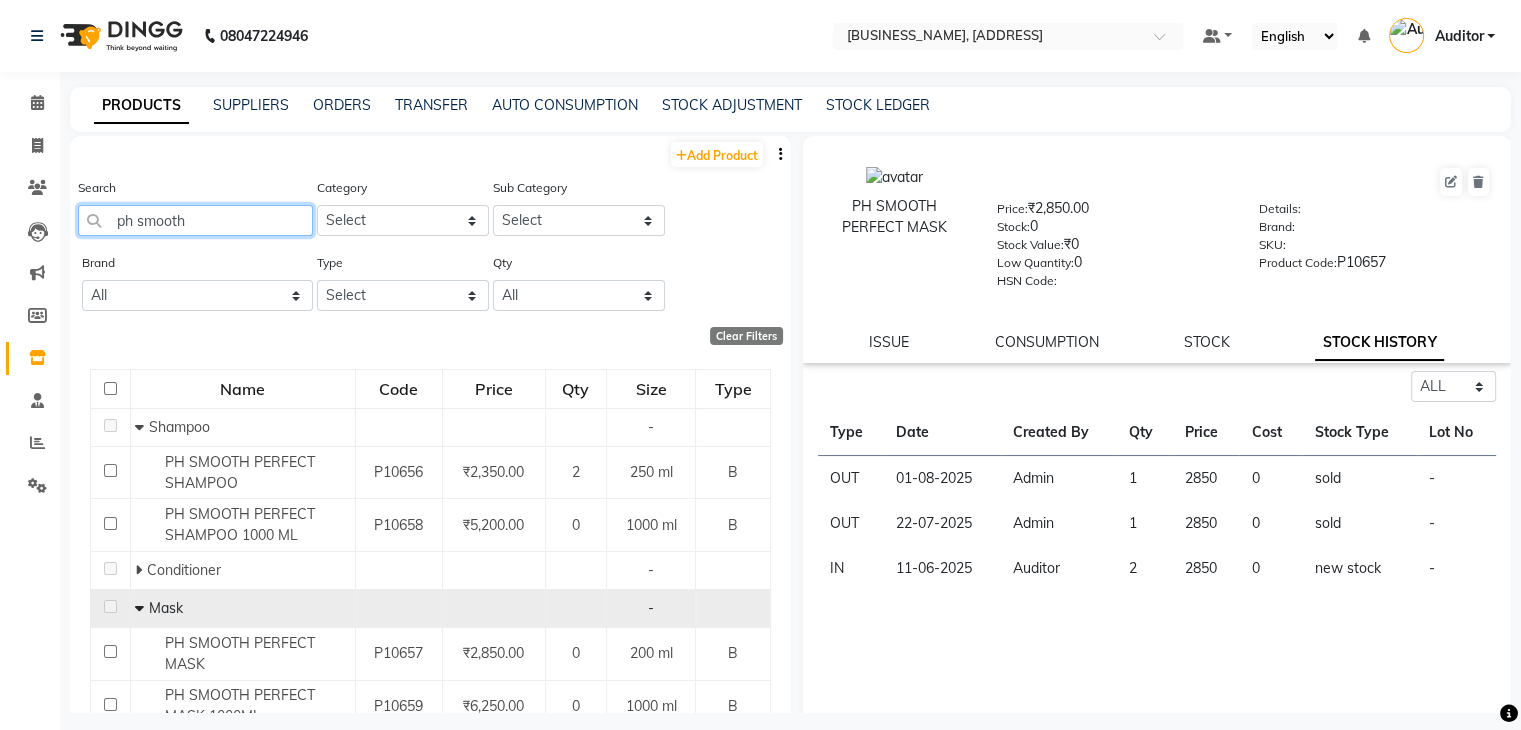 click on "ph smooth" 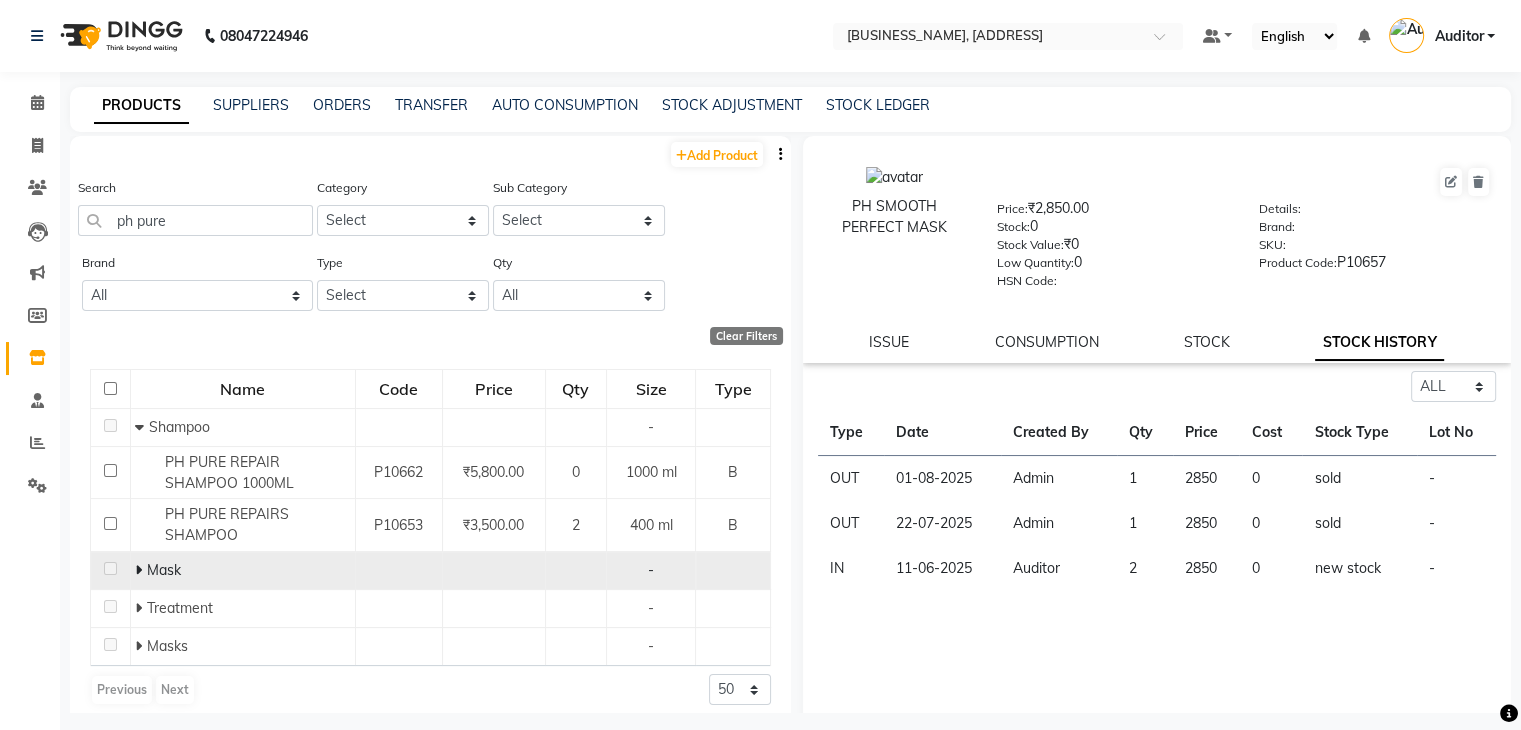 click 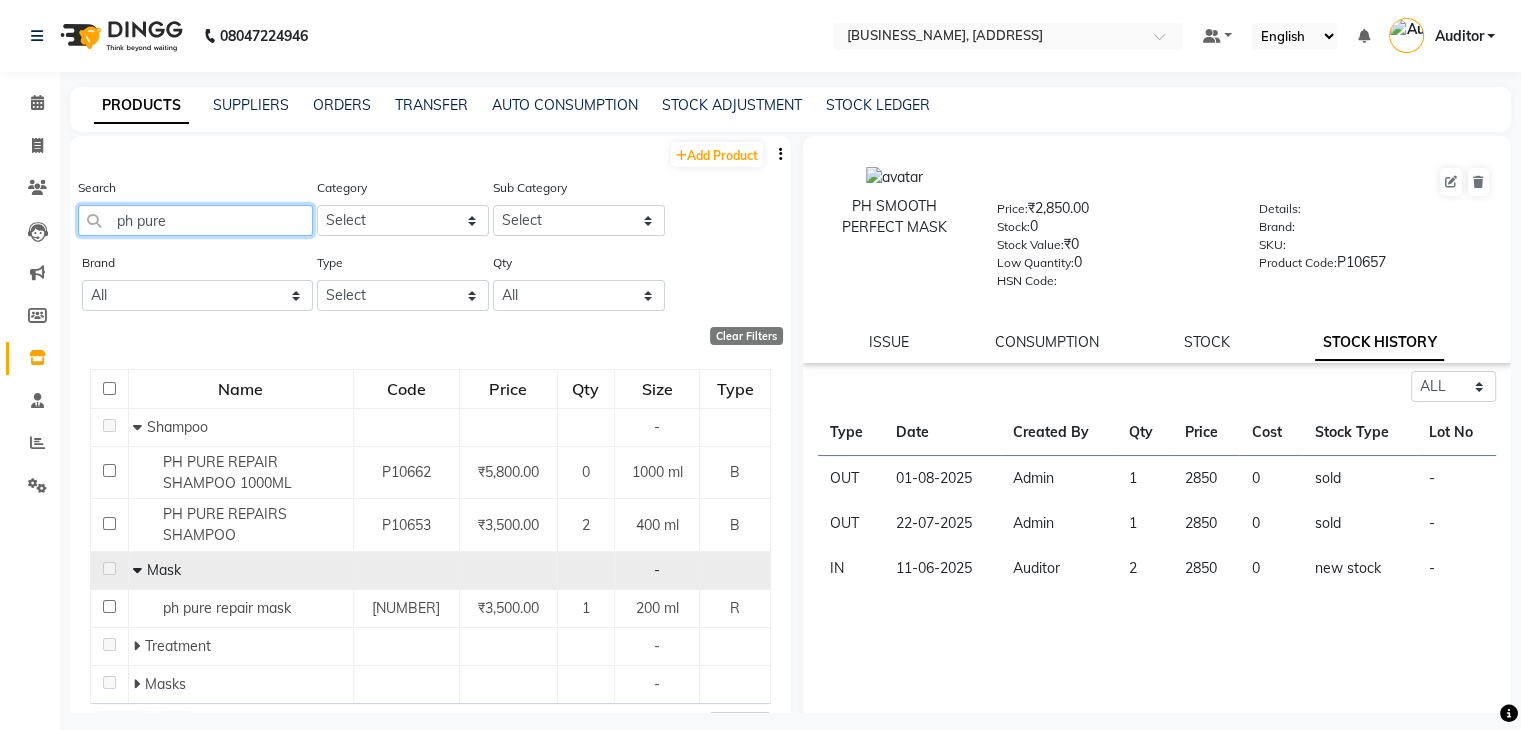 click on "ph pure" 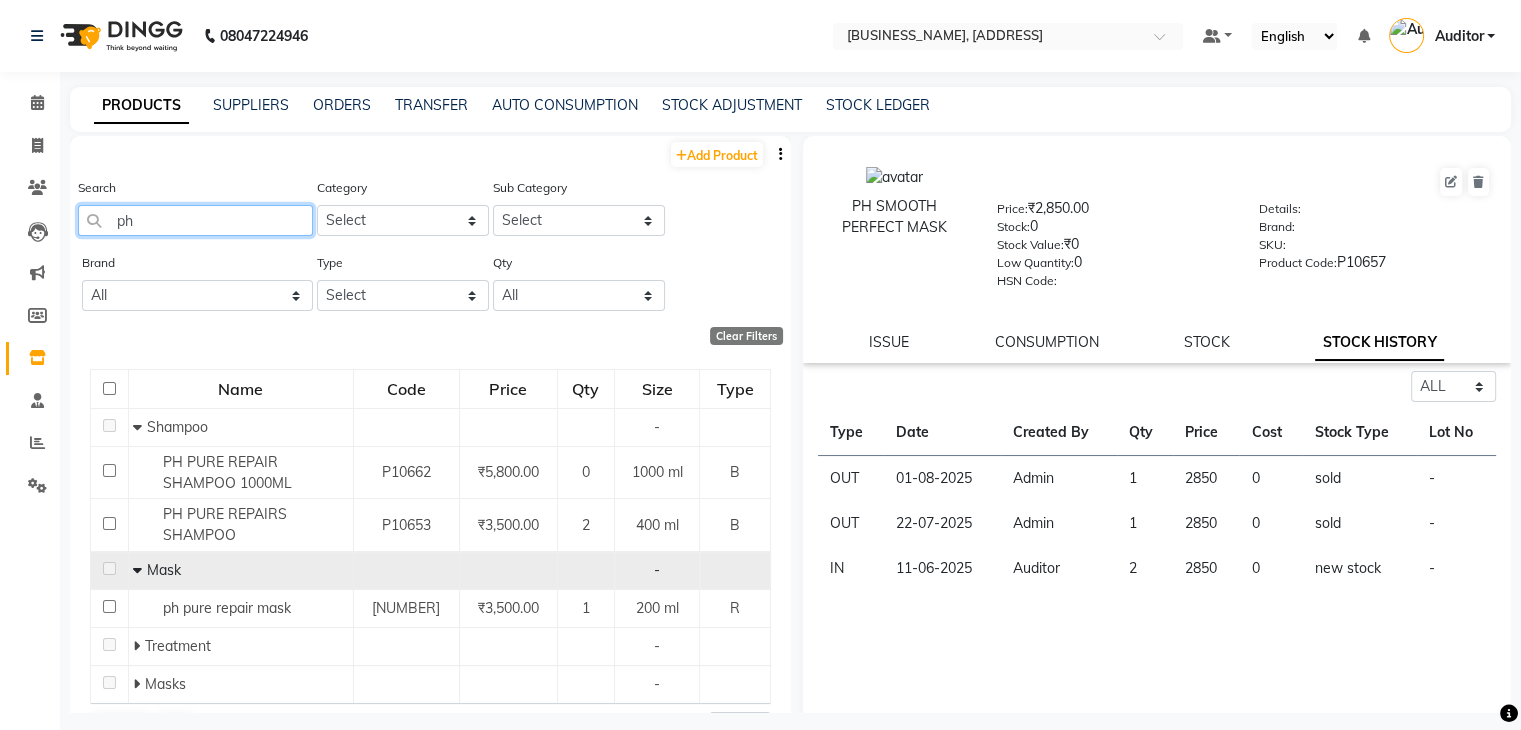 type on "p" 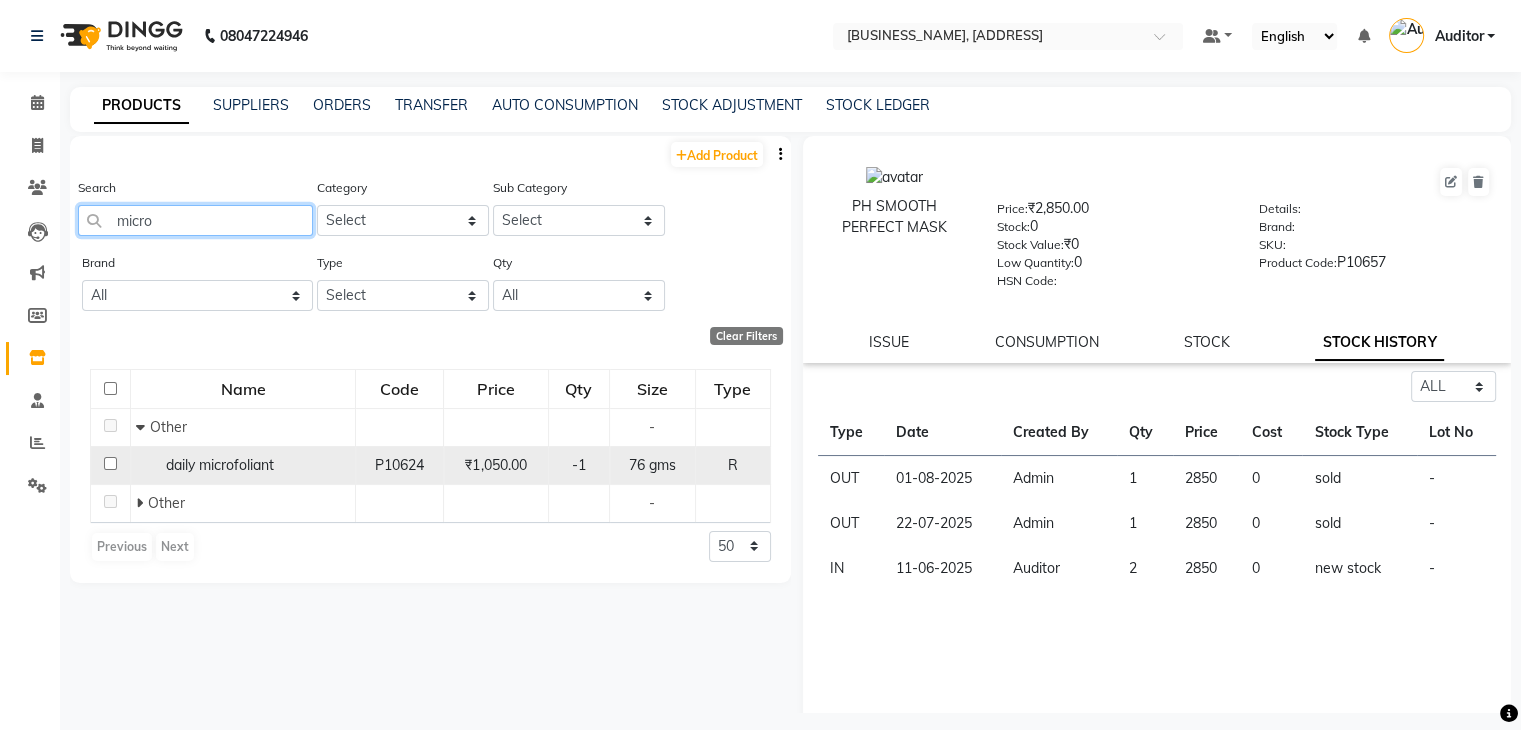 type on "micro" 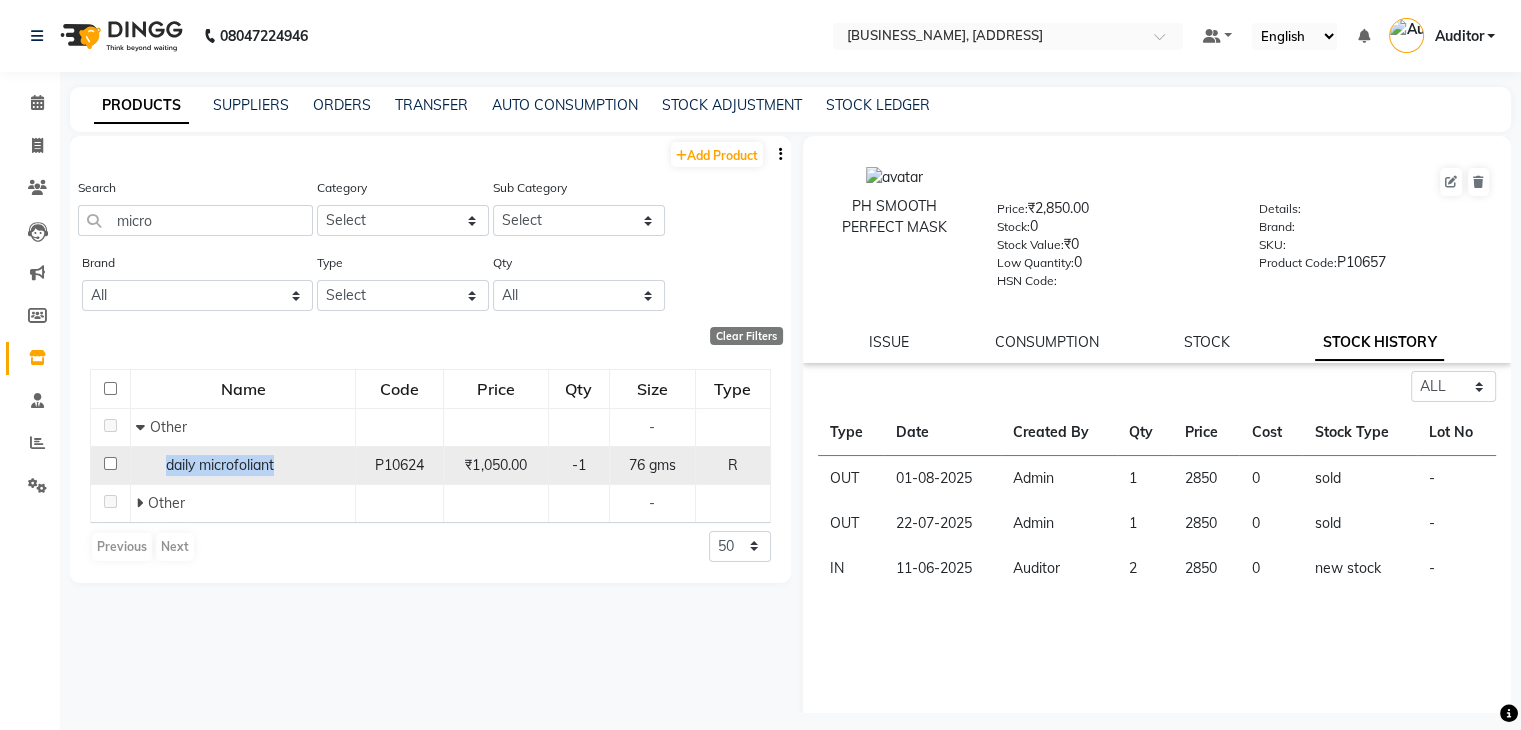 drag, startPoint x: 294, startPoint y: 472, endPoint x: 132, endPoint y: 482, distance: 162.30835 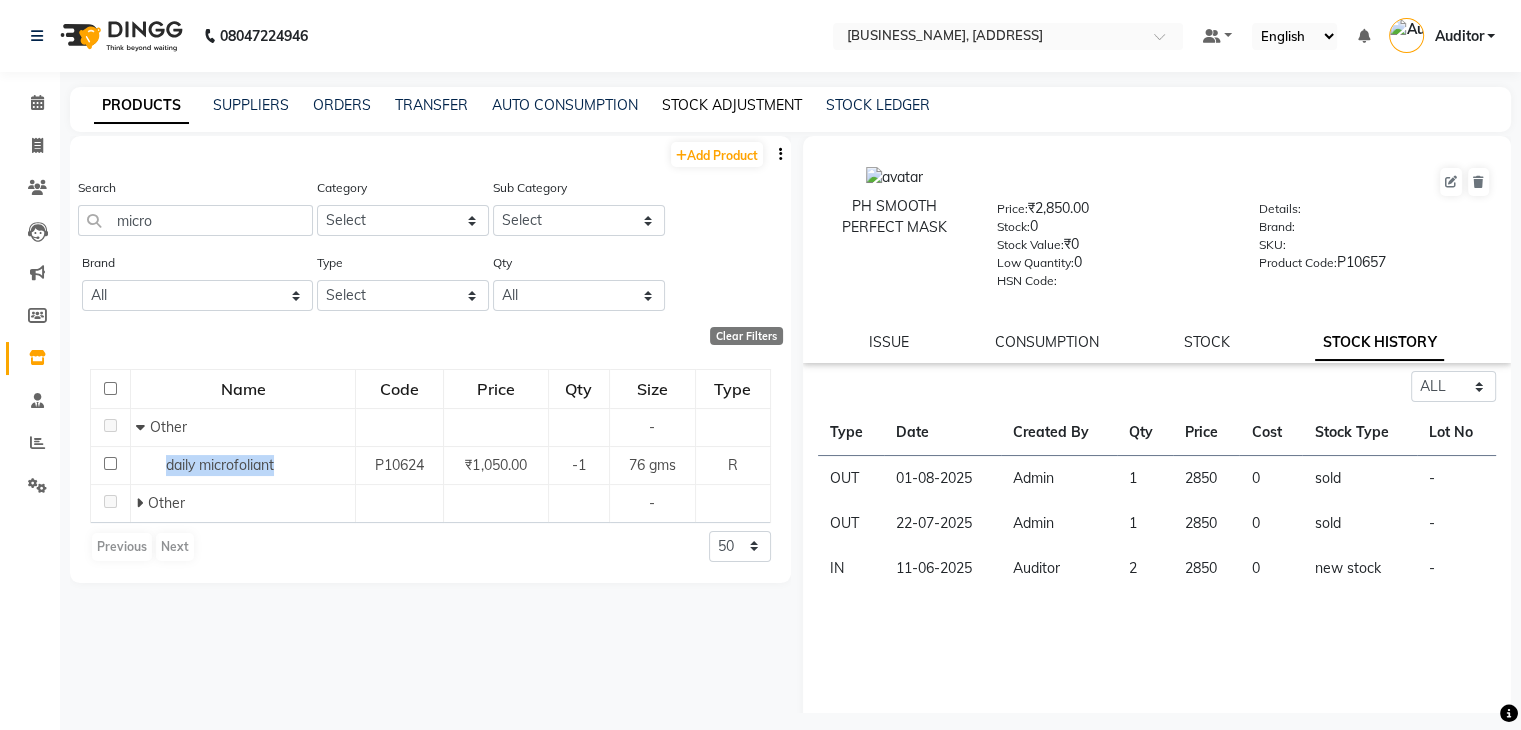 click on "STOCK ADJUSTMENT" 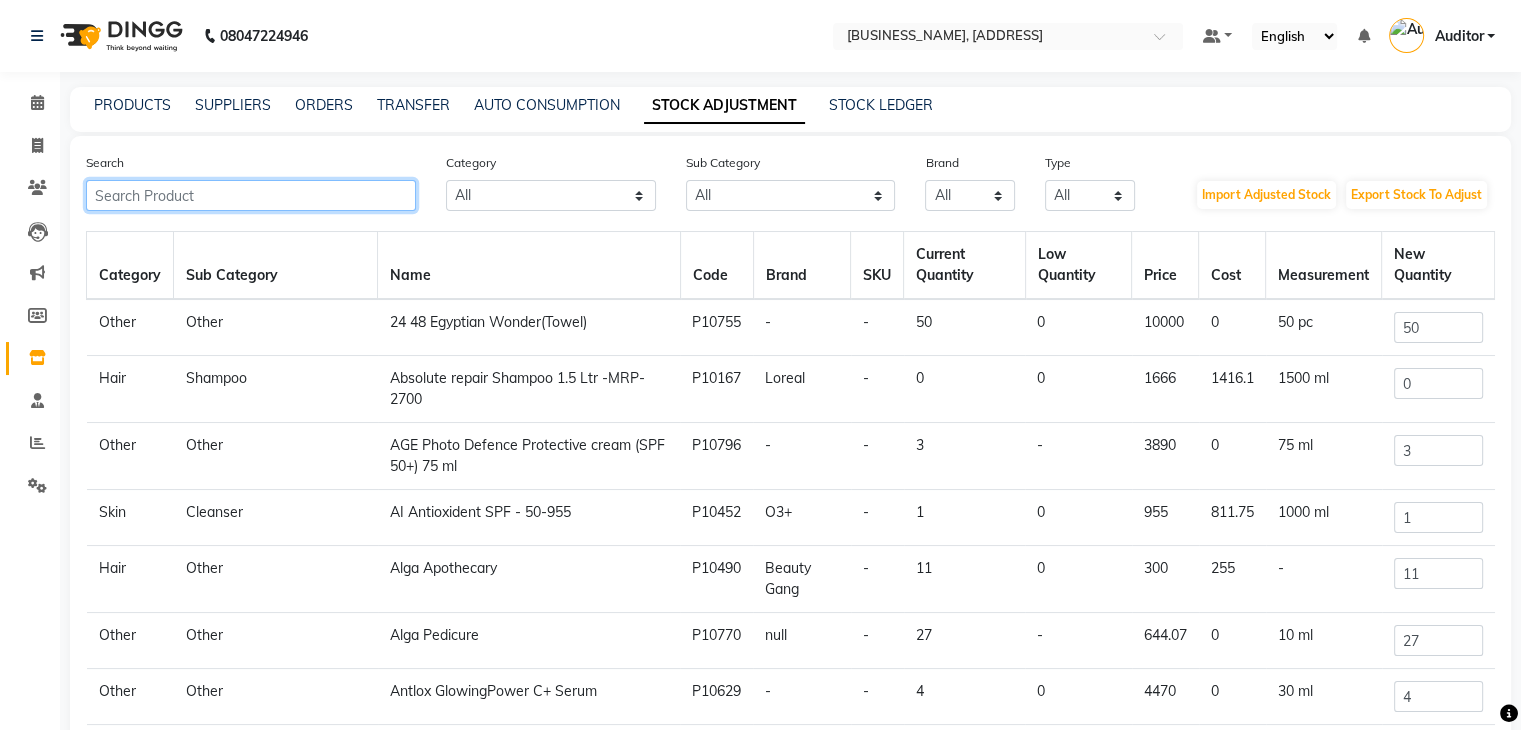 click 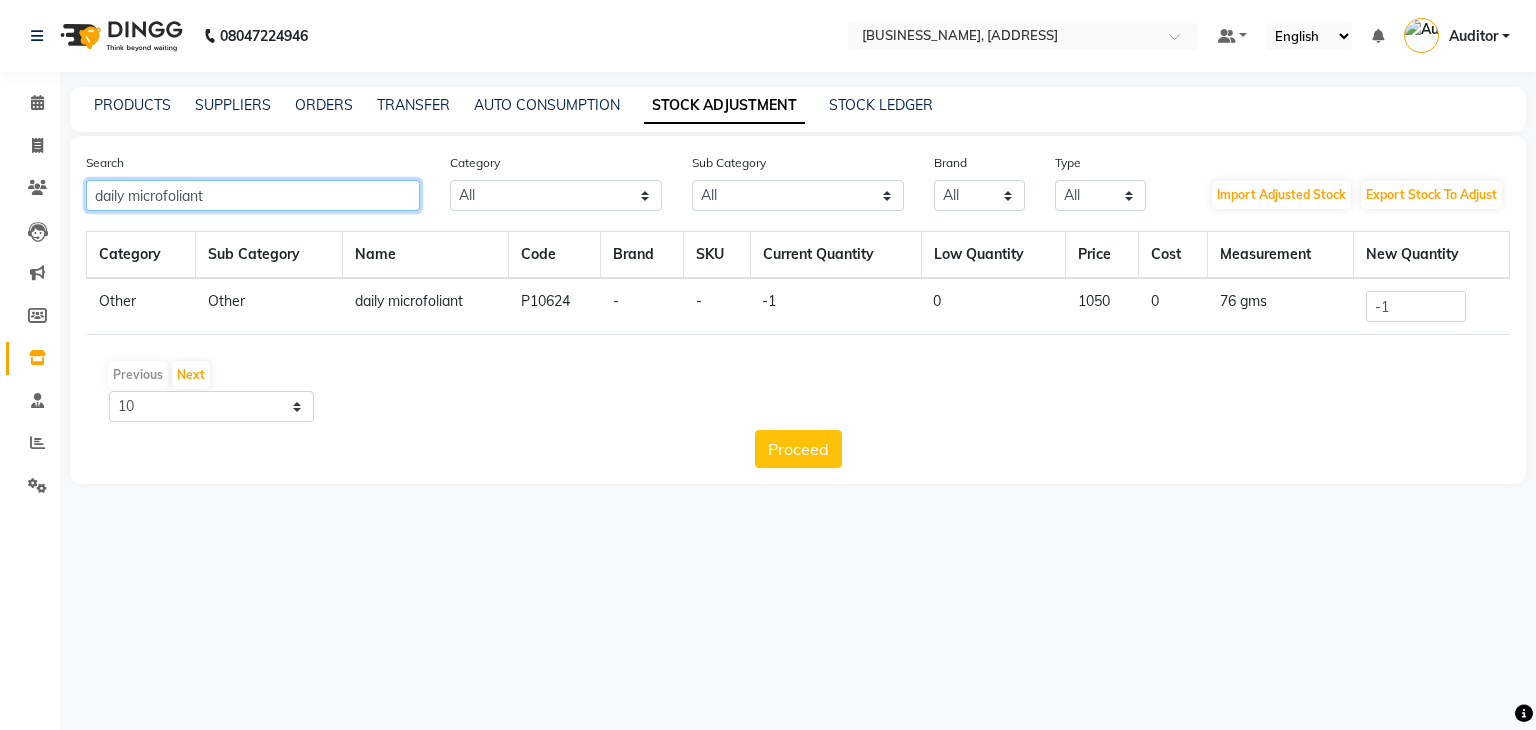type on "daily microfoliant" 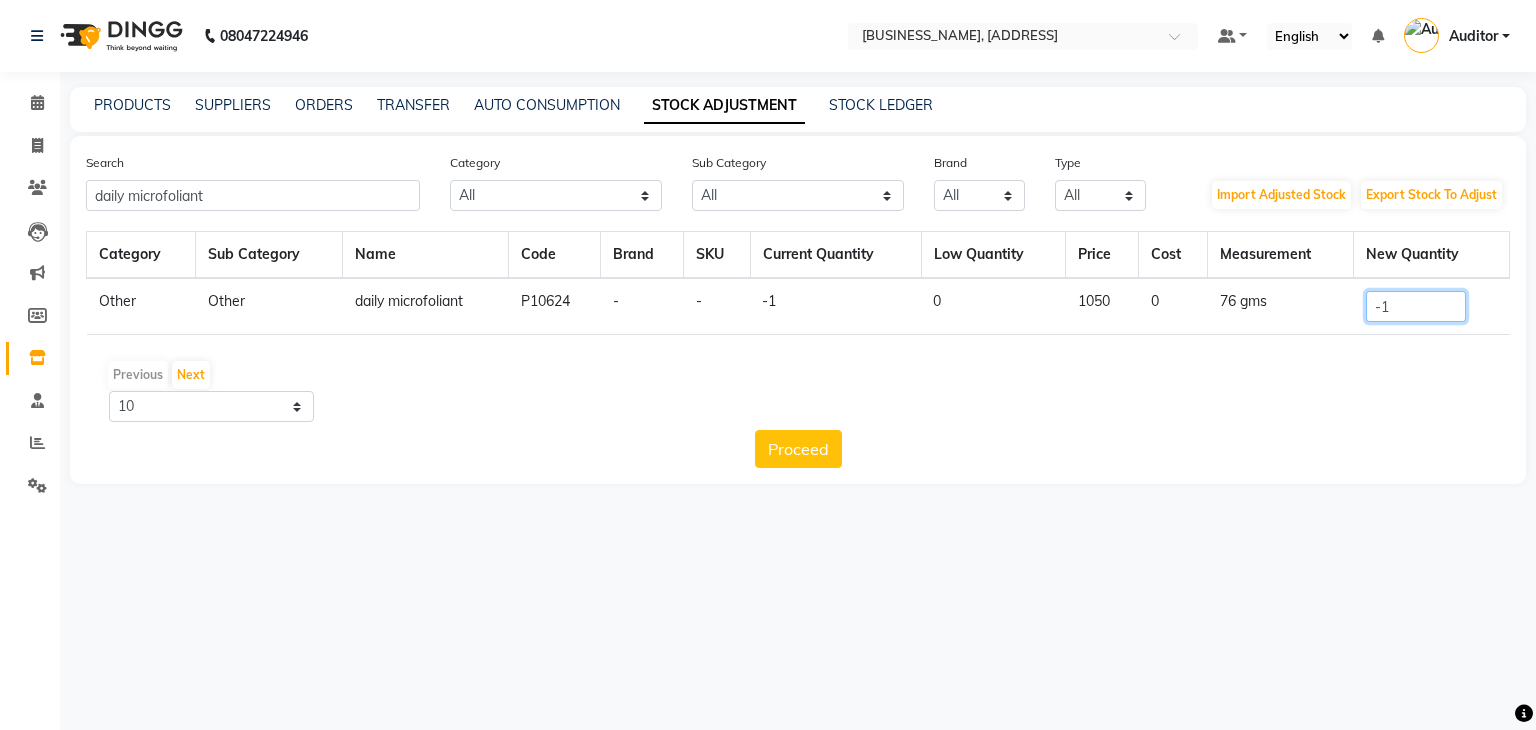 drag, startPoint x: 1415, startPoint y: 305, endPoint x: 1288, endPoint y: 341, distance: 132.00378 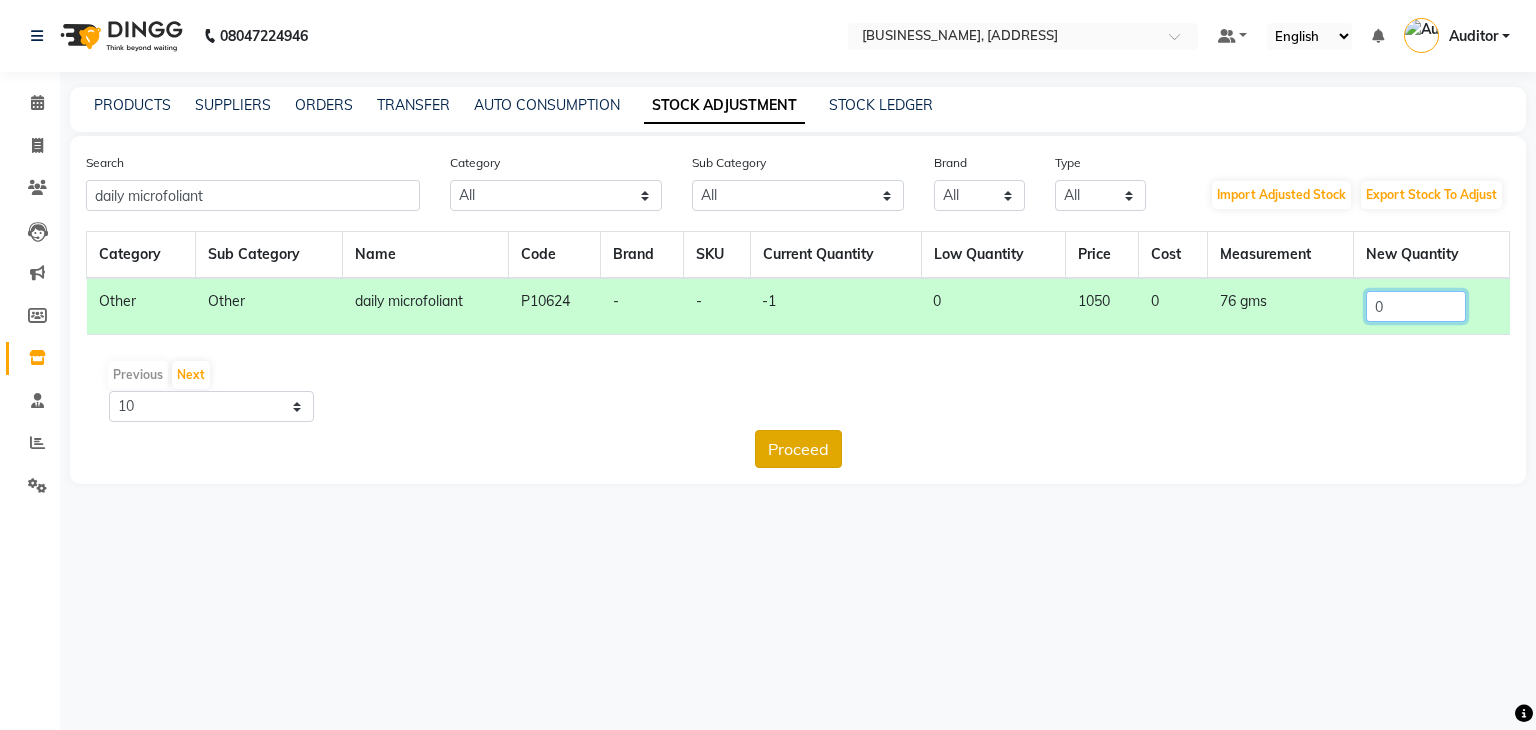 type on "0" 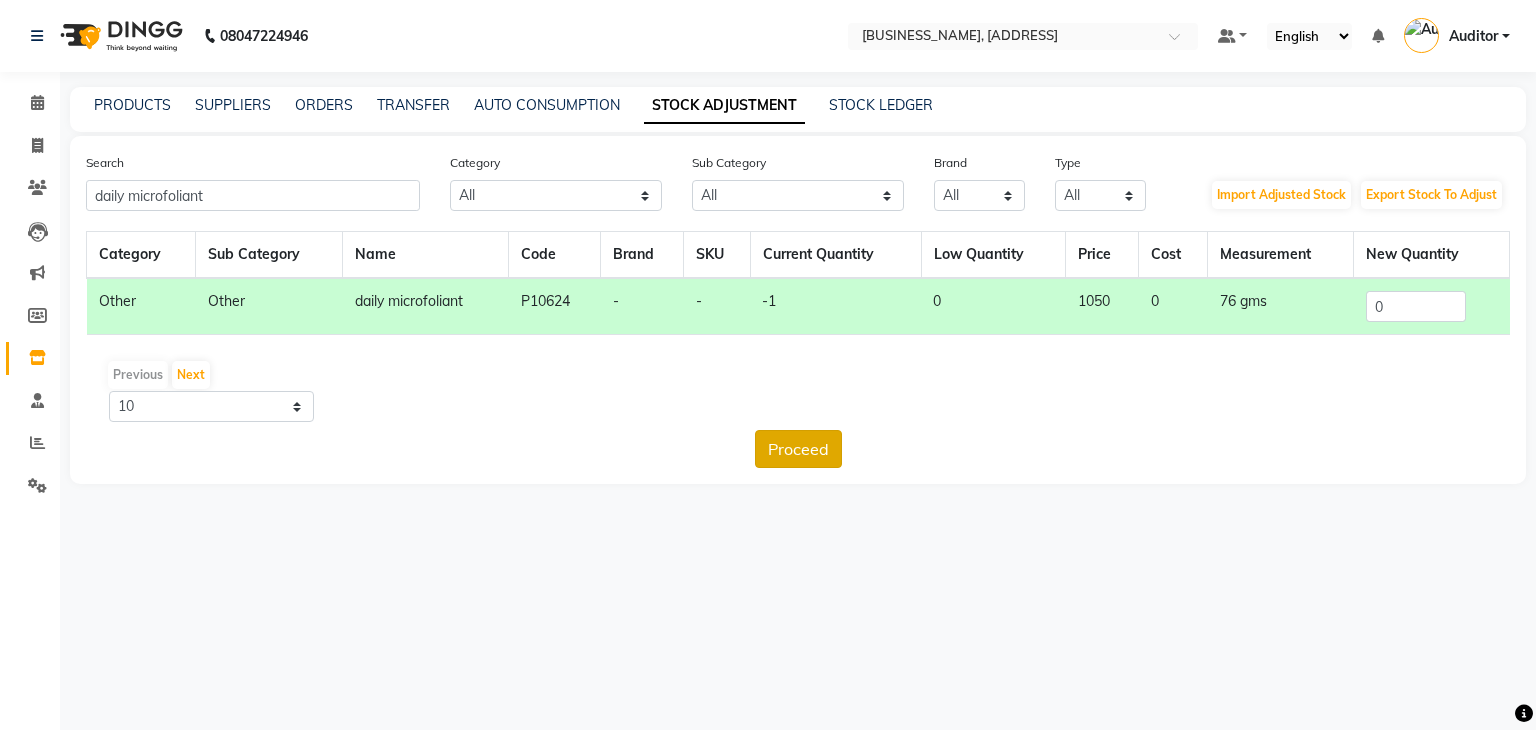 click on "Proceed" 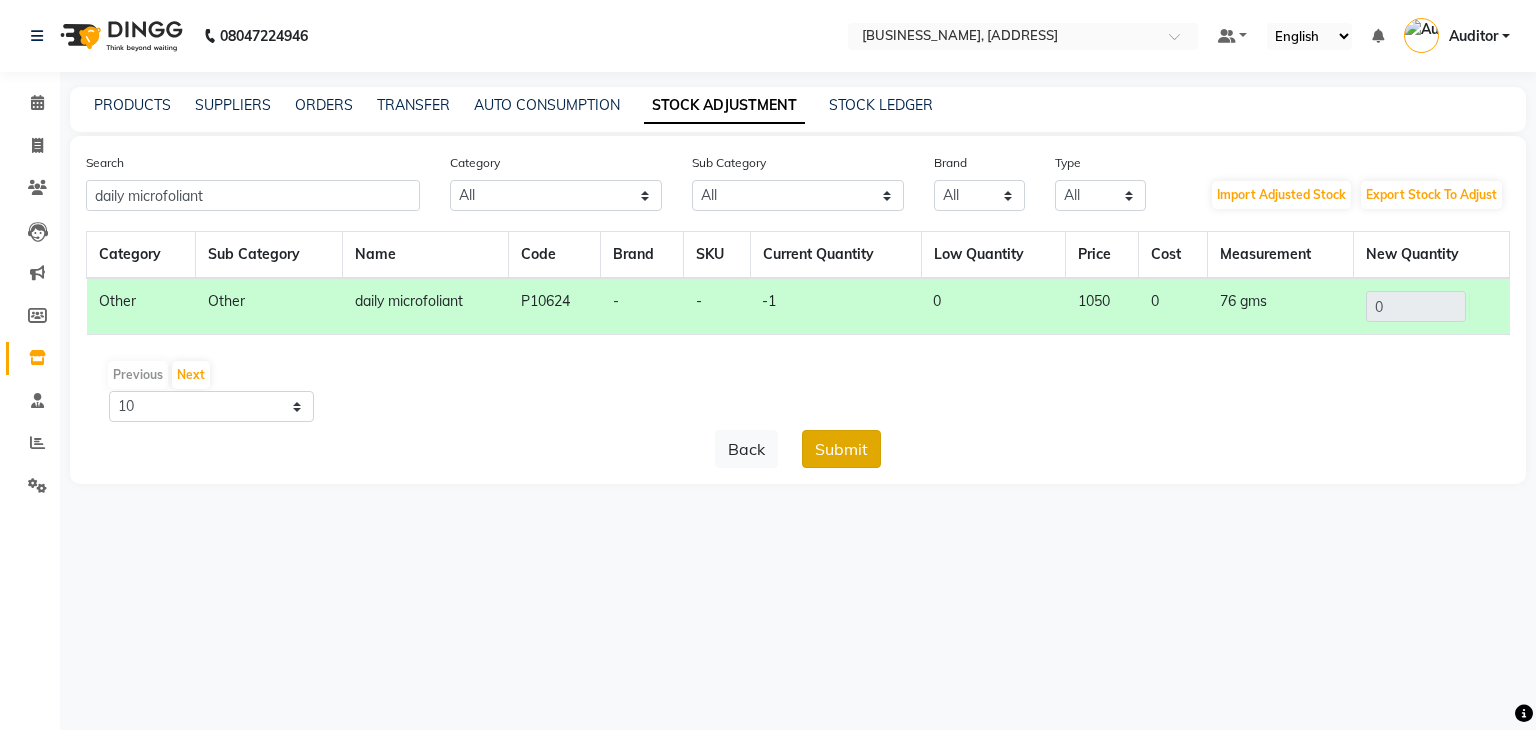 click on "Submit" 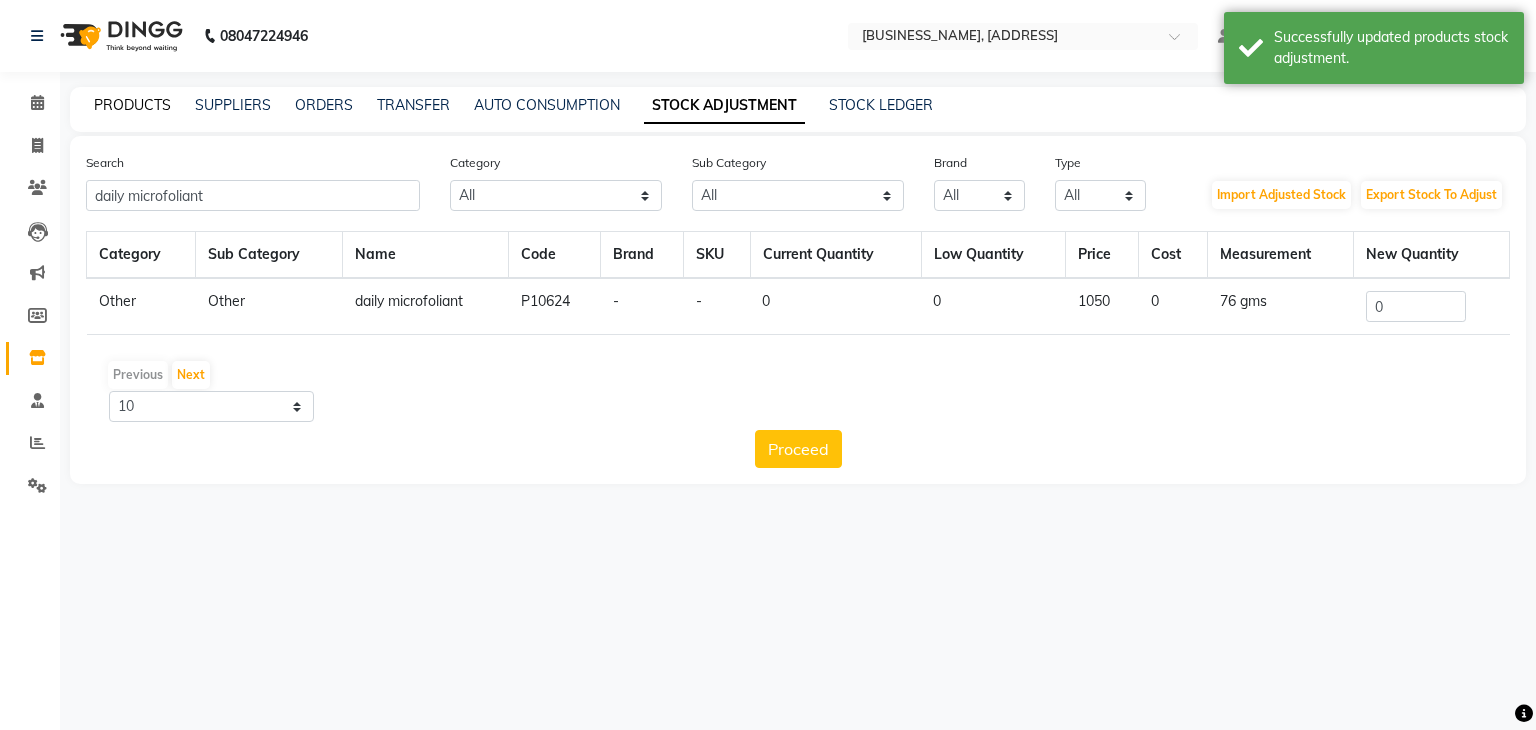 click on "PRODUCTS" 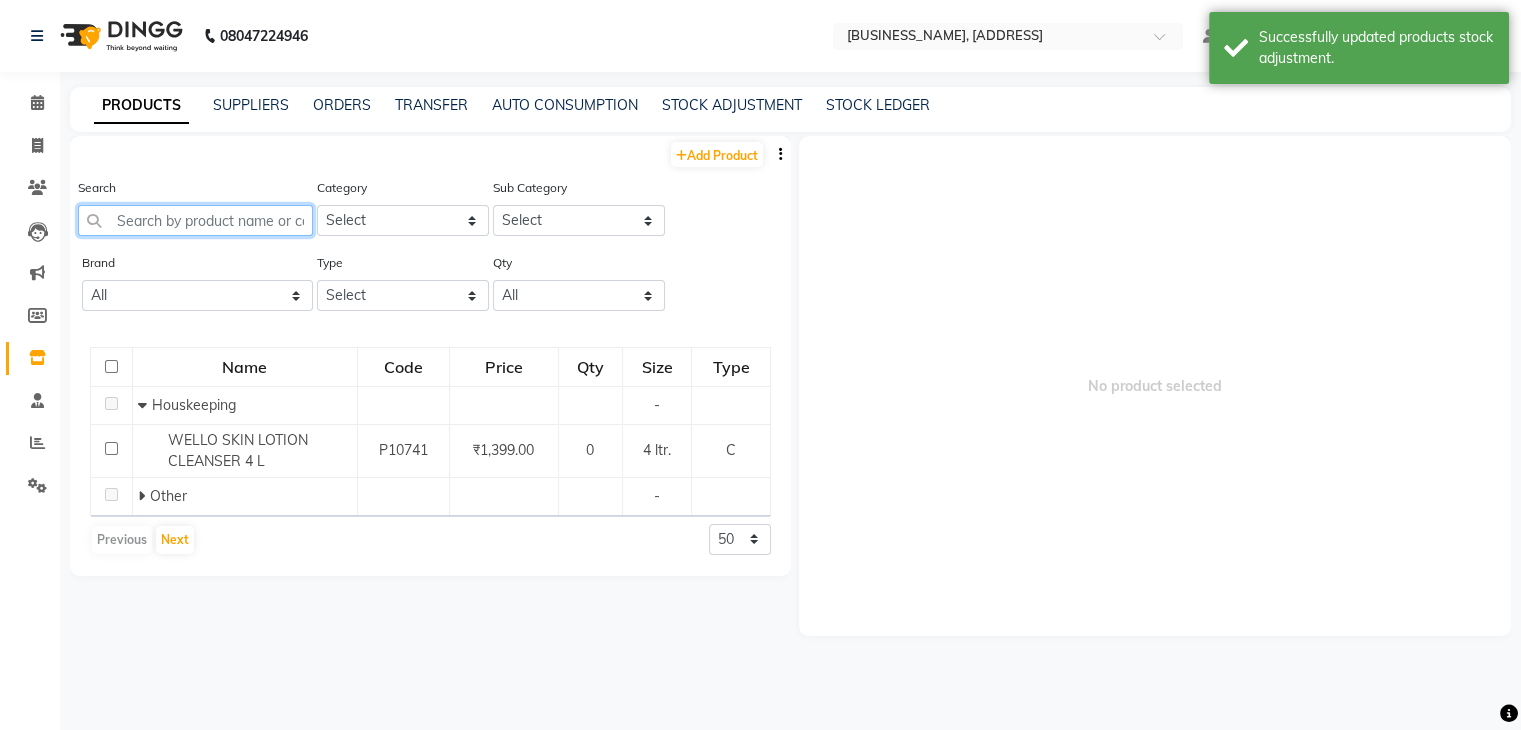 click 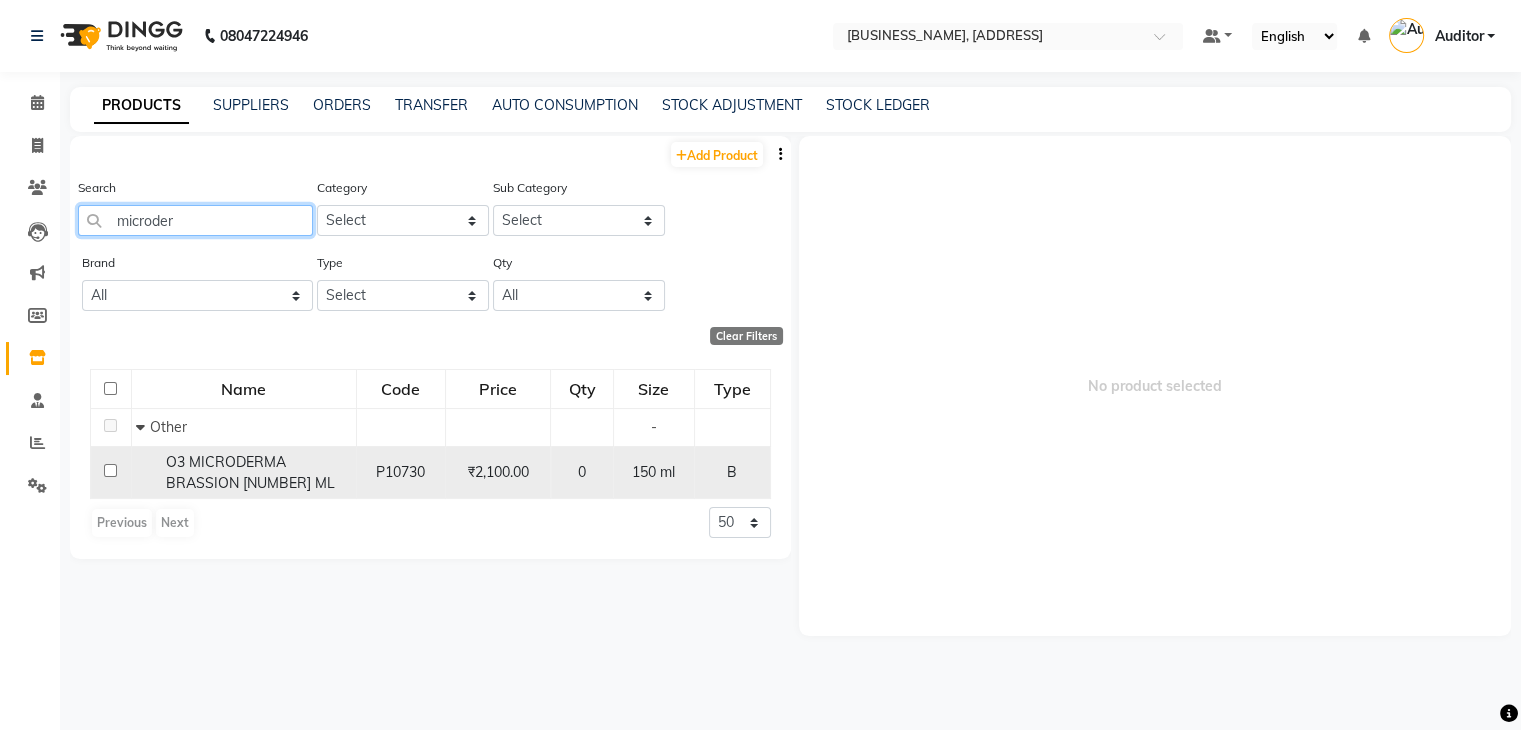type on "microder" 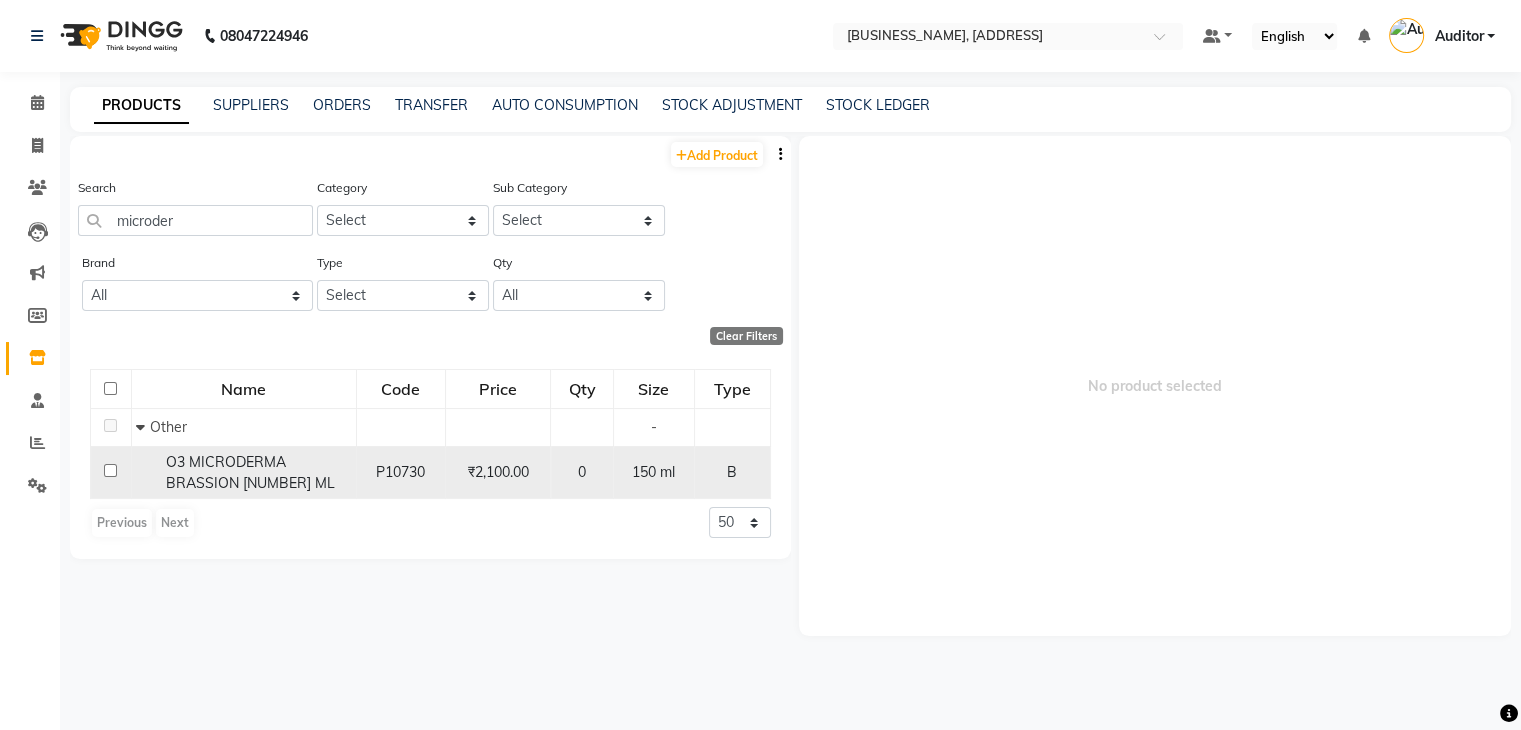click on "O3 MICRODERMA BRASSION [NUMBER] ML" 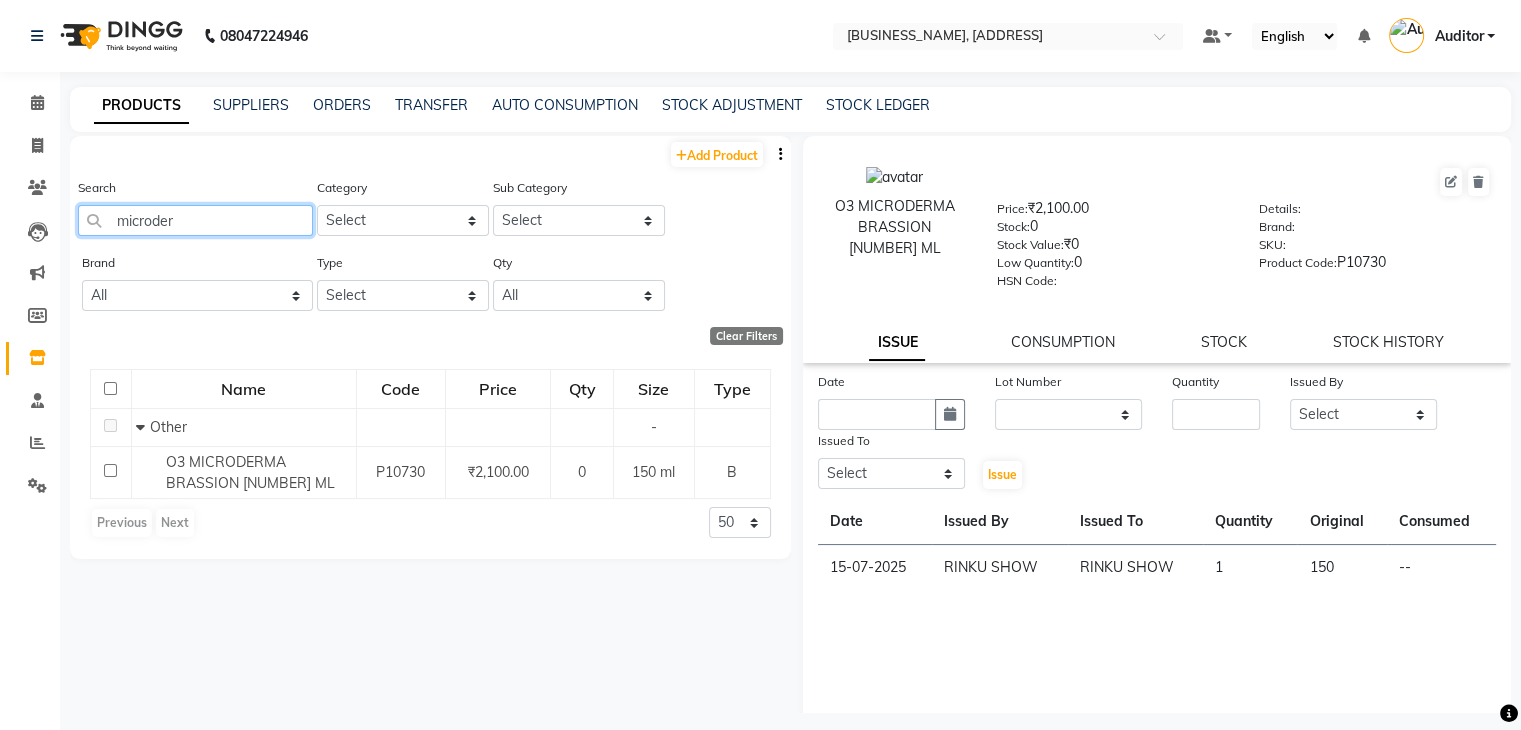 click on "microder" 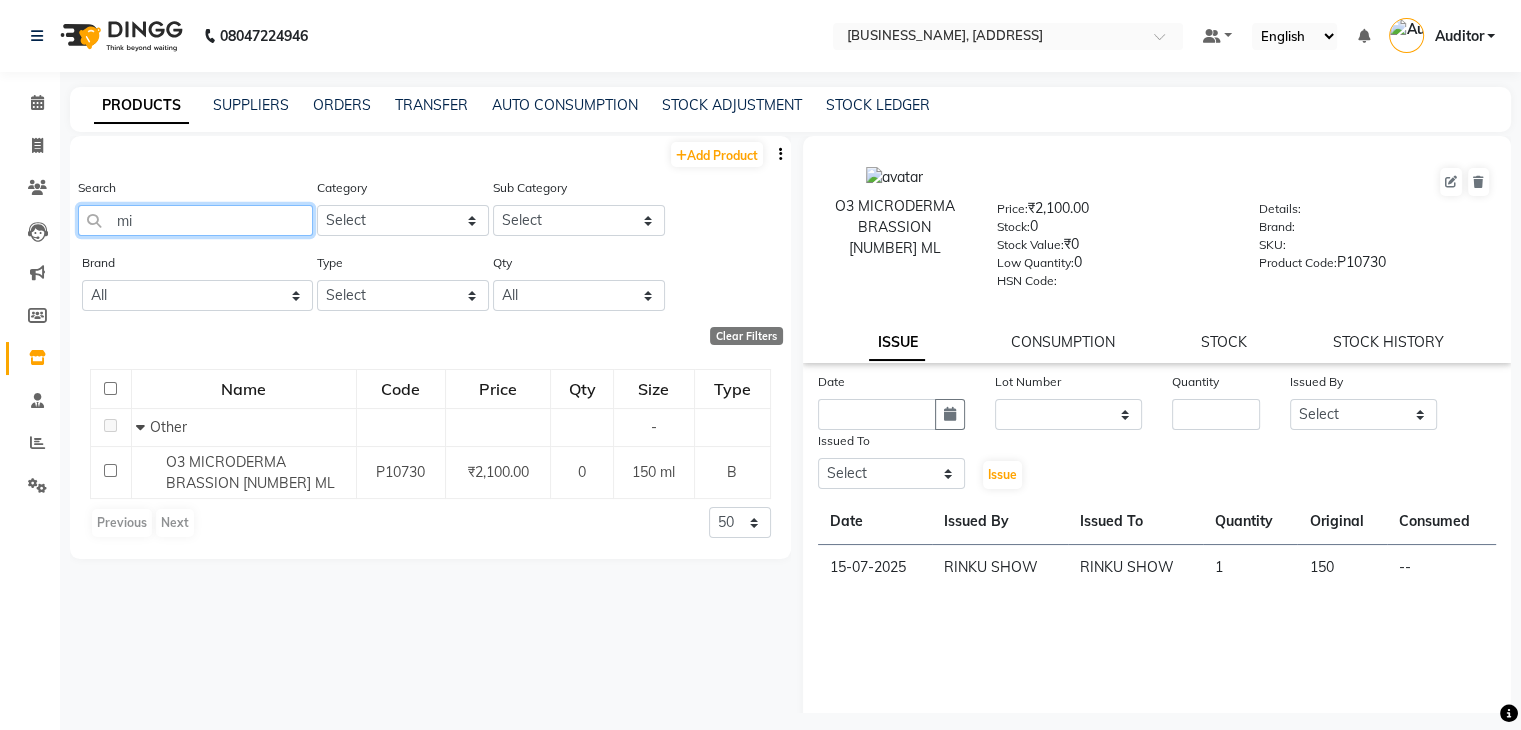 type on "m" 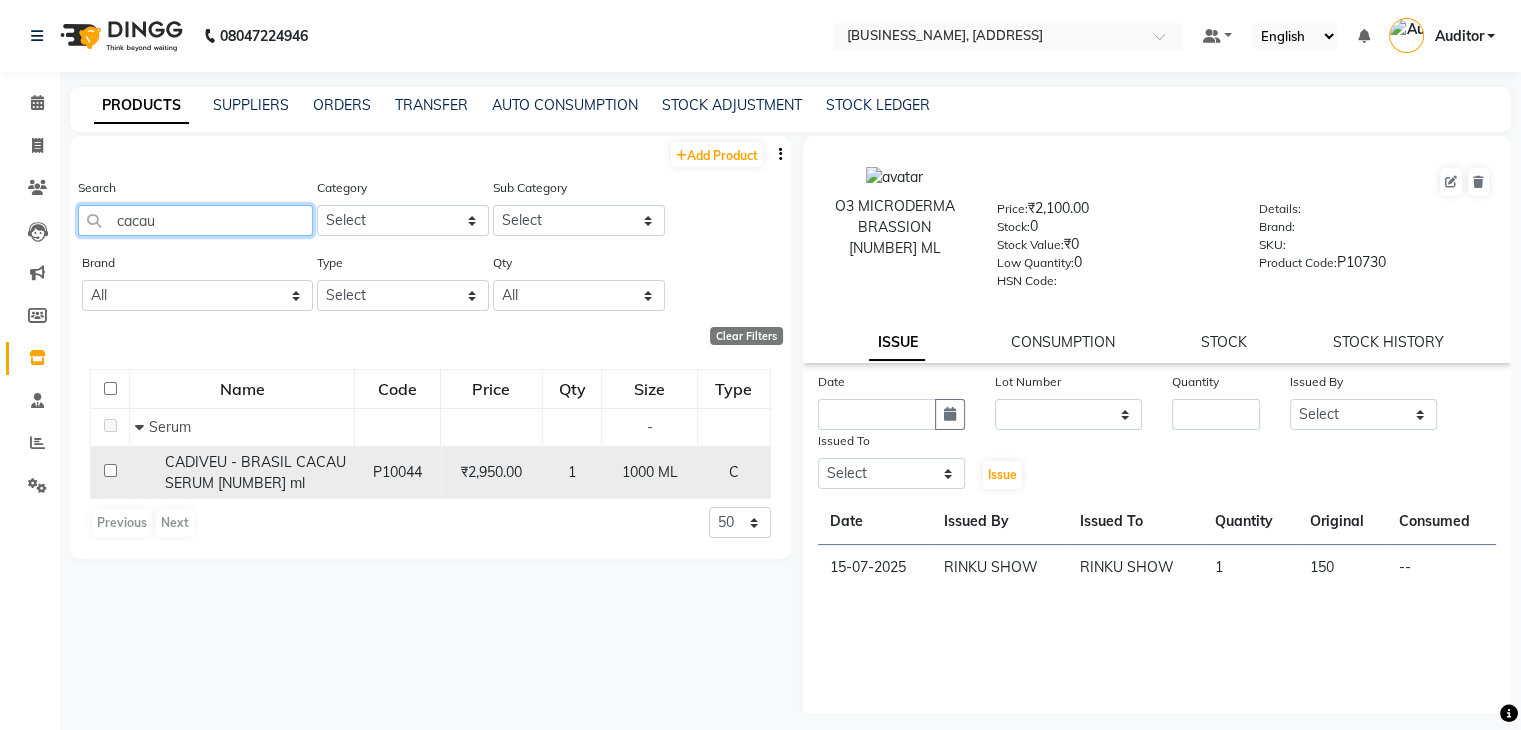 type on "cacau" 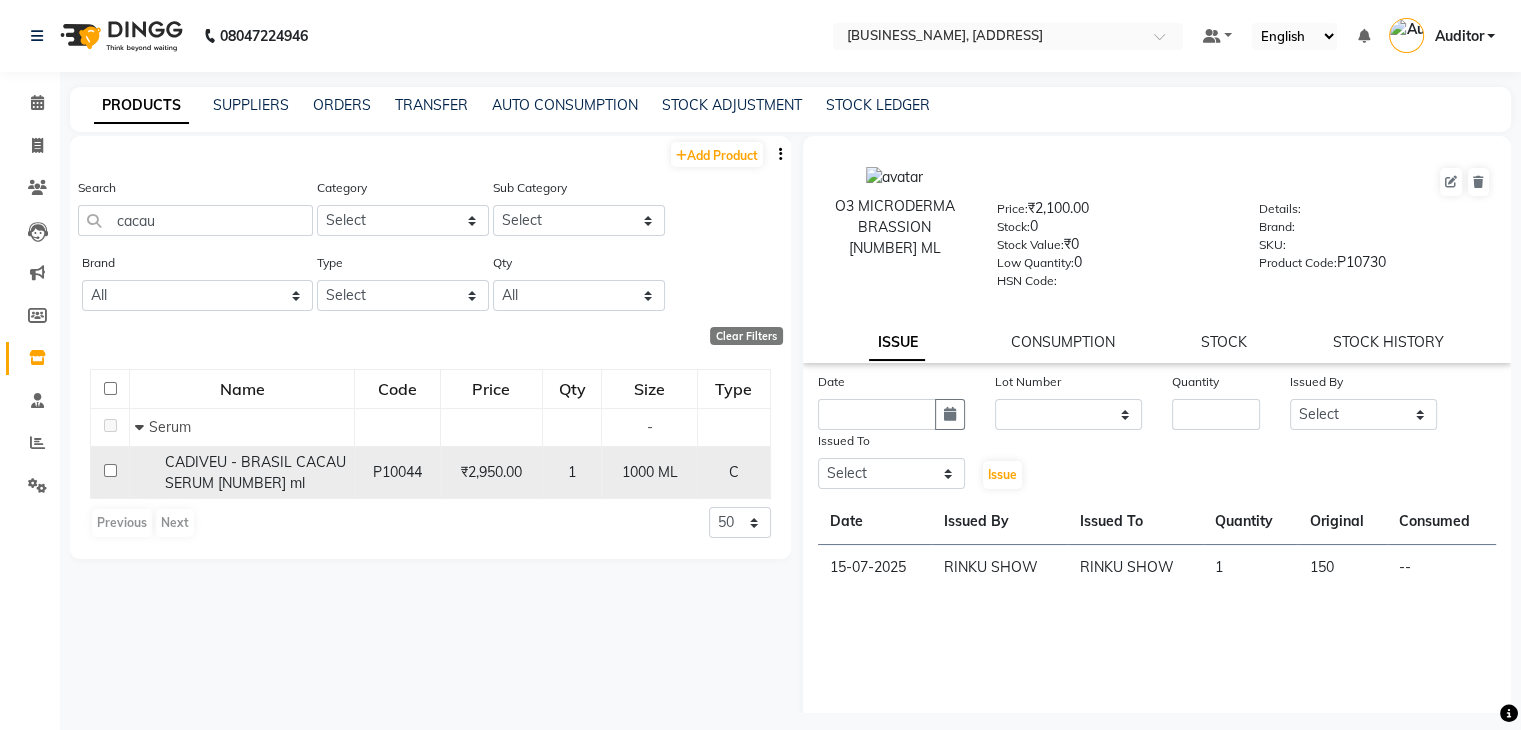 click on "CADIVEU - BRASIL CACAU SERUM [NUMBER] ml" 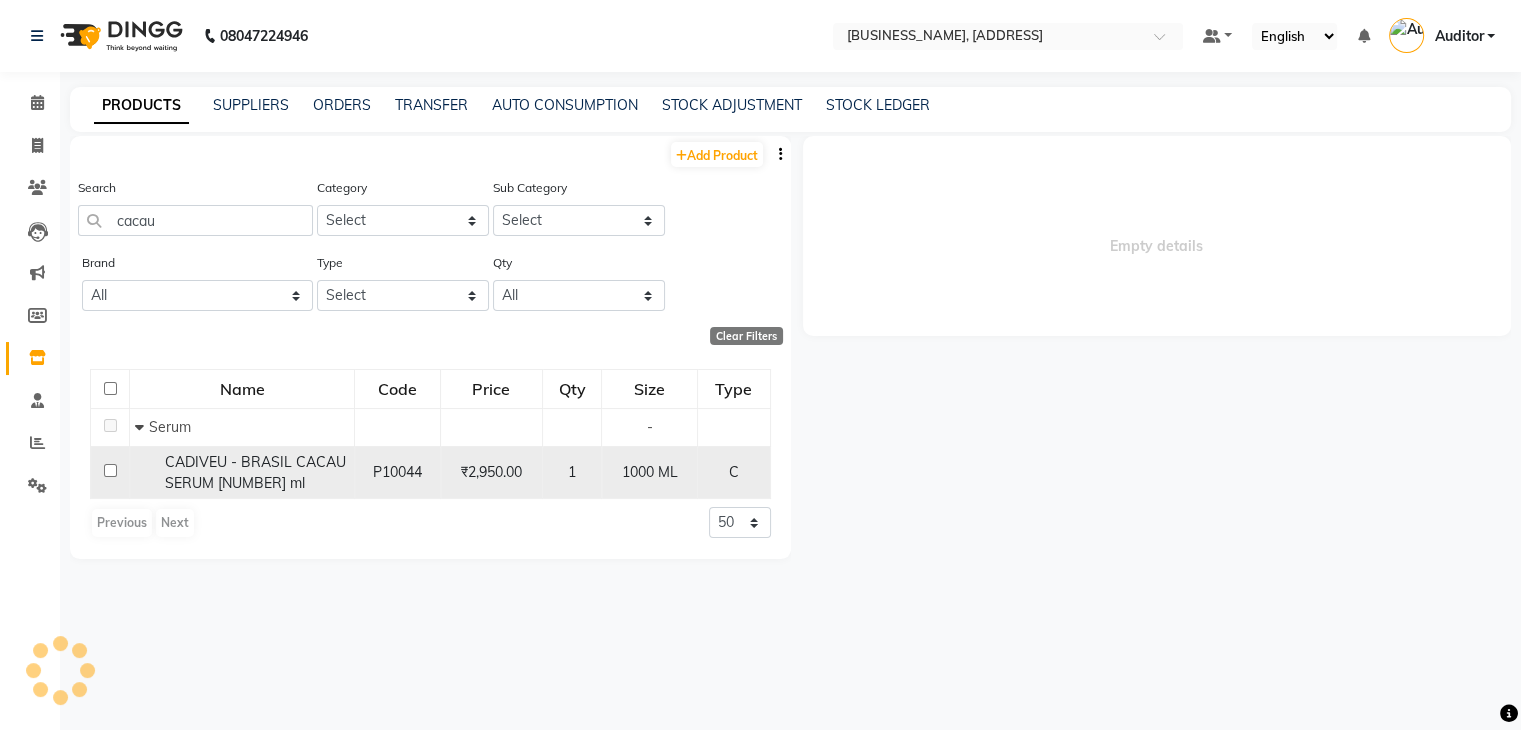 select 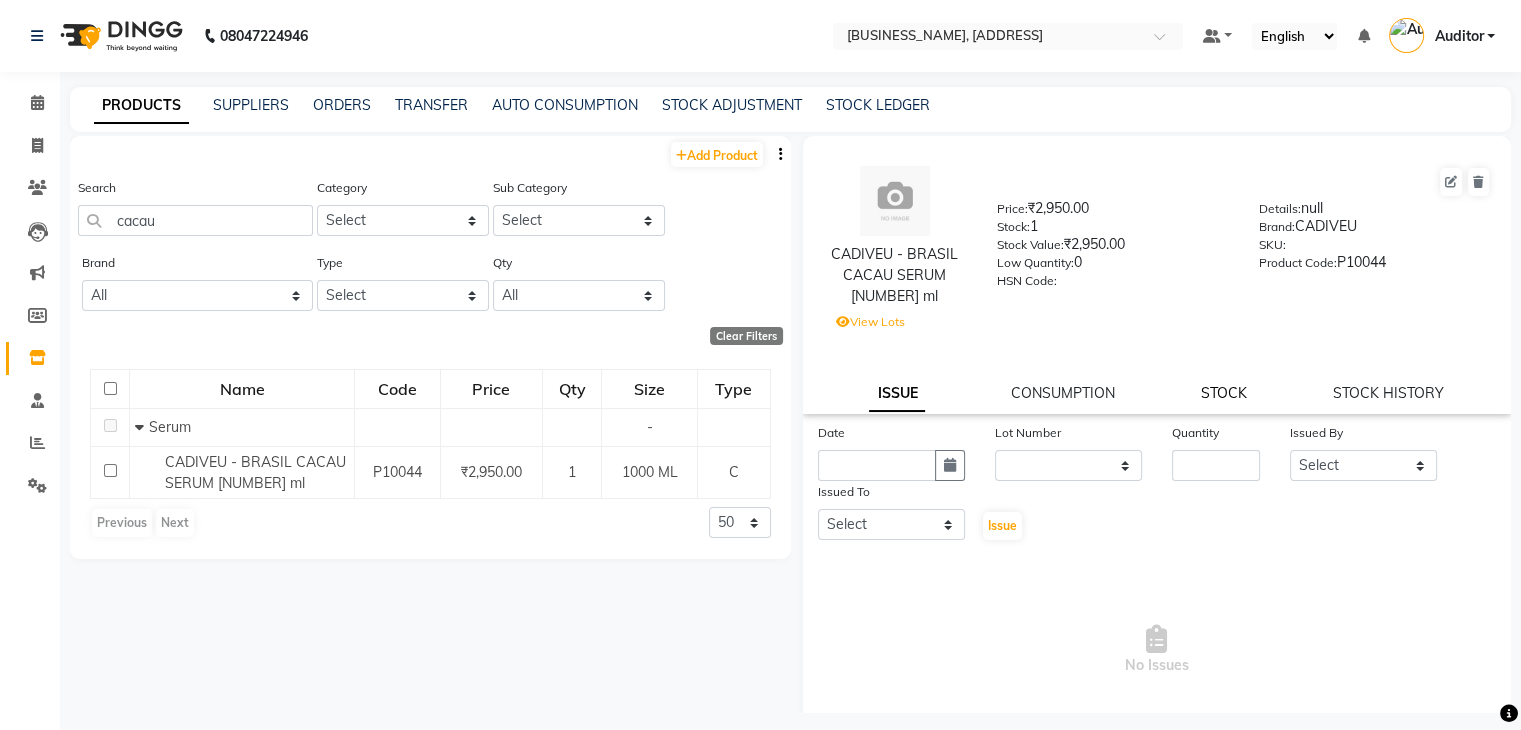 click on "STOCK" 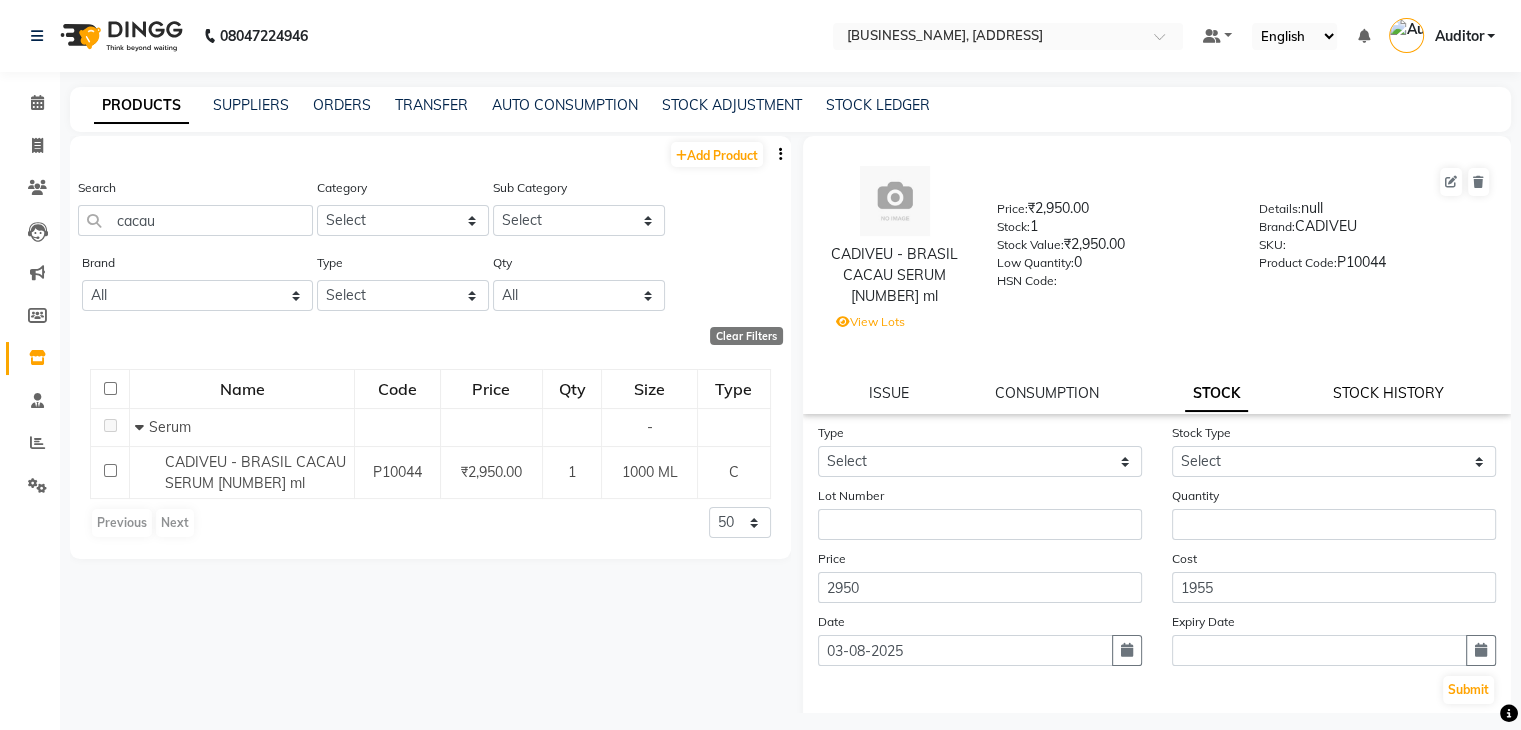 click on "STOCK HISTORY" 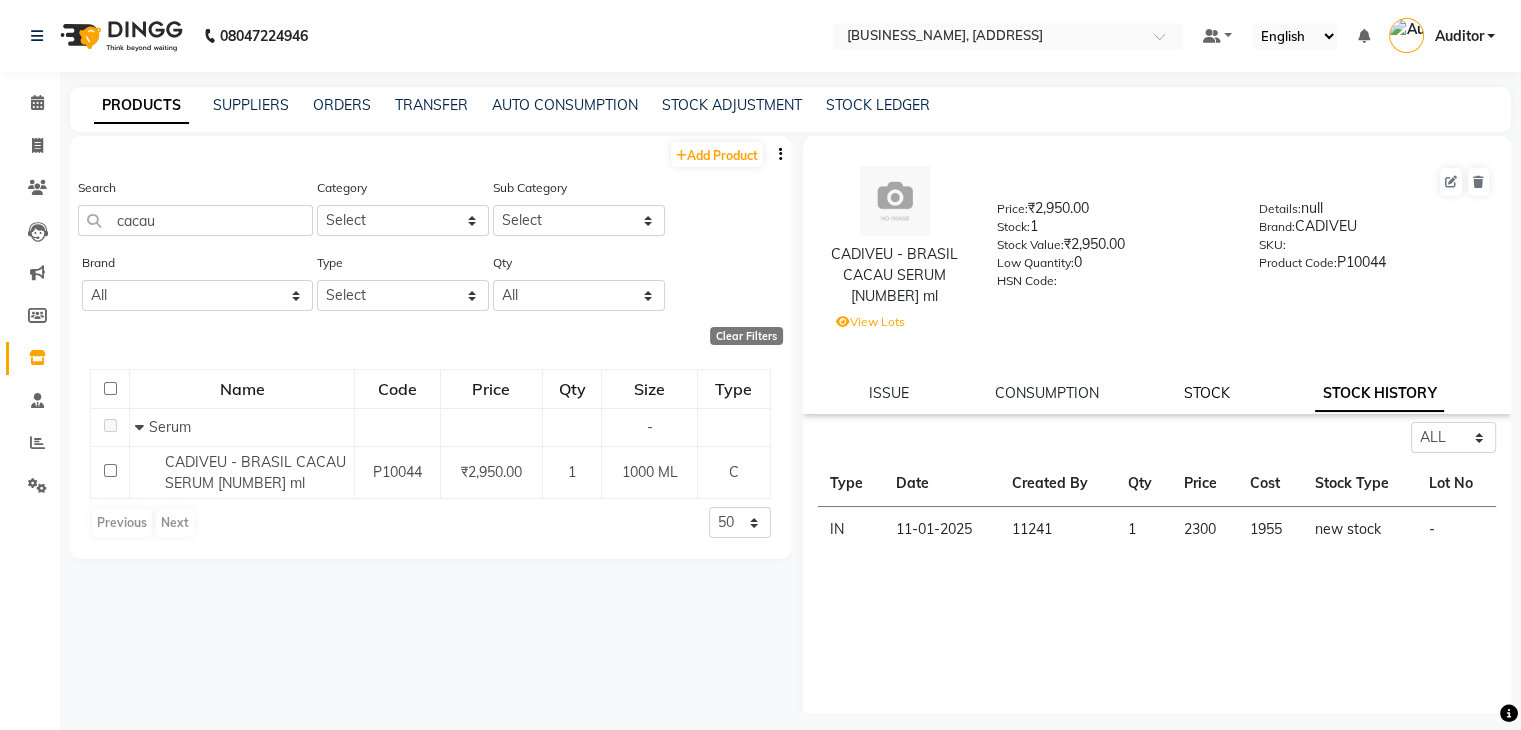 click on "STOCK" 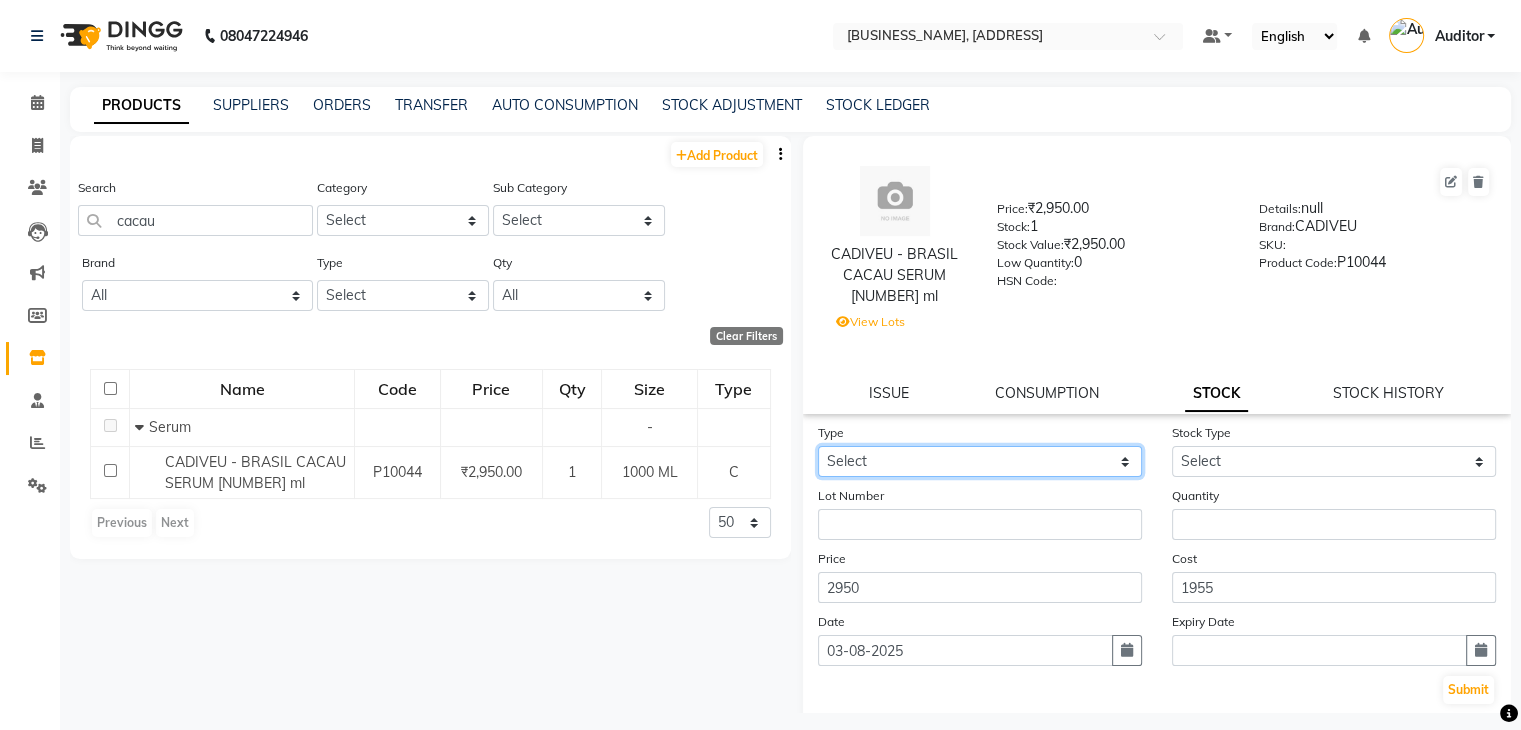 click on "Select In Out" 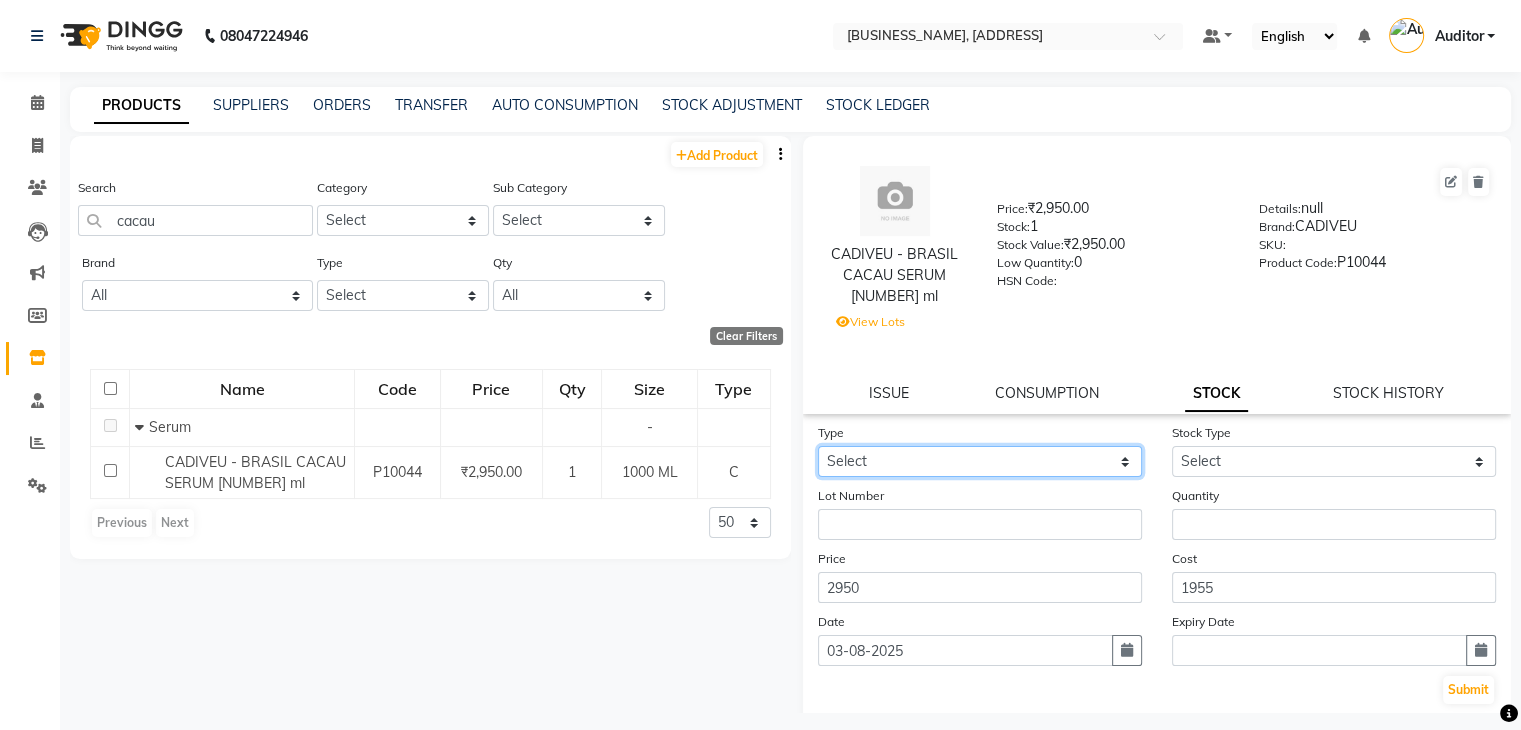 select on "out" 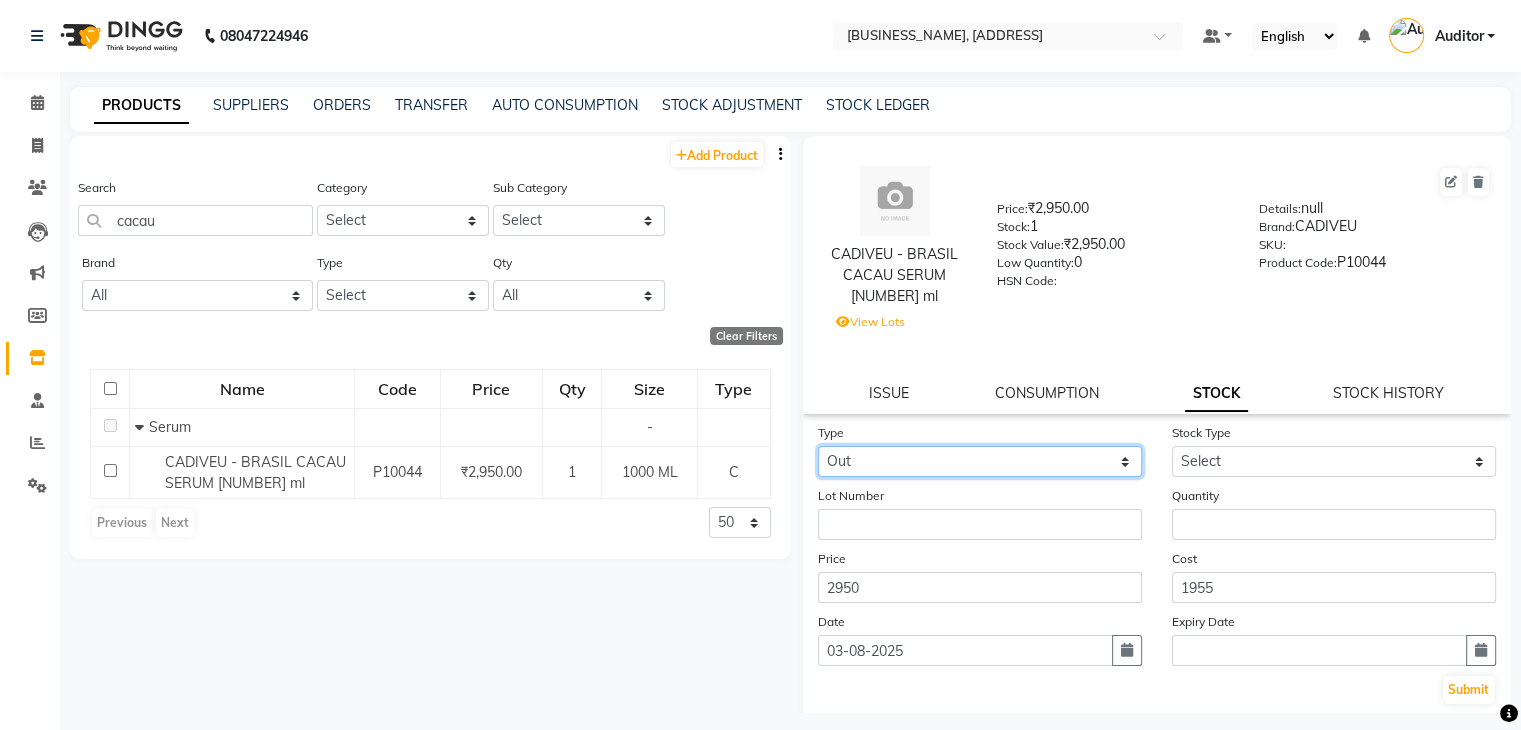click on "Select In Out" 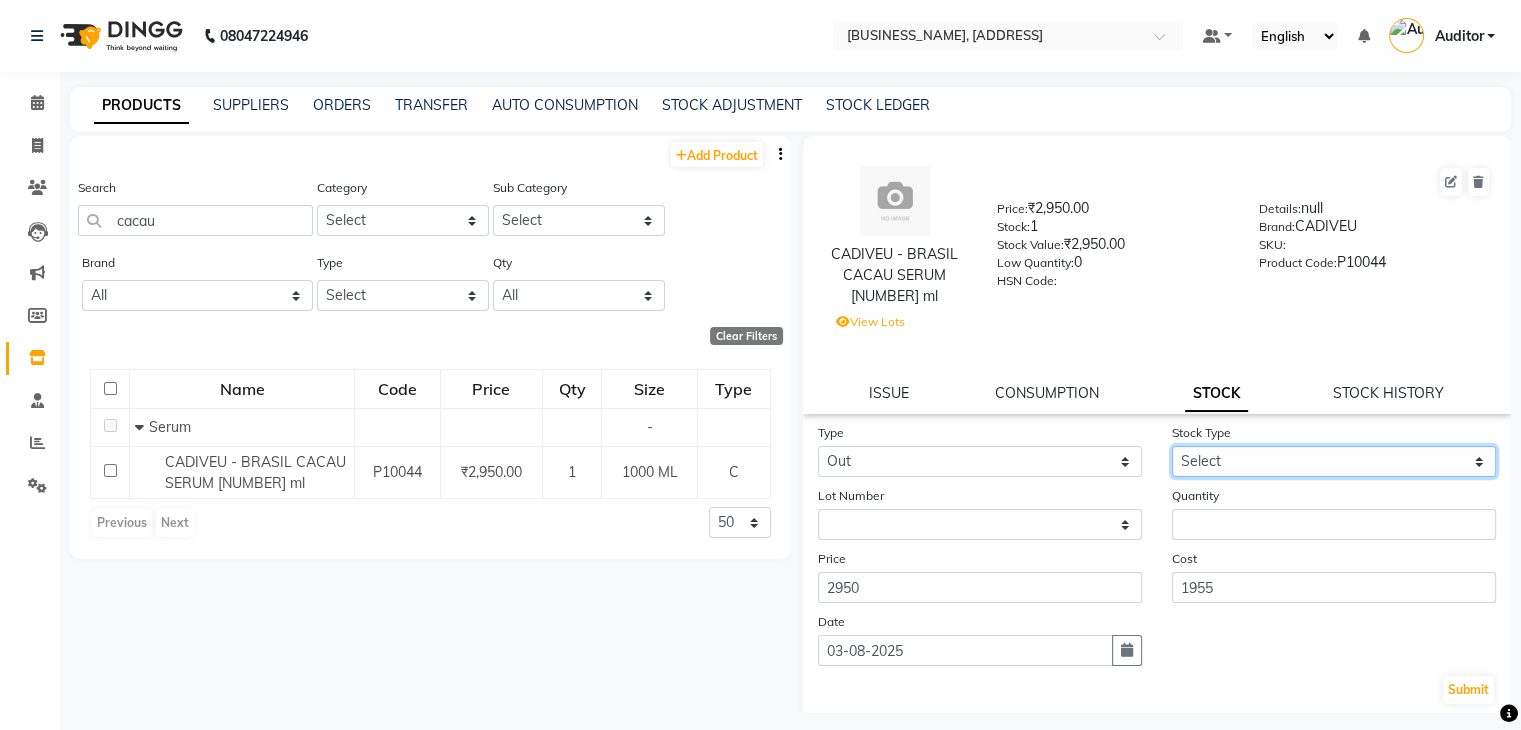 click on "Select Internal Use Damaged Expired Adjustment Return Other" 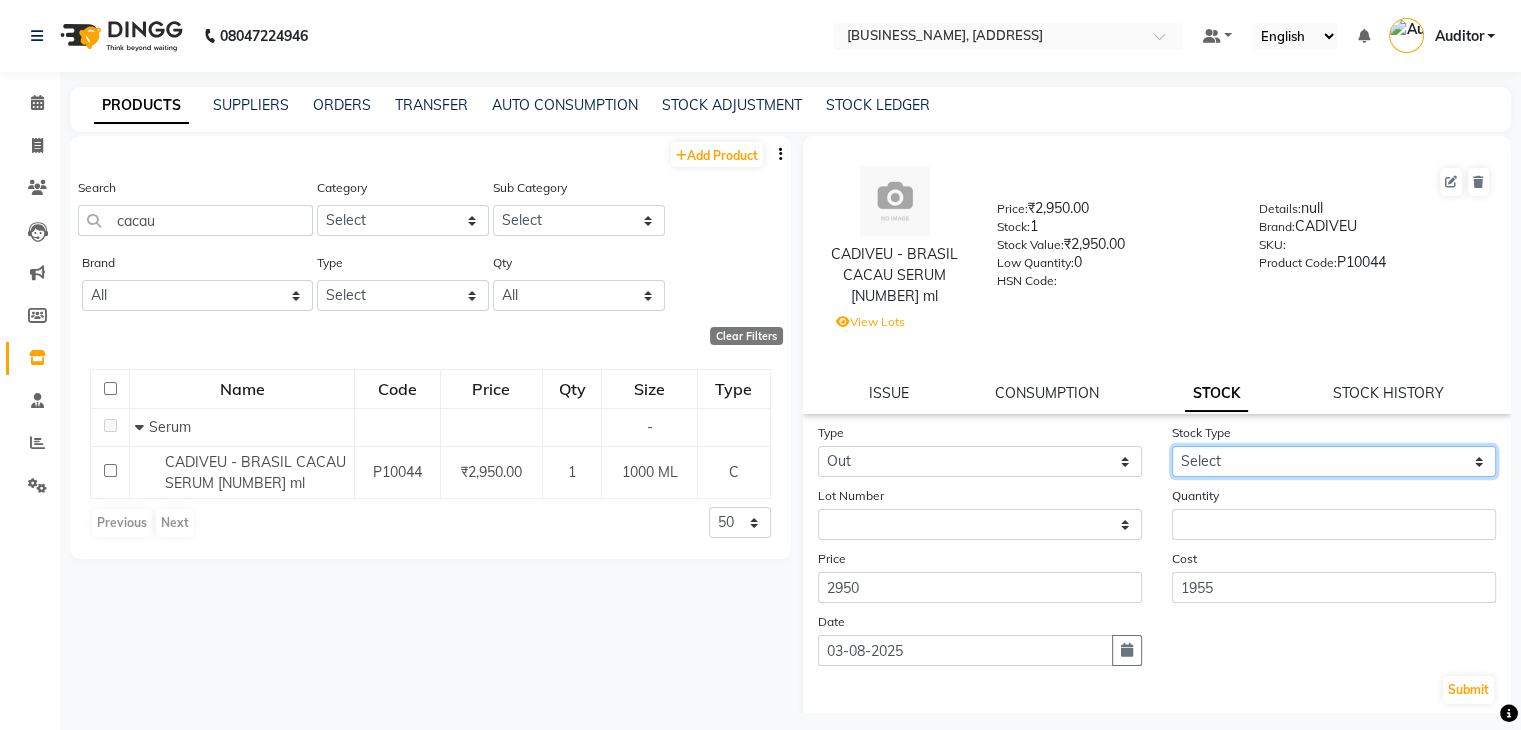 select on "internal use" 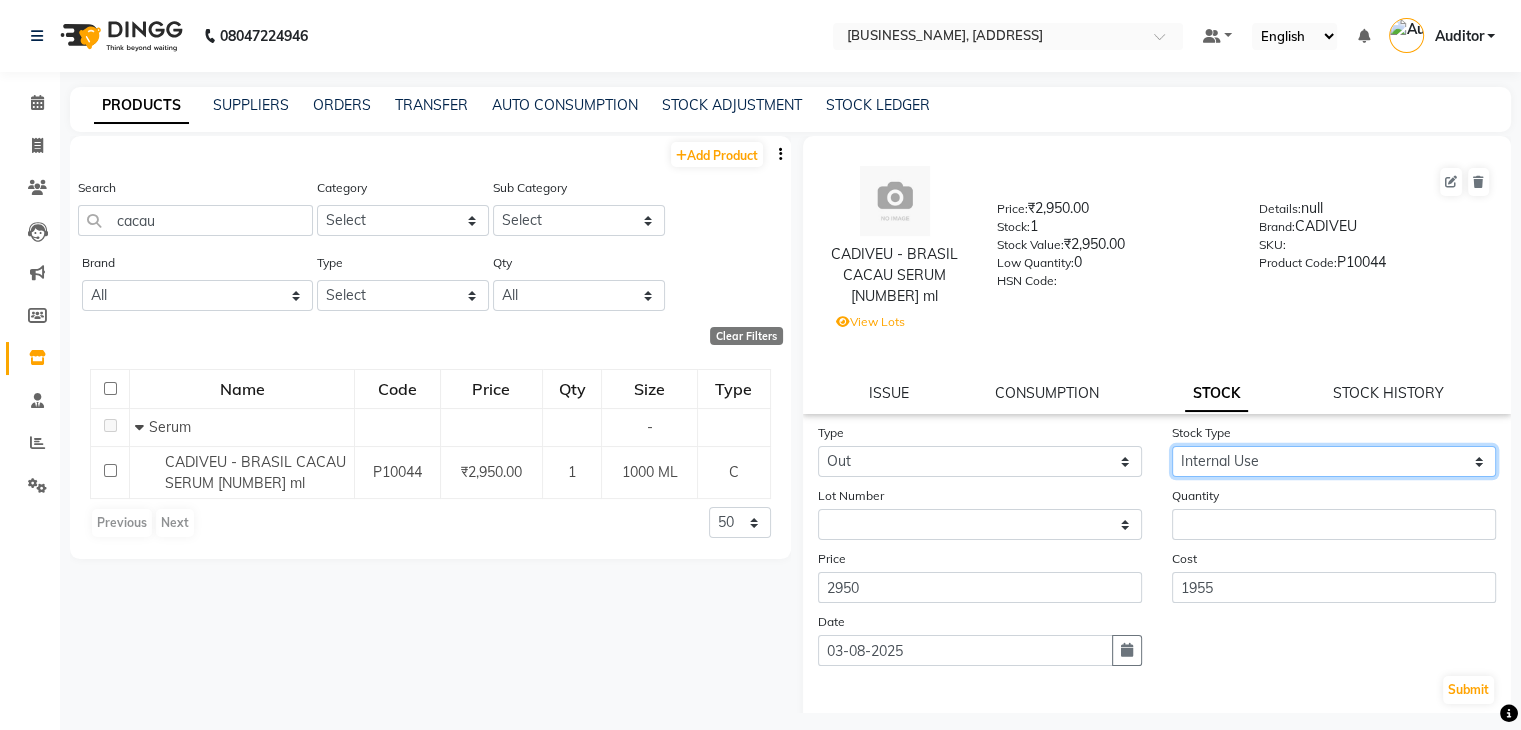 click on "Select Internal Use Damaged Expired Adjustment Return Other" 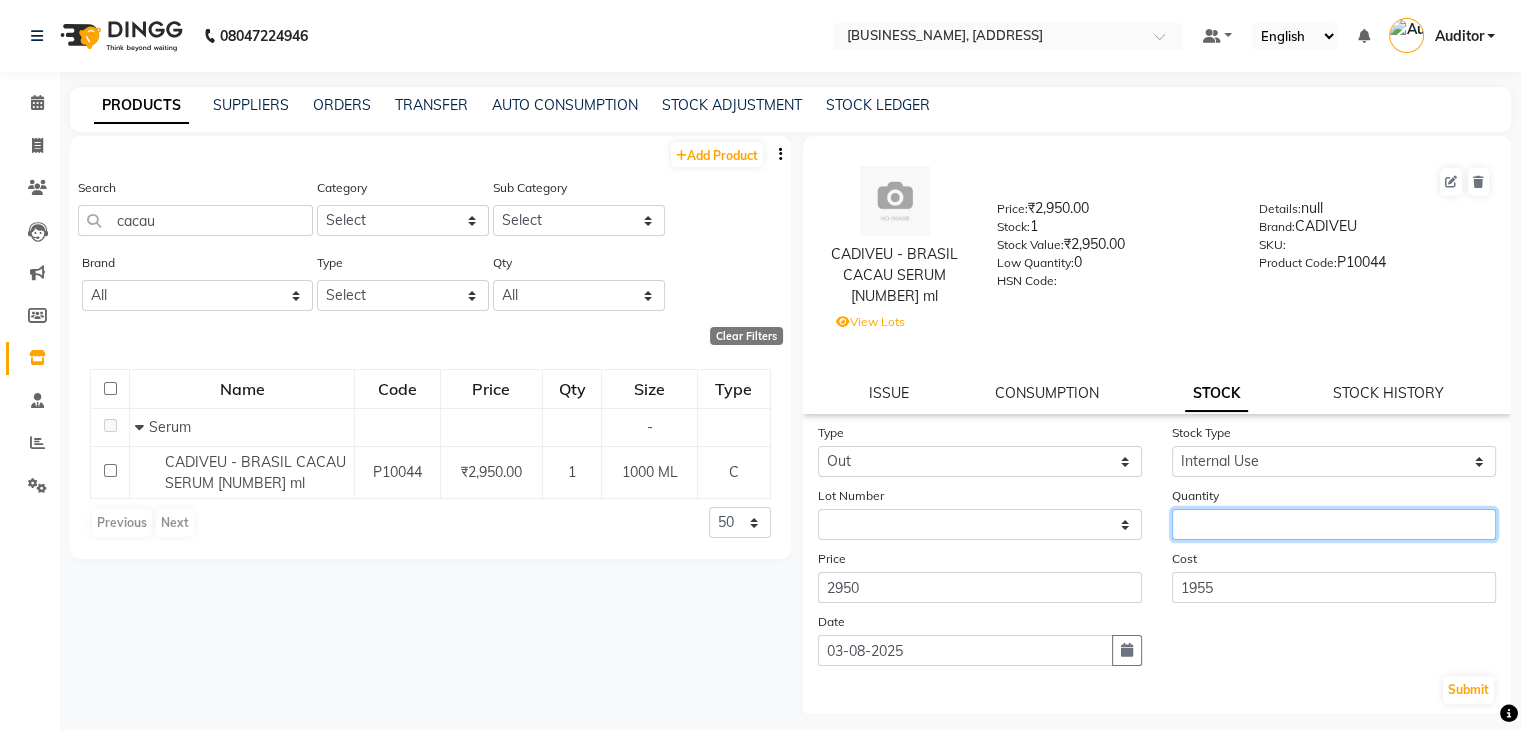 click 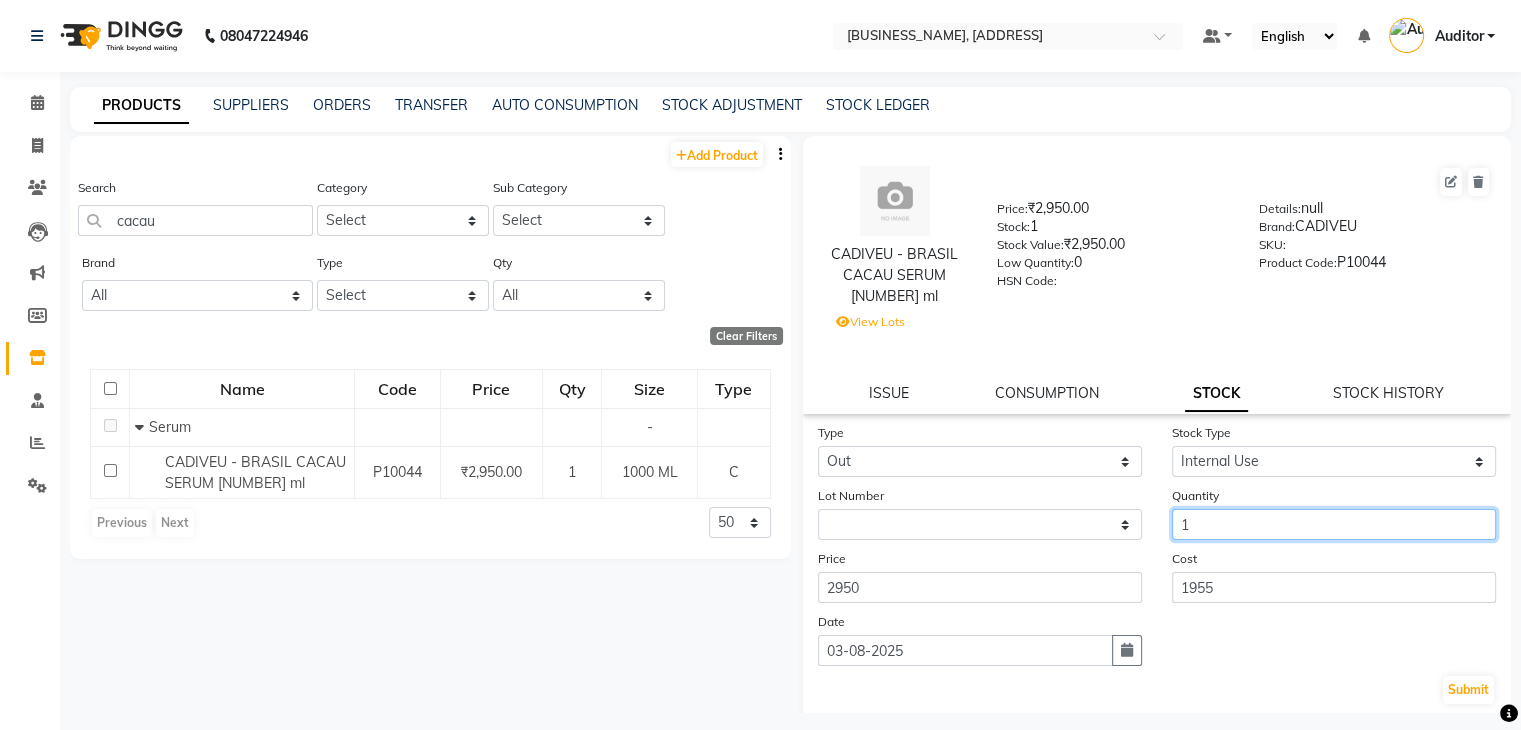 type on "1" 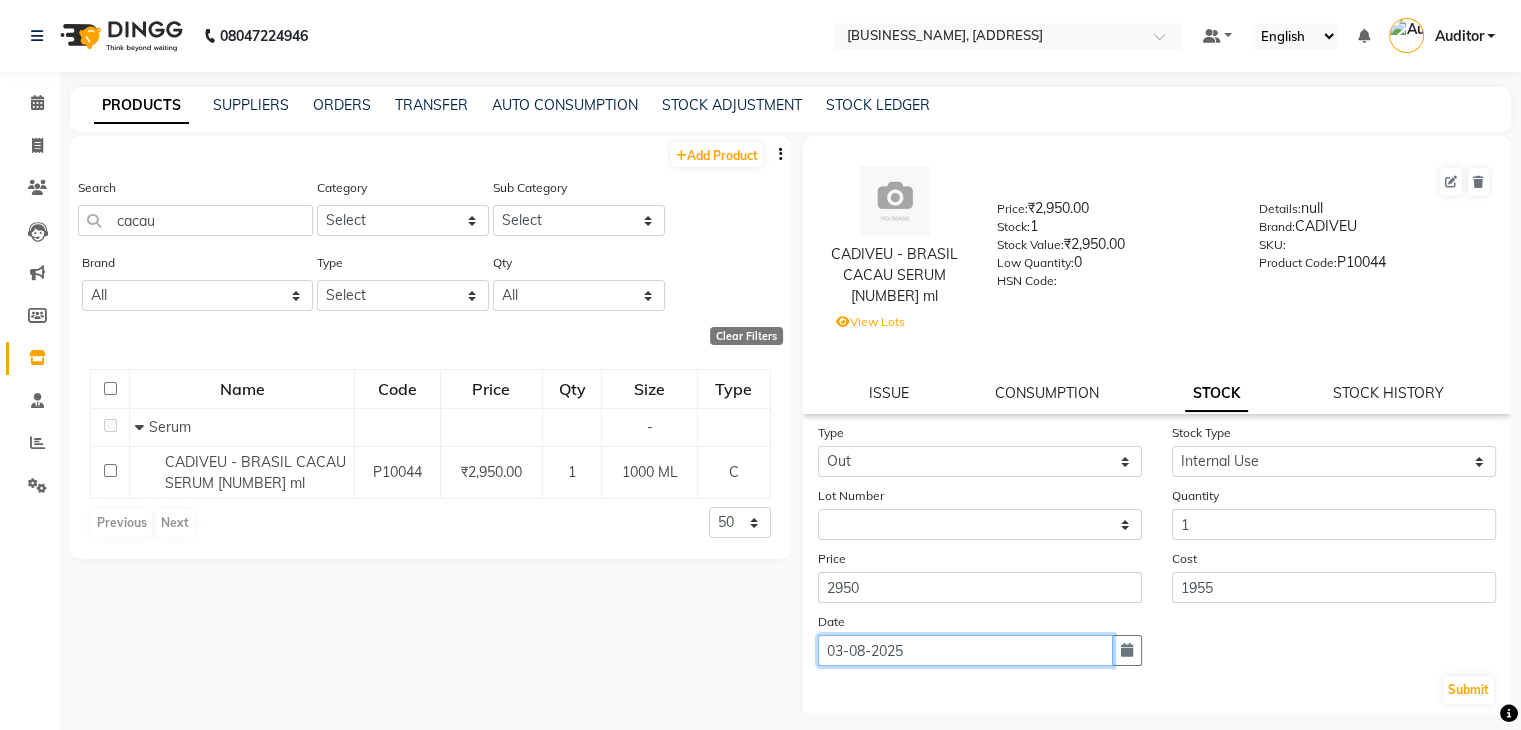 click on "03-08-2025" 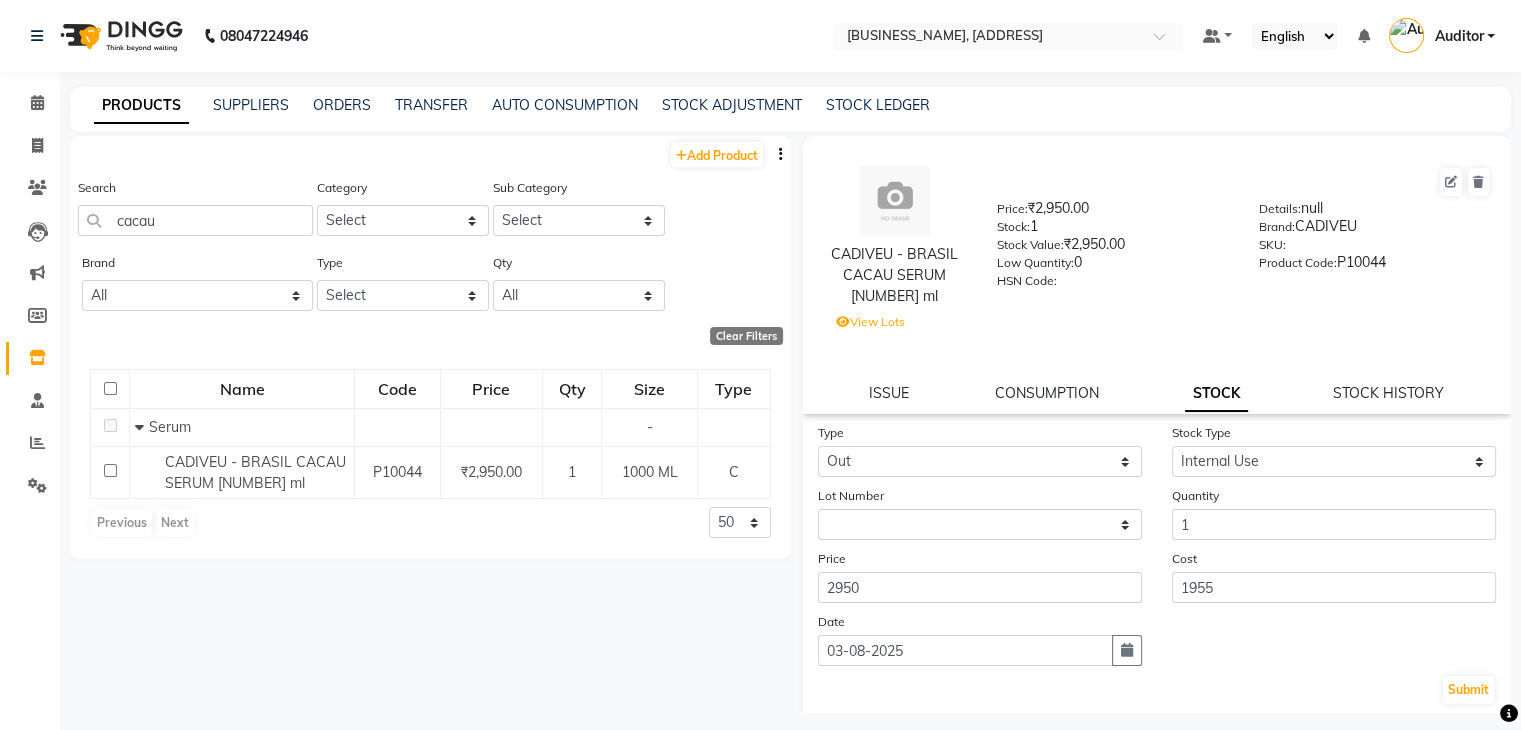 select on "8" 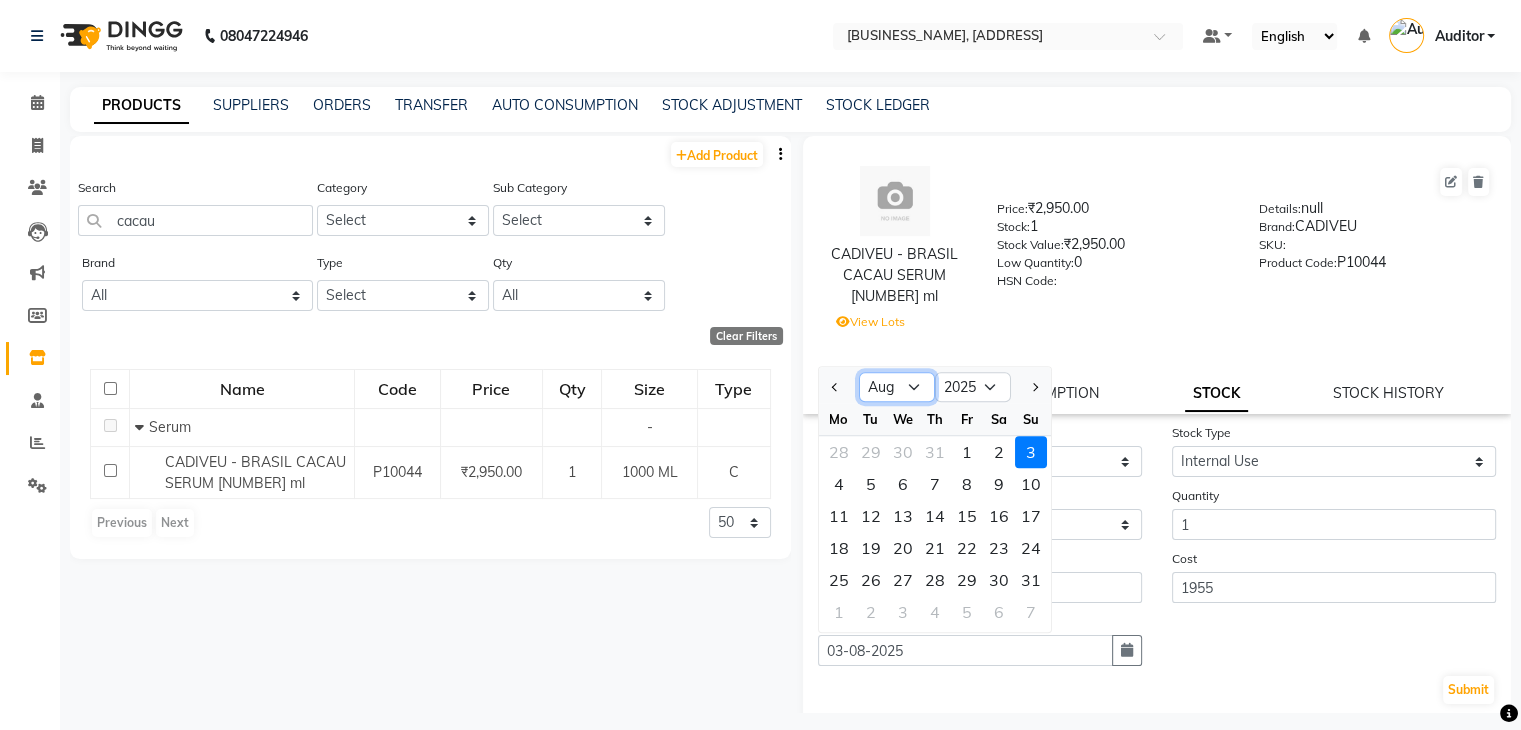 click on "Jan Feb Mar Apr May Jun Jul Aug Sep Oct Nov Dec" 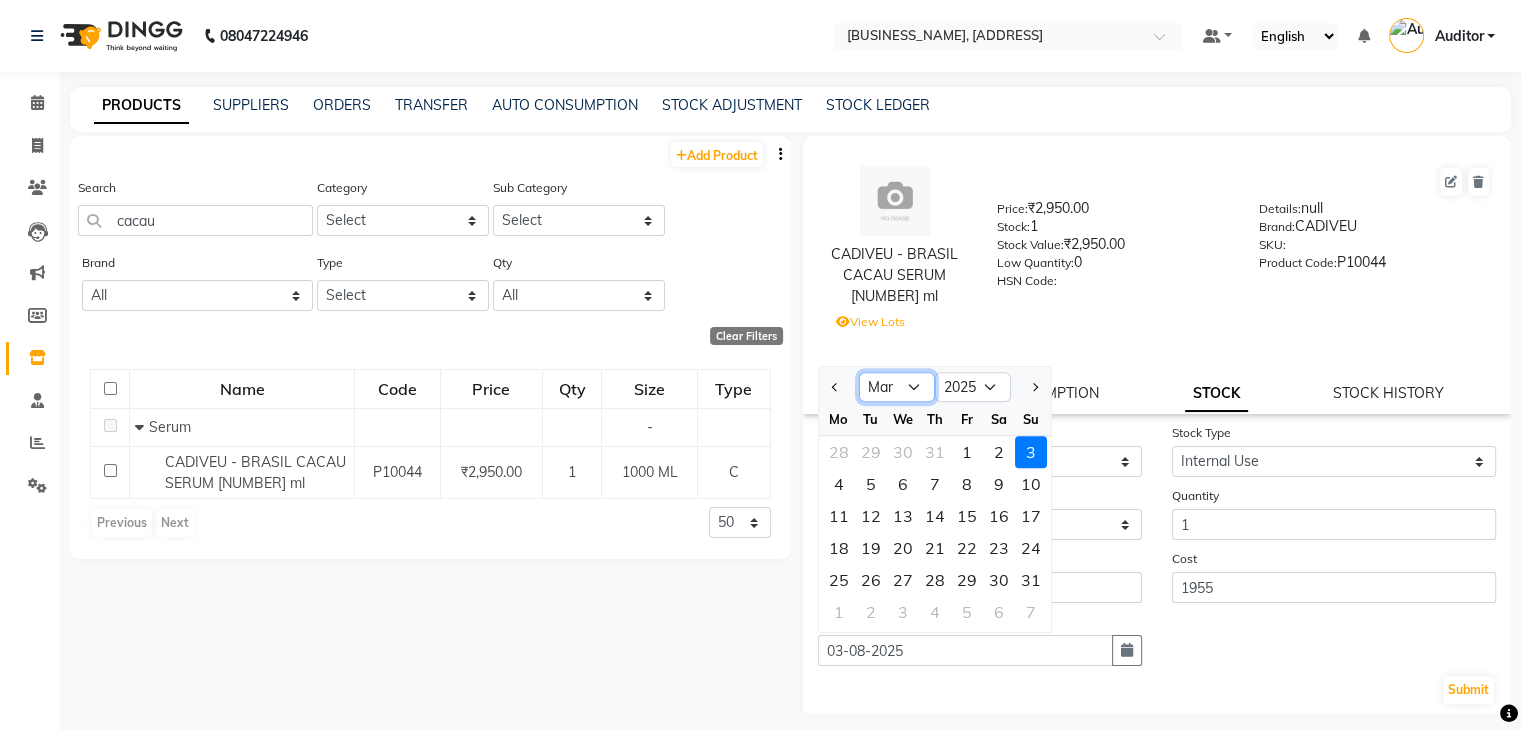 click on "Jan Feb Mar Apr May Jun Jul Aug Sep Oct Nov Dec" 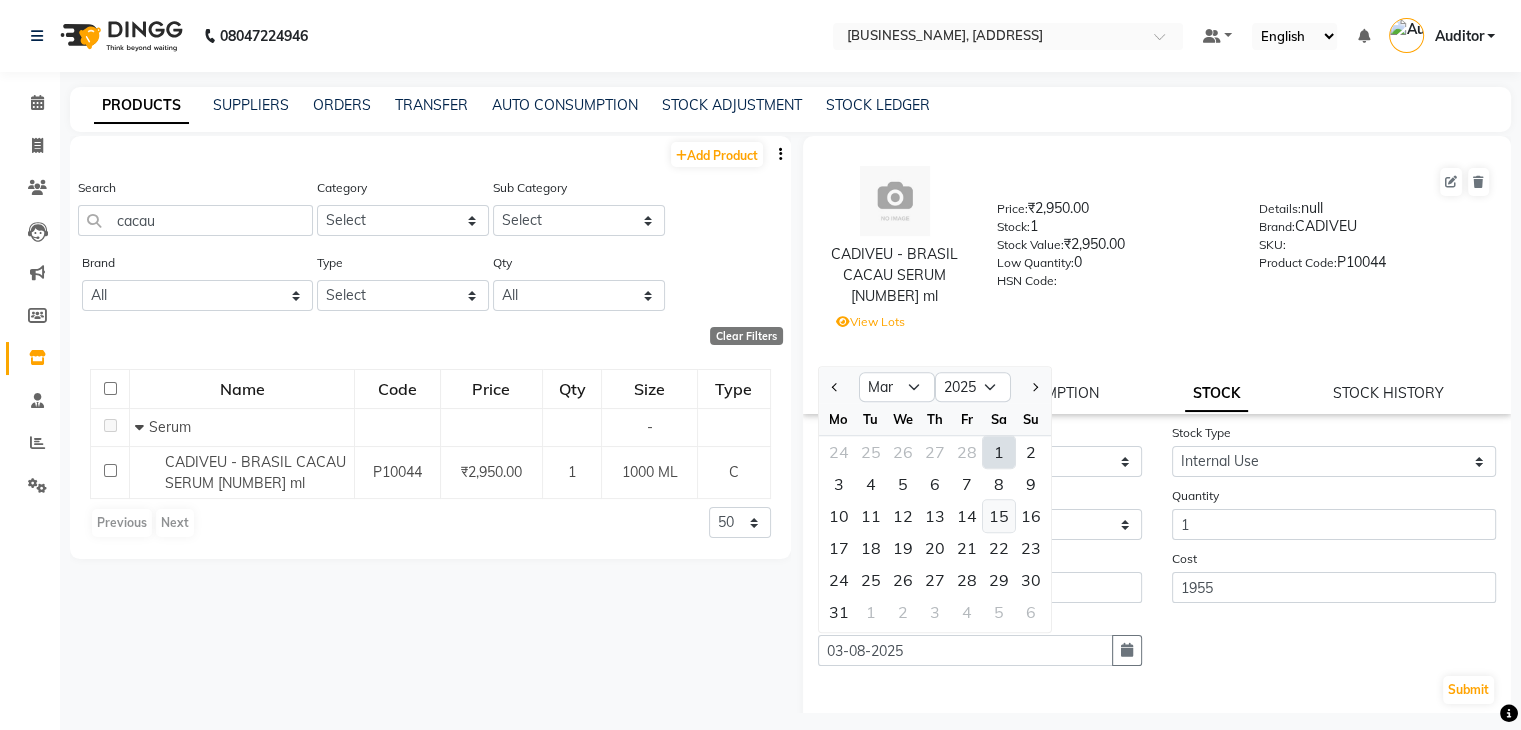 click on "15" 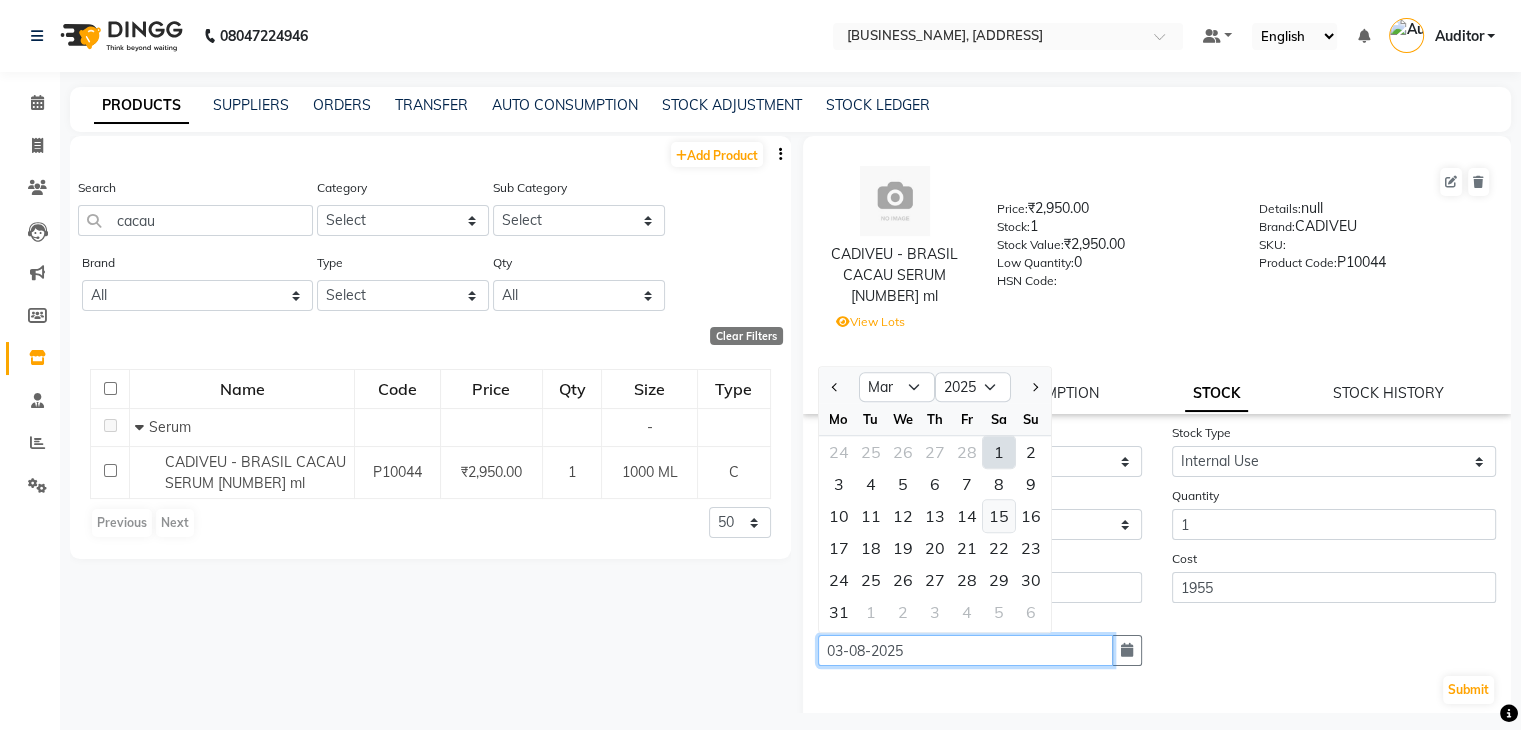 type on "15-03-2025" 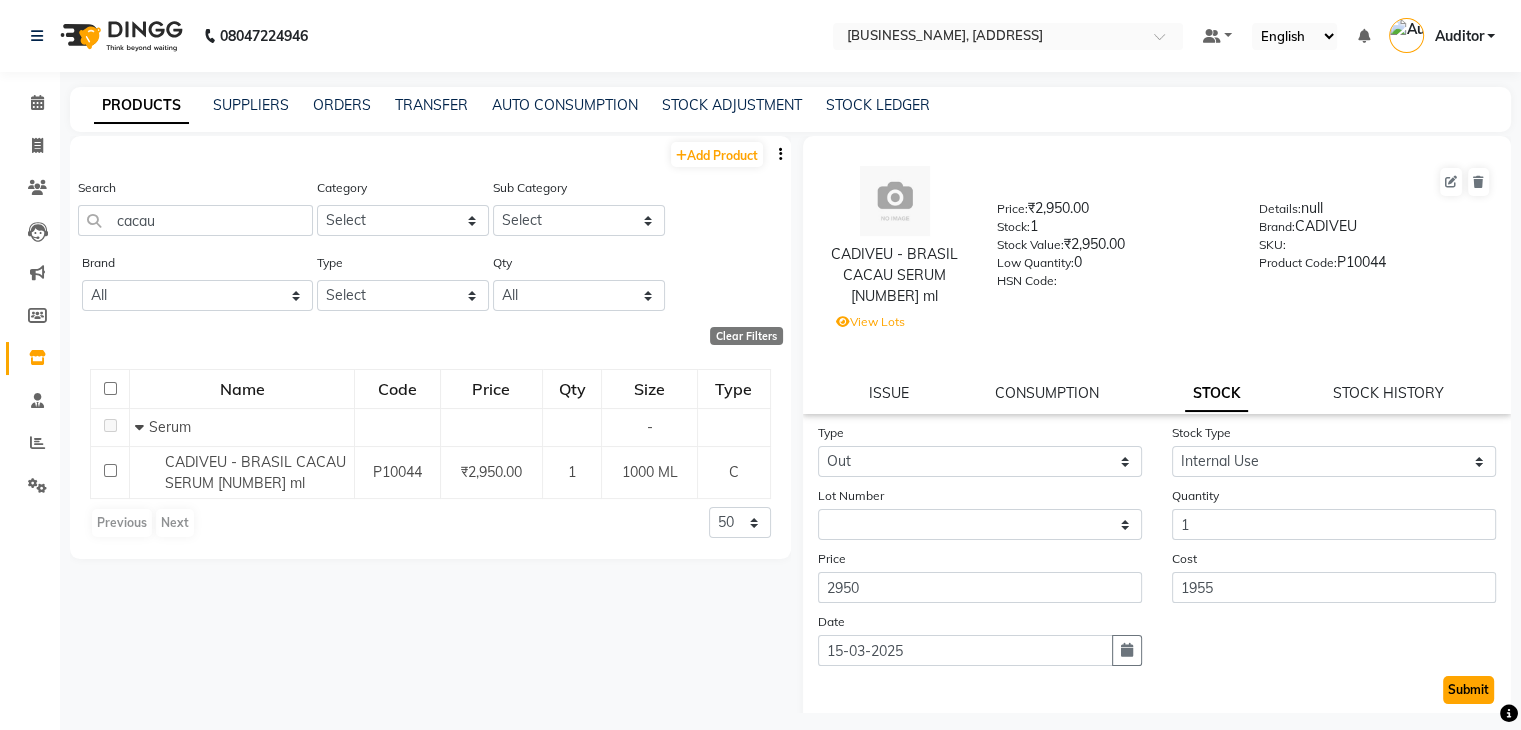 click on "Submit" 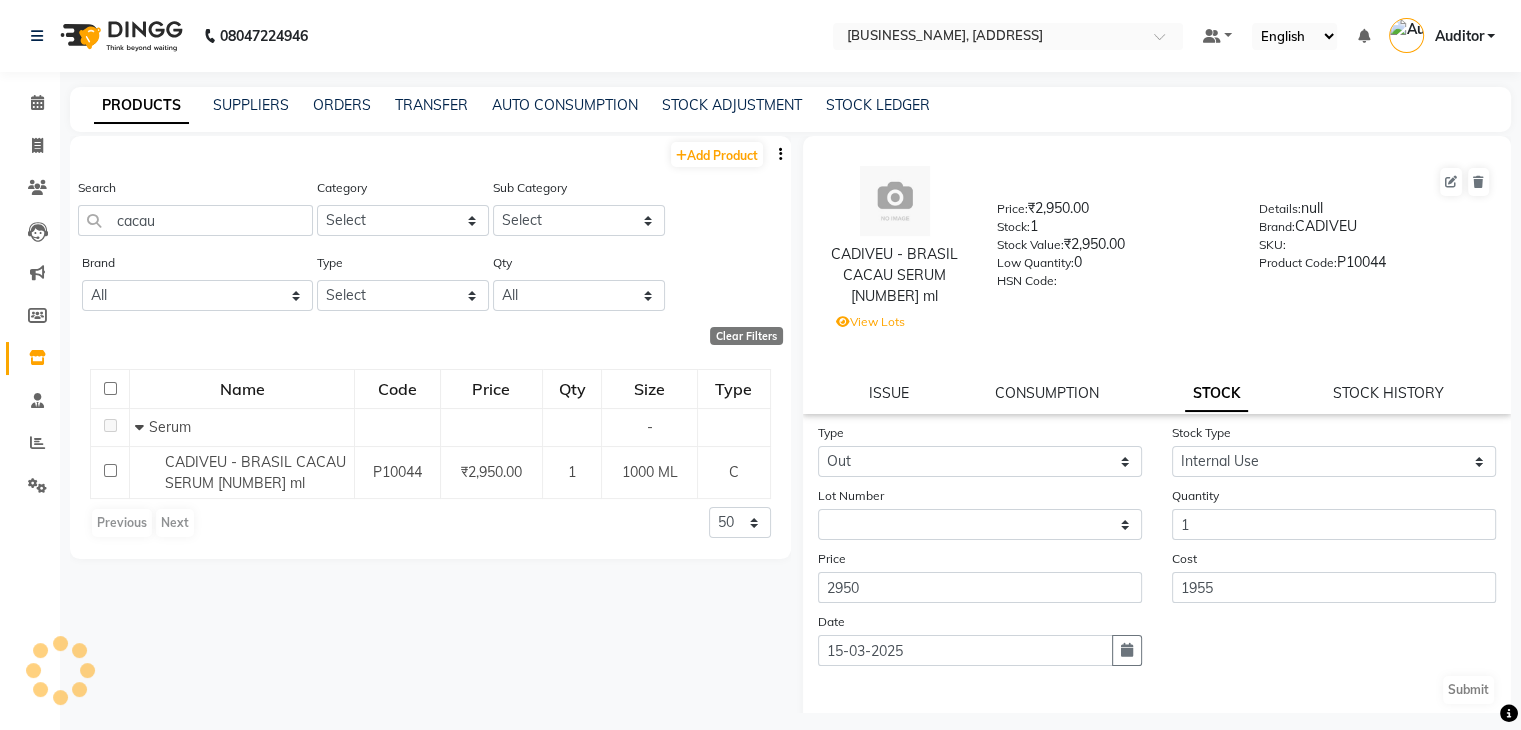 select 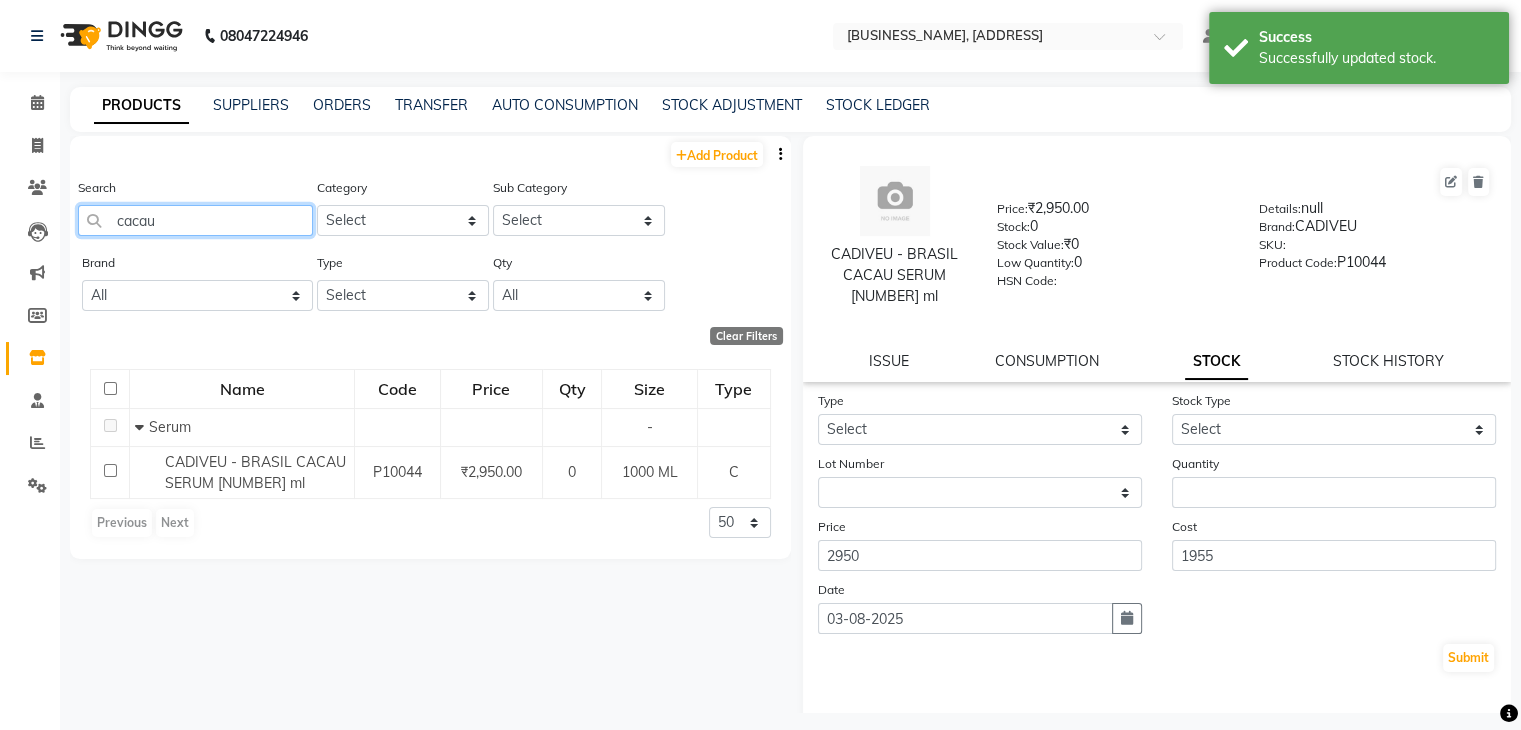 click on "cacau" 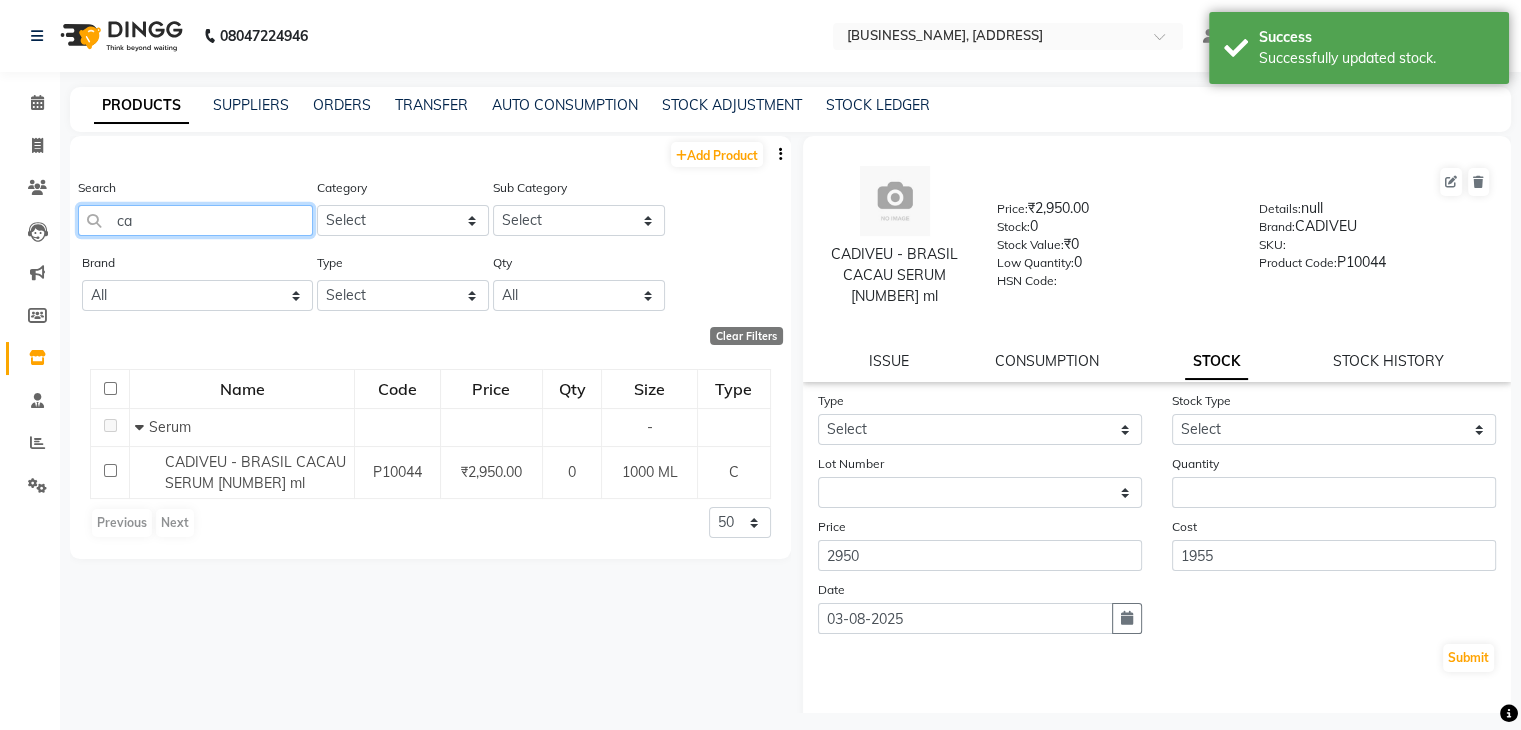 type on "c" 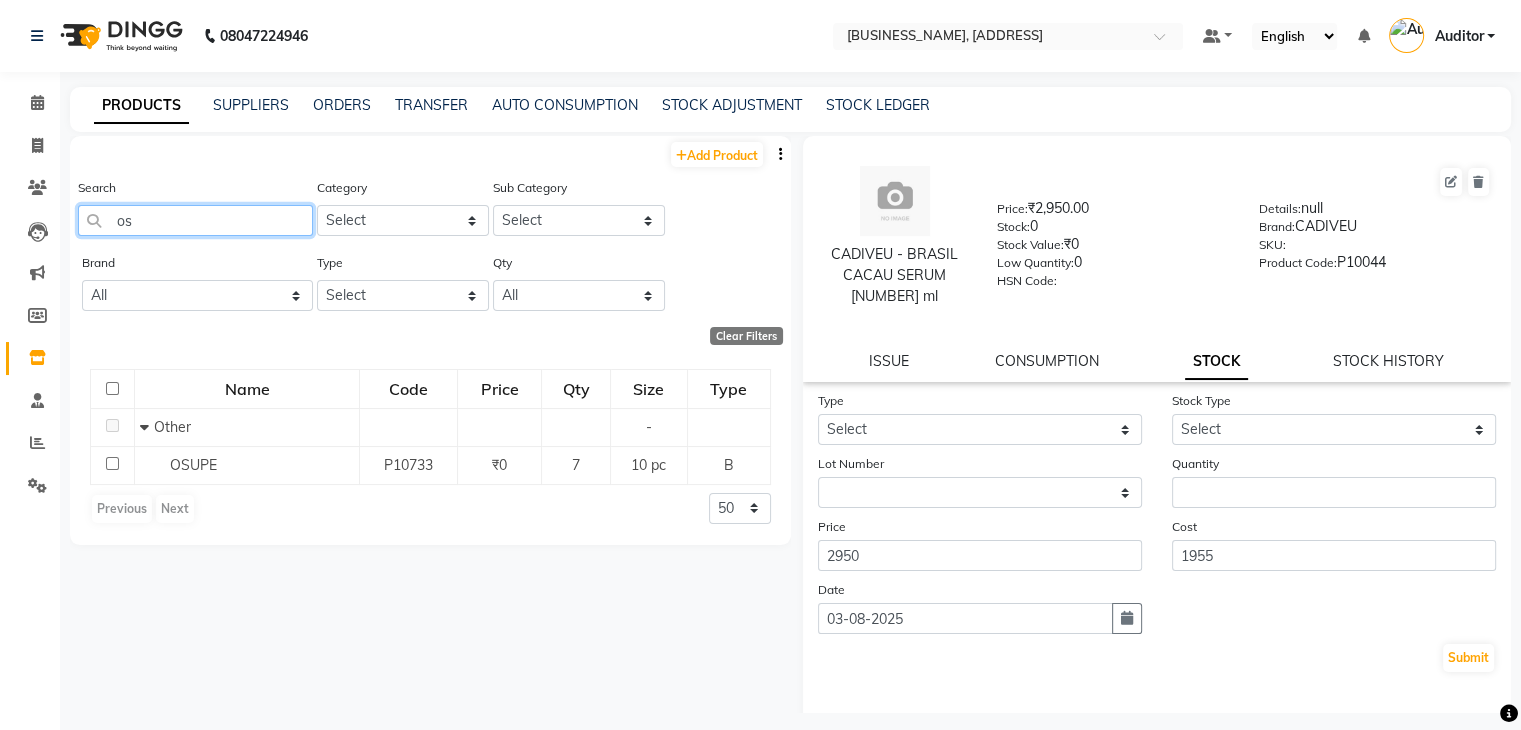 type on "o" 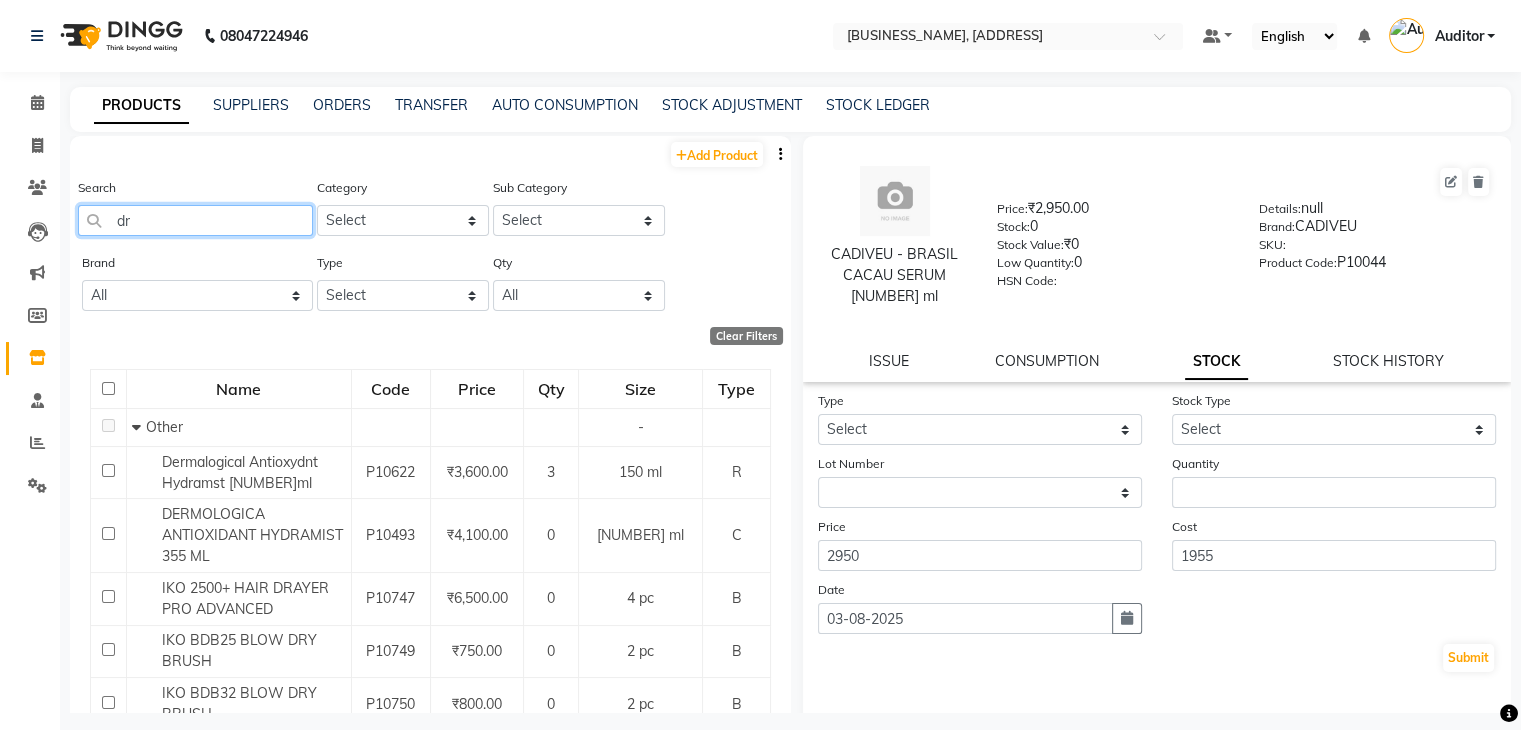 type on "d" 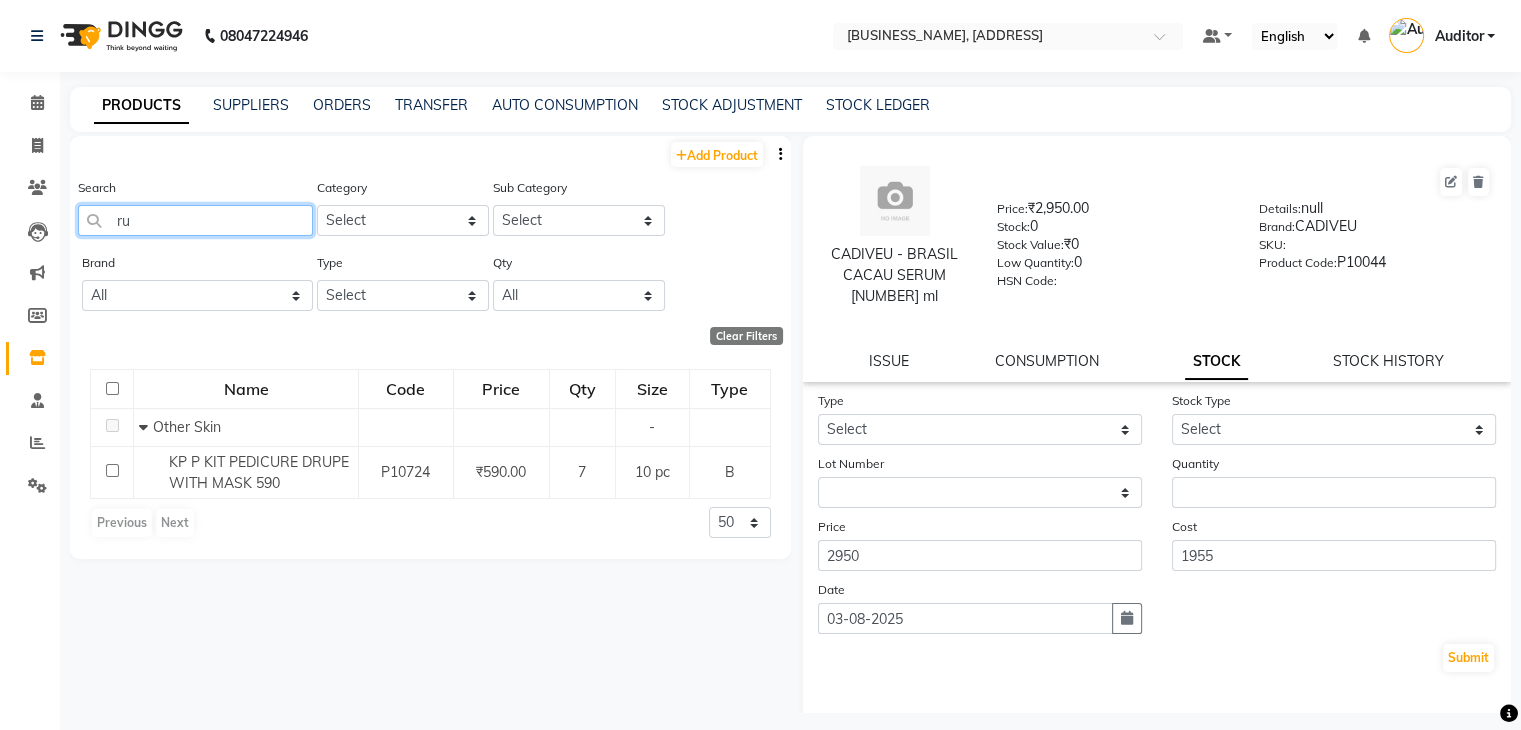 type on "r" 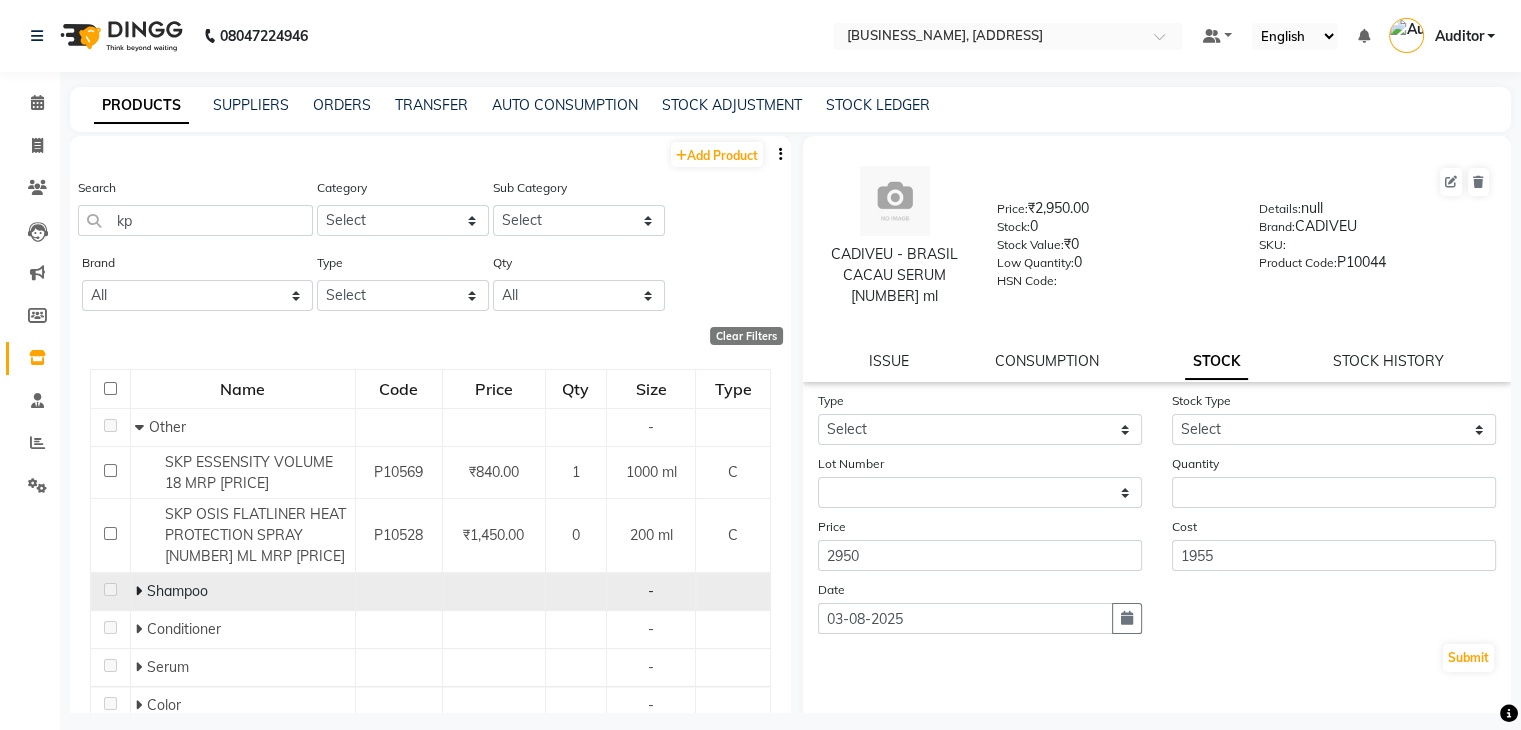 click 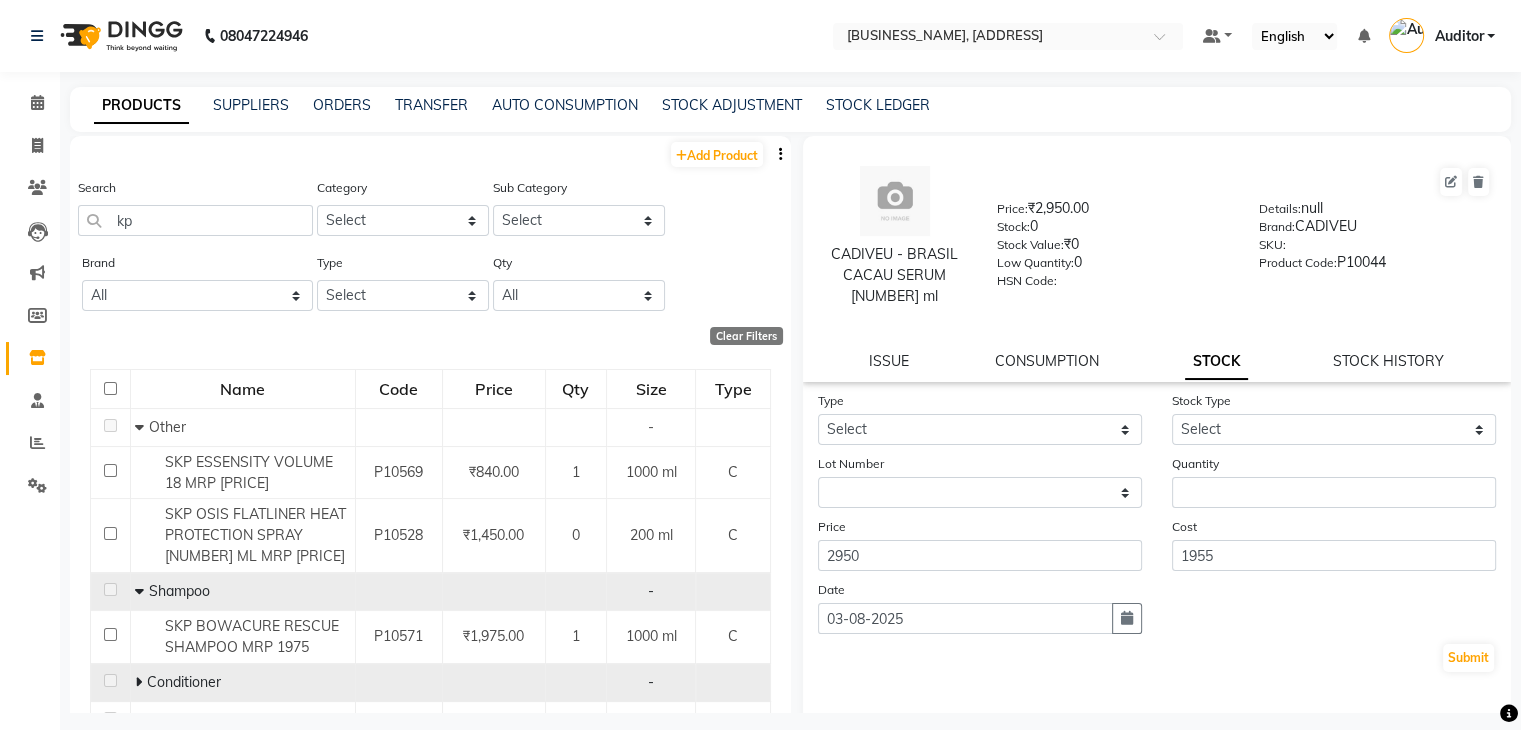 click 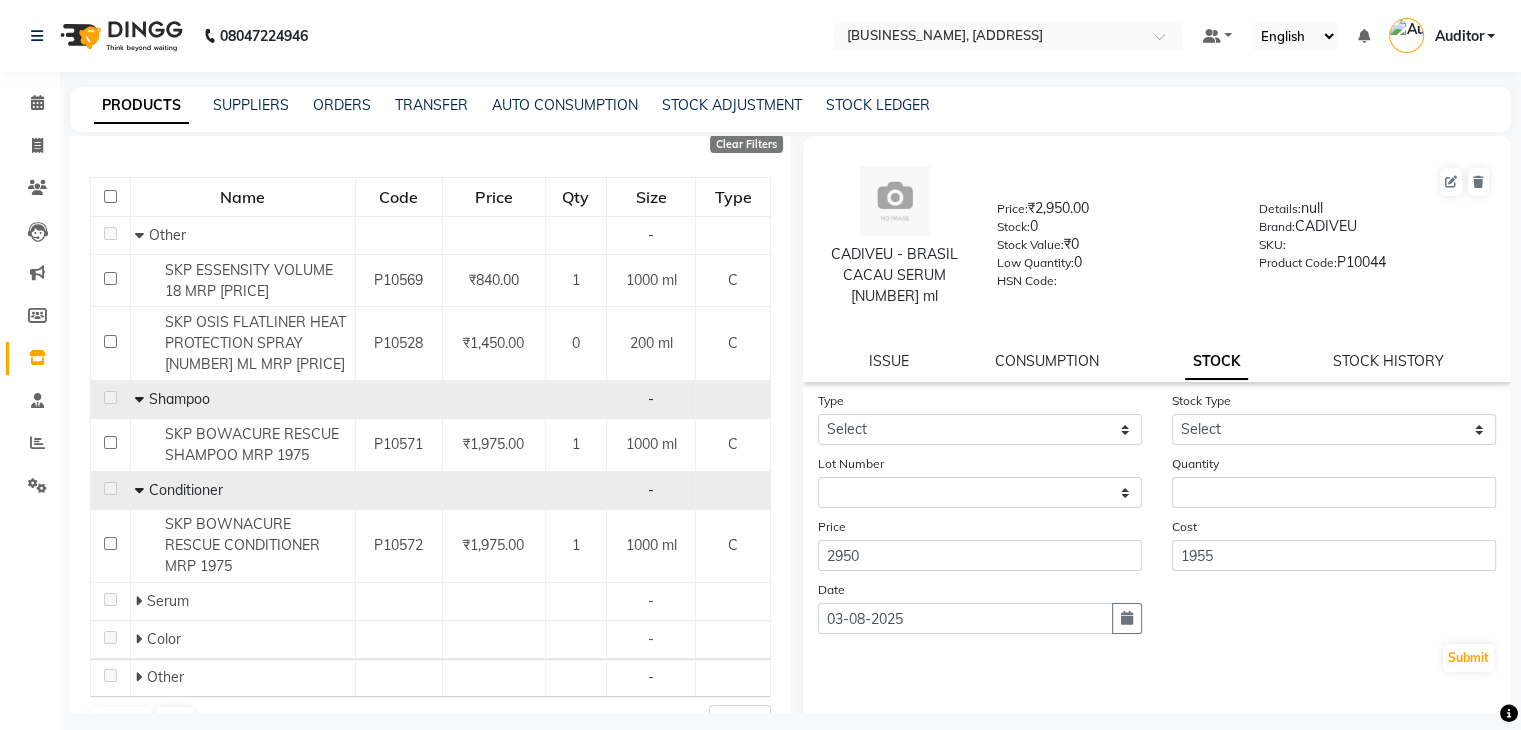 scroll, scrollTop: 215, scrollLeft: 0, axis: vertical 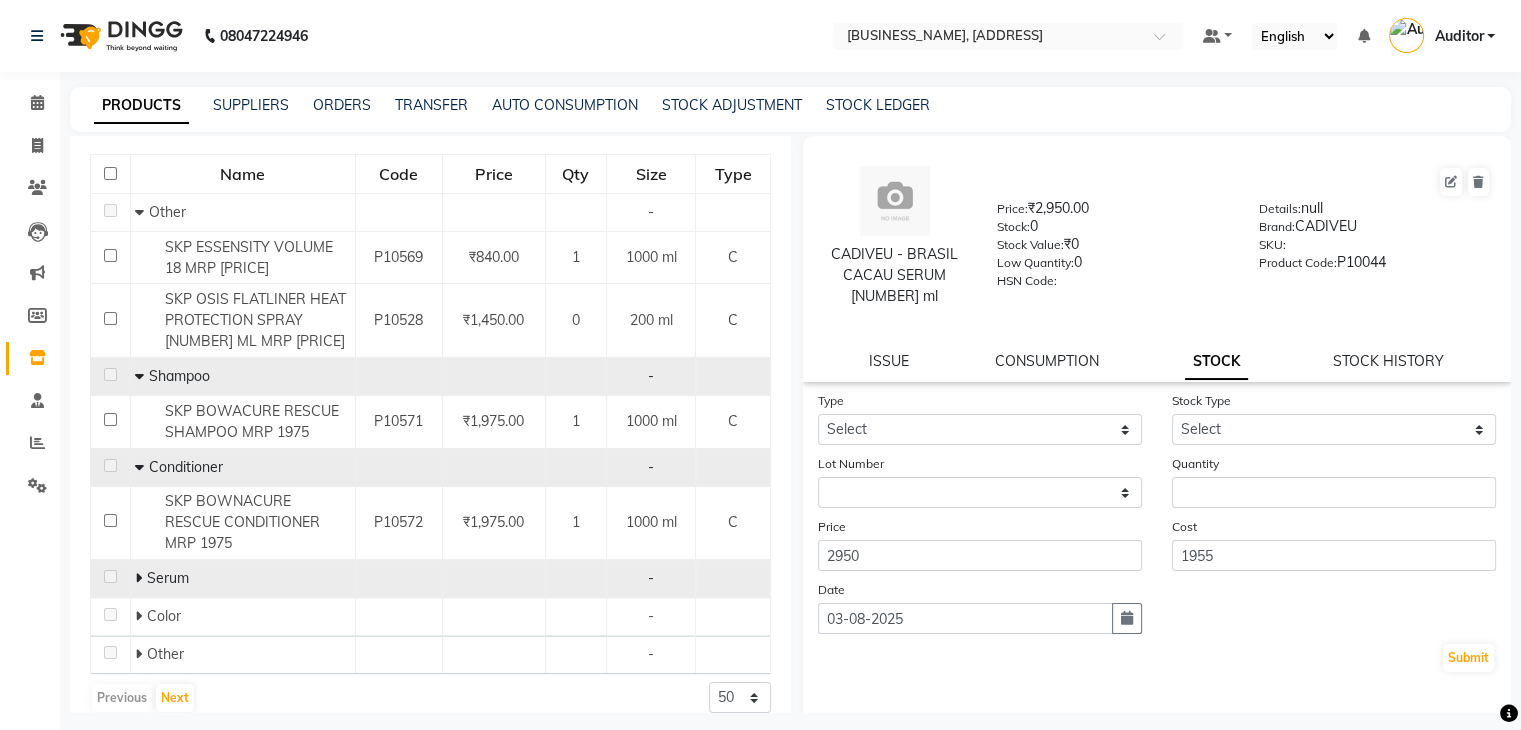 click 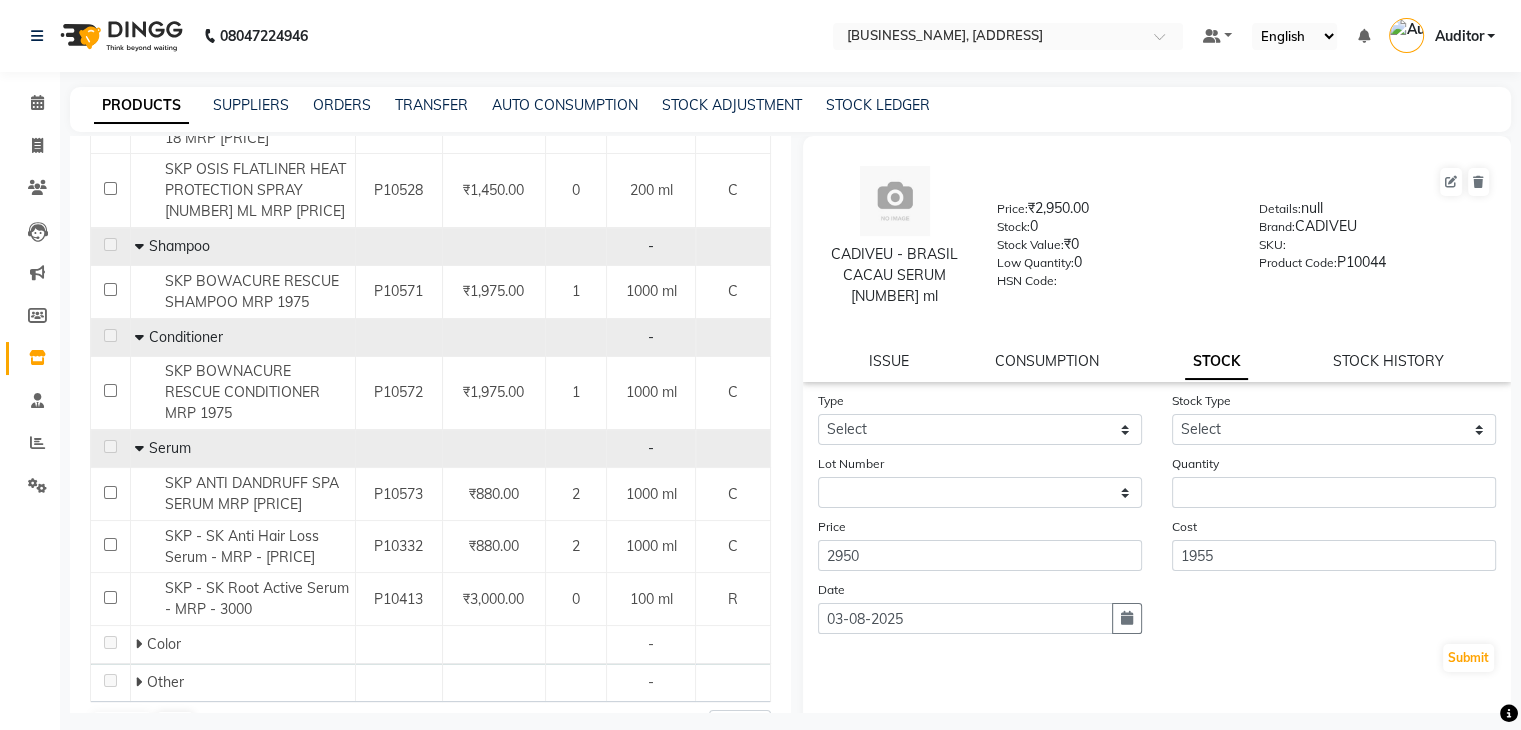 scroll, scrollTop: 372, scrollLeft: 0, axis: vertical 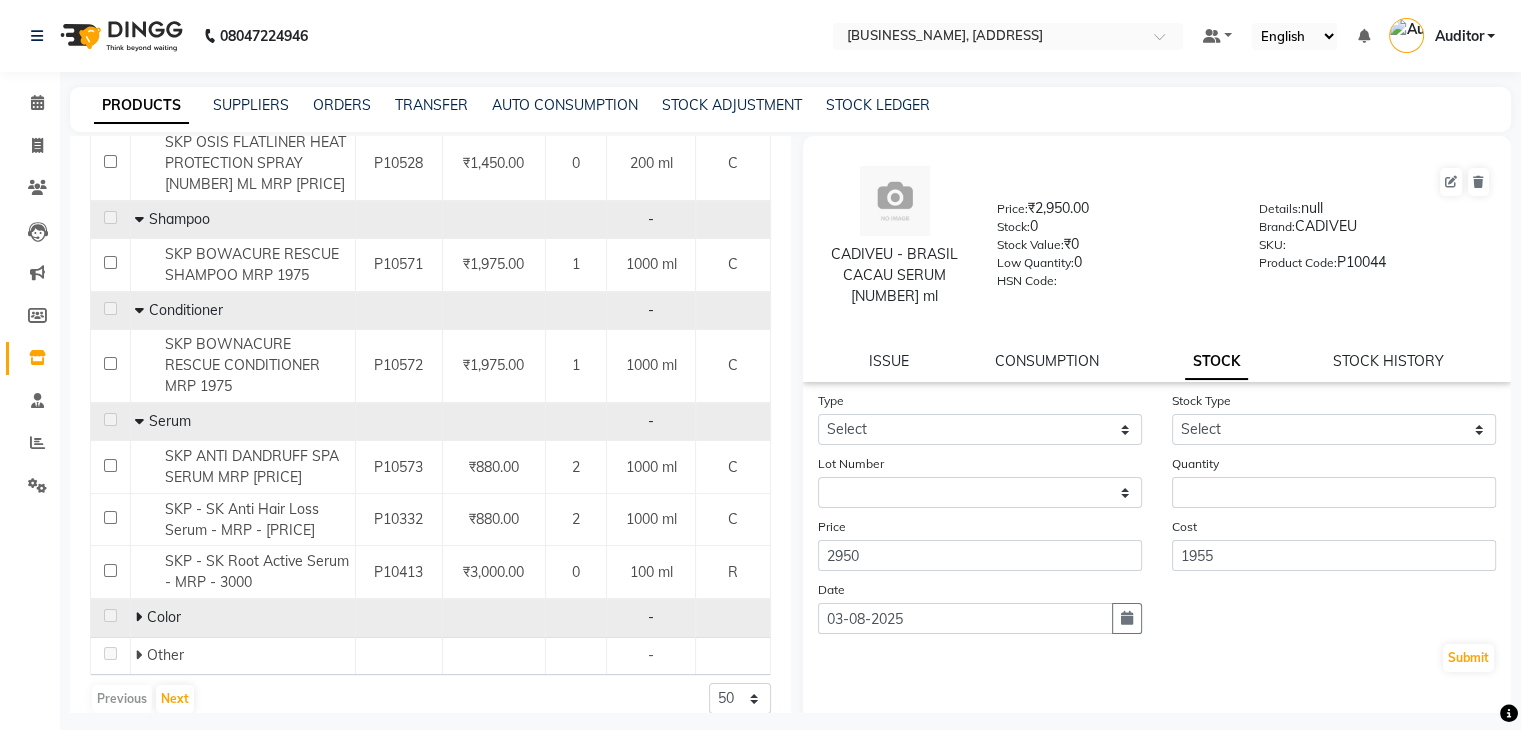 click 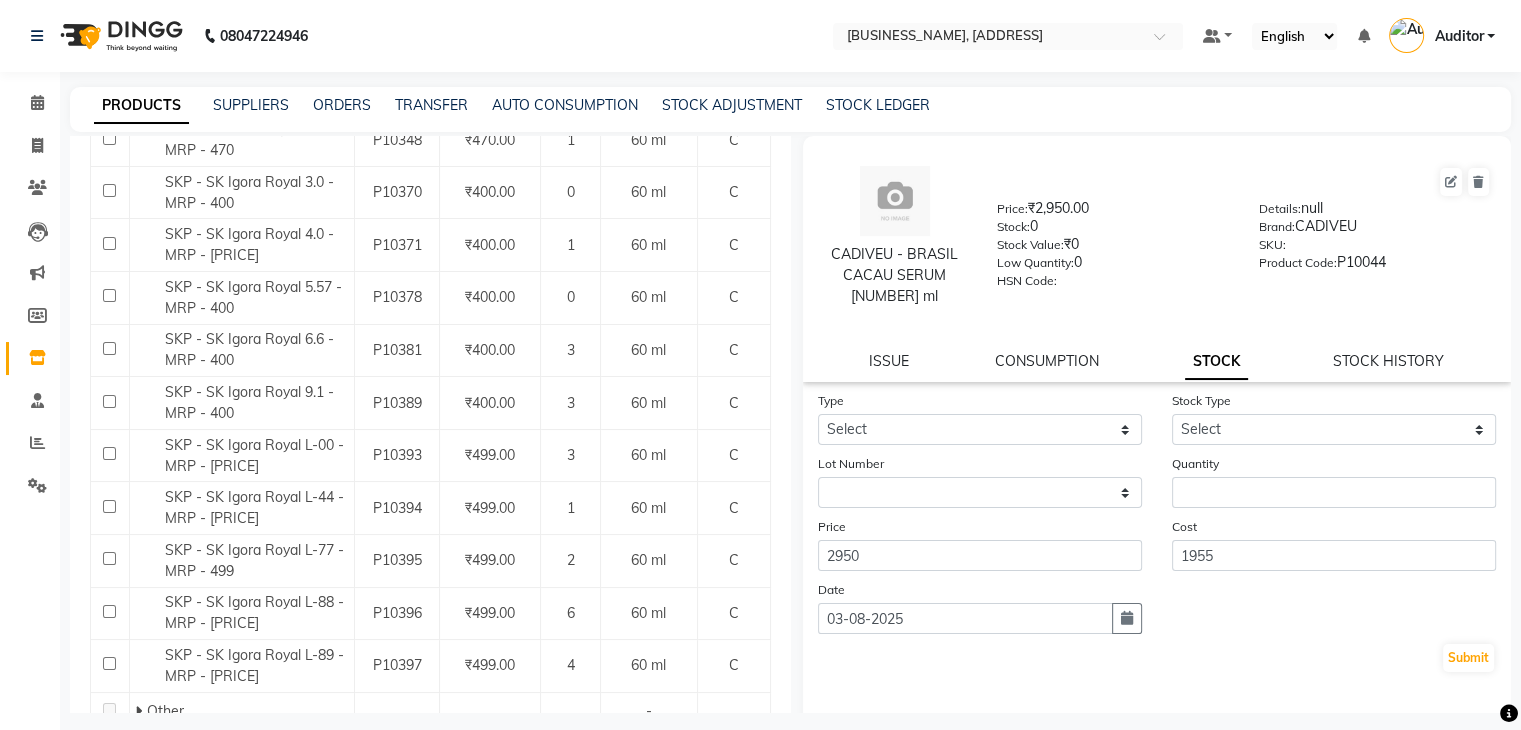 scroll, scrollTop: 2206, scrollLeft: 0, axis: vertical 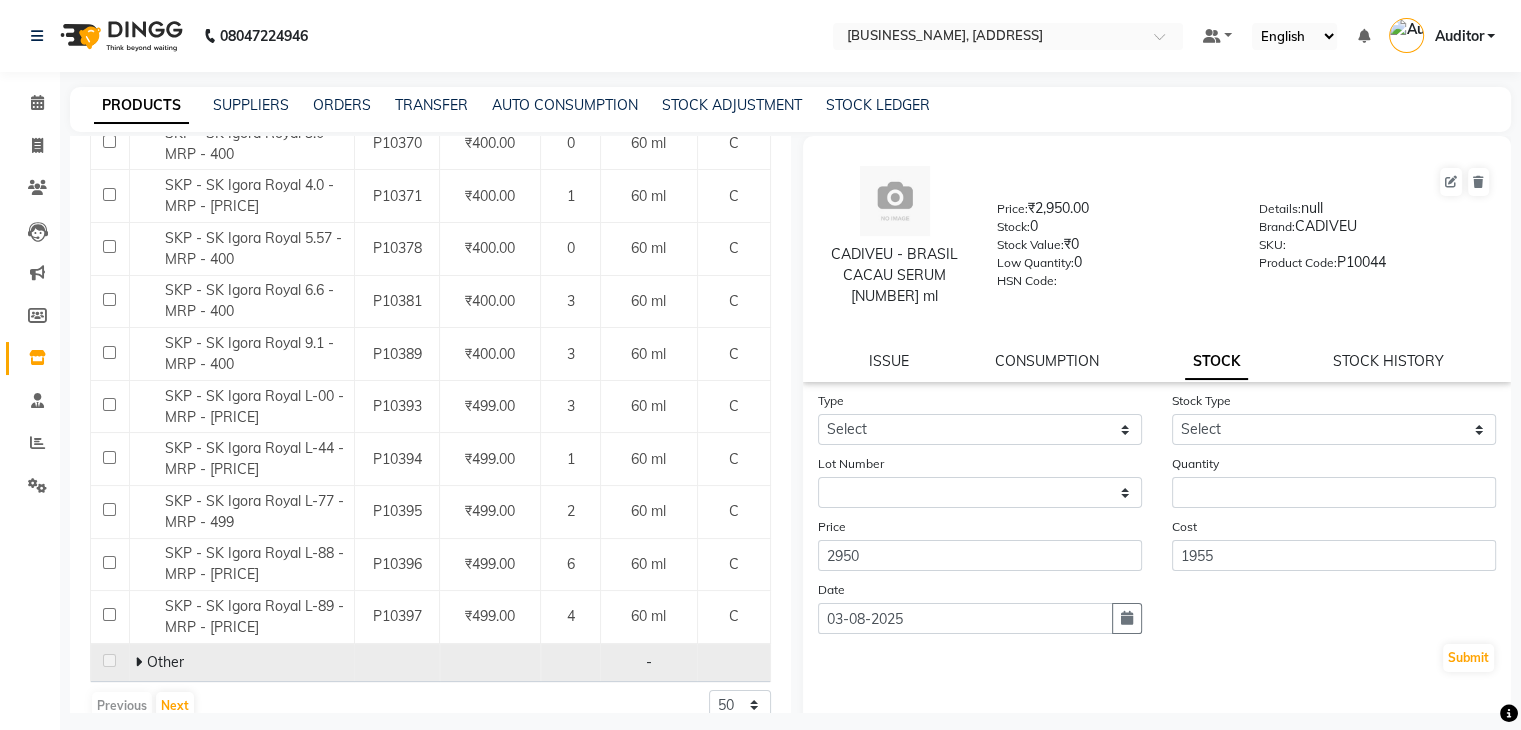 click 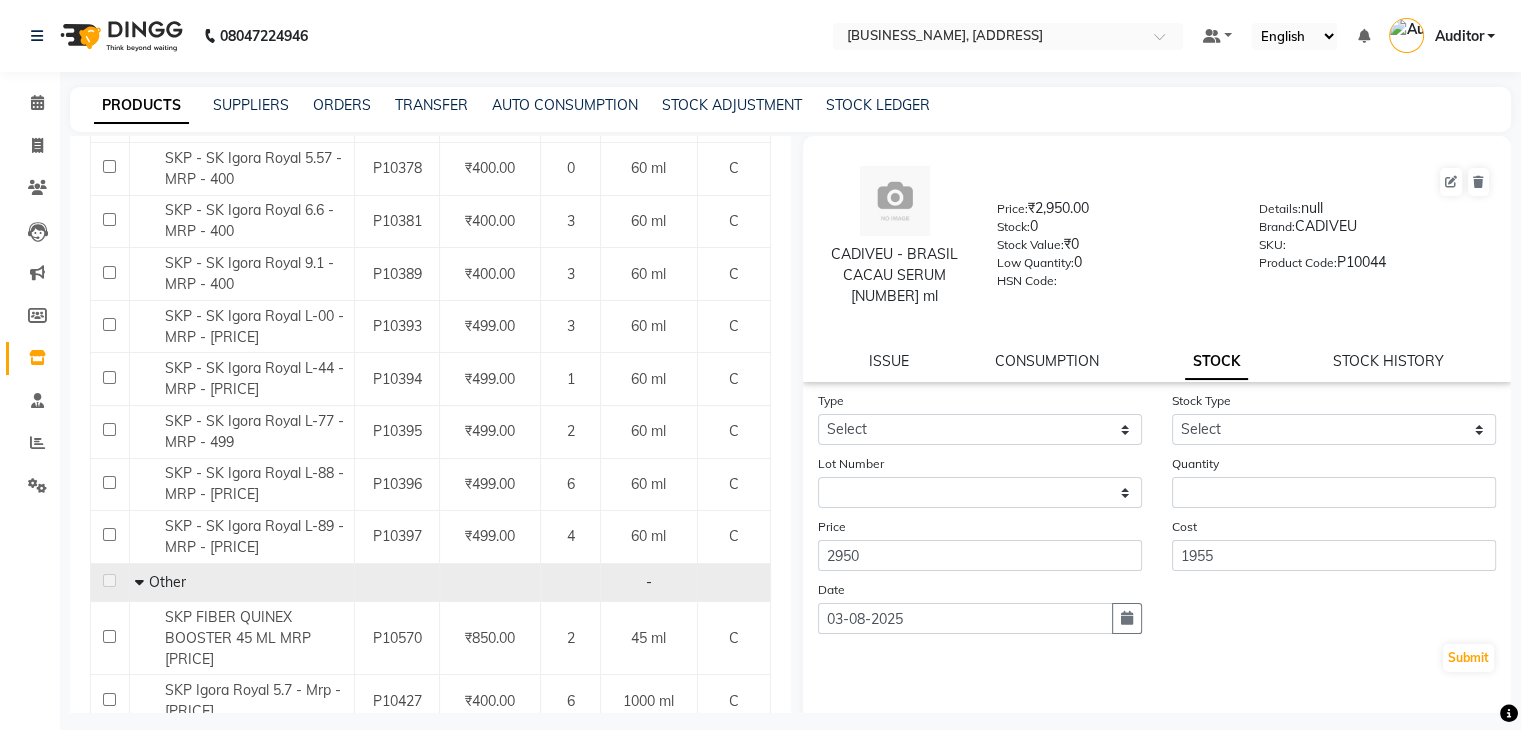 scroll, scrollTop: 2311, scrollLeft: 0, axis: vertical 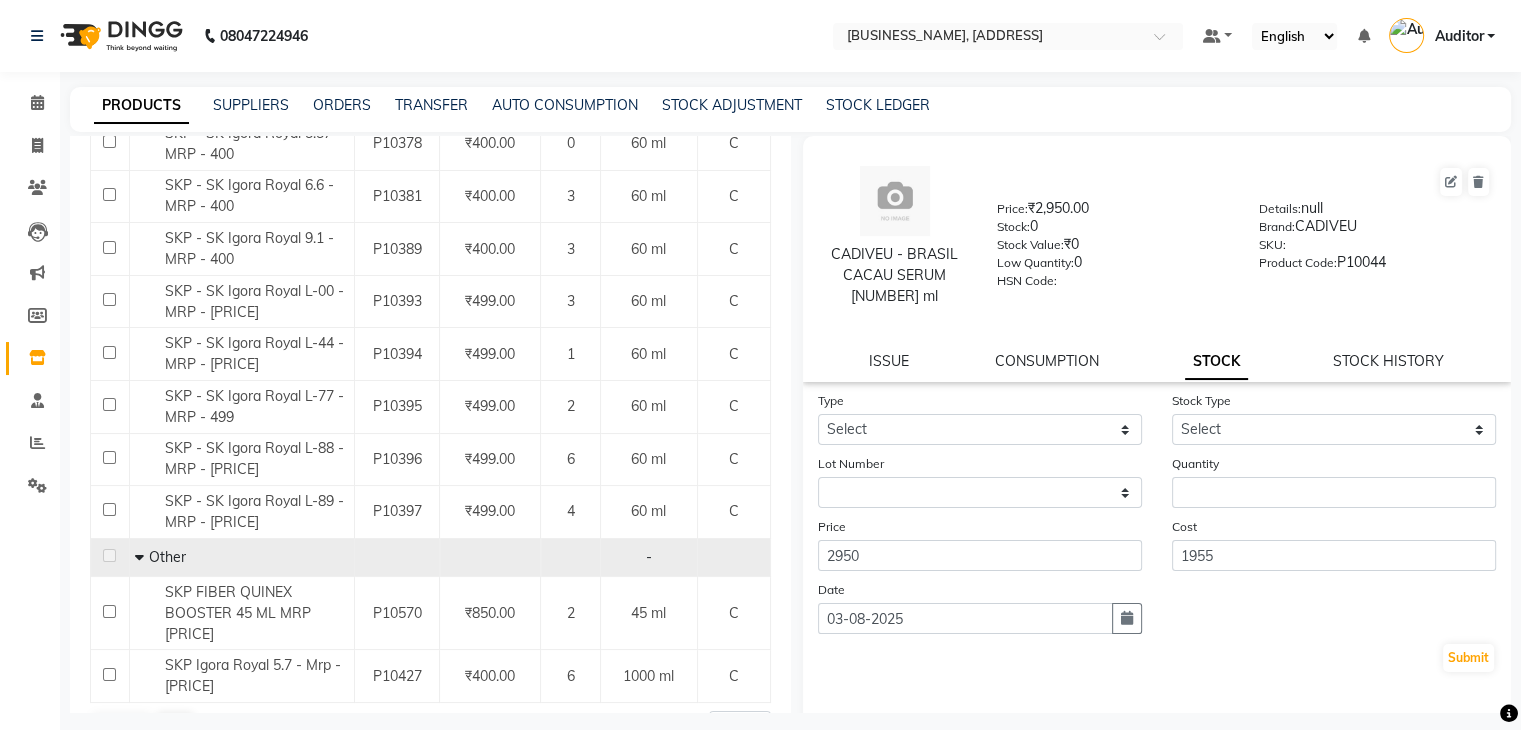 click on "Name Code Price Qty Size Type   Other - SKP ESSENSITY VOLUME 18 MRP [PRICE] P10569 ₹[PRICE].00 1 1000 ml C SKP OSIS FLATLINER HEAT PROTECTION SPRAY 200 ML MRP [PRICE] P10528 ₹[PRICE].00 0 200 ml C   Shampoo - SKP BOWACURE RESCUE SHAMPOO MRP [PRICE] P10571 ₹[PRICE].00 1 1000 ml C   Conditioner - SKP BOWNACURE RESCUE CONDITIONER MRP [PRICE] P10572 ₹[PRICE].00 1 1000 ml C   Serum - SKP ANTI DANDRUFF SPA SERUM MRP [PRICE] P10573 ₹[PRICE].00 2 1000 ml C SKP - SK Anti Hair Loss Serum - MRP - [PRICE] P10332 ₹[PRICE].00 2 1000 ml C SKP - SK Root Active Serum - MRP - [PRICE] P10413 ₹[PRICE].00 0 100 ml R   Color - SKP Absolute 7.50 - Mrp - [PRICE] P10431 ₹[PRICE].00 5 1000 ml C SKP IGORA BLONDER MRP [PRICE] P10566 ₹[PRICE].00 1 60 ml C SKP IGORA COLOR 0-11 MRP [PRICE] P10561 ₹[PRICE].00 2 60 ml C SKP IGORA COLOR 0-22 MRP [PRICE] P10562 ₹[PRICE].00 1 60 ml C SKP IGORA COLOR 12-0 MRP [PRICE] P10554 ₹[PRICE].00 3 60 gms C SKP IGORA COLOR 12-19 MRP [PRICE] P10565 ₹[PRICE].00 3 60 ml C SKP IGORA COLOR 3 MRP [PRICE] P10551 ₹[PRICE].00 4 49.5 gms C SKP IGORA COLOR 5.00 MRP [PRICE] P10567 0 C 0 C" 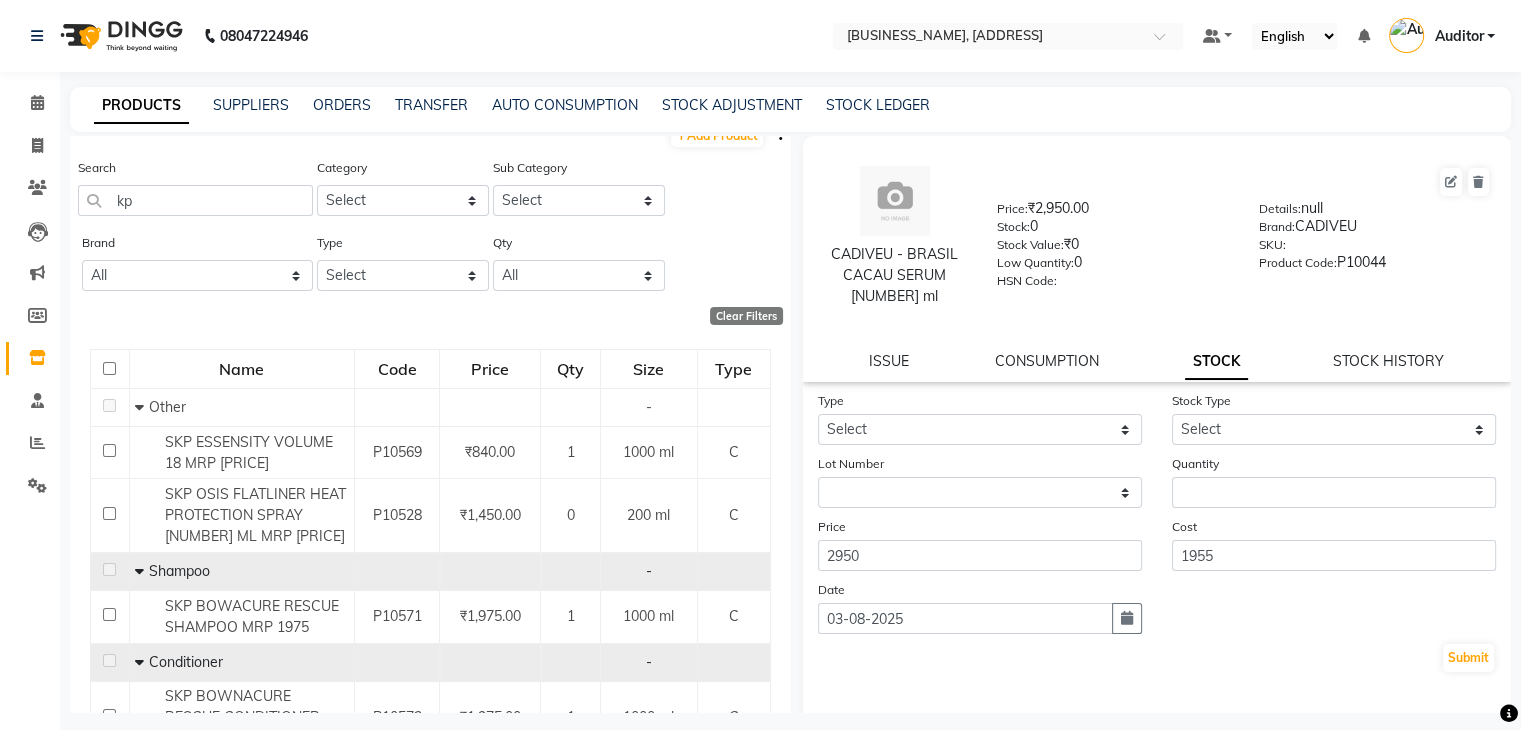 scroll, scrollTop: 0, scrollLeft: 0, axis: both 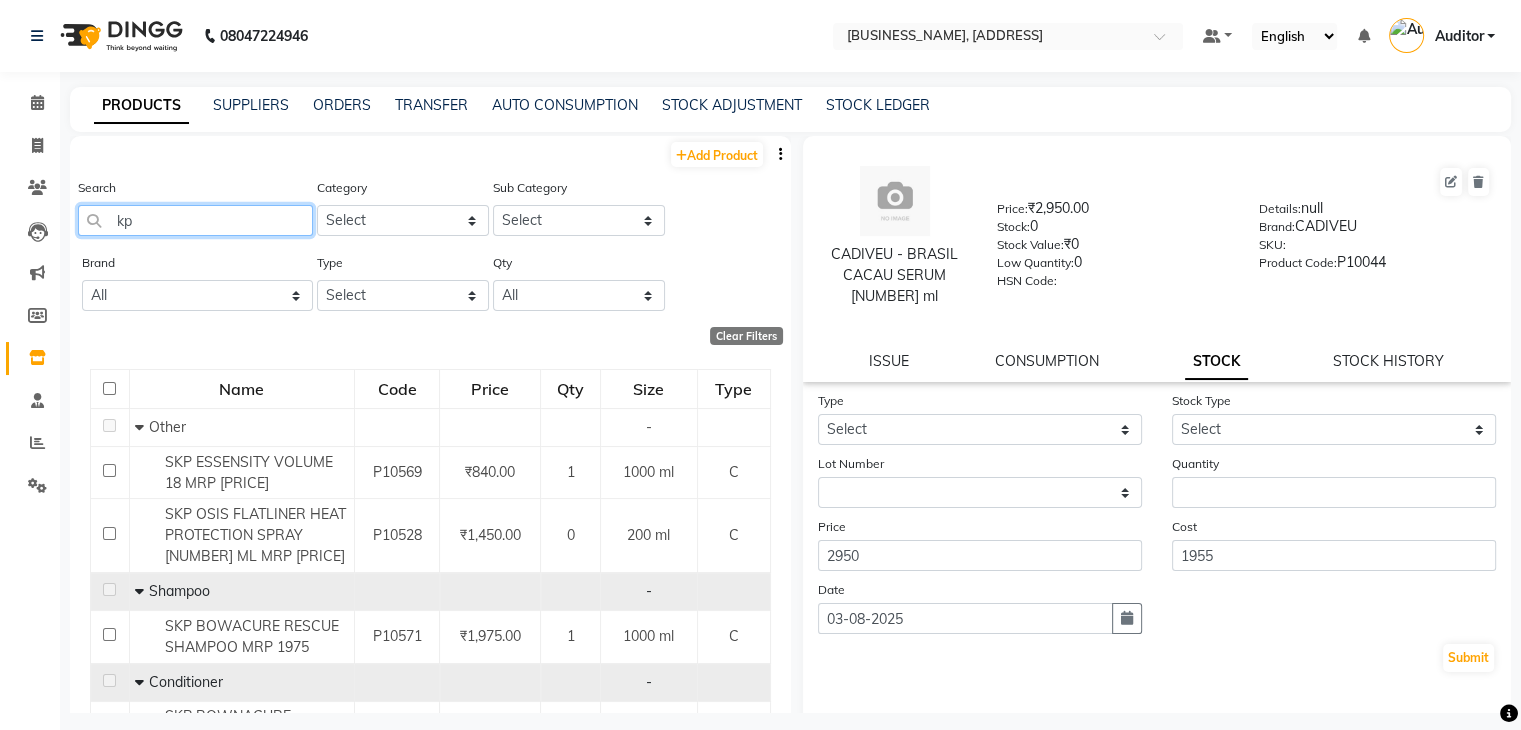 click on "kp" 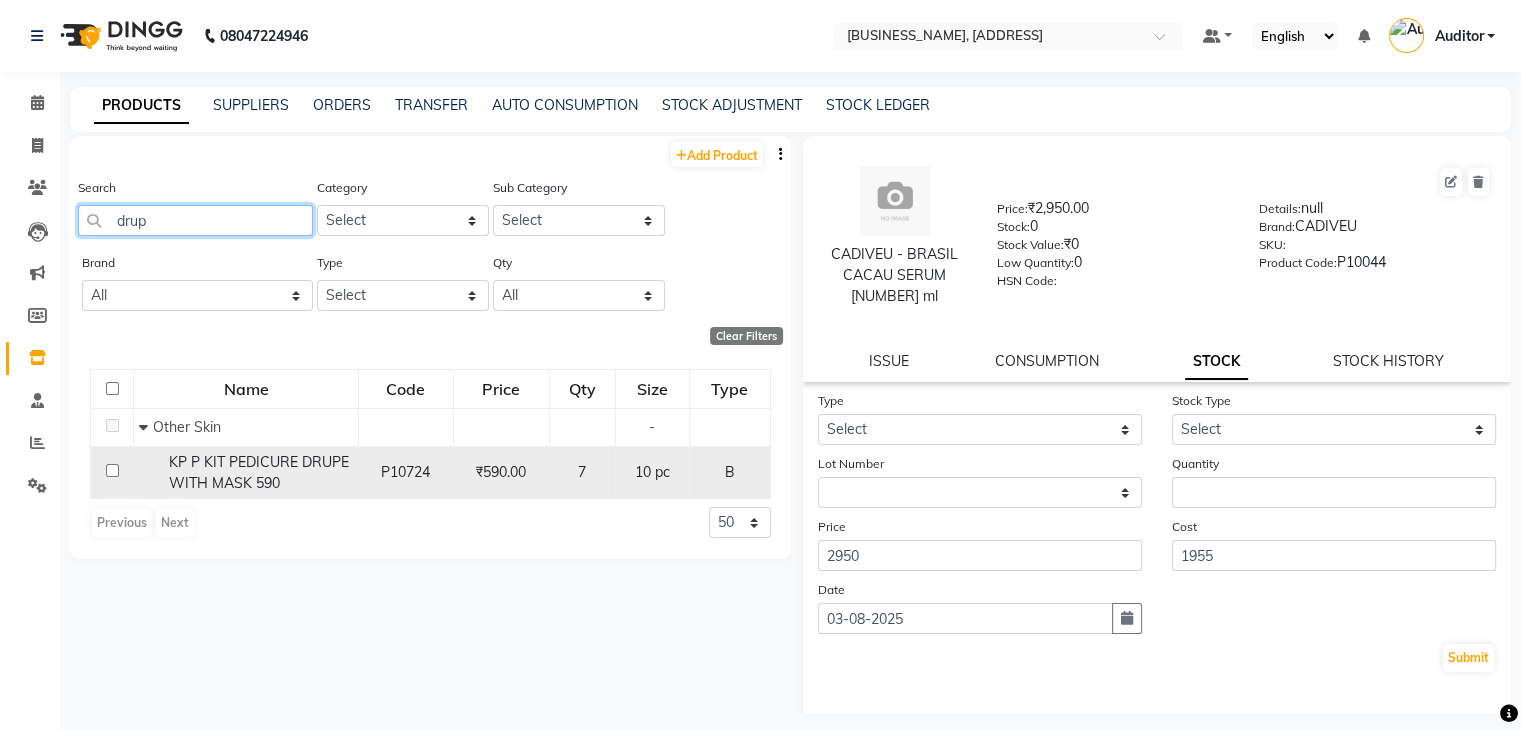 type on "drup" 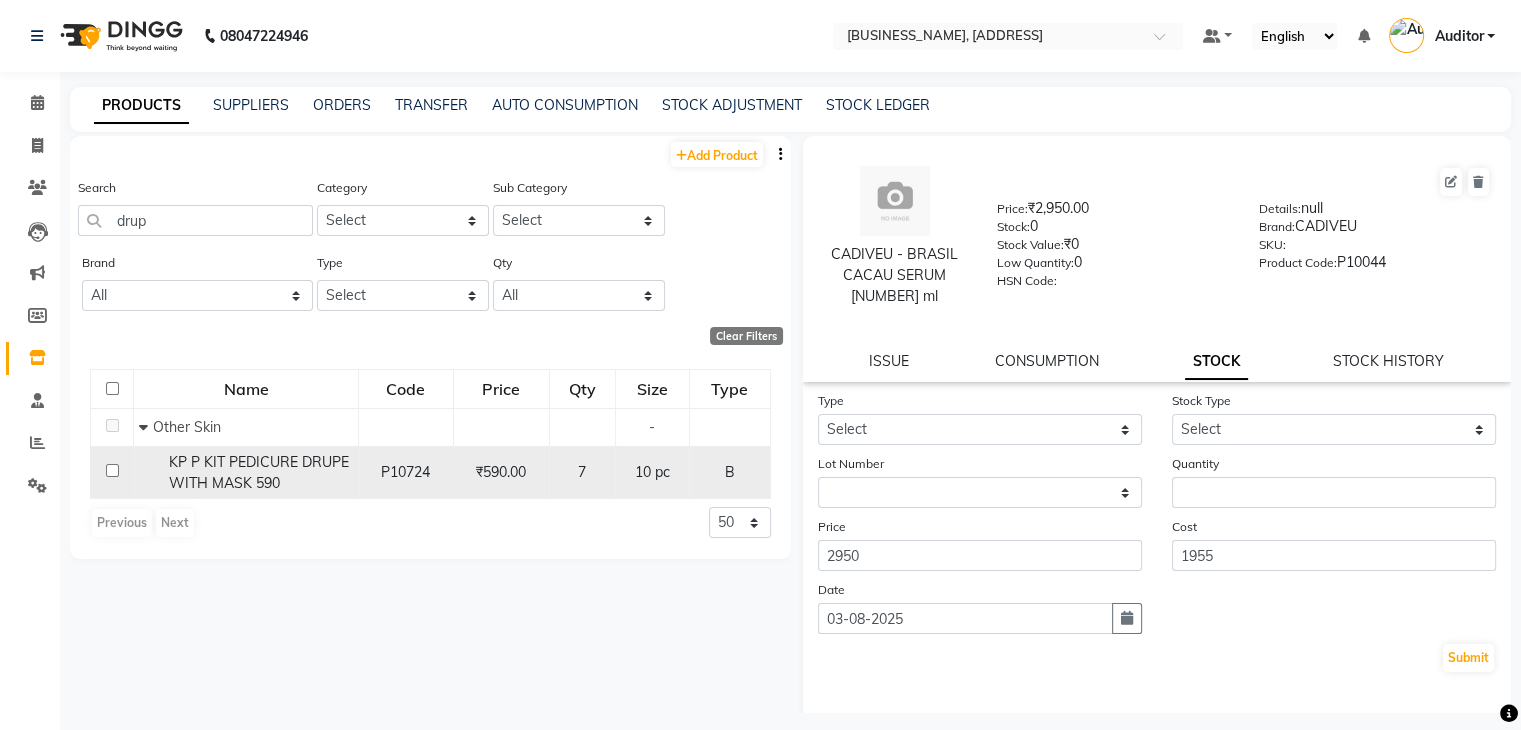click on "KP P KIT PEDICURE DRUPE WITH MASK 590" 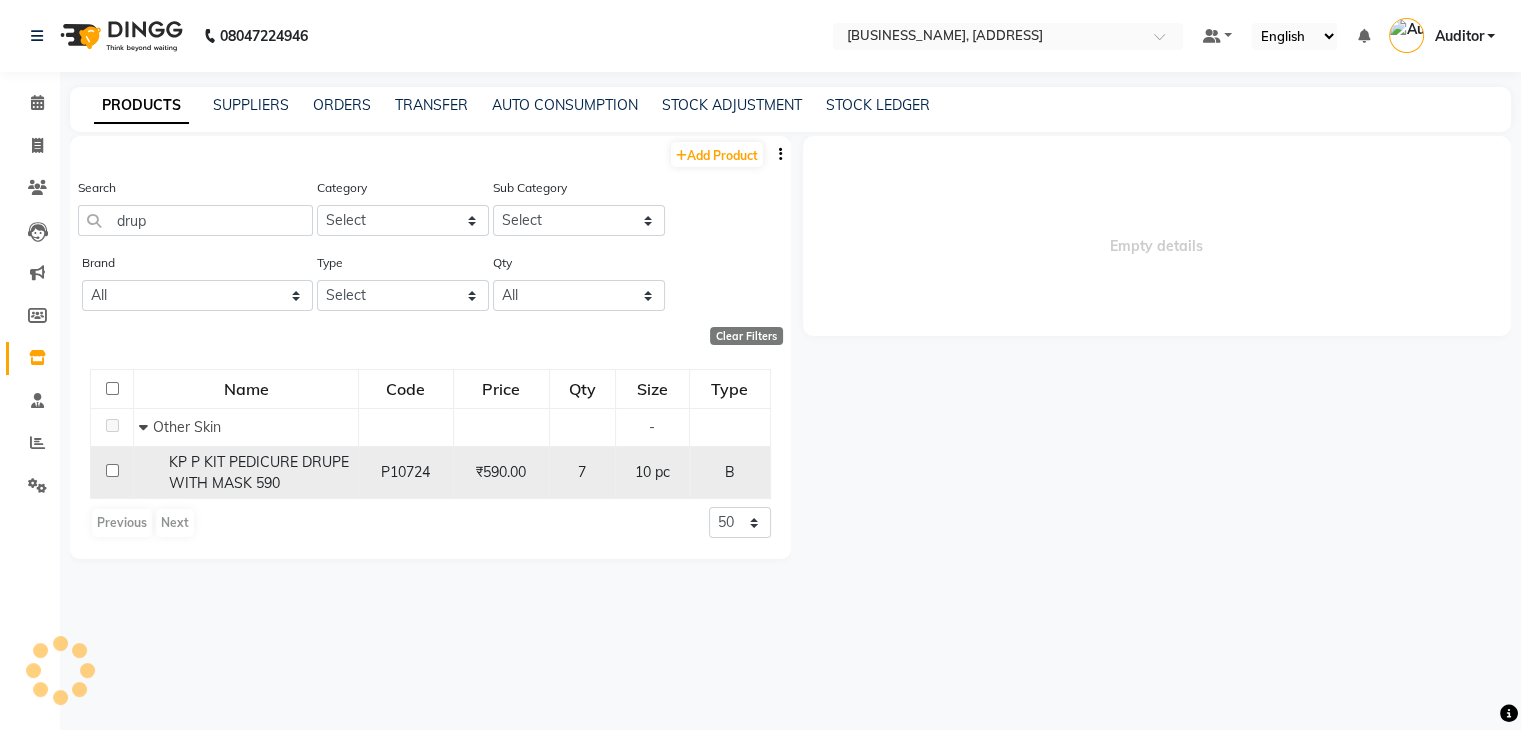 select 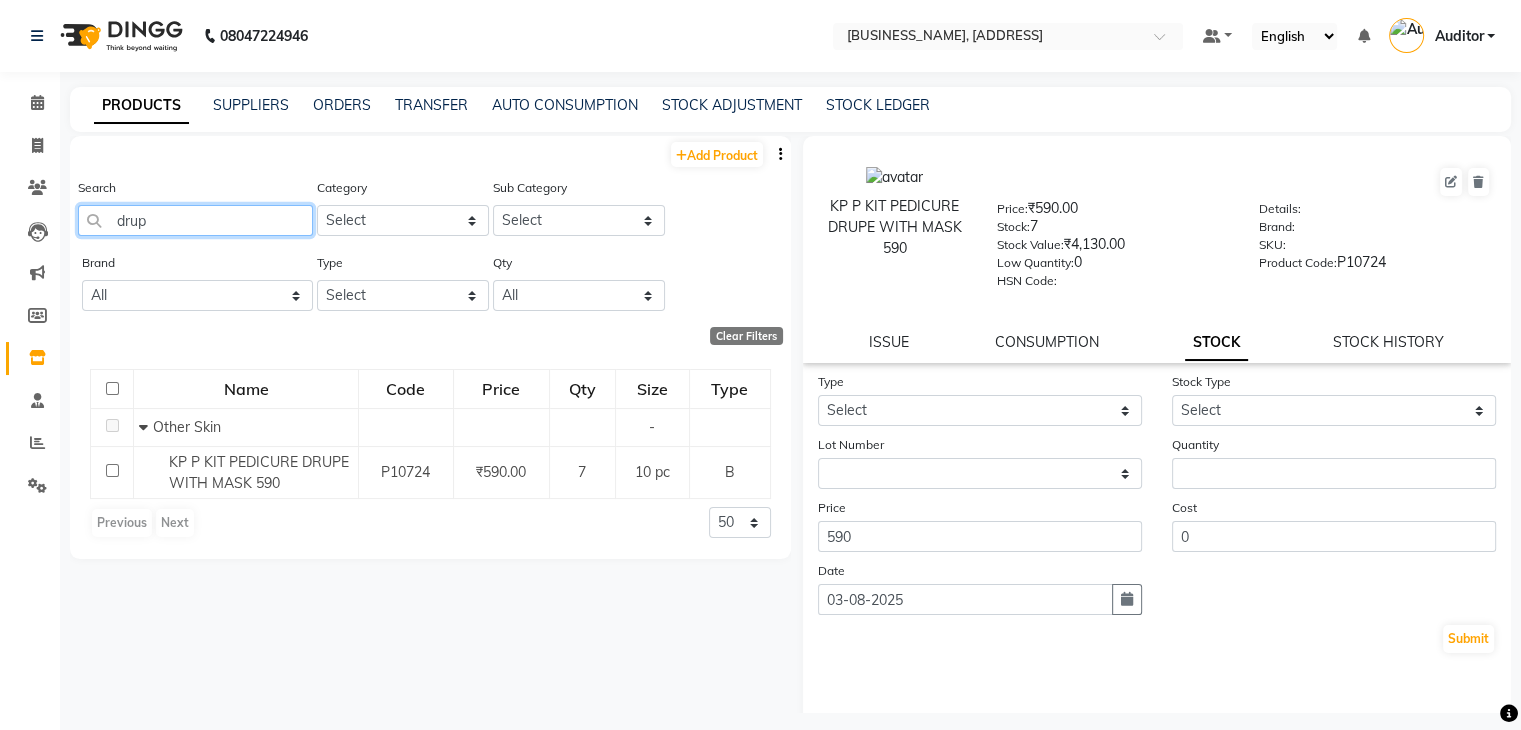 click on "drup" 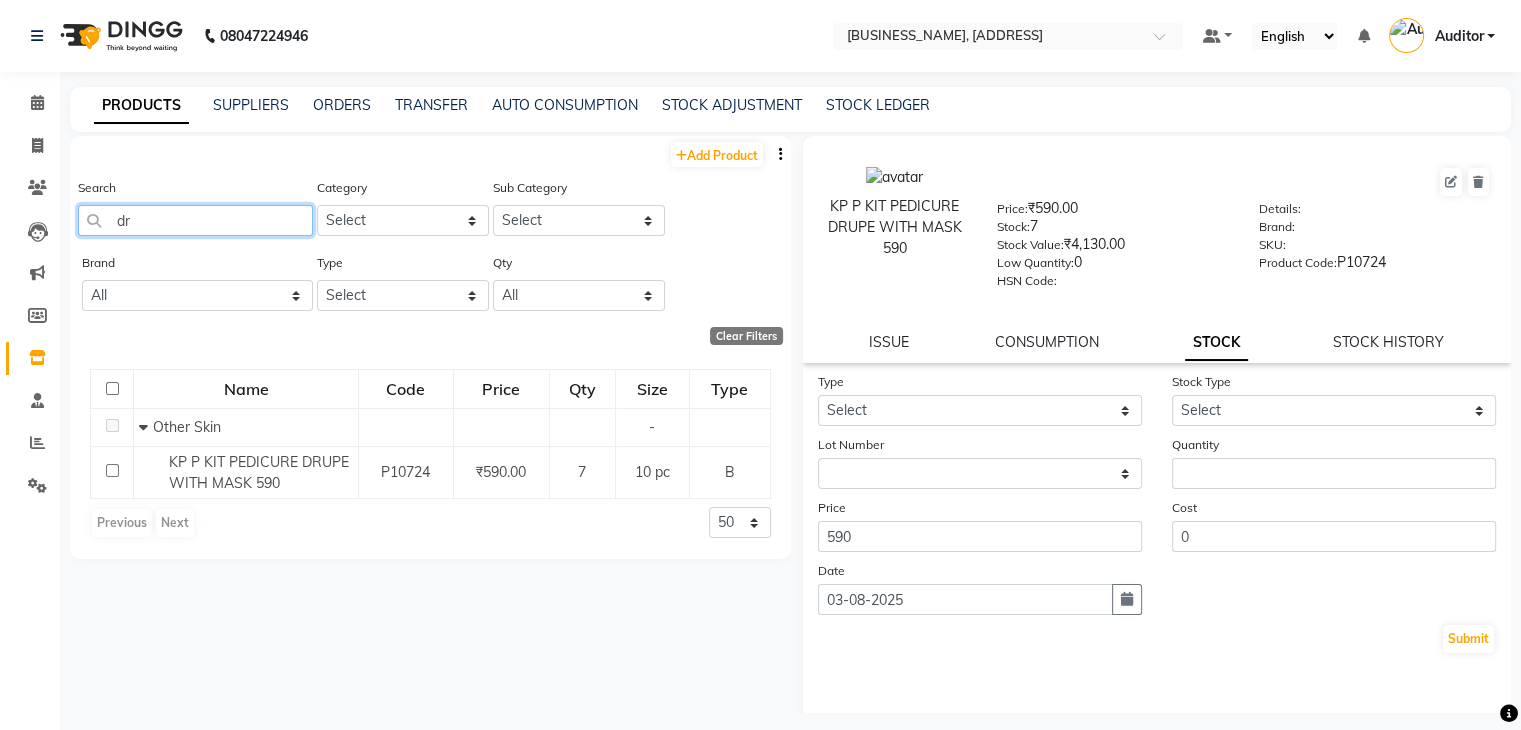 type on "d" 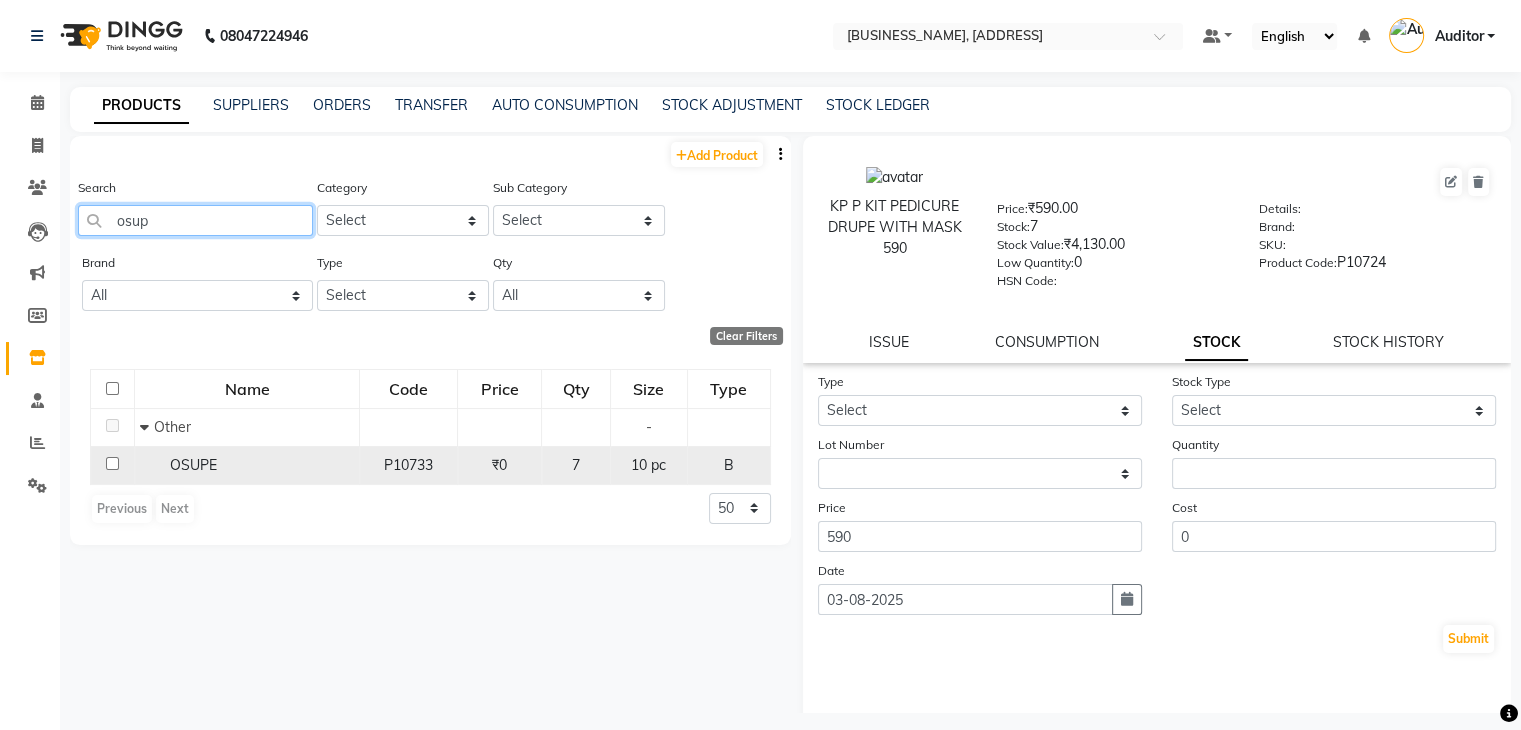 type on "osup" 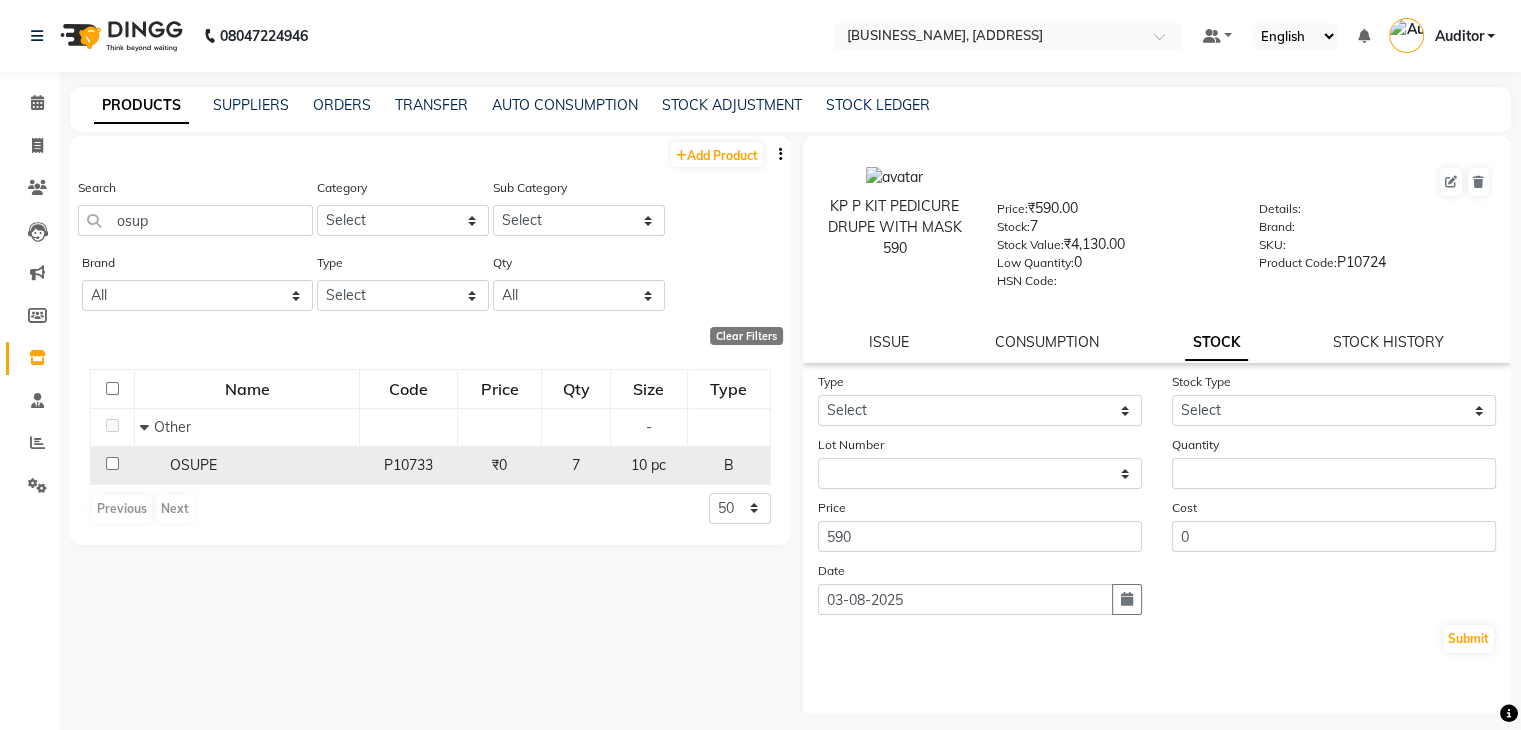 click 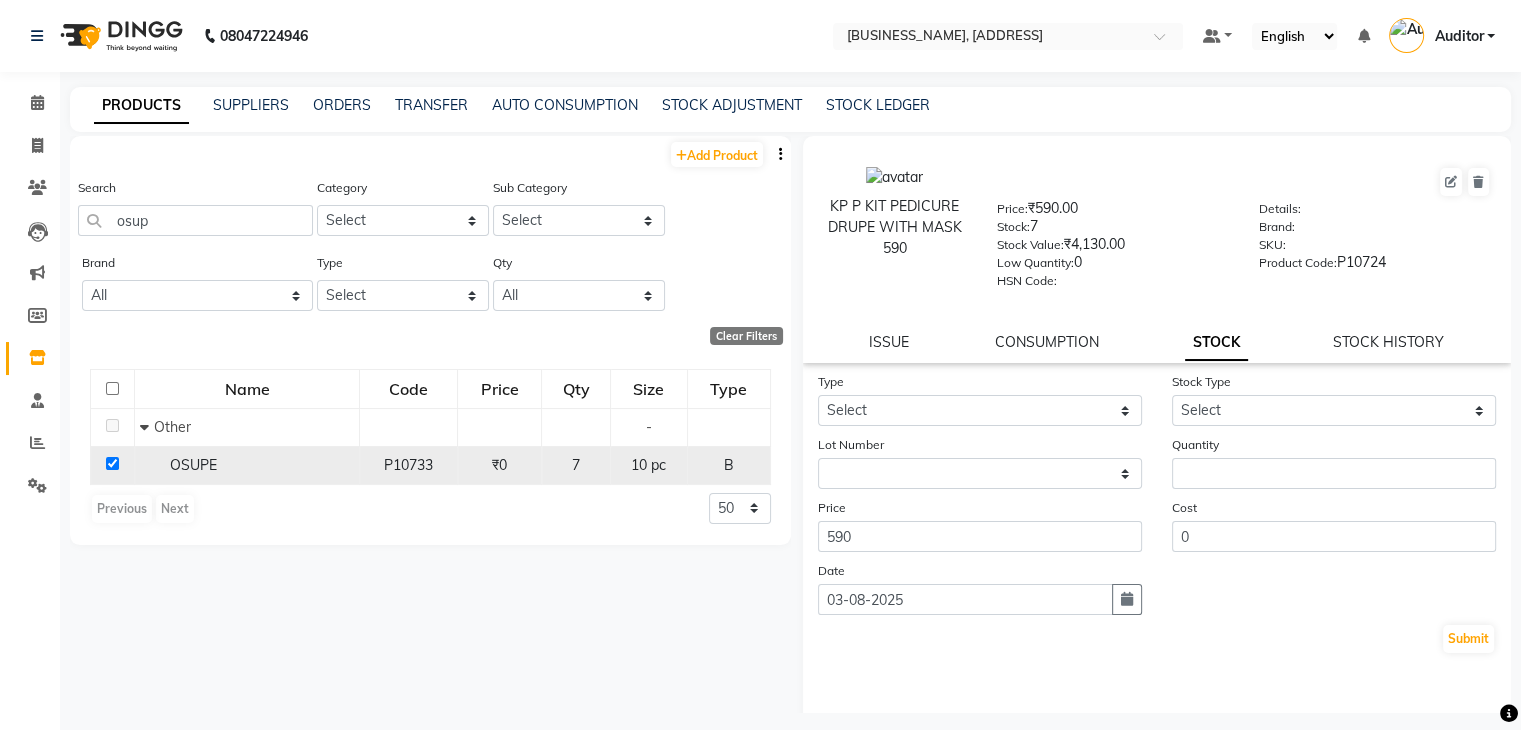 checkbox on "true" 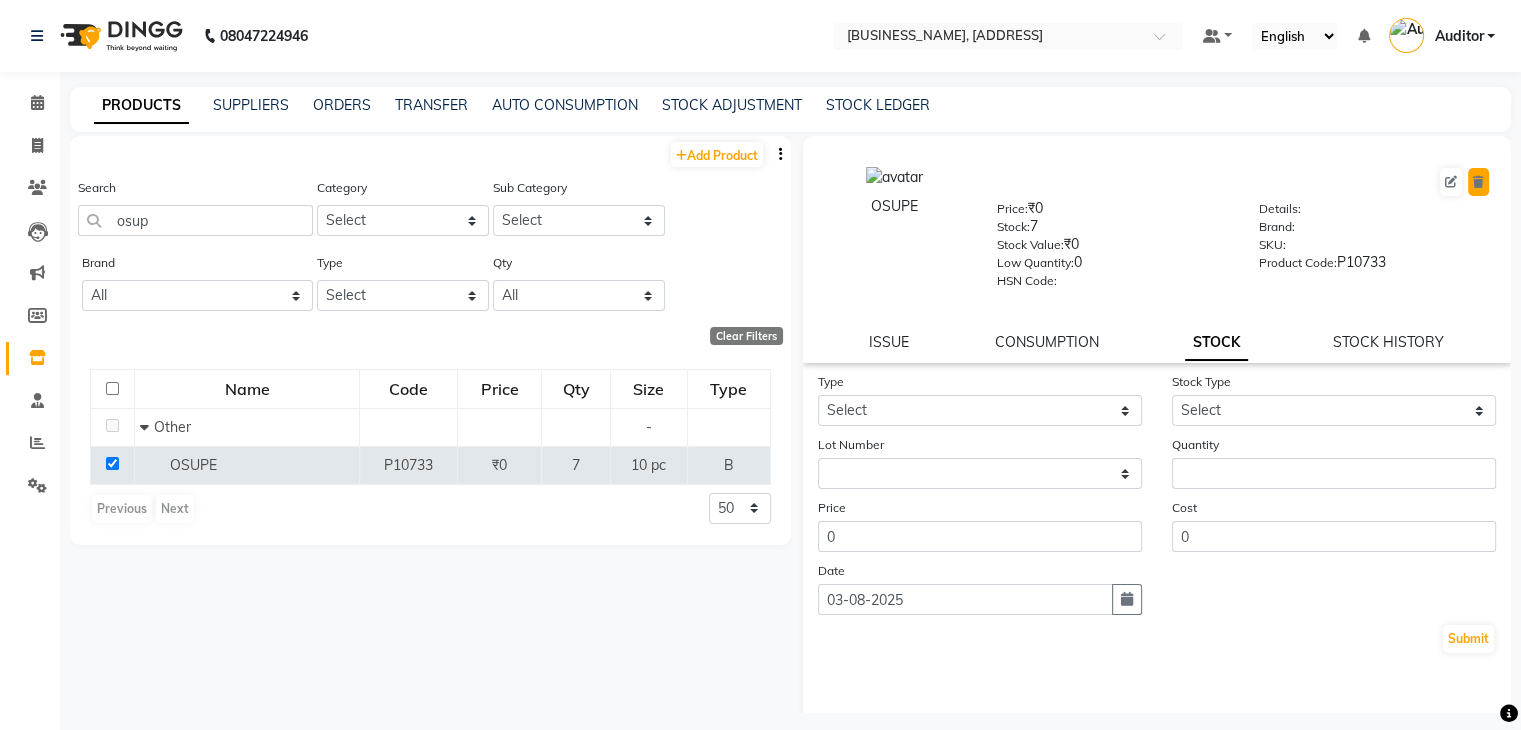 click 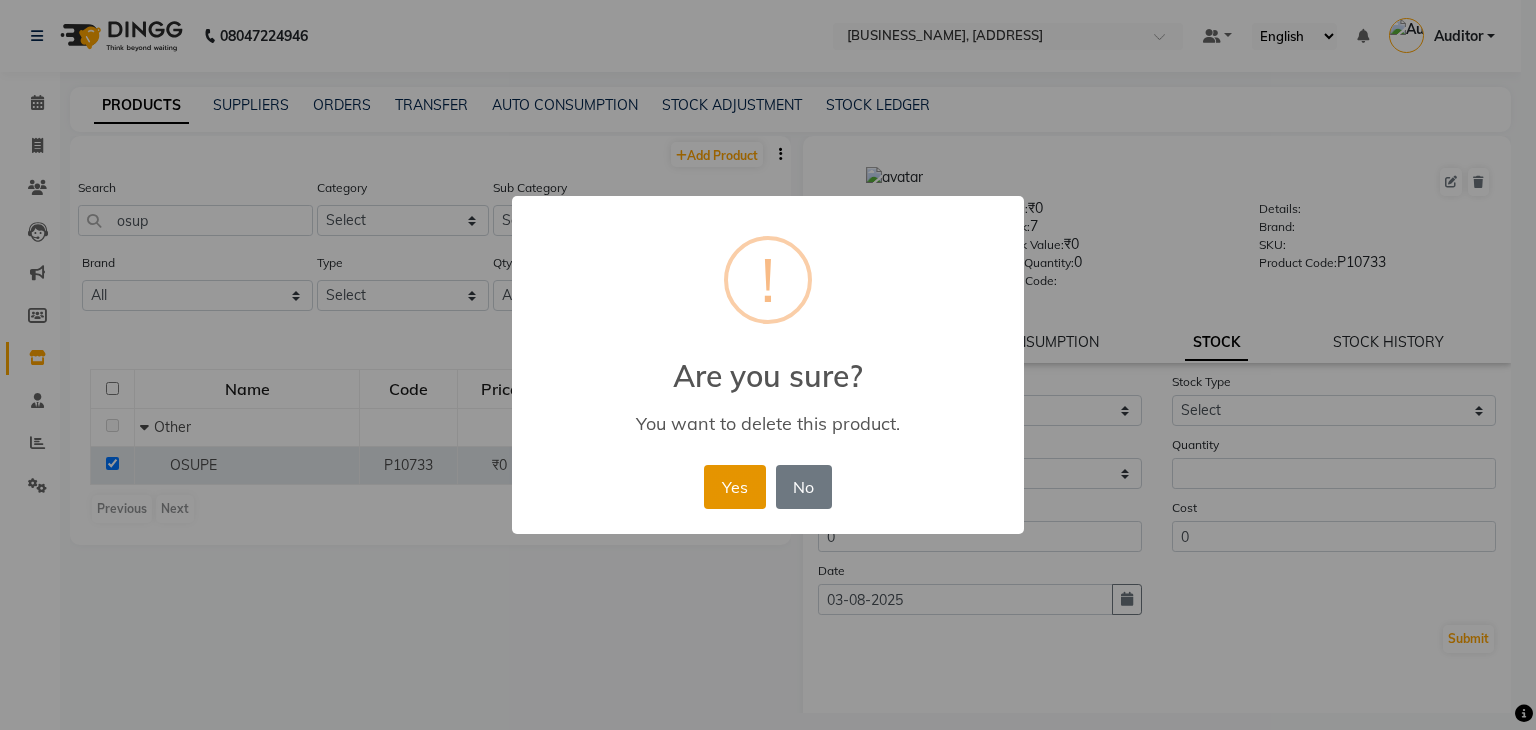 click on "Yes" at bounding box center (734, 487) 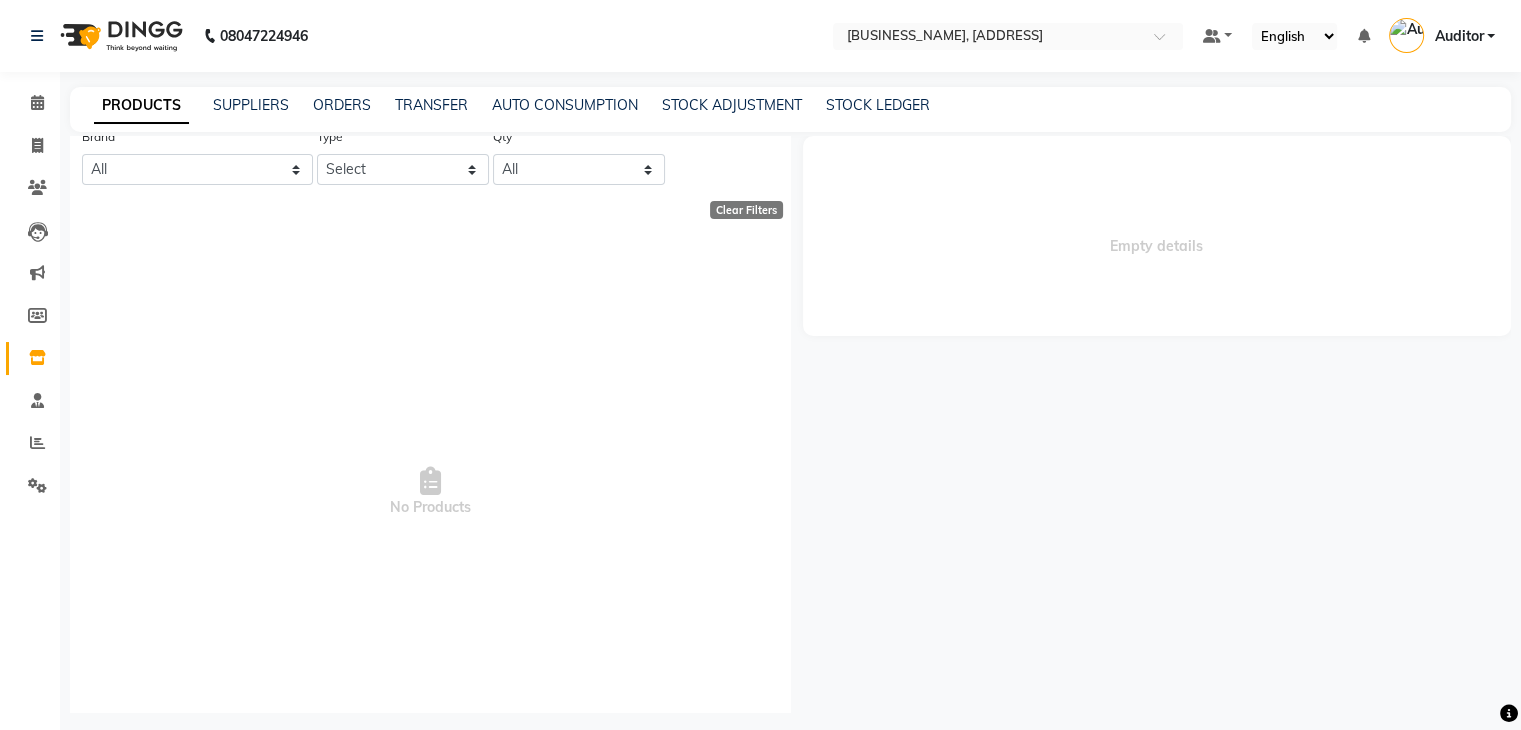 scroll, scrollTop: 178, scrollLeft: 0, axis: vertical 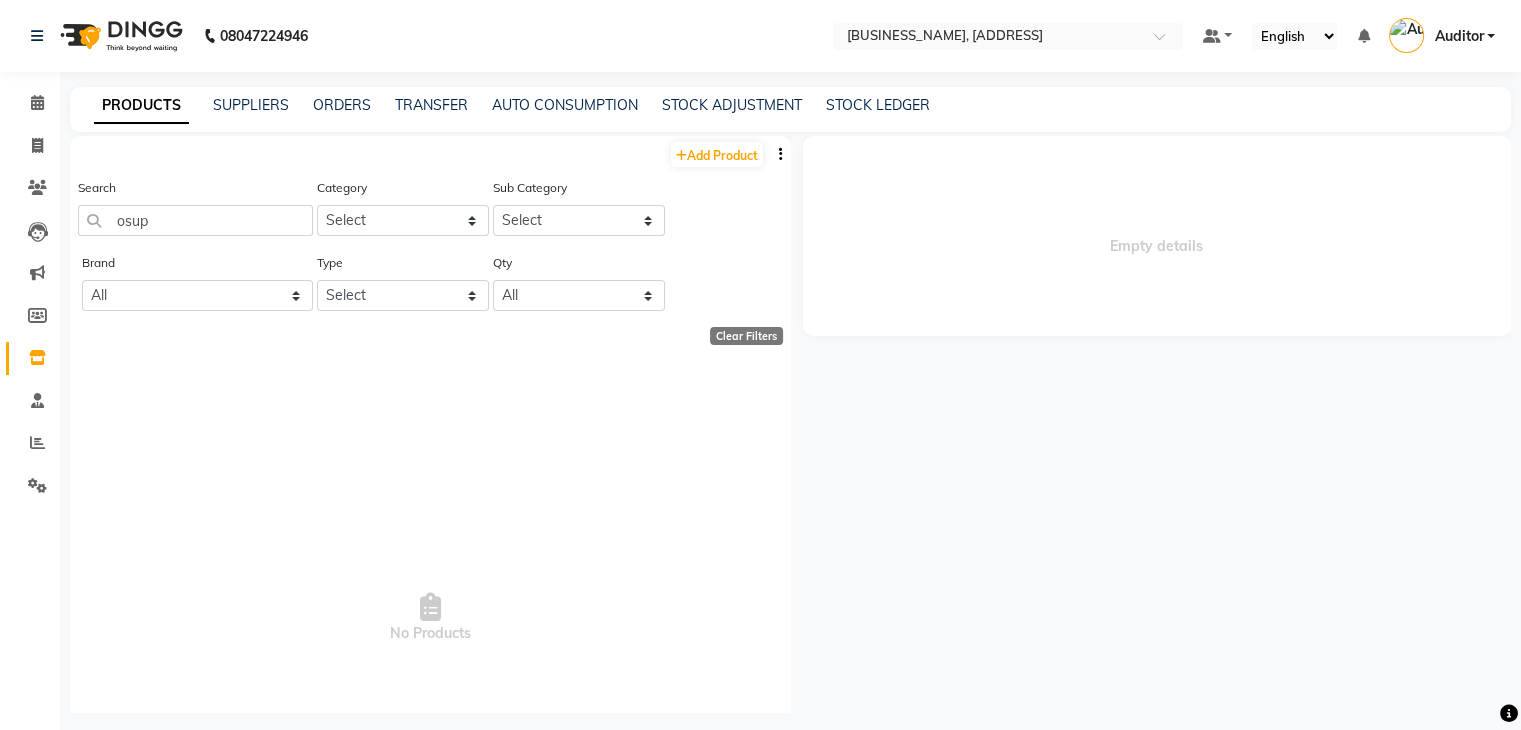 click on "PRODUCTS" 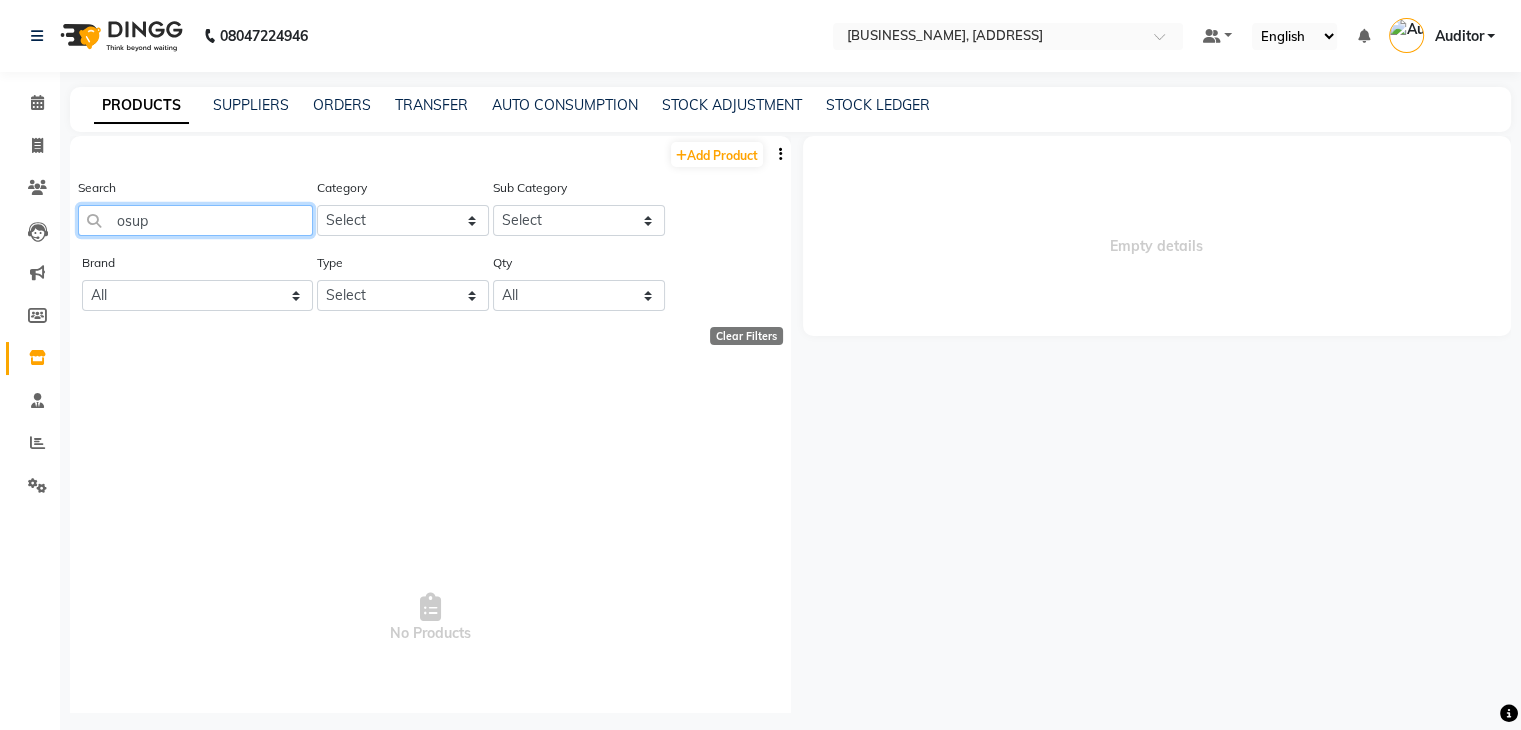 click on "osup" 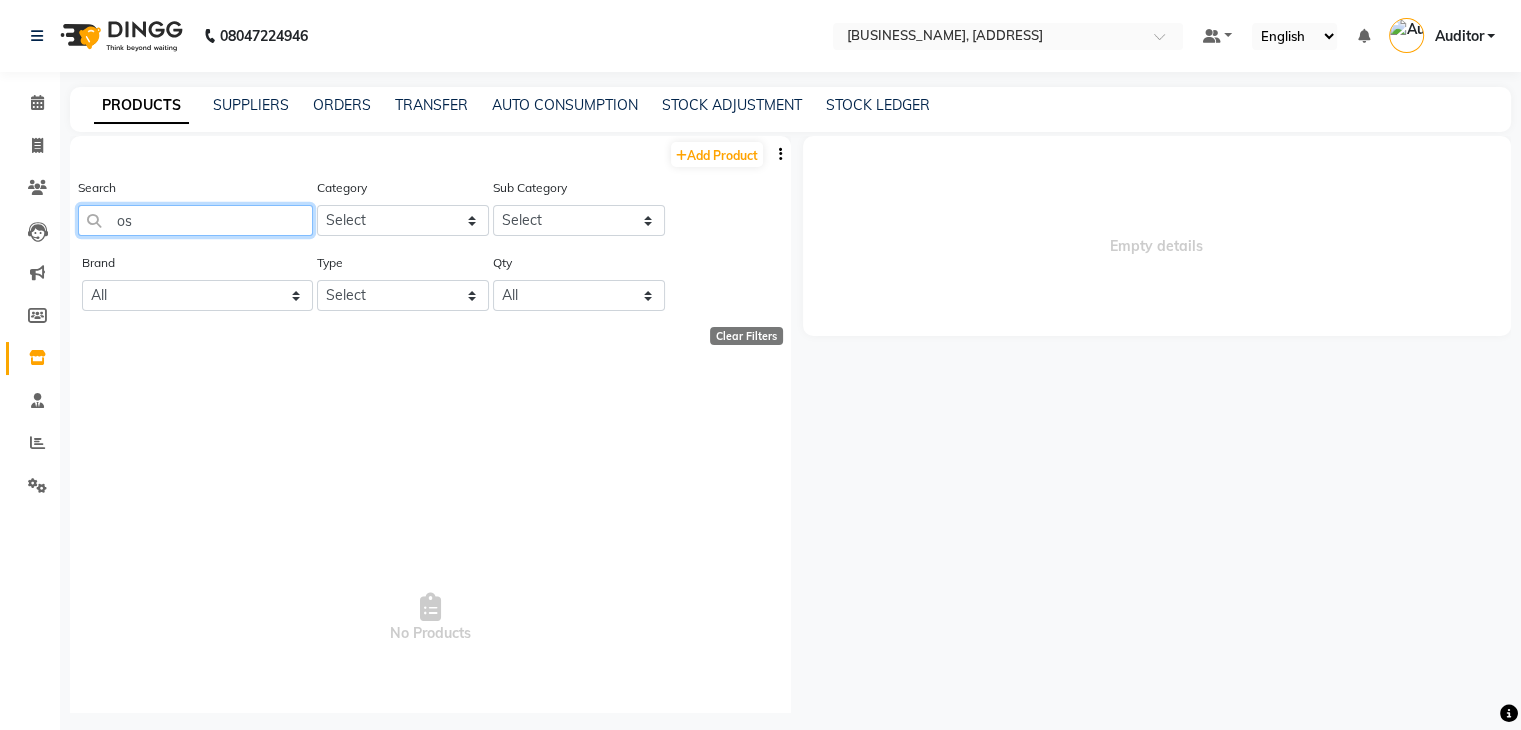 type on "o" 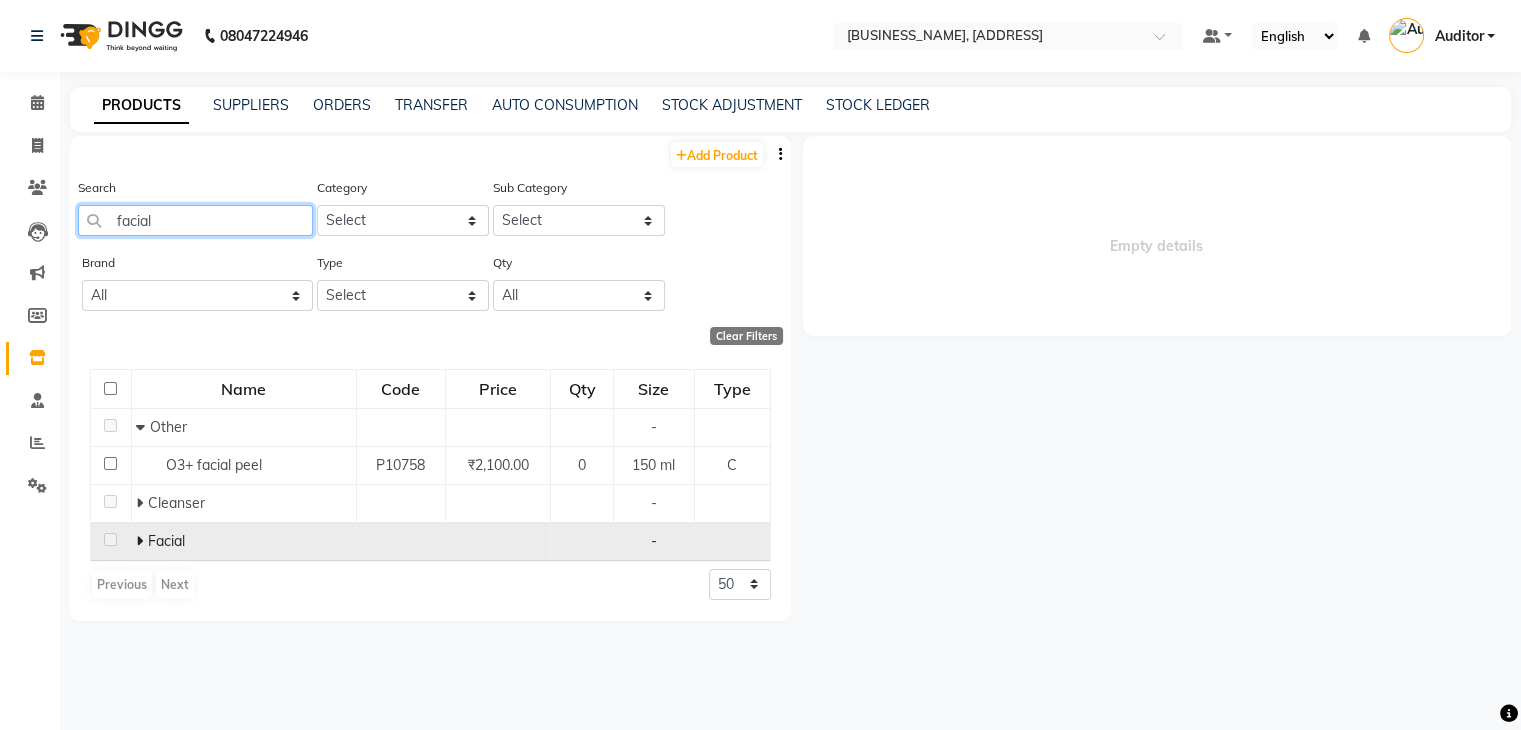 type on "facial" 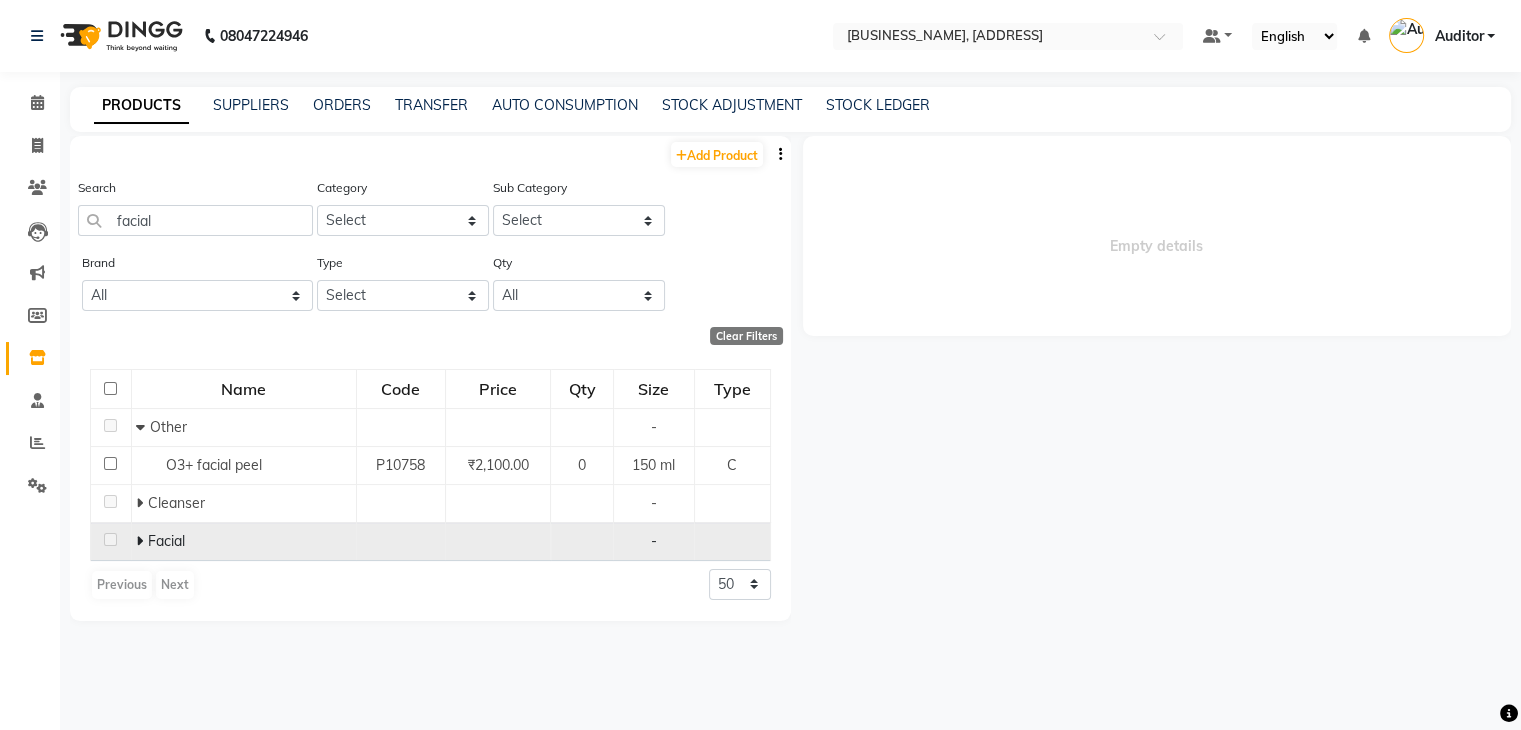 click 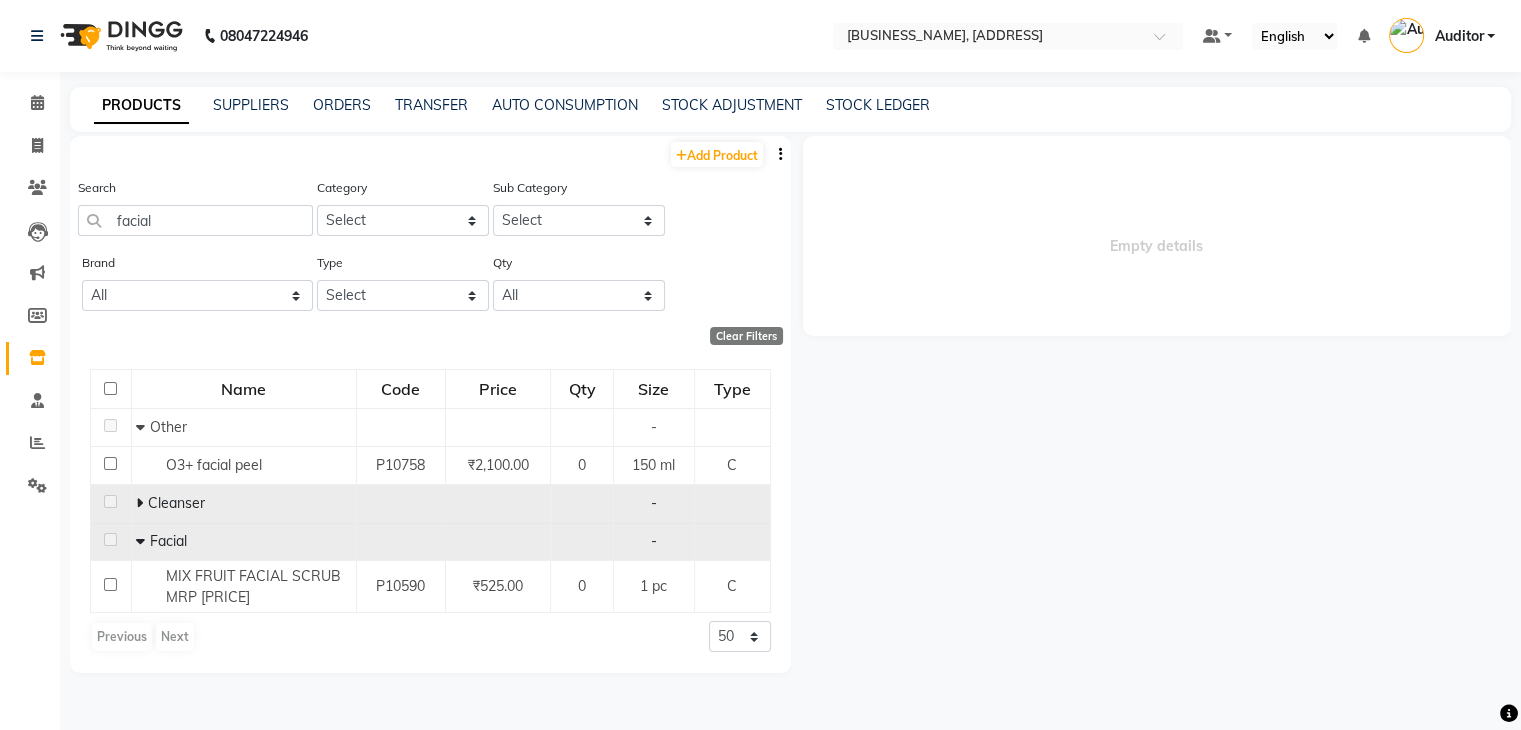 click 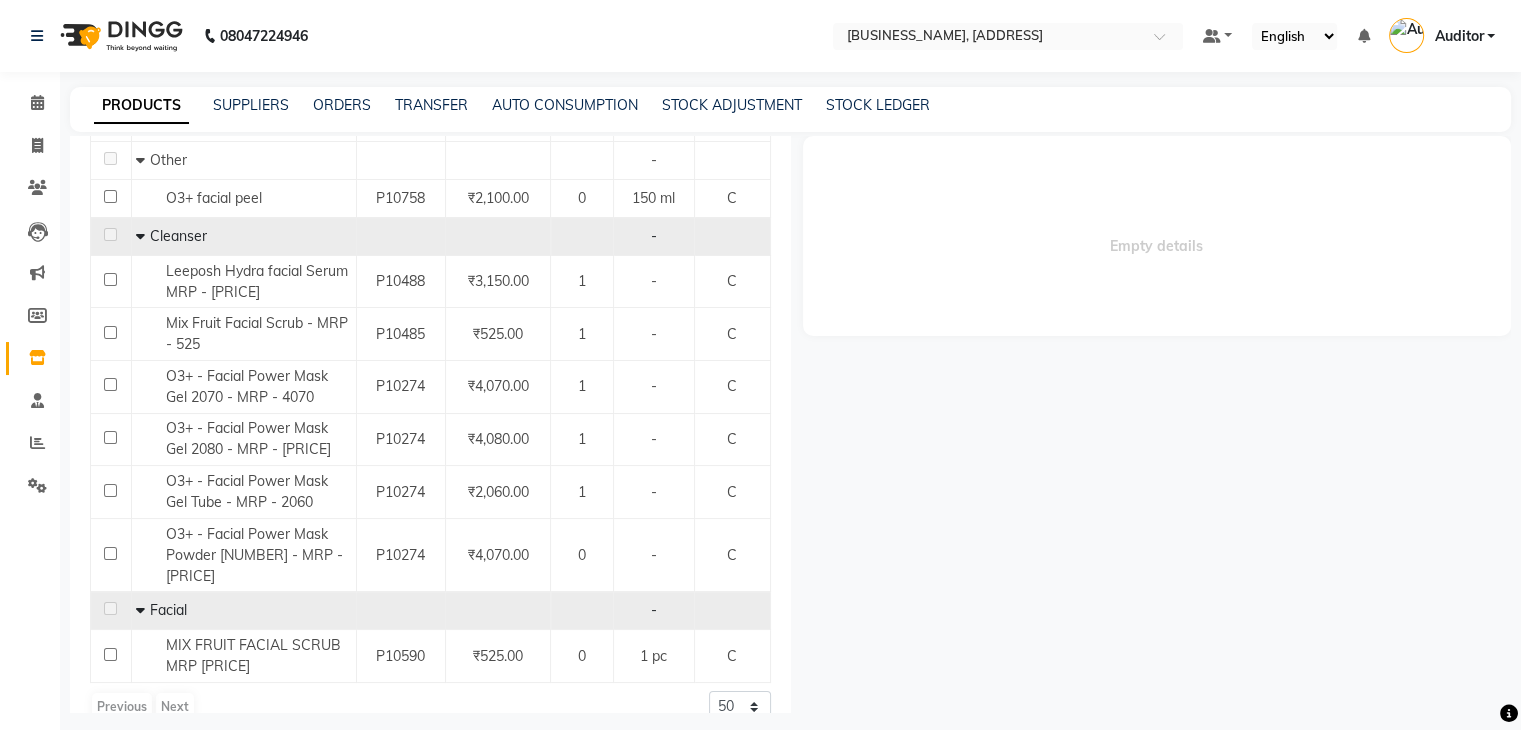 scroll, scrollTop: 265, scrollLeft: 0, axis: vertical 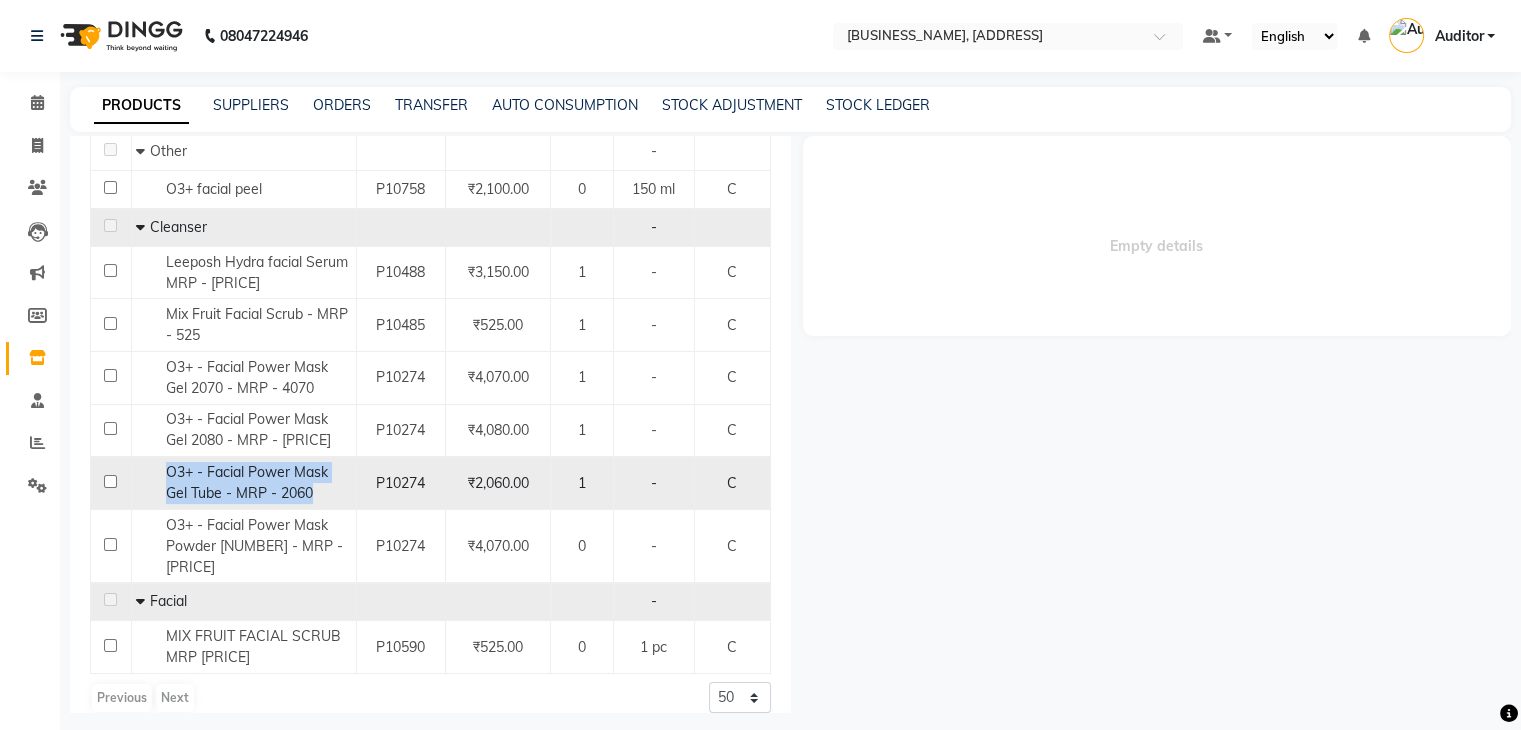 drag, startPoint x: 324, startPoint y: 497, endPoint x: 150, endPoint y: 465, distance: 176.91806 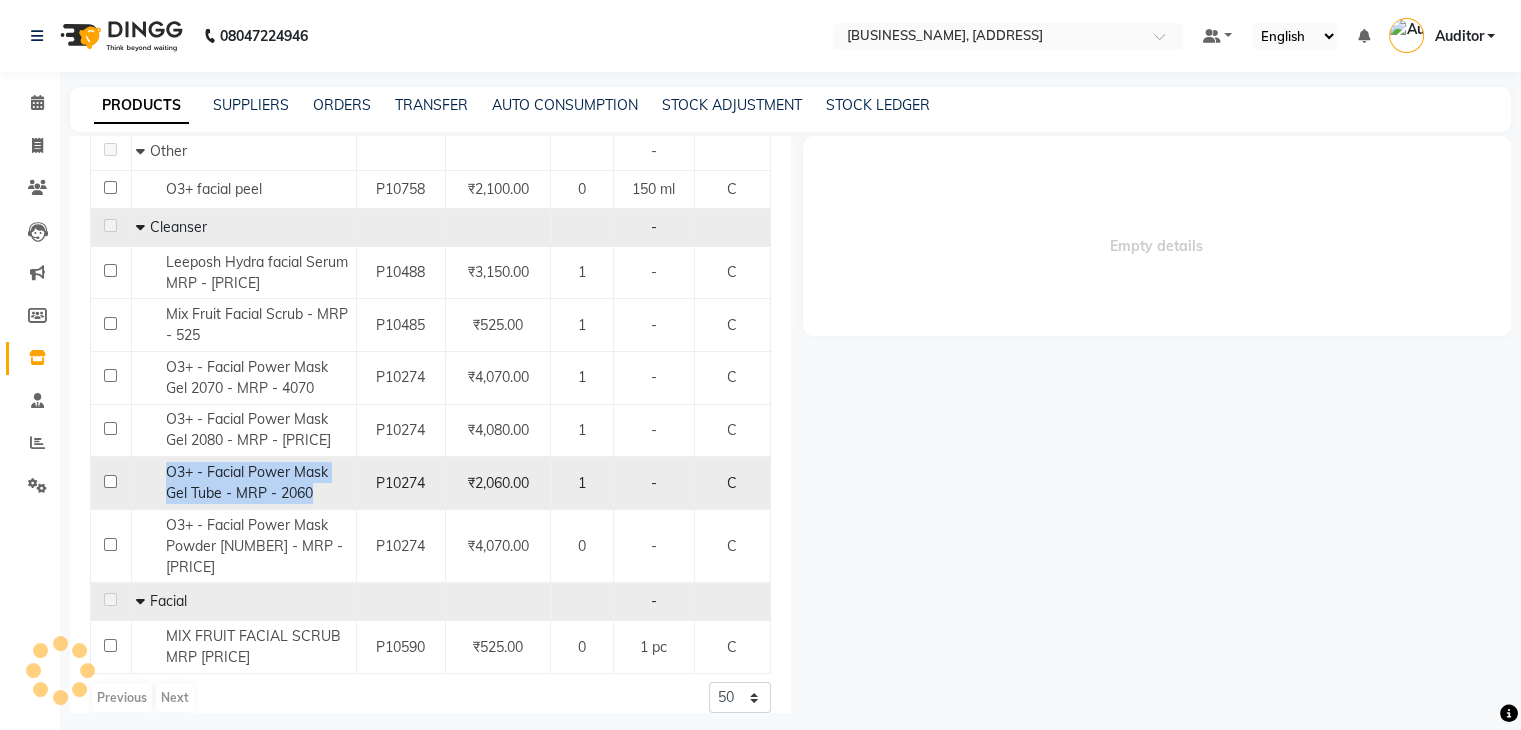 type 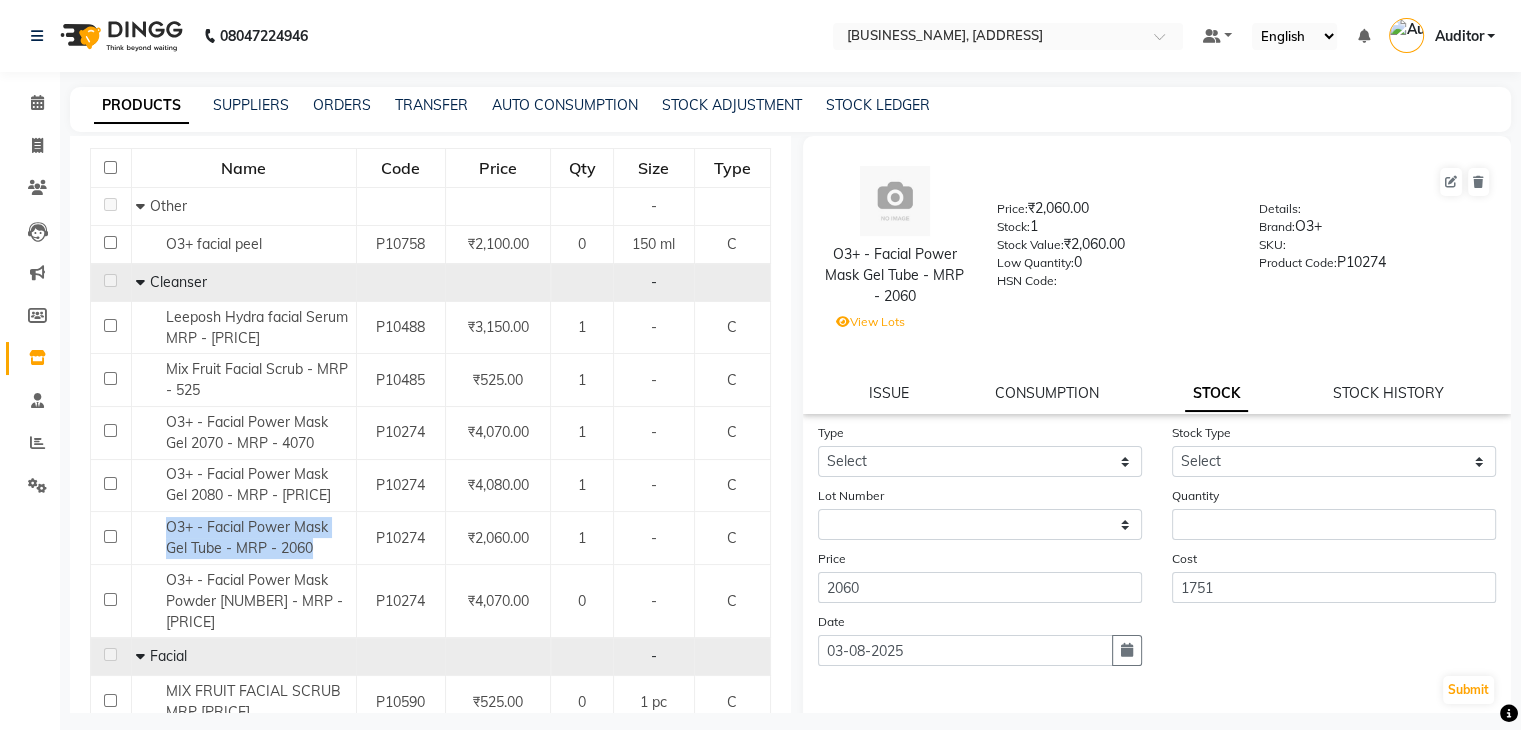 scroll, scrollTop: 0, scrollLeft: 0, axis: both 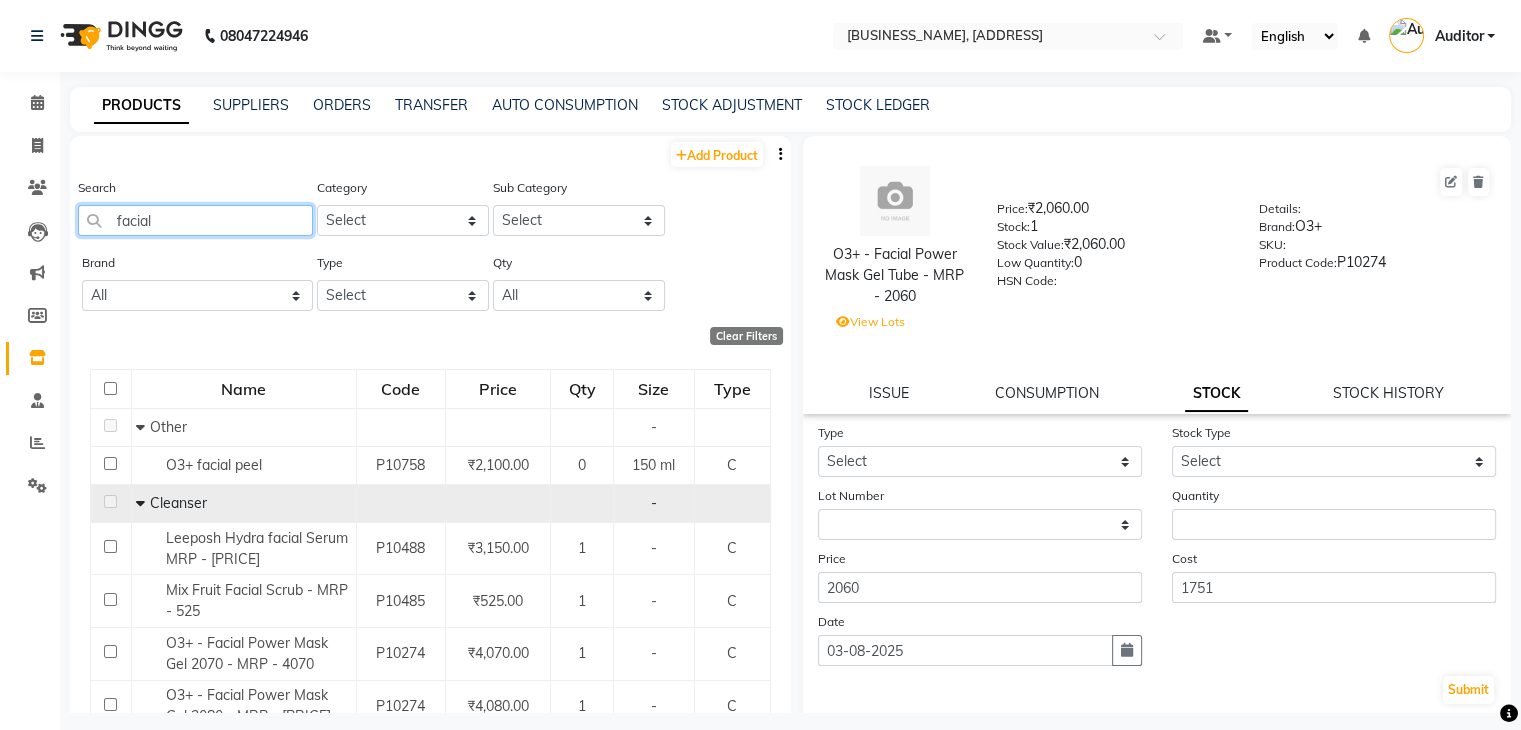 drag, startPoint x: 192, startPoint y: 216, endPoint x: 118, endPoint y: 218, distance: 74.02702 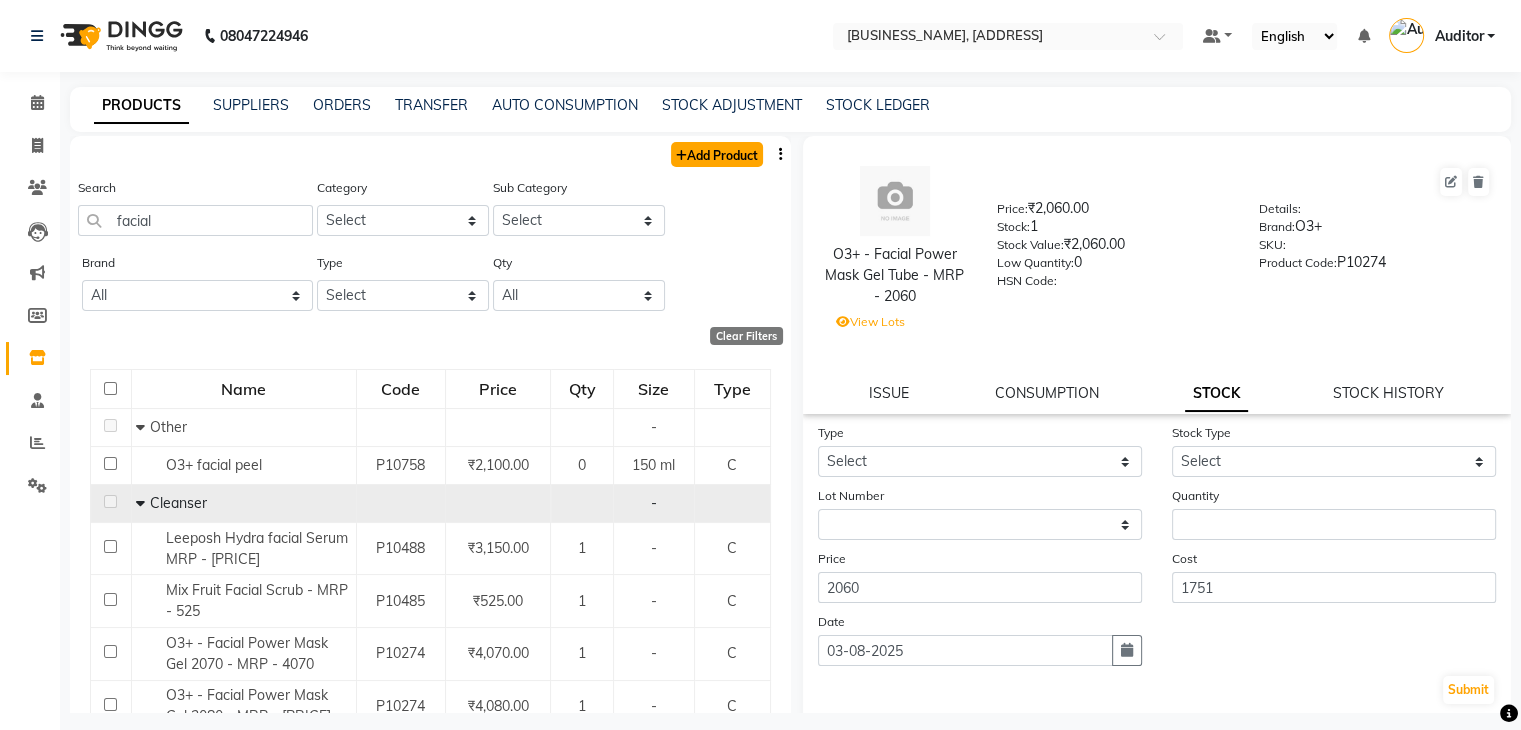 click on "Add Product" 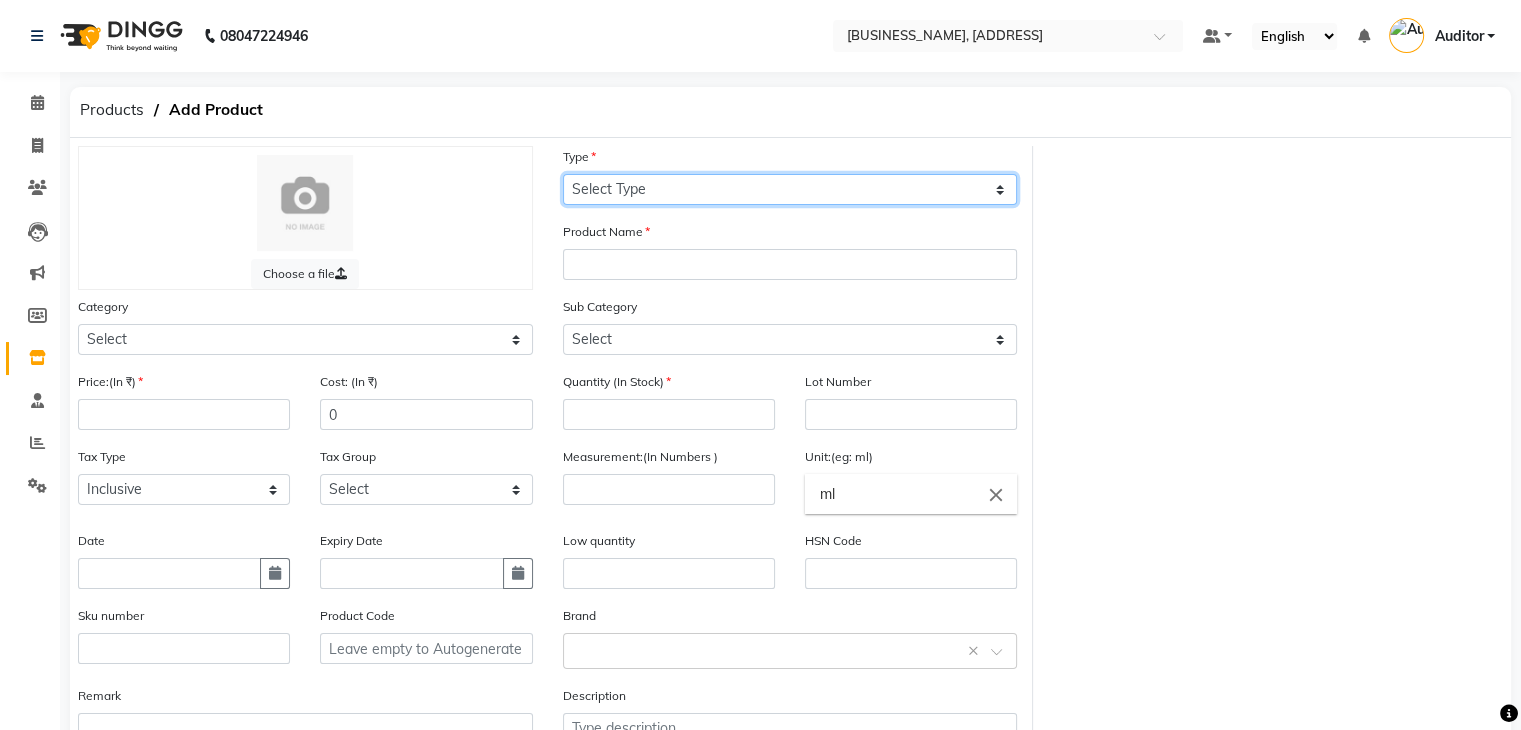 click on "Select Type Both Retail Consumable" 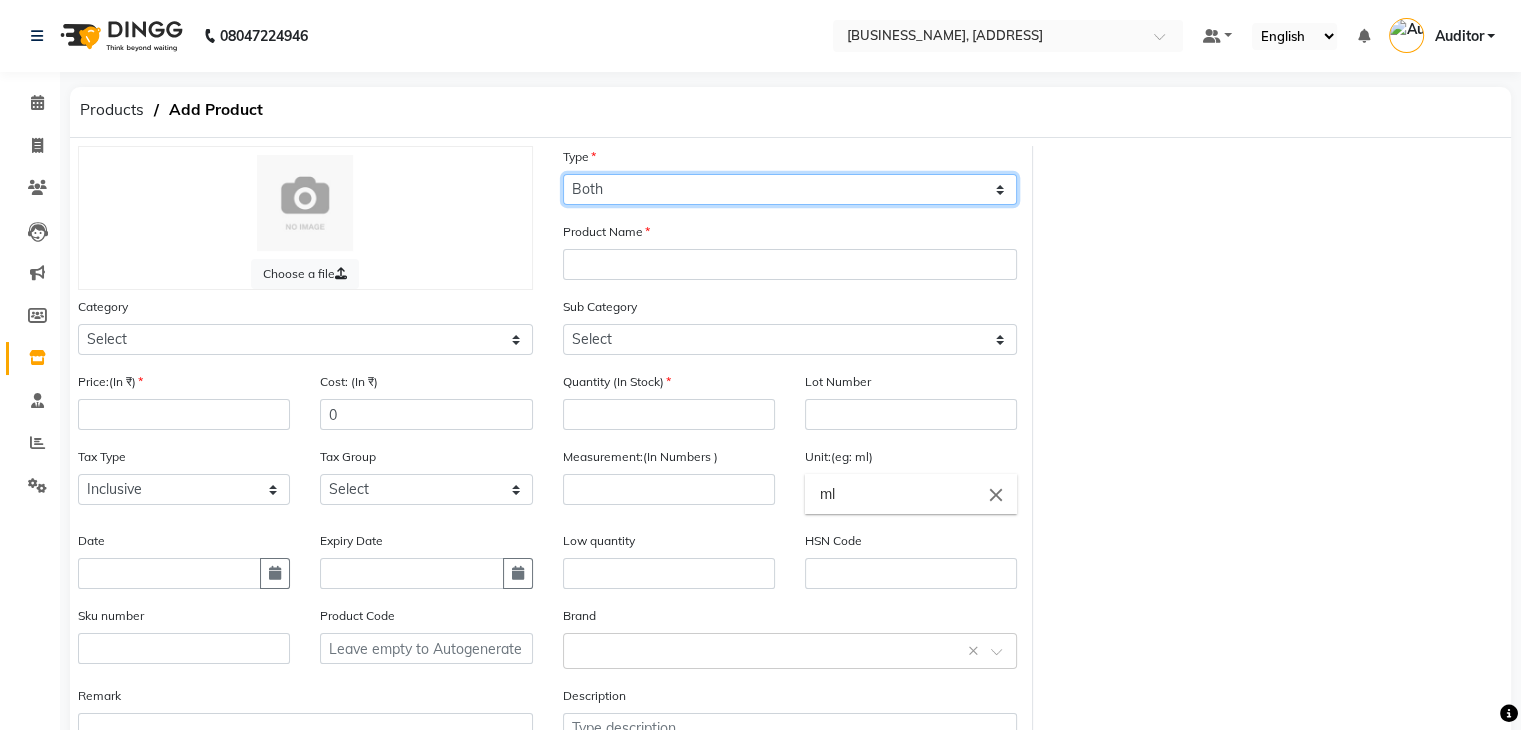 click on "Select Type Both Retail Consumable" 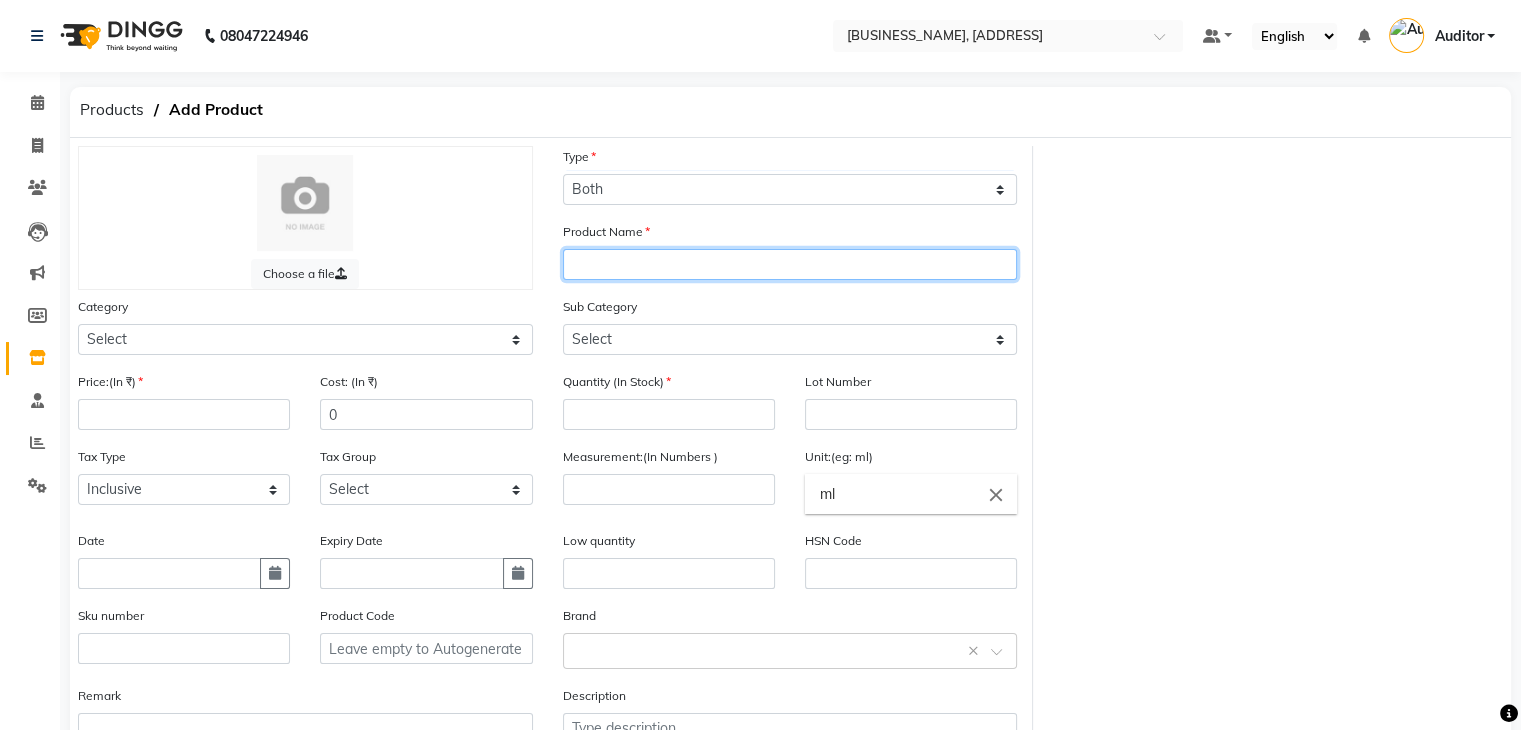 click 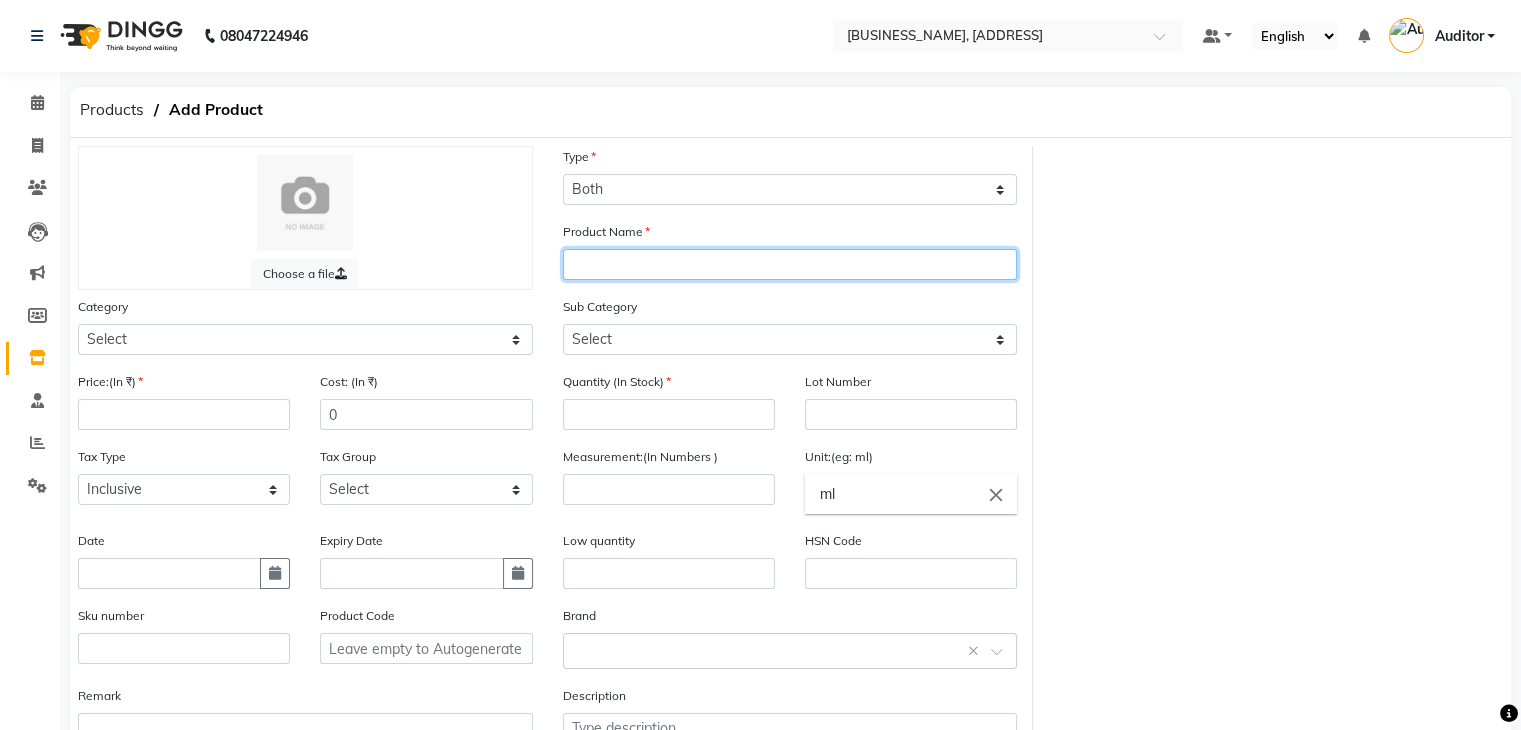 paste on "daily microfoliant" 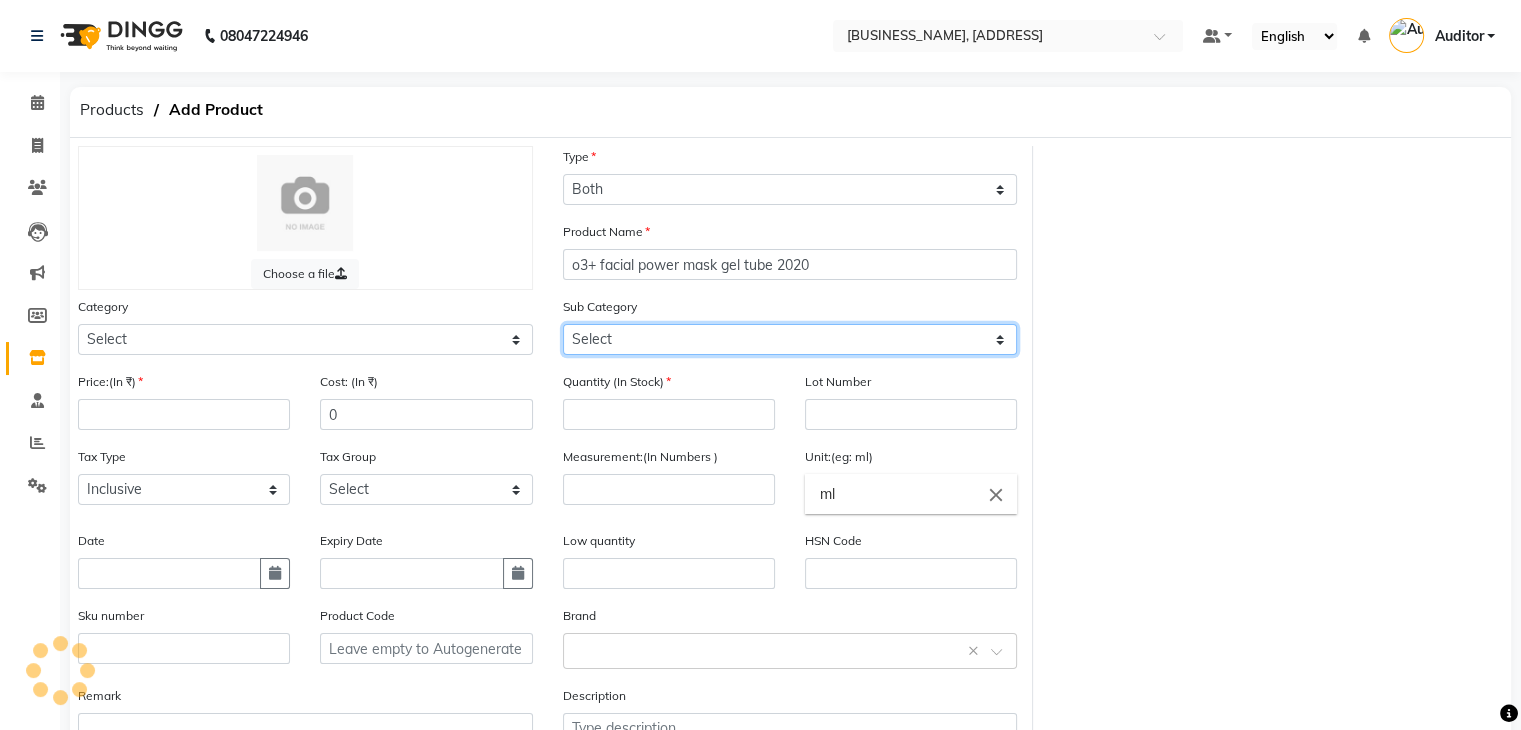 click on "Select" 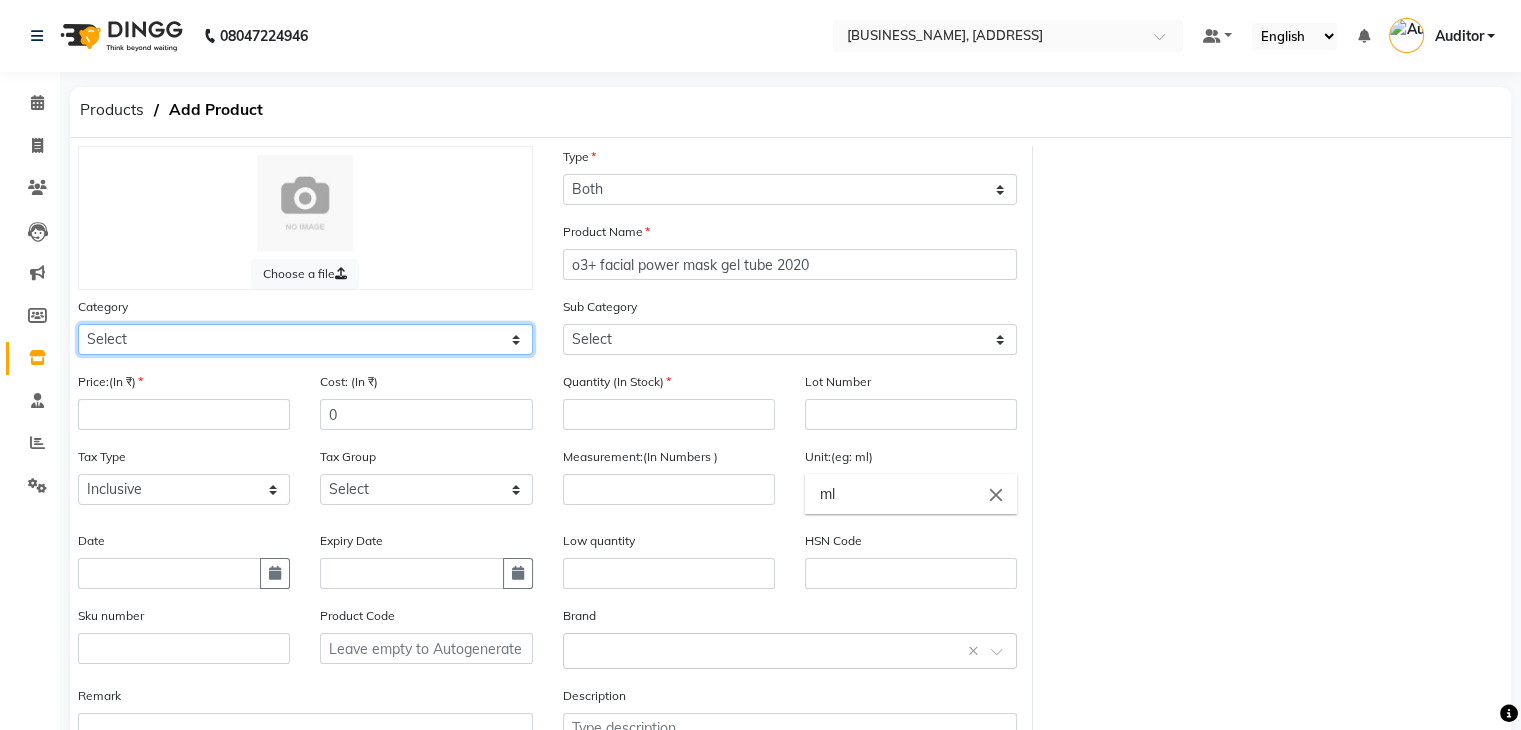 click on "Select Hair Skin Makeup Personal Care Appliances Beard Waxing Disposable Threading Hands and Feet Beauty Planet Botox Cadiveu Casmara Cheryls Loreal Olaplex HAIR gk salon use skyndore darmalogica Other" 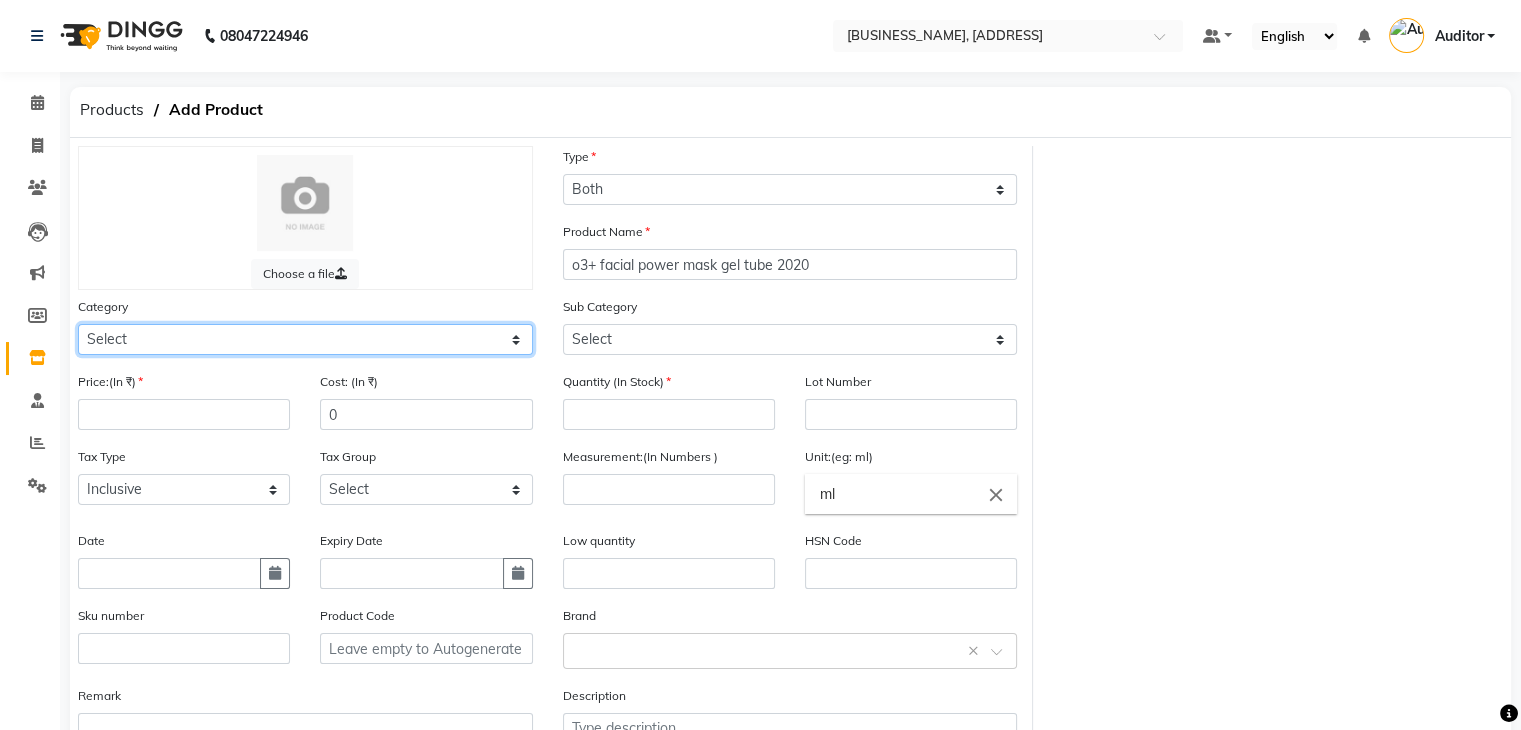 click on "Select Hair Skin Makeup Personal Care Appliances Beard Waxing Disposable Threading Hands and Feet Beauty Planet Botox Cadiveu Casmara Cheryls Loreal Olaplex HAIR gk salon use skyndore darmalogica Other" 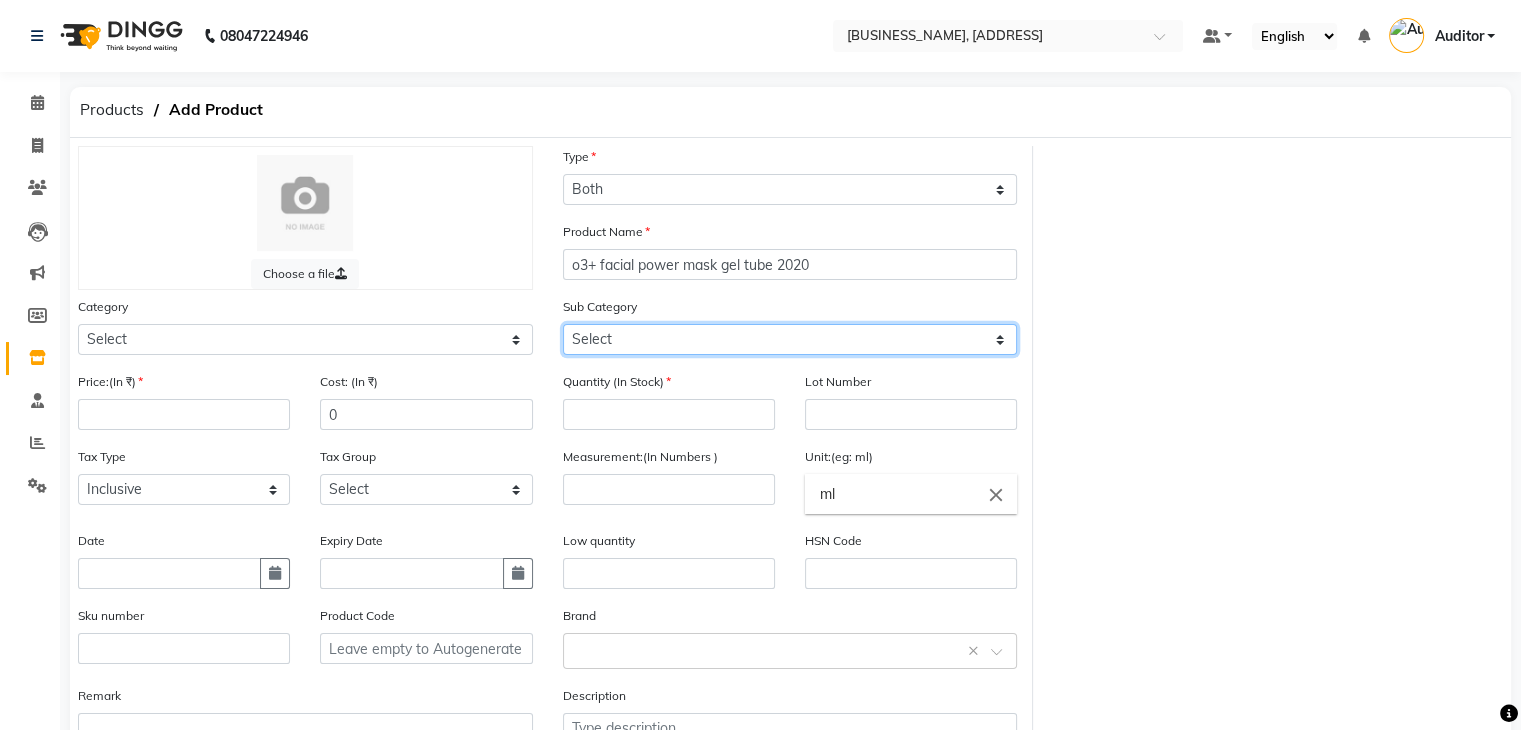 click on "Select Houskeeping Other" 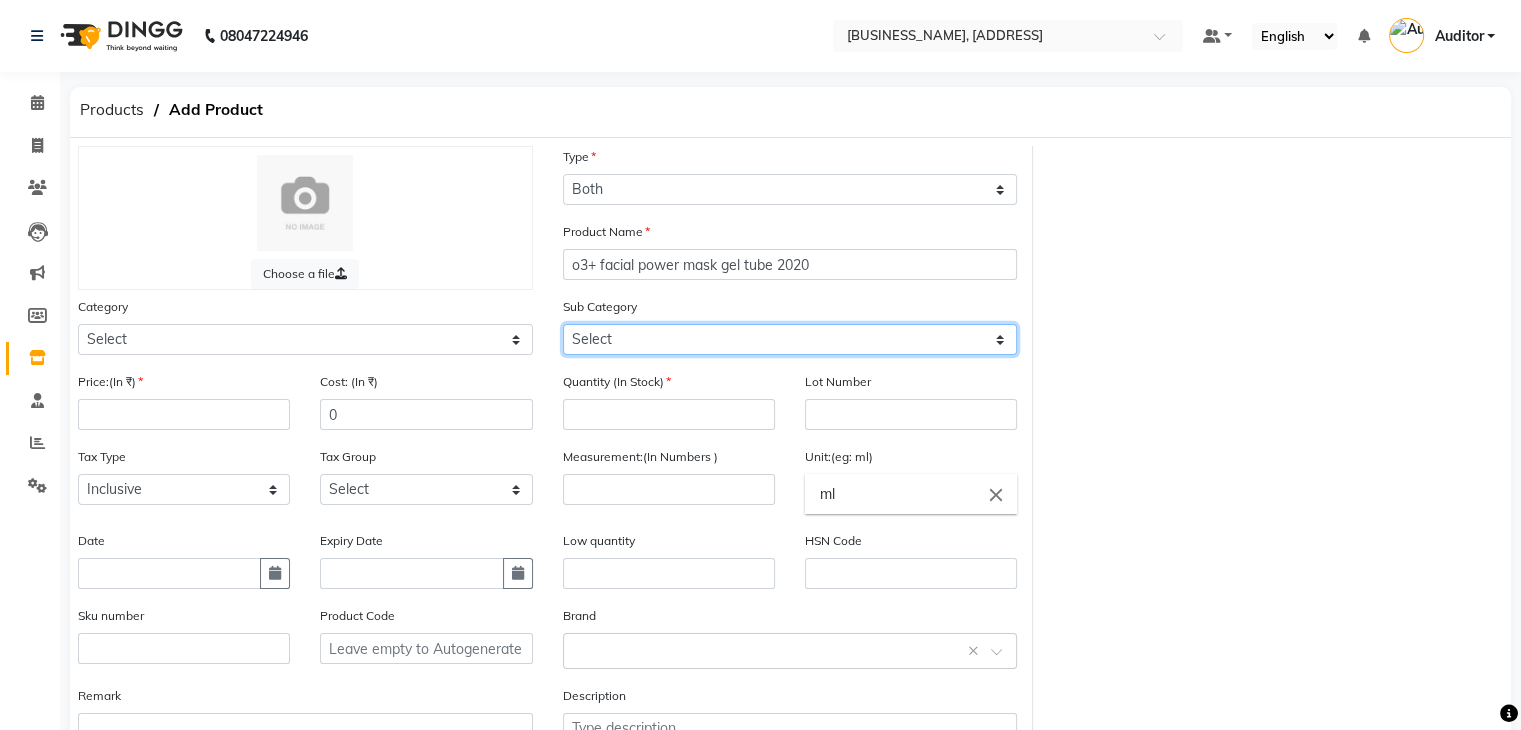 click on "Select Houskeeping Other" 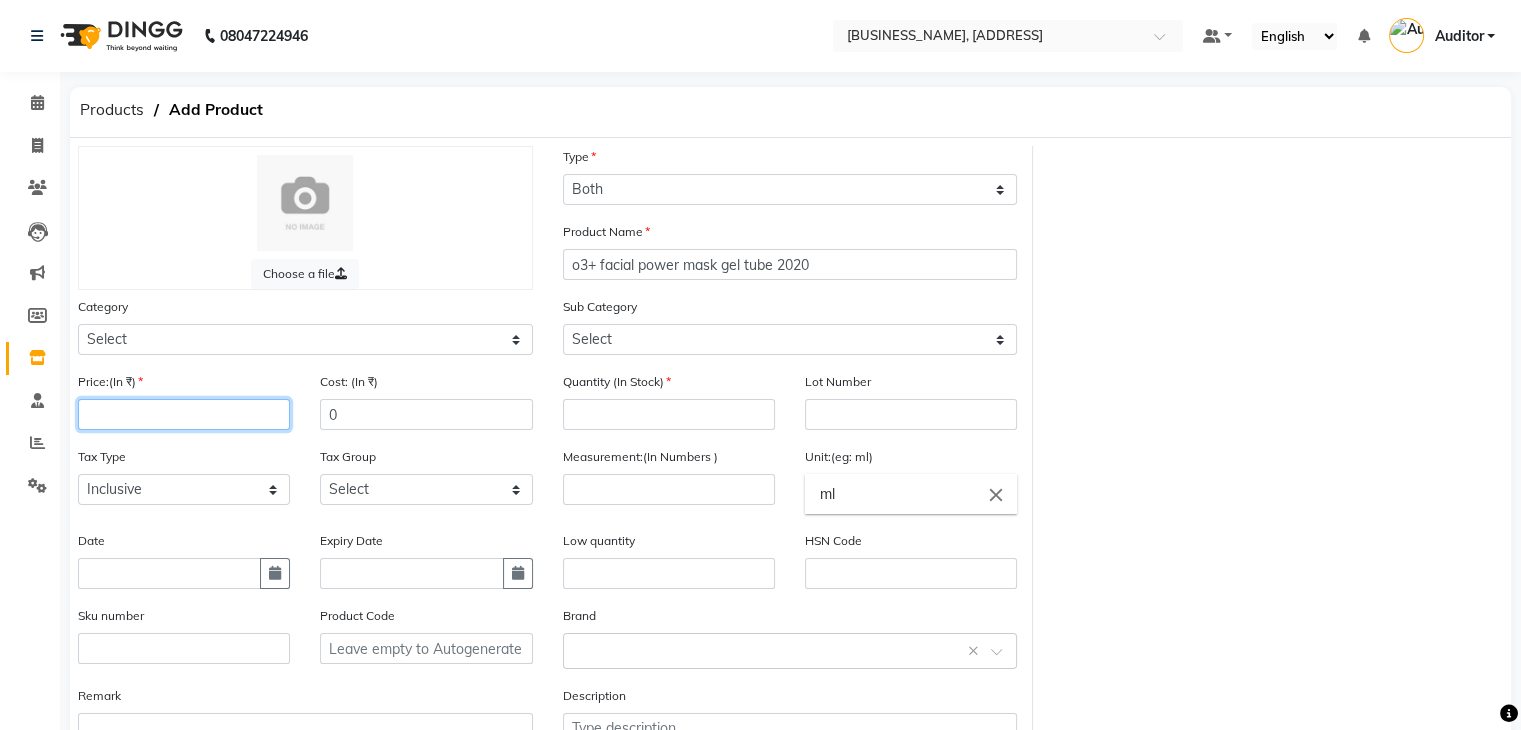 click 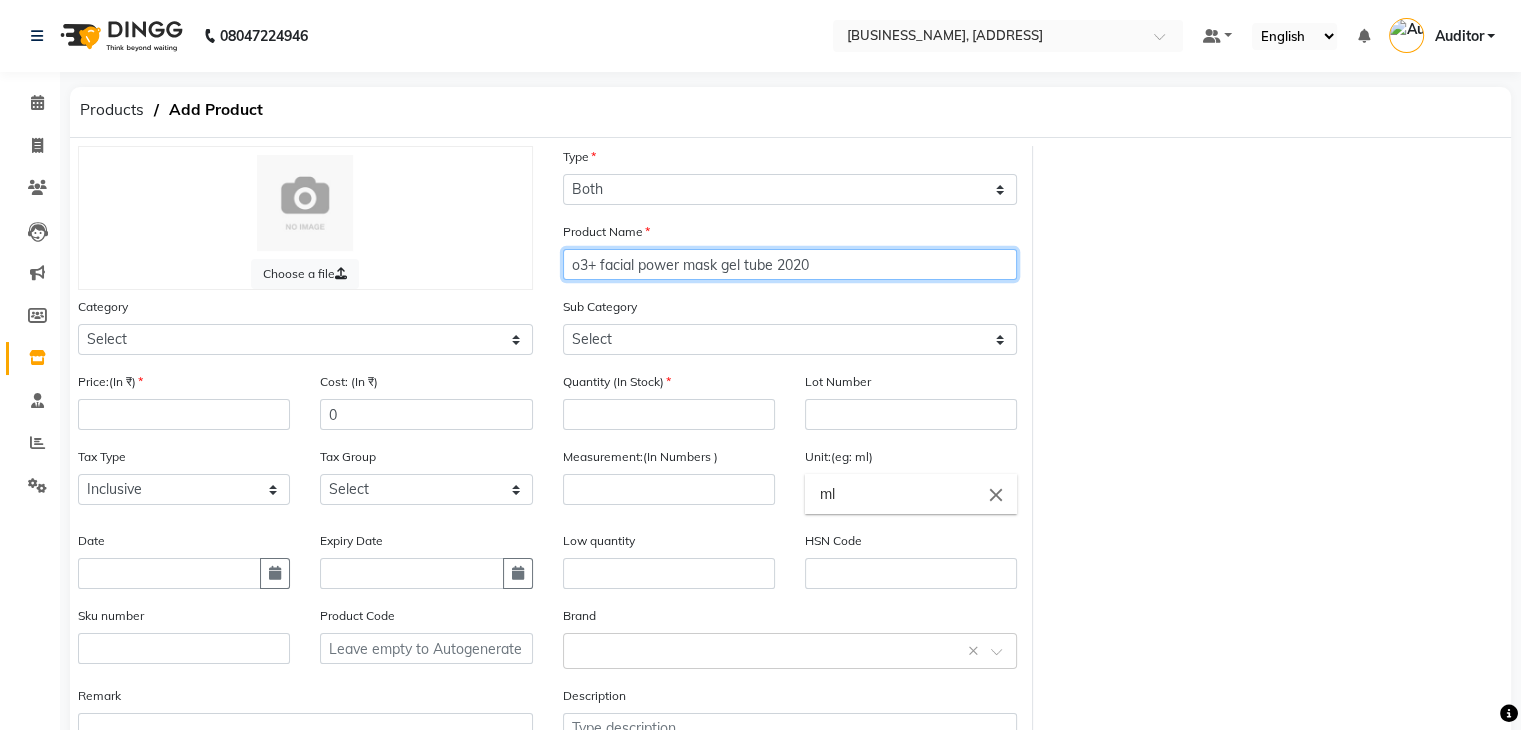 drag, startPoint x: 868, startPoint y: 272, endPoint x: 545, endPoint y: 268, distance: 323.02478 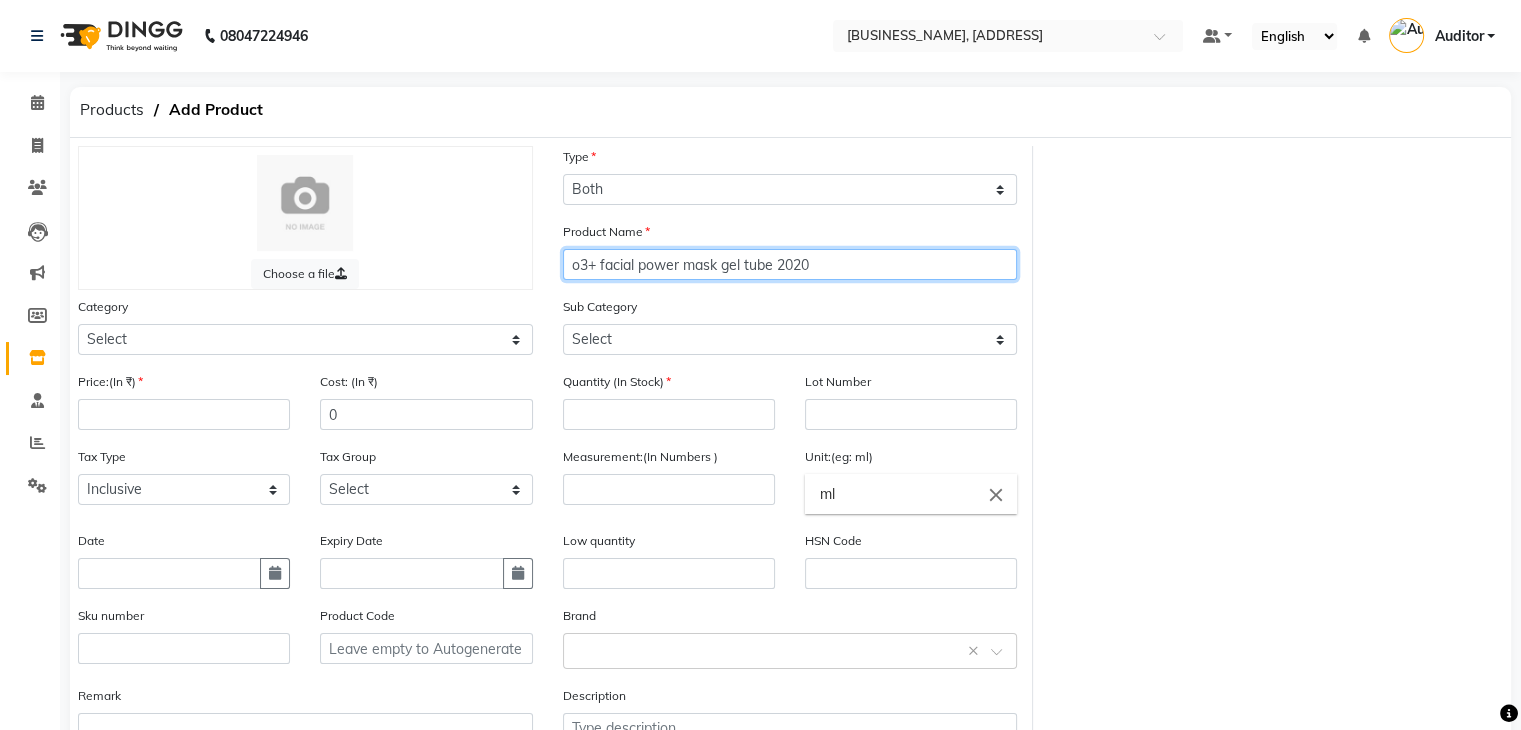 click on "Choose a file Type Select Type Both Retail Consumable Product Name o3+ facial power mask gel tube 2020 Category Select Hair Skin Makeup Personal Care Appliances Beard Waxing Disposable Threading Hands and Feet Beauty Planet Botox Cadiveu Casmara Cheryls Loreal Olaplex HAIR gk salon use skyndore darmalogica Other Sub Category Select Houskeeping Other Price:(In ₹) Cost: (In ₹) 0 Quantity (In Stock) Lot Number Tax Type Select Inclusive Exclusive Tax Group Select 5% gst GST Measurement:(In Numbers ) Unit:(eg: ml) ml close Date Expiry Date Low quantity HSN Code Sku number Product Code Brand Select brand or add custom brand    × Remark Description" 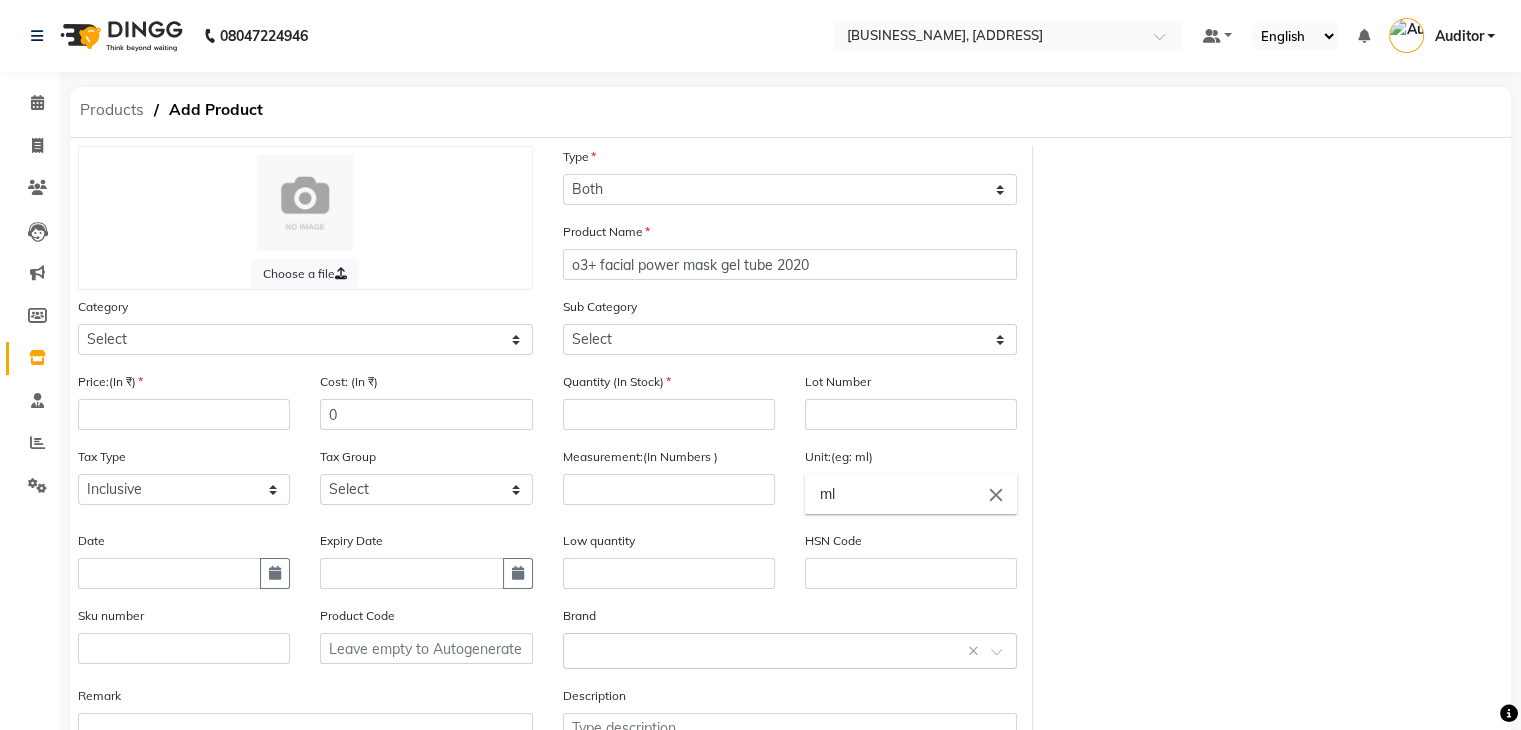 click on "Products" 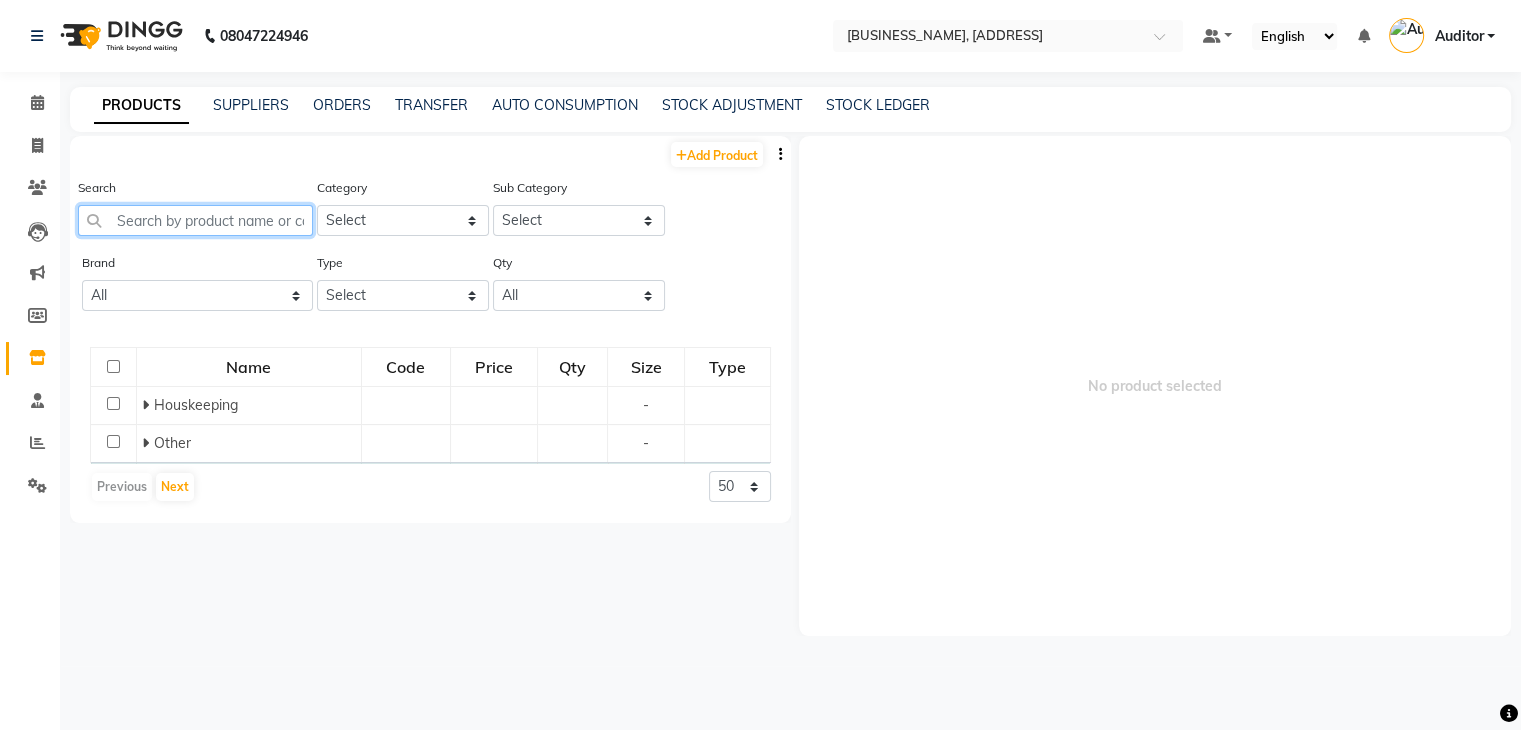 click 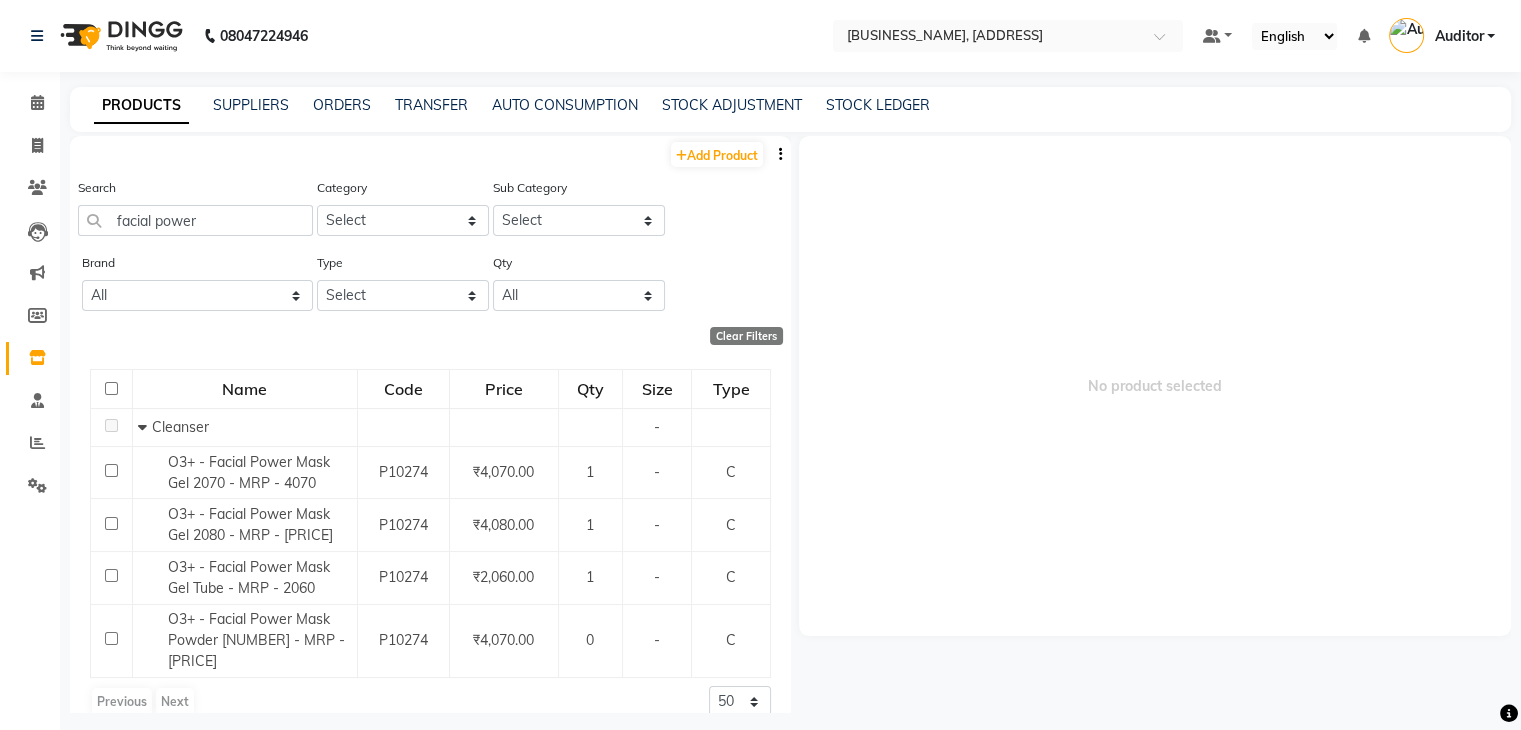 click on "No product selected" at bounding box center [1155, 386] 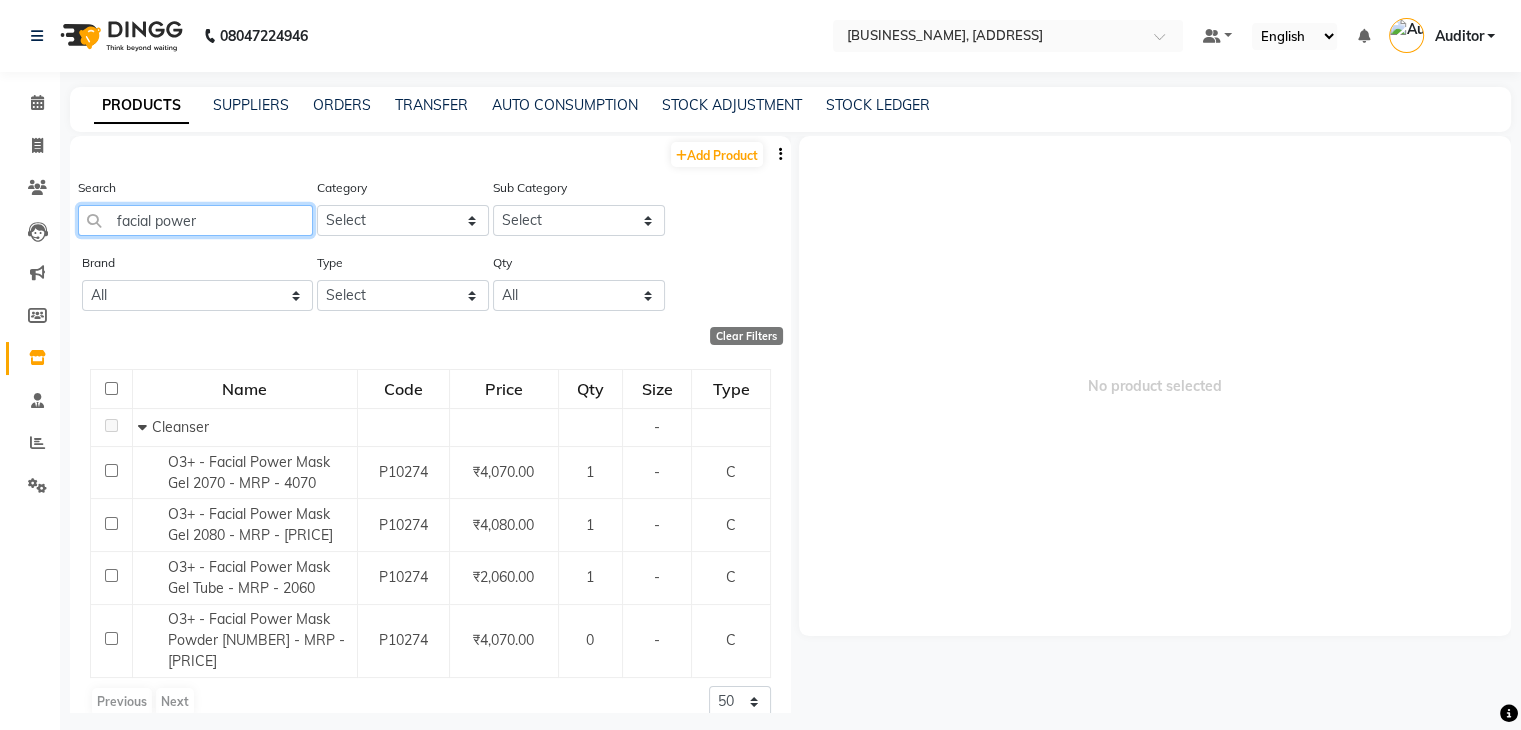 click on "facial power" 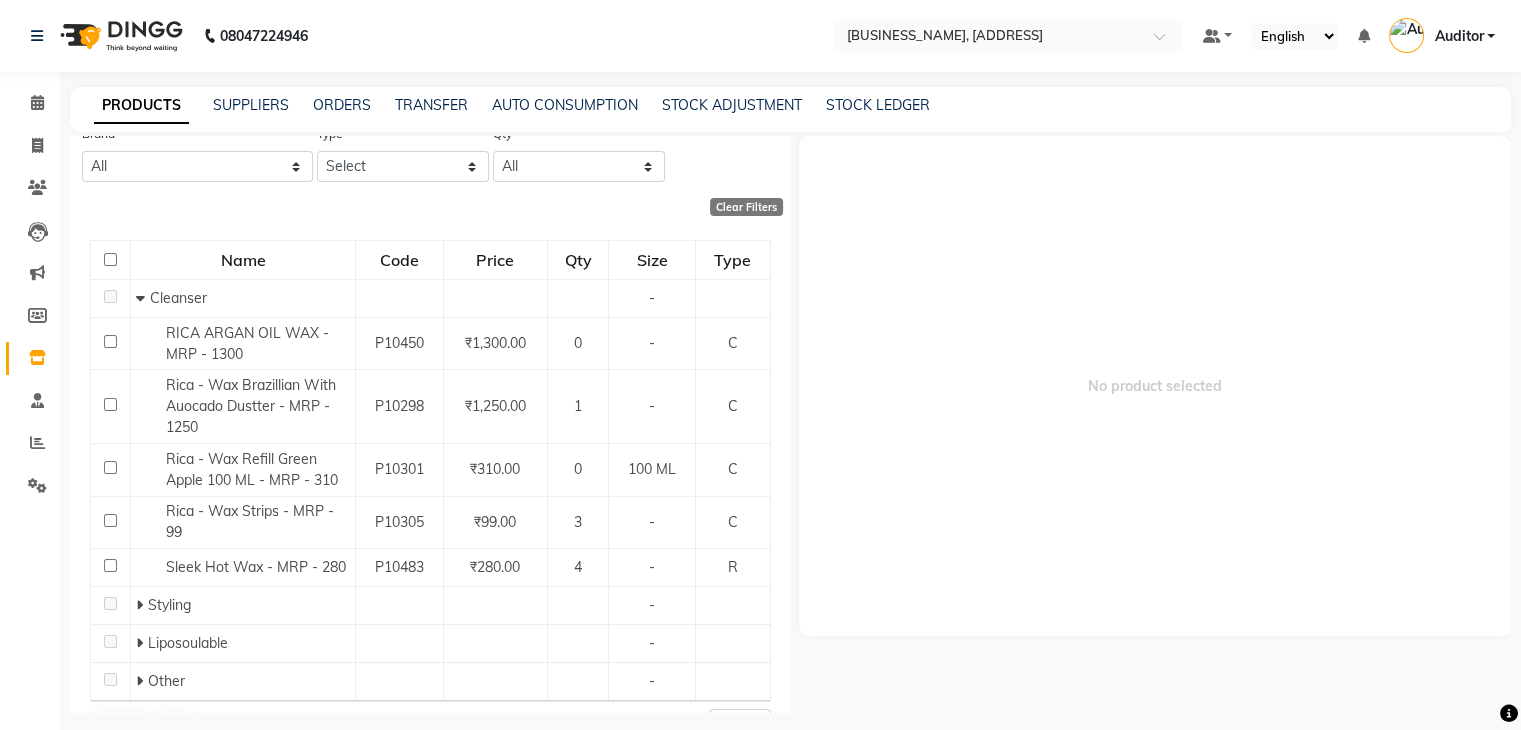 scroll, scrollTop: 132, scrollLeft: 0, axis: vertical 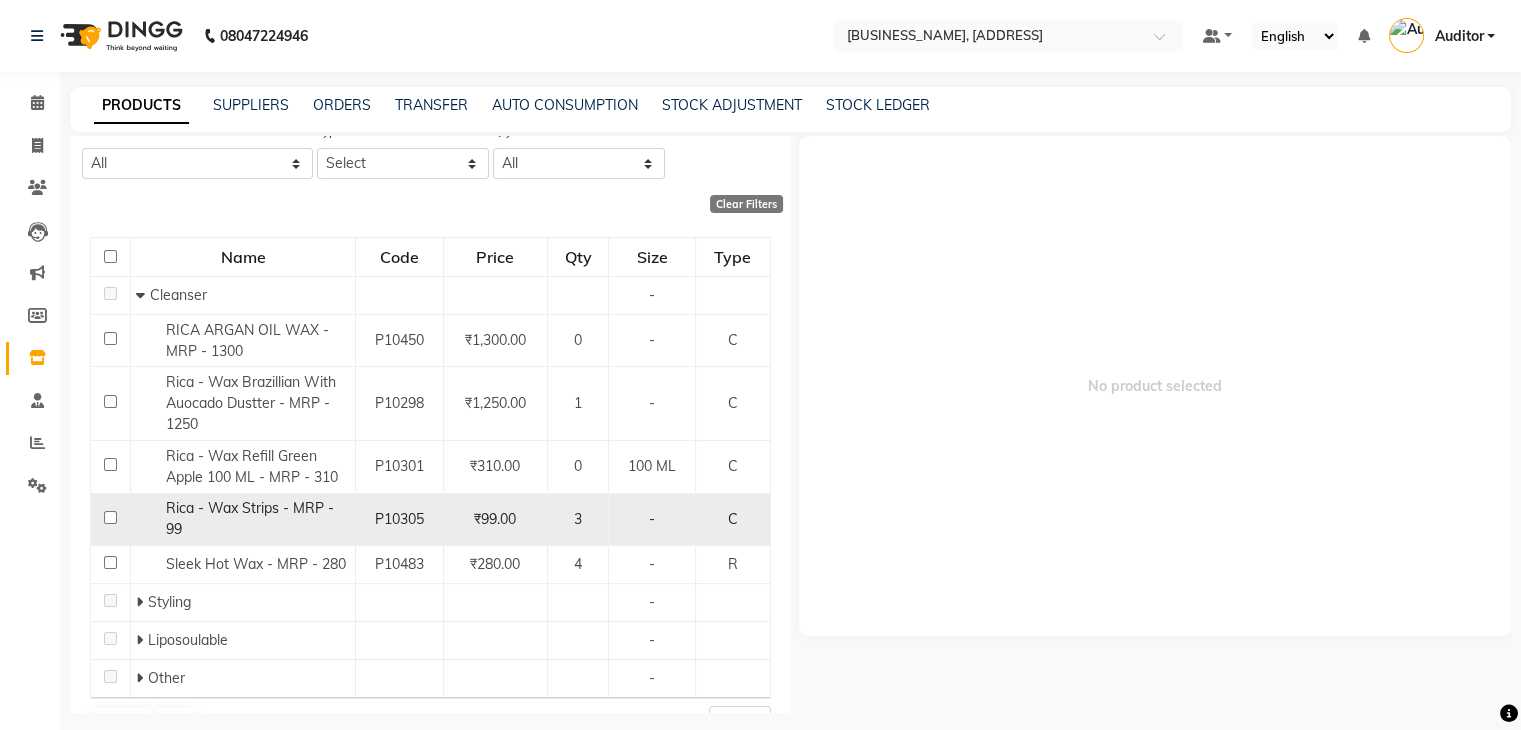 click on "Rica - Wax Strips - MRP - 99" 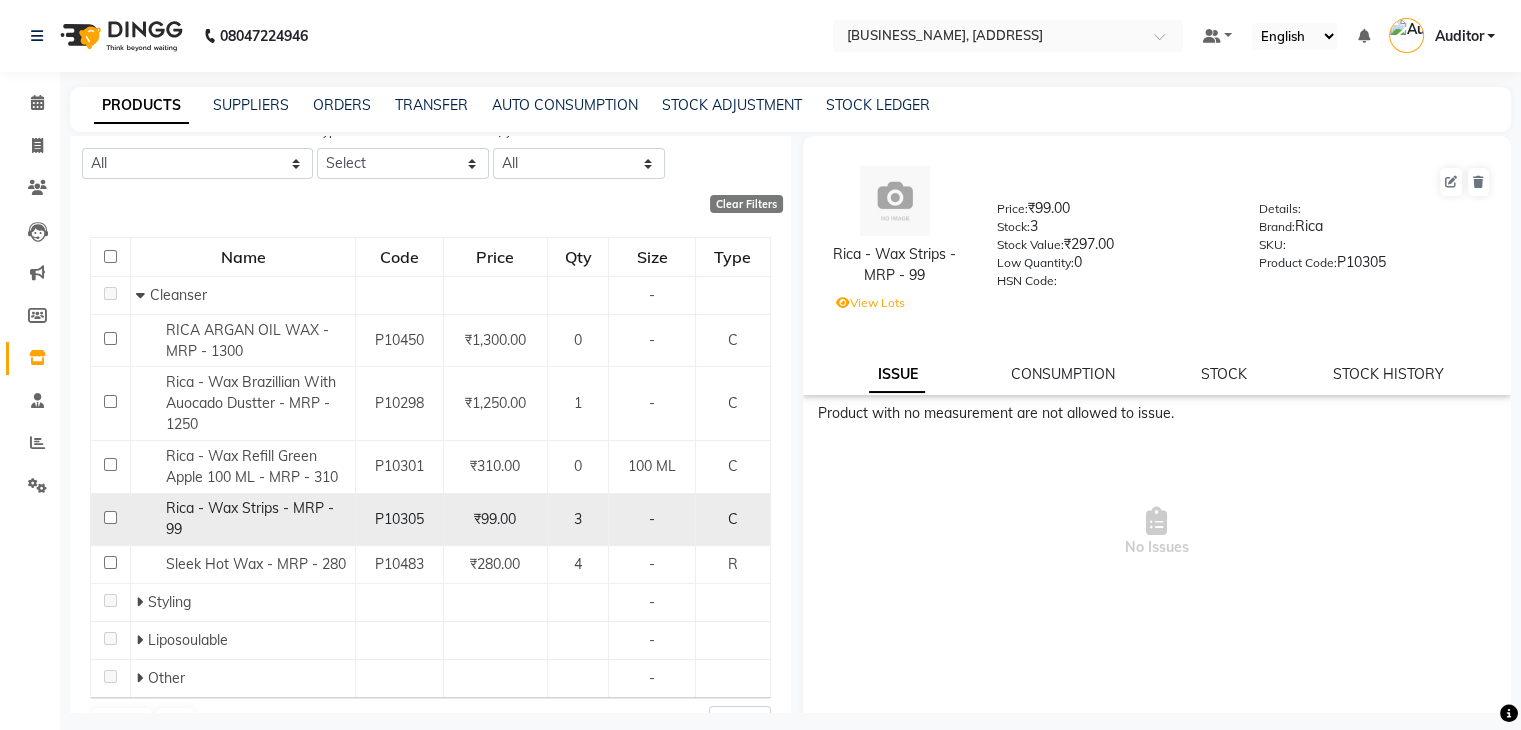 click on "Rica - Wax Strips - MRP - 99" 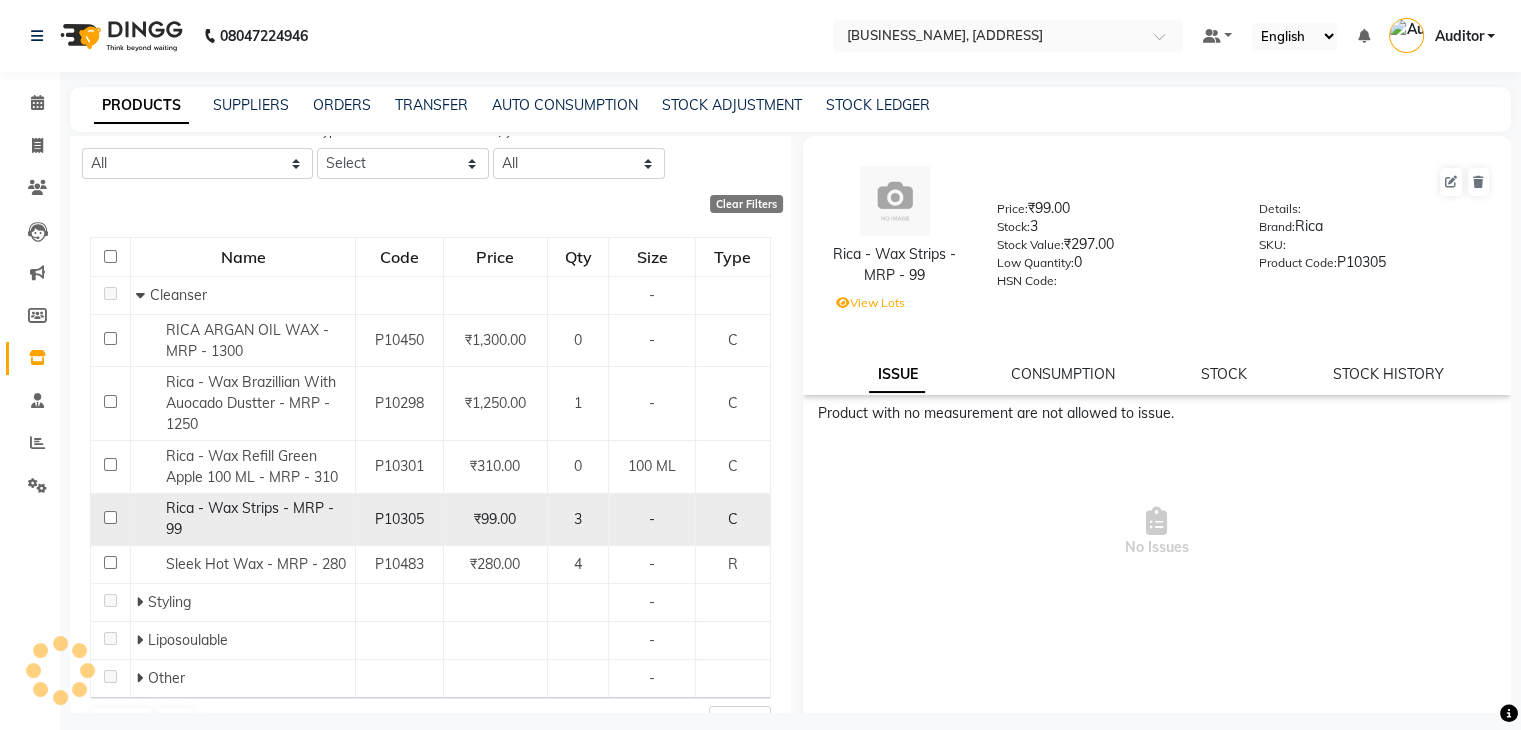 click on "Rica - Wax Strips - MRP - 99" 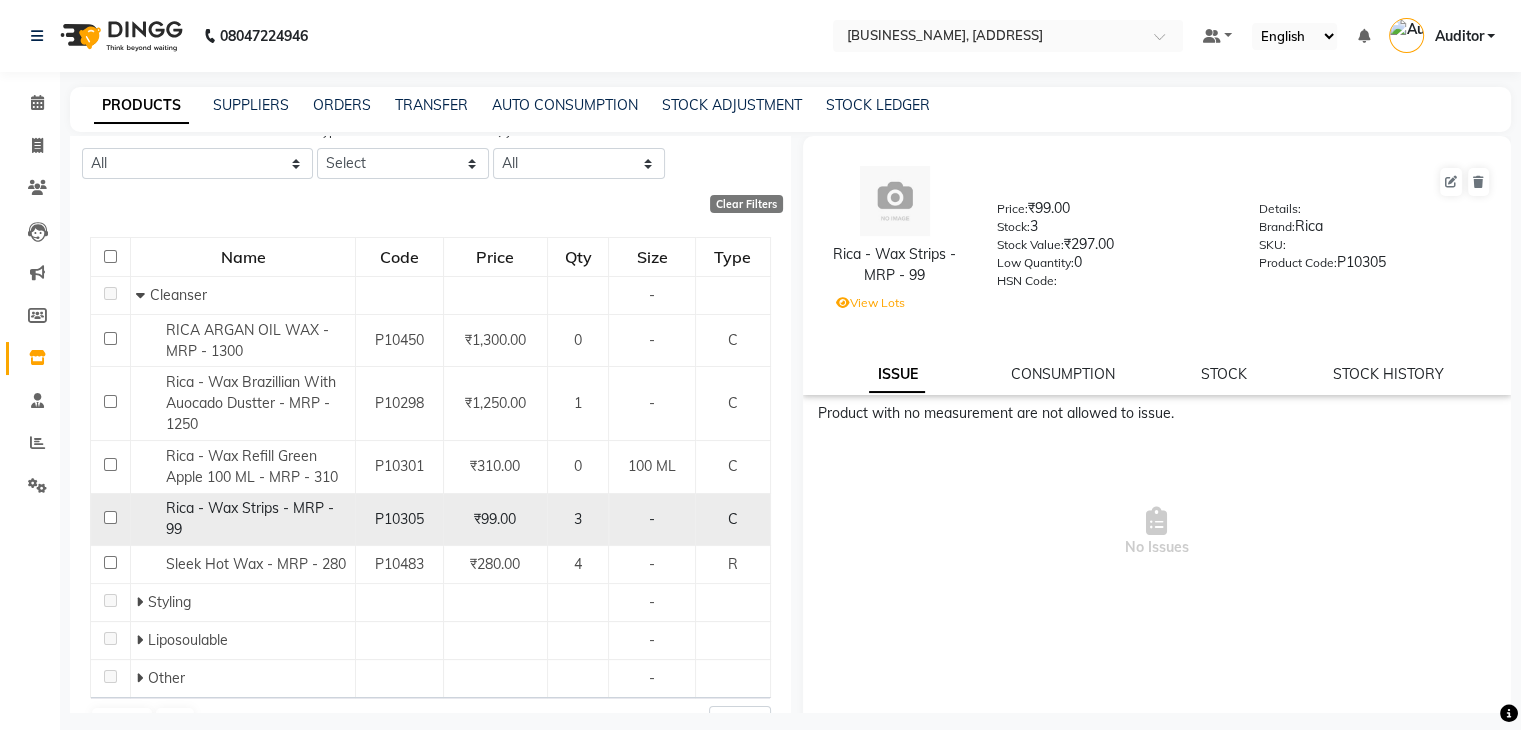 click on "Rica - Wax Strips - MRP - 99" 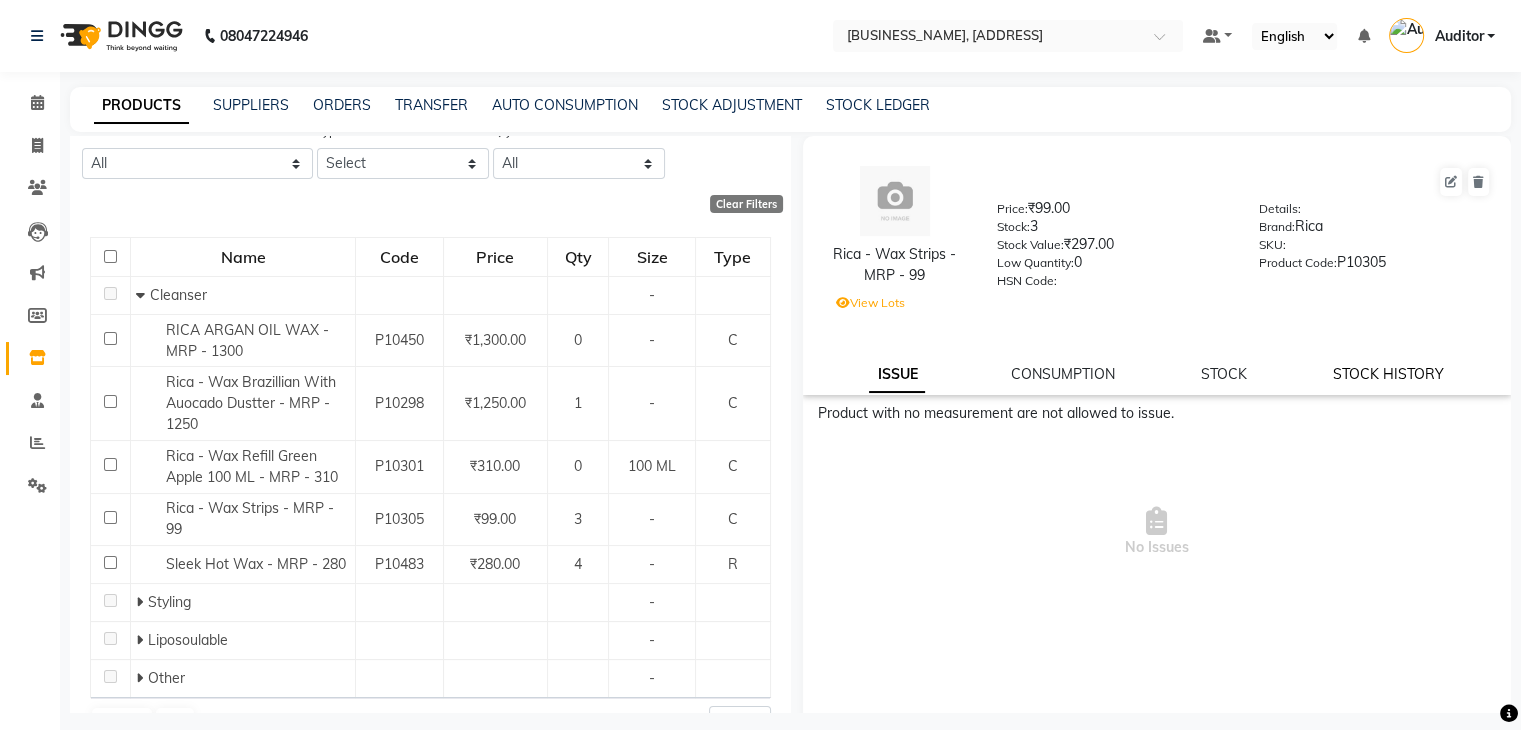 click on "STOCK HISTORY" 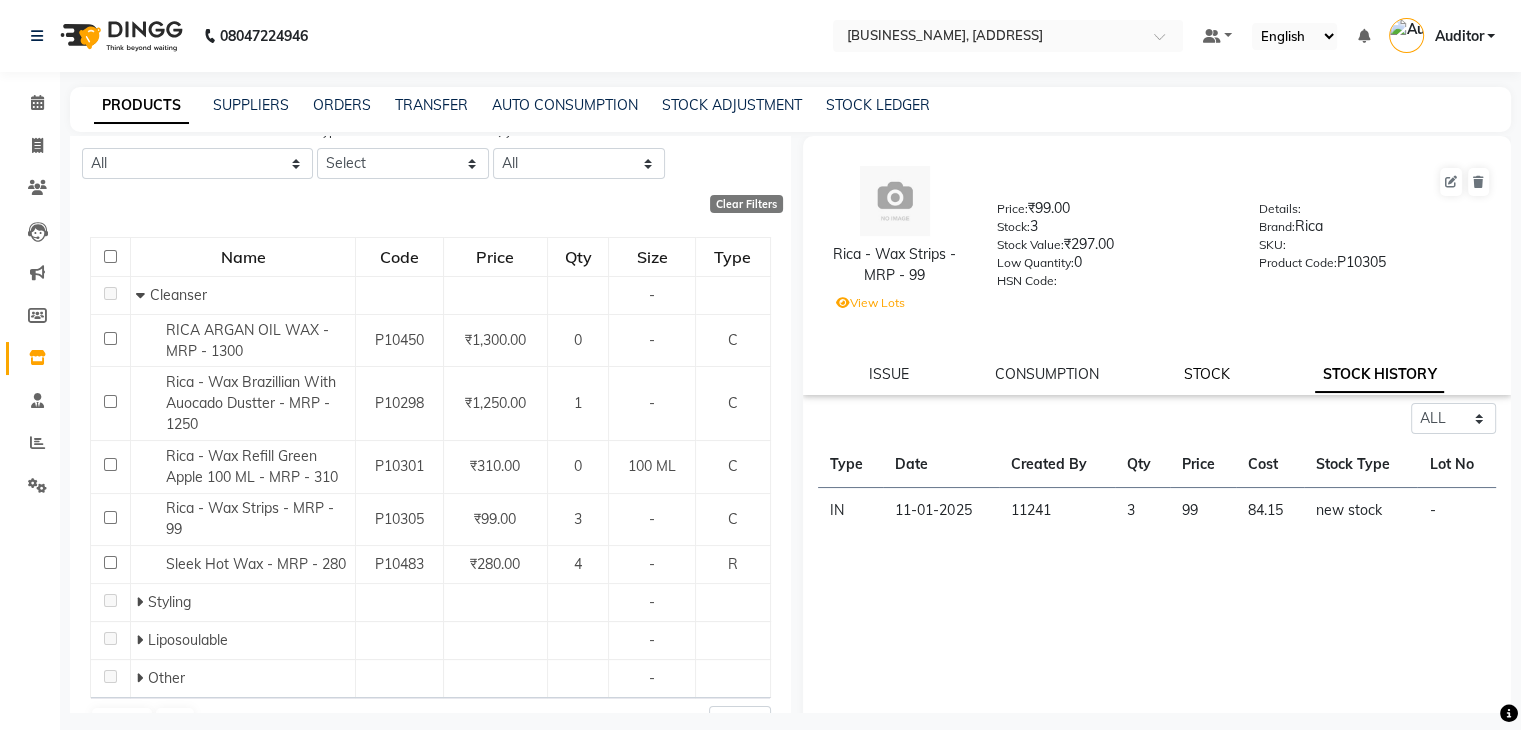click on "STOCK" 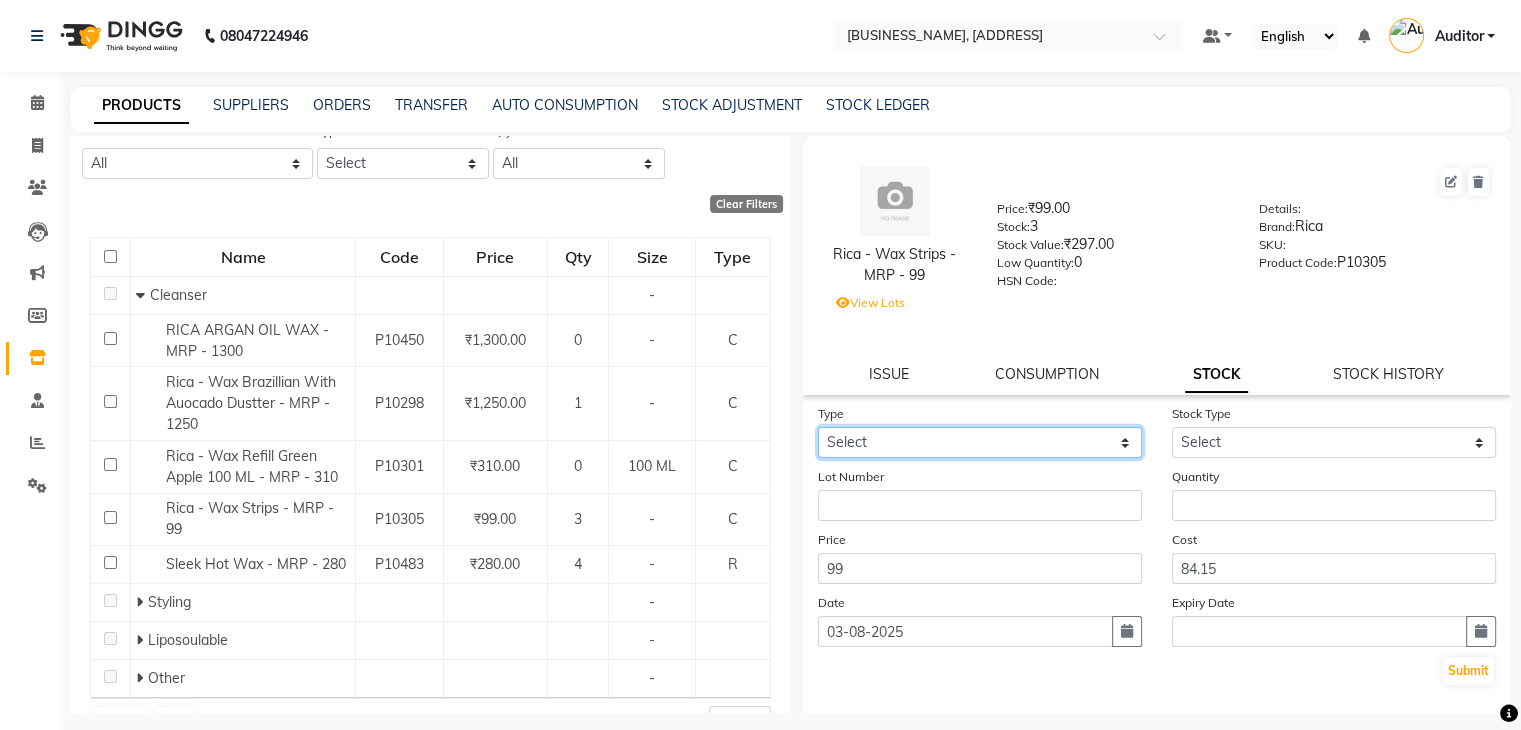 click on "Select In Out" 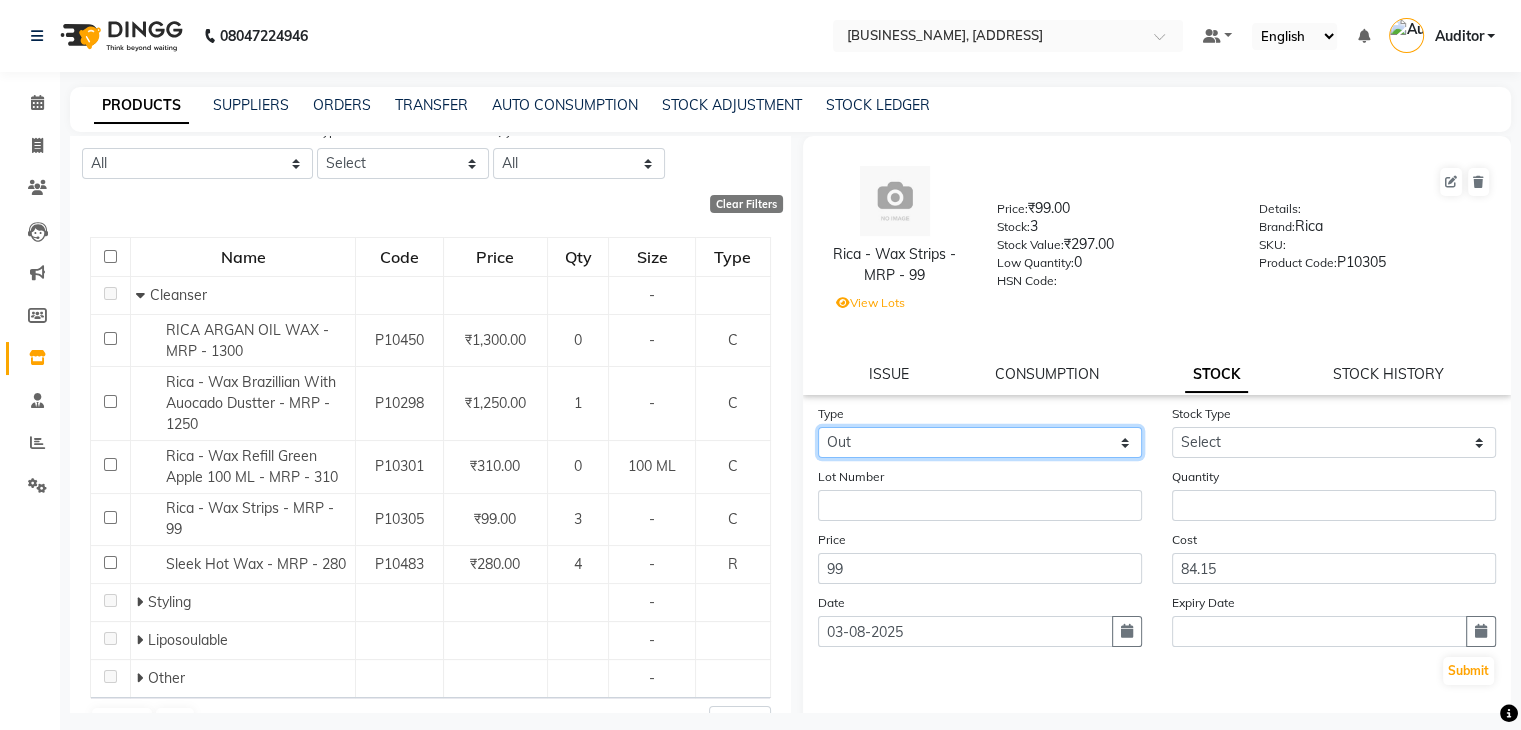 click on "Select In Out" 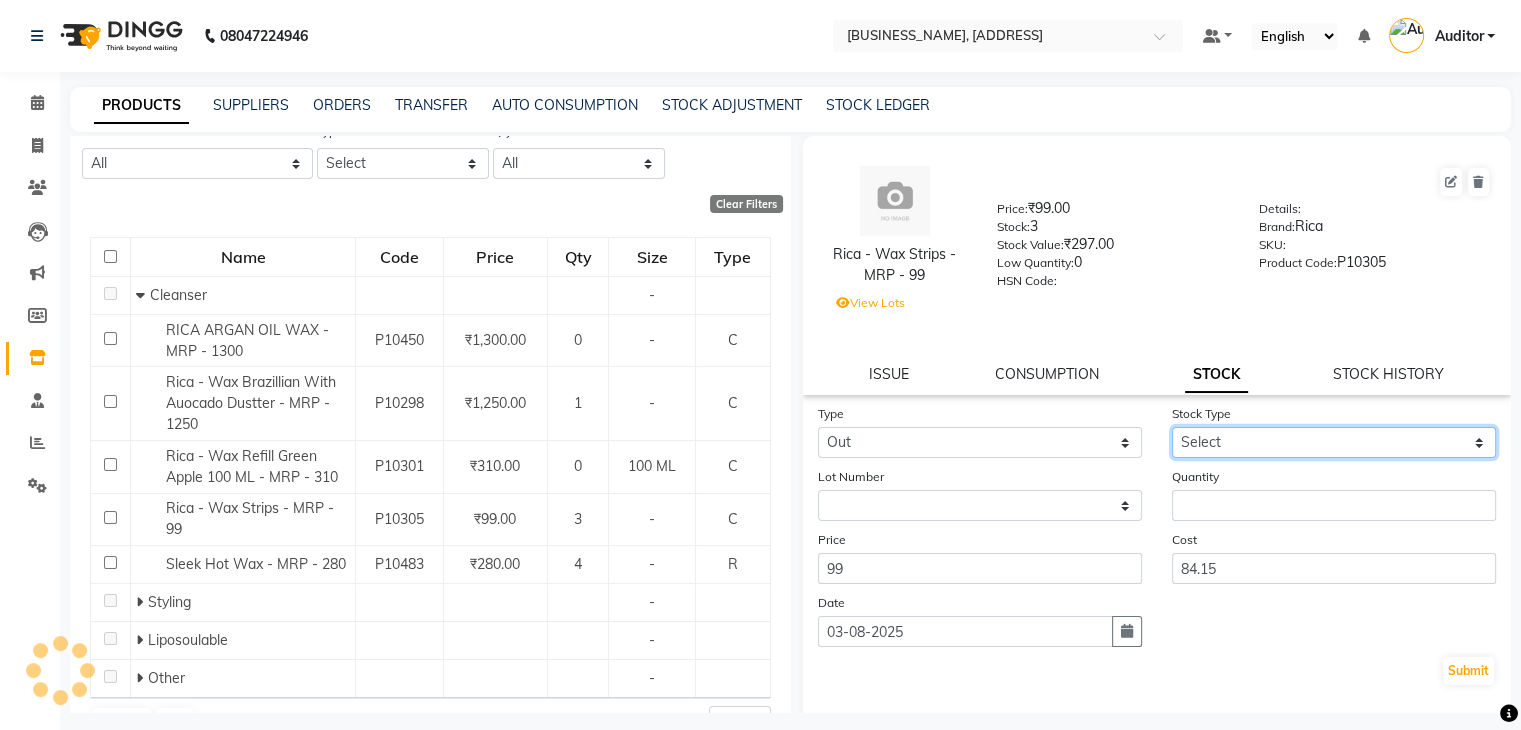 click on "Select Internal Use Damaged Expired Adjustment Return Other" 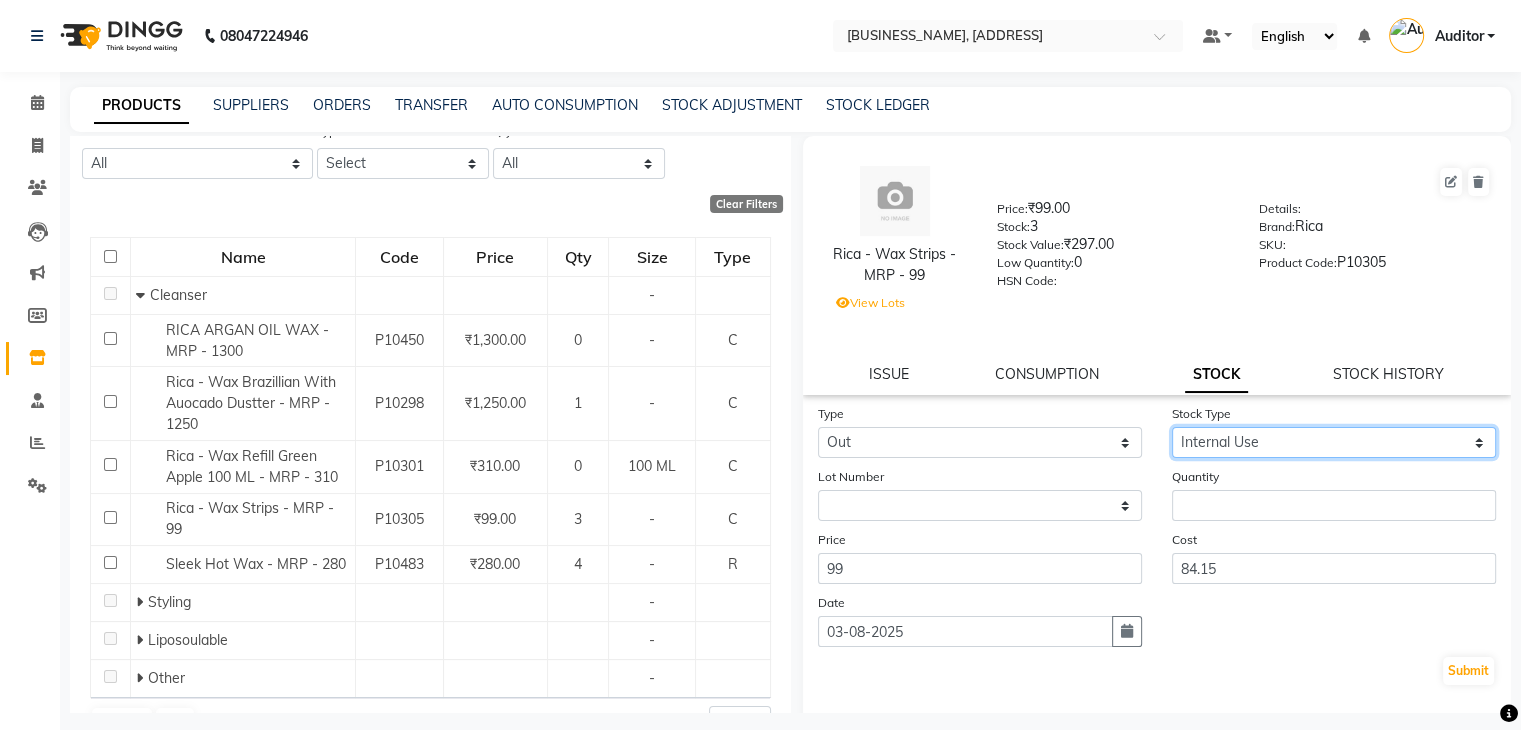 click on "Select Internal Use Damaged Expired Adjustment Return Other" 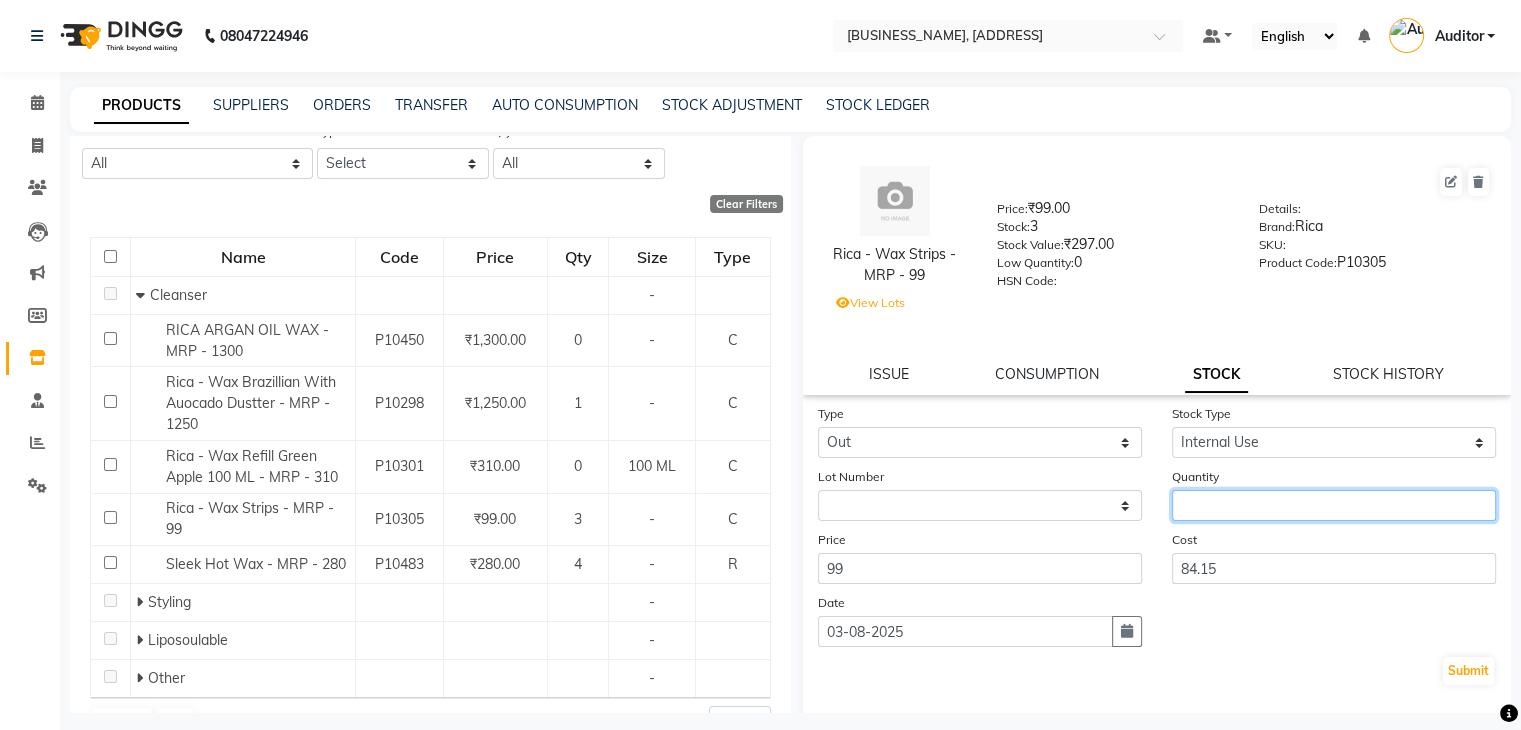 click 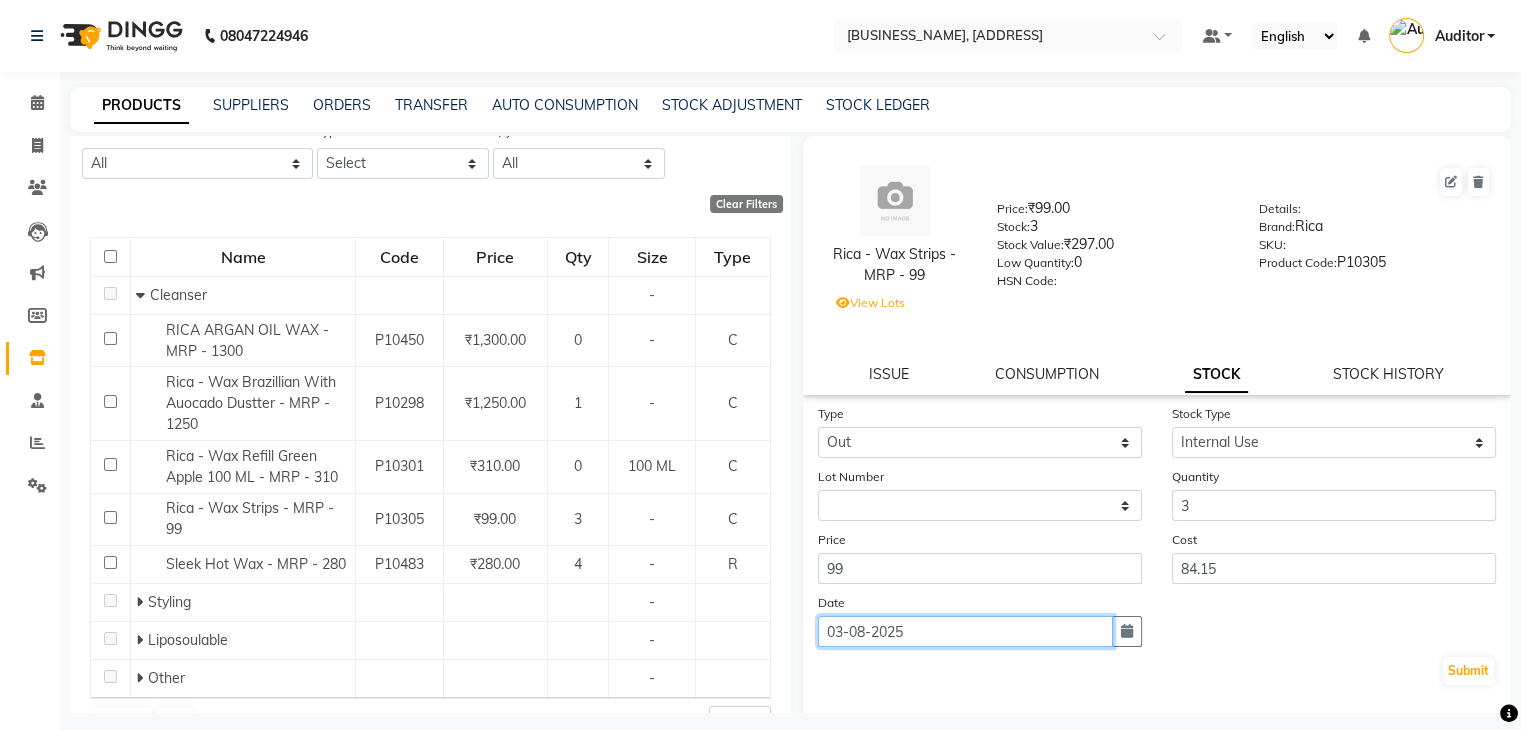 click on "03-08-2025" 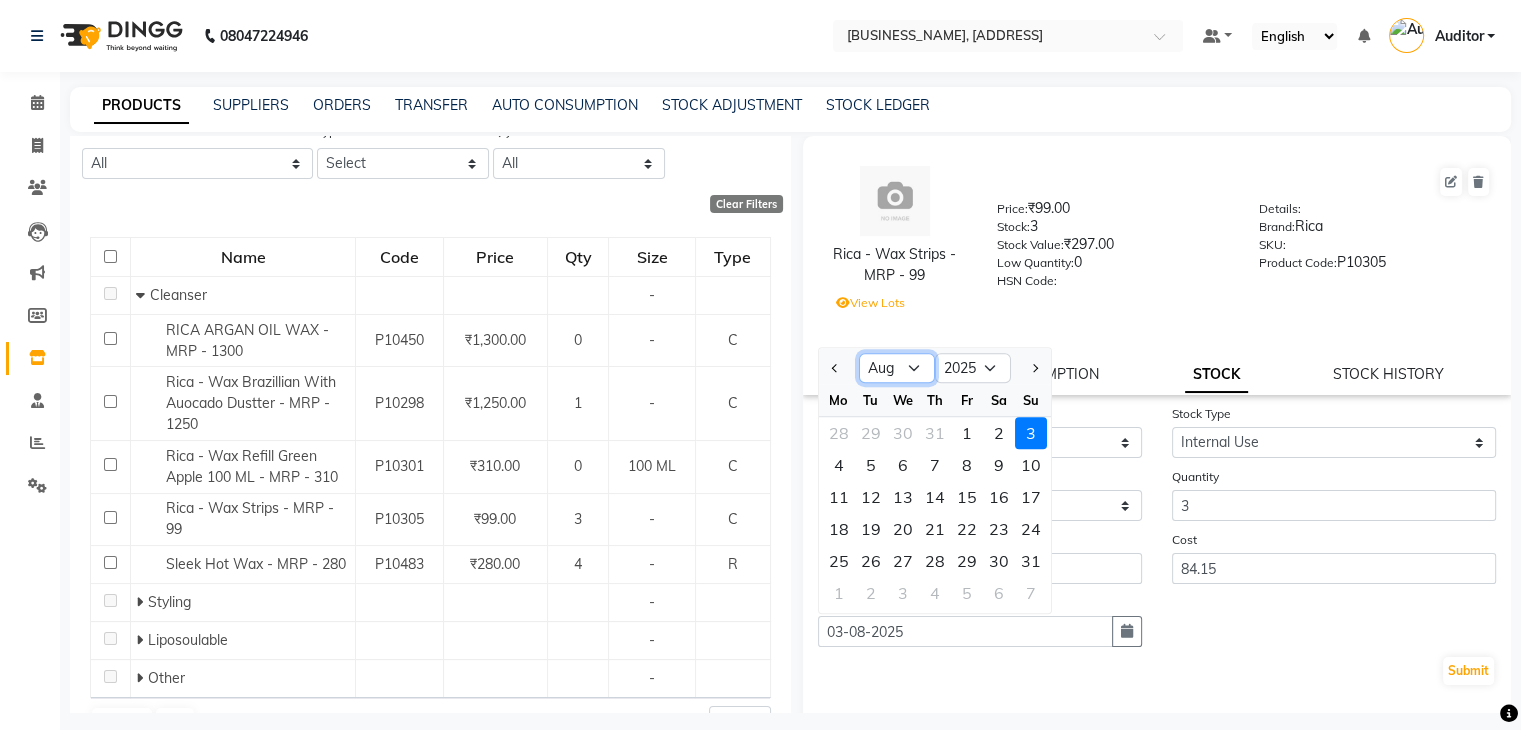 click on "Jan Feb Mar Apr May Jun Jul Aug Sep Oct Nov Dec" 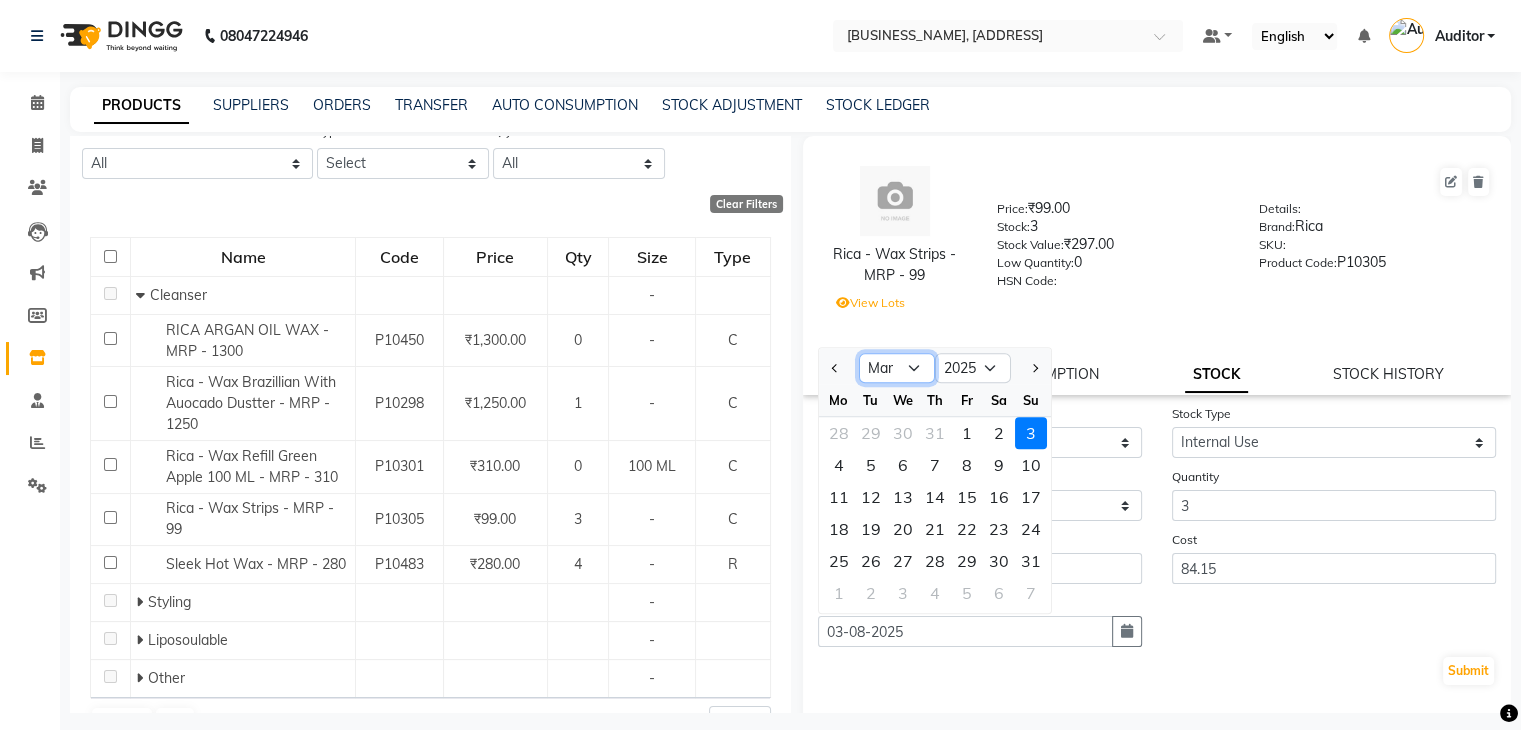click on "Jan Feb Mar Apr May Jun Jul Aug Sep Oct Nov Dec" 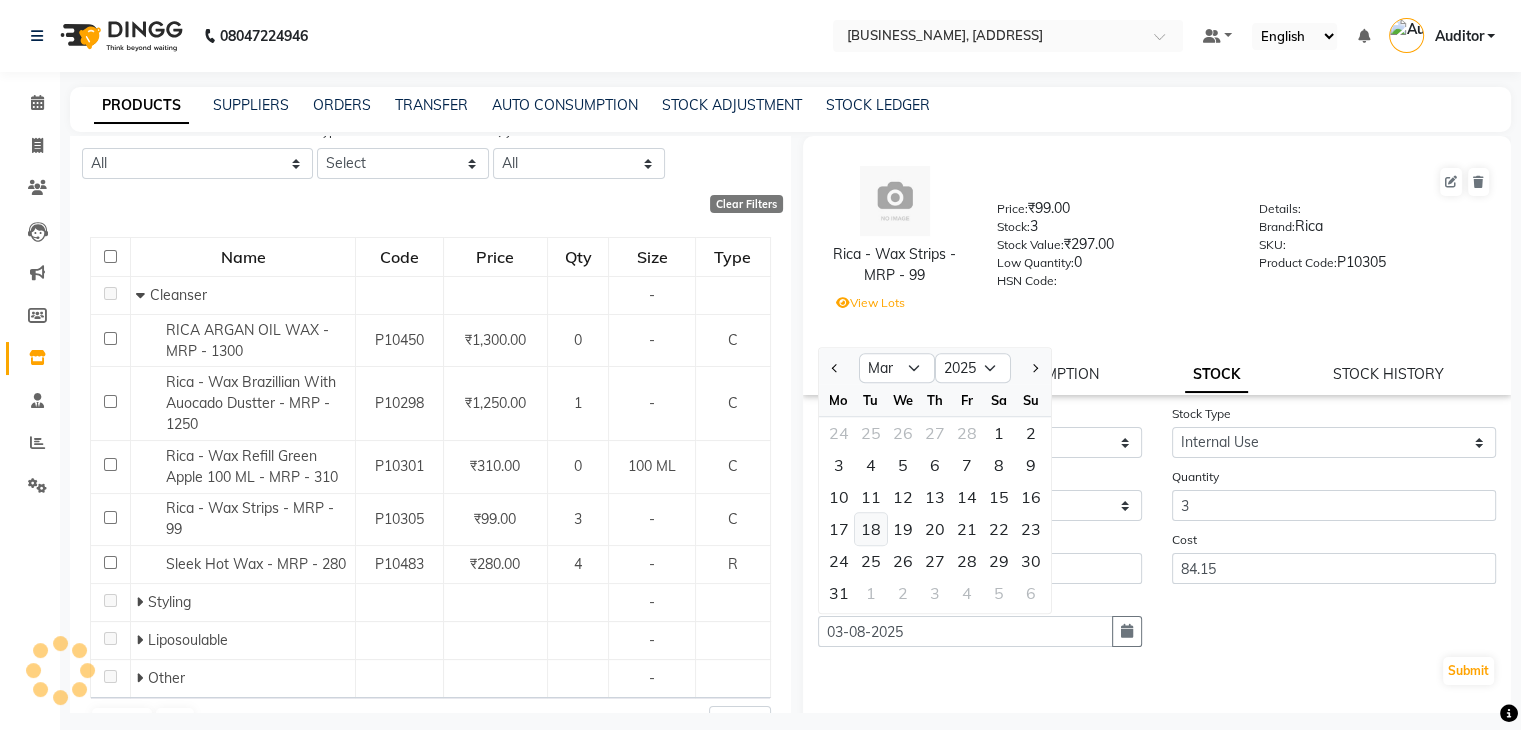 click on "18" 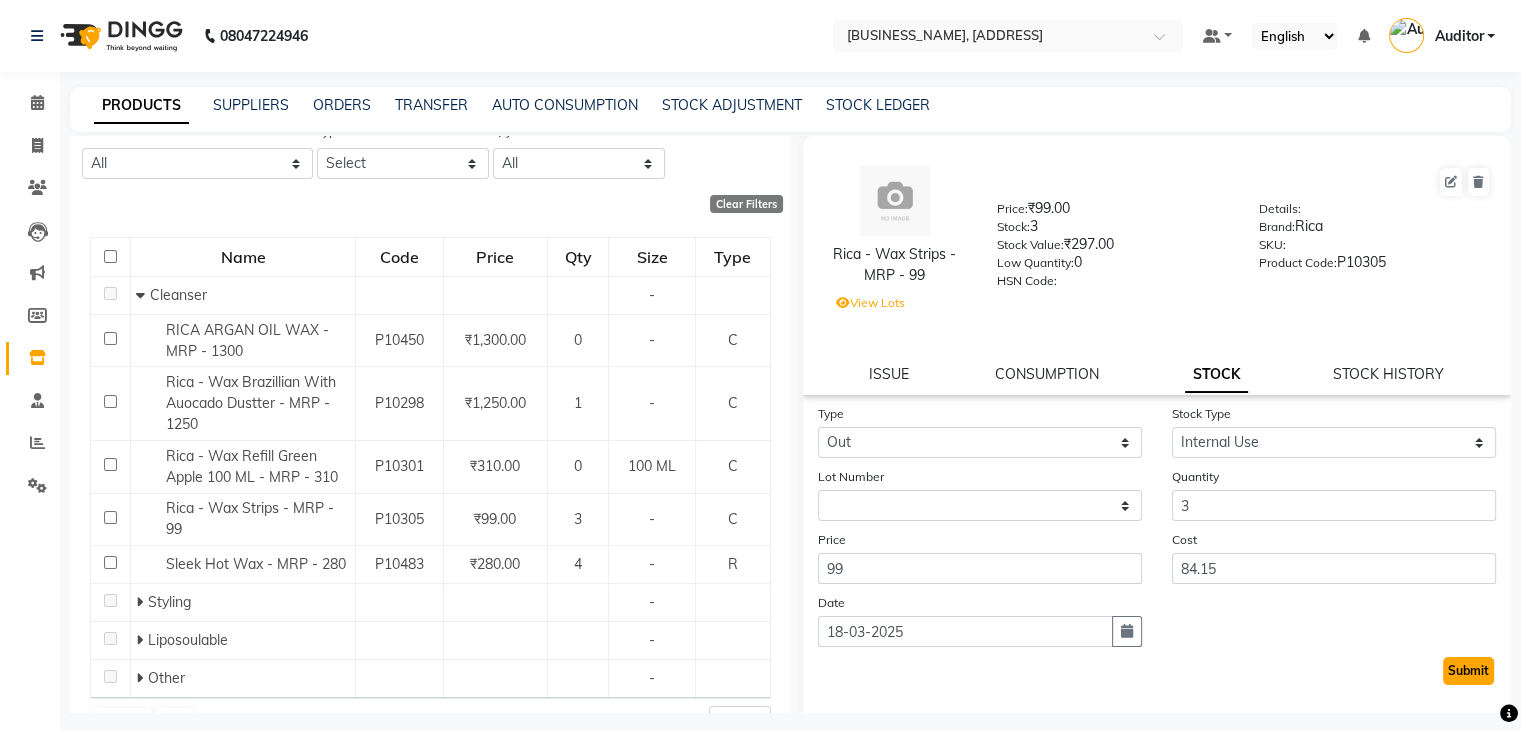 click on "Submit" 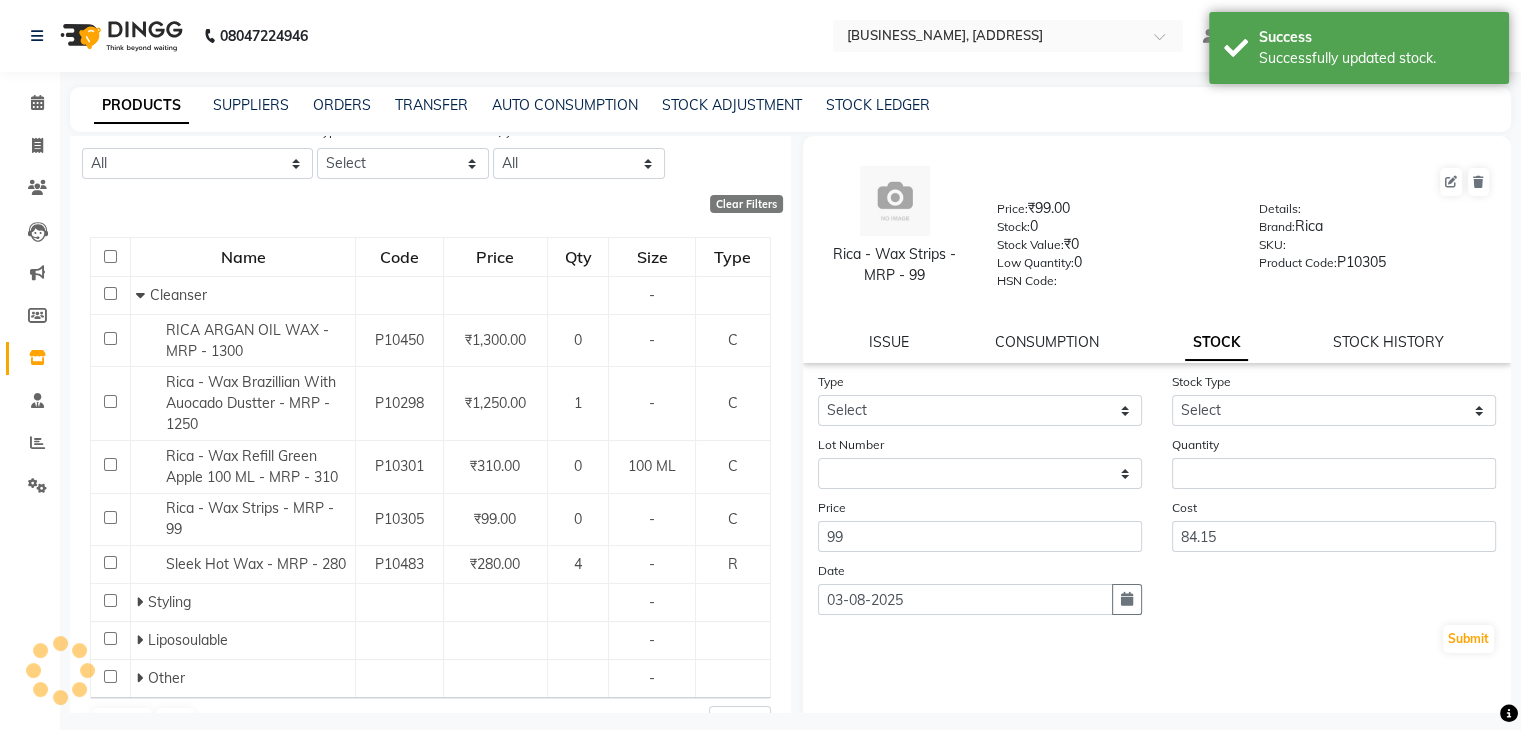 scroll, scrollTop: 0, scrollLeft: 0, axis: both 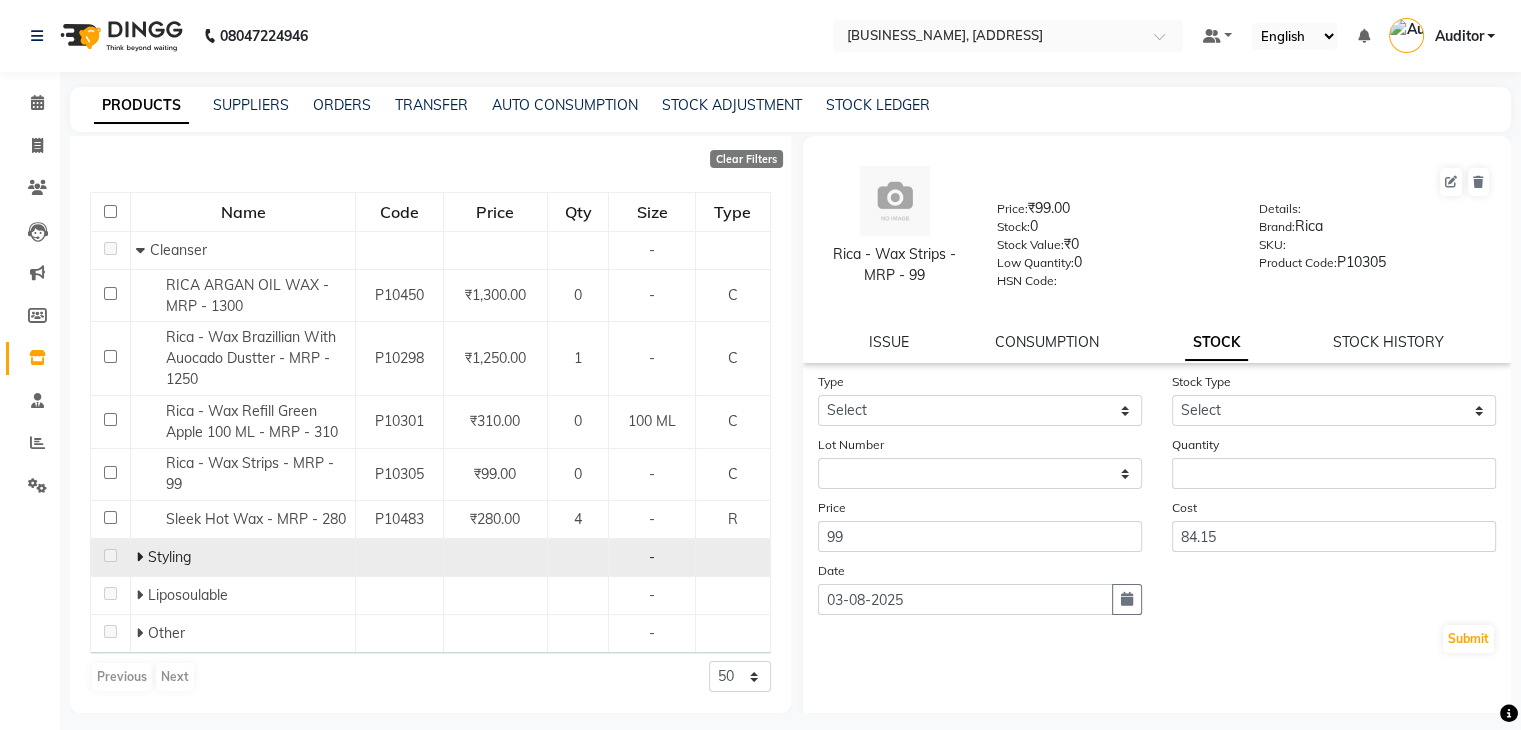 click 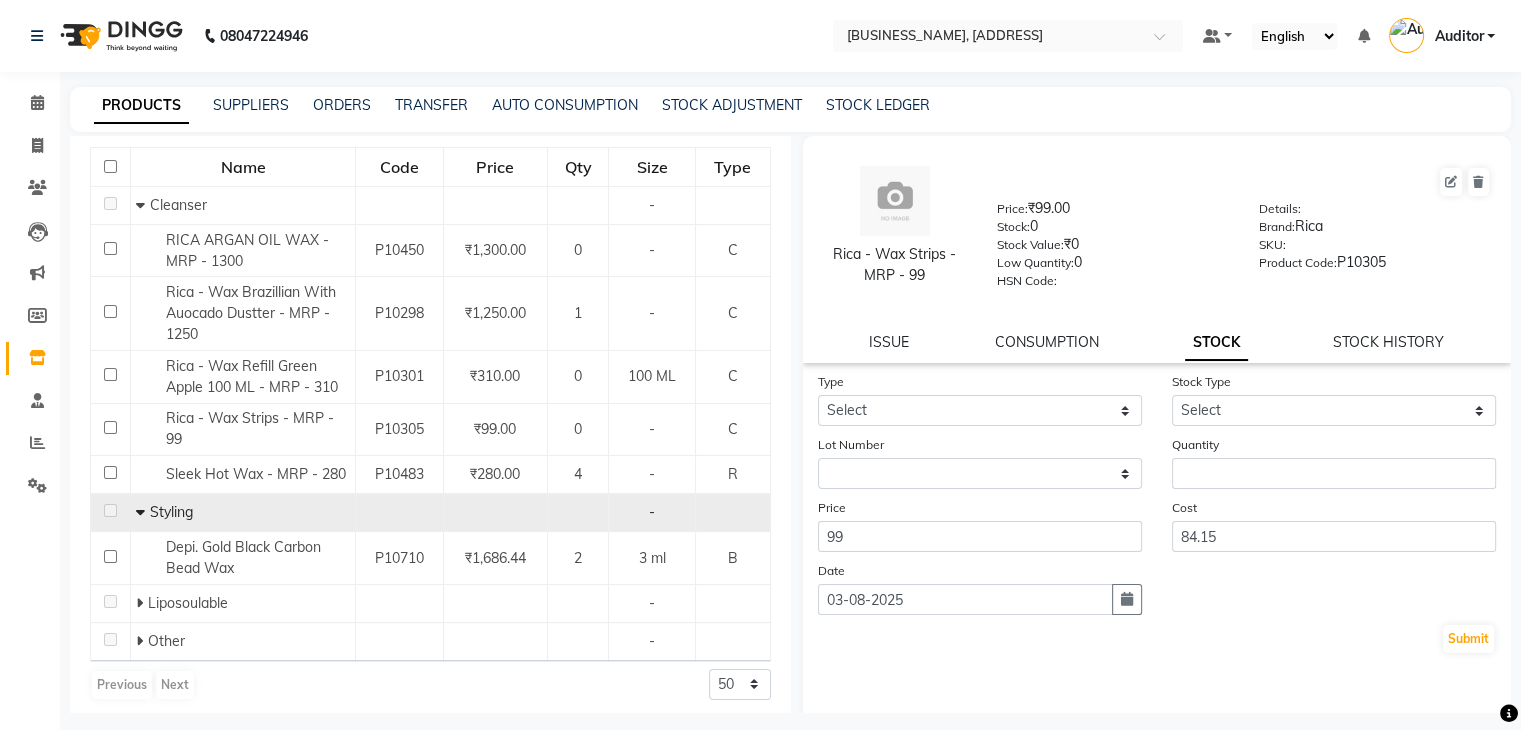 scroll, scrollTop: 230, scrollLeft: 0, axis: vertical 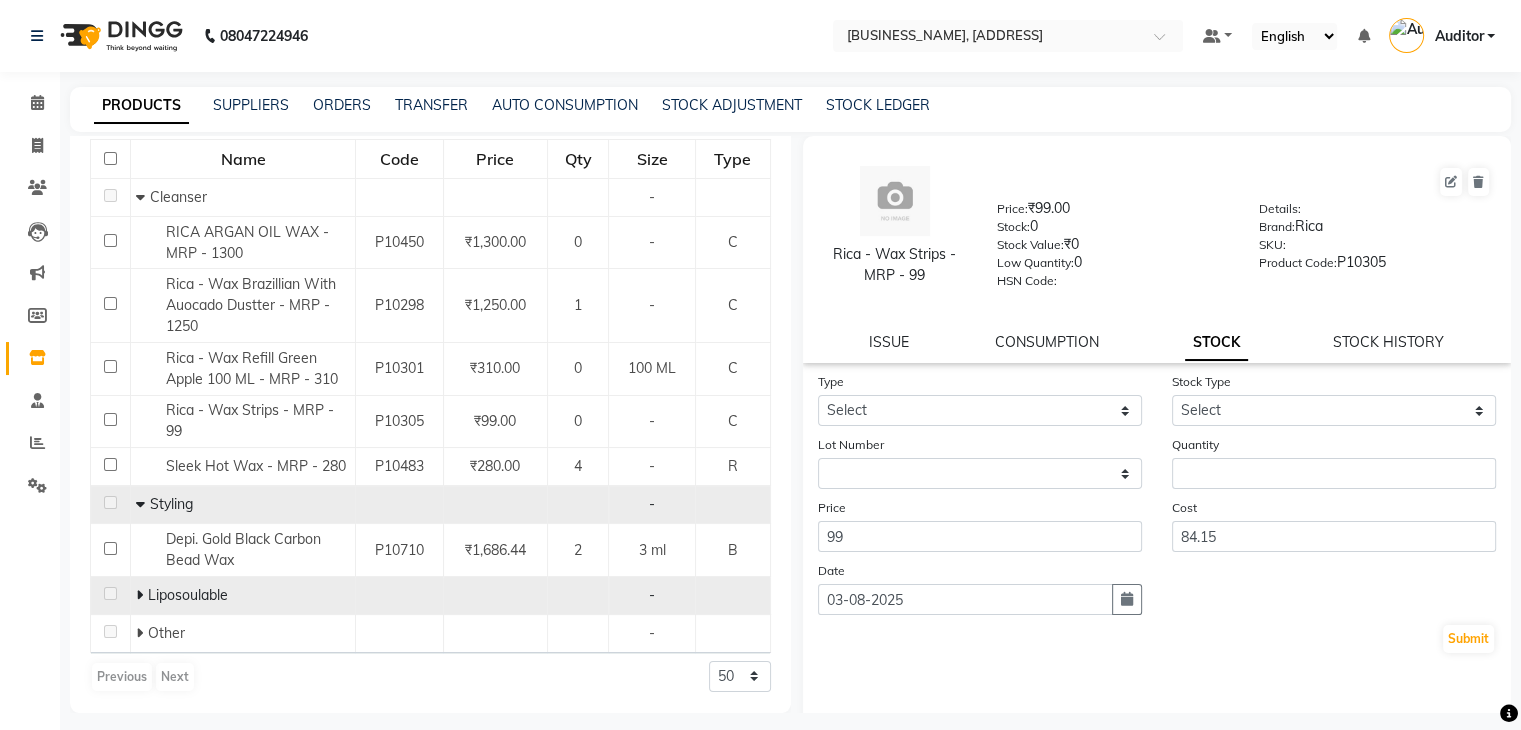 click 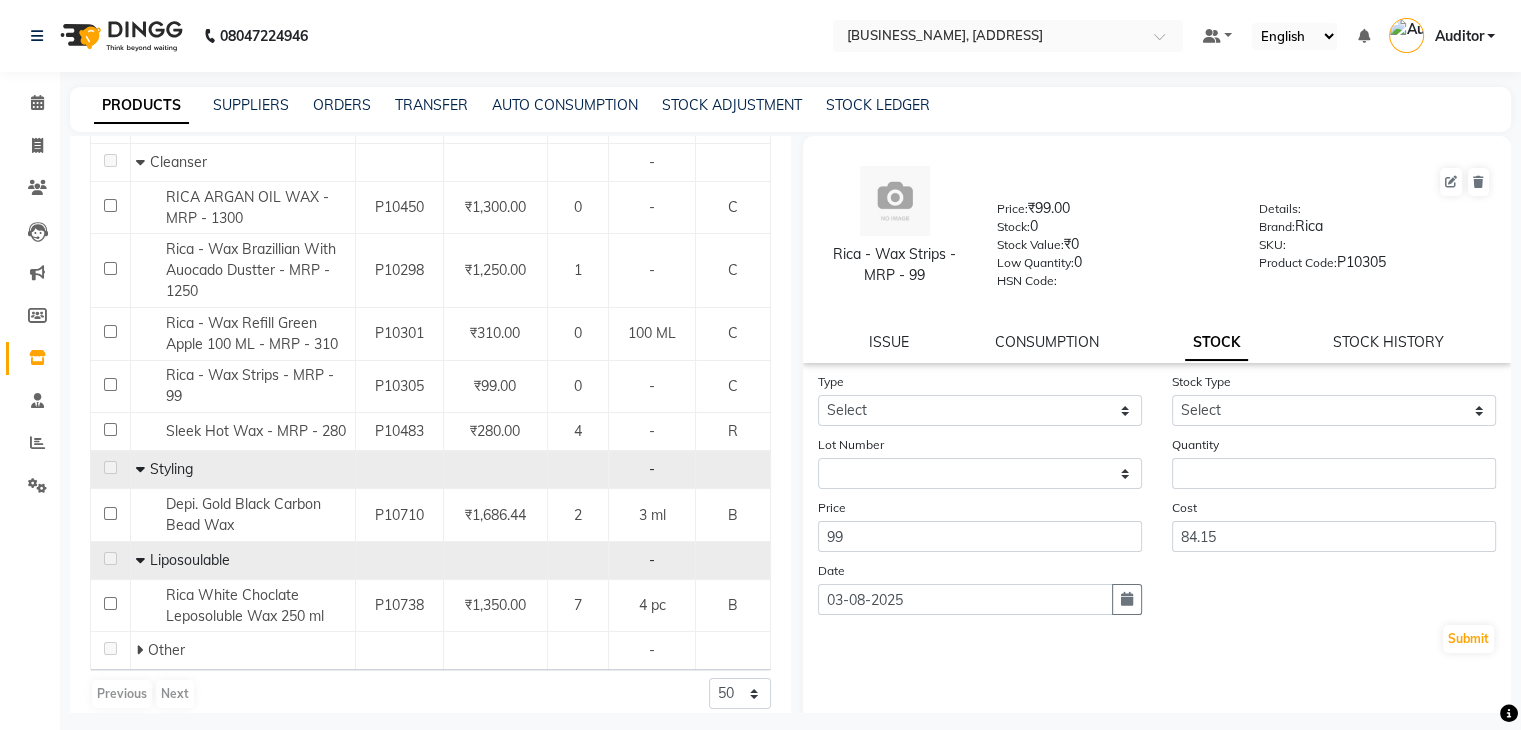 scroll, scrollTop: 282, scrollLeft: 0, axis: vertical 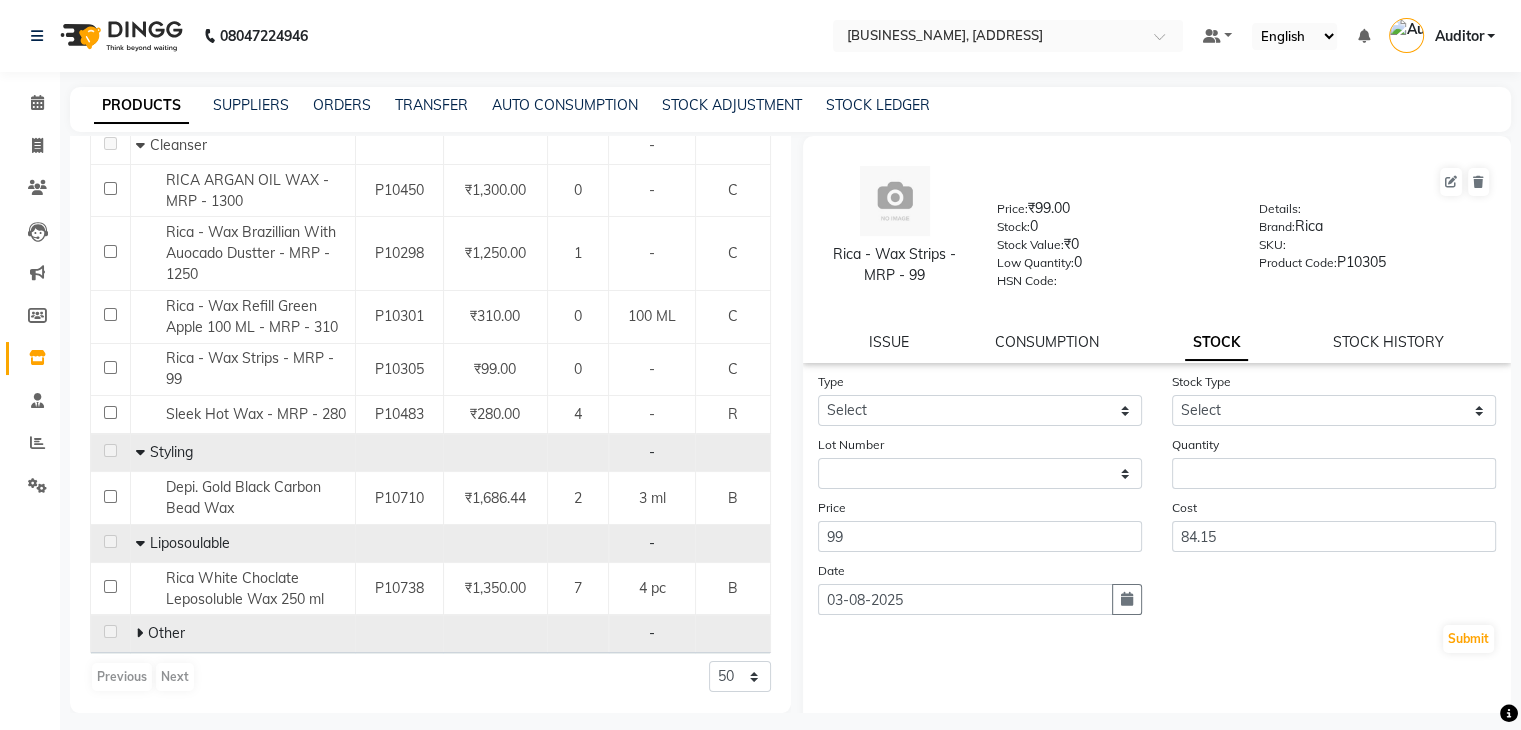 click 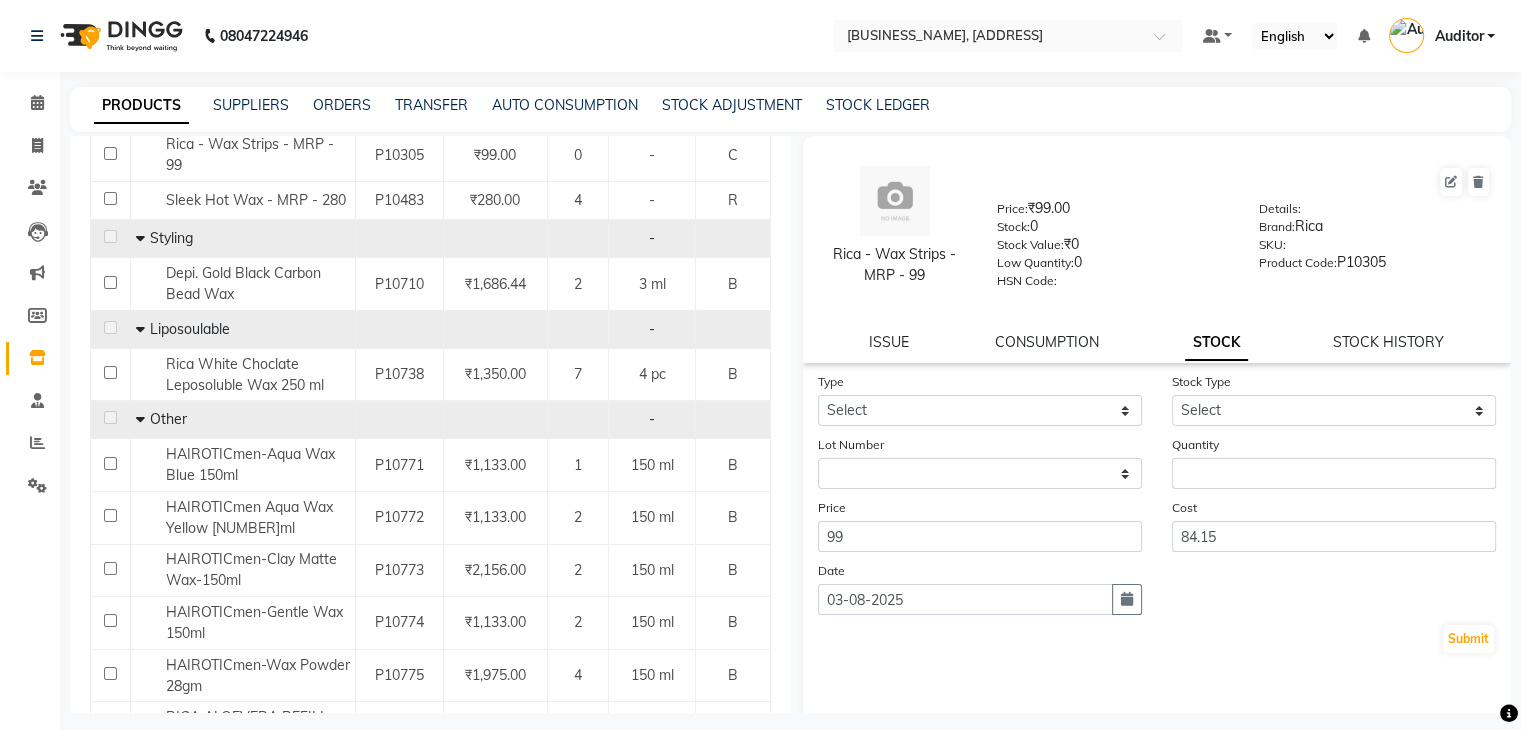 scroll, scrollTop: 701, scrollLeft: 0, axis: vertical 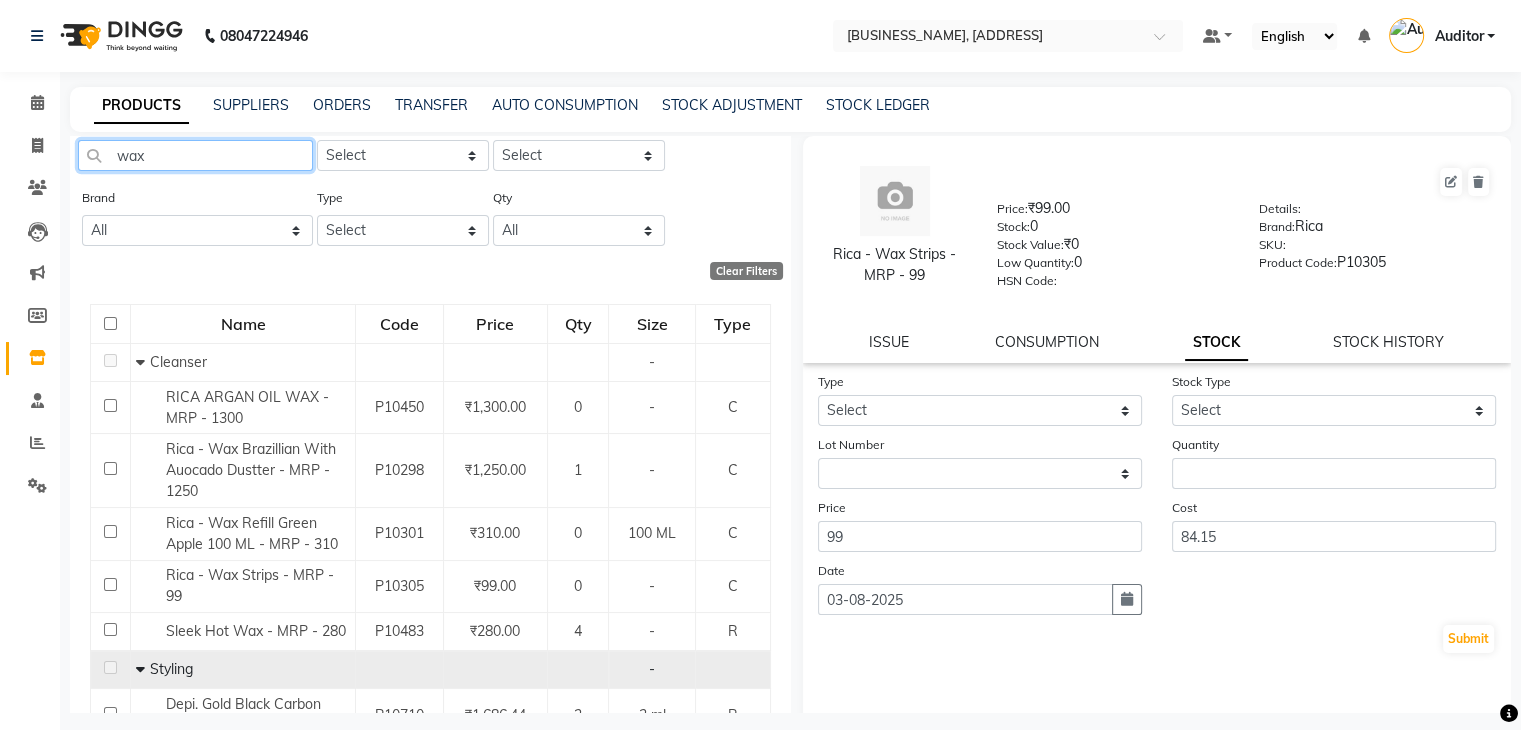 click on "wax" 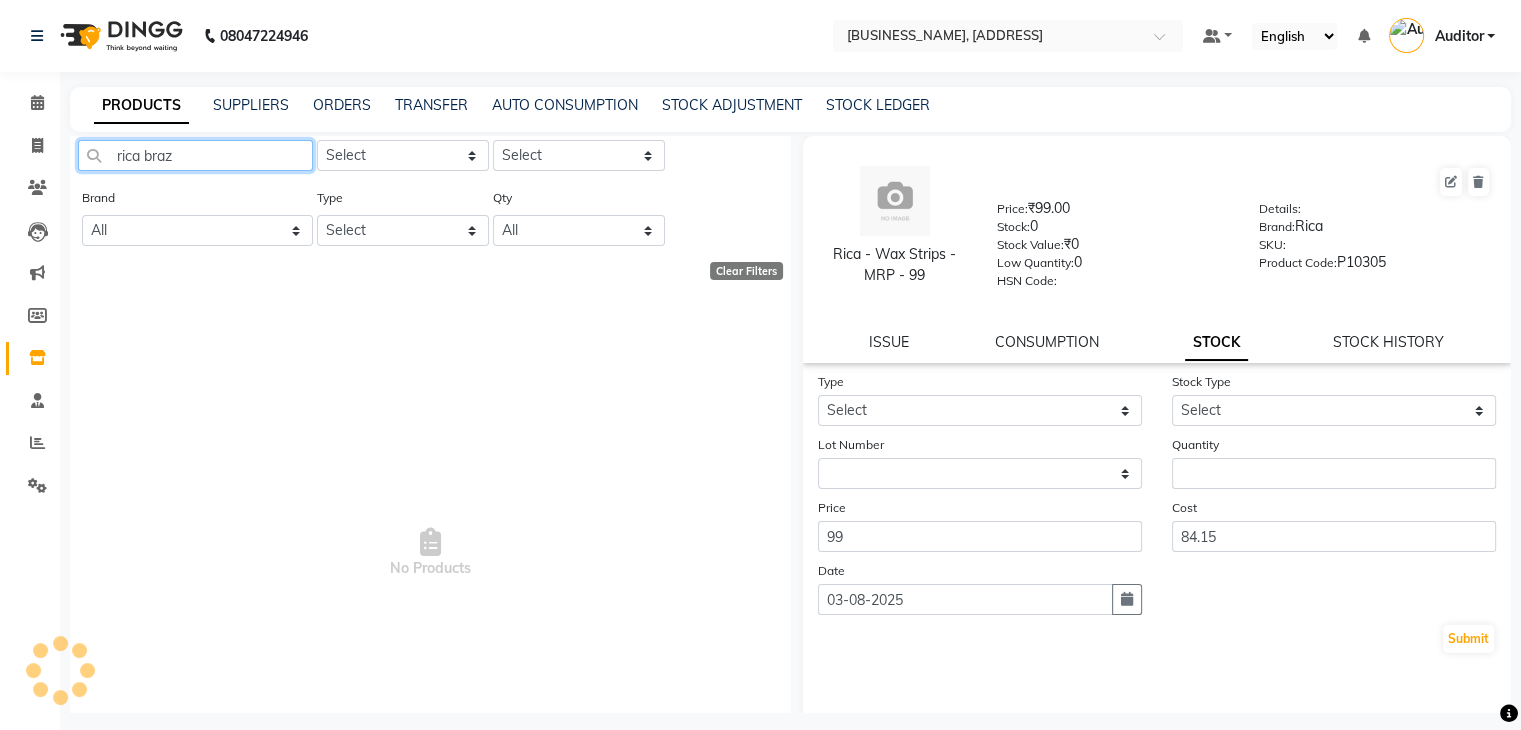 scroll, scrollTop: 0, scrollLeft: 0, axis: both 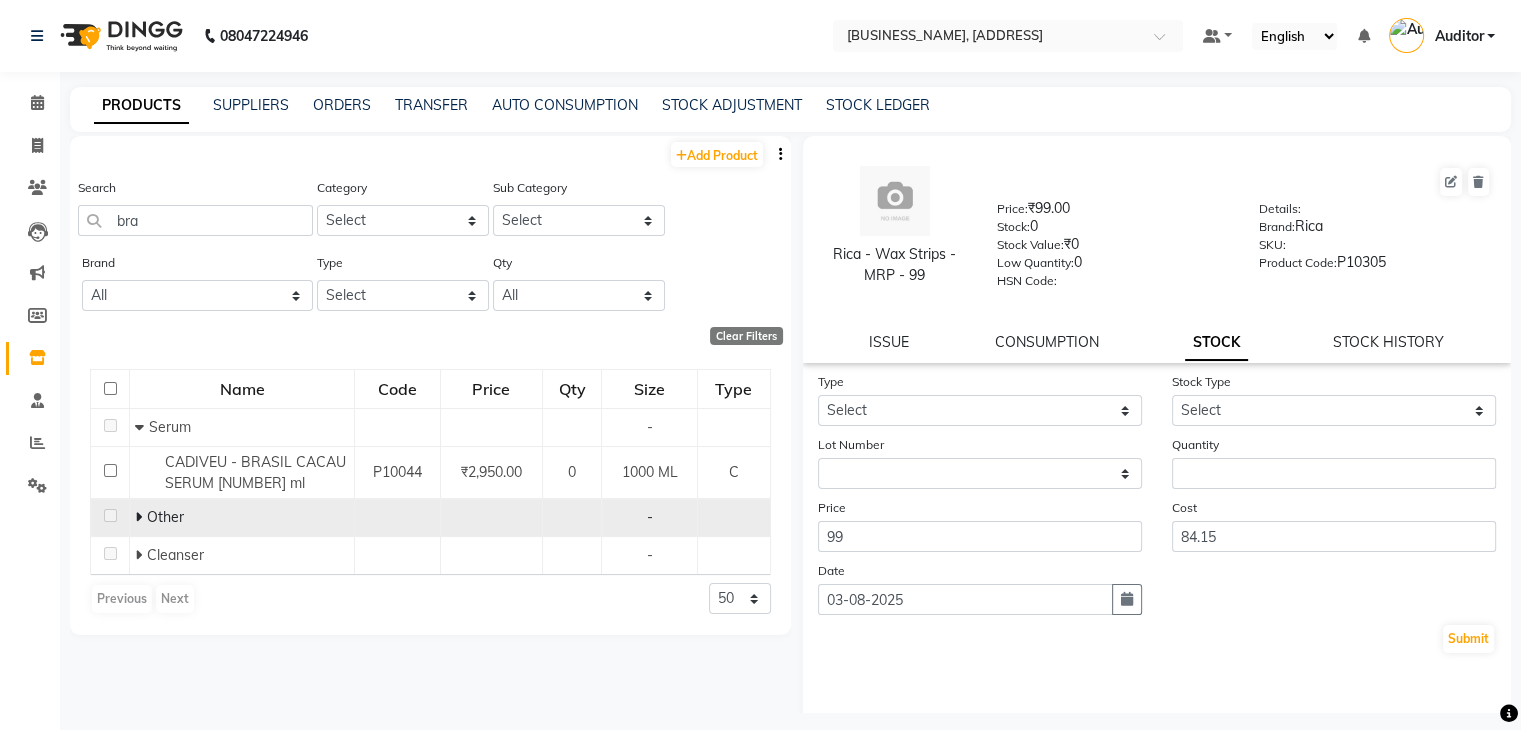 click 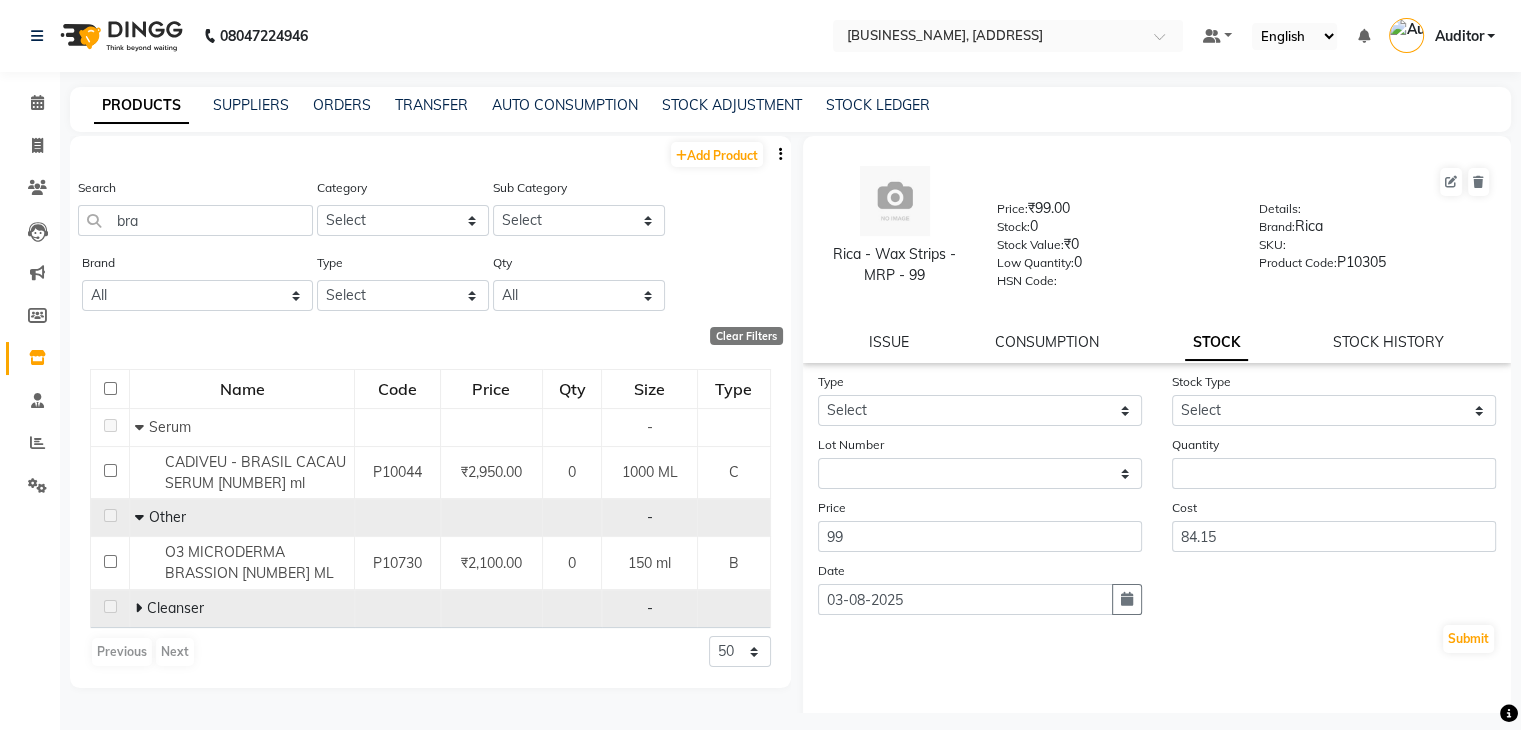 click 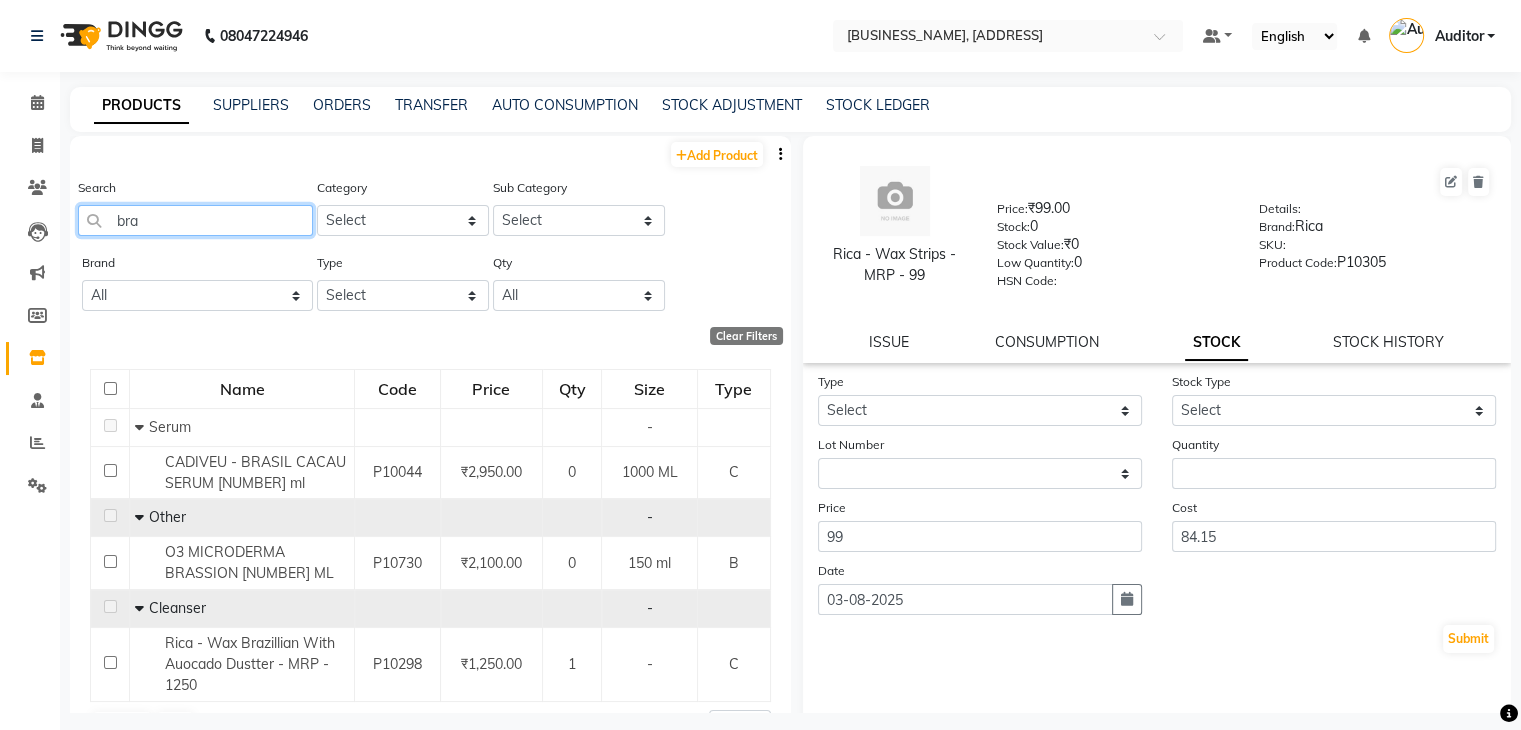 click on "bra" 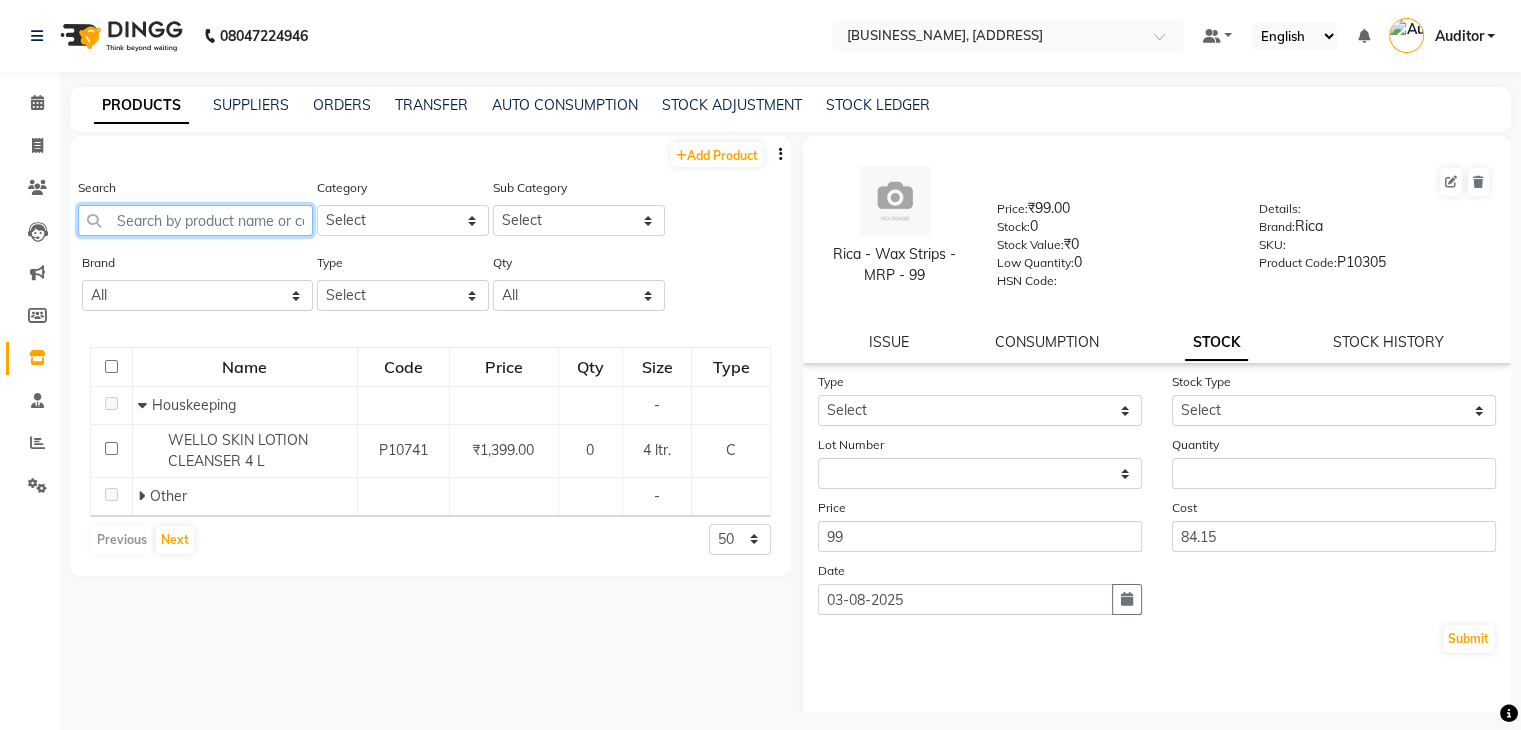 click 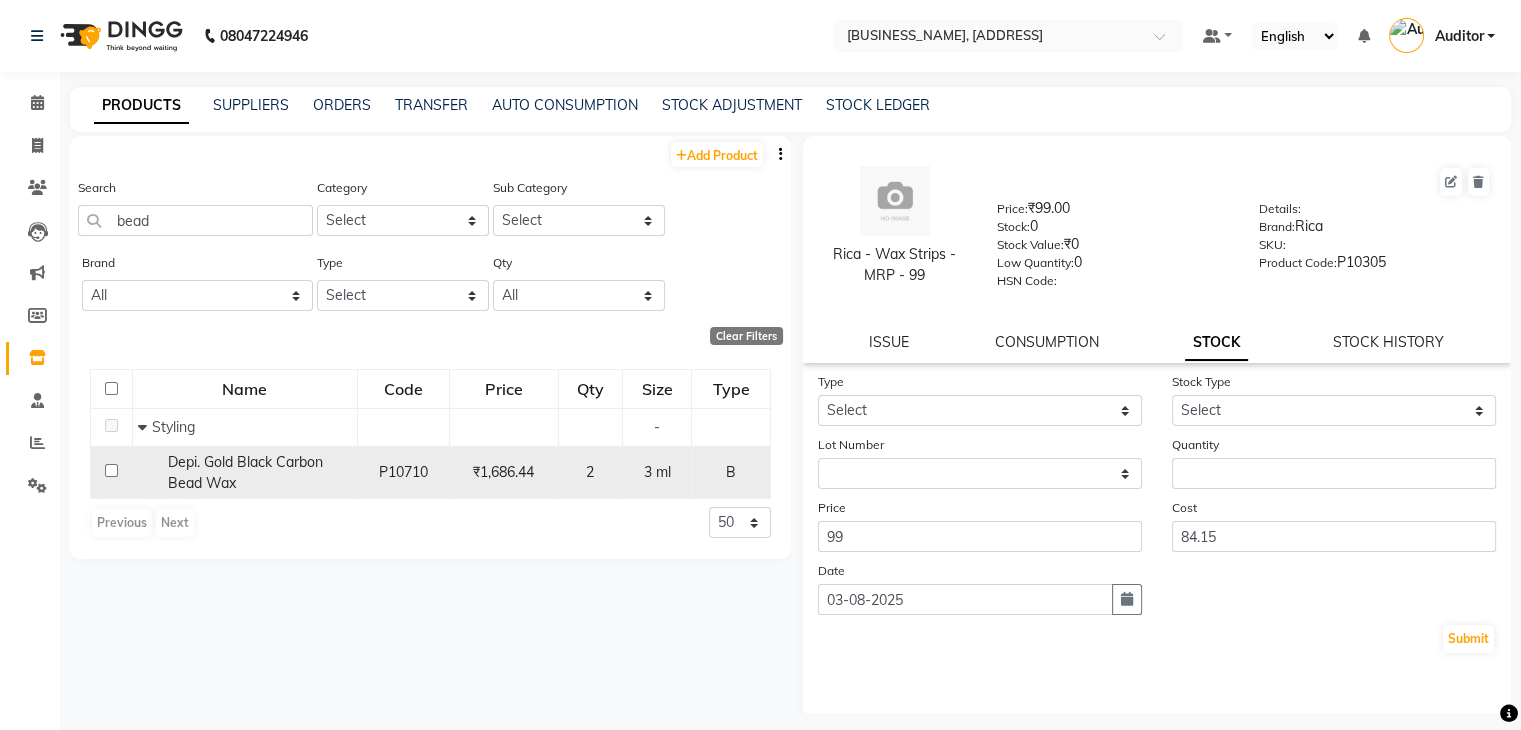 click on "Depi. Gold Black Carbon Bead Wax" 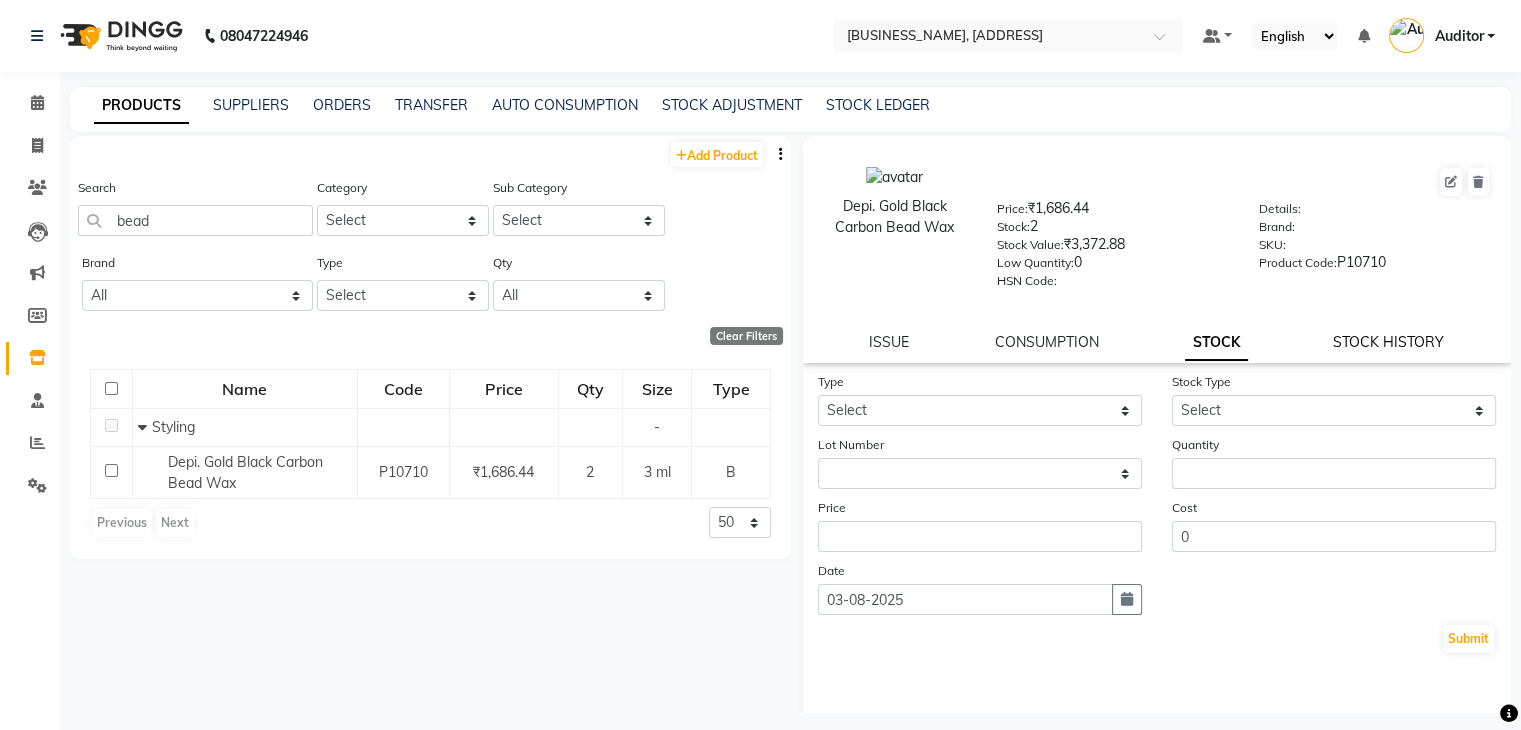 click on "STOCK HISTORY" 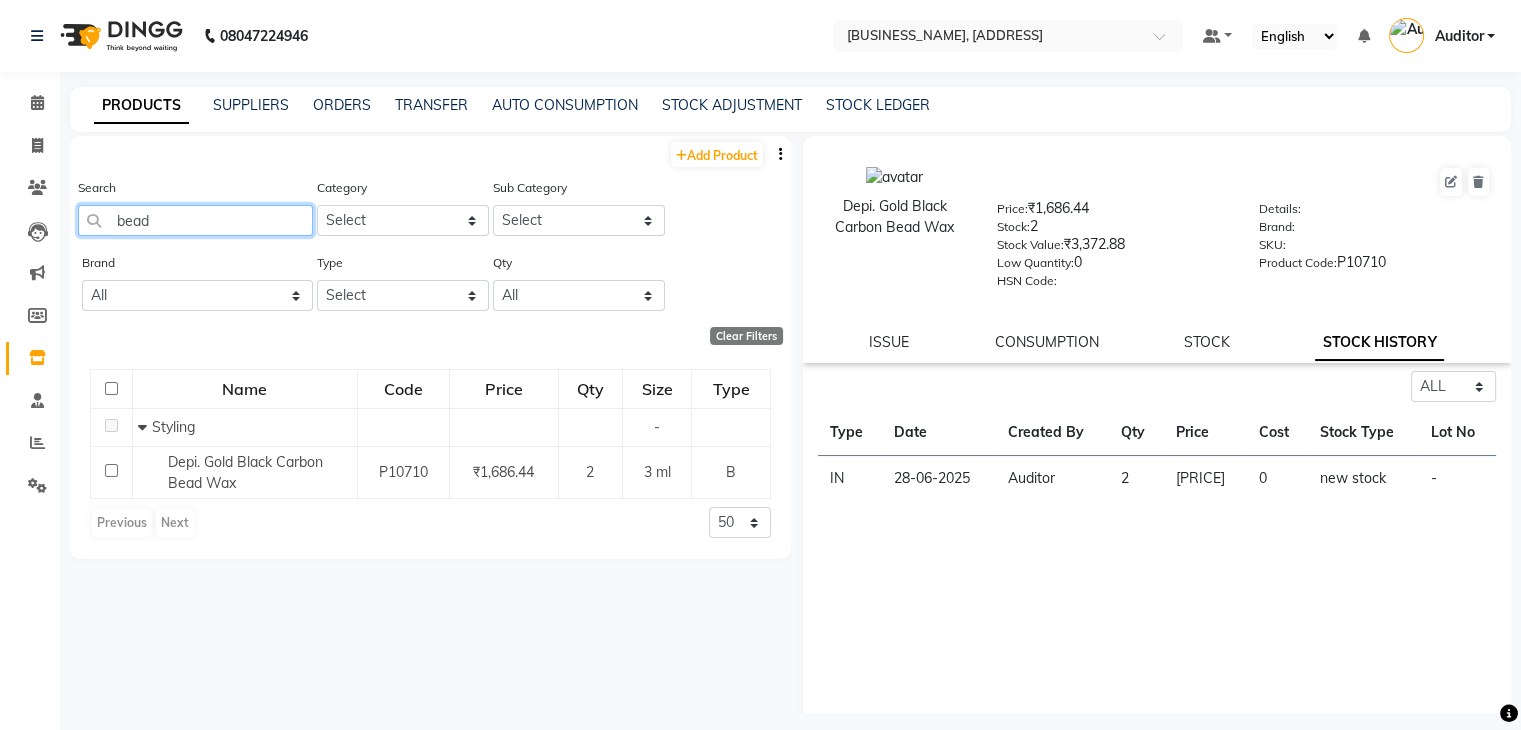 click on "bead" 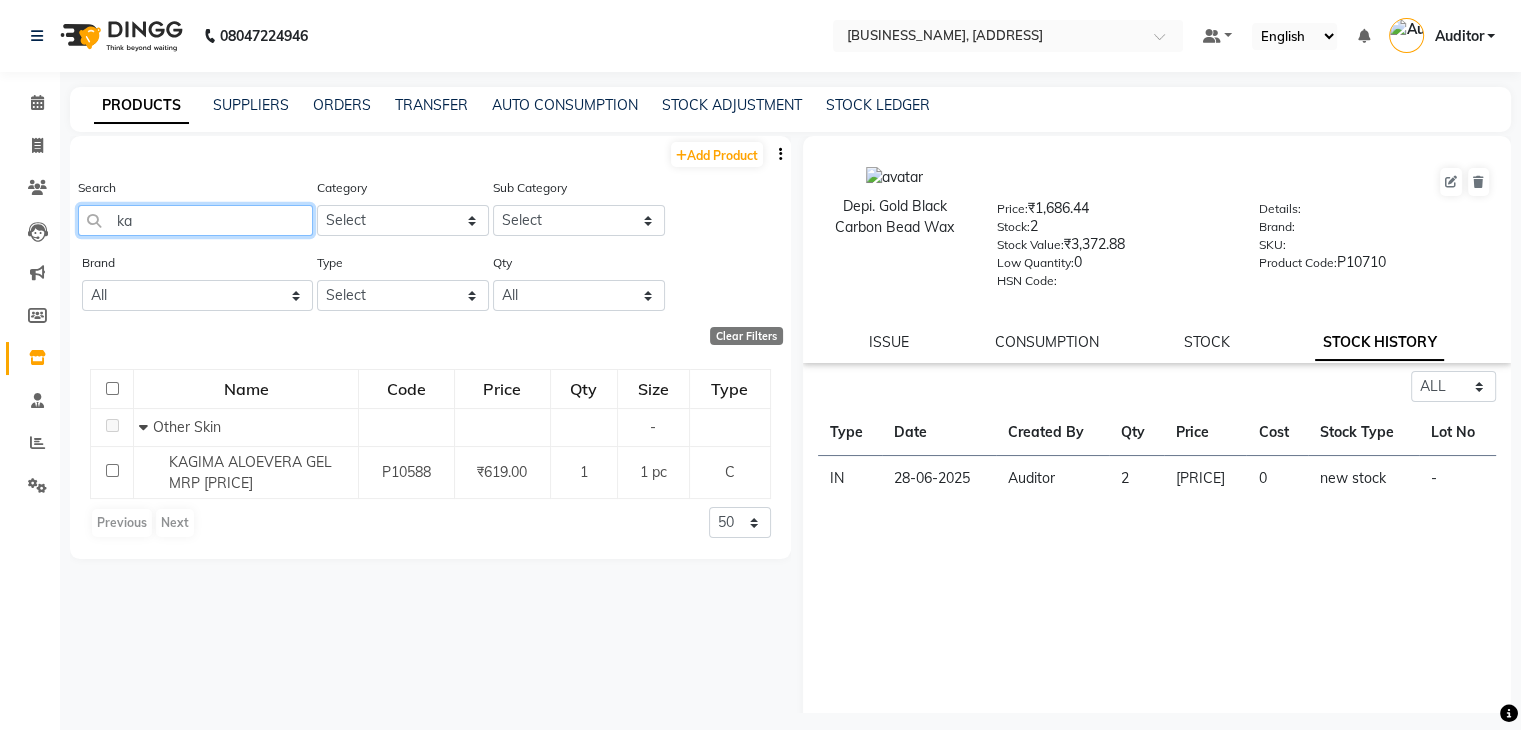 click on "ka" 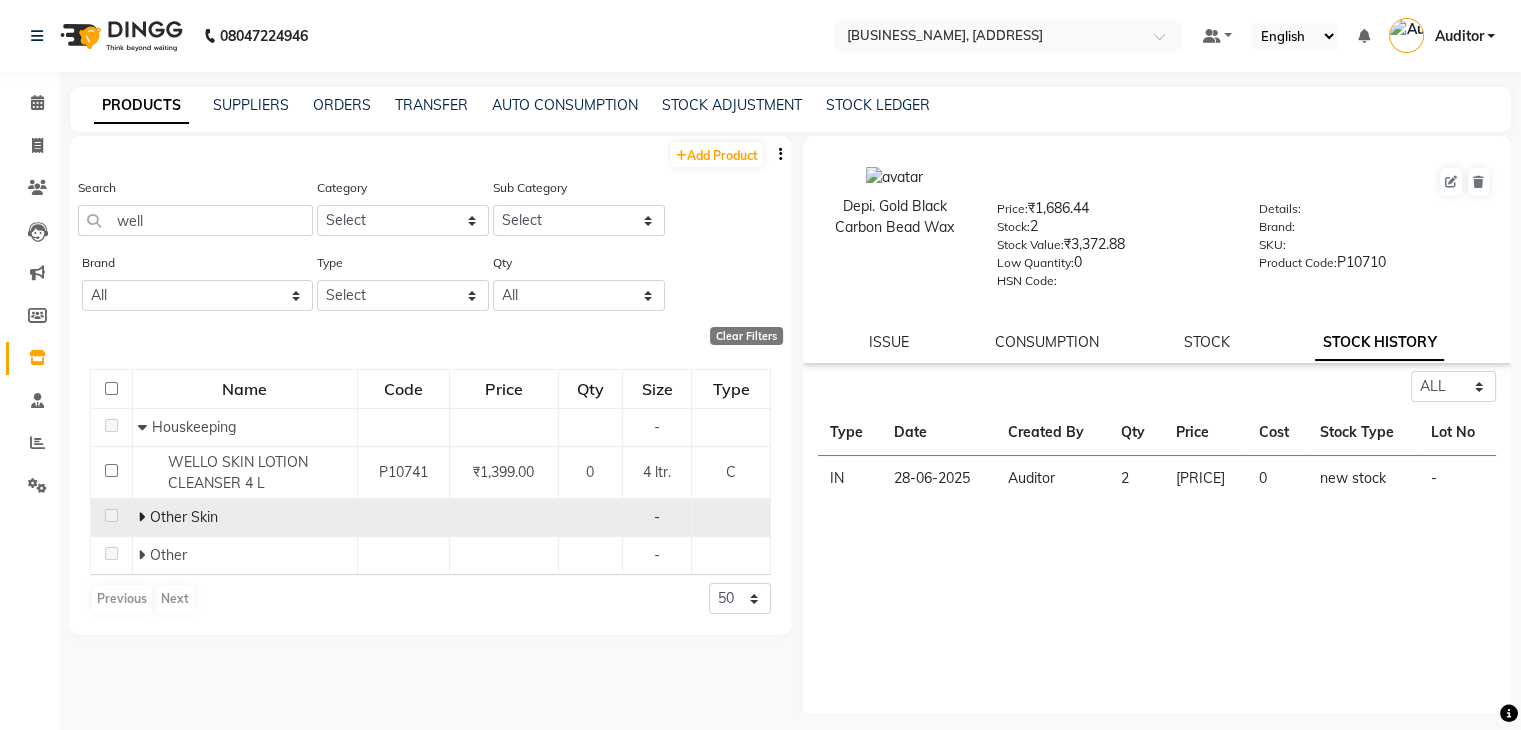 click 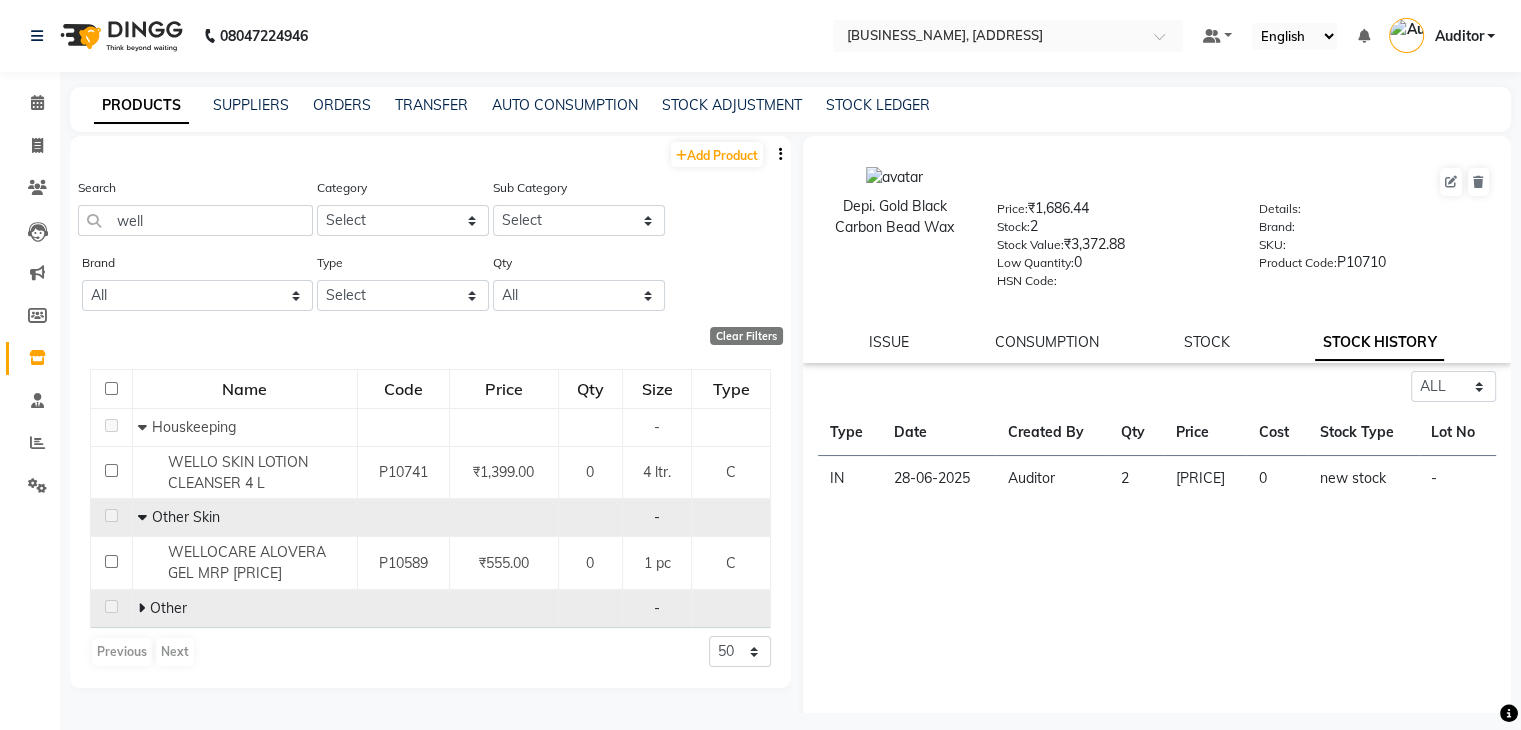 click 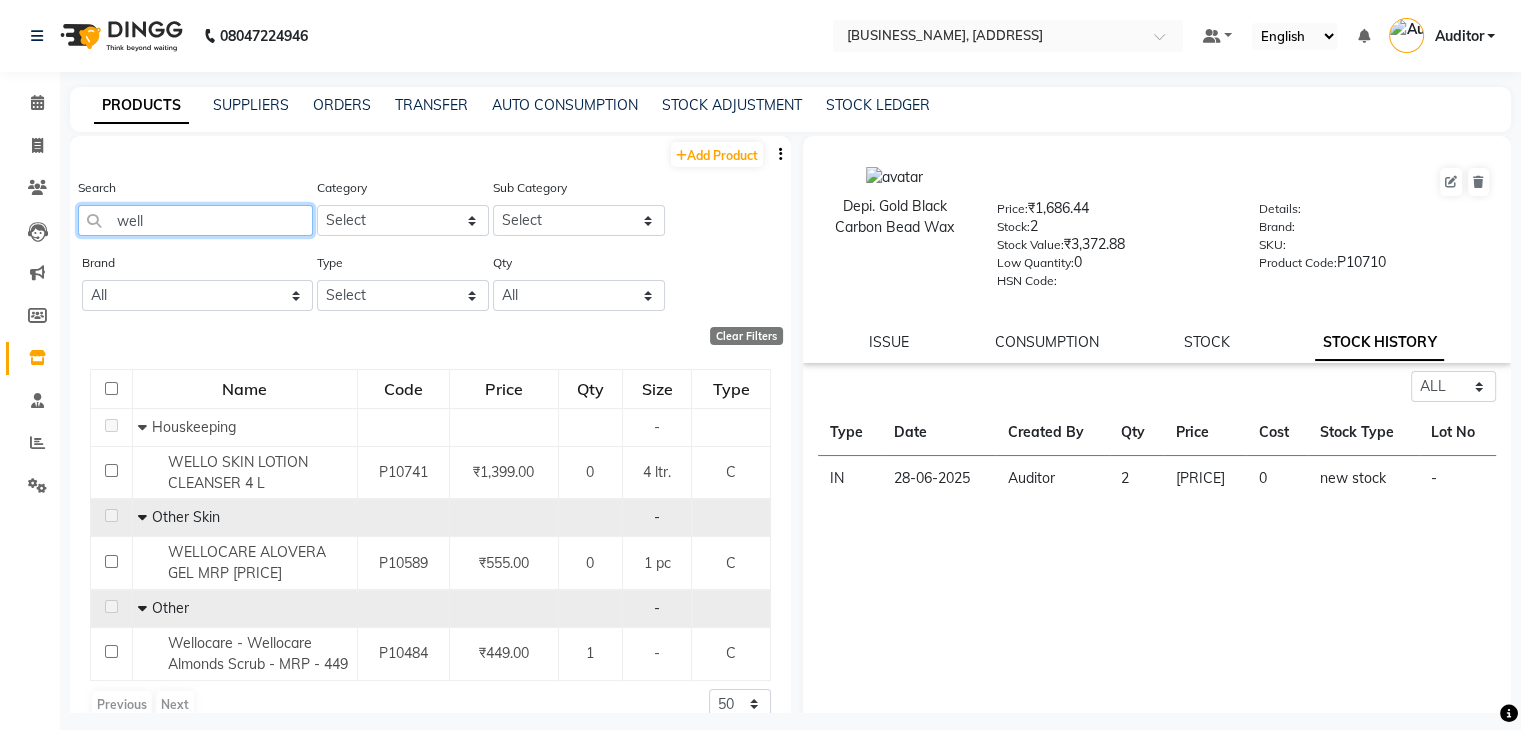 click on "well" 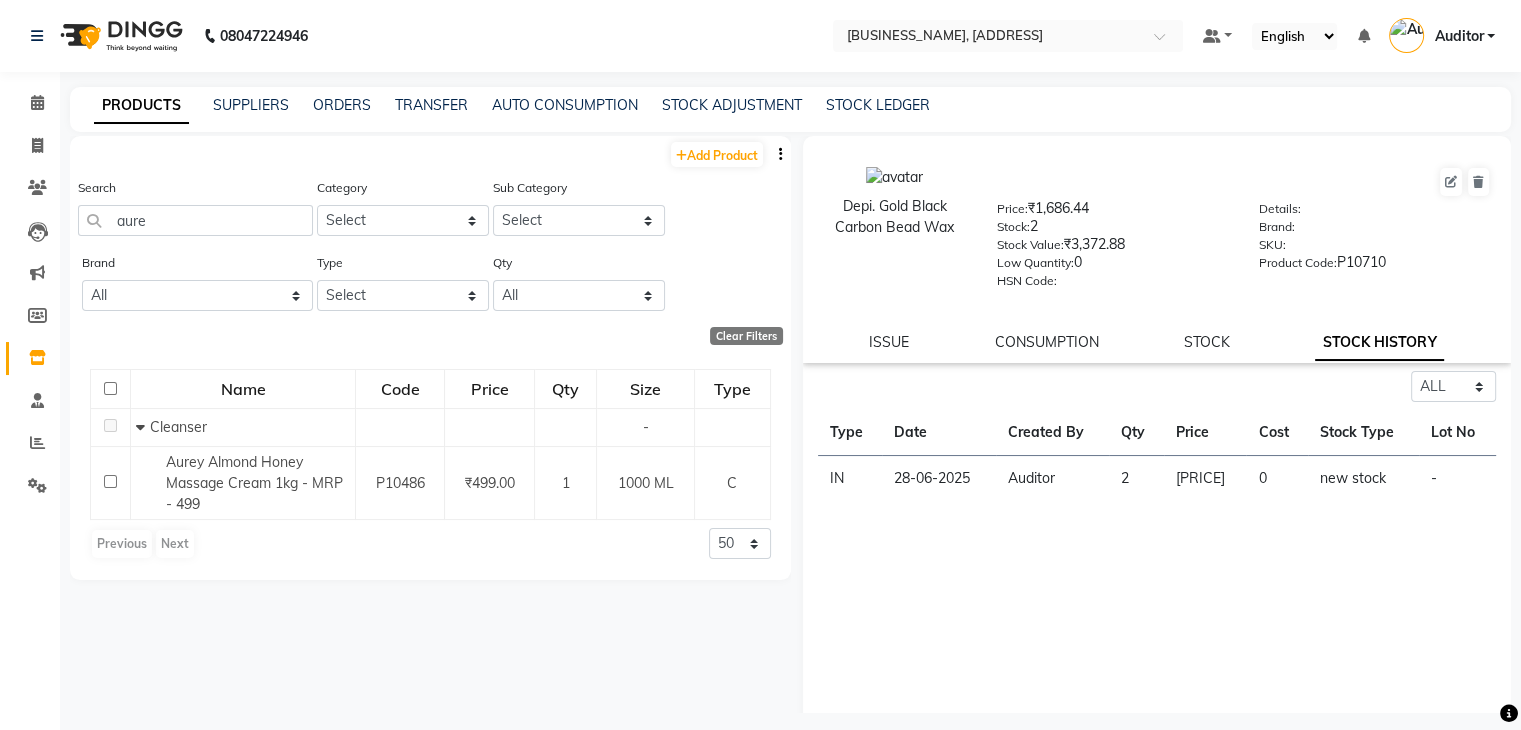 click on "Search aure" 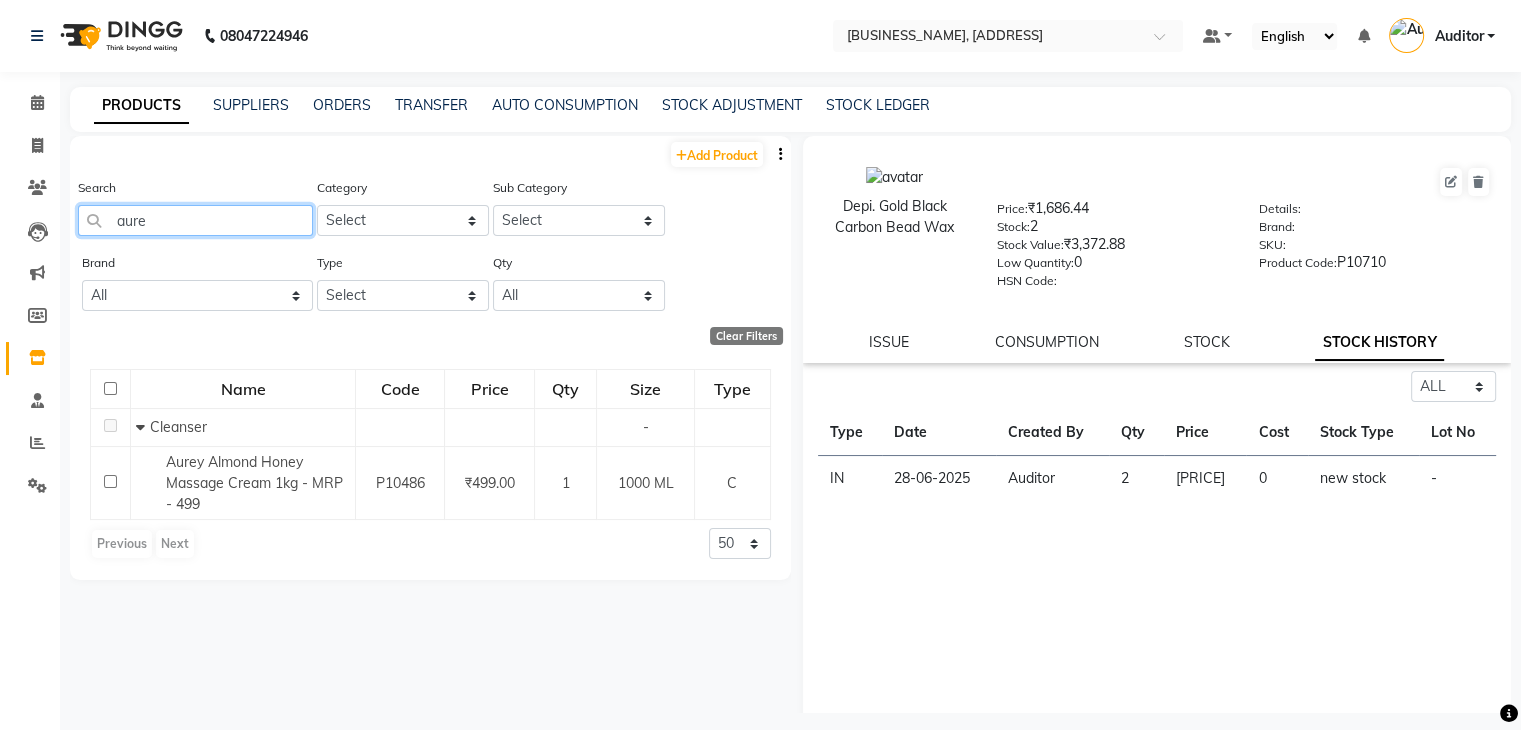 click on "aure" 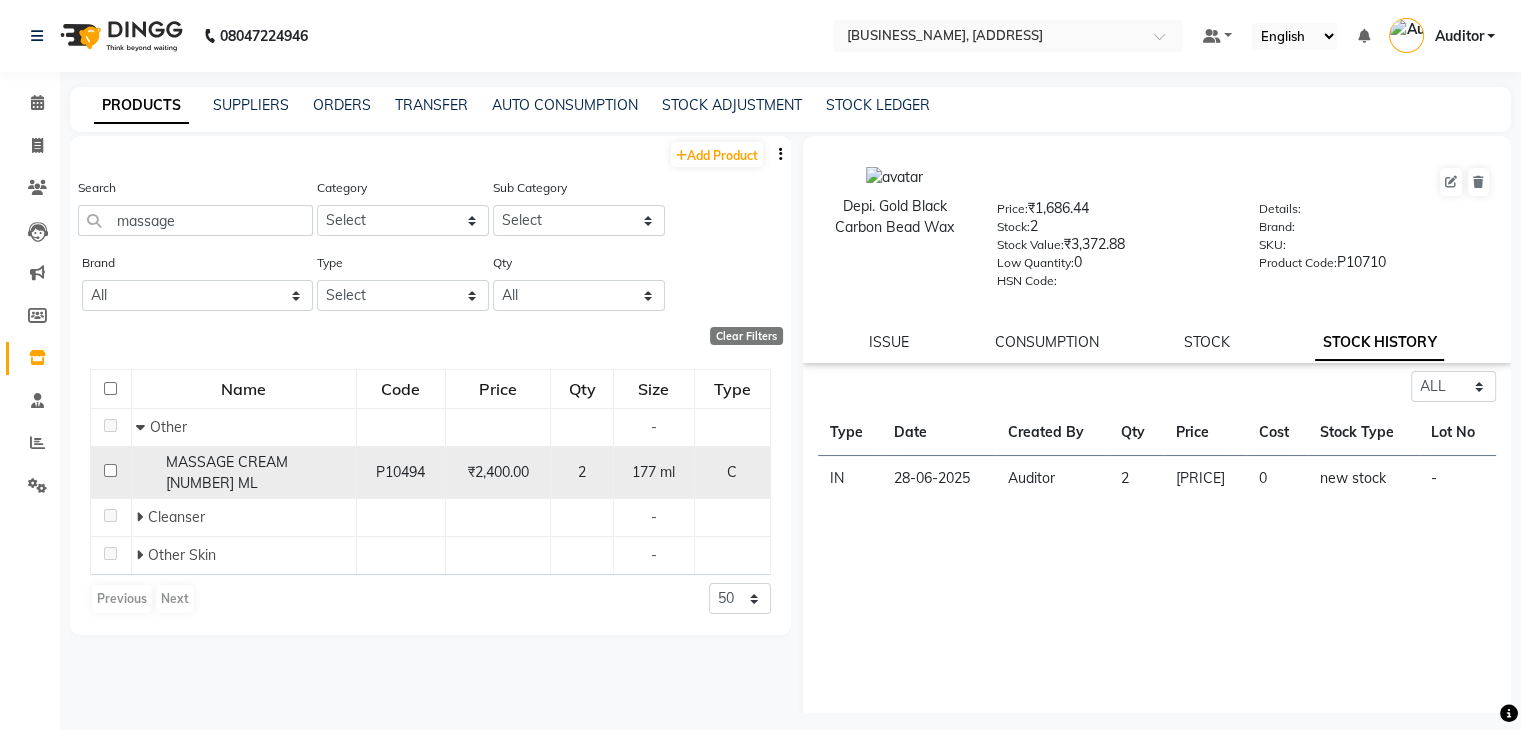 click on "MASSAGE CREAM [NUMBER] ML" 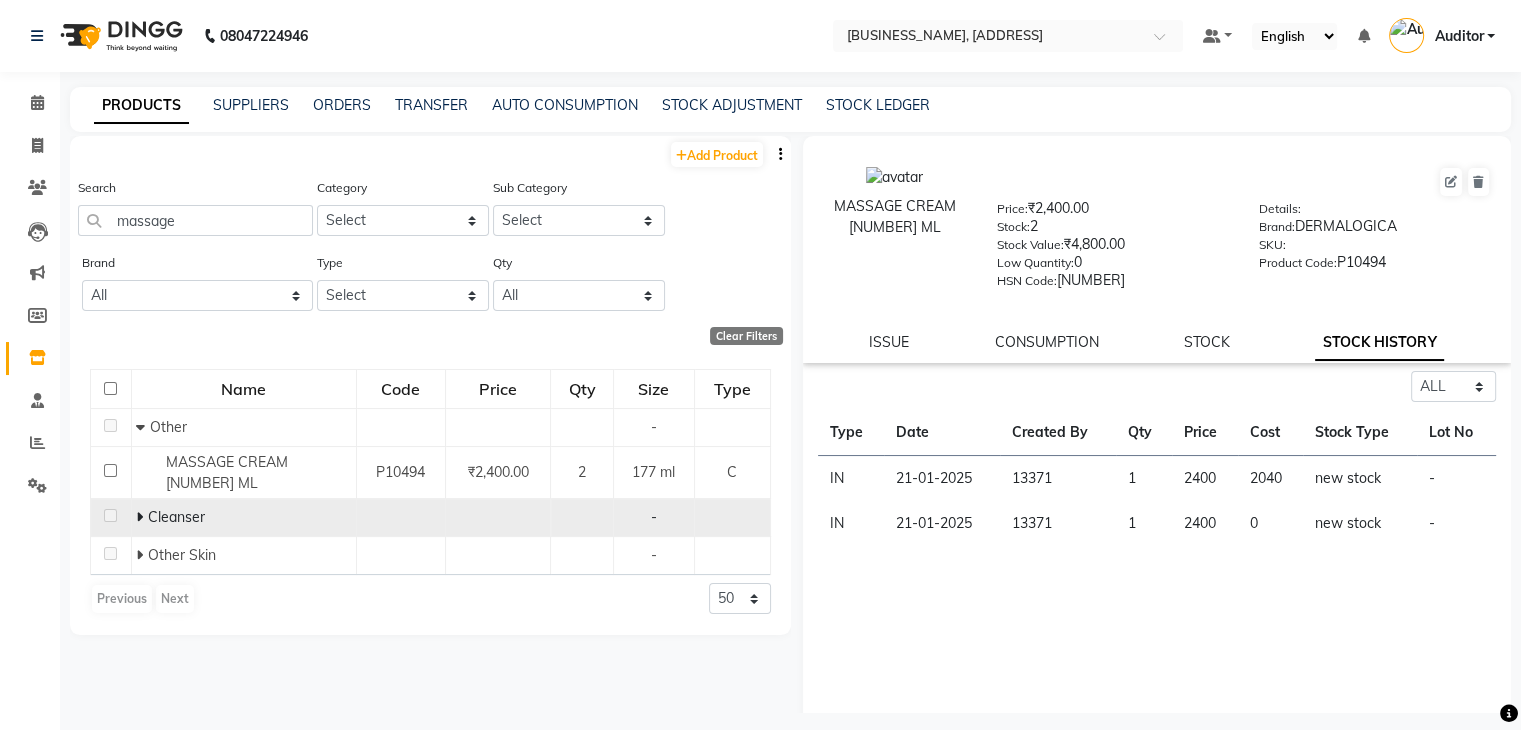 click 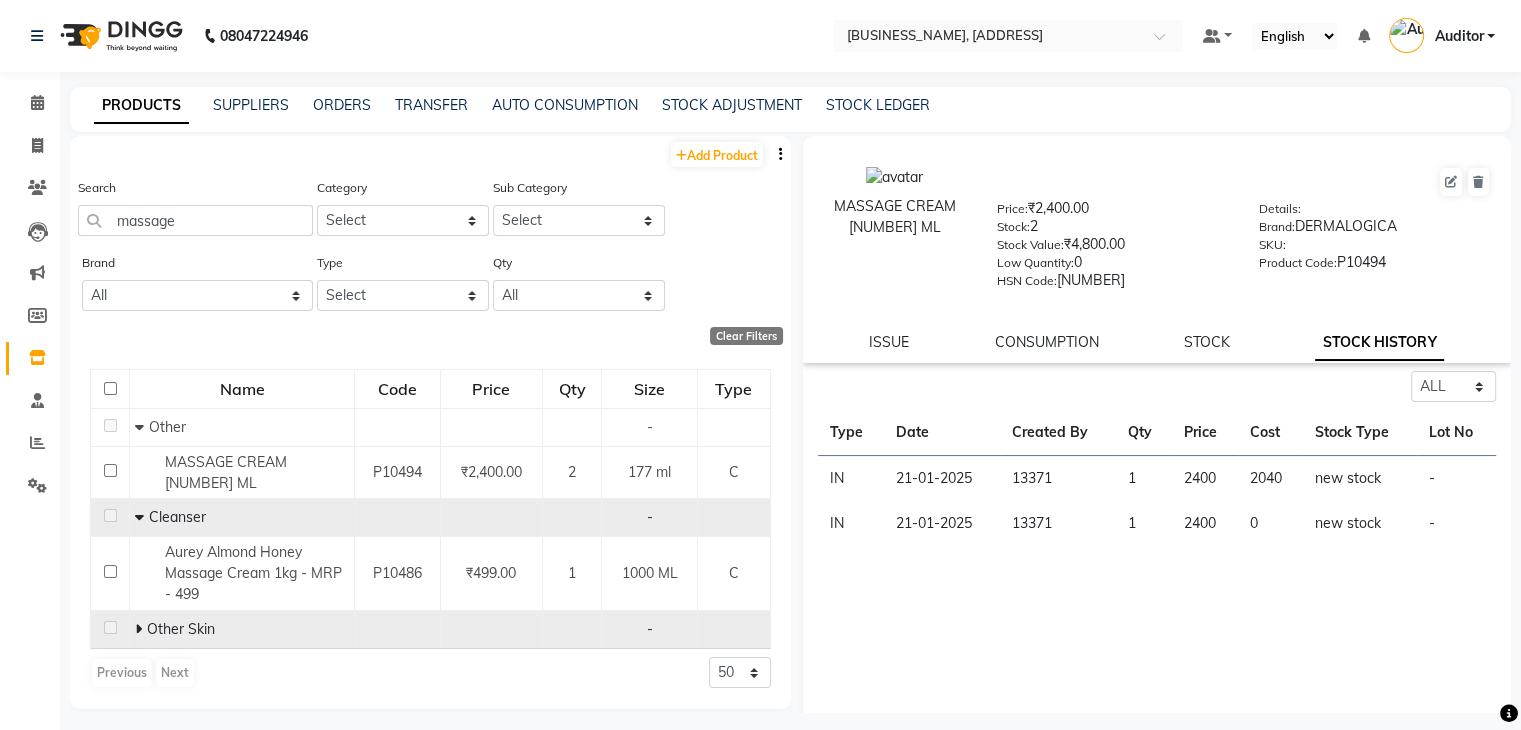 click 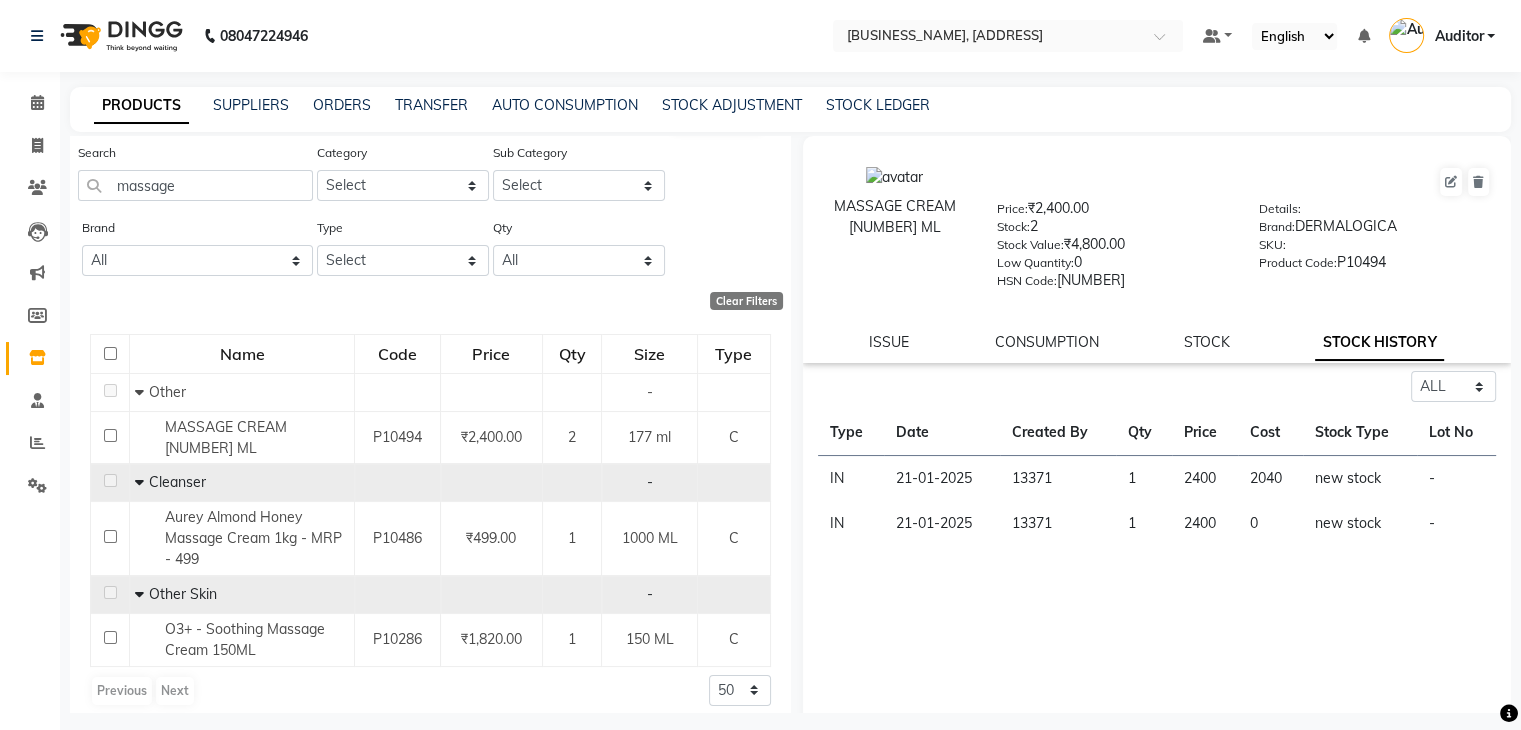 scroll, scrollTop: 0, scrollLeft: 0, axis: both 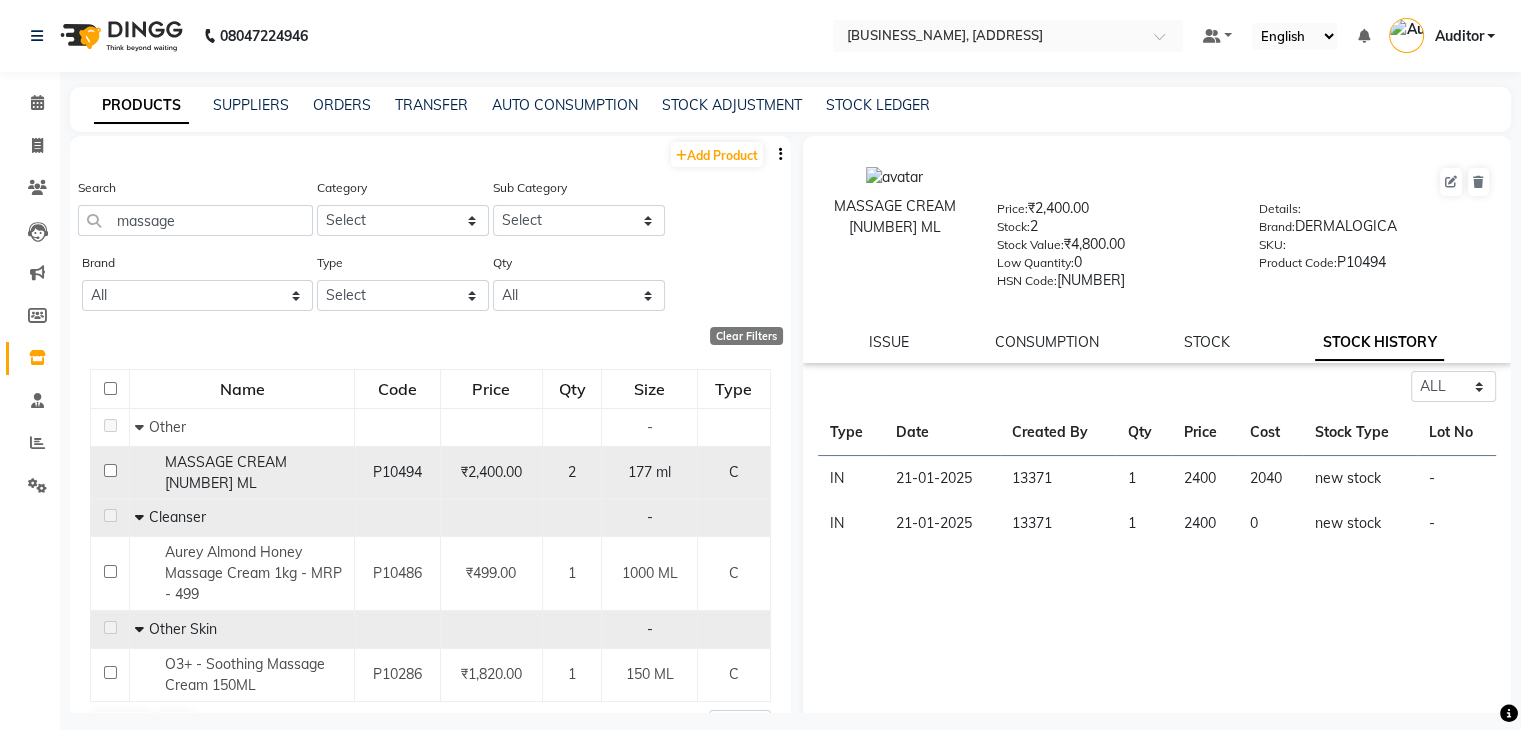 click on "MASSAGE CREAM [NUMBER] ML" 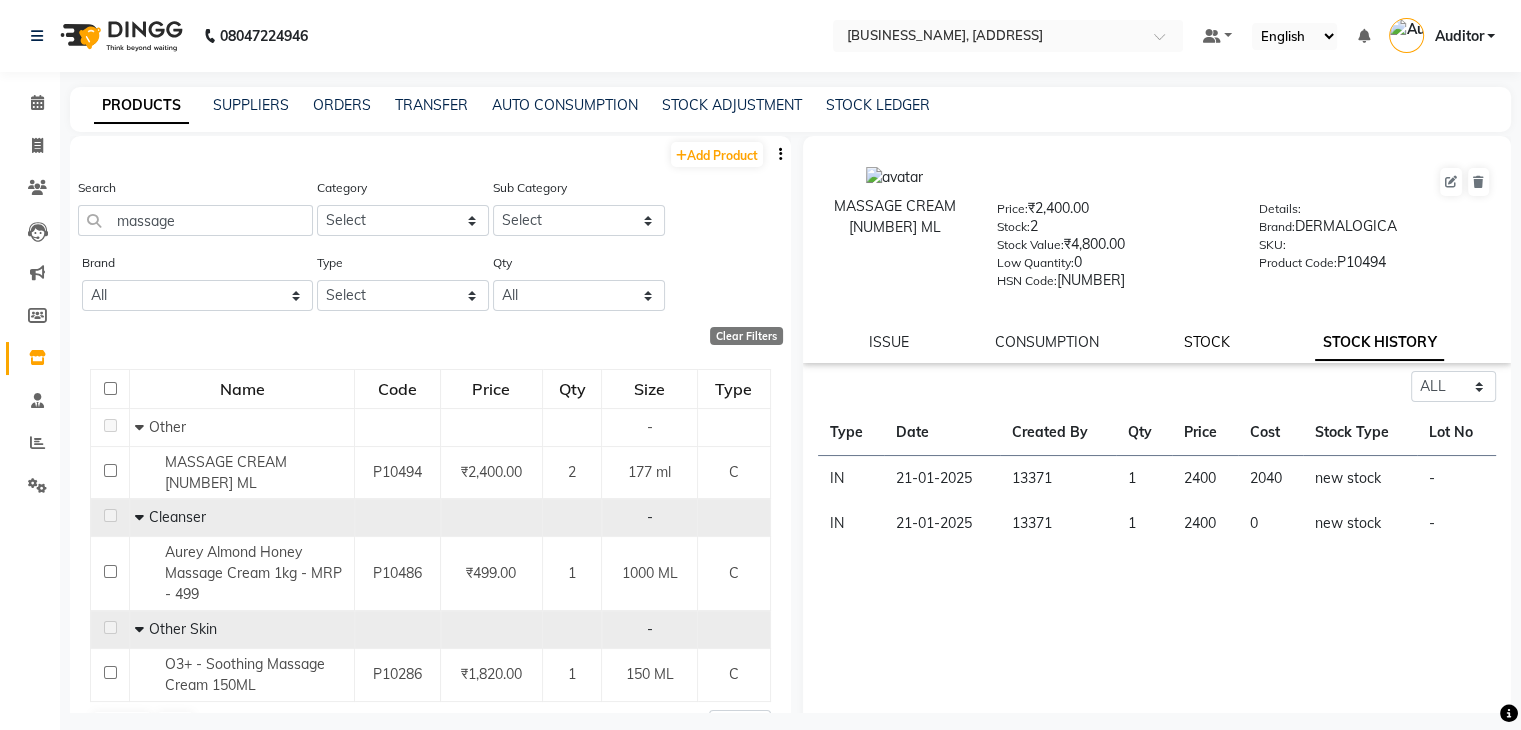 click on "STOCK" 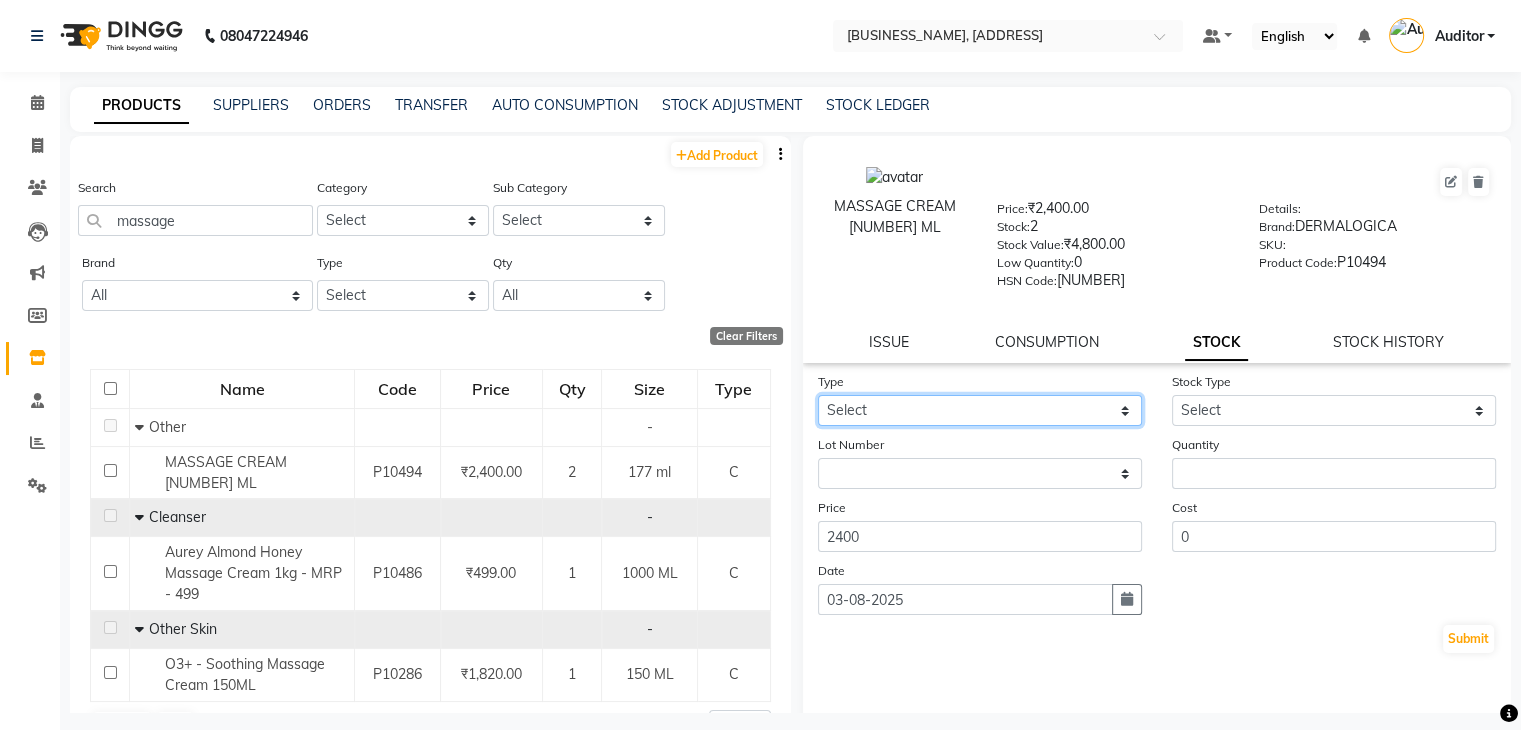 click on "Select In Out" 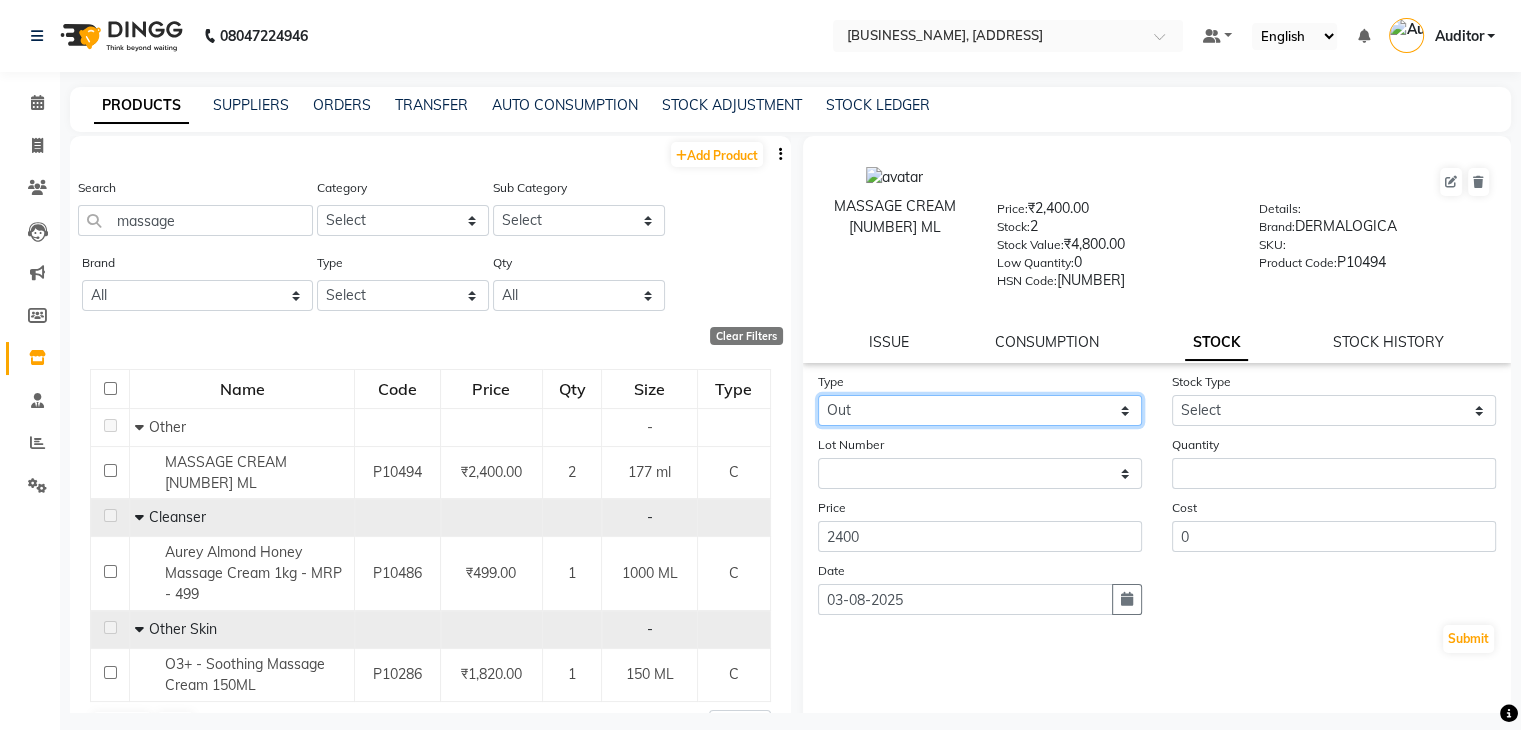 click on "Select In Out" 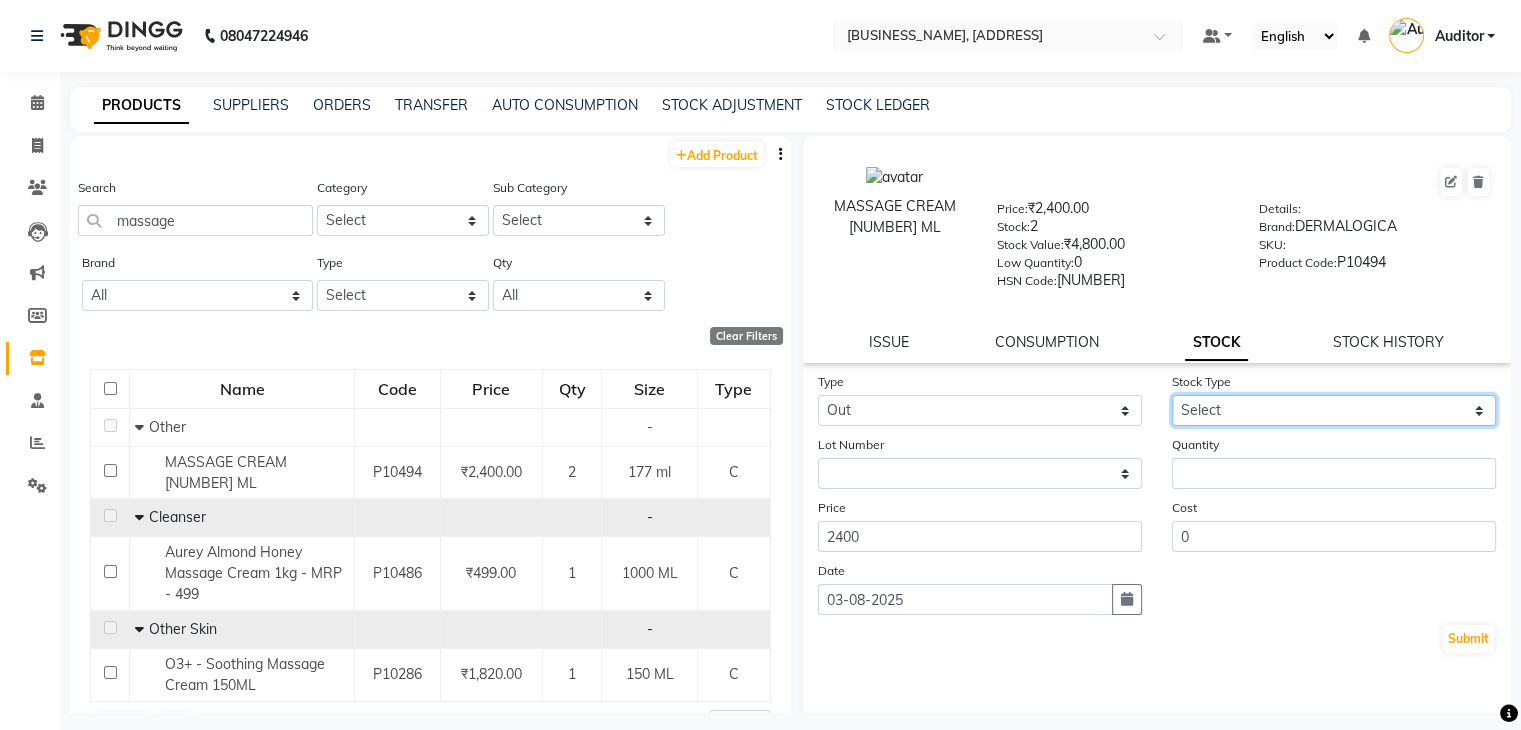 click on "Select Internal Use Damaged Expired Adjustment Return Other" 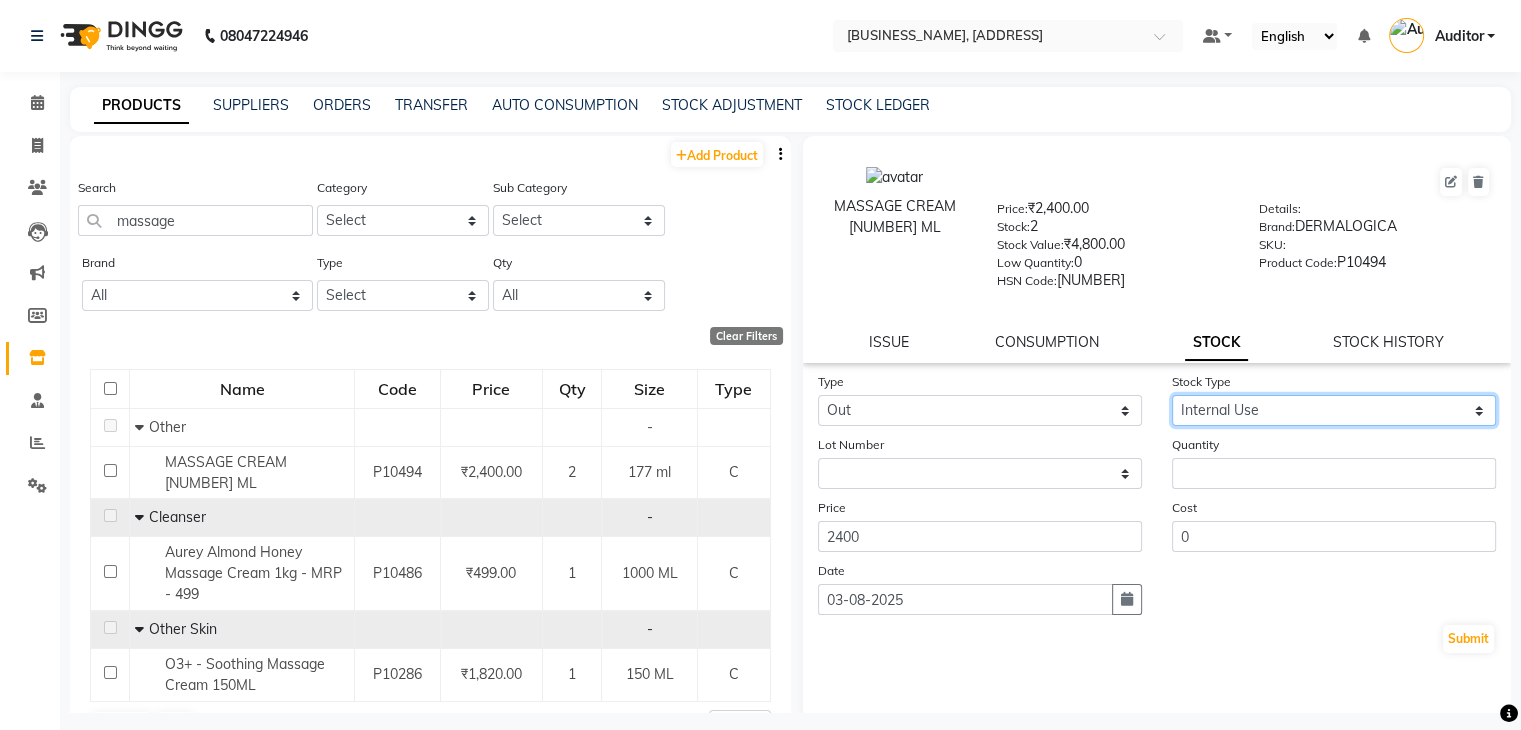 click on "Select Internal Use Damaged Expired Adjustment Return Other" 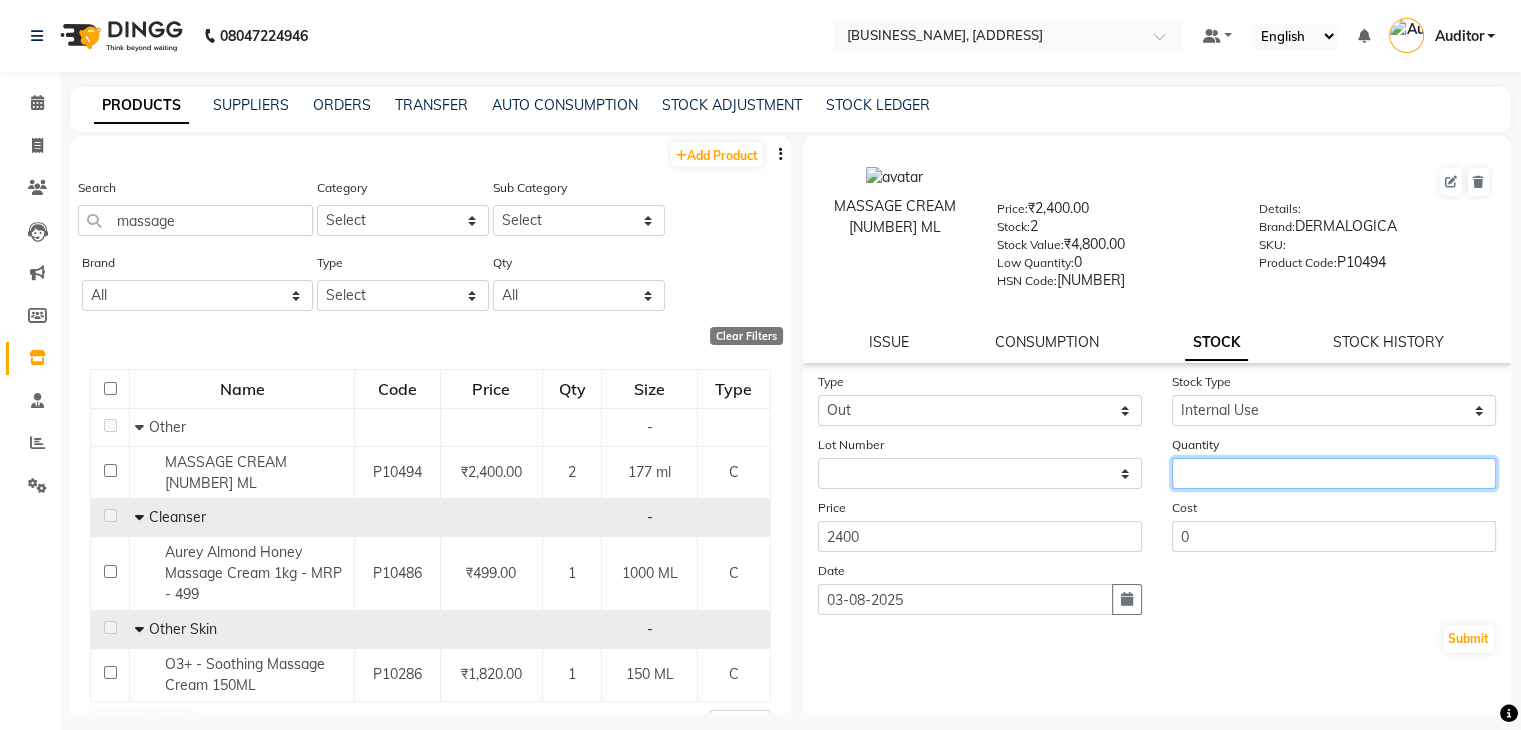 click 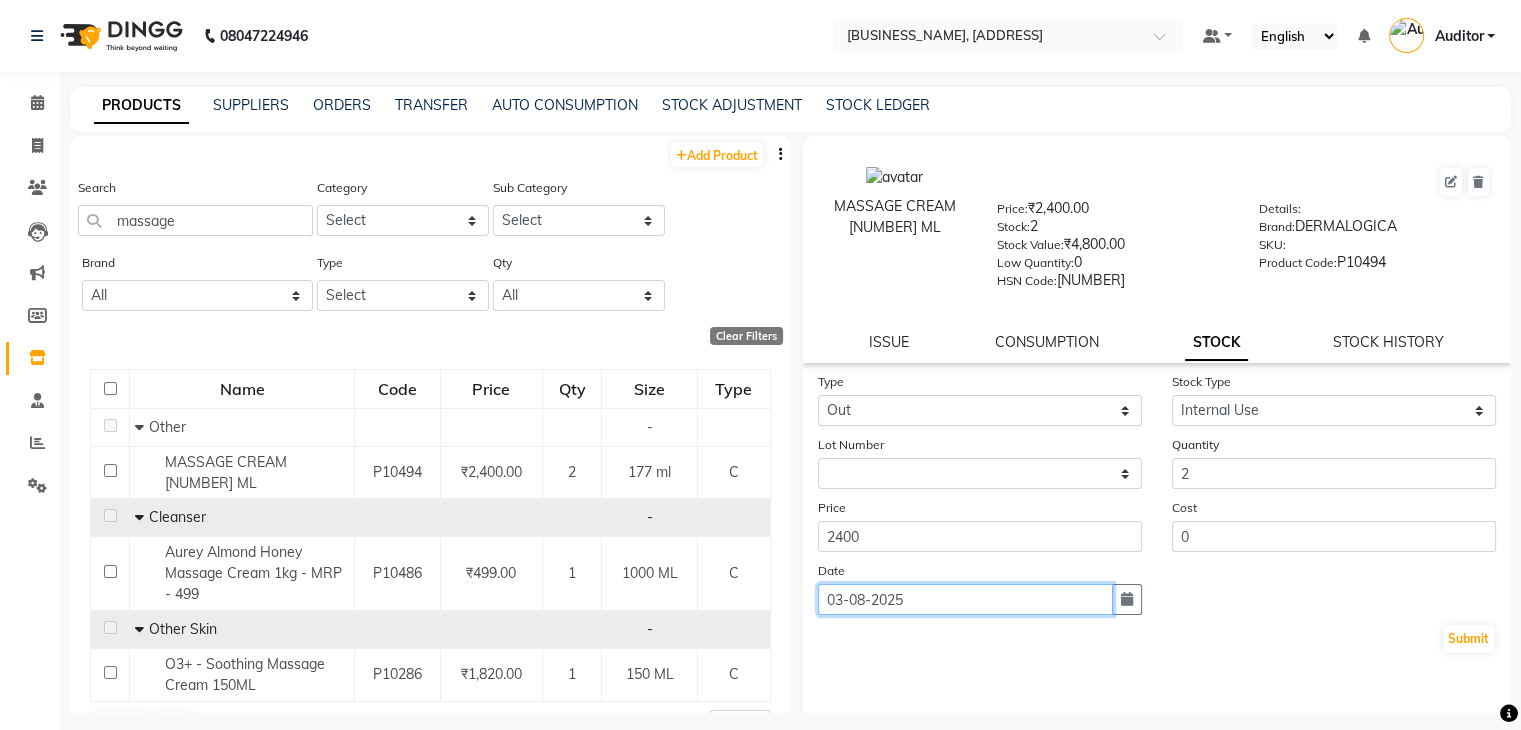 click on "03-08-2025" 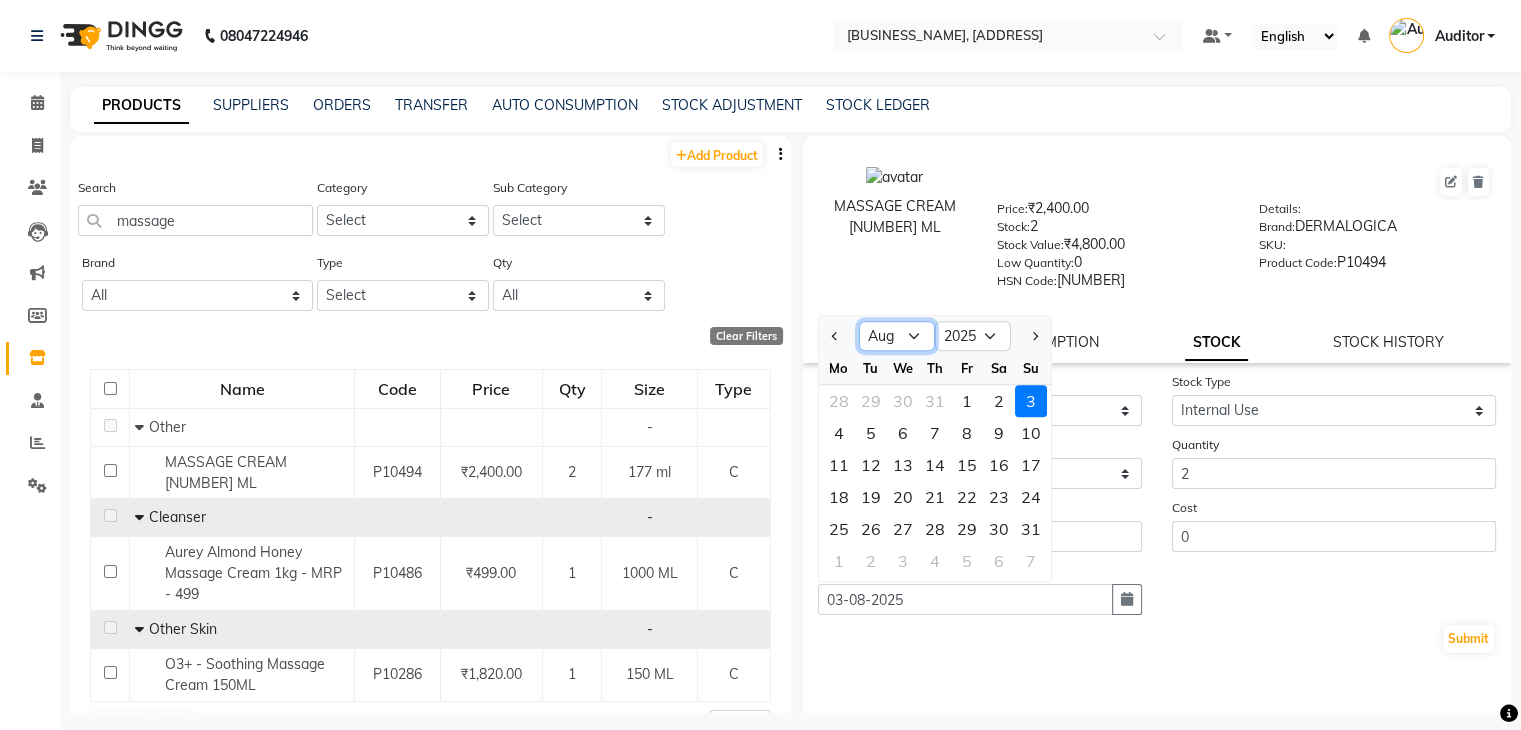 click on "Jan Feb Mar Apr May Jun Jul Aug Sep Oct Nov Dec" 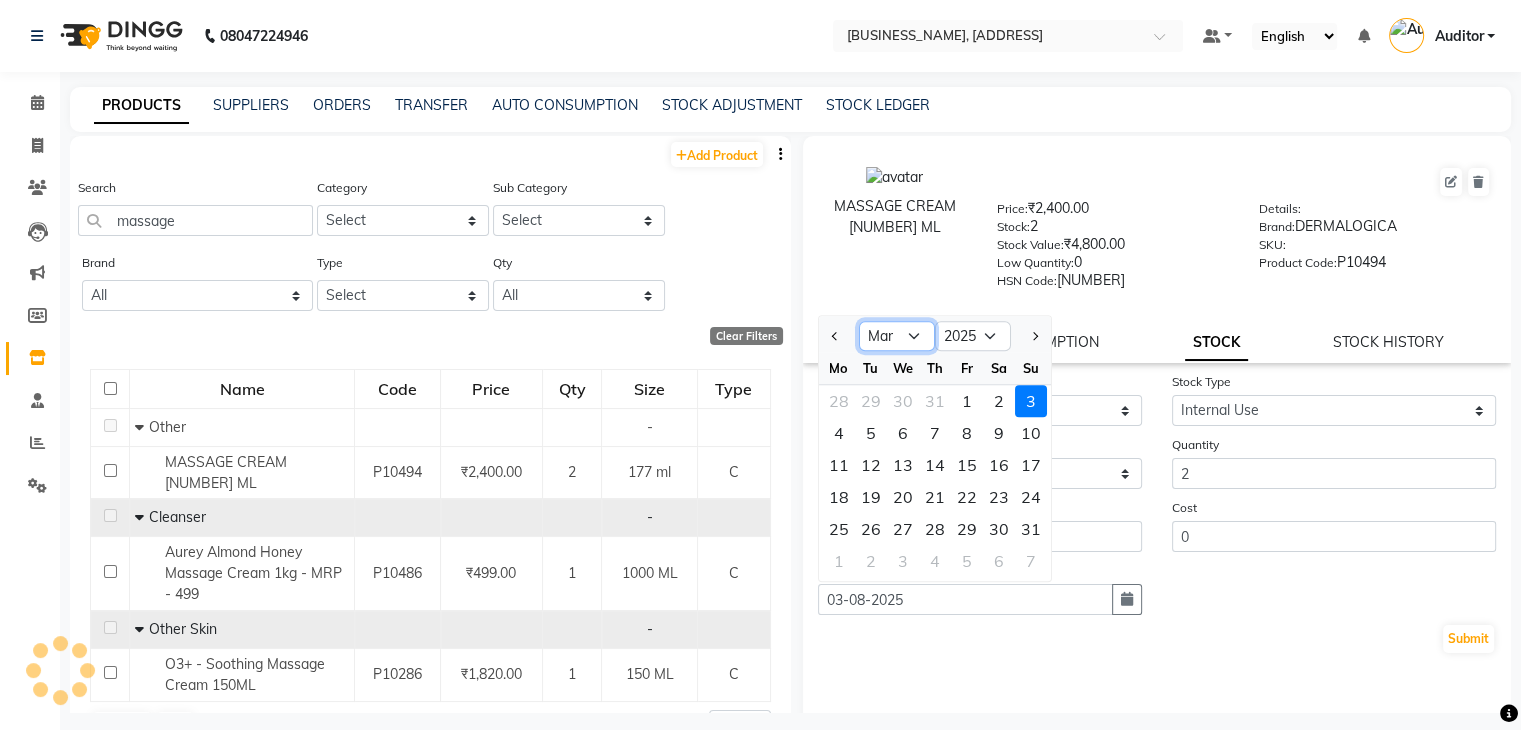 click on "Jan Feb Mar Apr May Jun Jul Aug Sep Oct Nov Dec" 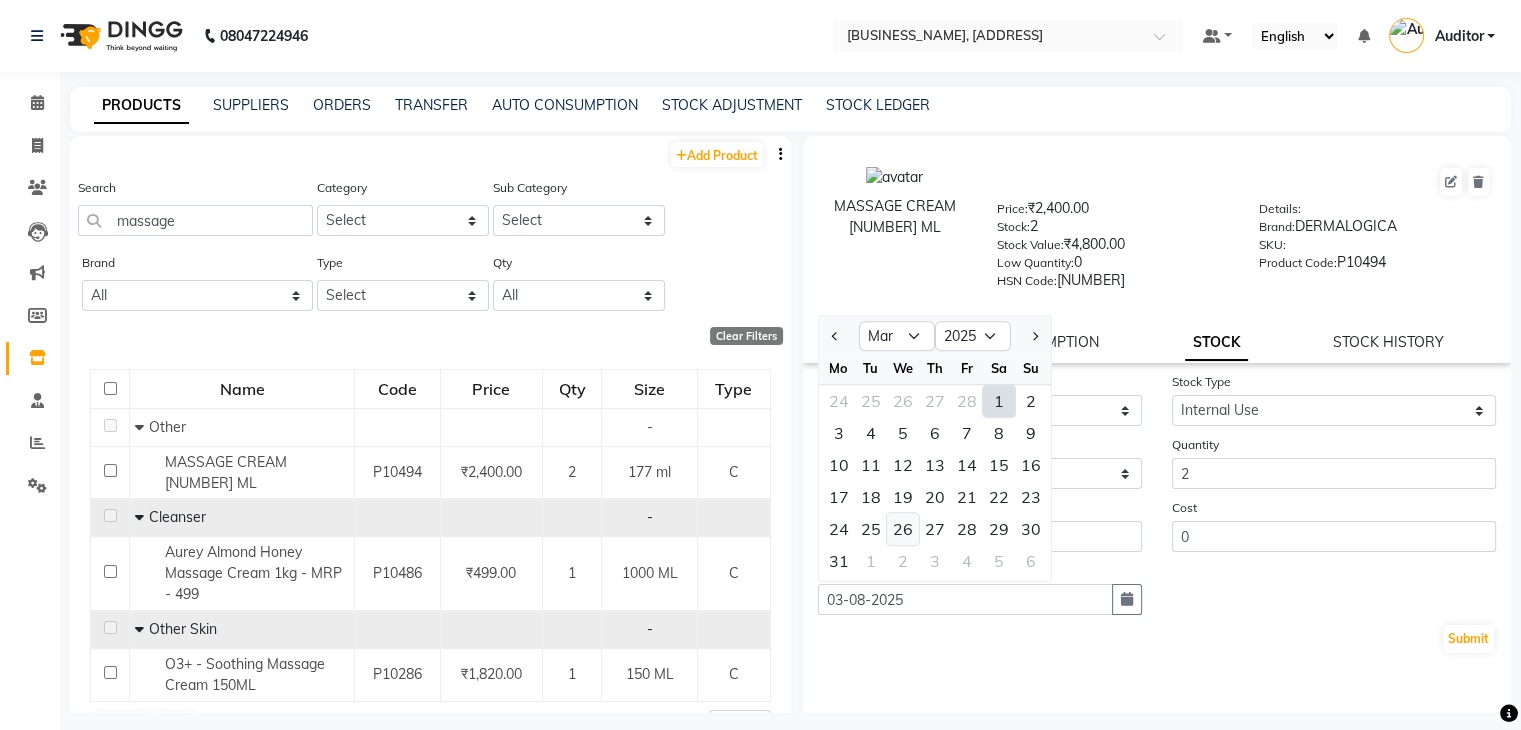 click on "26" 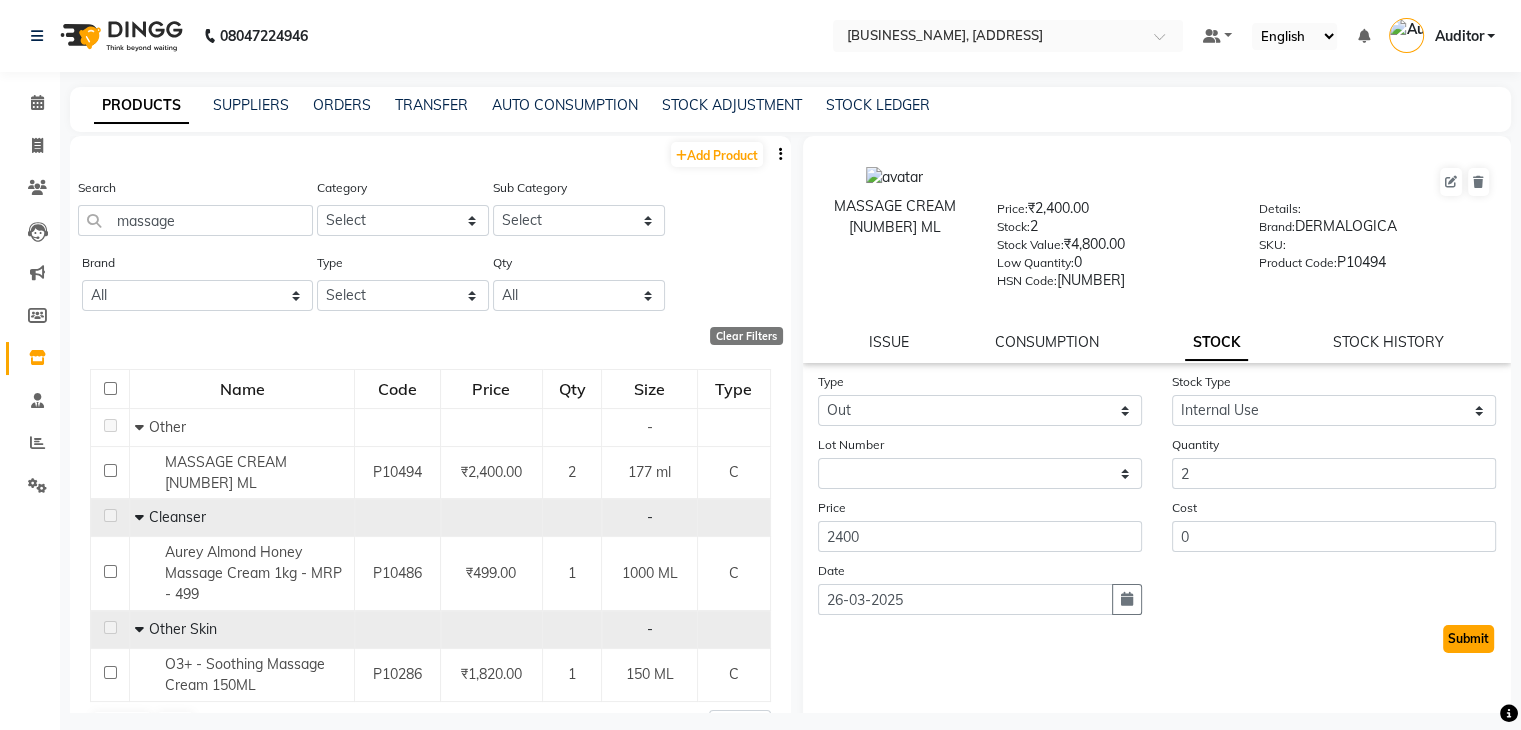 click on "Submit" 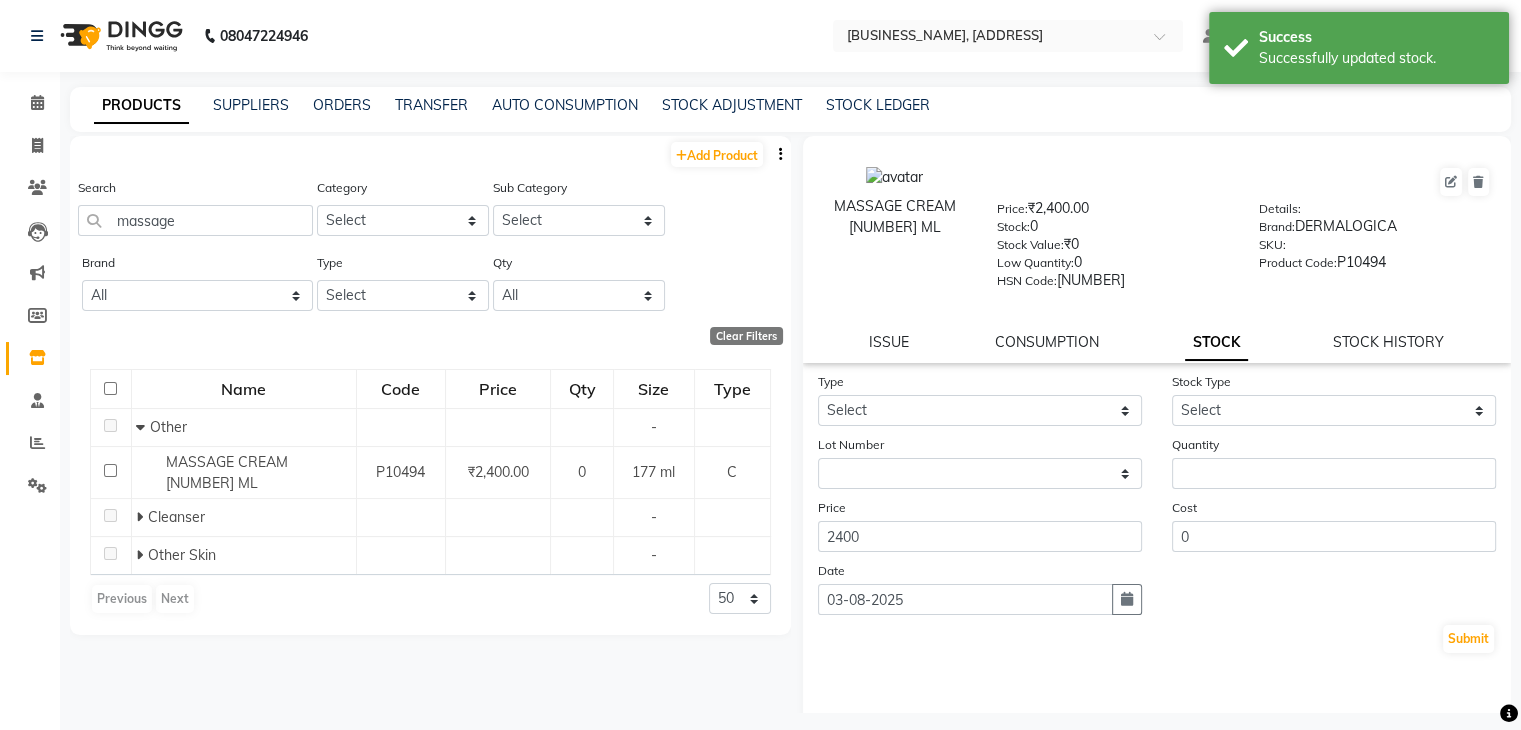 click on "Search massage" 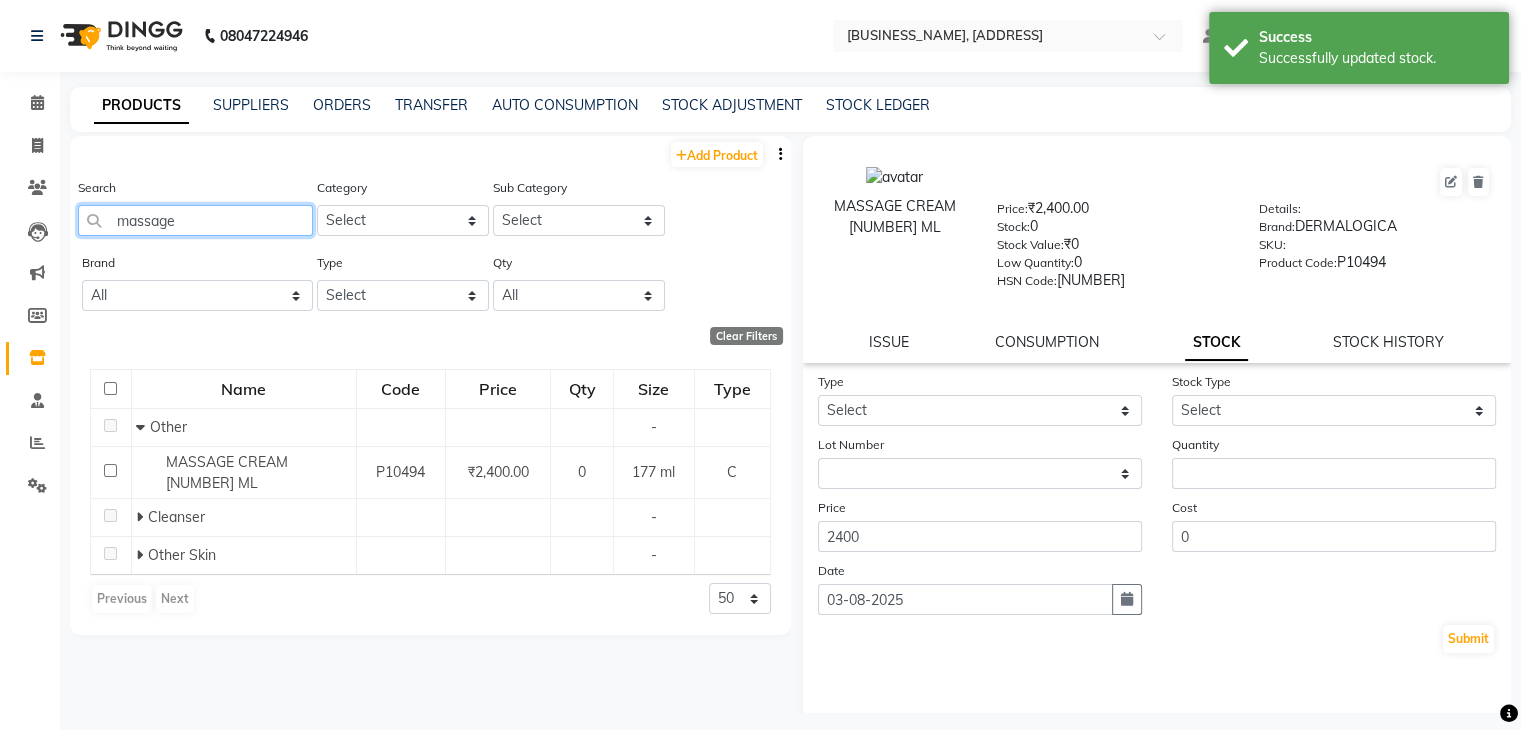 click on "massage" 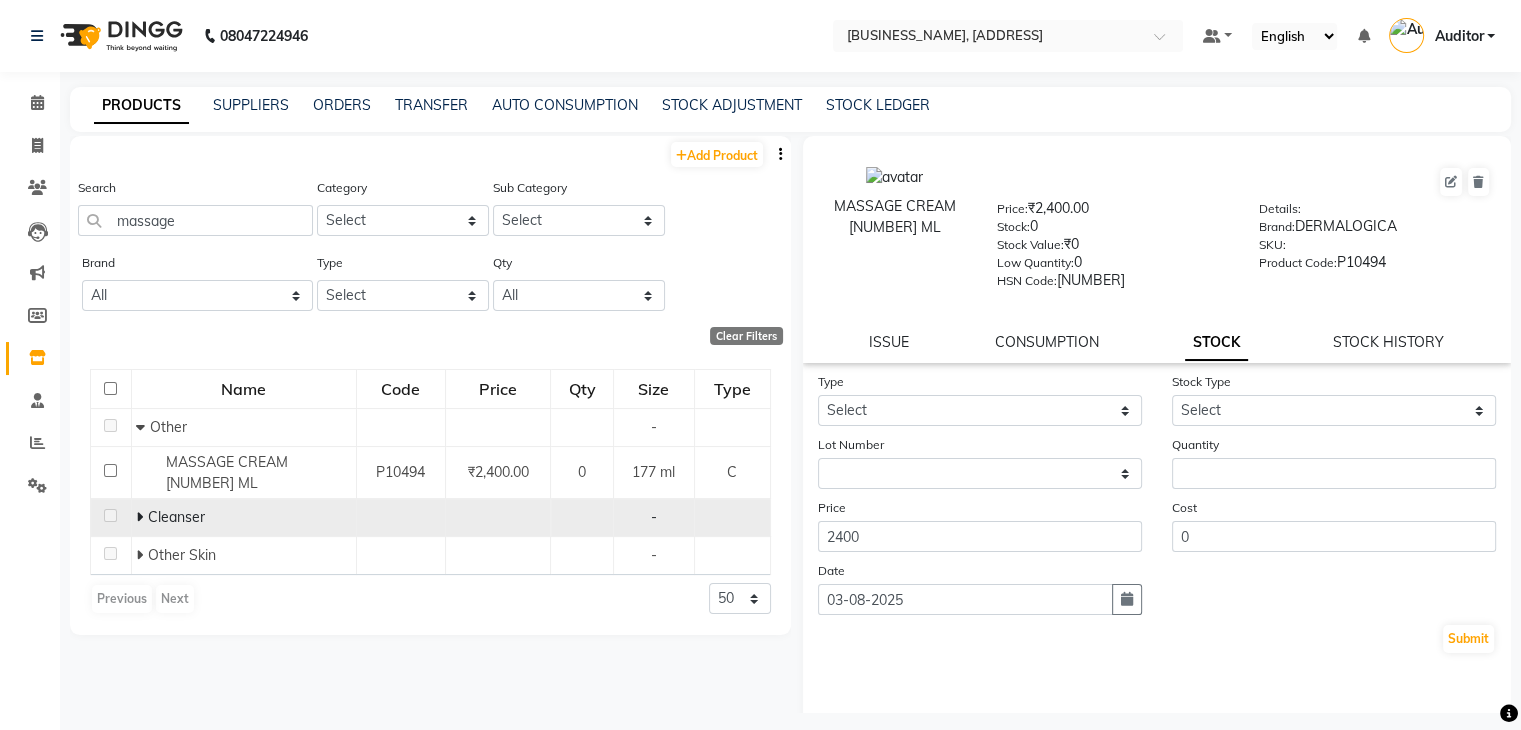click 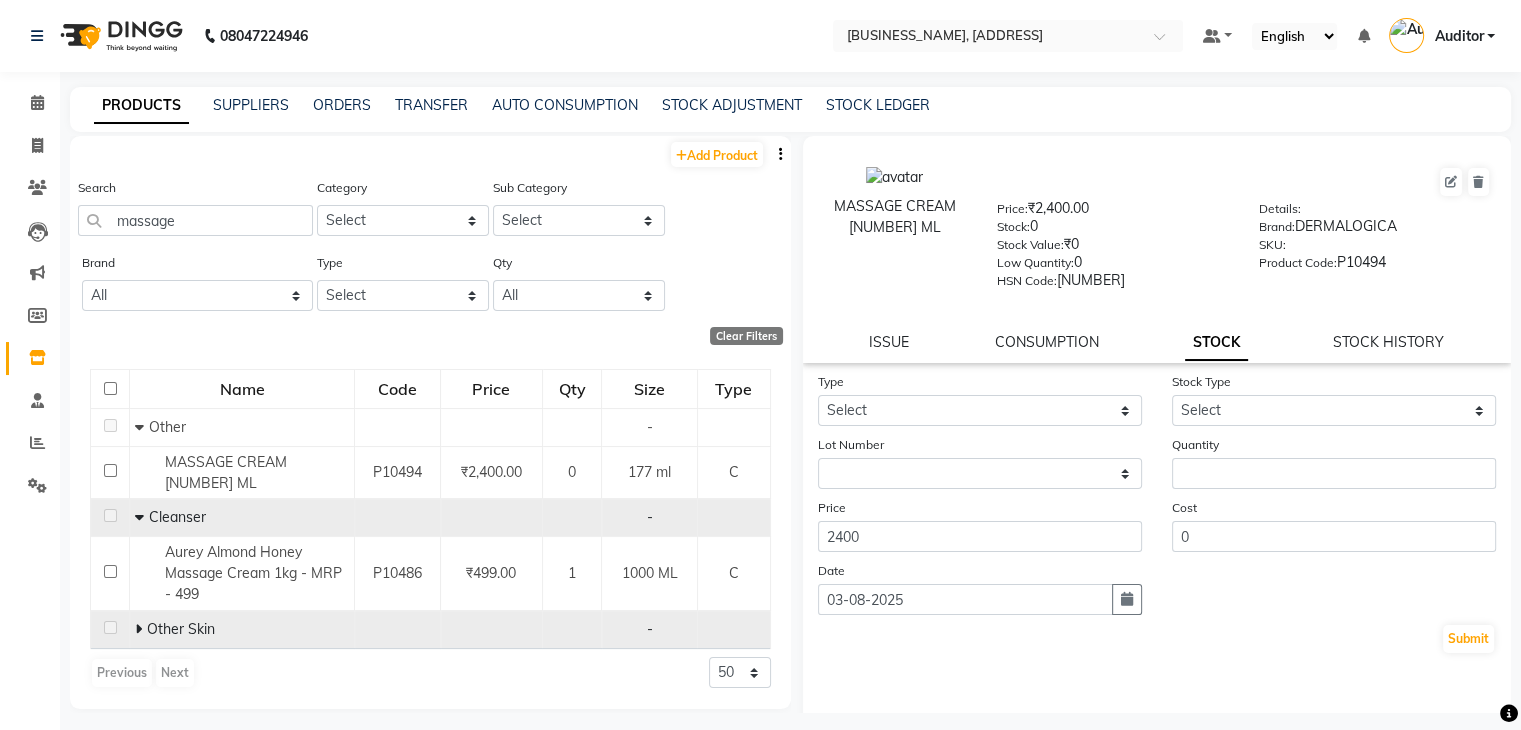 click 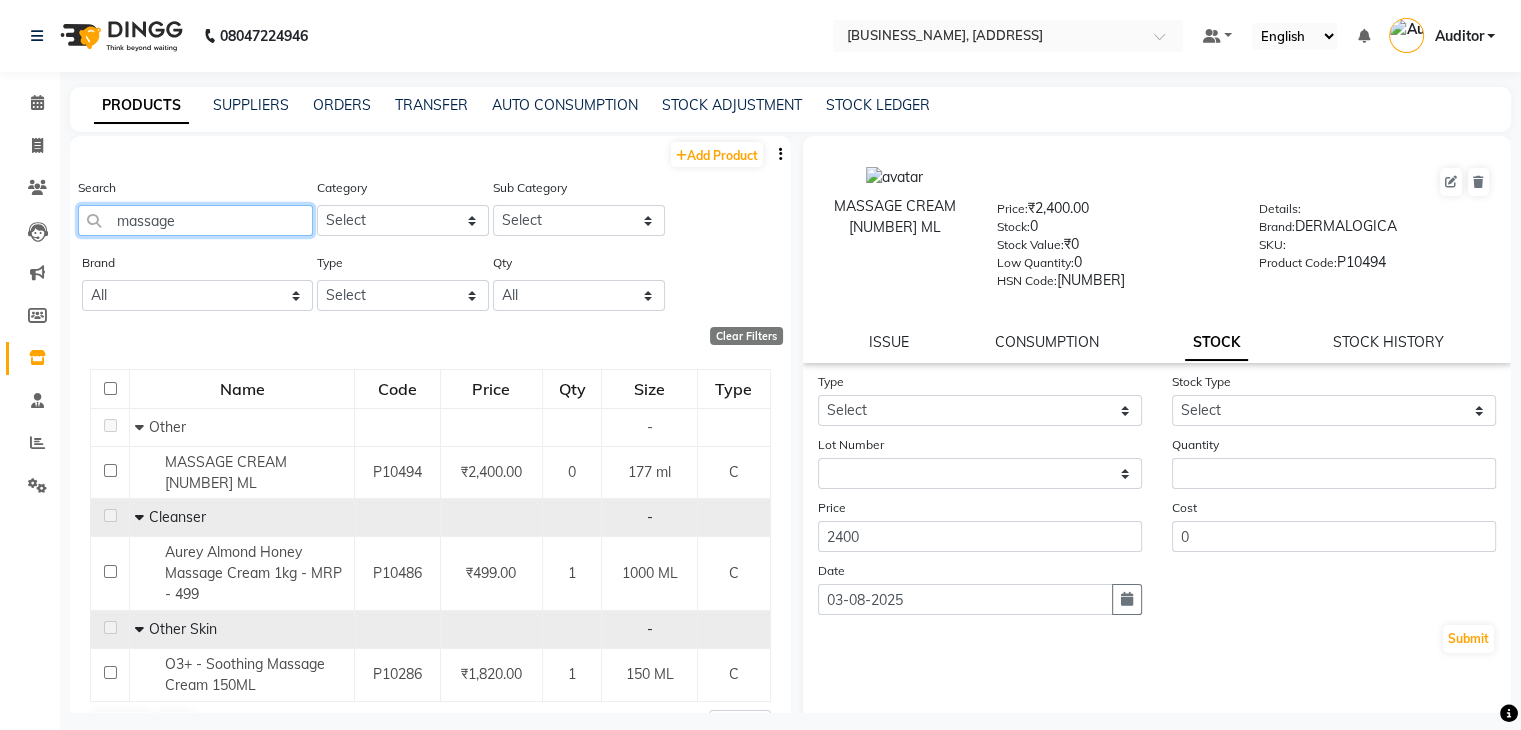 click on "massage" 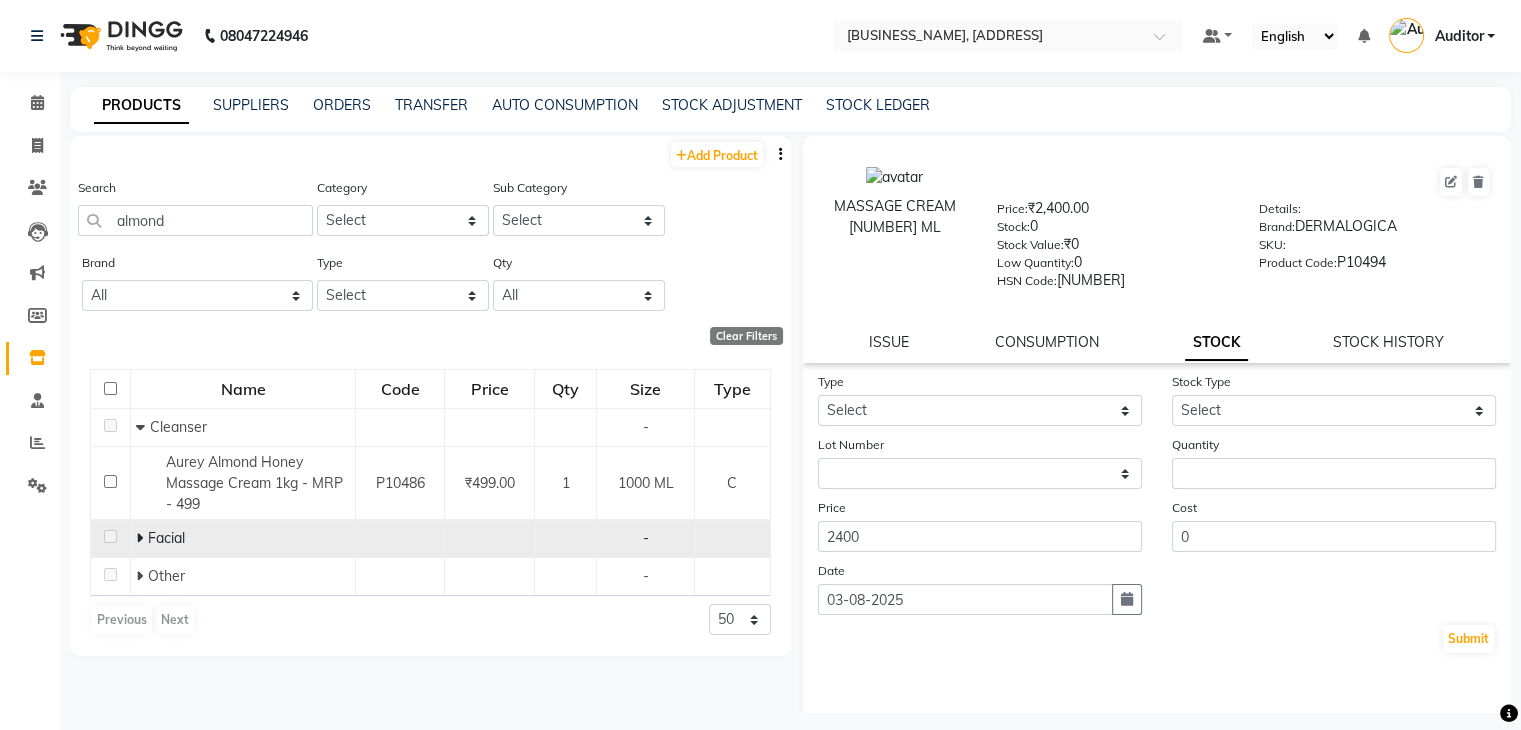 click 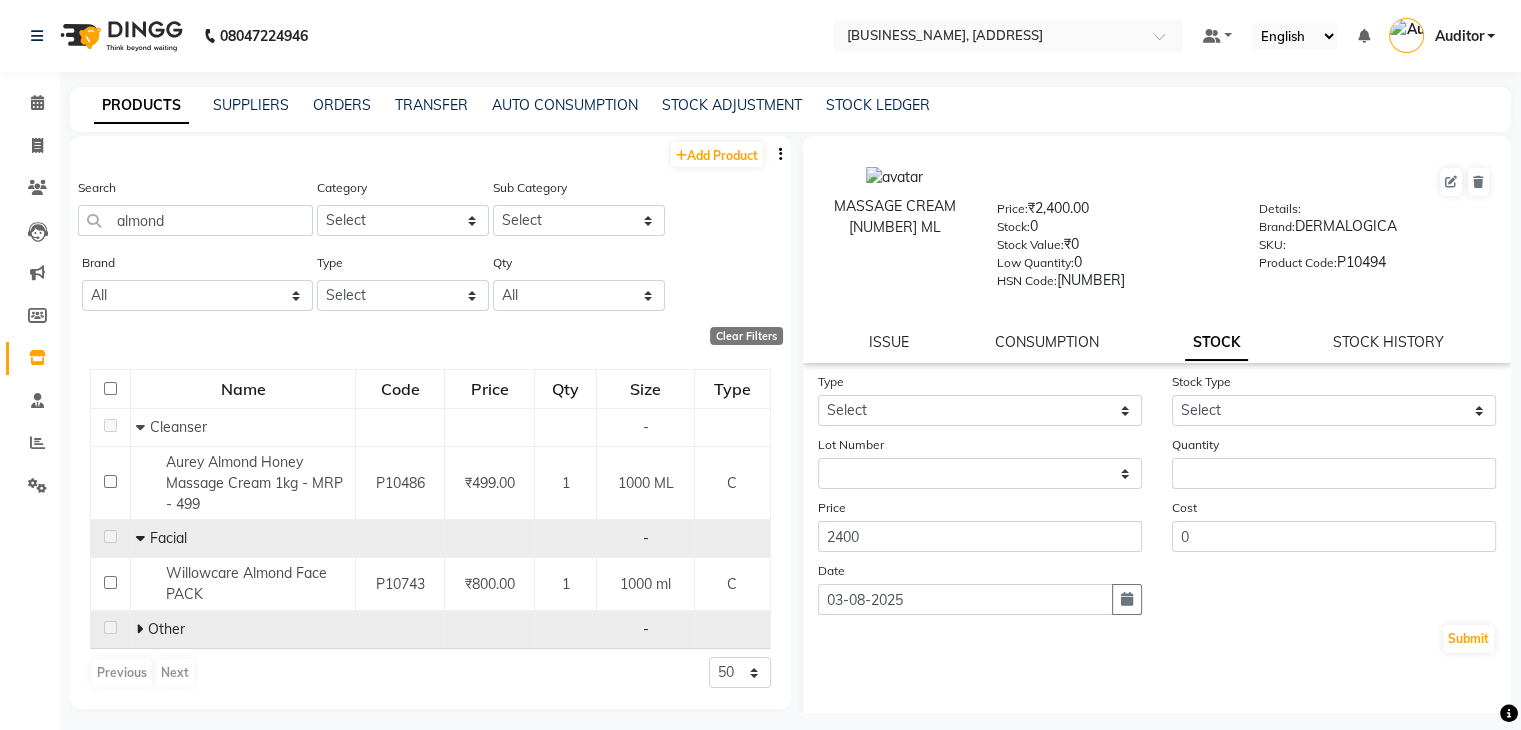 click 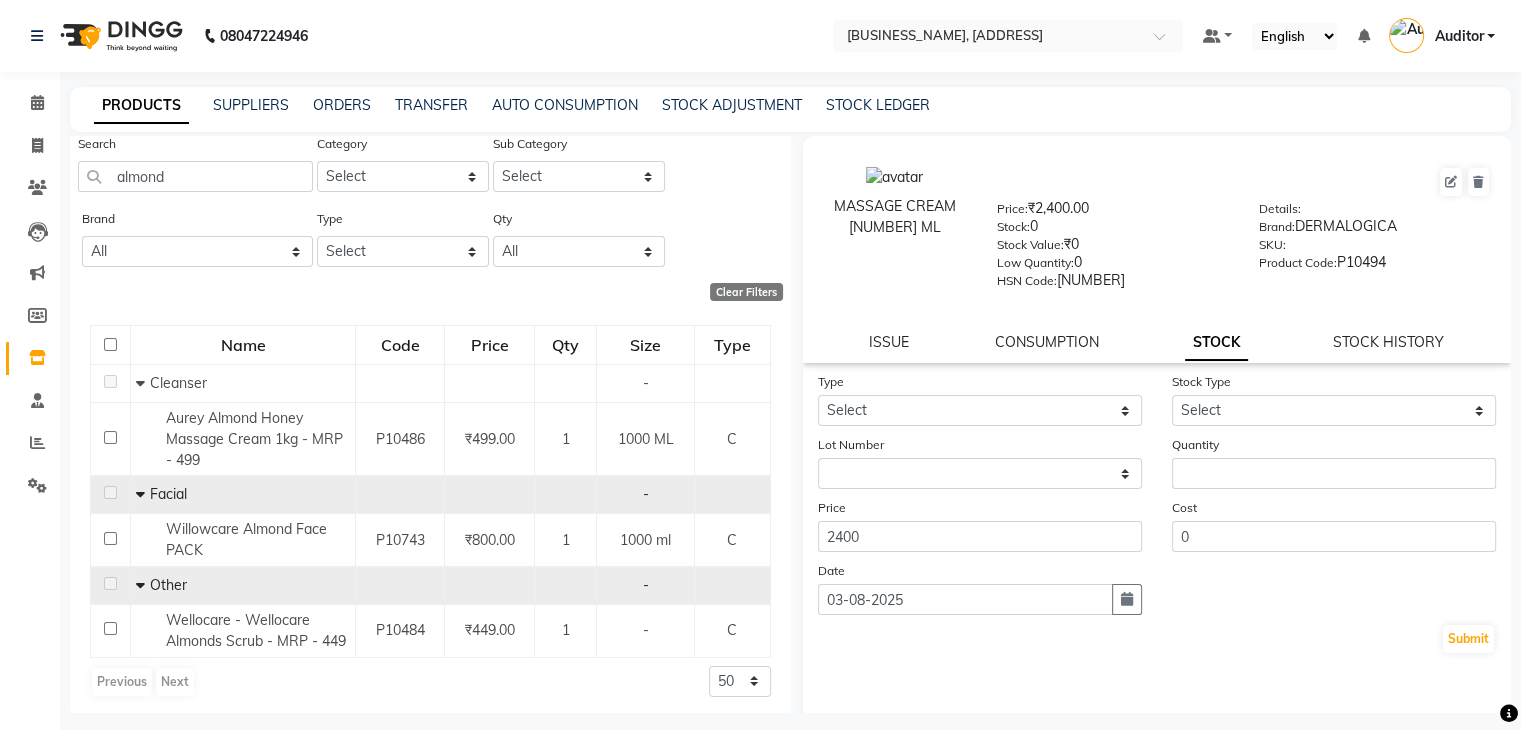 scroll, scrollTop: 49, scrollLeft: 0, axis: vertical 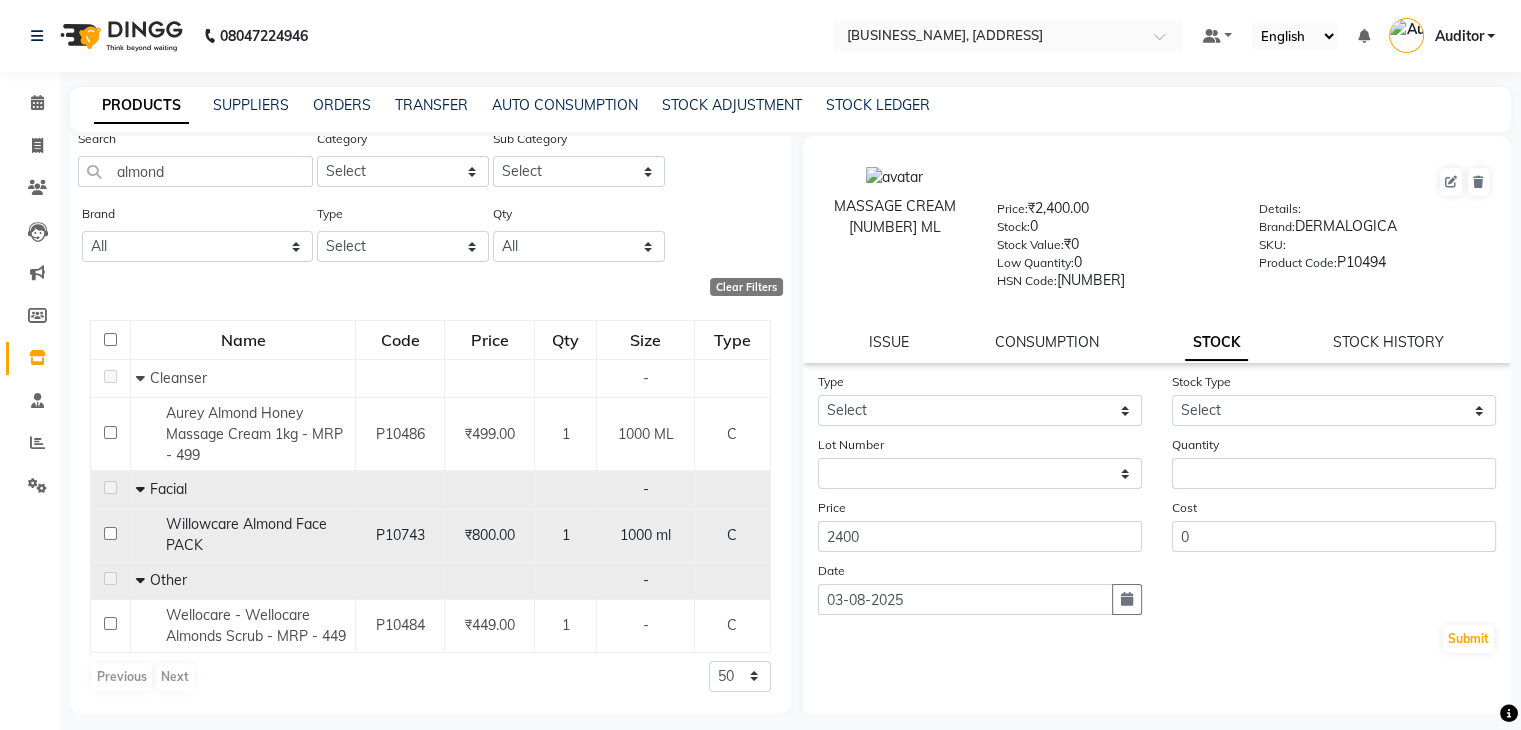 click on "Willowcare Almond Face PACK" 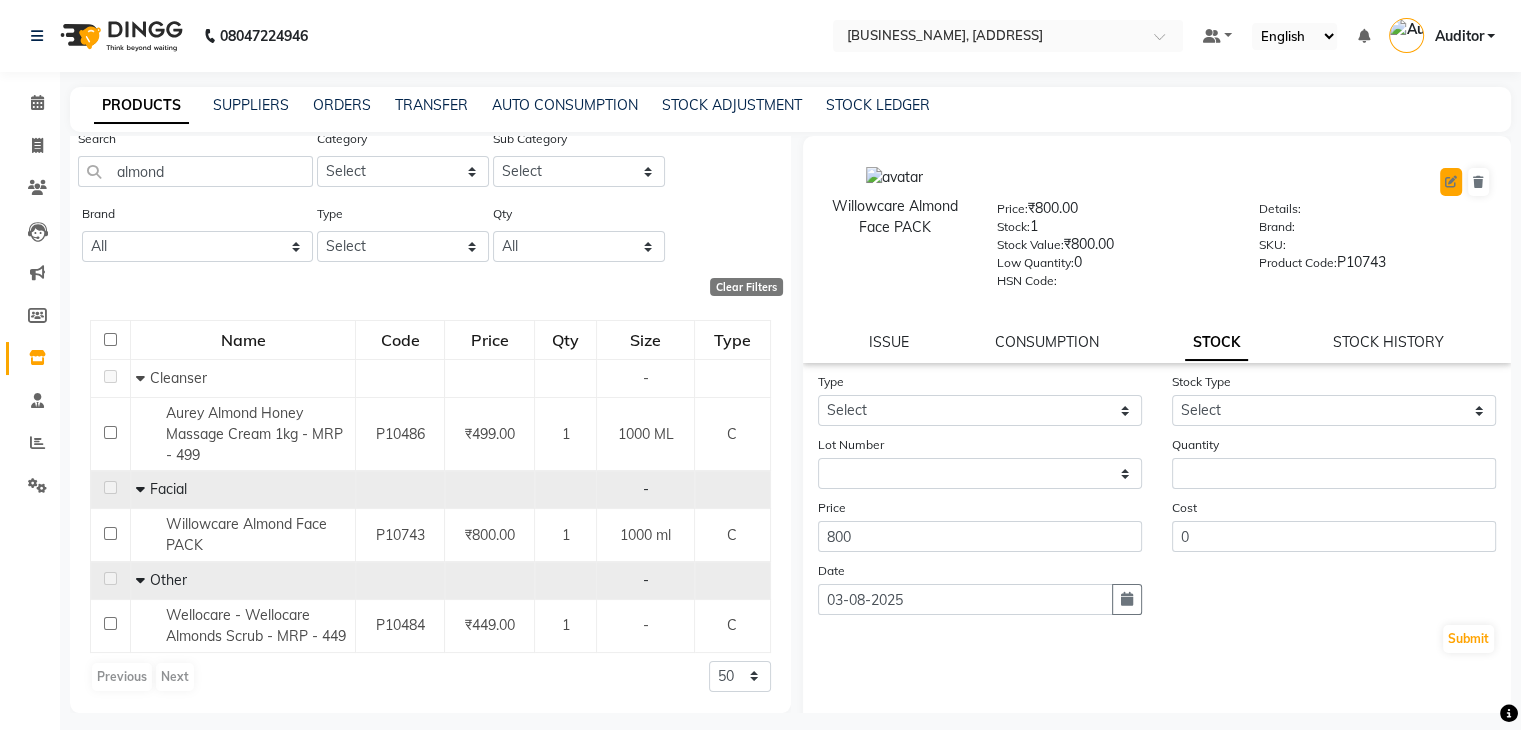 click 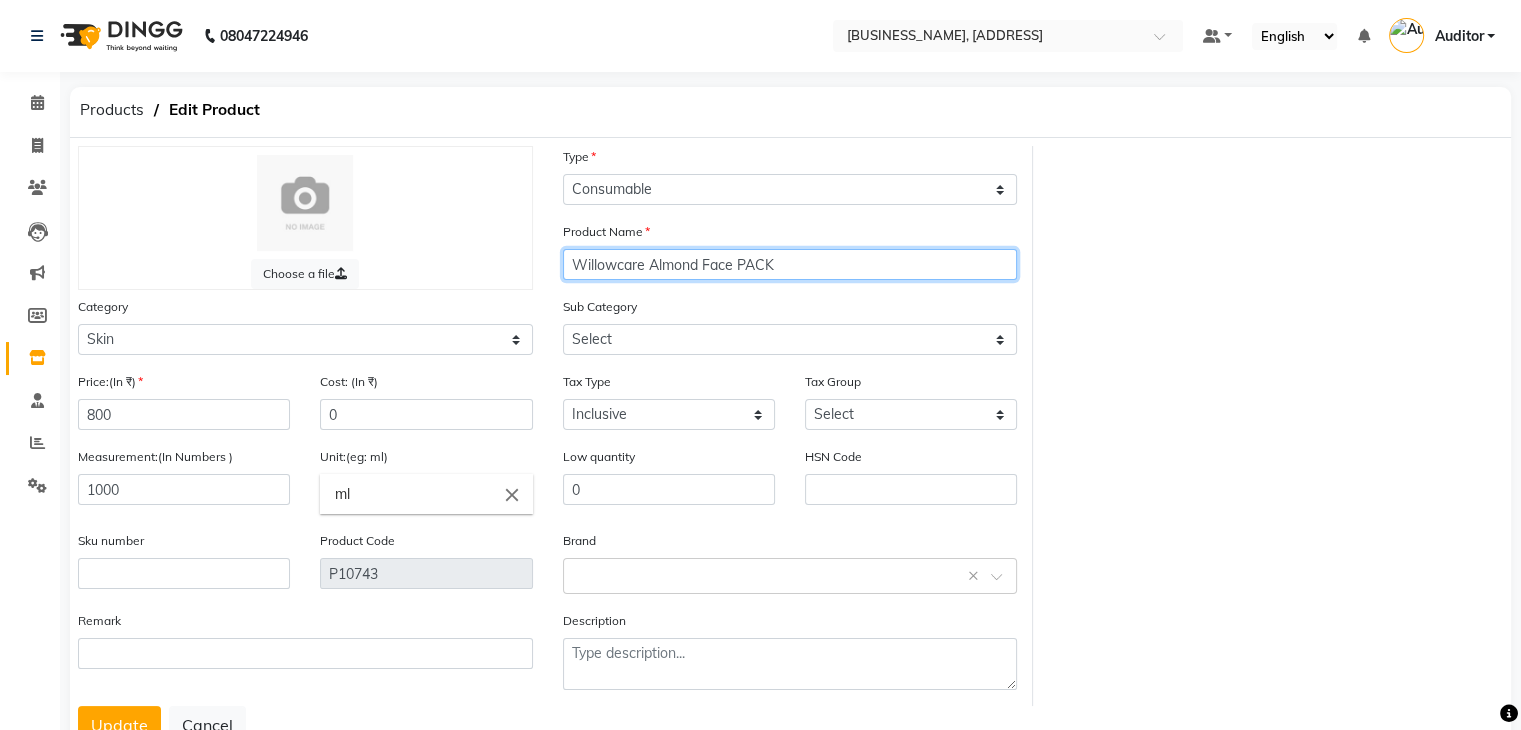 click on "Willowcare Almond Face PACK" 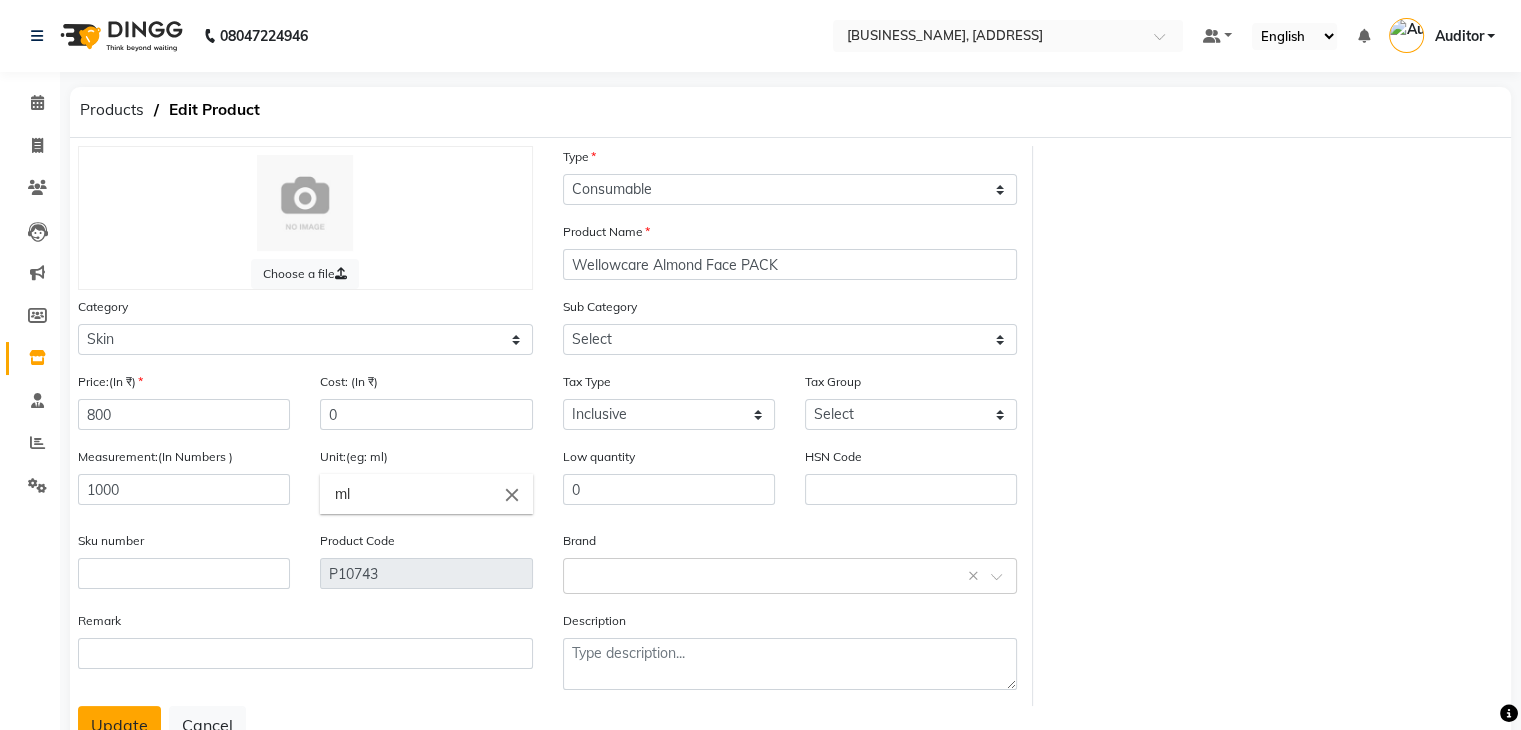 click on "Update" 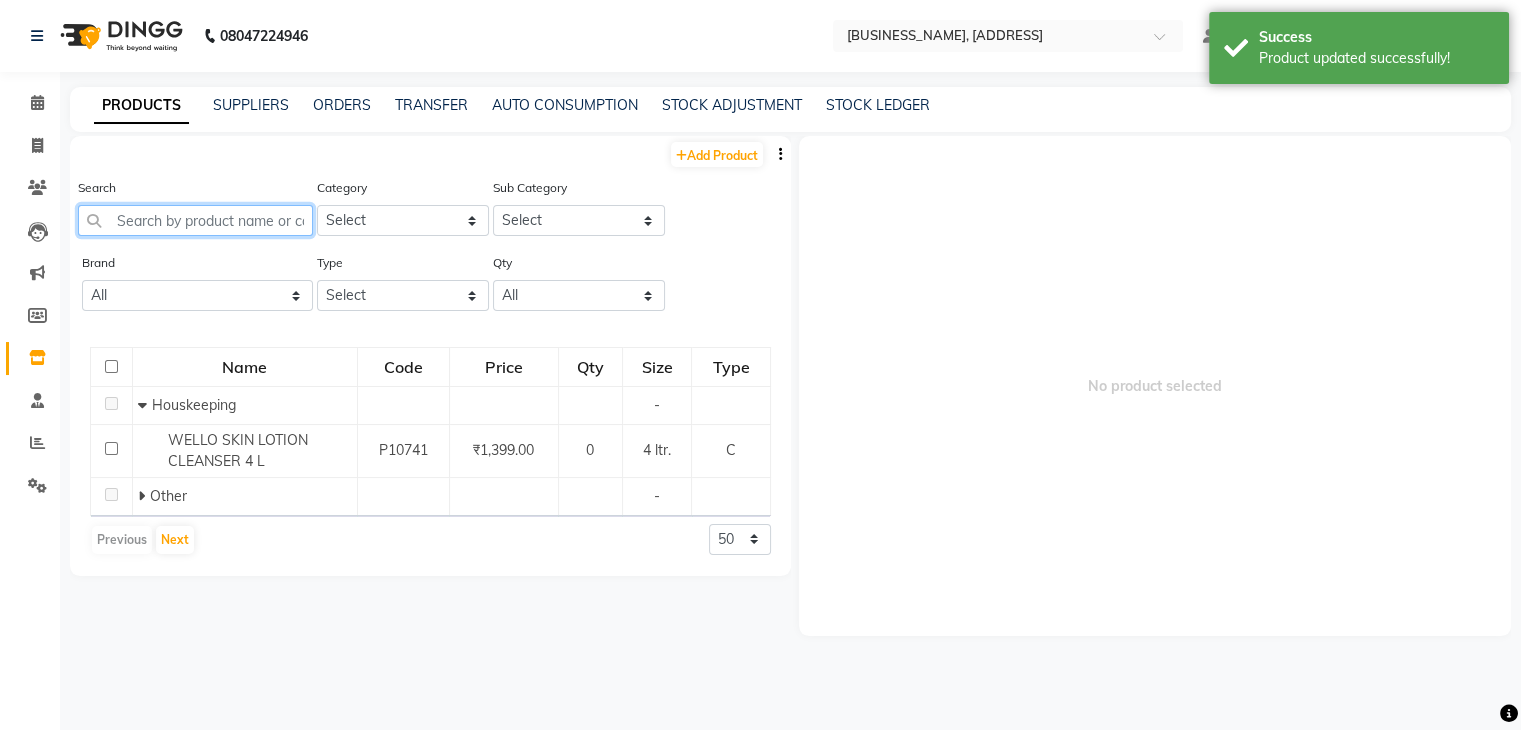 click 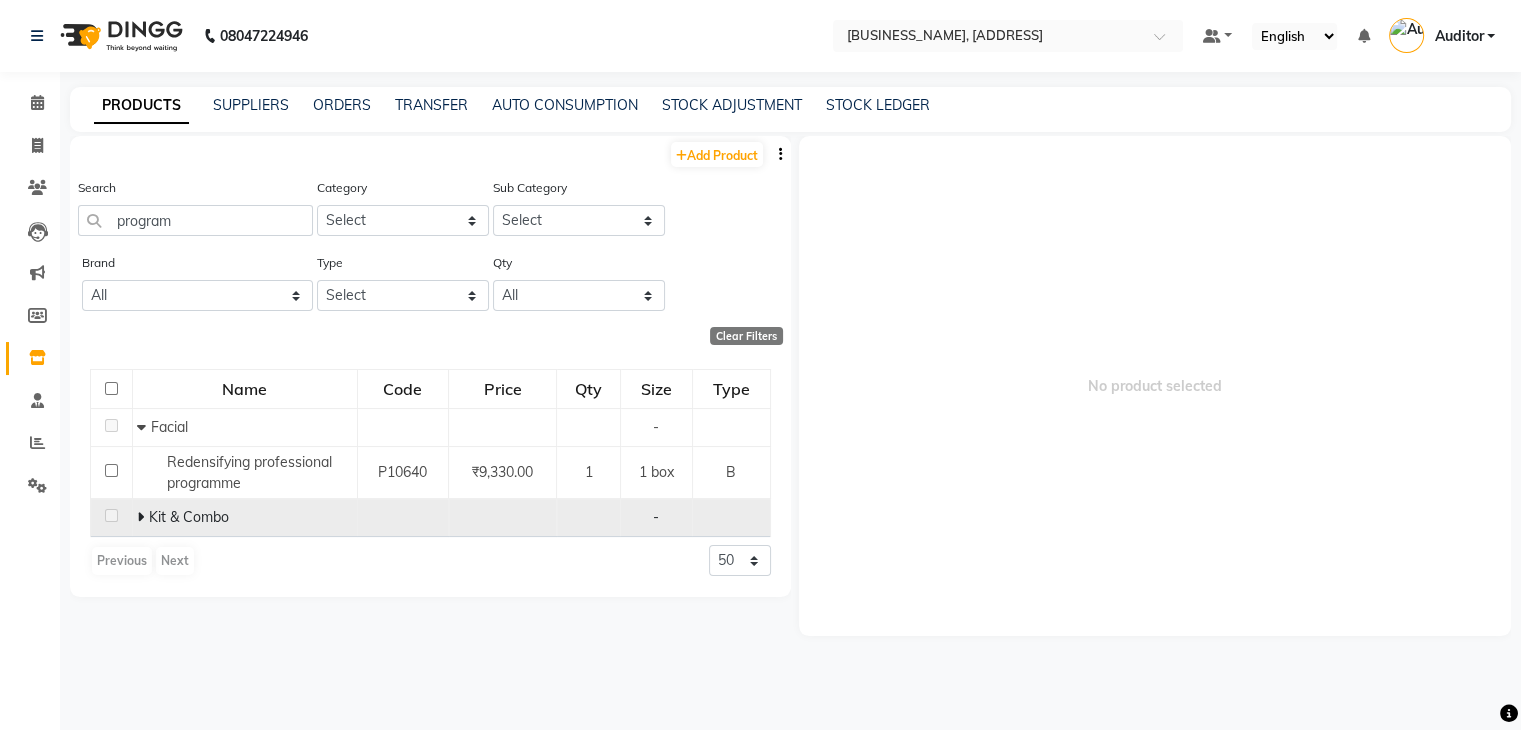 click 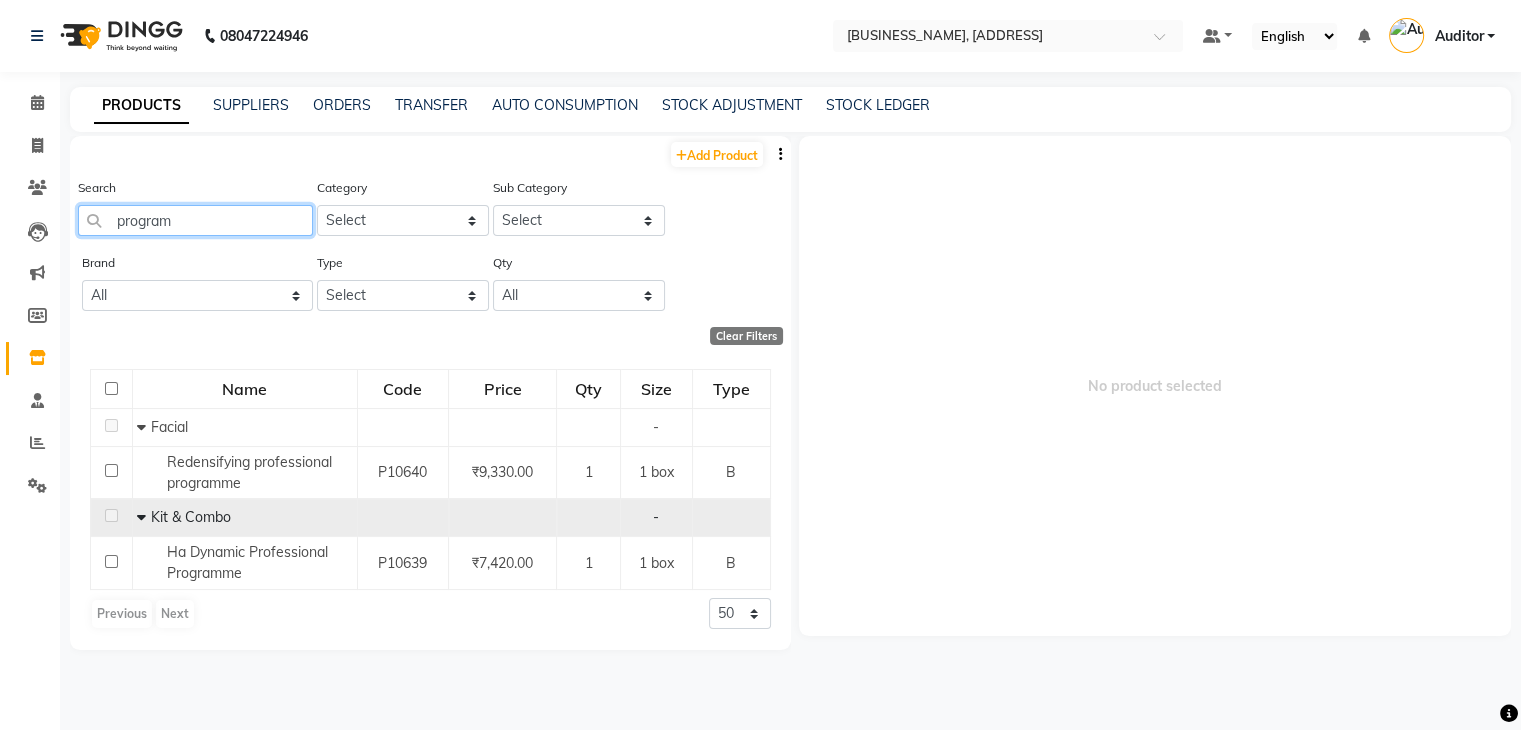 click on "program" 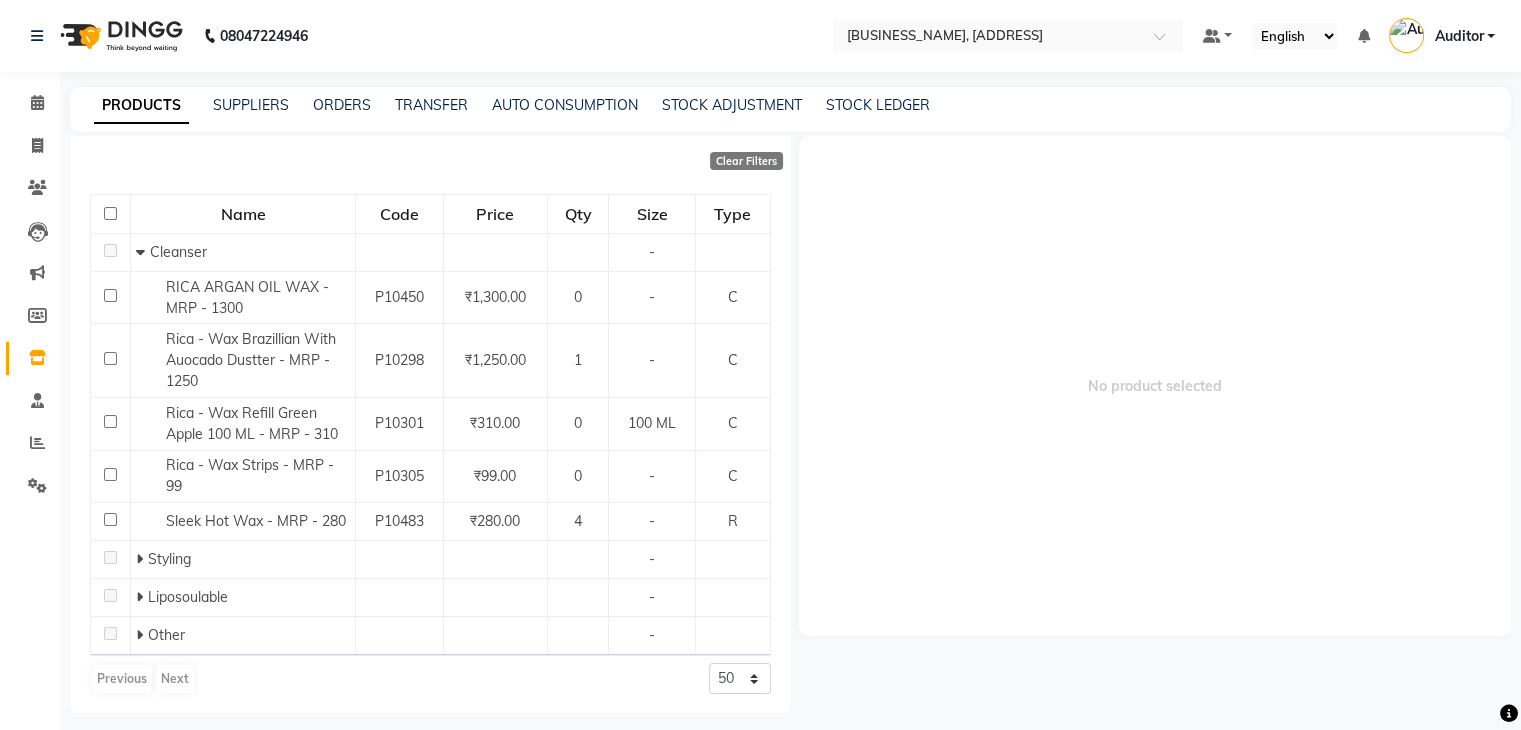 scroll, scrollTop: 177, scrollLeft: 0, axis: vertical 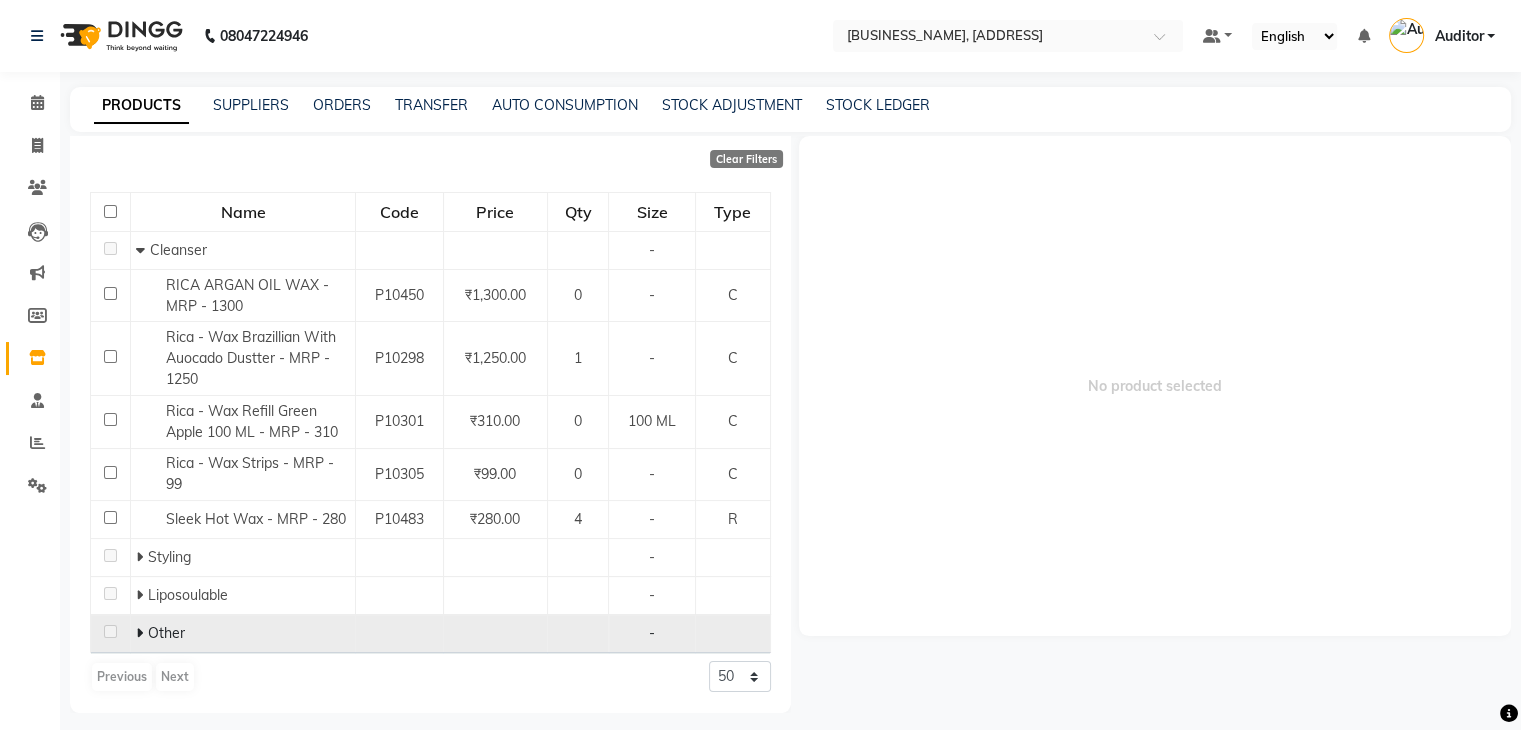 click 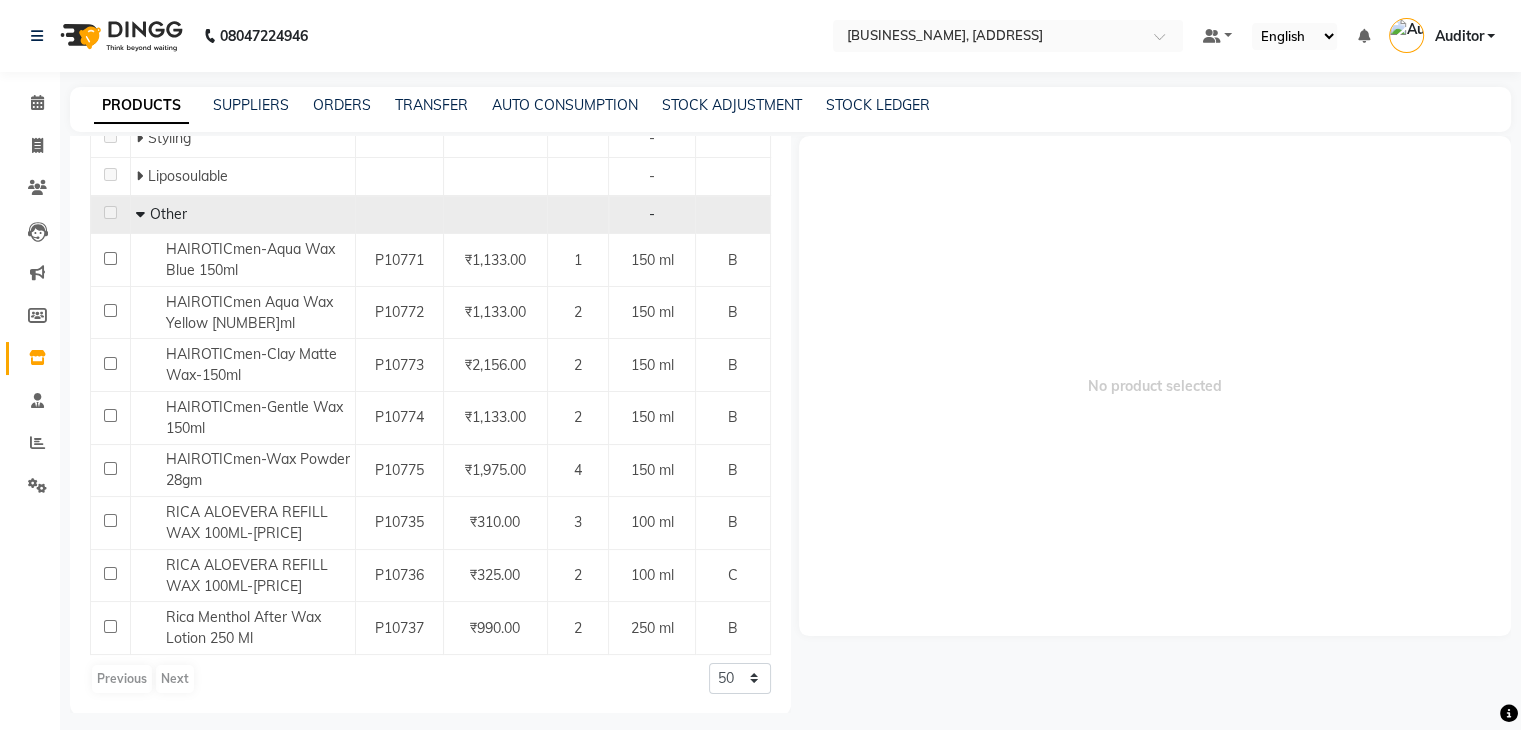 scroll, scrollTop: 0, scrollLeft: 0, axis: both 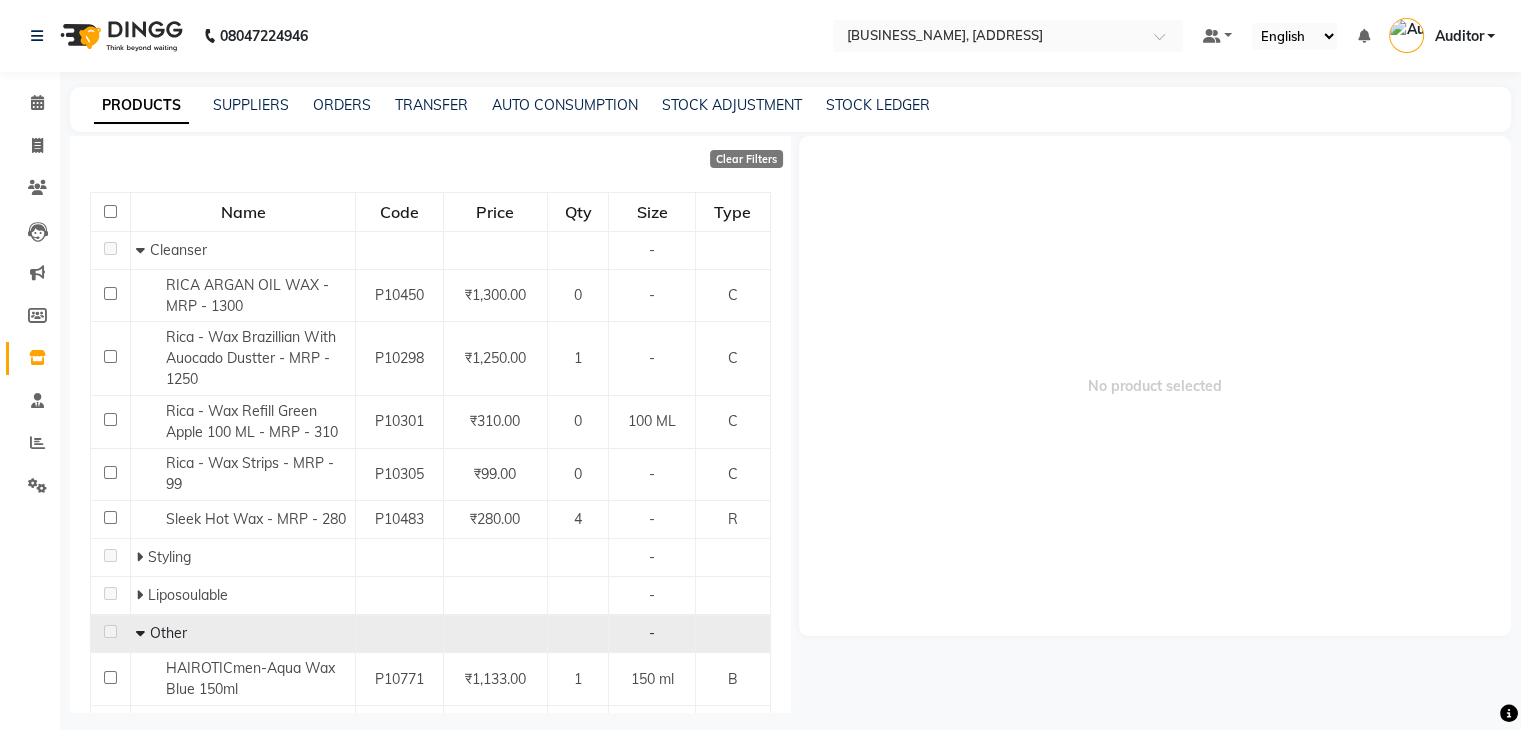 click on "Name Code Price Qty Size Type   Cleanser - RICA ARGAN OIL WAX - MRP - [PRICE] P10450 ₹[PRICE].00 0 - C Rica - Wax Brazillian With Auocado Dustter - MRP - [PRICE] P10298 ₹[PRICE].00 1 - C Rica - Wax Refill Green Apple 100 ML - MRP - [PRICE] P10301 ₹[PRICE].00 0 100 ML C Rica - Wax Strips - MRP - [PRICE] P10305 ₹[PRICE].00 0 - C Sleek Hot Wax - MRP - [PRICE] P10483 ₹[PRICE].00 4 - R   Styling -   Liposoulable -   Other - HAIROTICmen-Aqua Wax Blue 150ml P10771 ₹[PRICE].00 1 150 ml B HAIROTICmen Aqua Wax Yellow 150ml P10772 ₹[PRICE].00 2 150 ml B  HAIROTICmen-Clay Matte Wax-150ml P10773 ₹[PRICE].00 2 150 ml B HAIROTICmen-Gentle Wax 150ml P10774 ₹[PRICE].00 2 150 ml B HAIROTICmen-Wax Powder 28gm P10775 ₹[PRICE].00 4 150 ml B RICA ALOEVERA REFILL WAX 100ML-[PRICE] P10735 ₹[PRICE].00 3 100 ml B RICA ARGAN OIL LEPOWAX WAX [PRICE] P10736 ₹[PRICE].00 2 100 ml C Rica Menthol After Wax Lotion 250 Ml P10737 ₹[PRICE].00 2 250 ml B  Previous   Next  50 100 500" 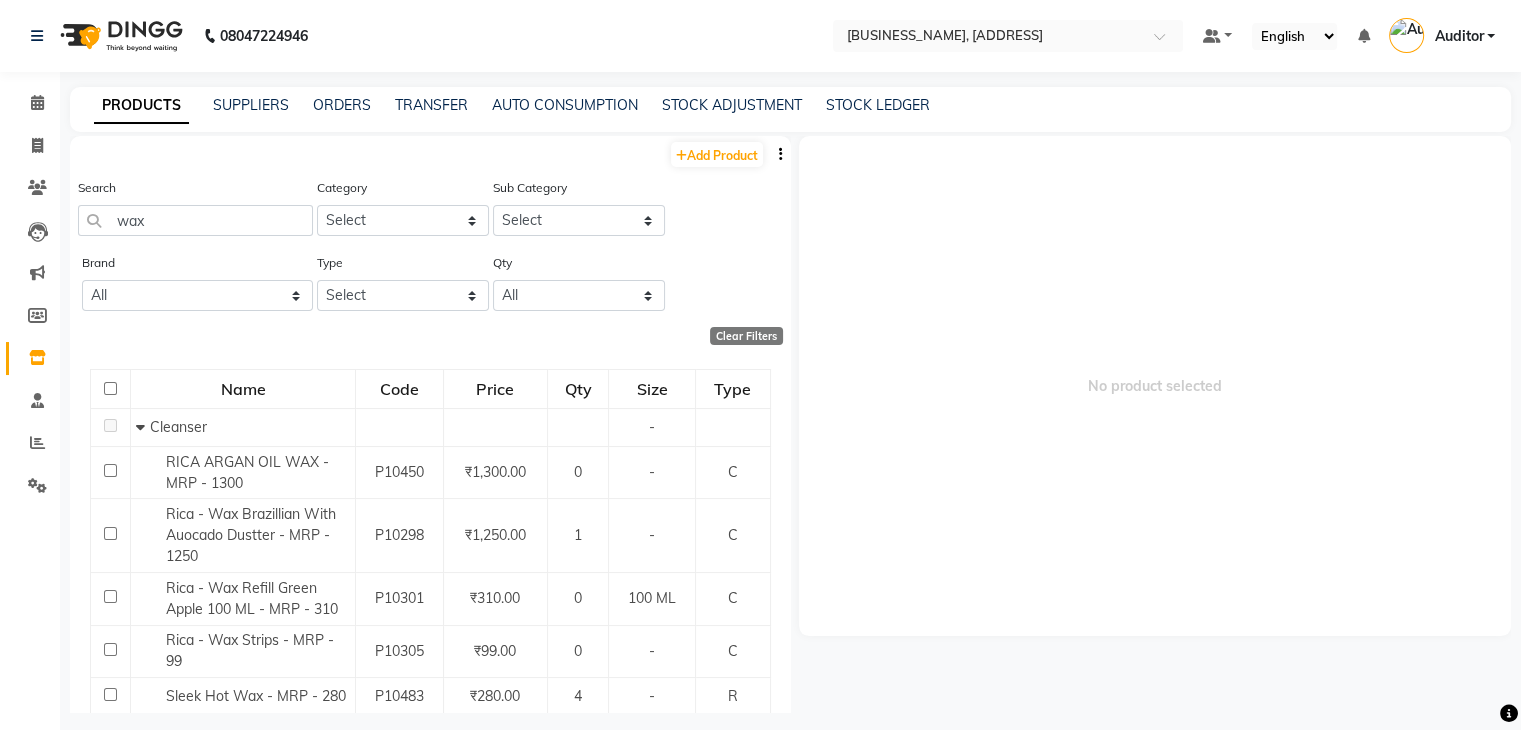 scroll, scrollTop: 0, scrollLeft: 0, axis: both 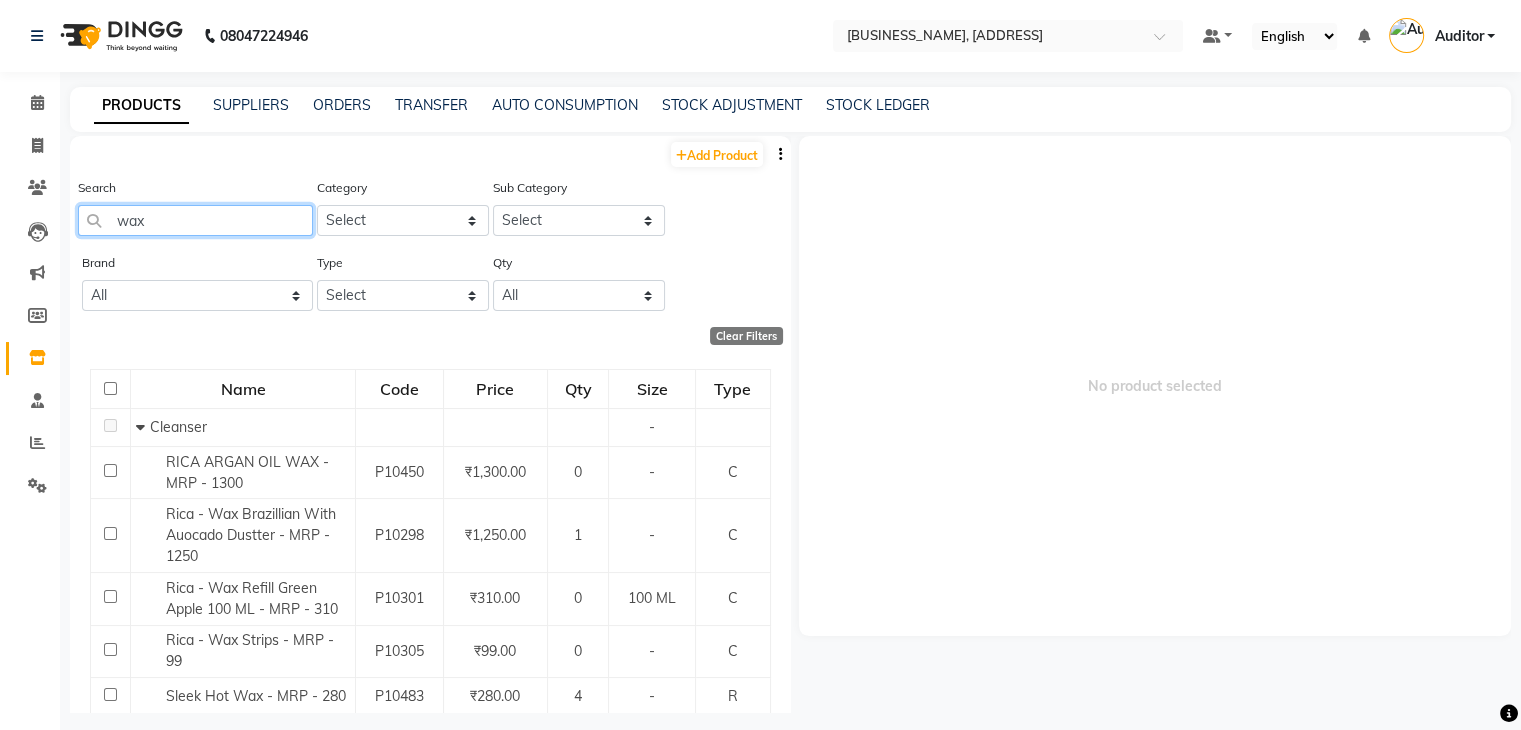 click on "wax" 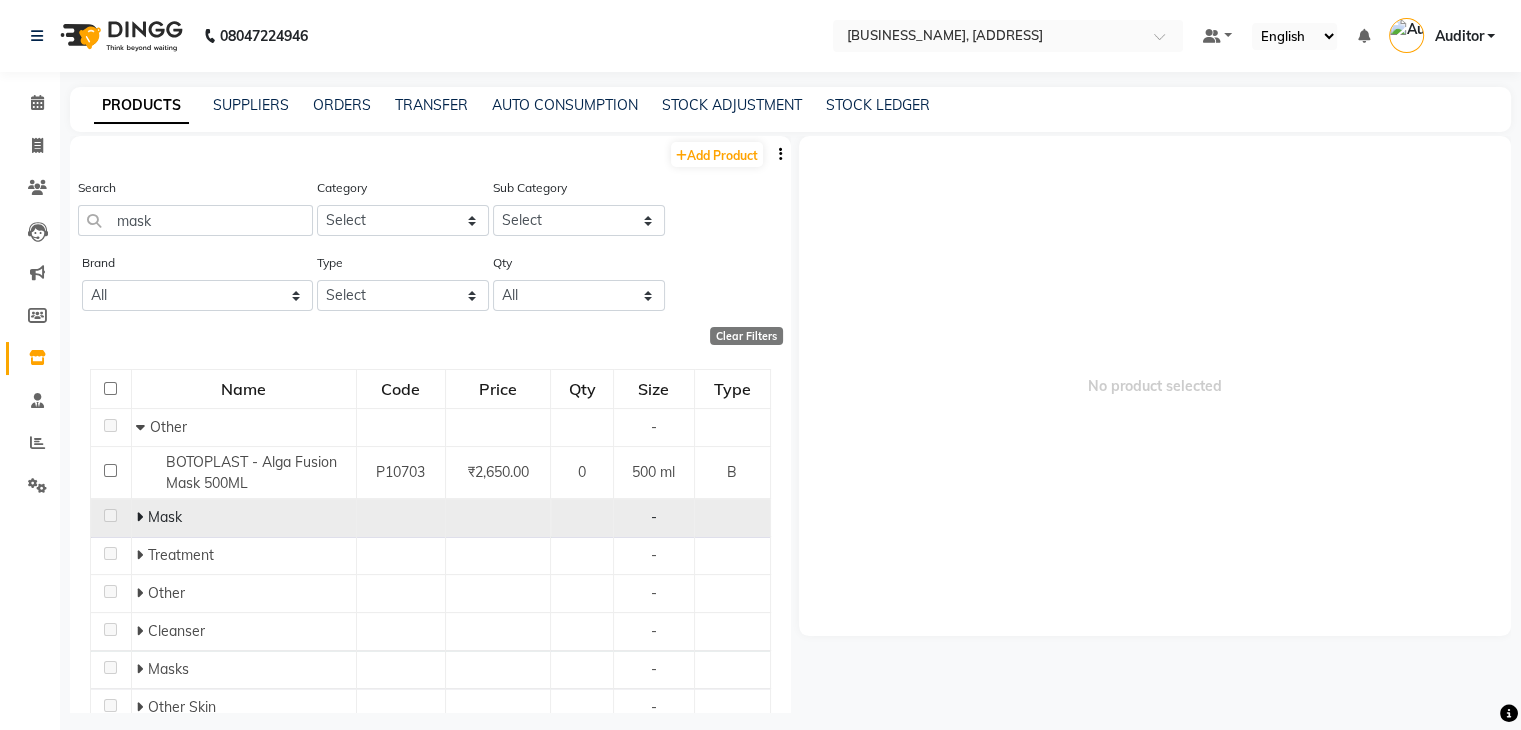 click 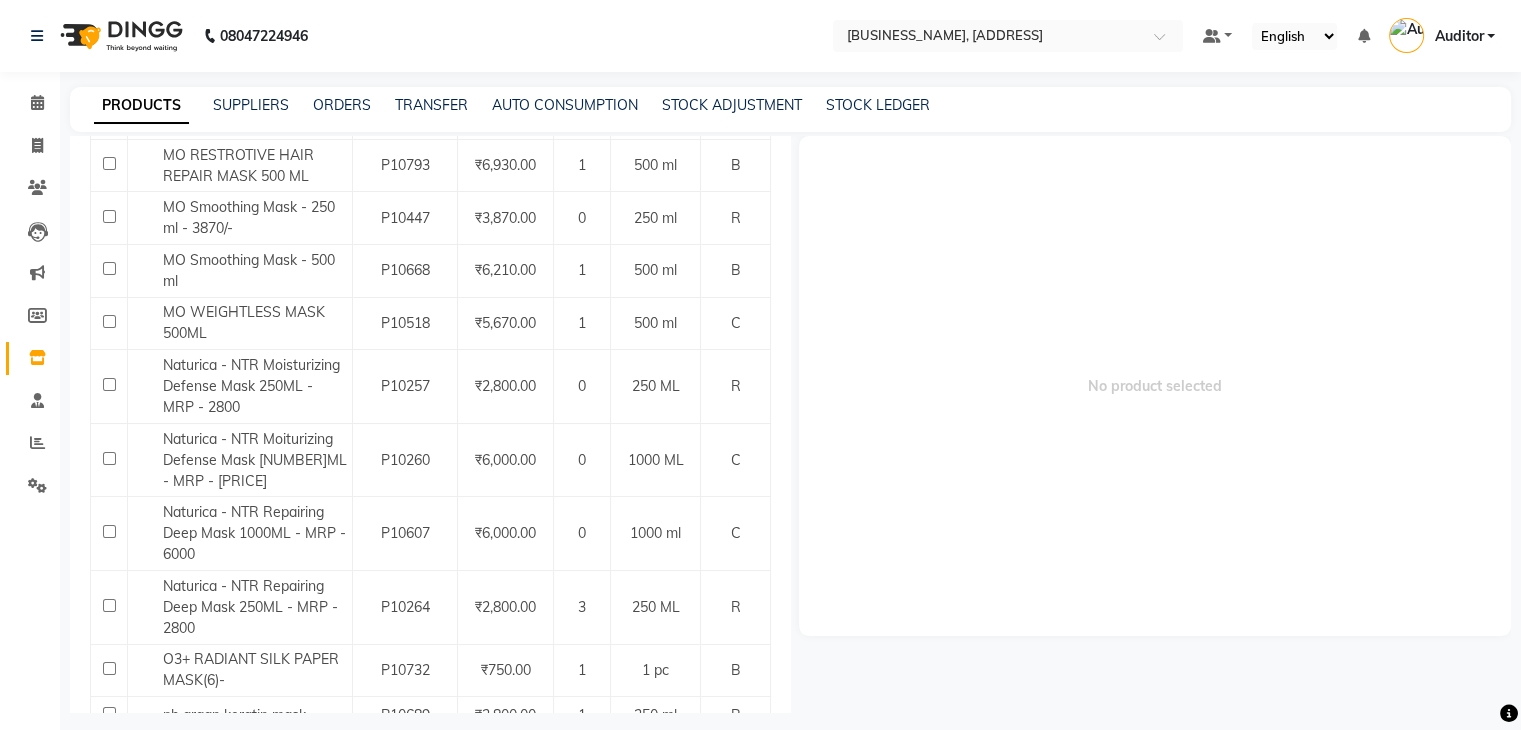 scroll, scrollTop: 655, scrollLeft: 0, axis: vertical 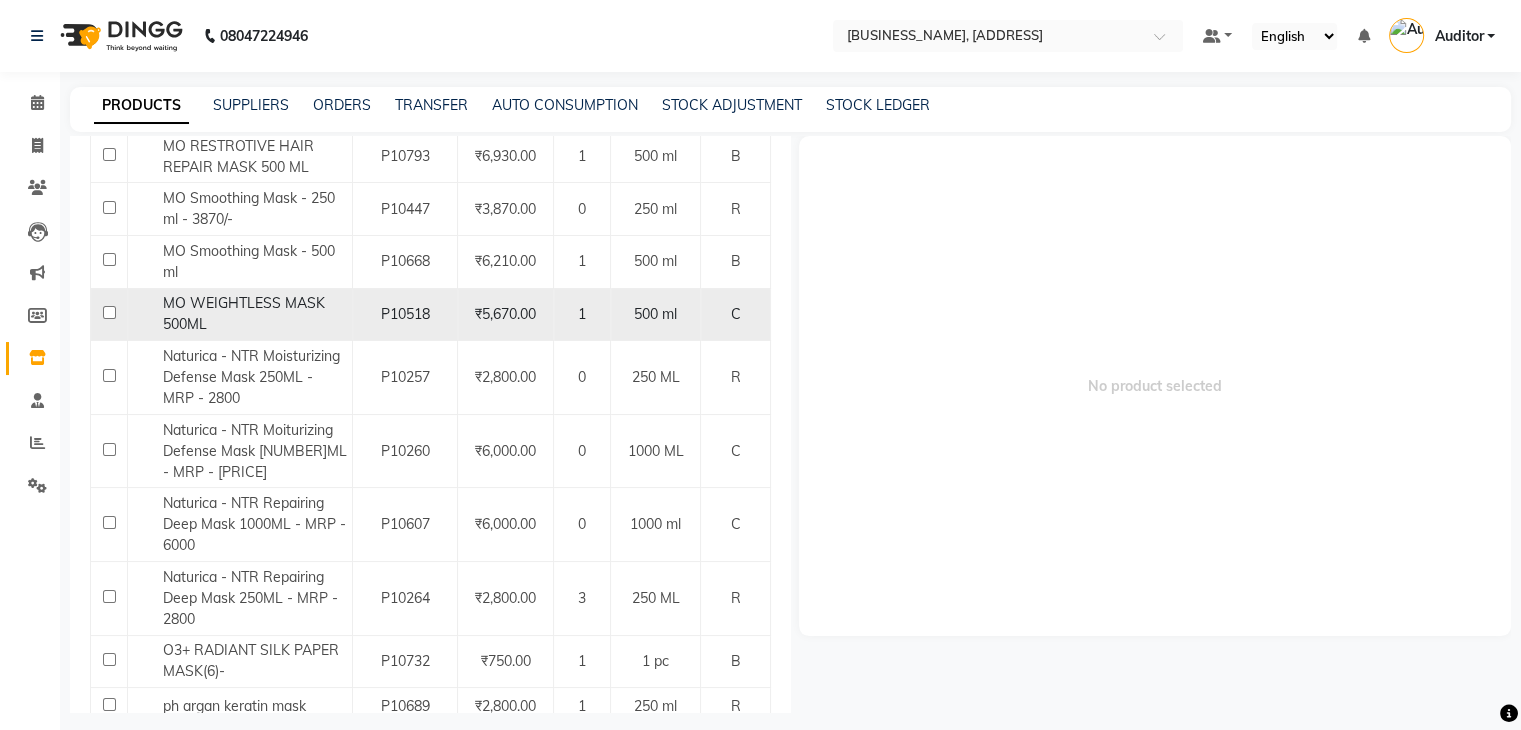 click on "MO WEIGHTLESS MASK 500ML" 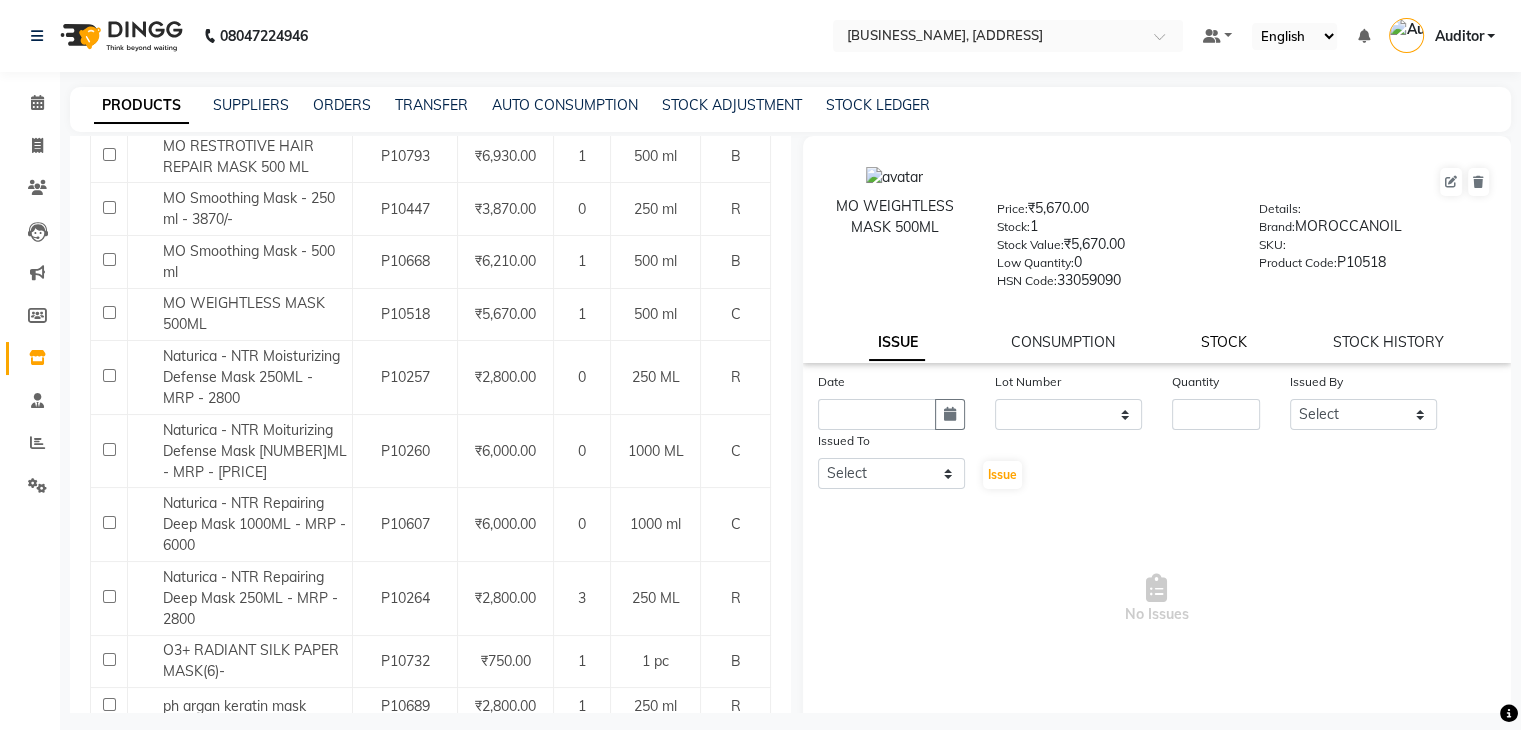 click on "STOCK" 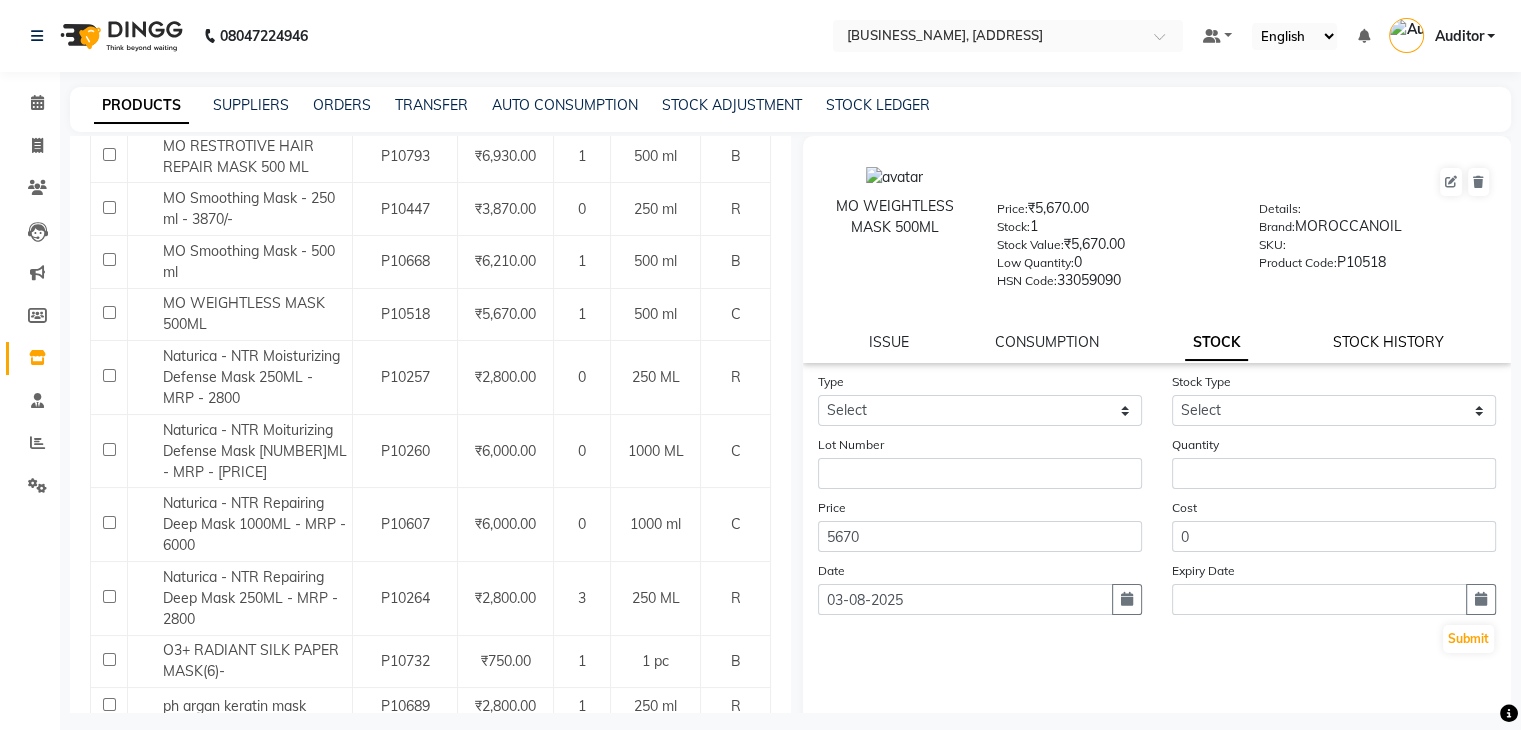 click on "STOCK HISTORY" 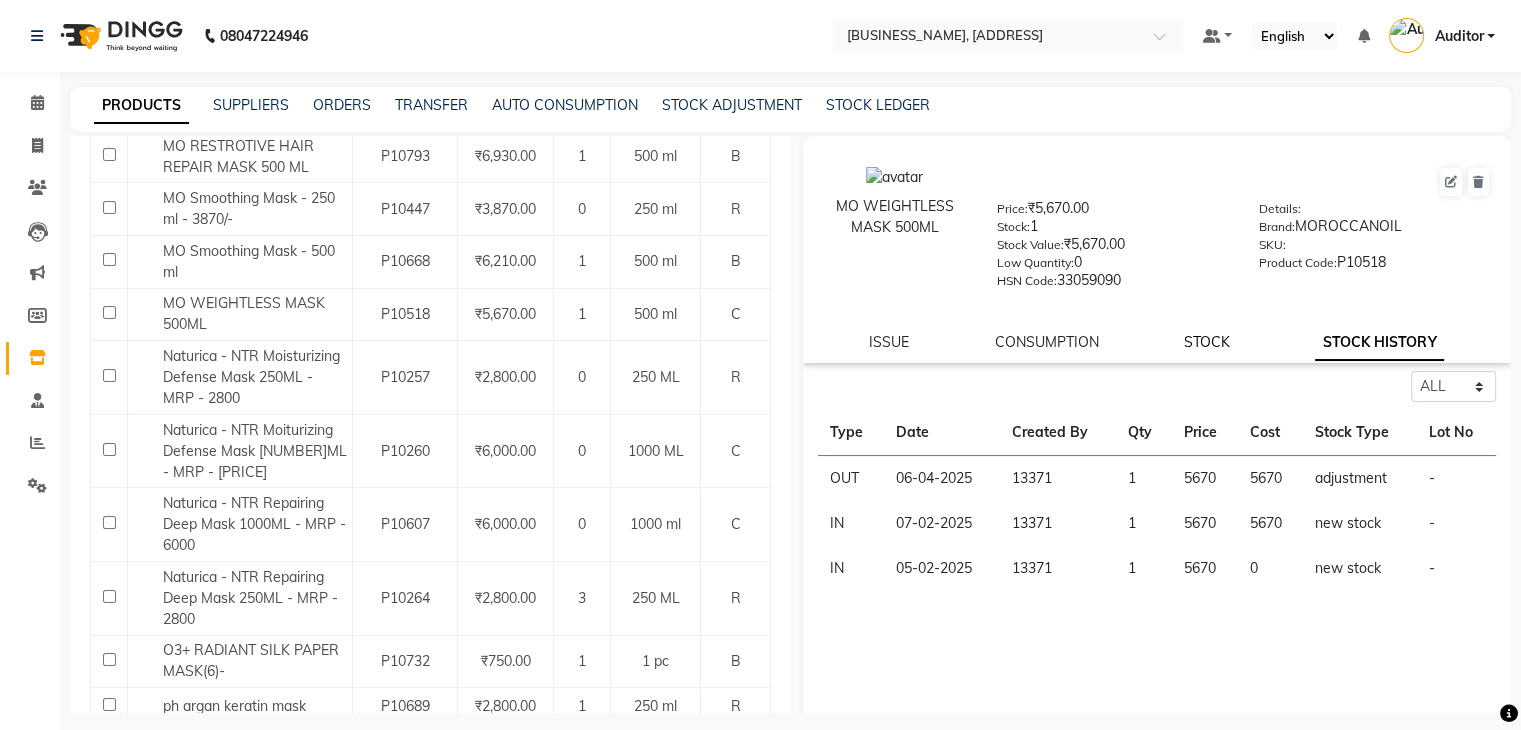 click on "STOCK" 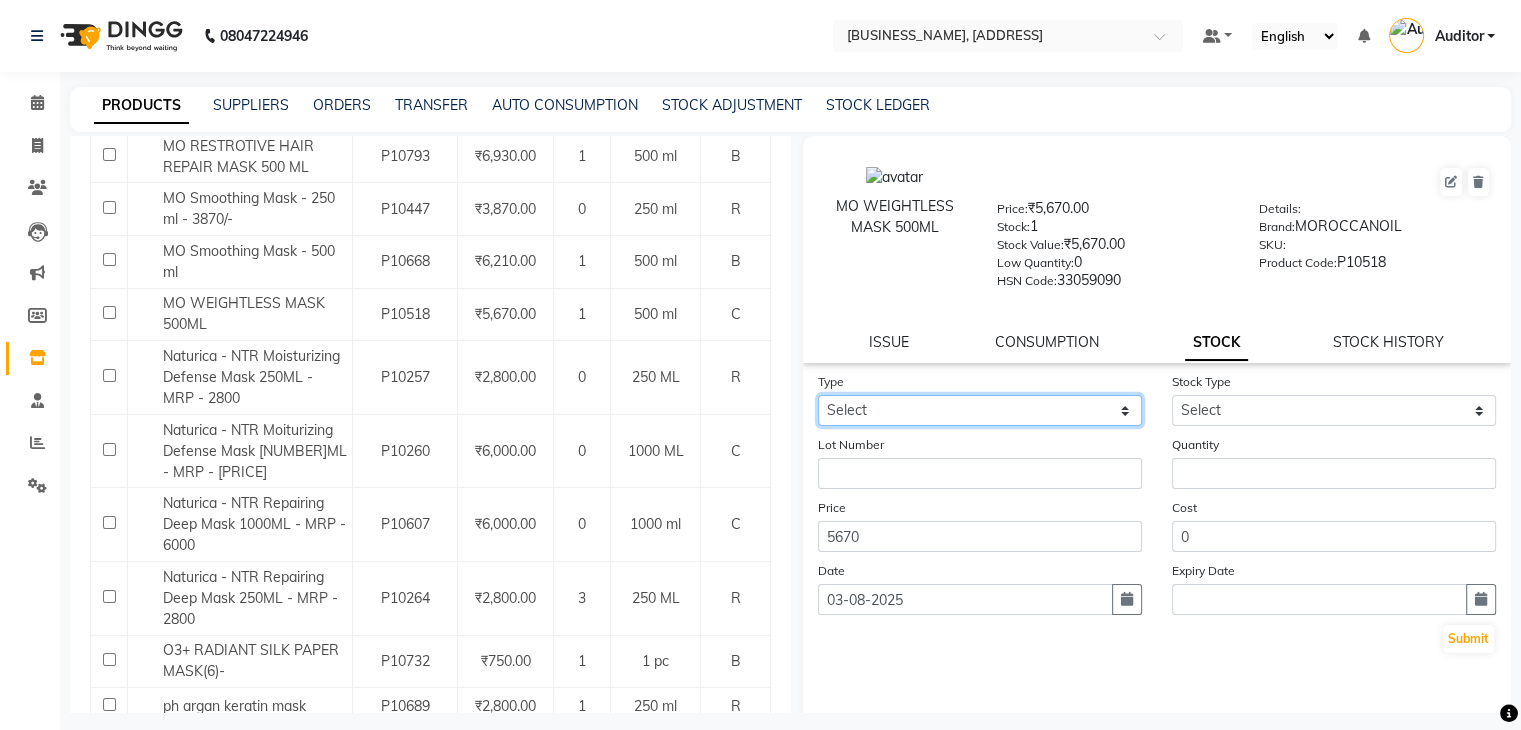 click on "Select In Out" 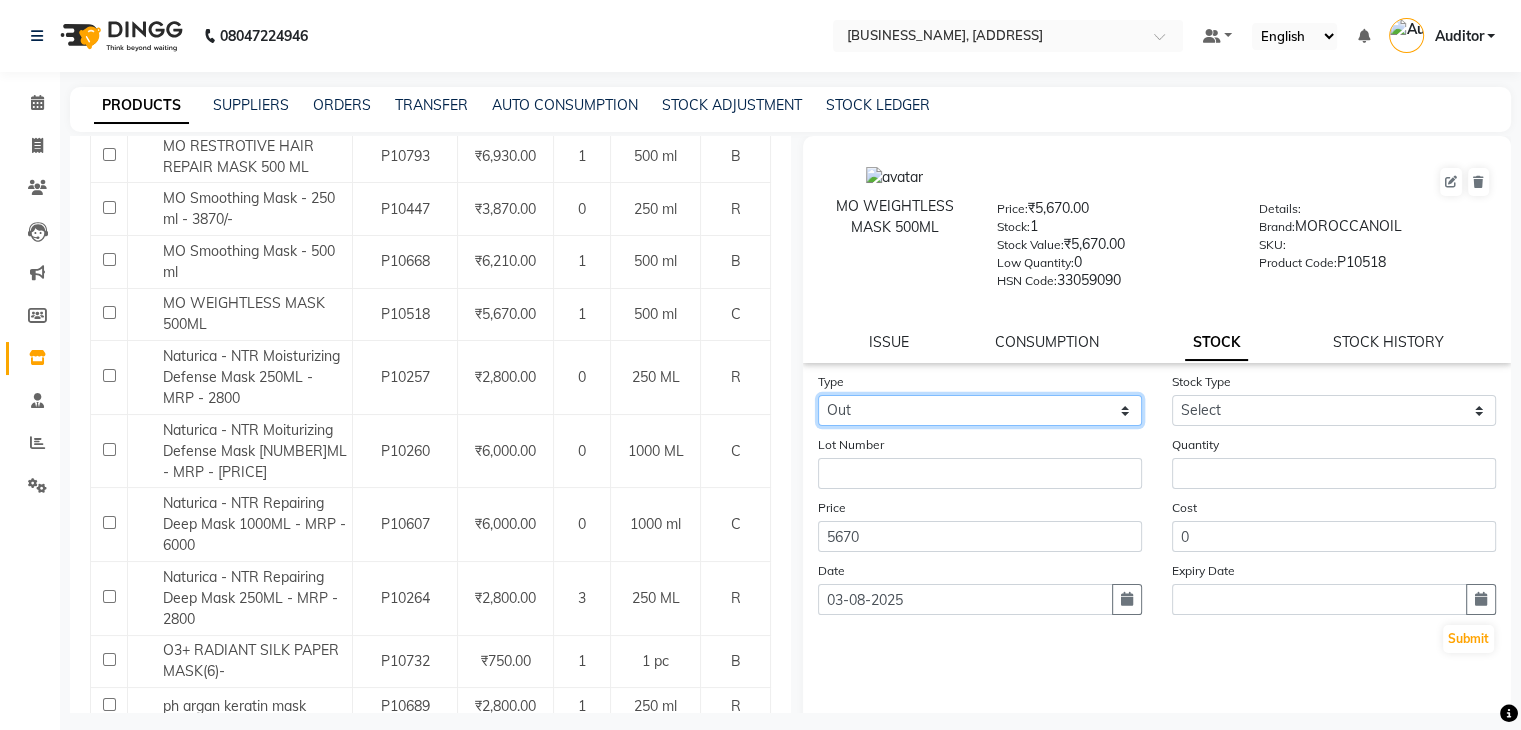 click on "Select In Out" 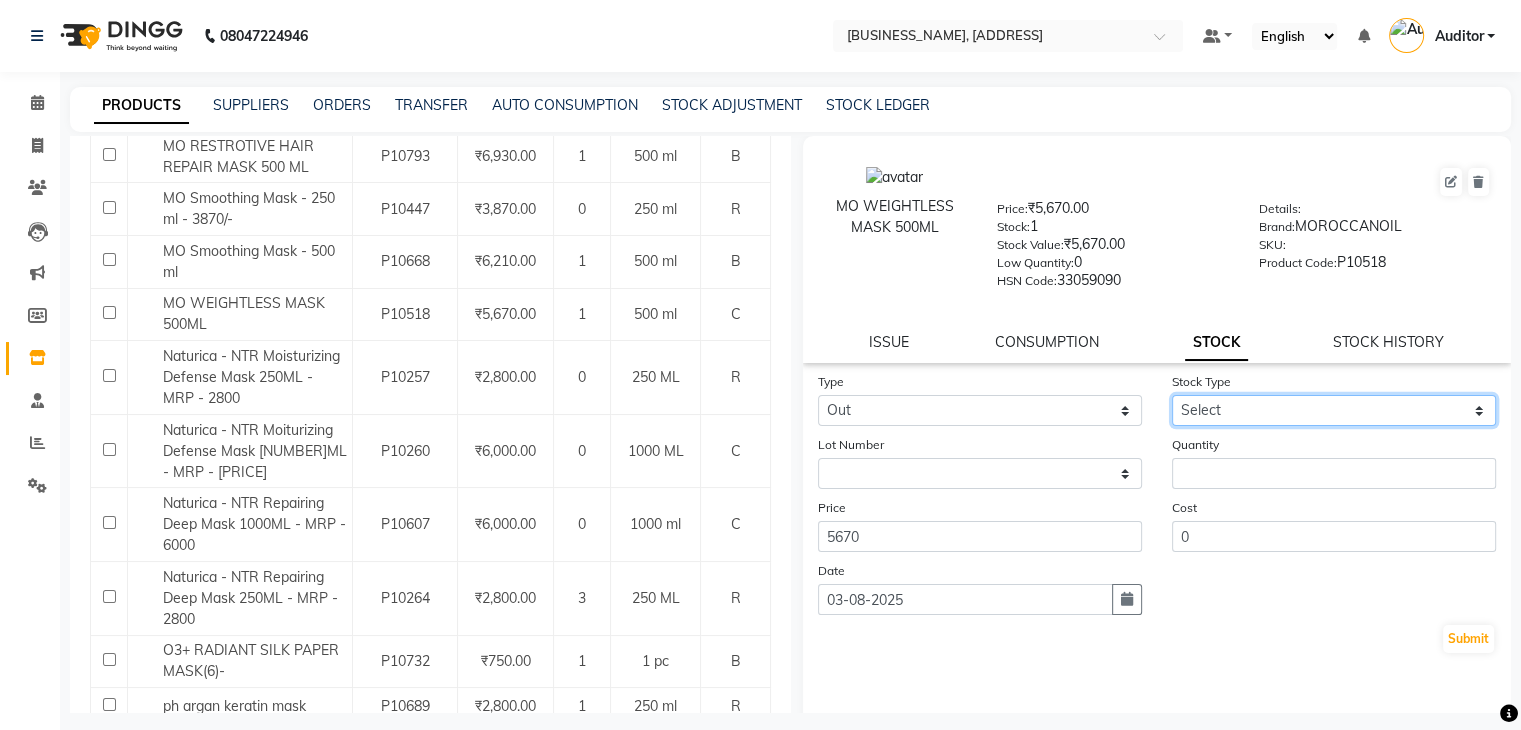 click on "Select Internal Use Damaged Expired Adjustment Return Other" 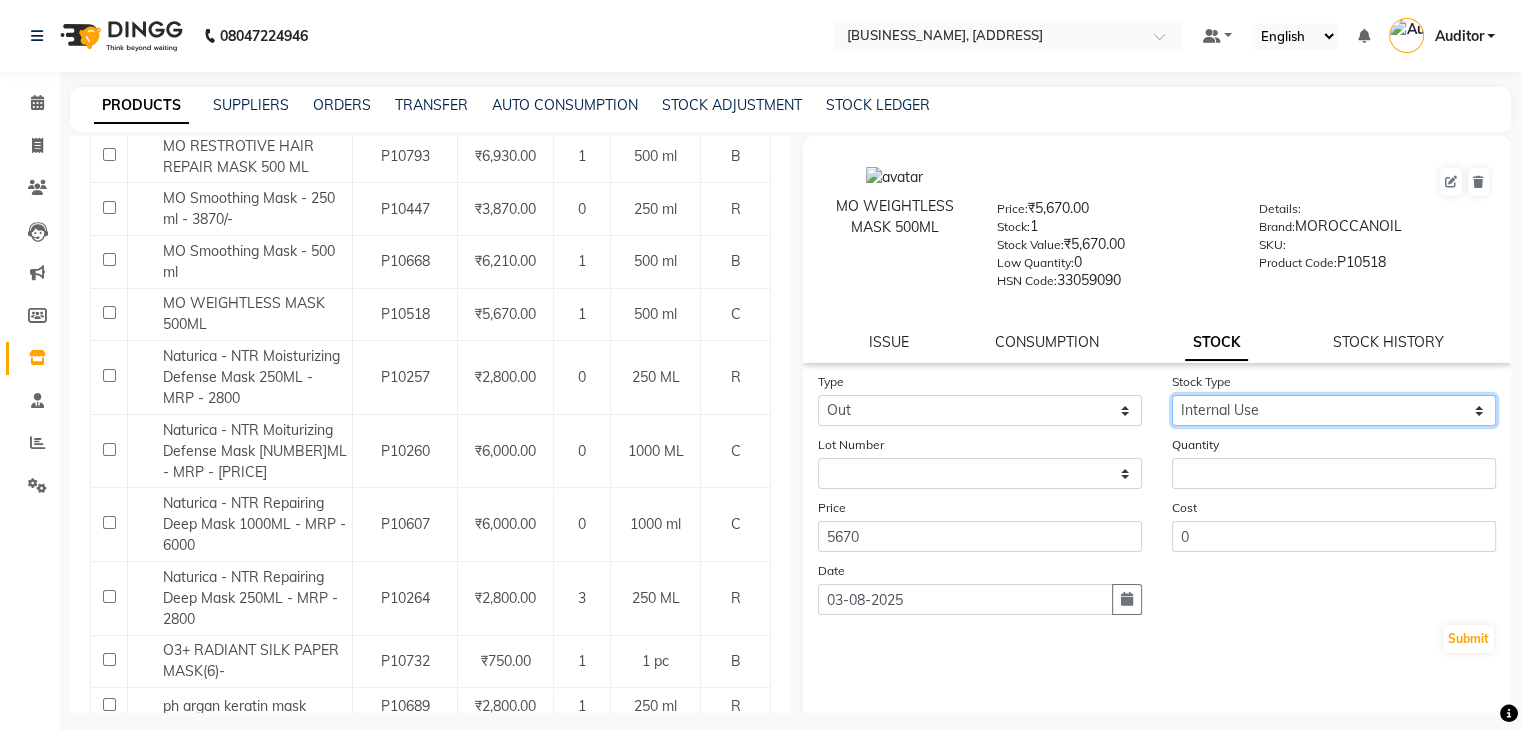 click on "Select Internal Use Damaged Expired Adjustment Return Other" 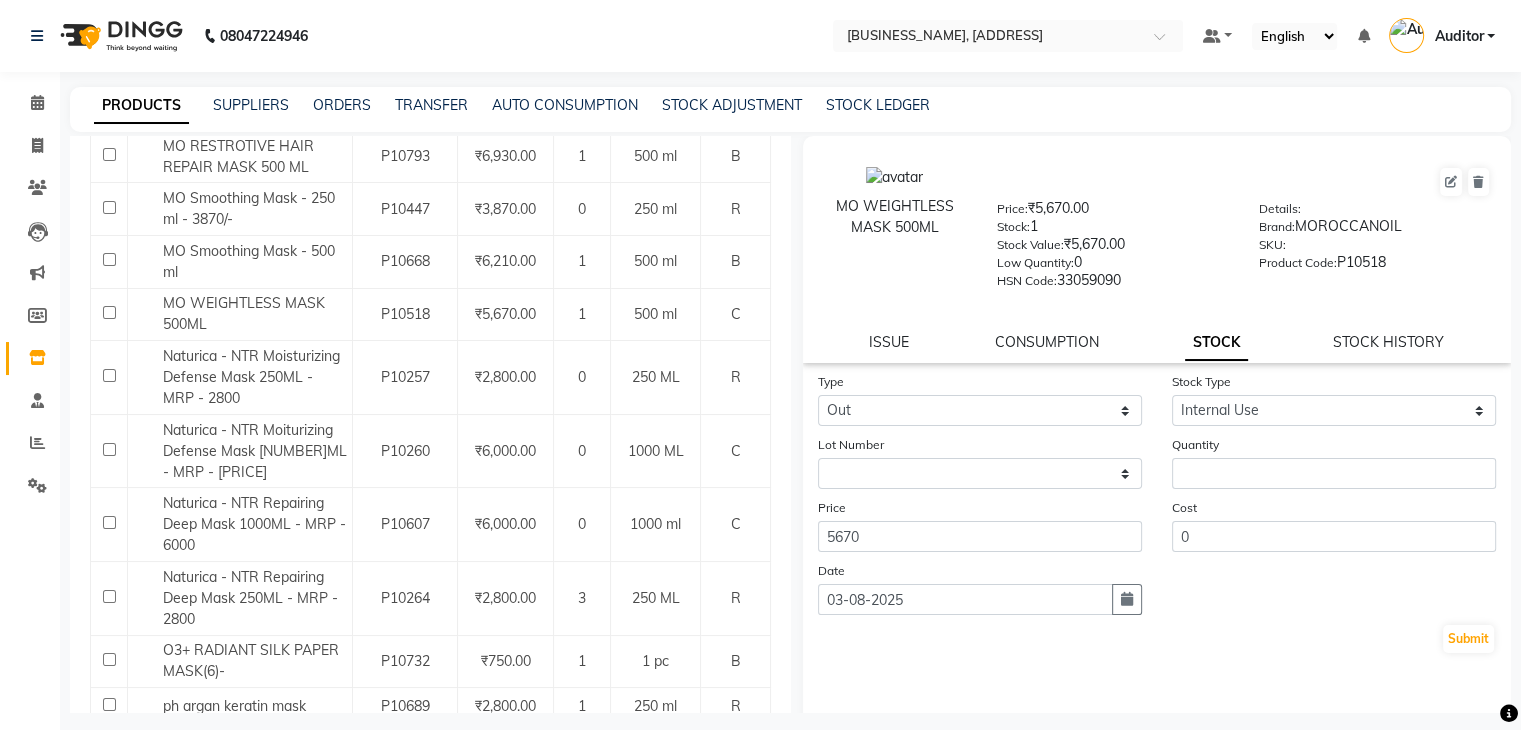 click on "Type Select In Out Stock Type Select Internal Use Damaged Expired Adjustment Return Other Lot Number None Quantity Price [PRICE] Cost 0 Date 03-08-2025  Submit" 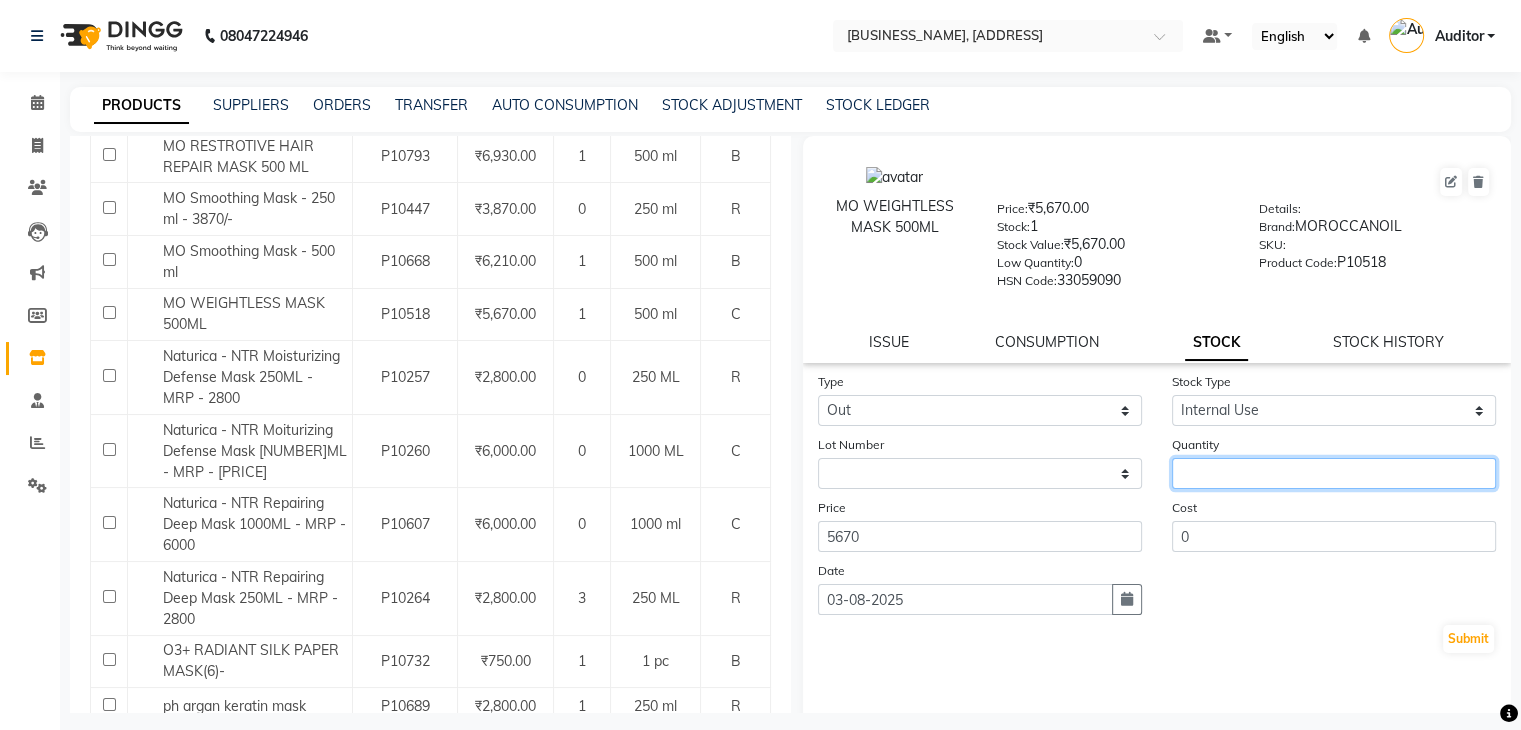 click 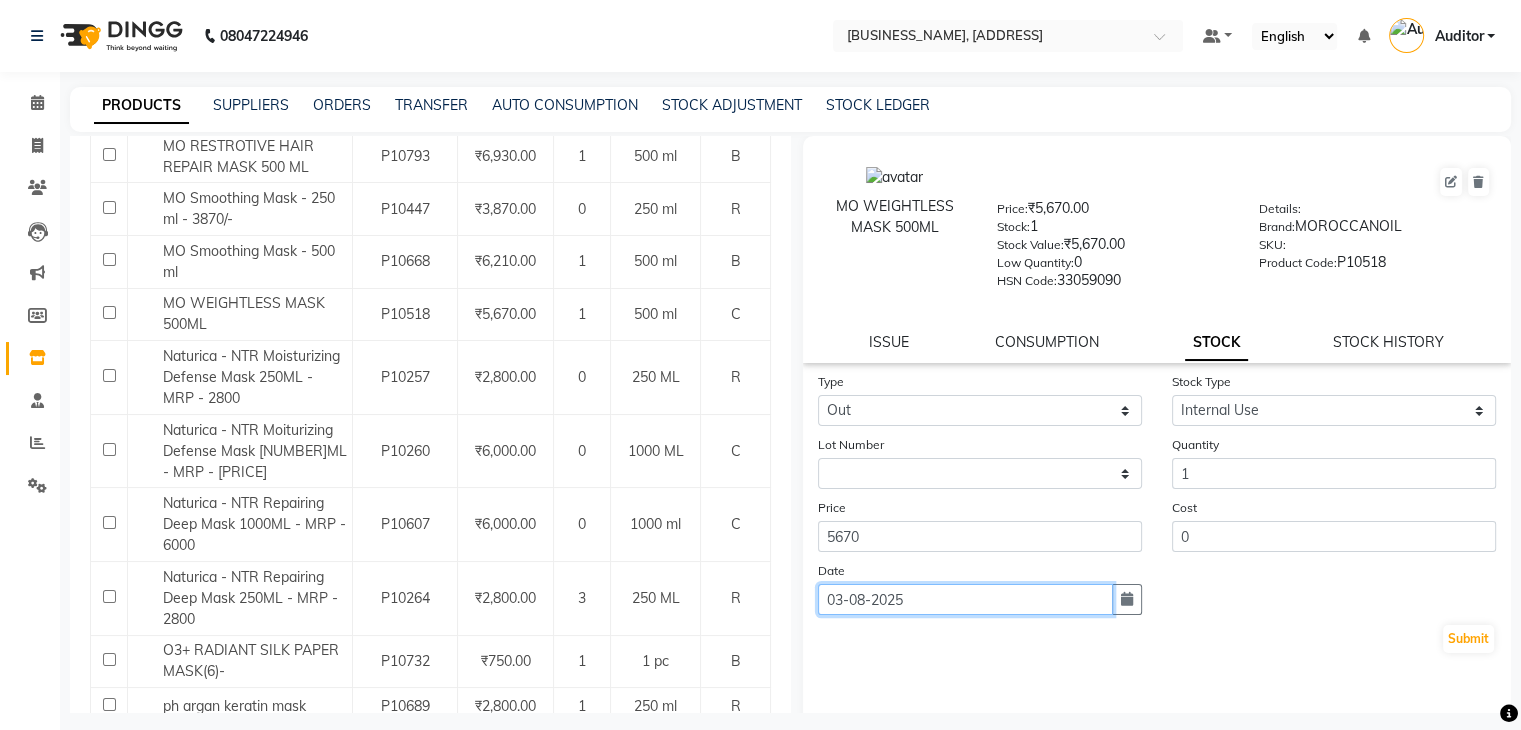 click on "03-08-2025" 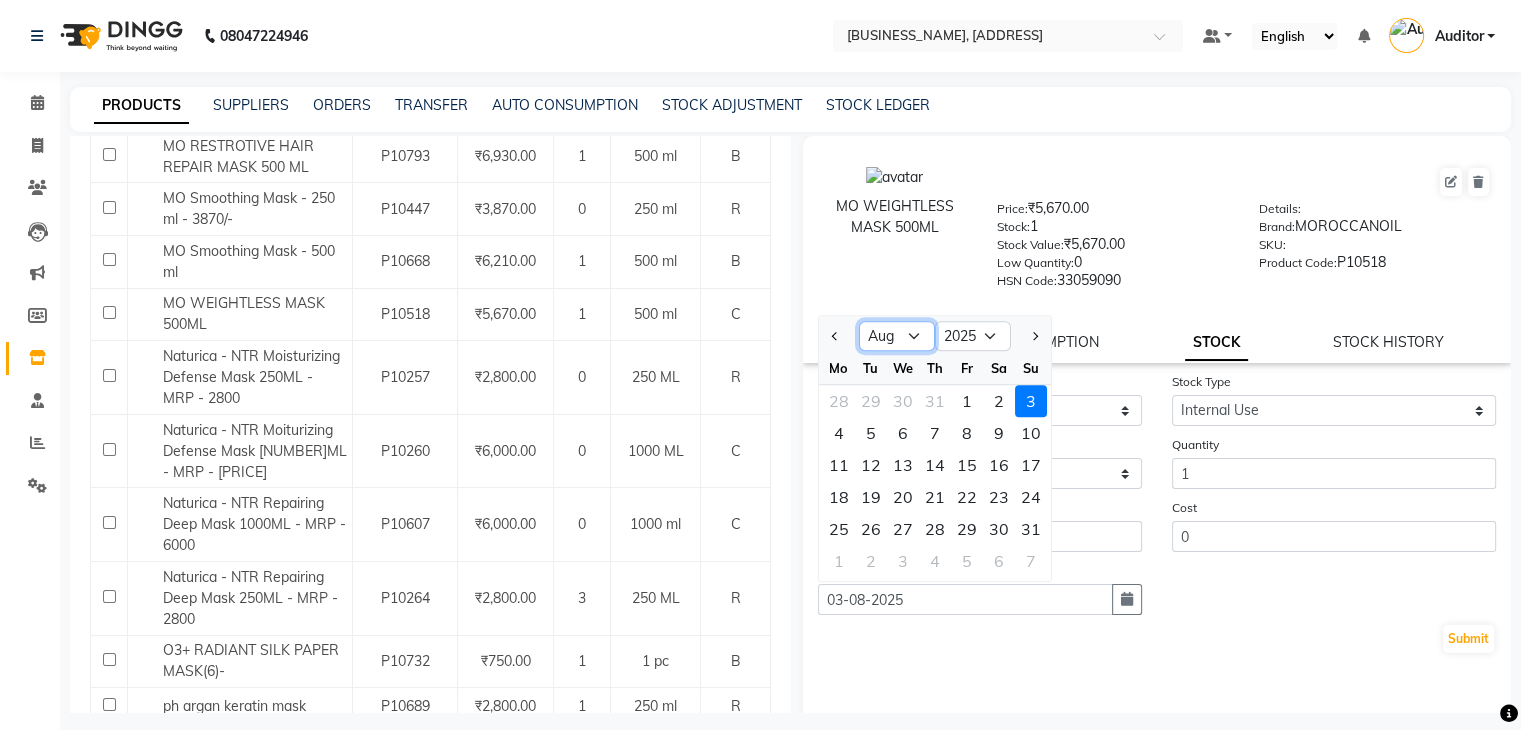 click on "Jan Feb Mar Apr May Jun Jul Aug Sep Oct Nov Dec" 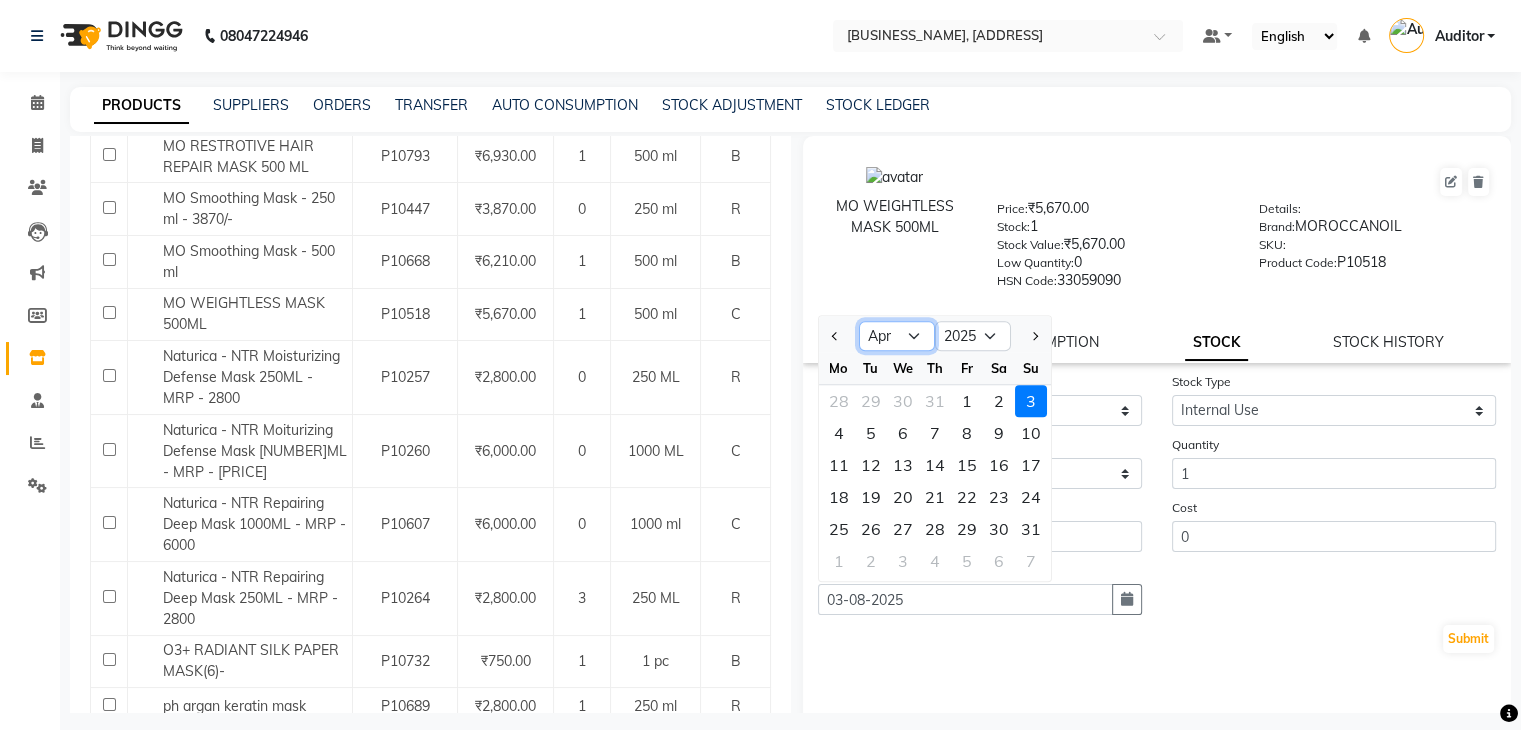 click on "Jan Feb Mar Apr May Jun Jul Aug Sep Oct Nov Dec" 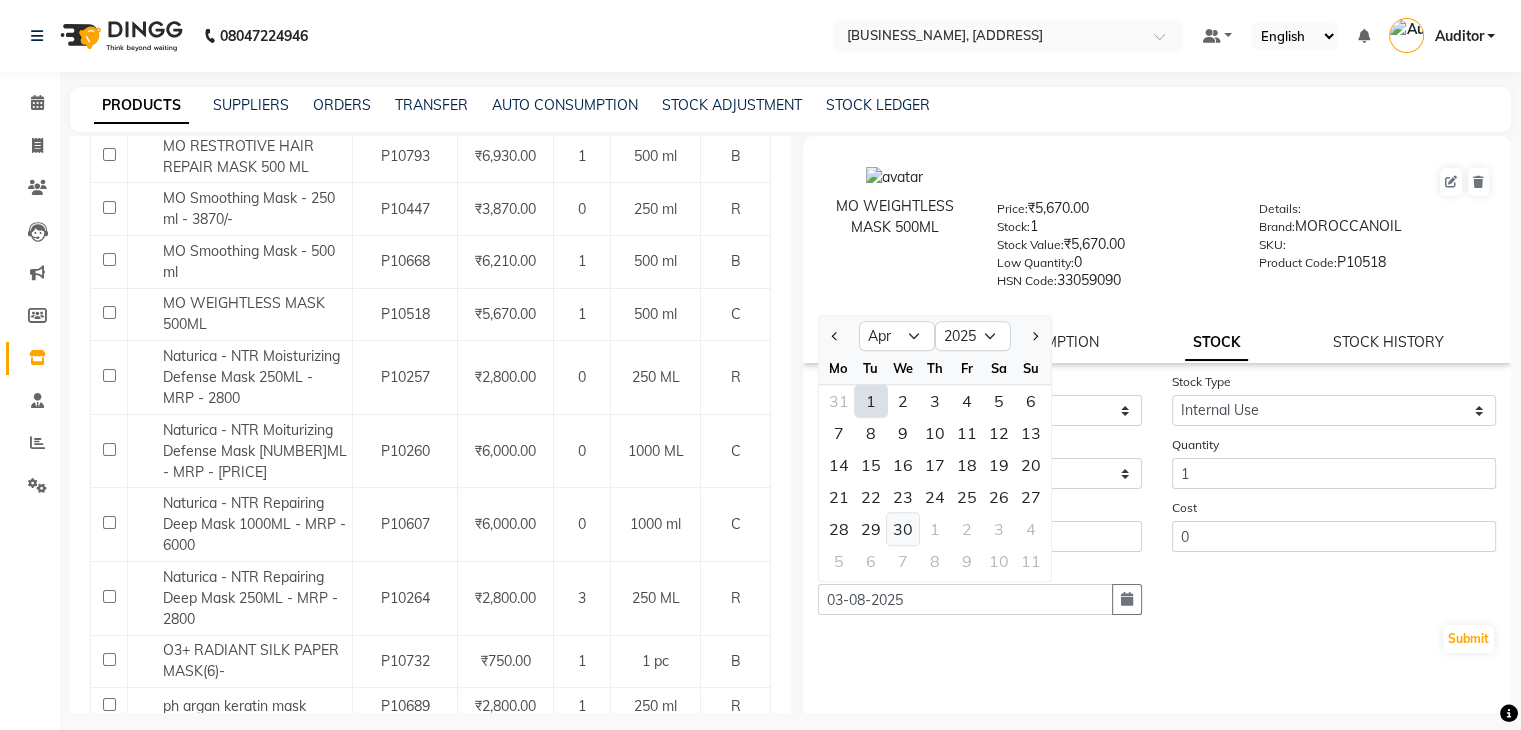 click on "30" 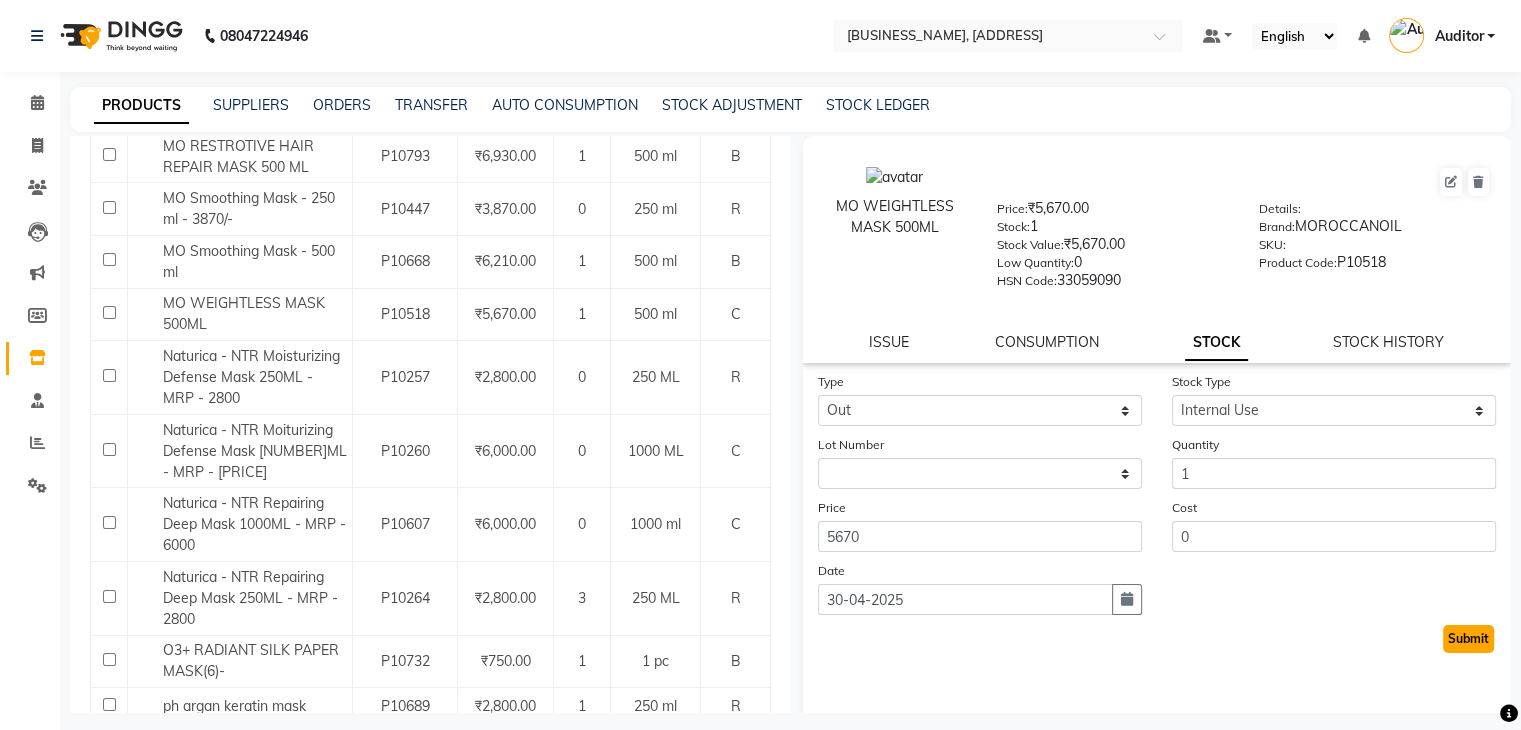 click on "Submit" 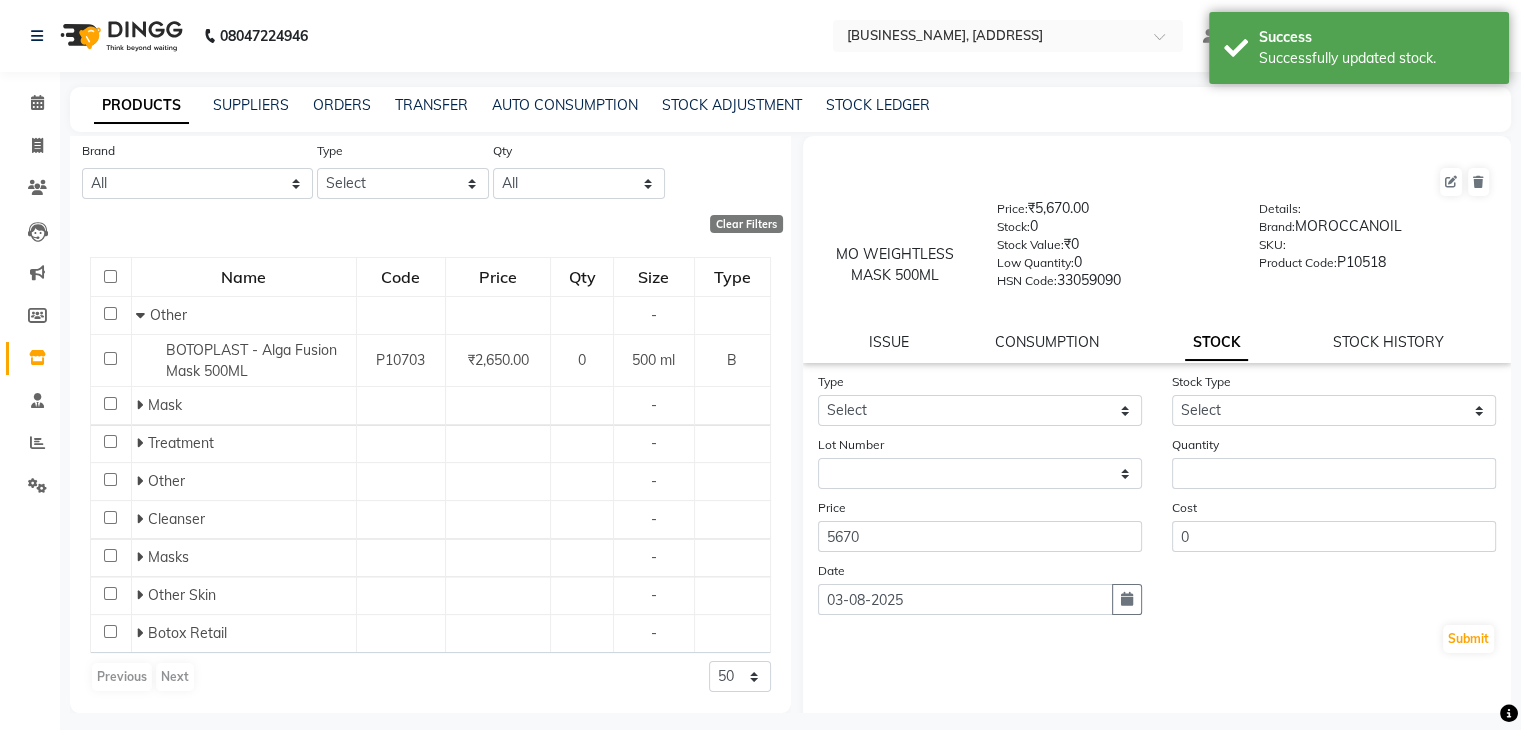 scroll, scrollTop: 112, scrollLeft: 0, axis: vertical 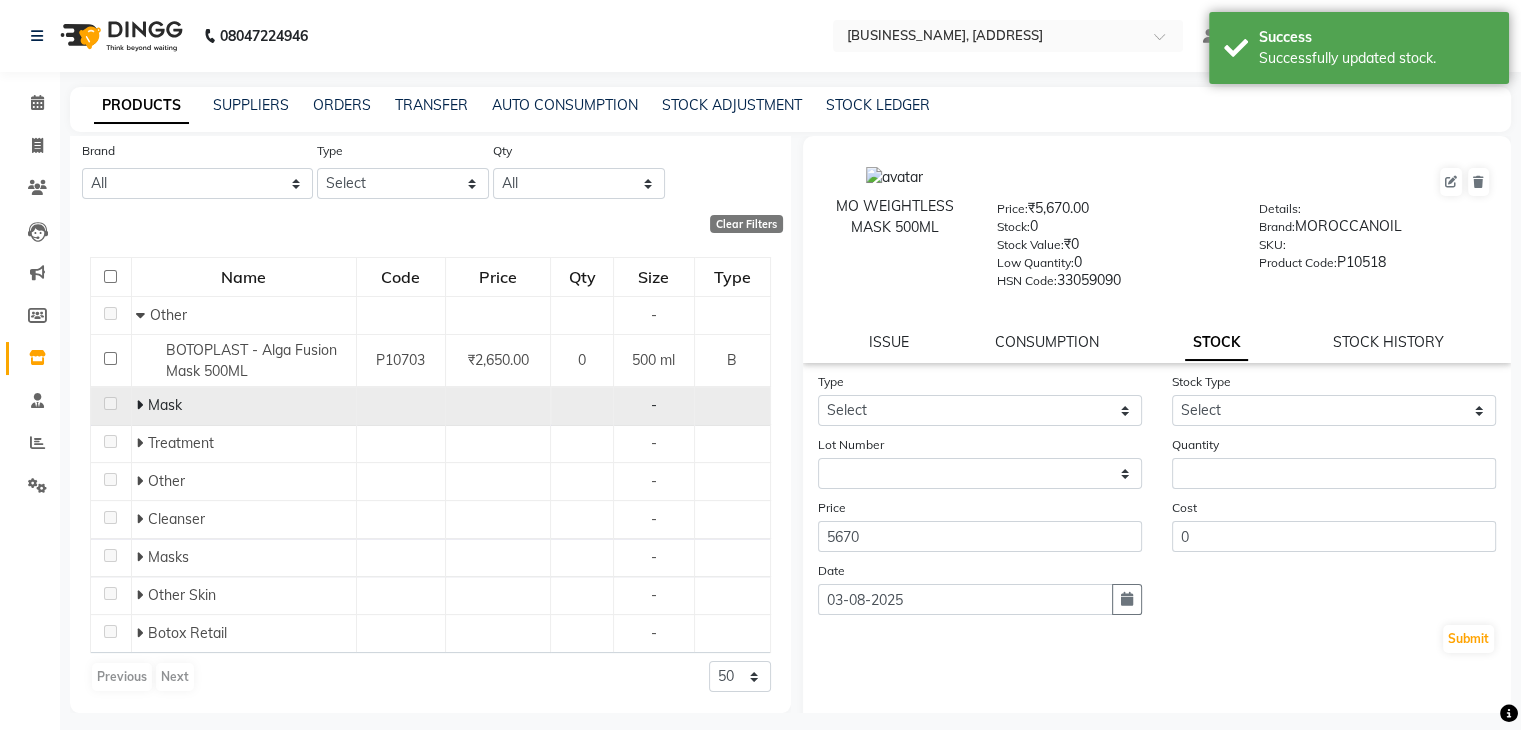 click 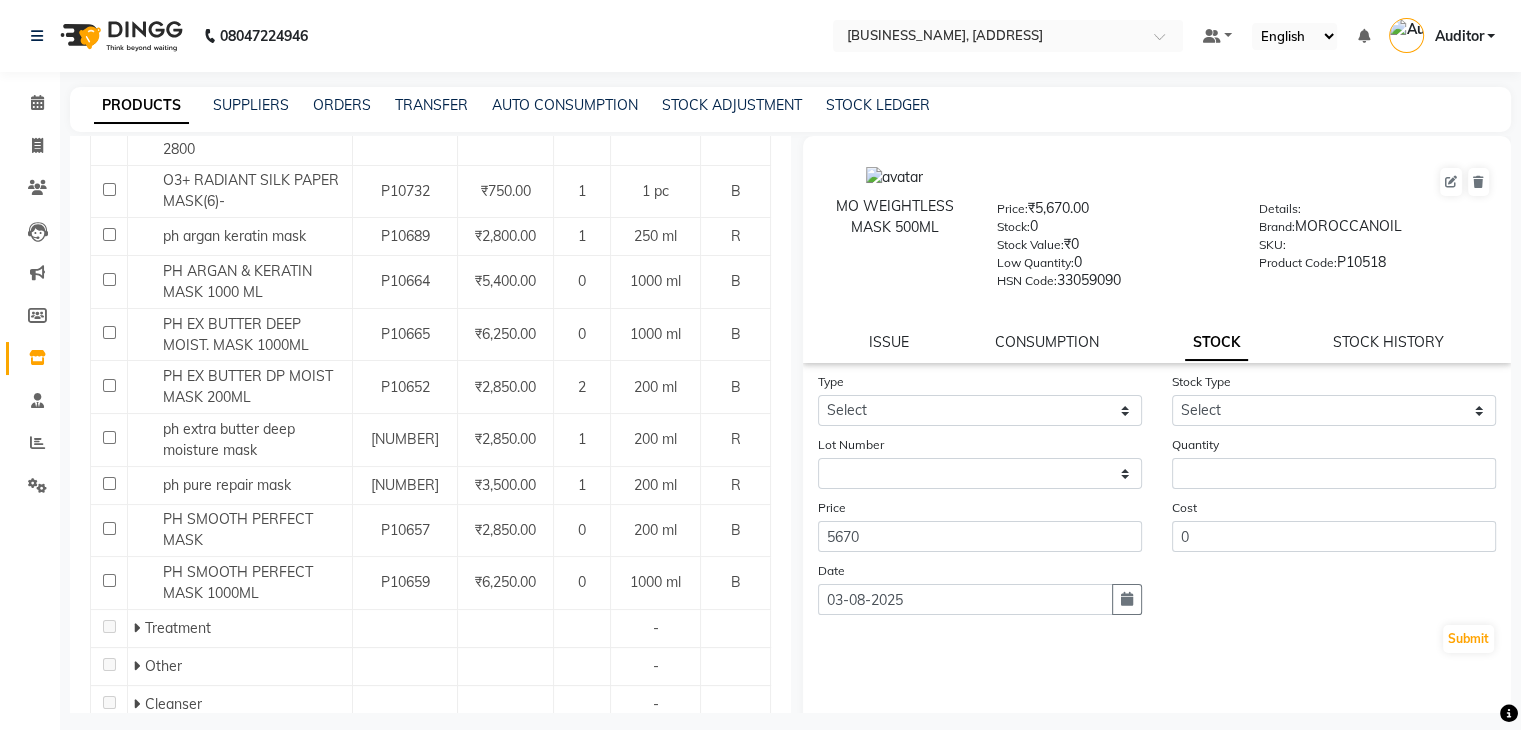 scroll, scrollTop: 1128, scrollLeft: 0, axis: vertical 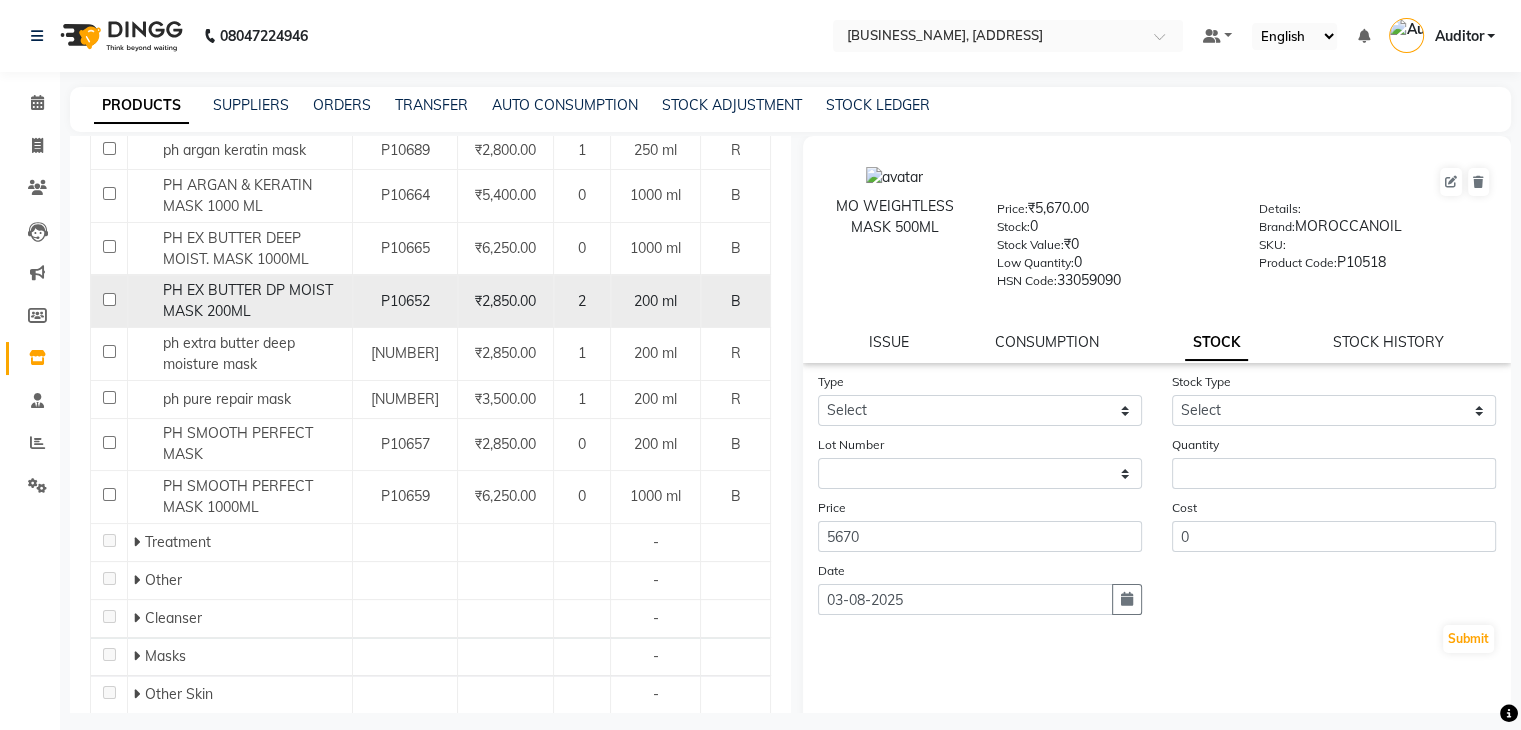 click 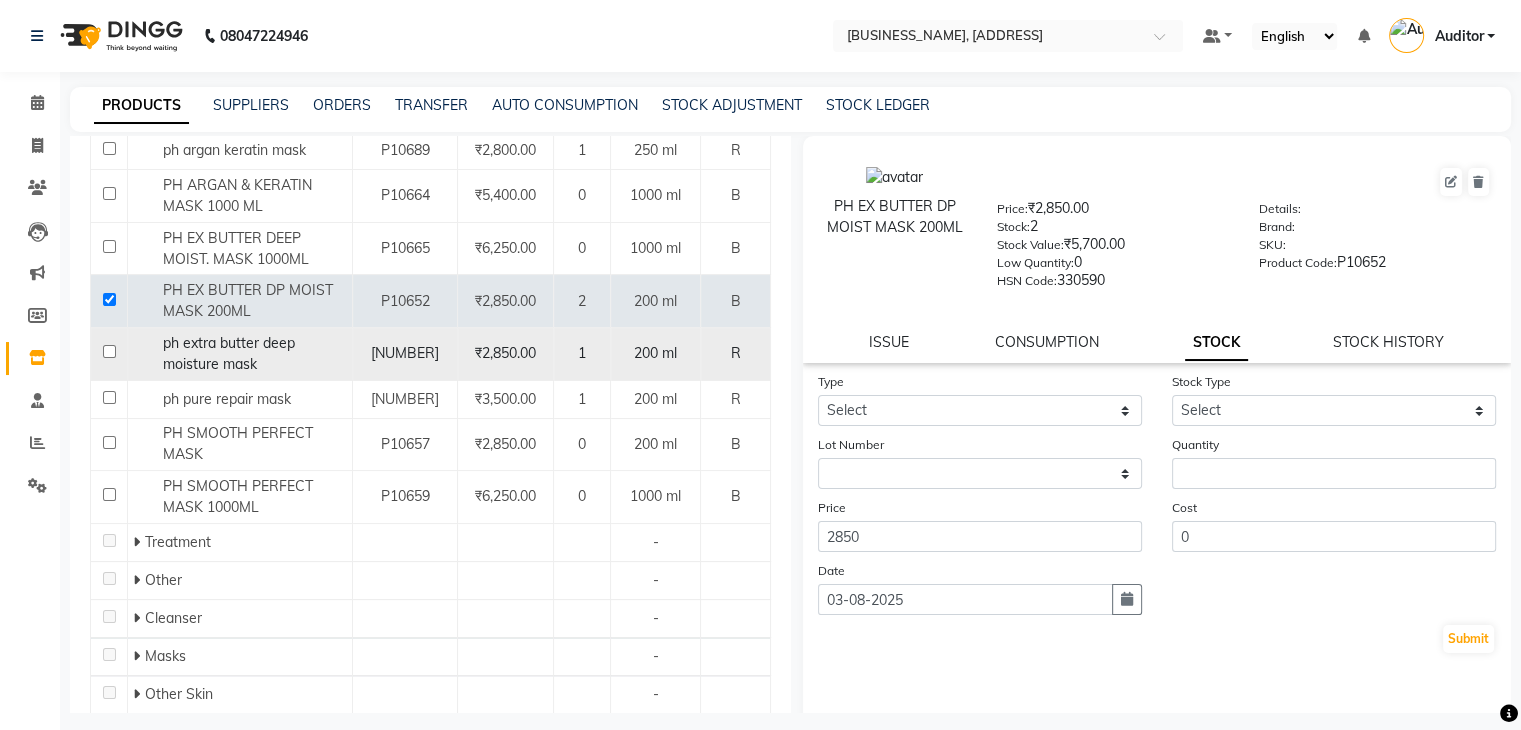 click on "ph extra butter deep moisture  mask" 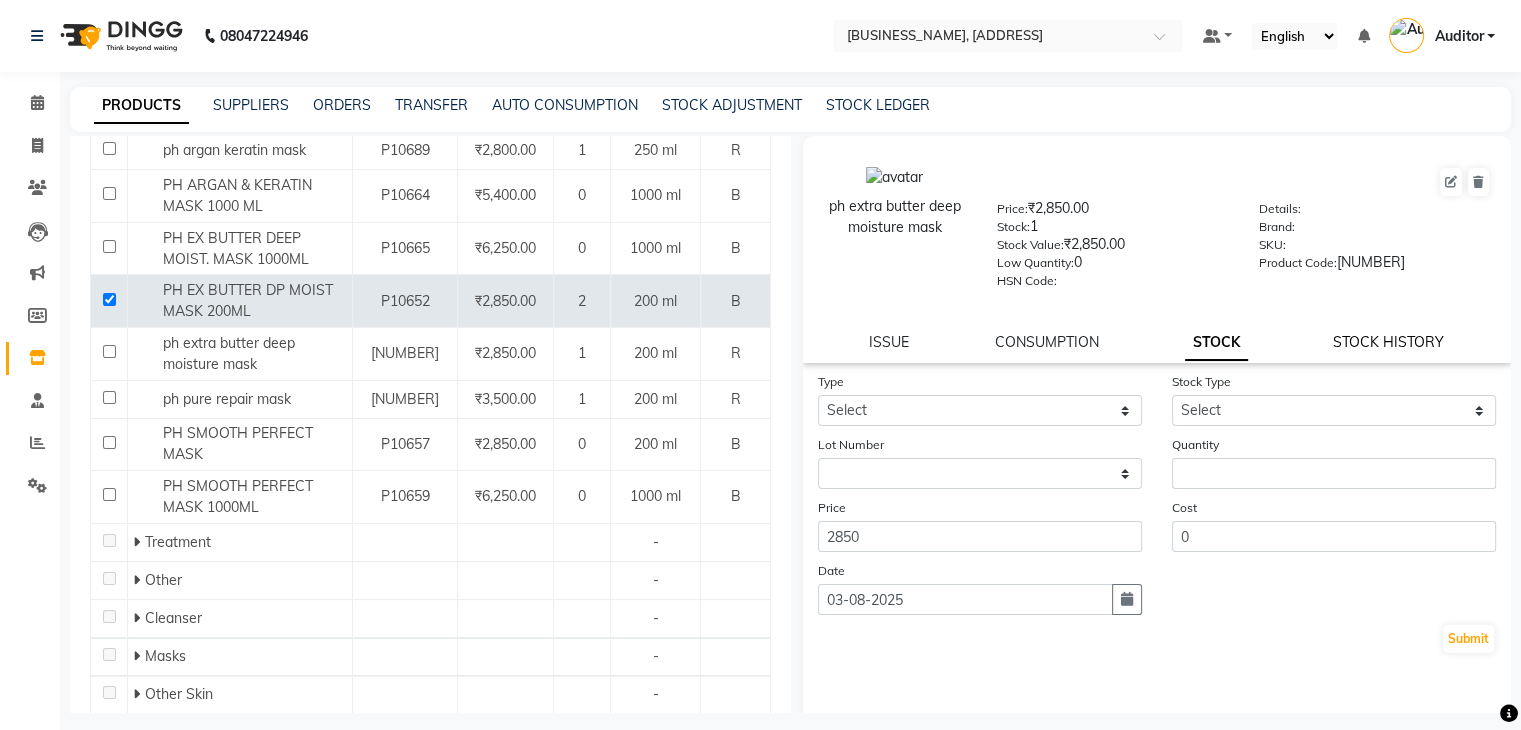 click on "STOCK HISTORY" 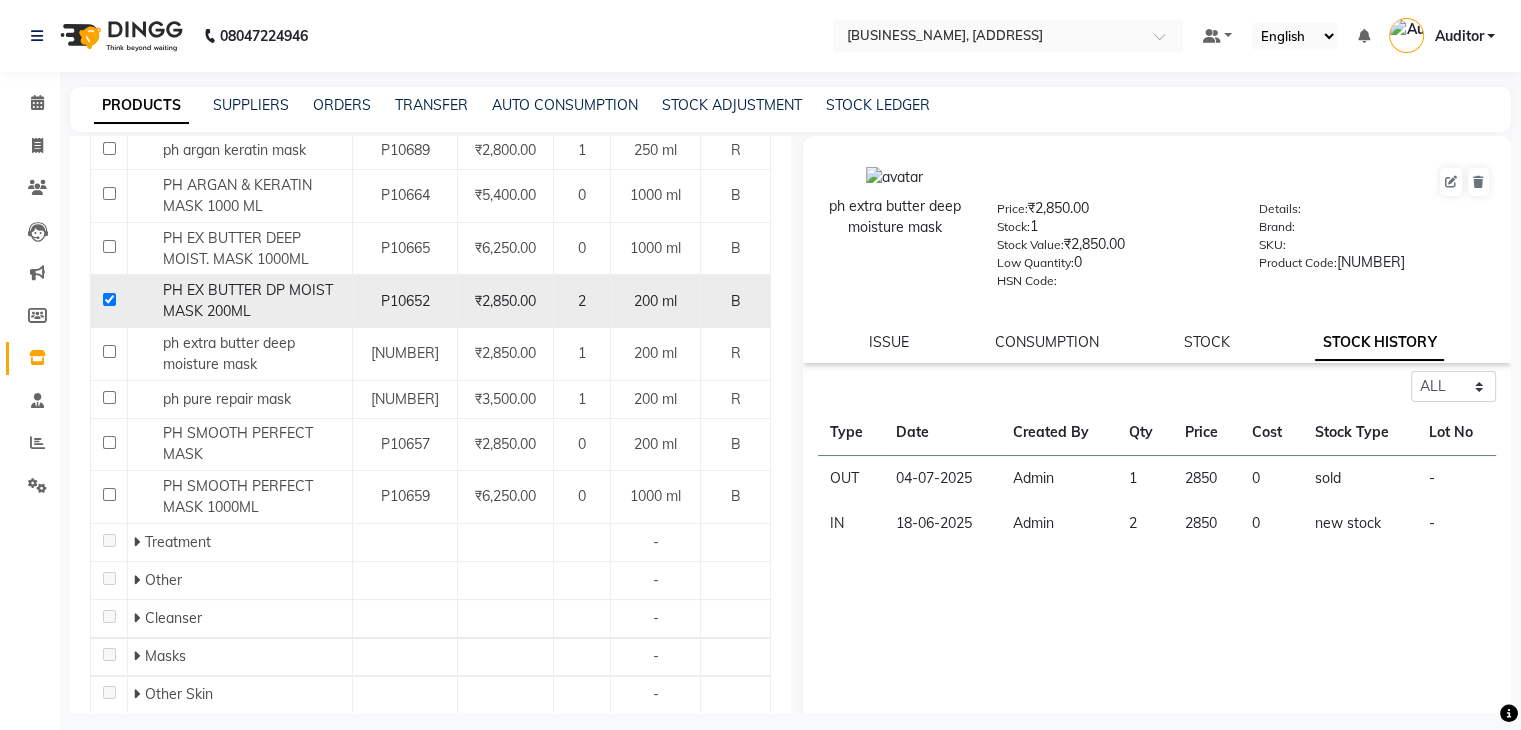 click on "PH EX BUTTER DP MOIST MASK 200ML" 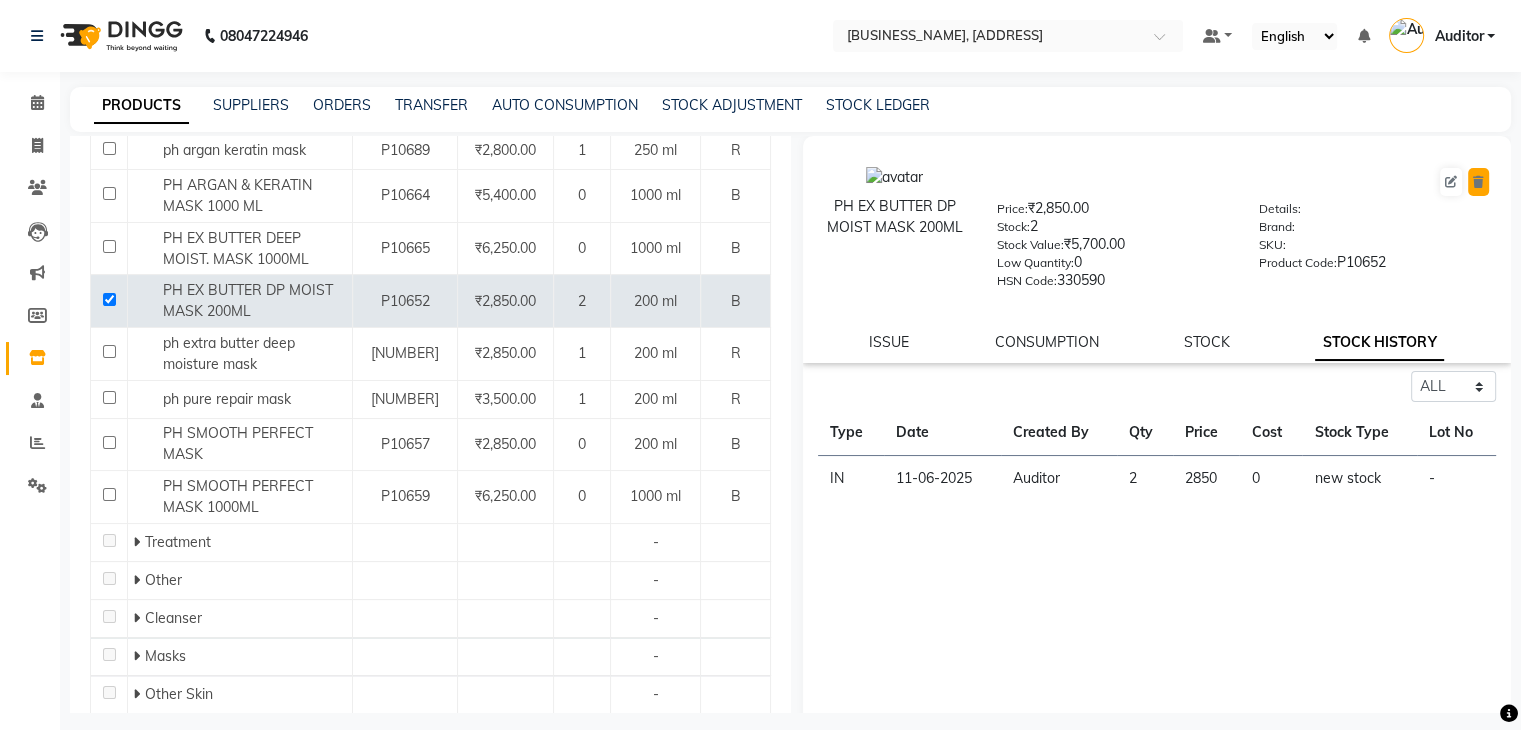 click 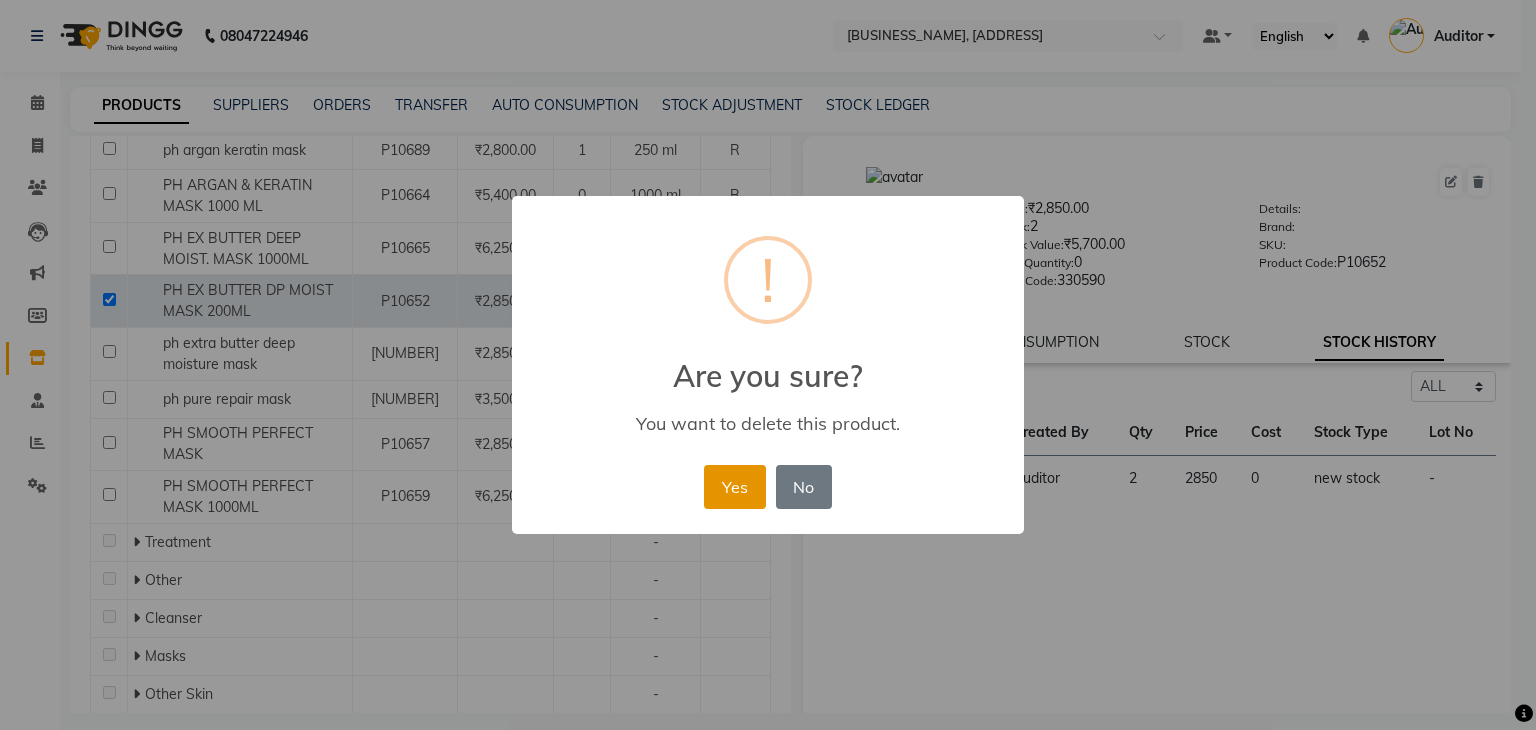 click on "Yes" at bounding box center (734, 487) 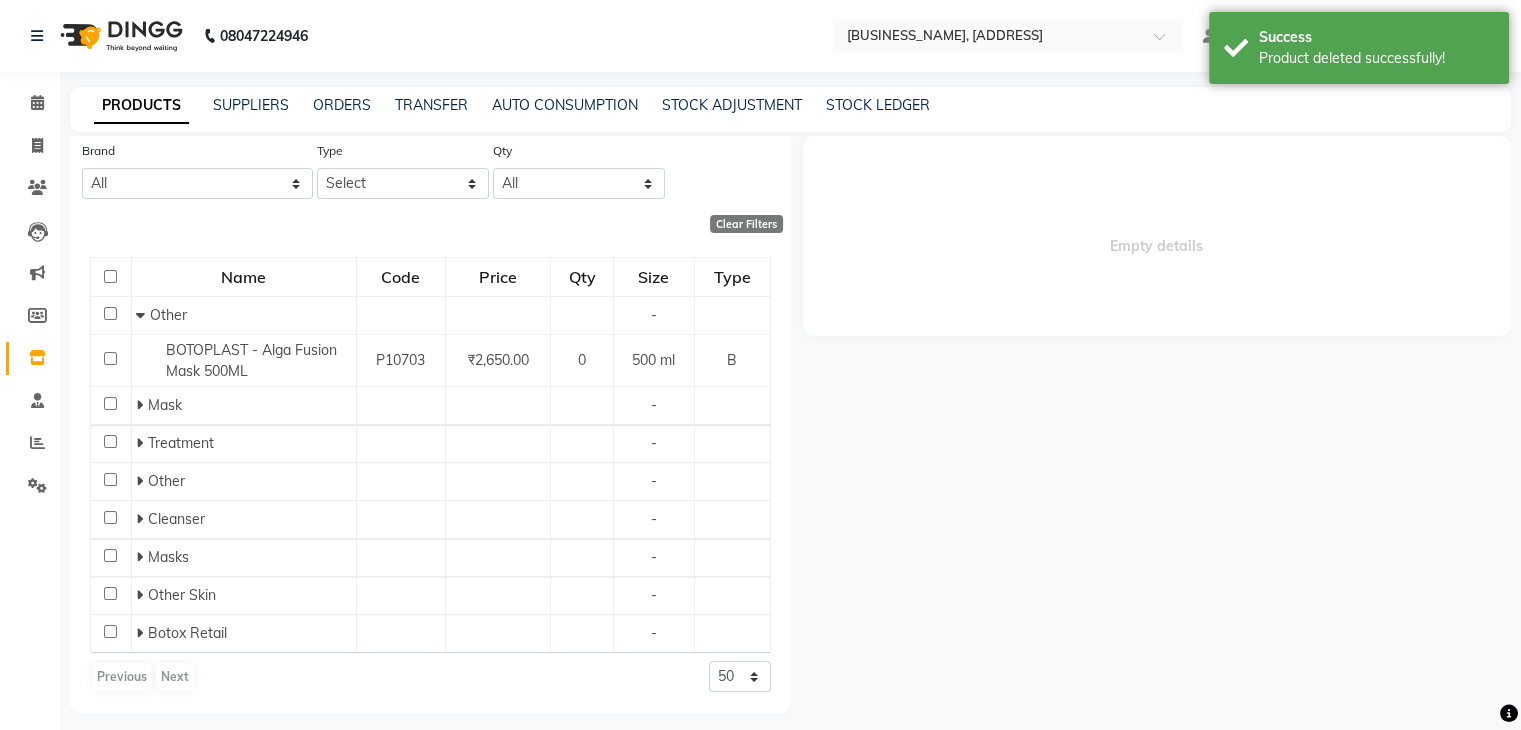 scroll, scrollTop: 112, scrollLeft: 0, axis: vertical 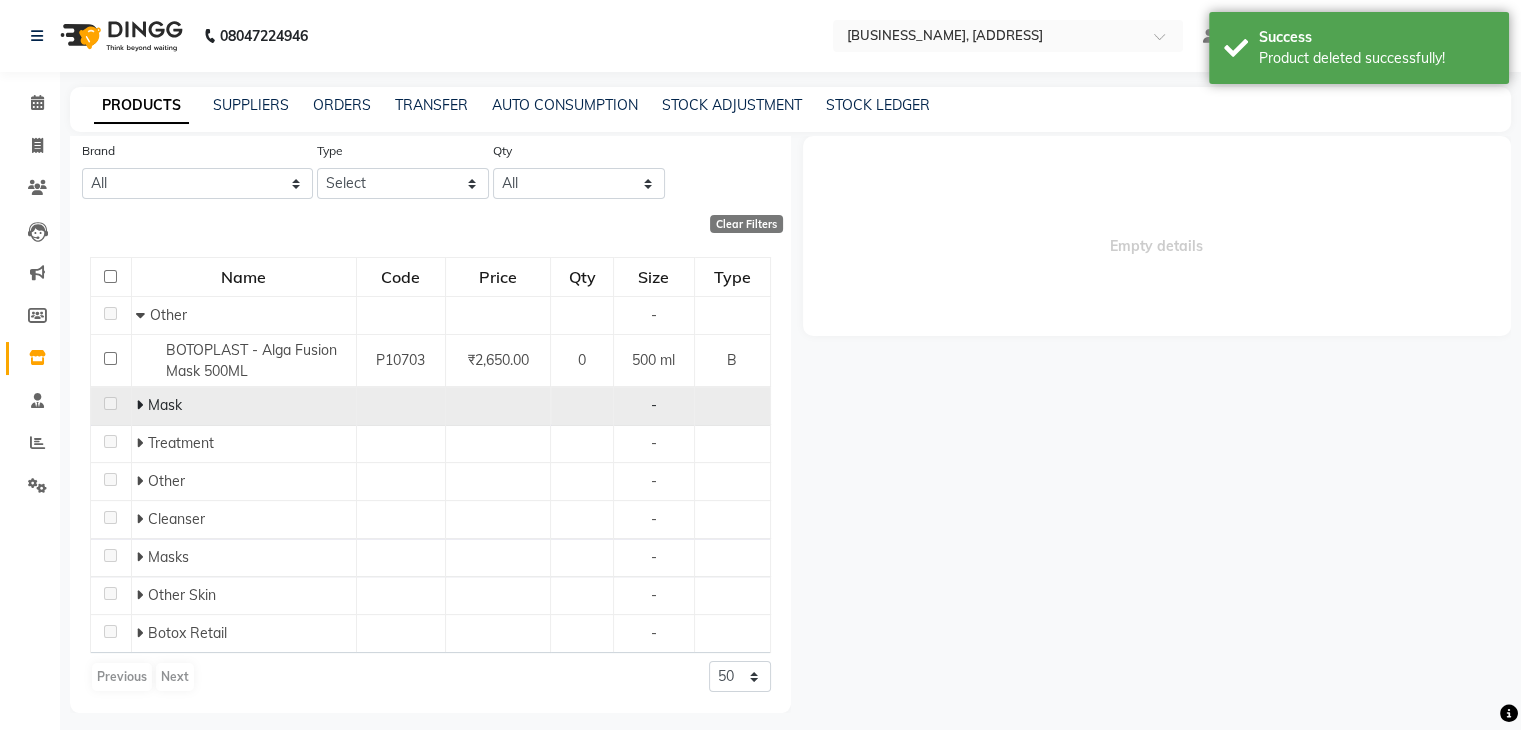 click 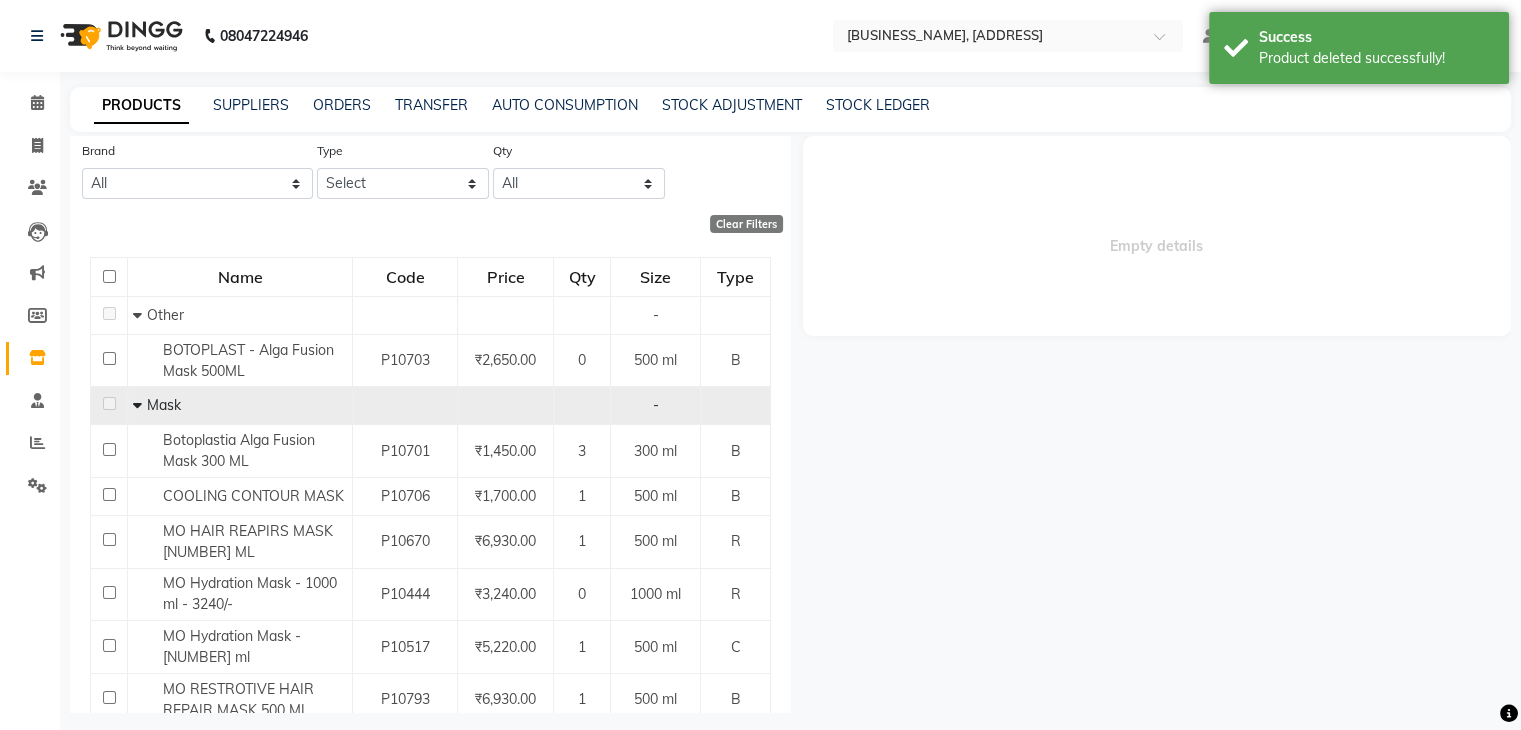 scroll, scrollTop: 1211, scrollLeft: 0, axis: vertical 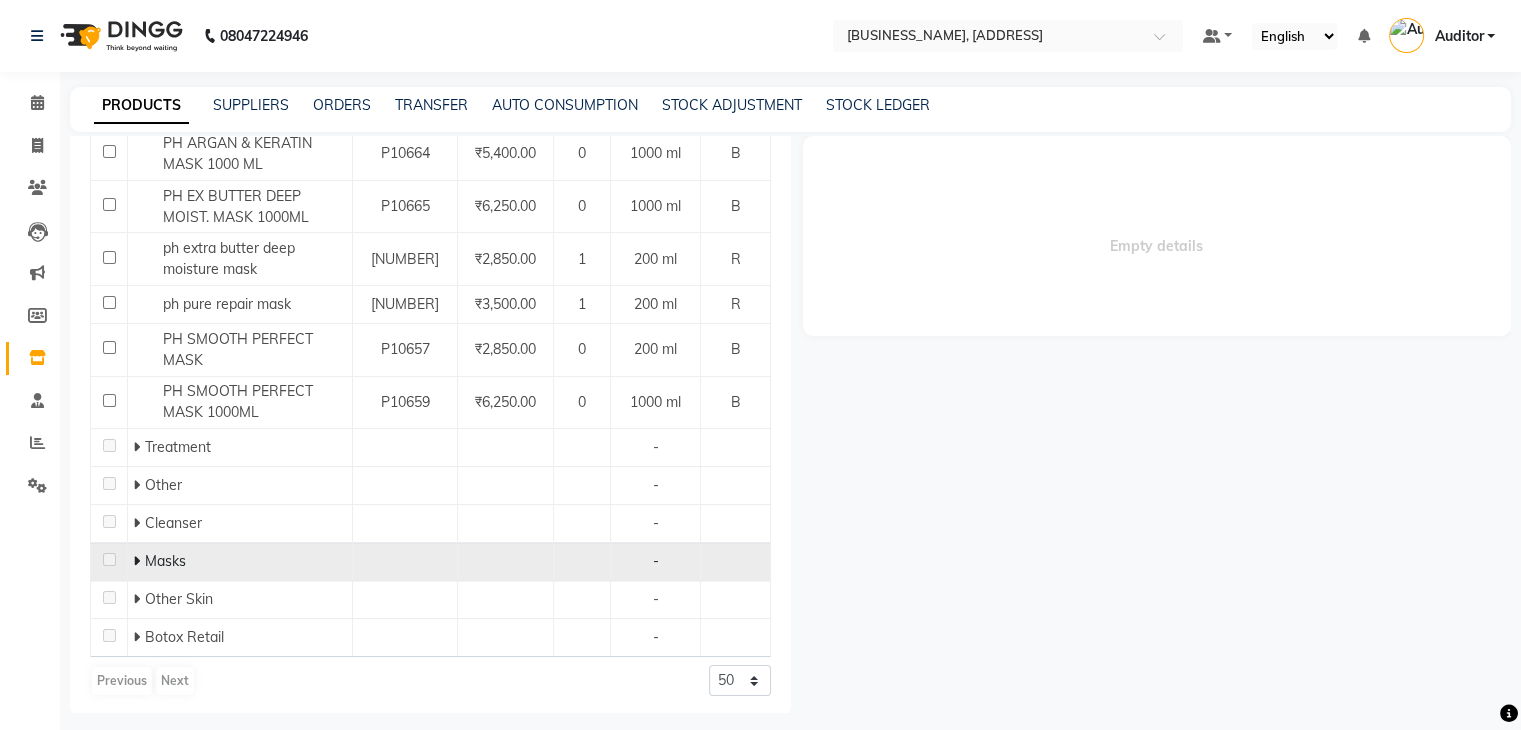click 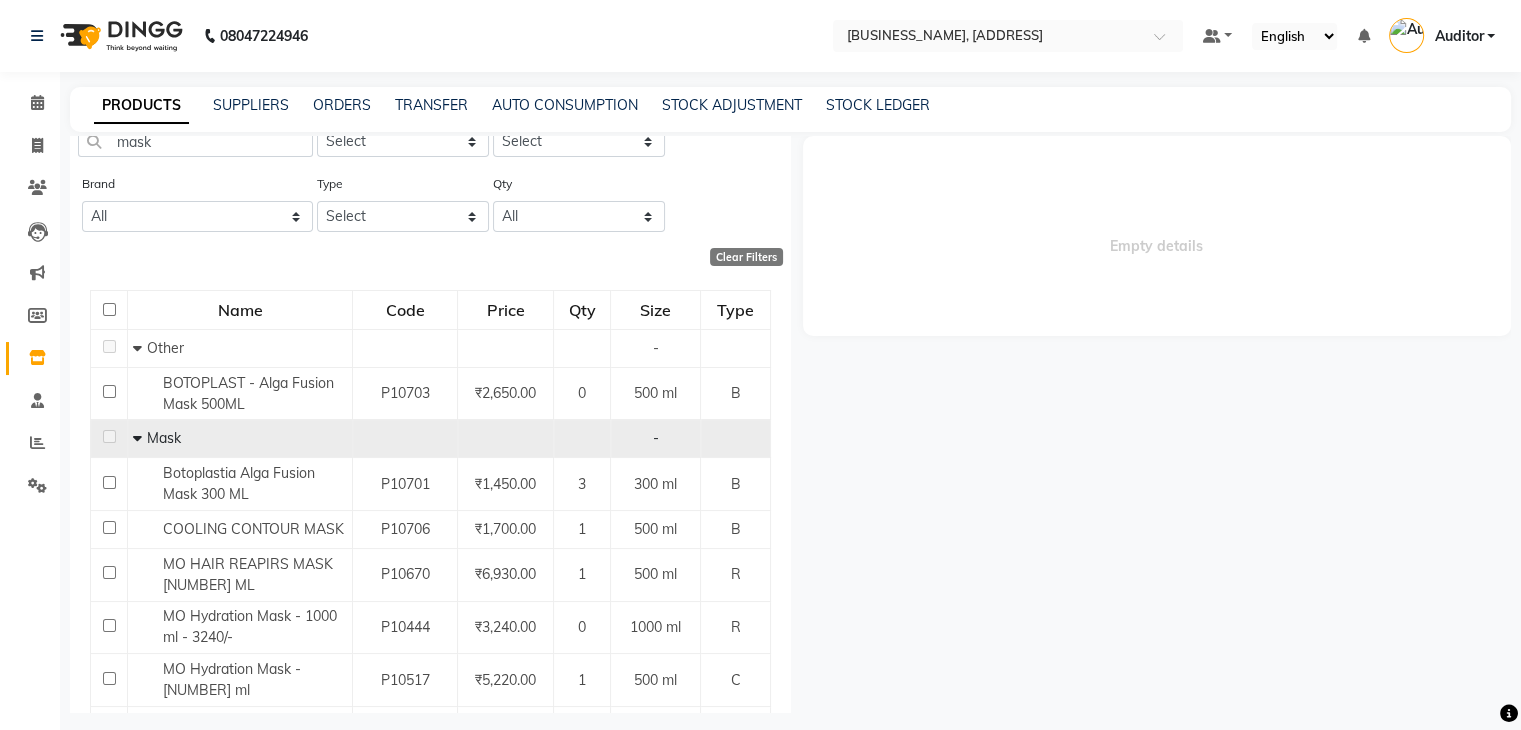 scroll, scrollTop: 0, scrollLeft: 0, axis: both 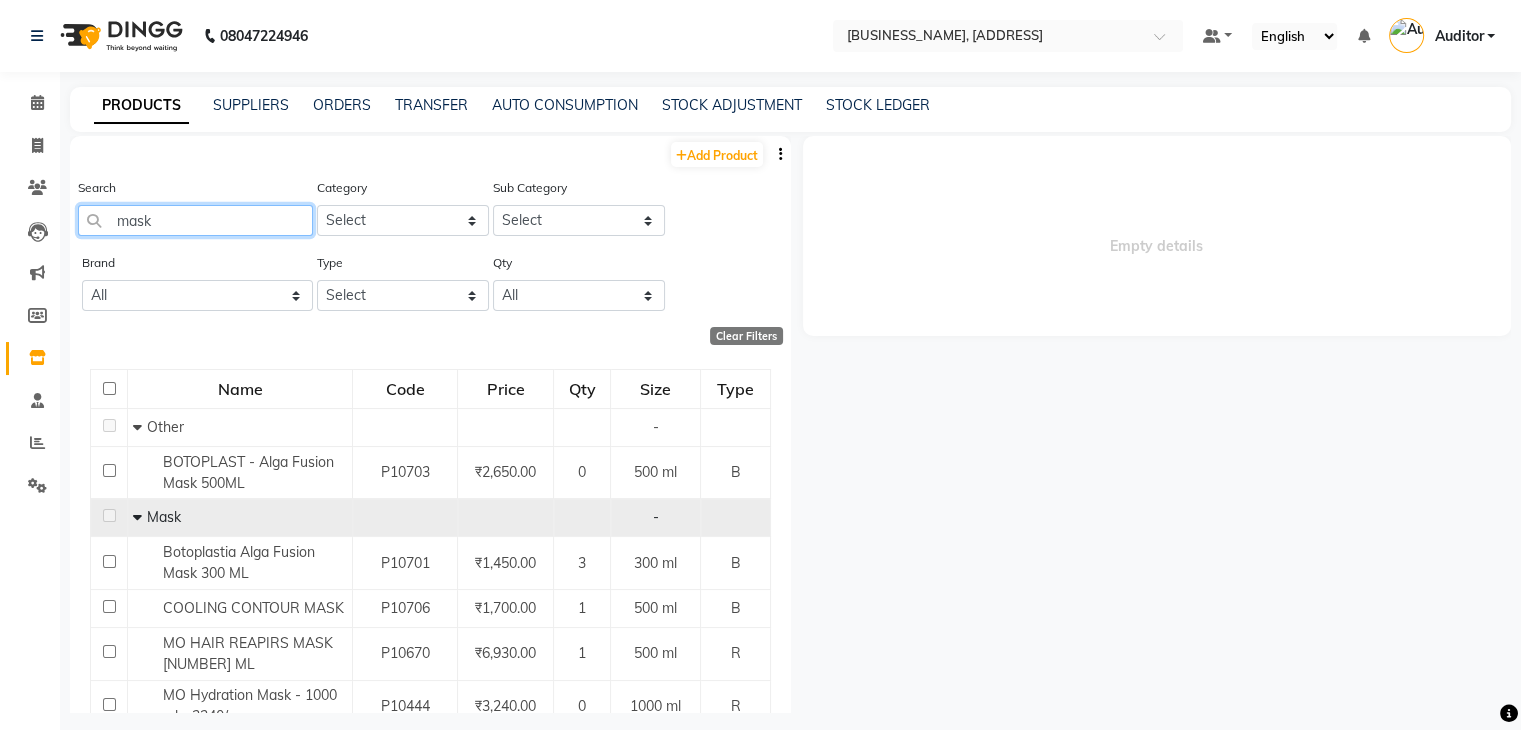drag, startPoint x: 170, startPoint y: 224, endPoint x: 62, endPoint y: 224, distance: 108 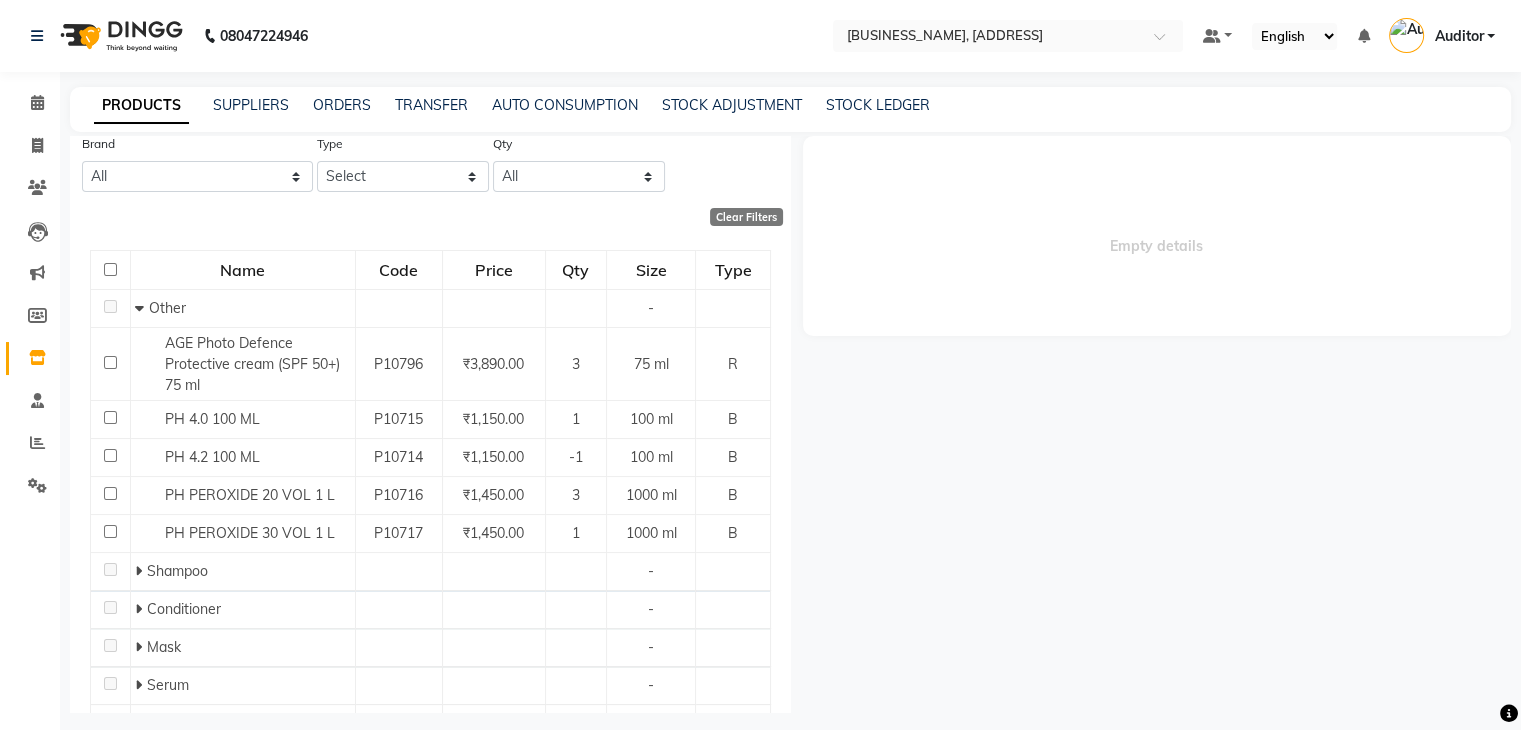 scroll, scrollTop: 160, scrollLeft: 0, axis: vertical 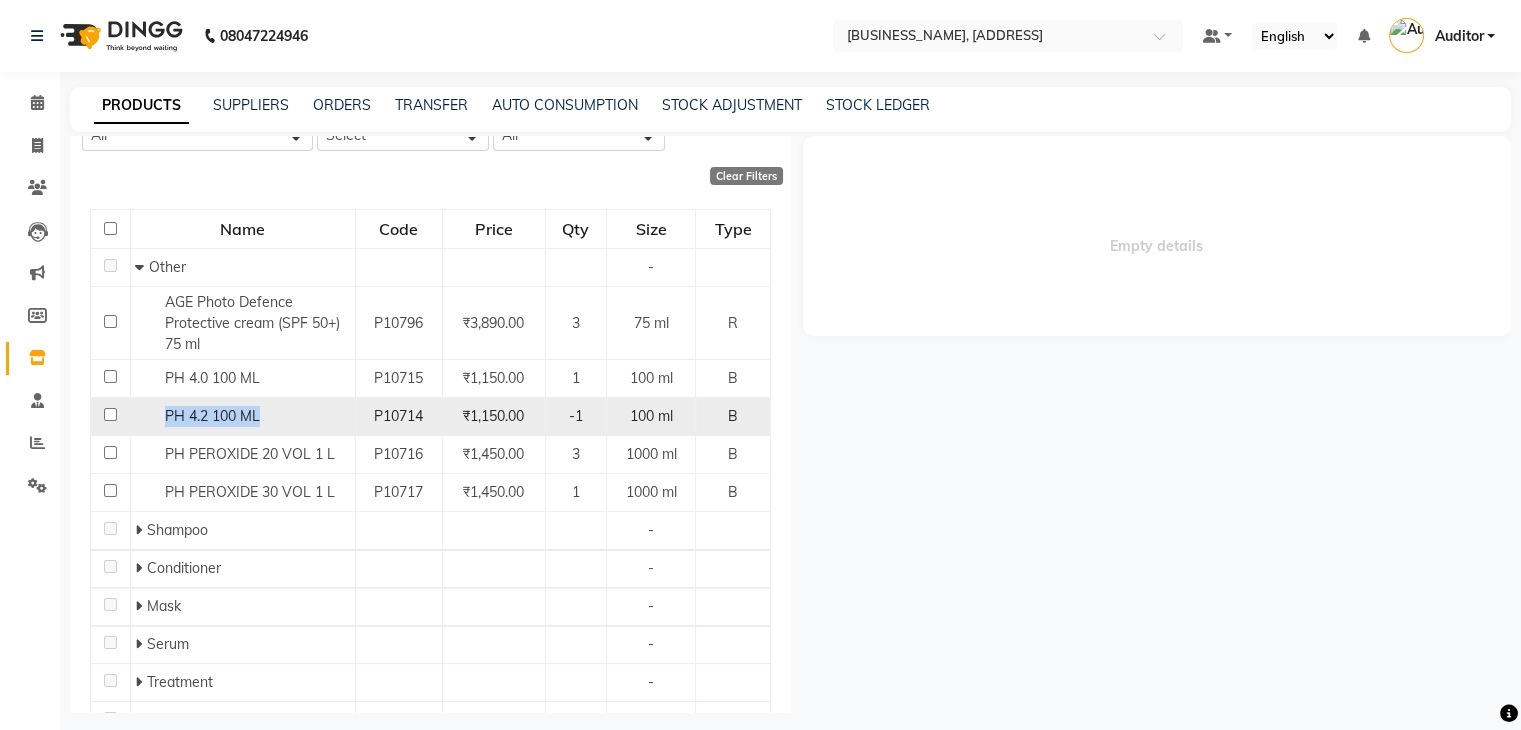 drag, startPoint x: 267, startPoint y: 422, endPoint x: 162, endPoint y: 422, distance: 105 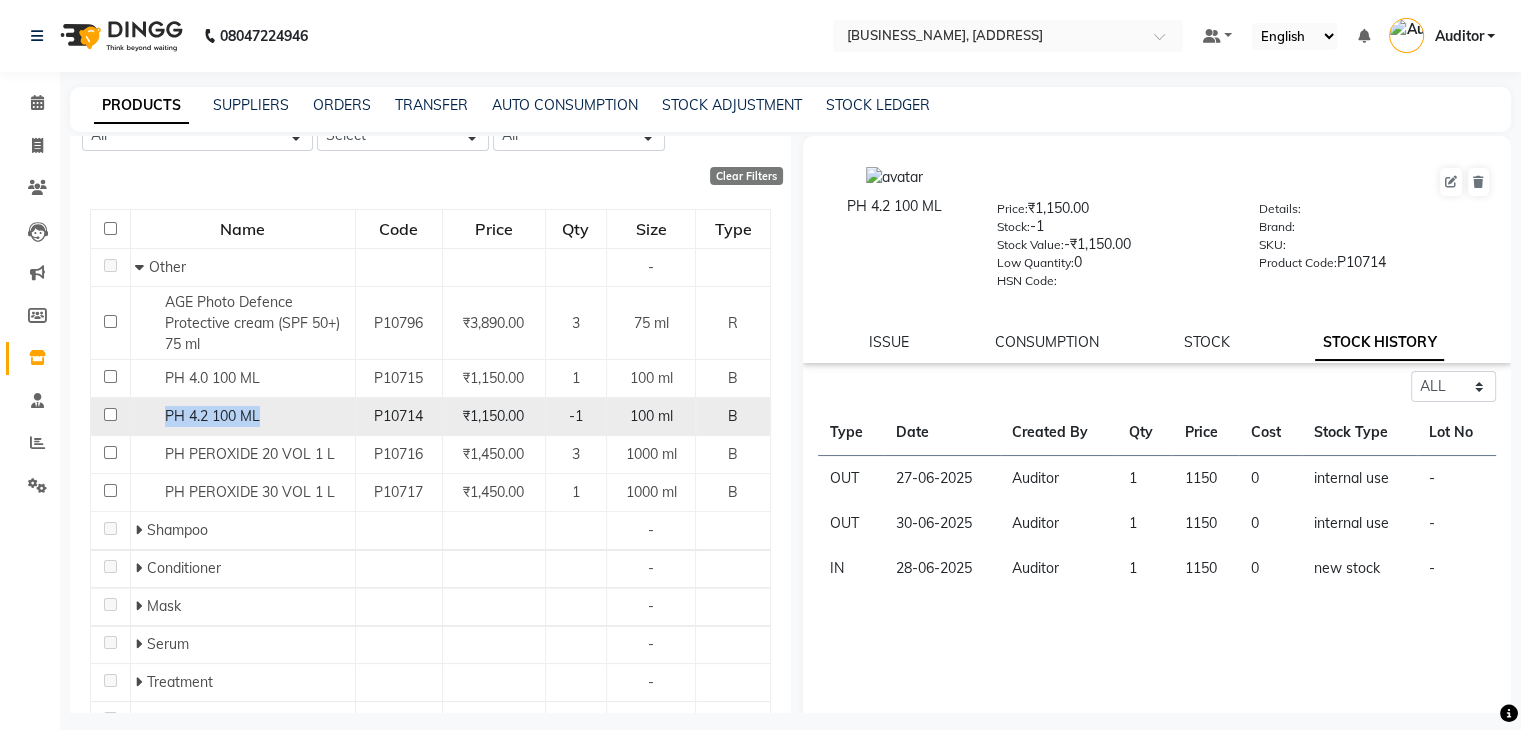 copy on "PH  4.2  100 ML" 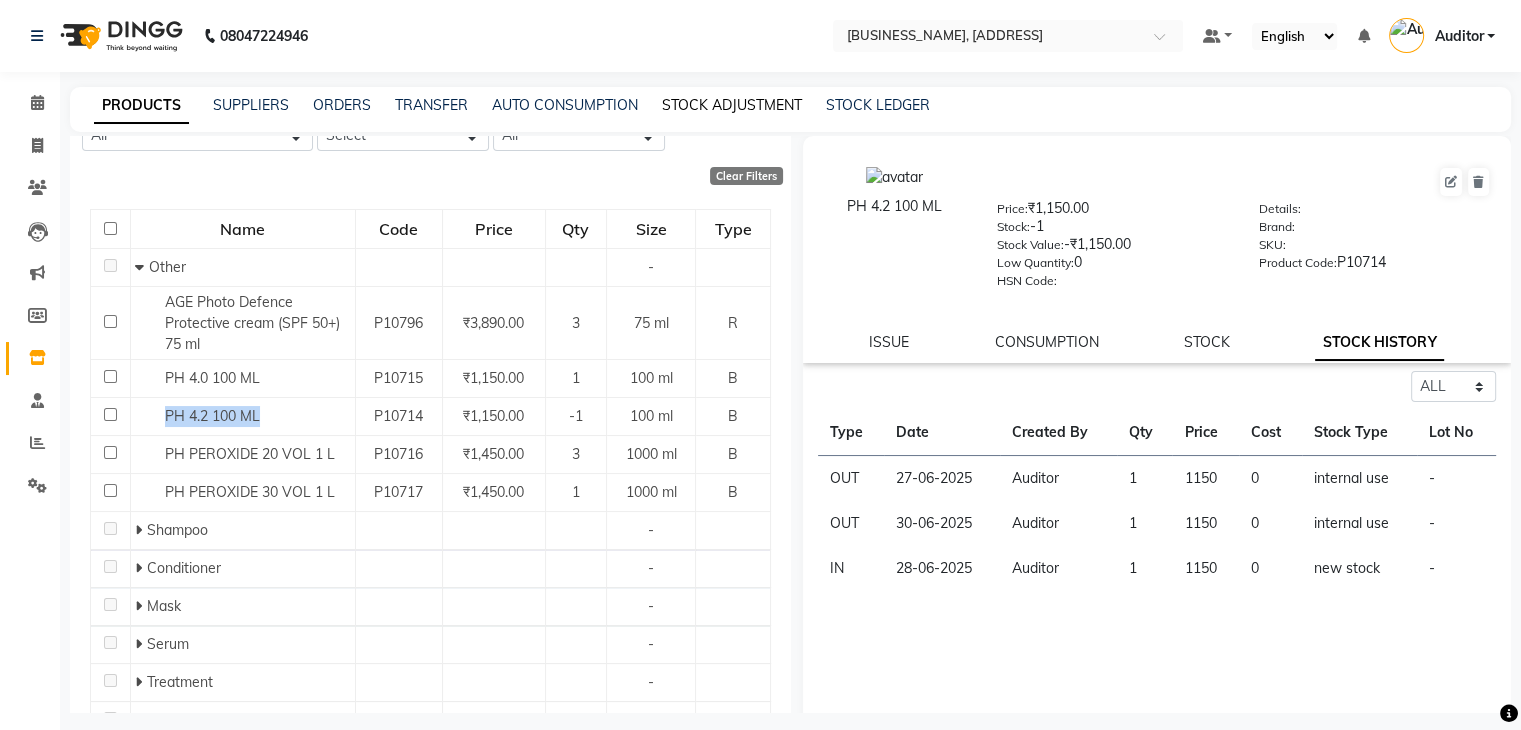 click on "STOCK ADJUSTMENT" 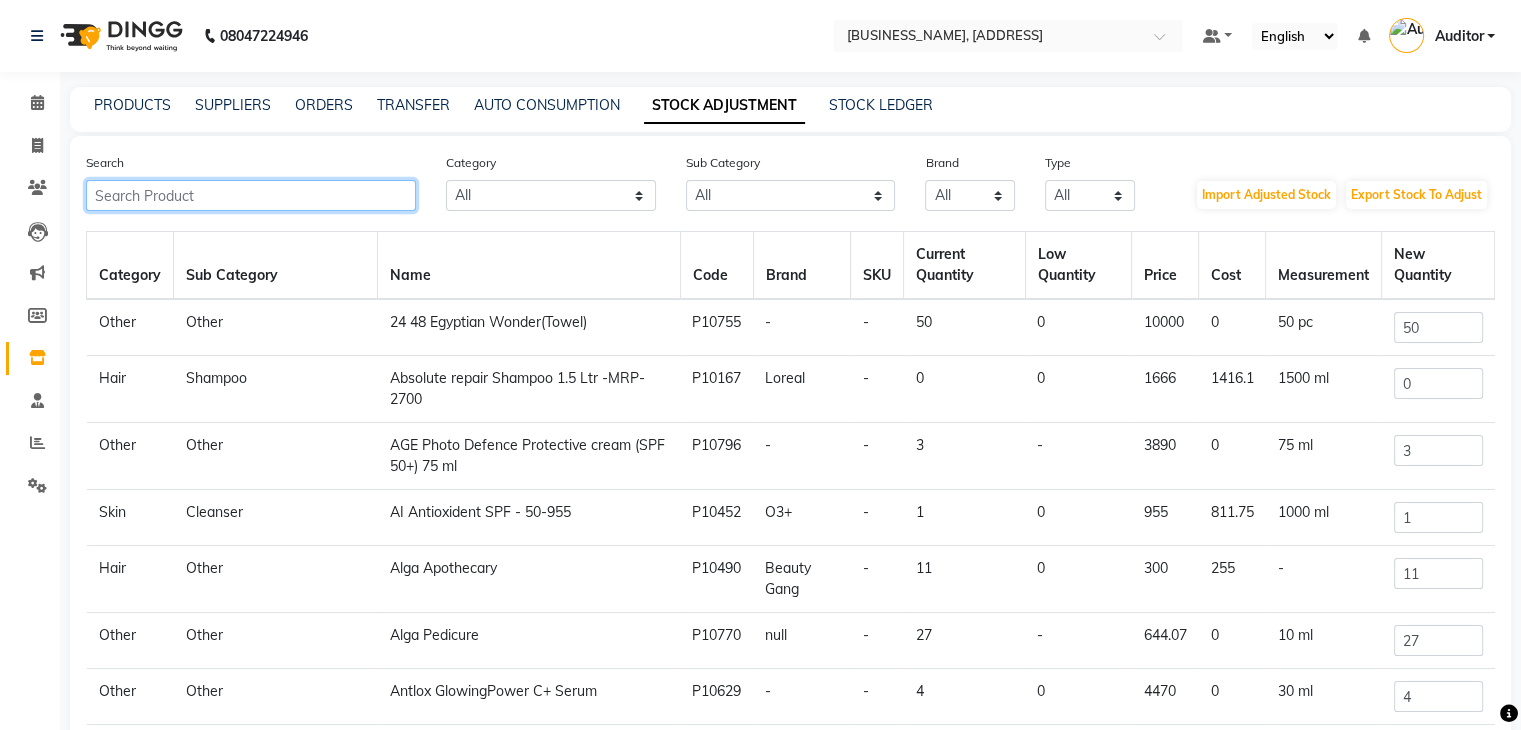 click 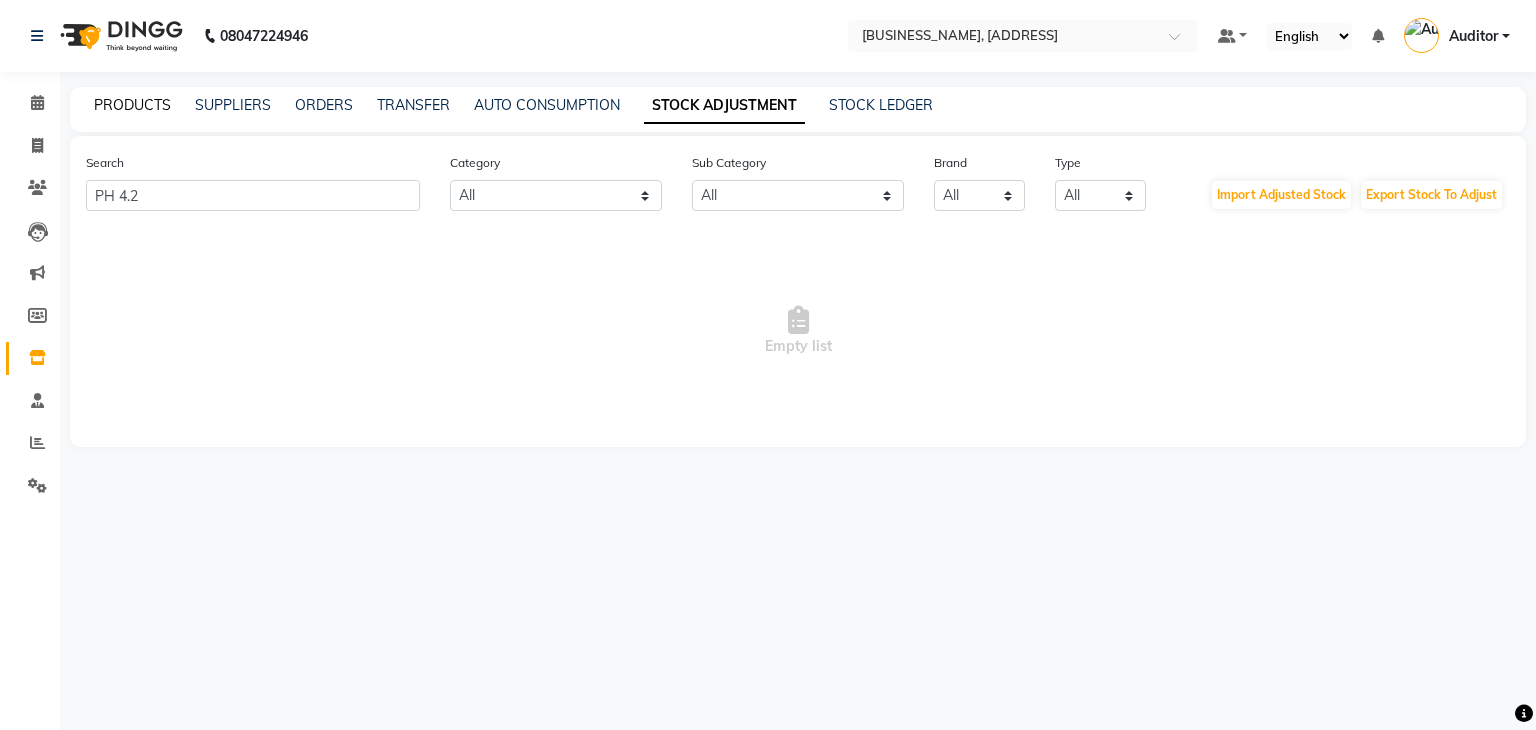click on "PRODUCTS" 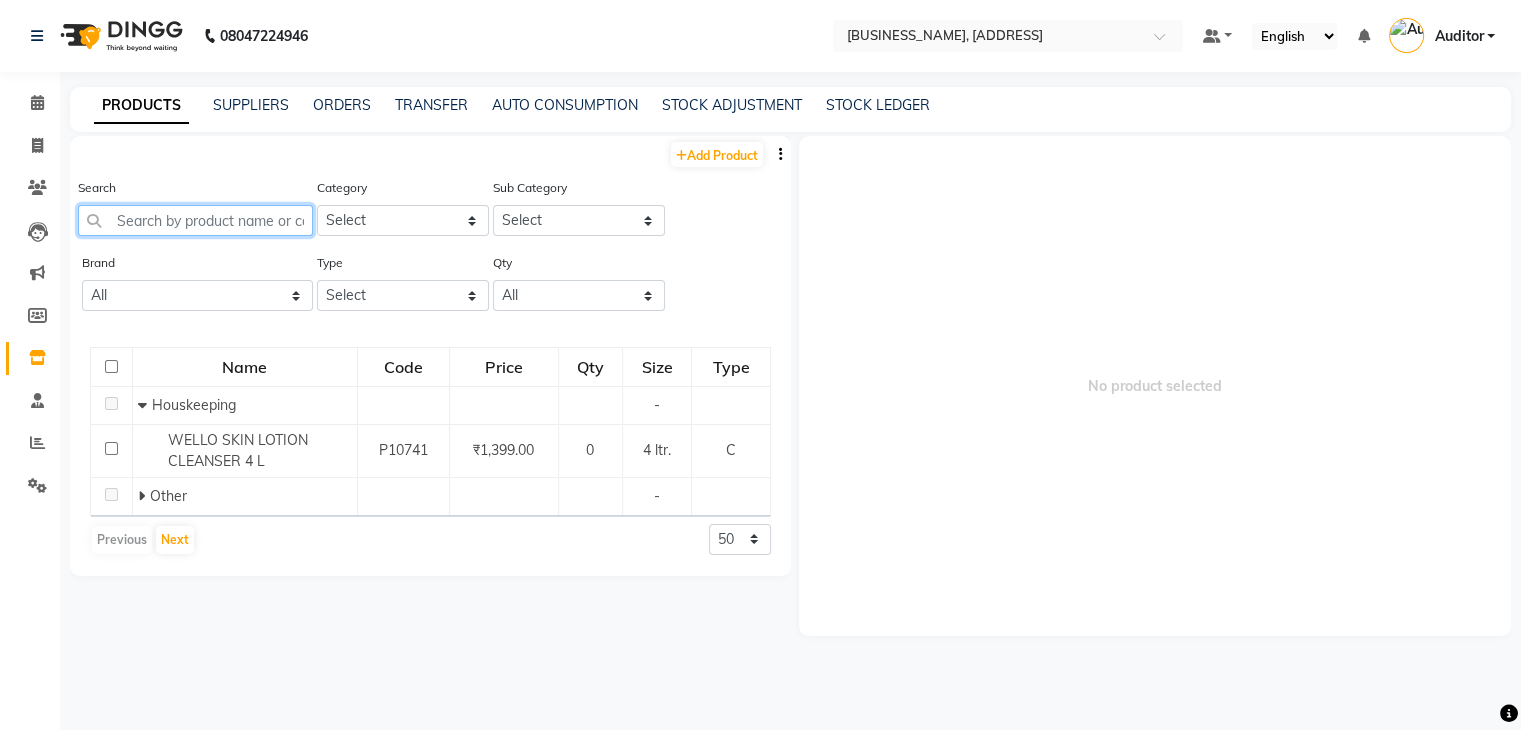 click 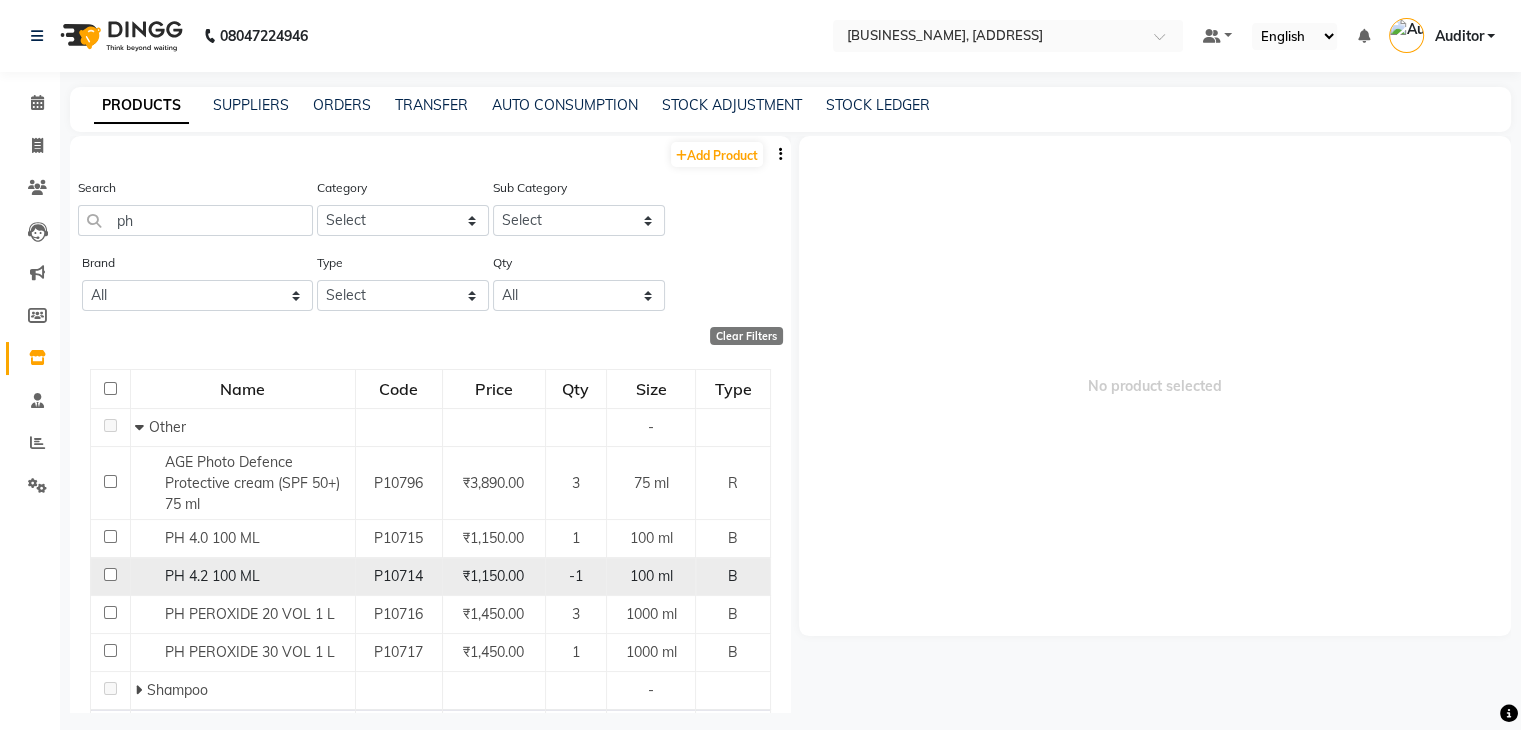 click on "PH  4.2  100 ML" 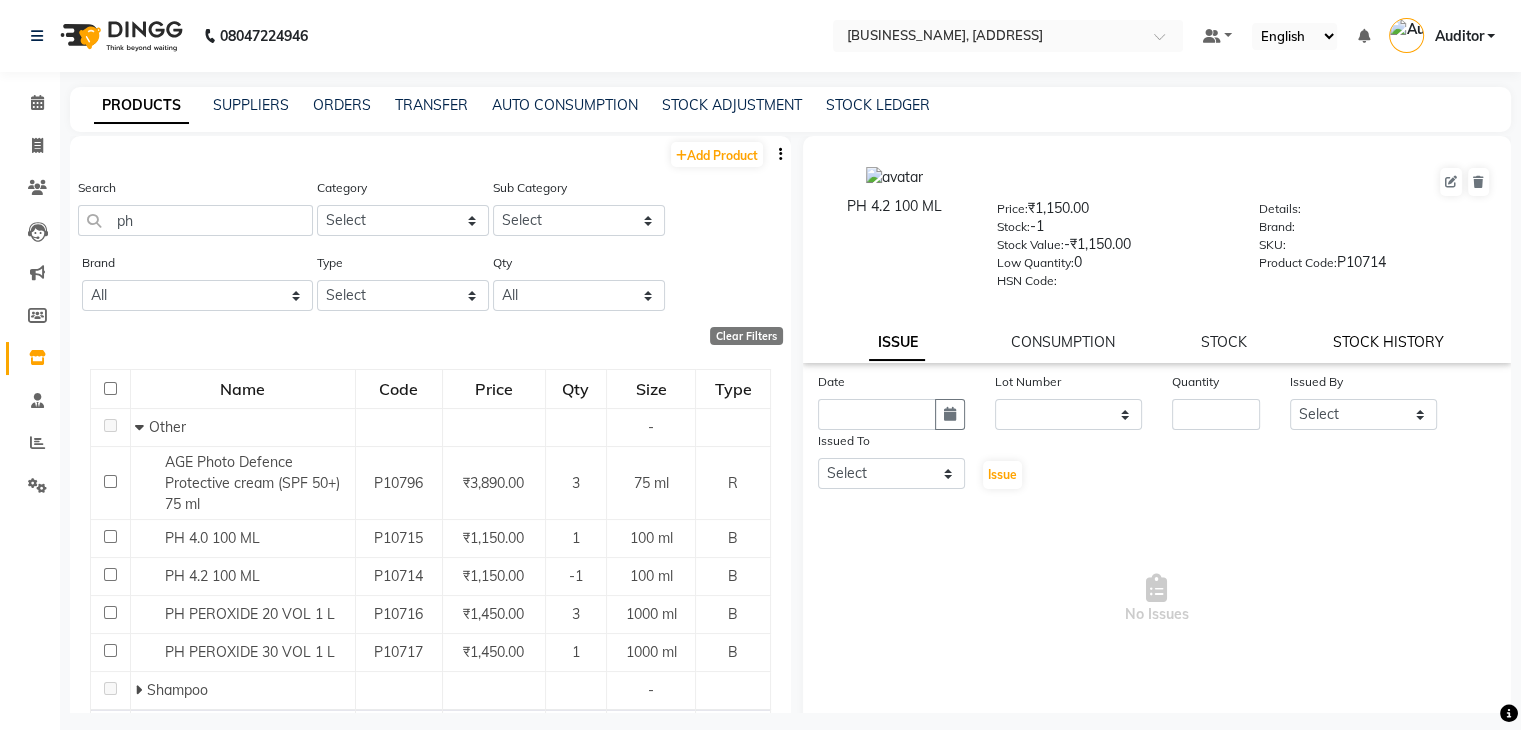 click on "STOCK HISTORY" 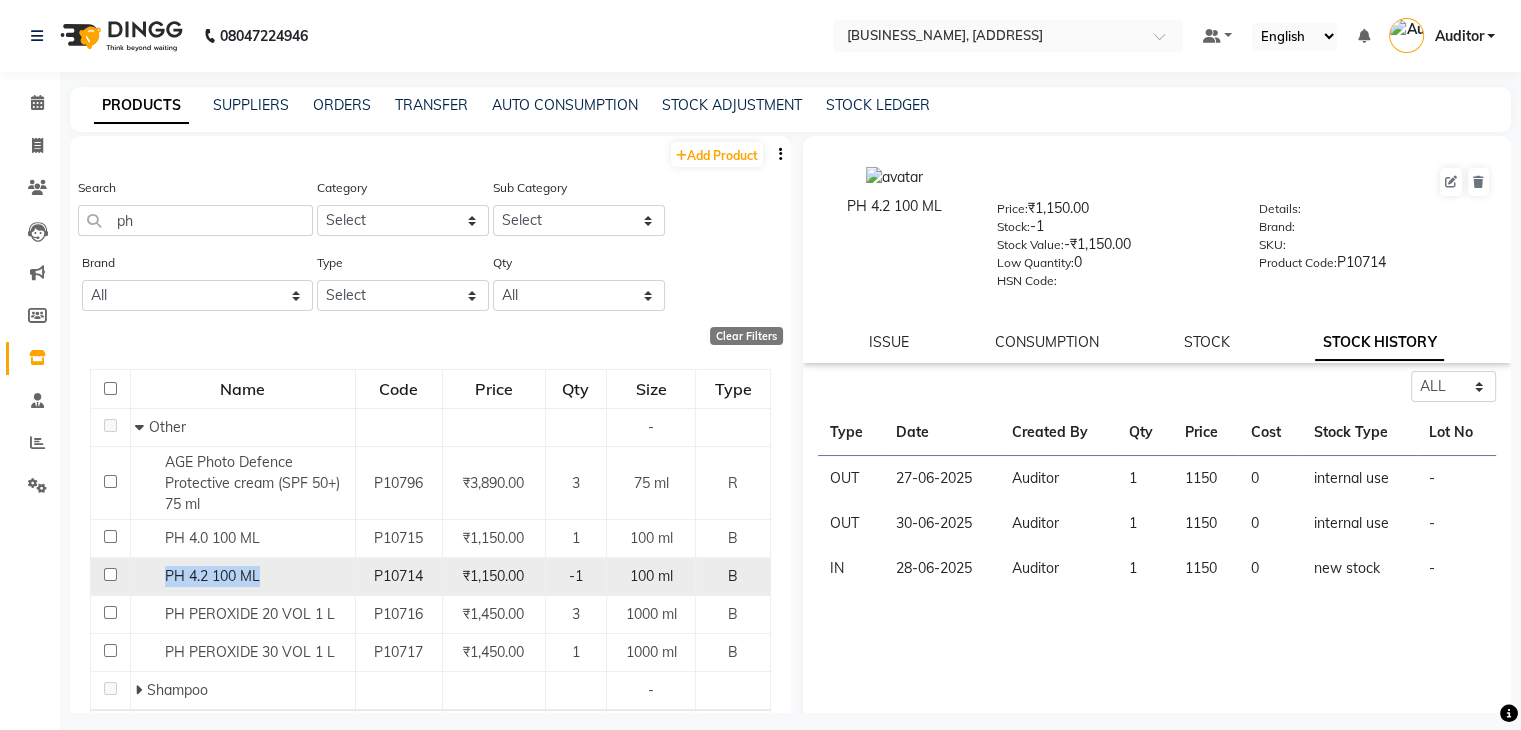 drag, startPoint x: 162, startPoint y: 583, endPoint x: 282, endPoint y: 577, distance: 120.14991 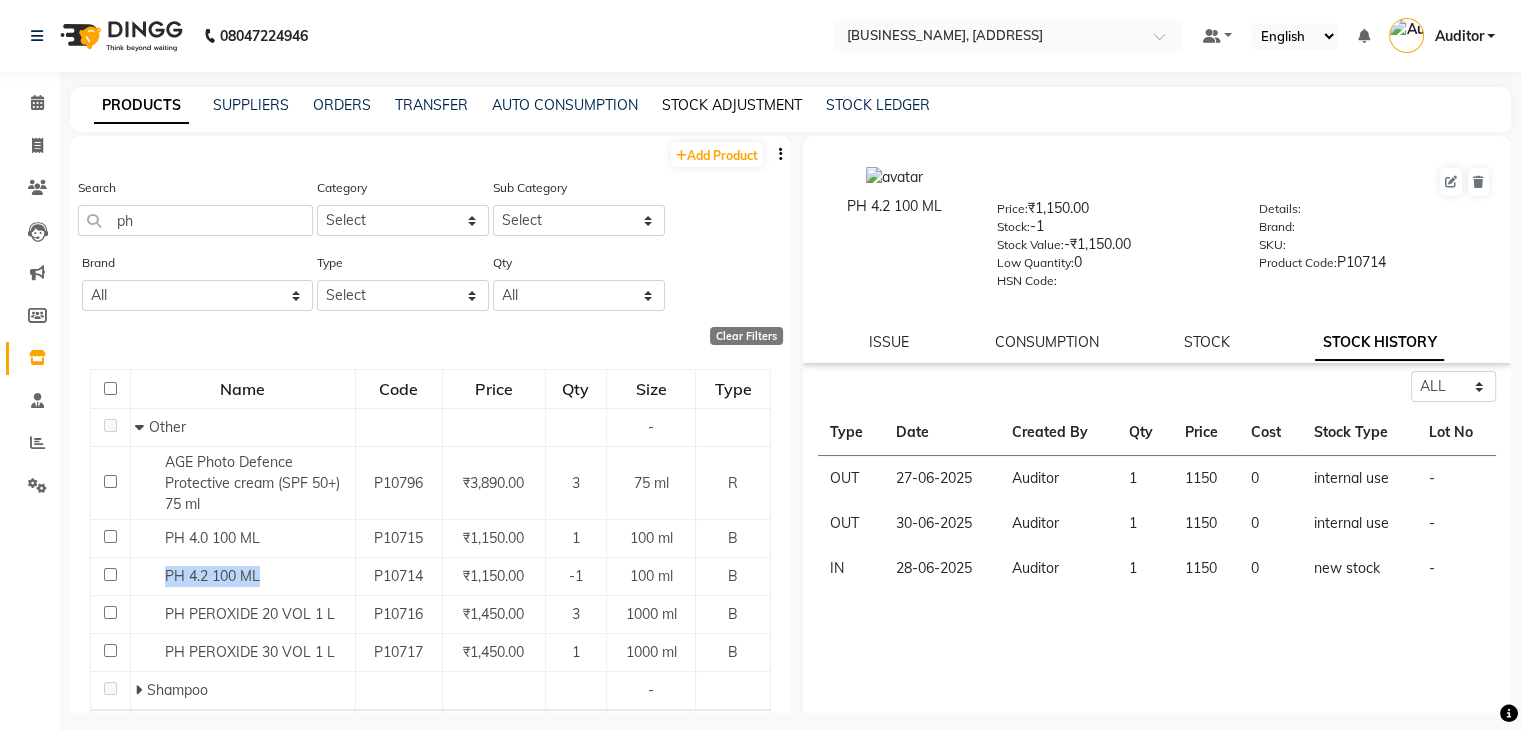 click on "STOCK ADJUSTMENT" 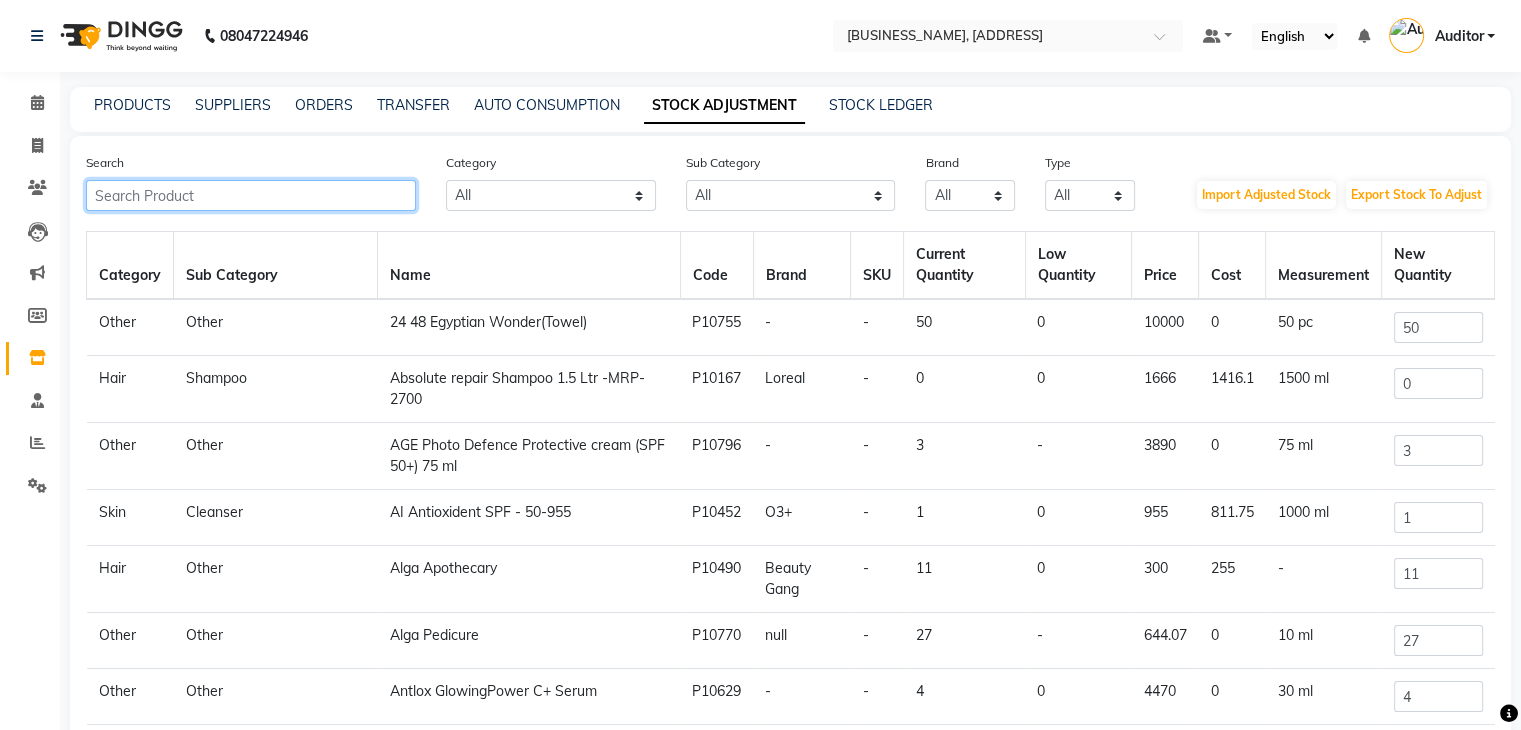 click 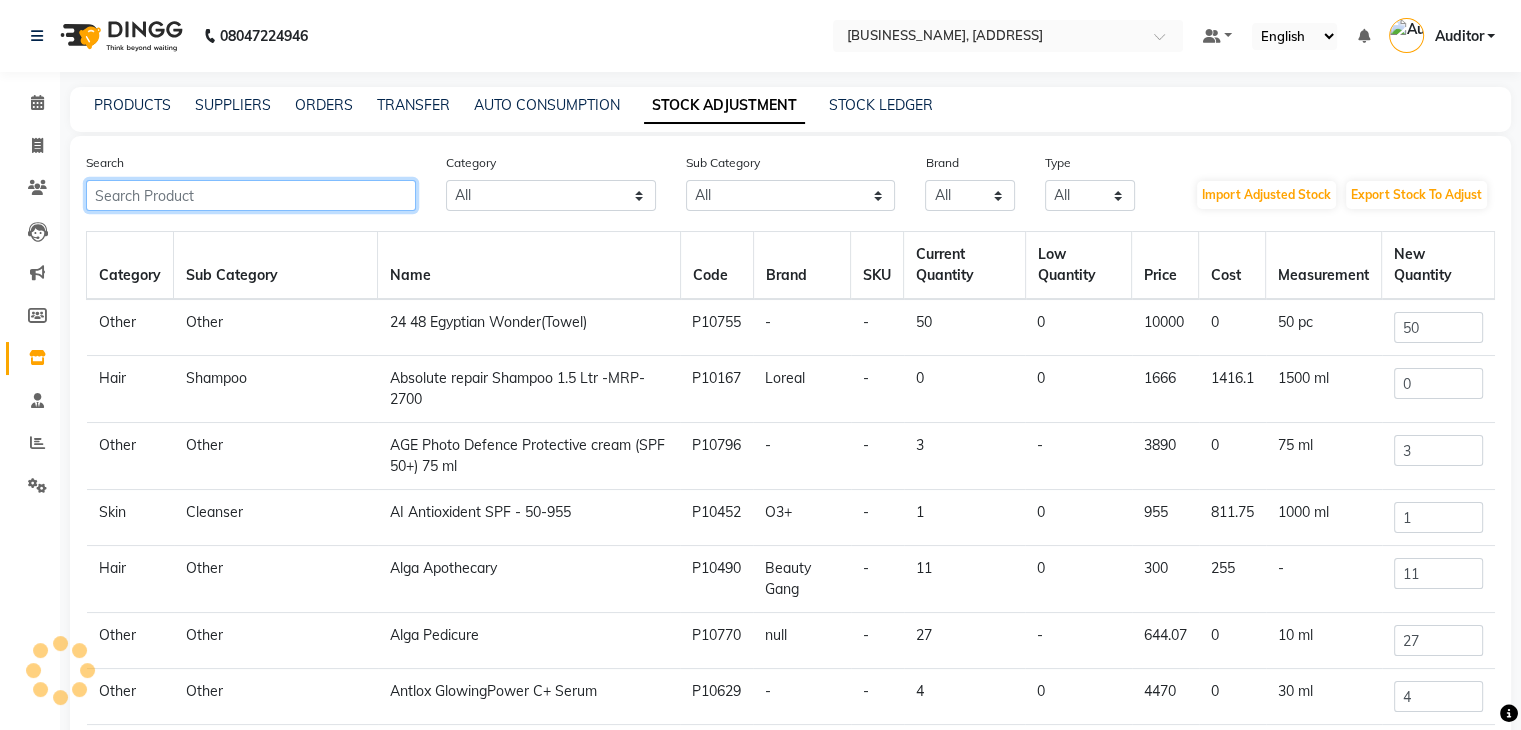 paste on "PH 4.2 100 ML" 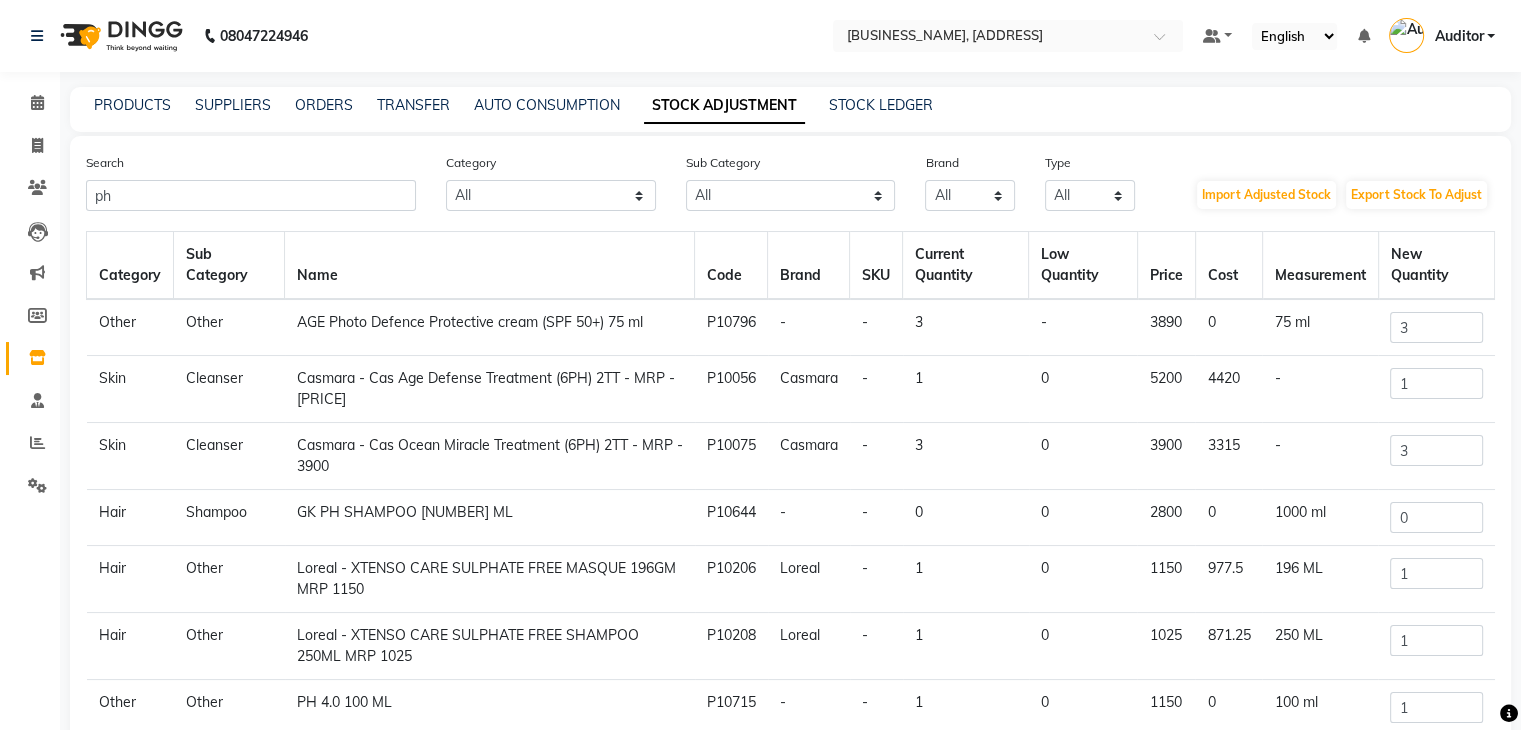 click on "PH 4.0   100 ML" 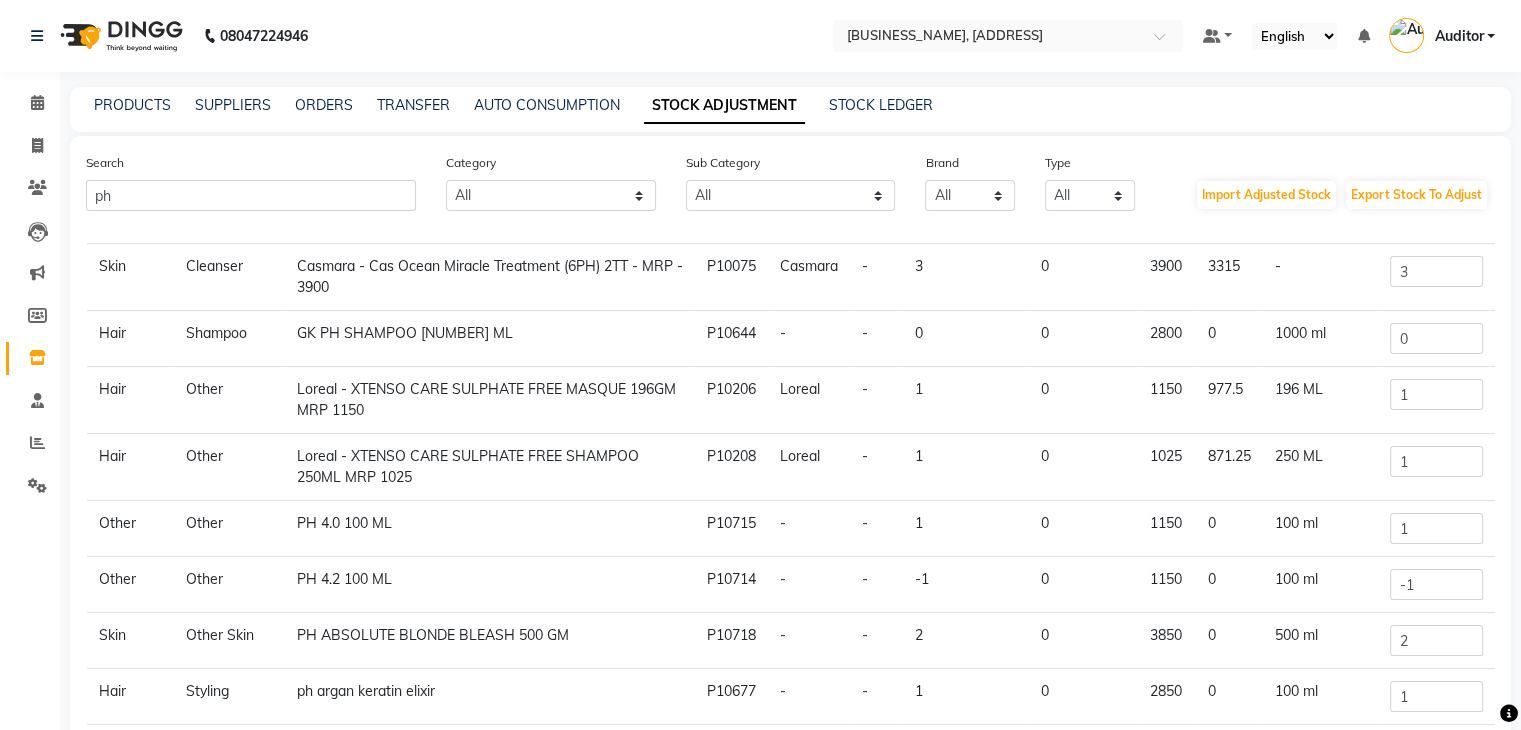 scroll, scrollTop: 186, scrollLeft: 0, axis: vertical 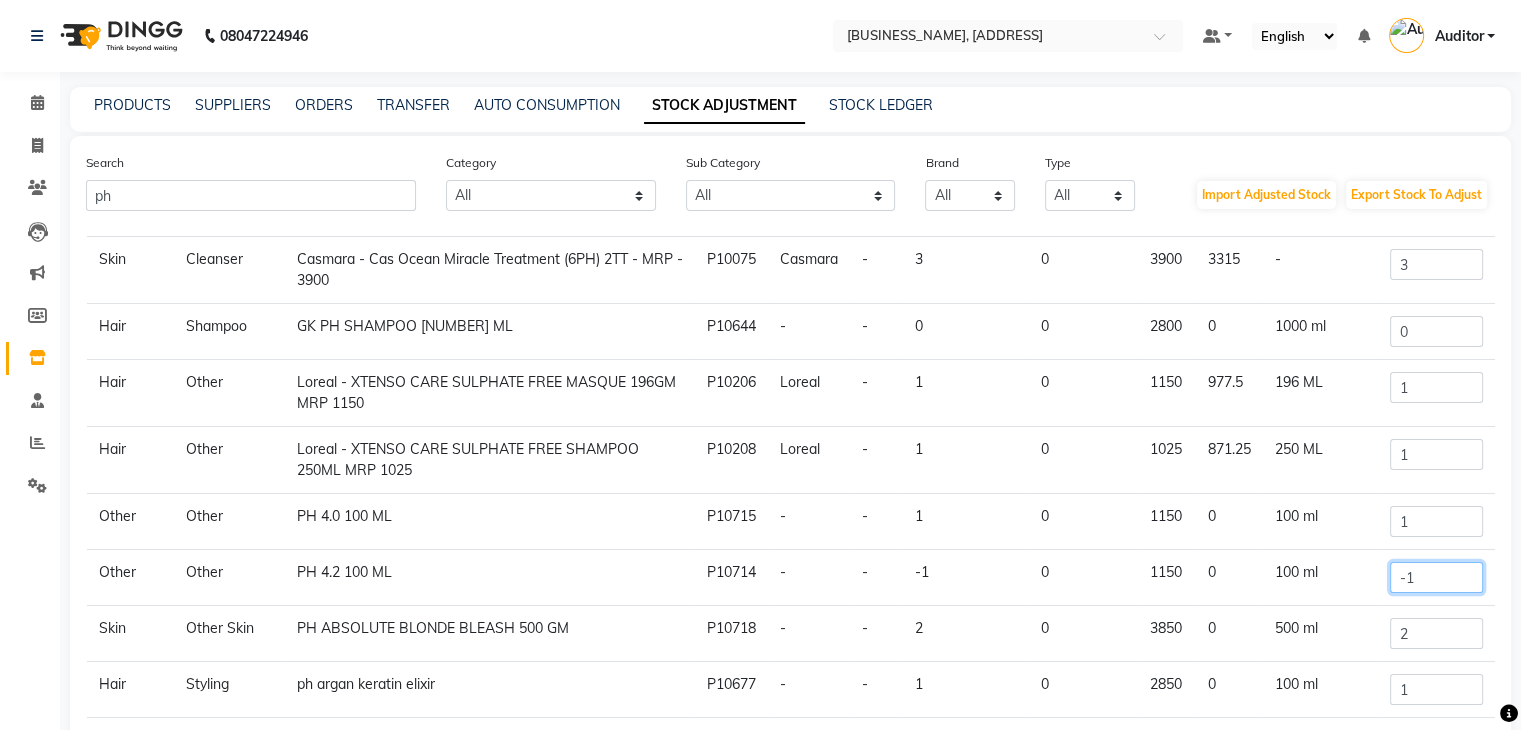 drag, startPoint x: 1417, startPoint y: 582, endPoint x: 1362, endPoint y: 587, distance: 55.226807 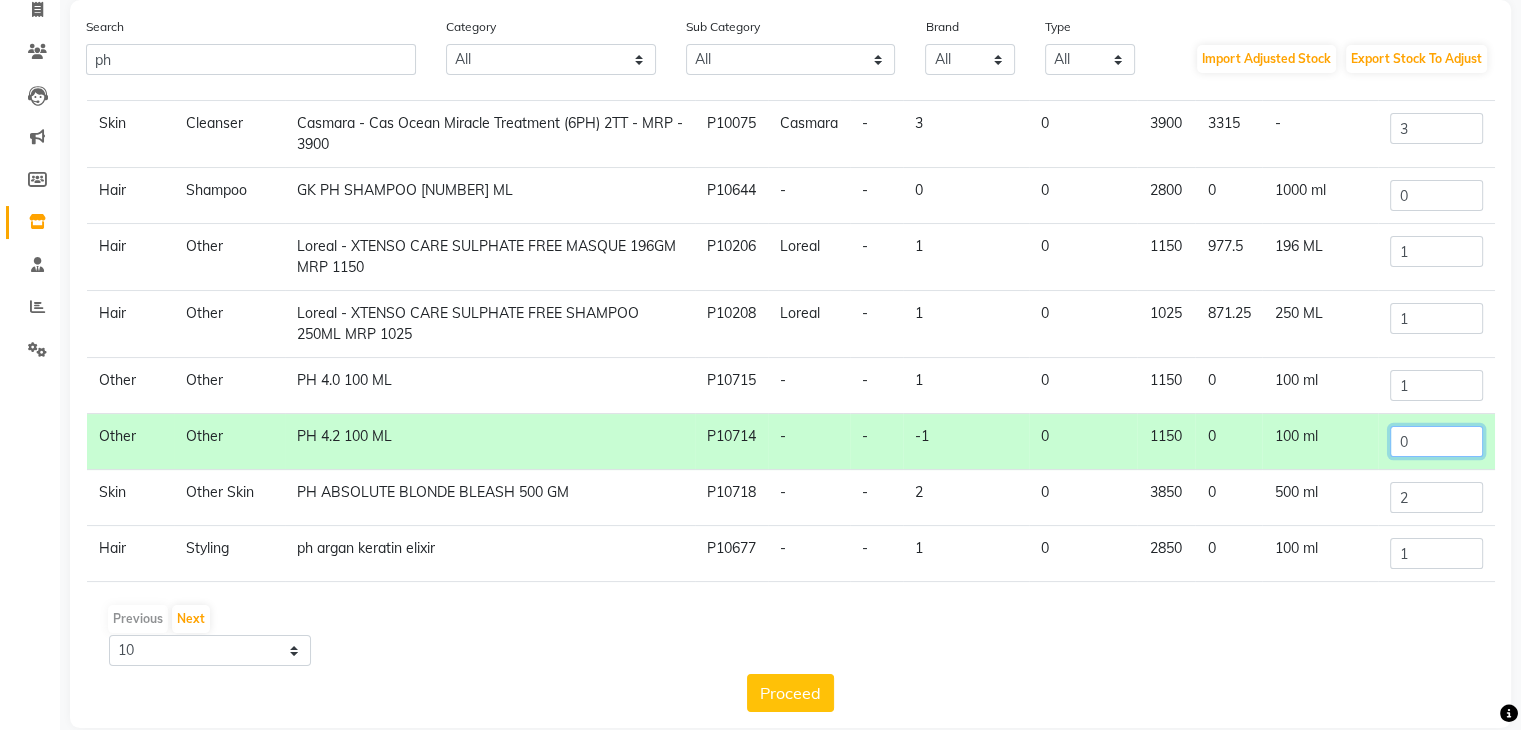 scroll, scrollTop: 165, scrollLeft: 0, axis: vertical 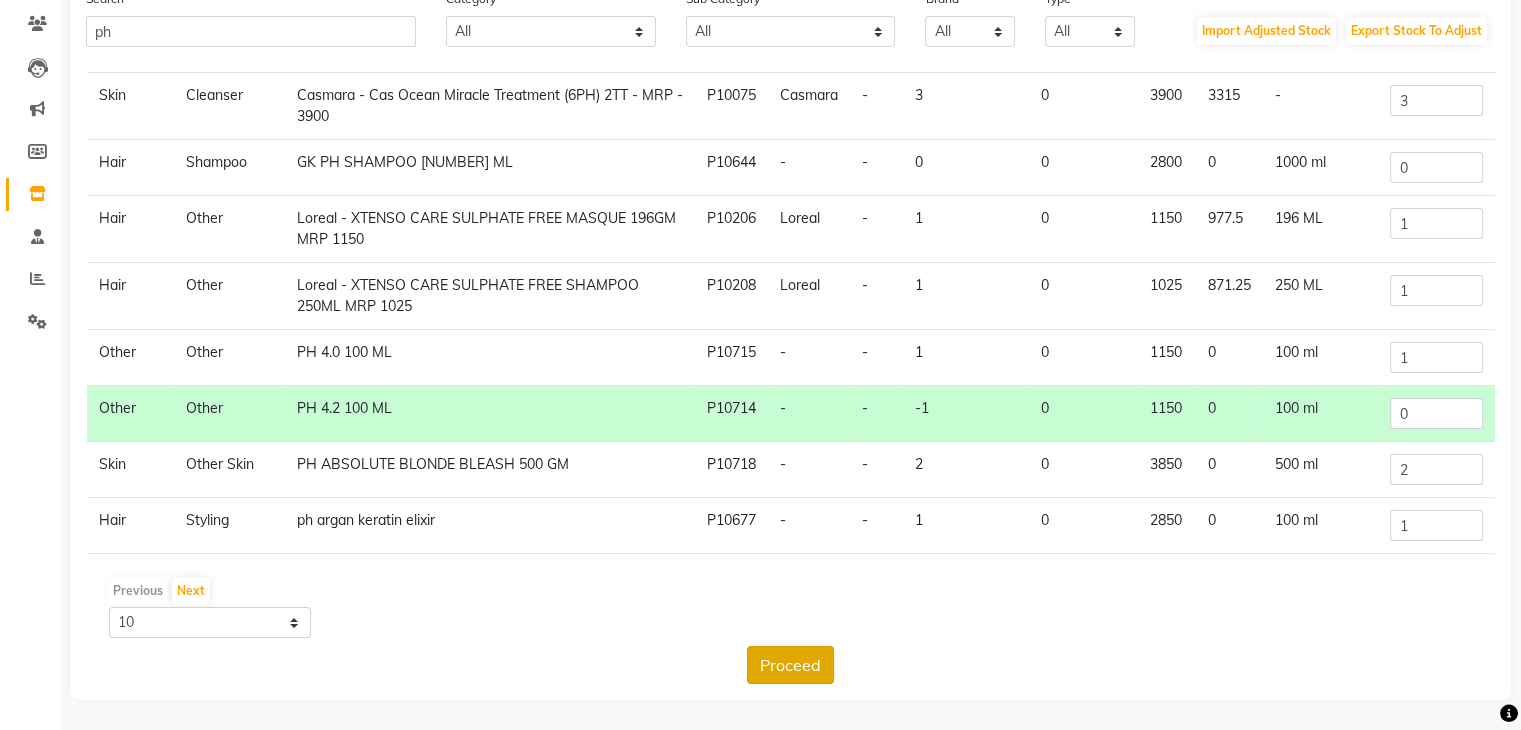click on "Proceed" 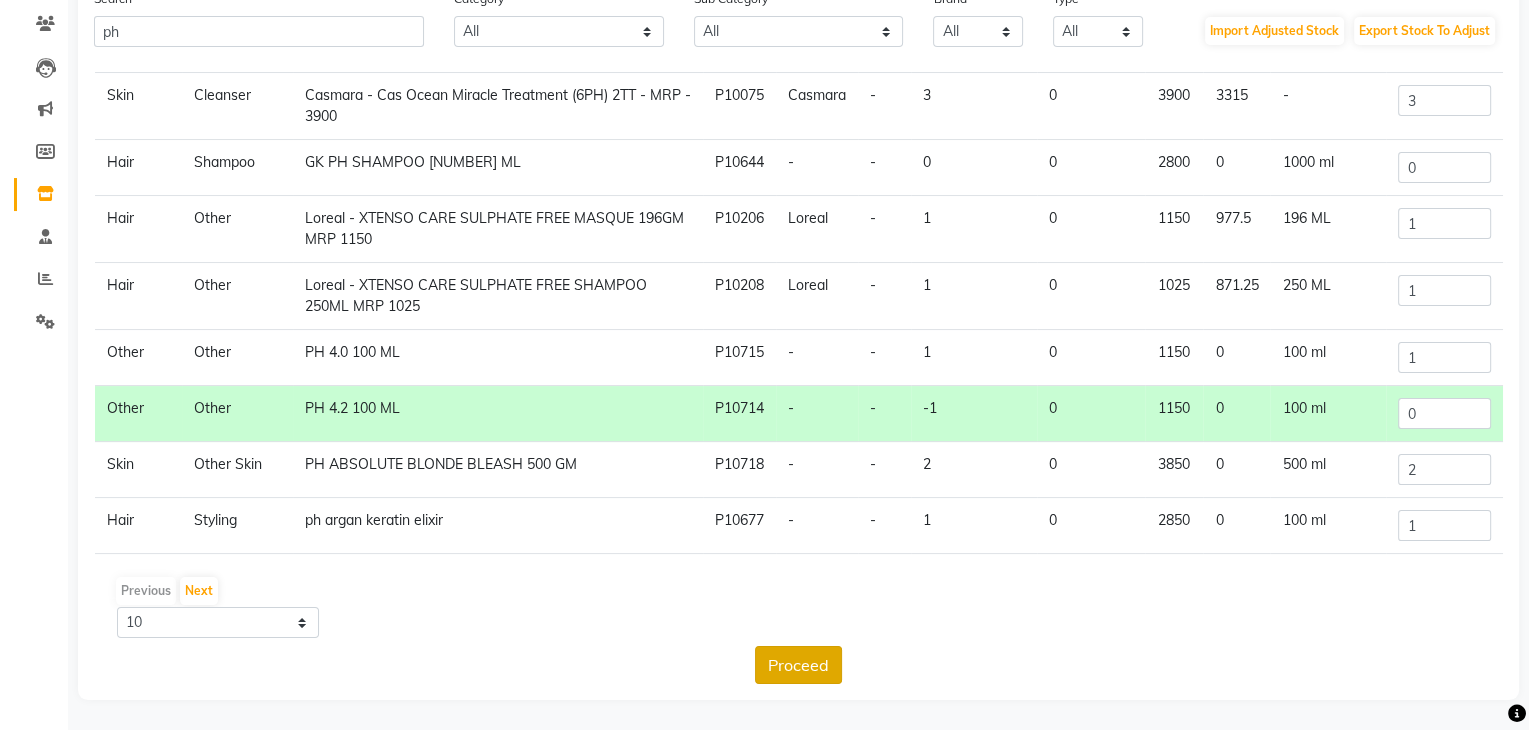 scroll, scrollTop: 0, scrollLeft: 0, axis: both 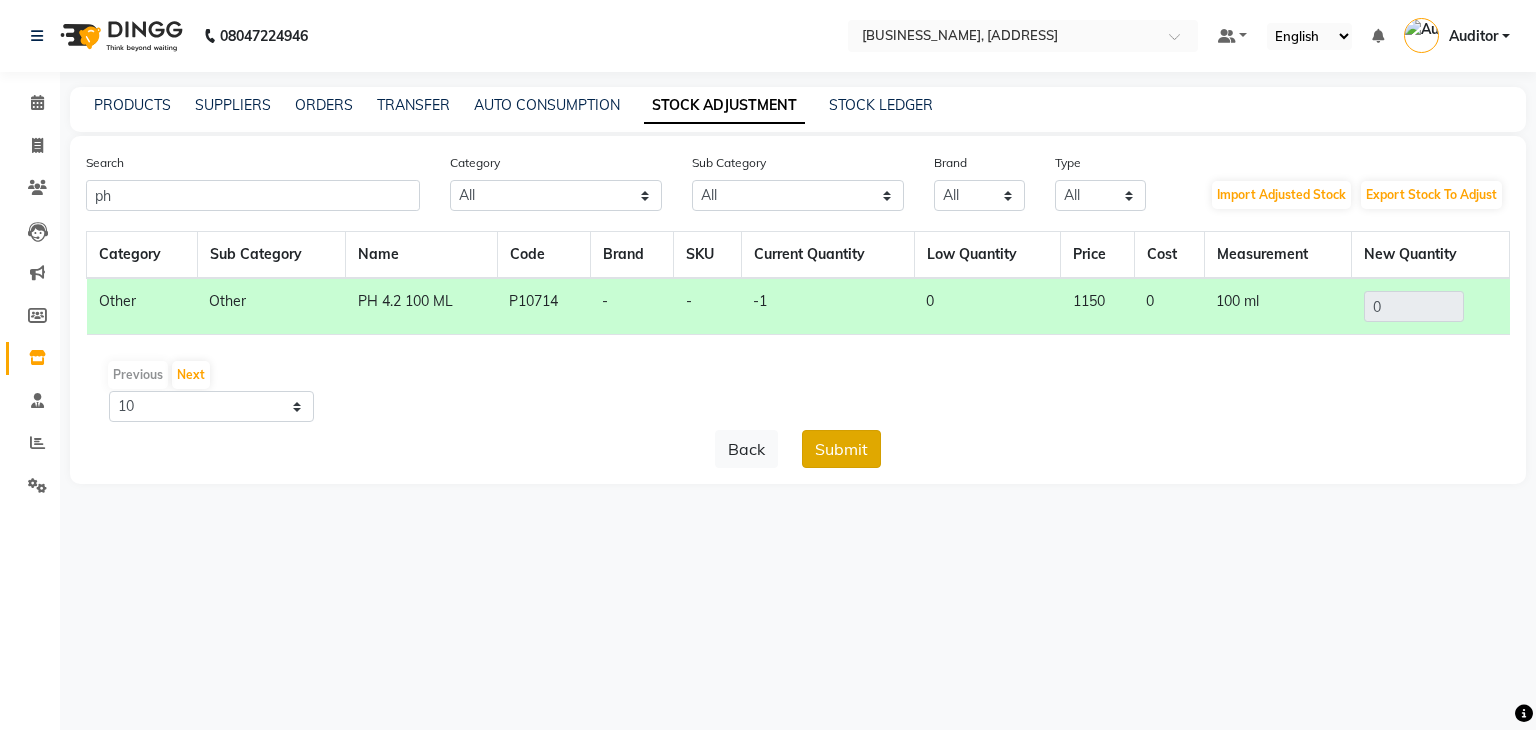 click on "Submit" 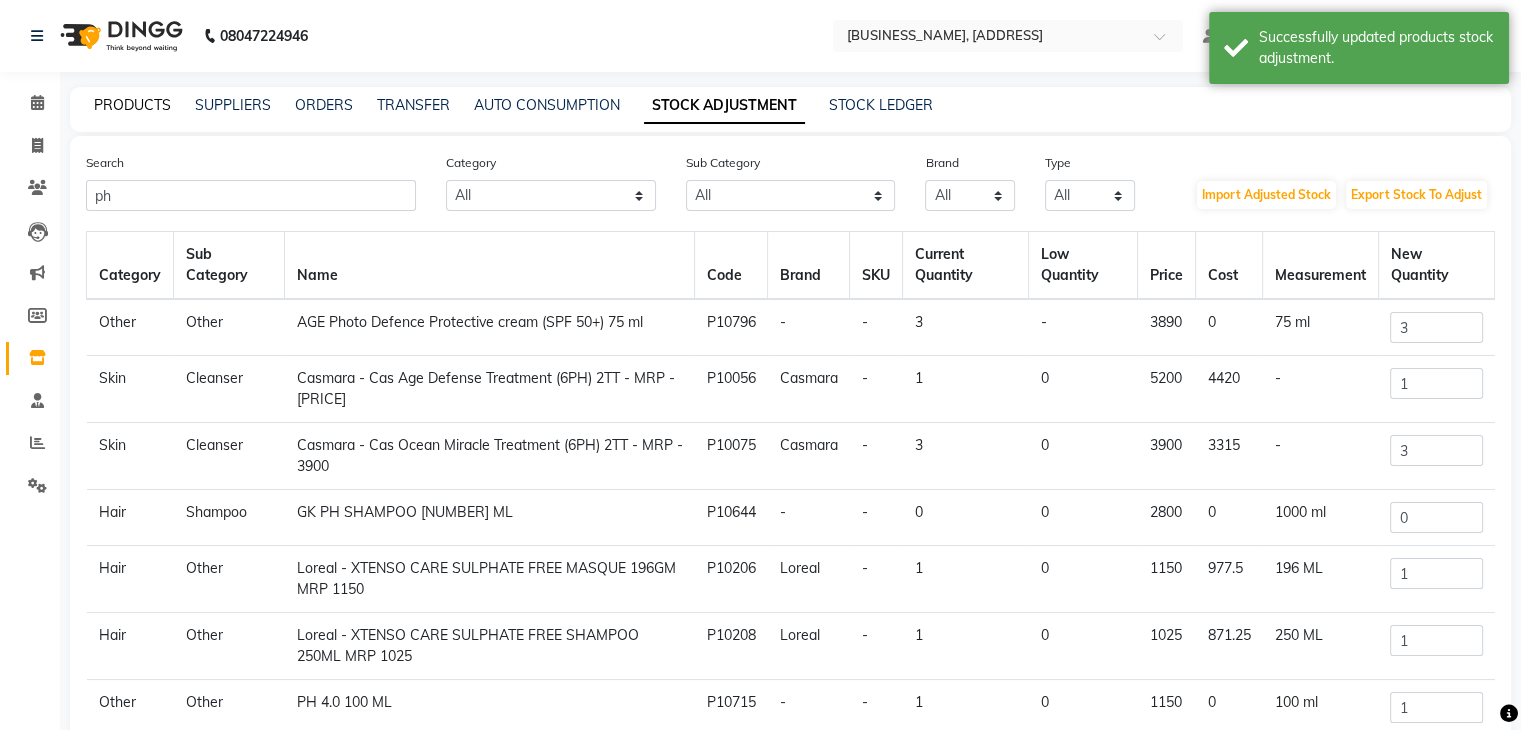 click on "PRODUCTS" 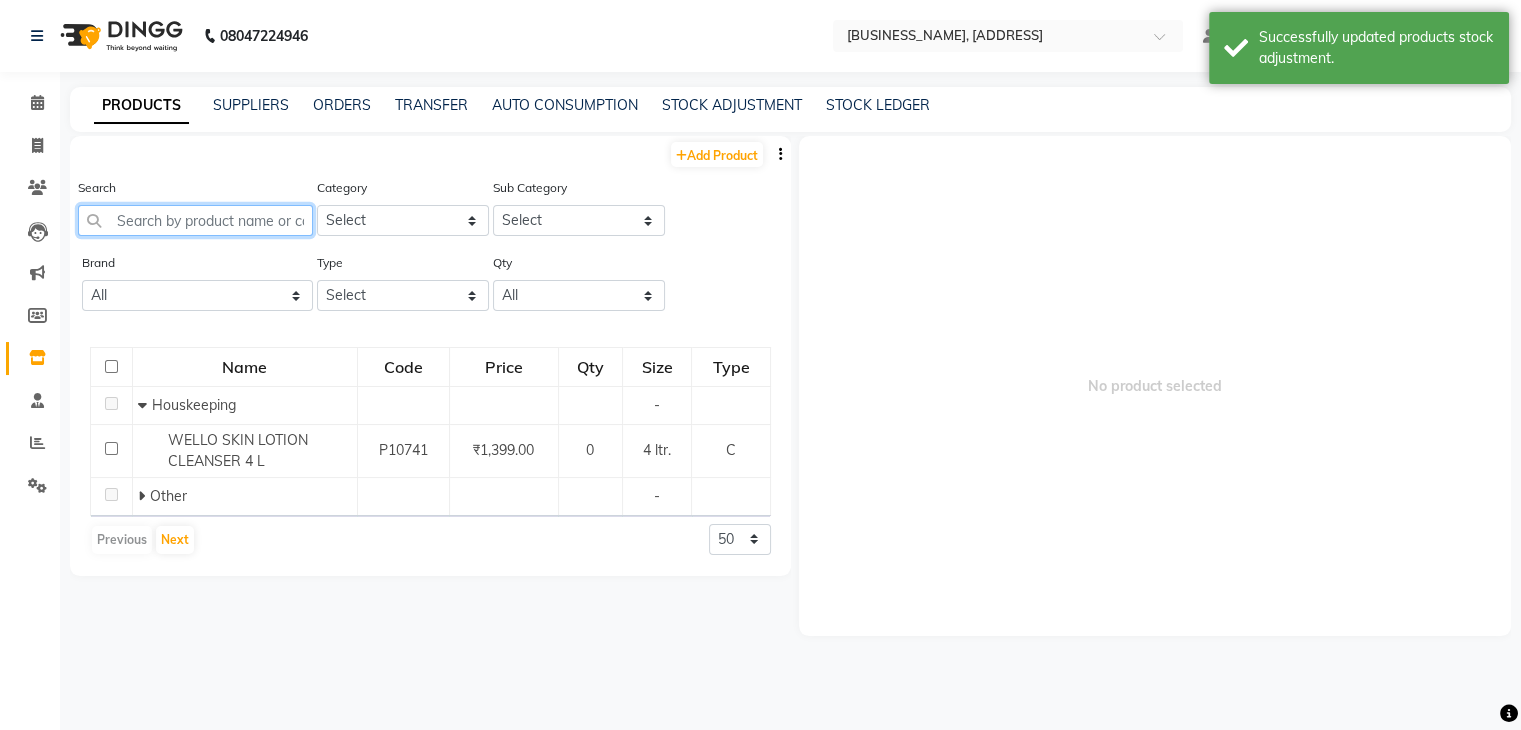 click 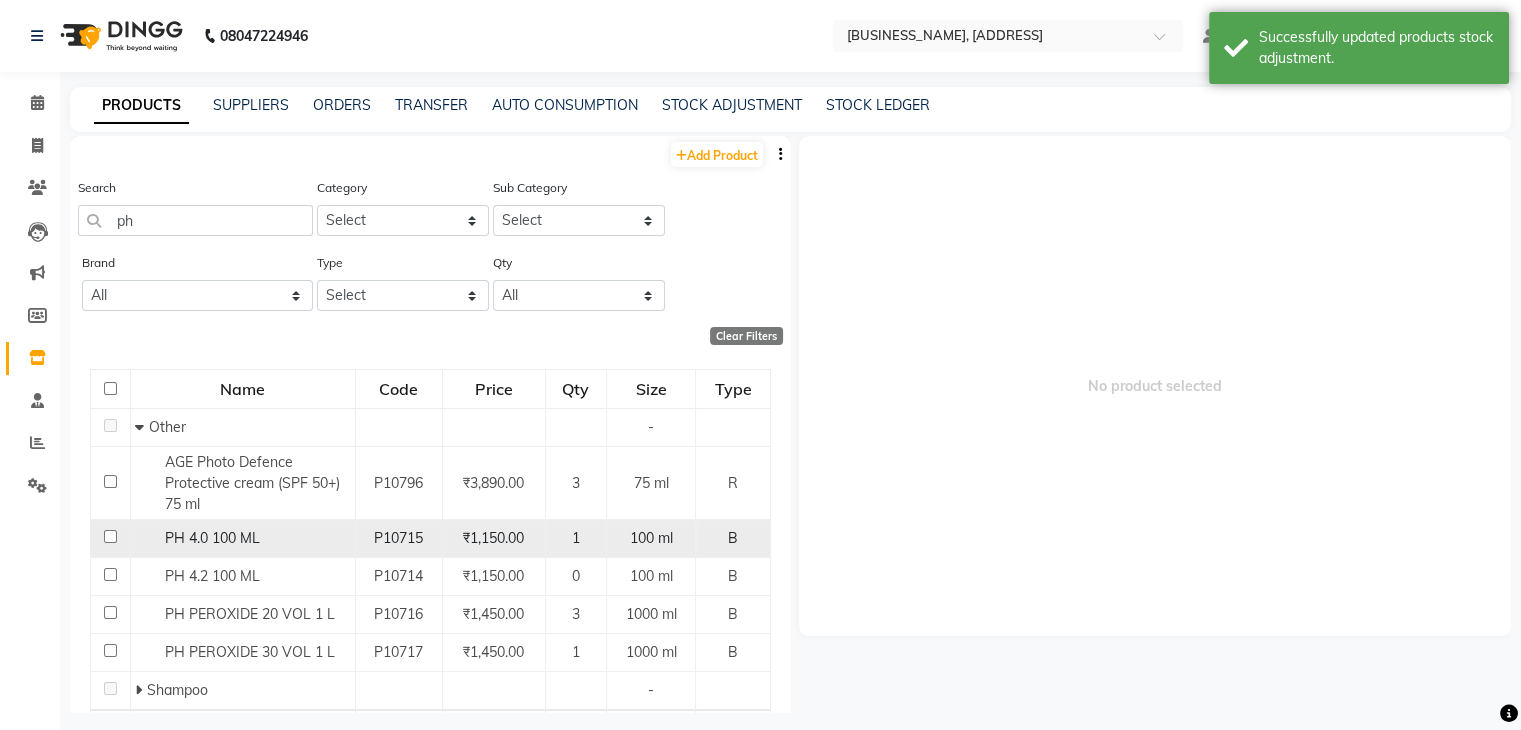 click on "PH 4.0   100 ML" 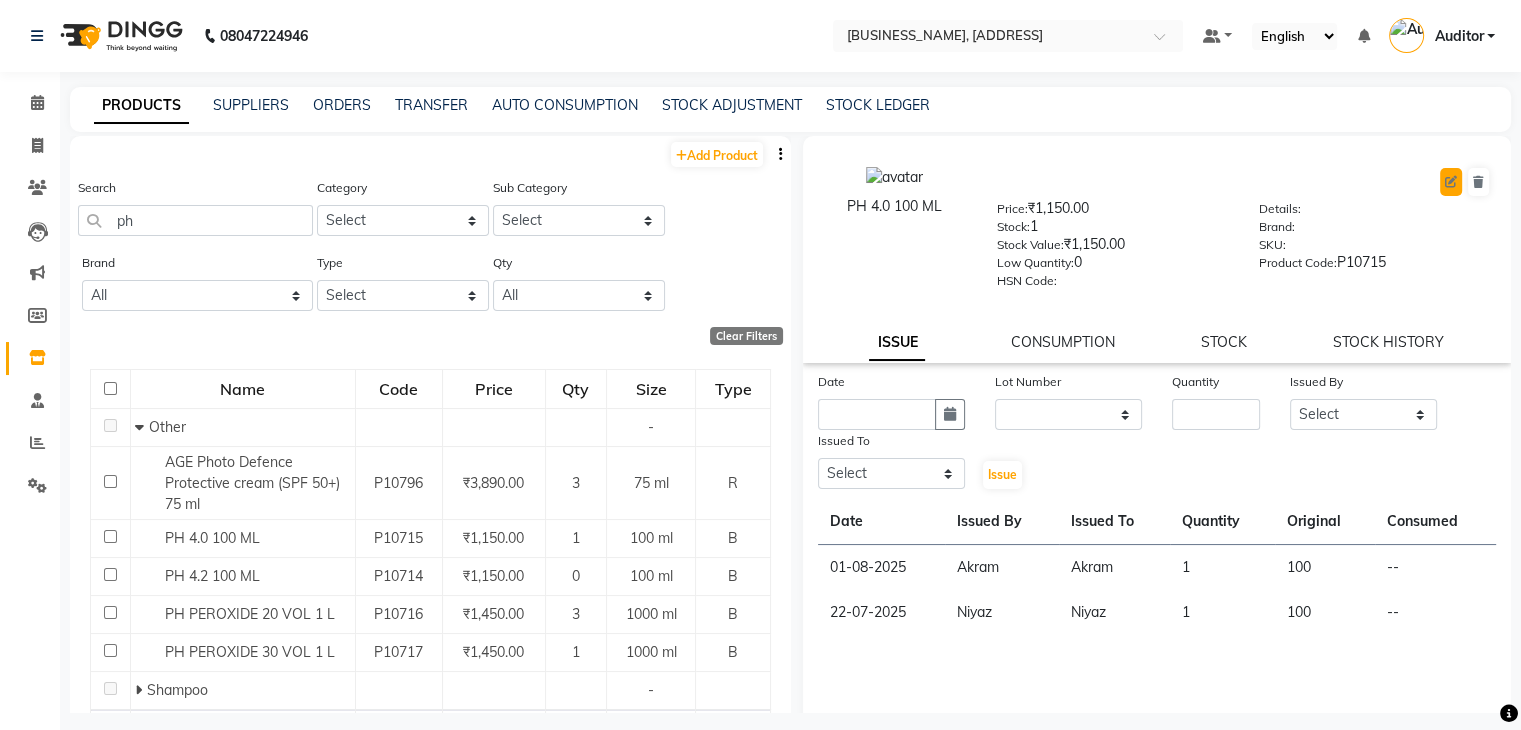 click 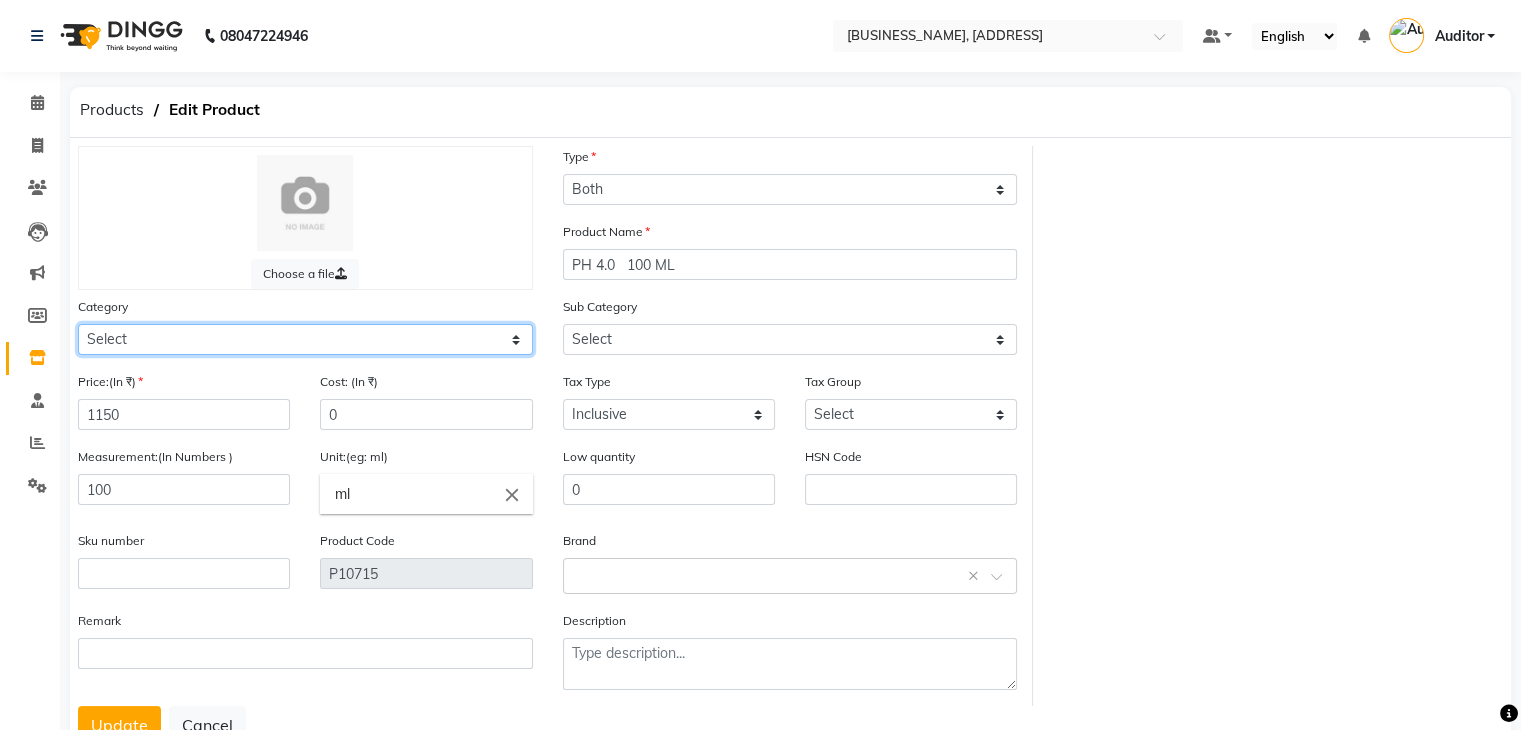 click on "Select Hair Skin Makeup Personal Care Appliances Beard Waxing Disposable Threading Hands and Feet Beauty Planet Botox Cadiveu Casmara Cheryls Loreal Olaplex HAIR gk salon use skyndore darmalogica Other" 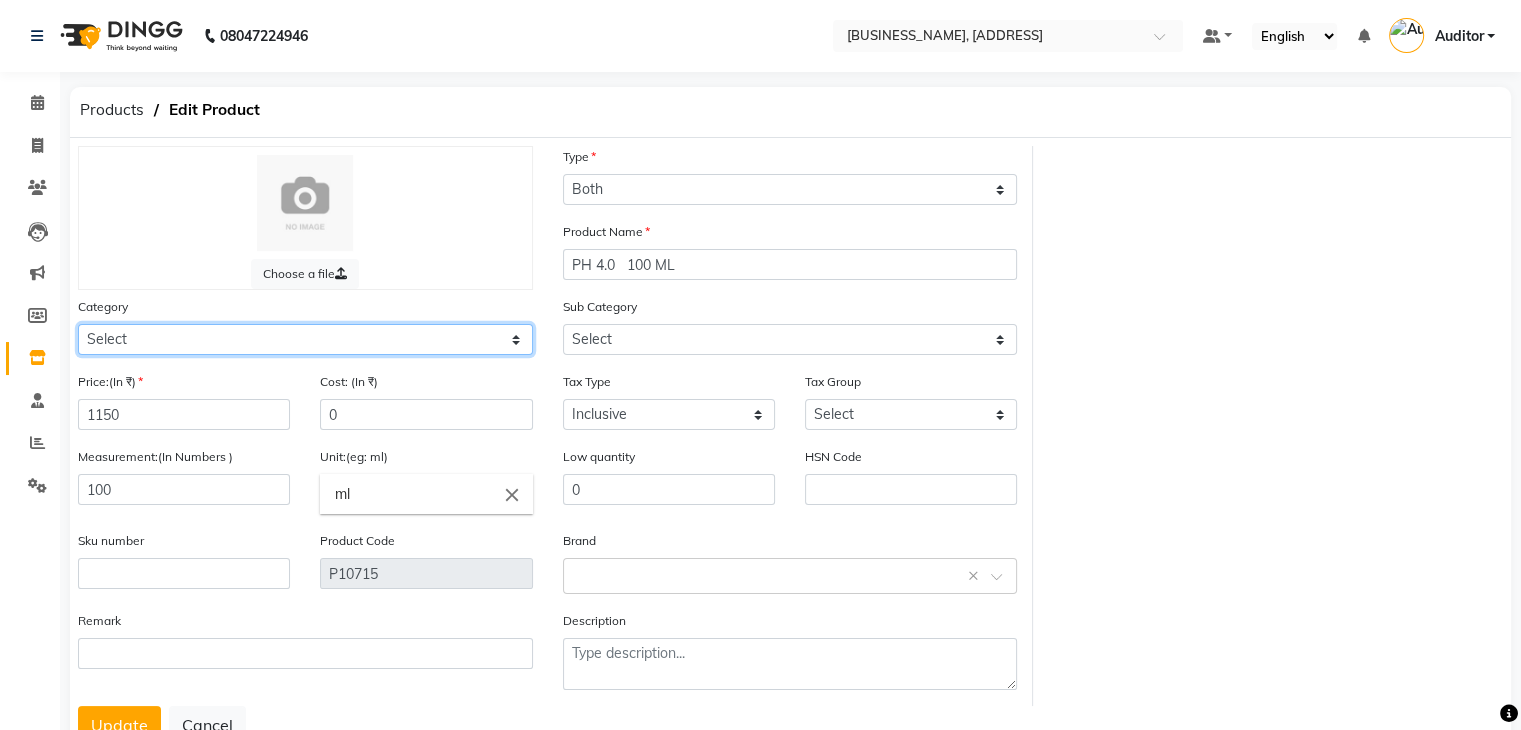 click on "Select Hair Skin Makeup Personal Care Appliances Beard Waxing Disposable Threading Hands and Feet Beauty Planet Botox Cadiveu Casmara Cheryls Loreal Olaplex HAIR gk salon use skyndore darmalogica Other" 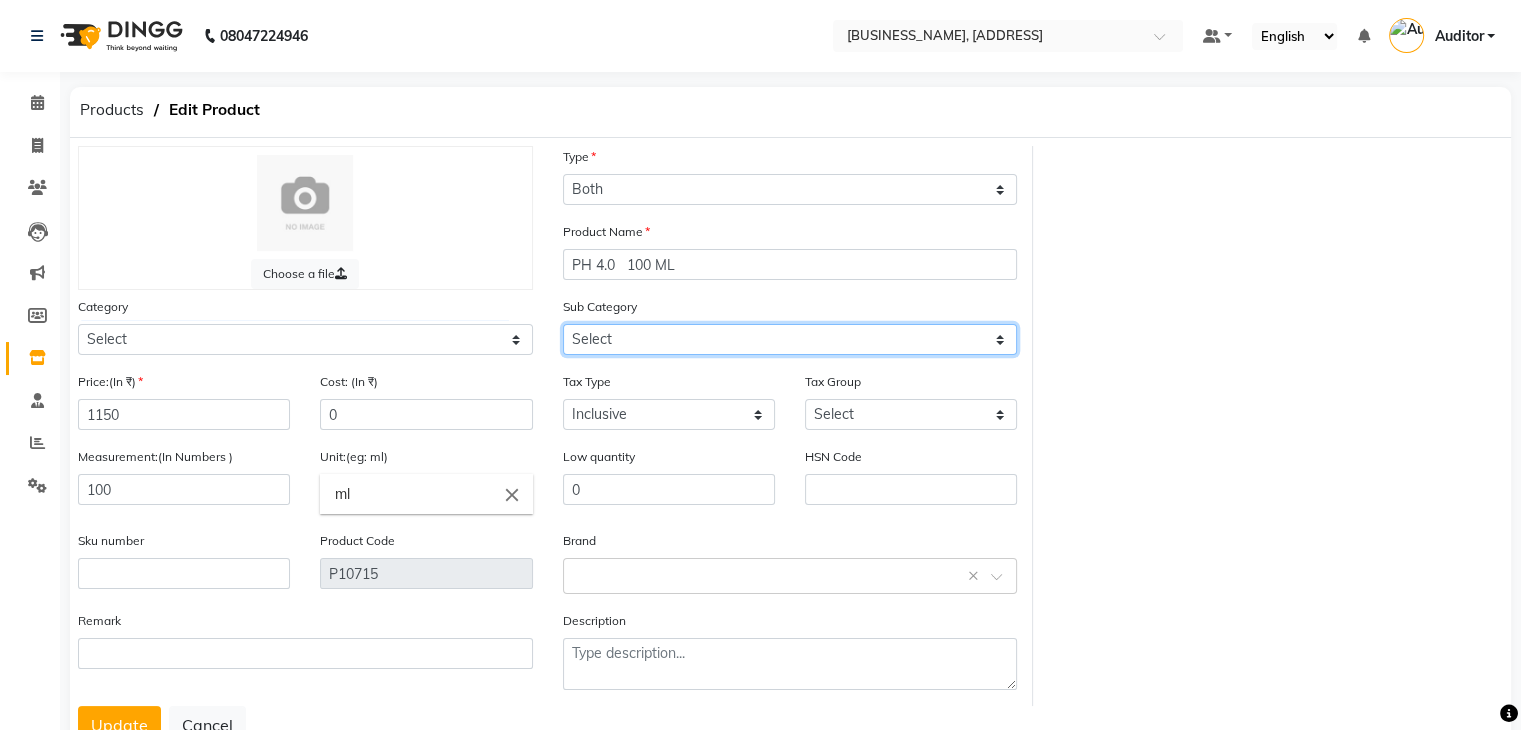 click on "Select Shampoo Conditioner Cream Mask Oil Serum Color Appliances Treatment Styling Kit & Combo Other ROOT DEEP SHAMPOO SKP COLOR FREEZE TREATMENT" 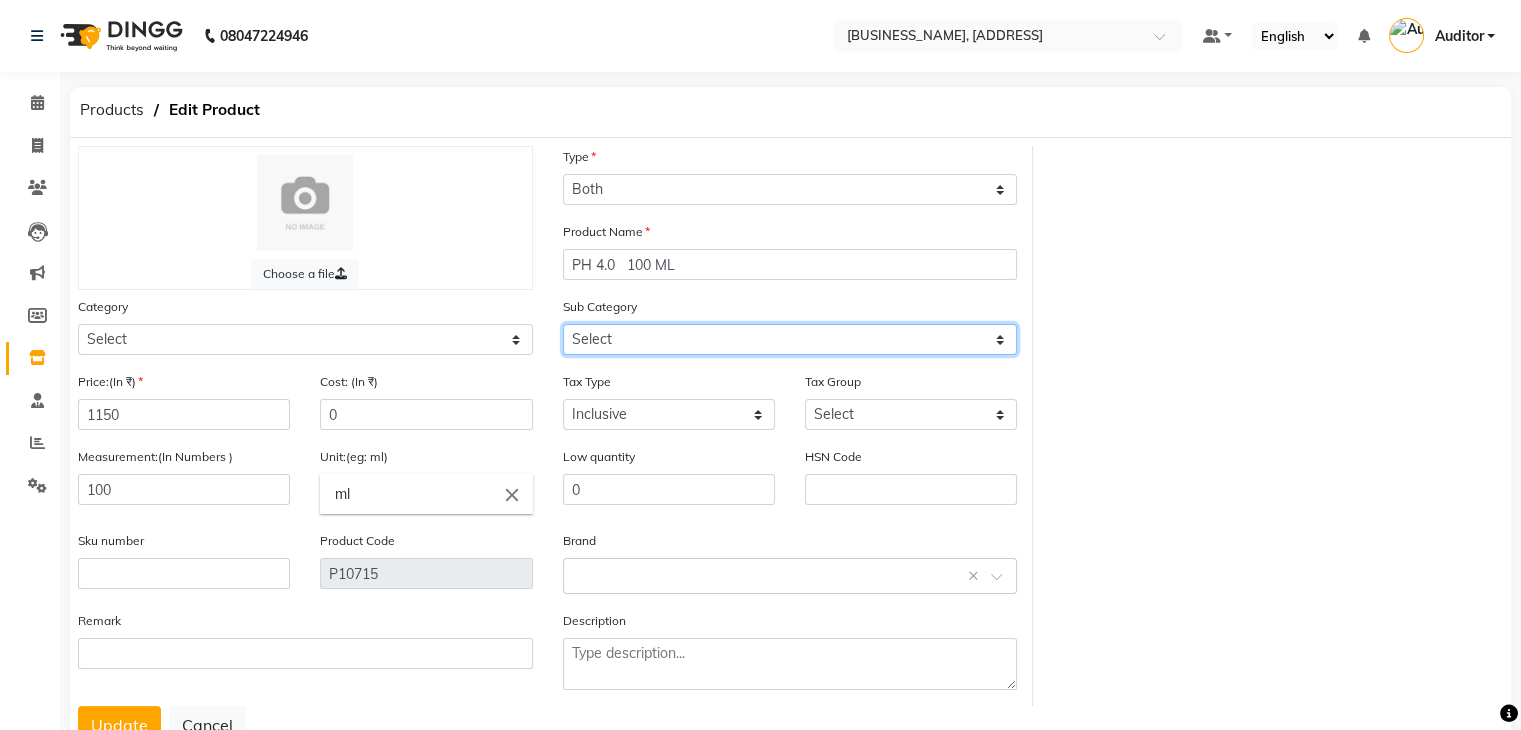 click on "Select Shampoo Conditioner Cream Mask Oil Serum Color Appliances Treatment Styling Kit & Combo Other ROOT DEEP SHAMPOO SKP COLOR FREEZE TREATMENT" 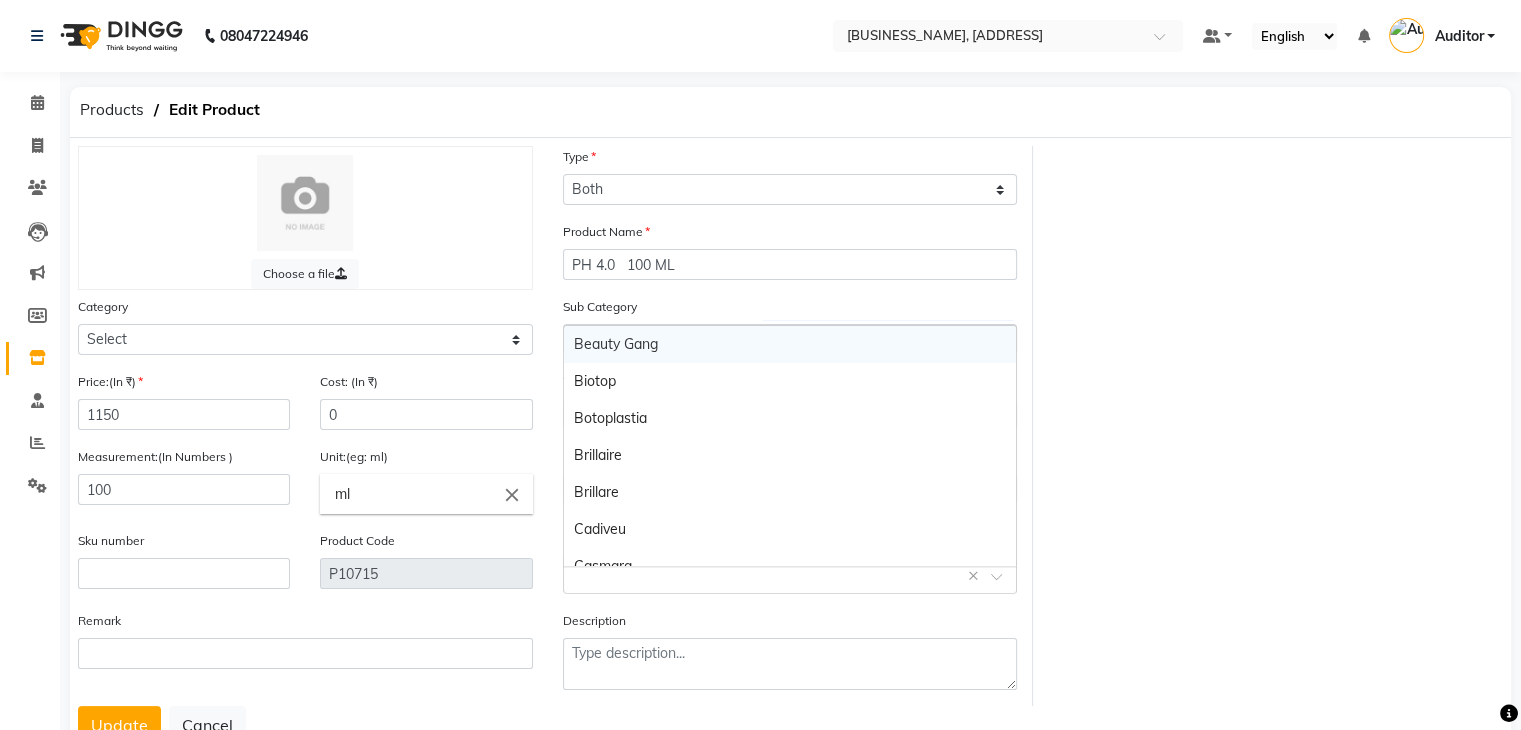 click 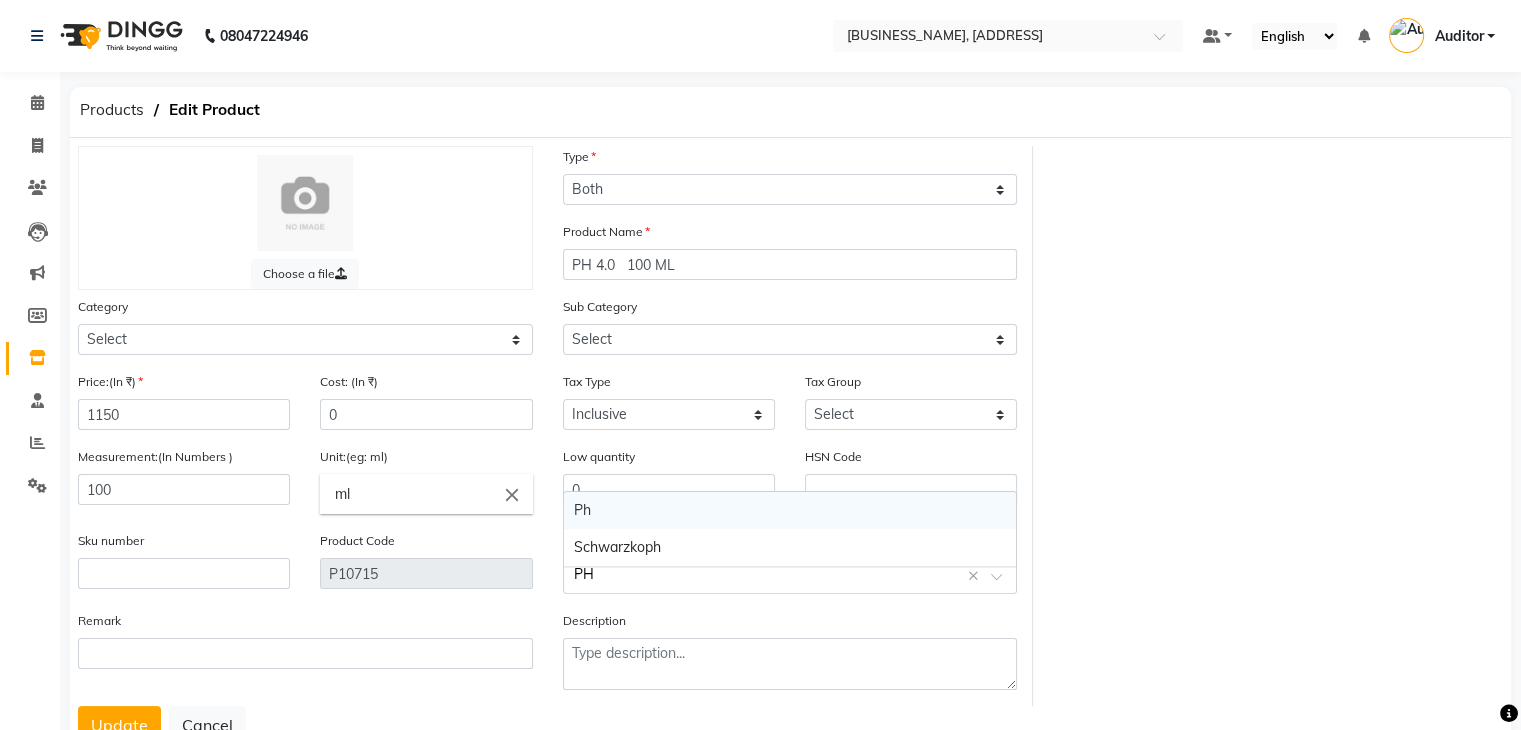 click on "Ph" at bounding box center (790, 510) 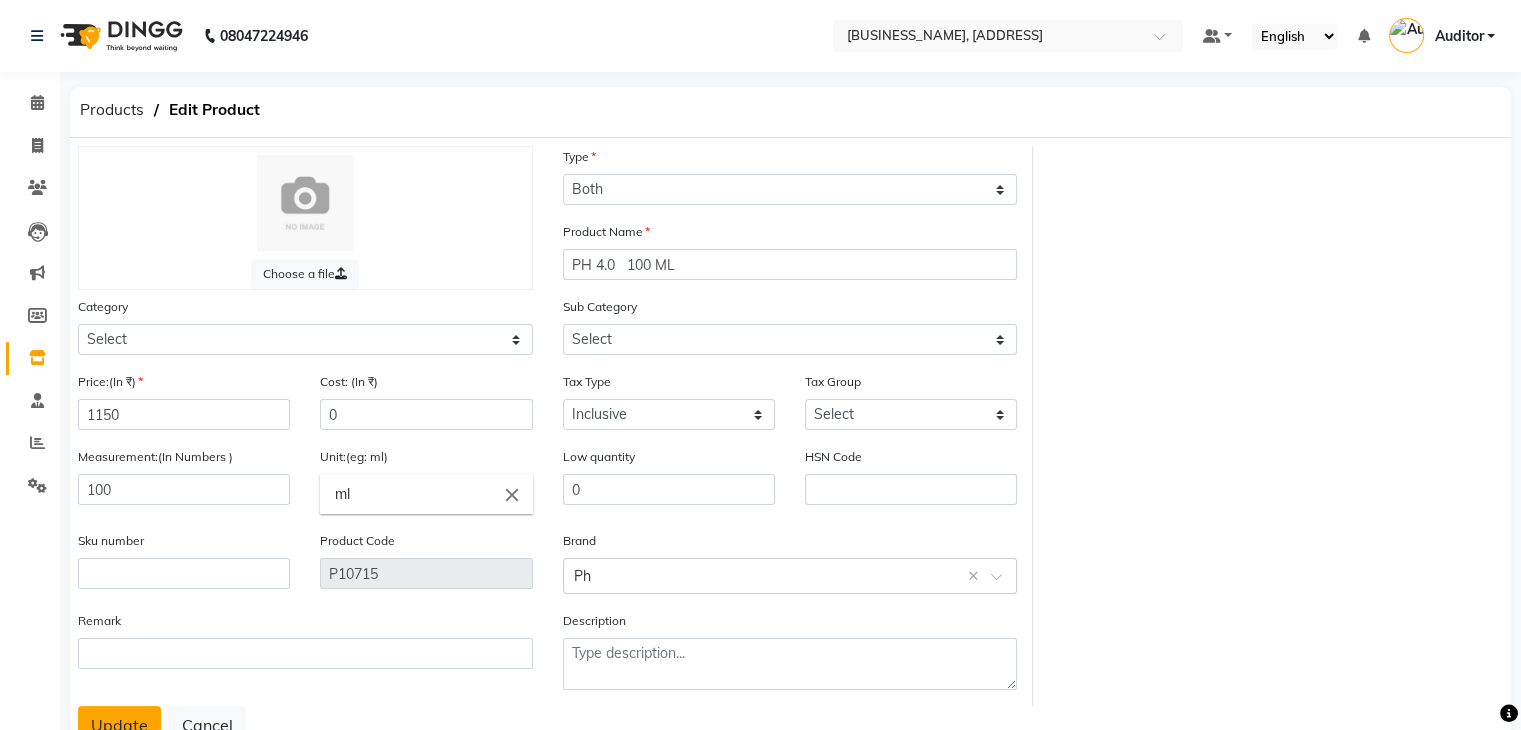 click on "Update" 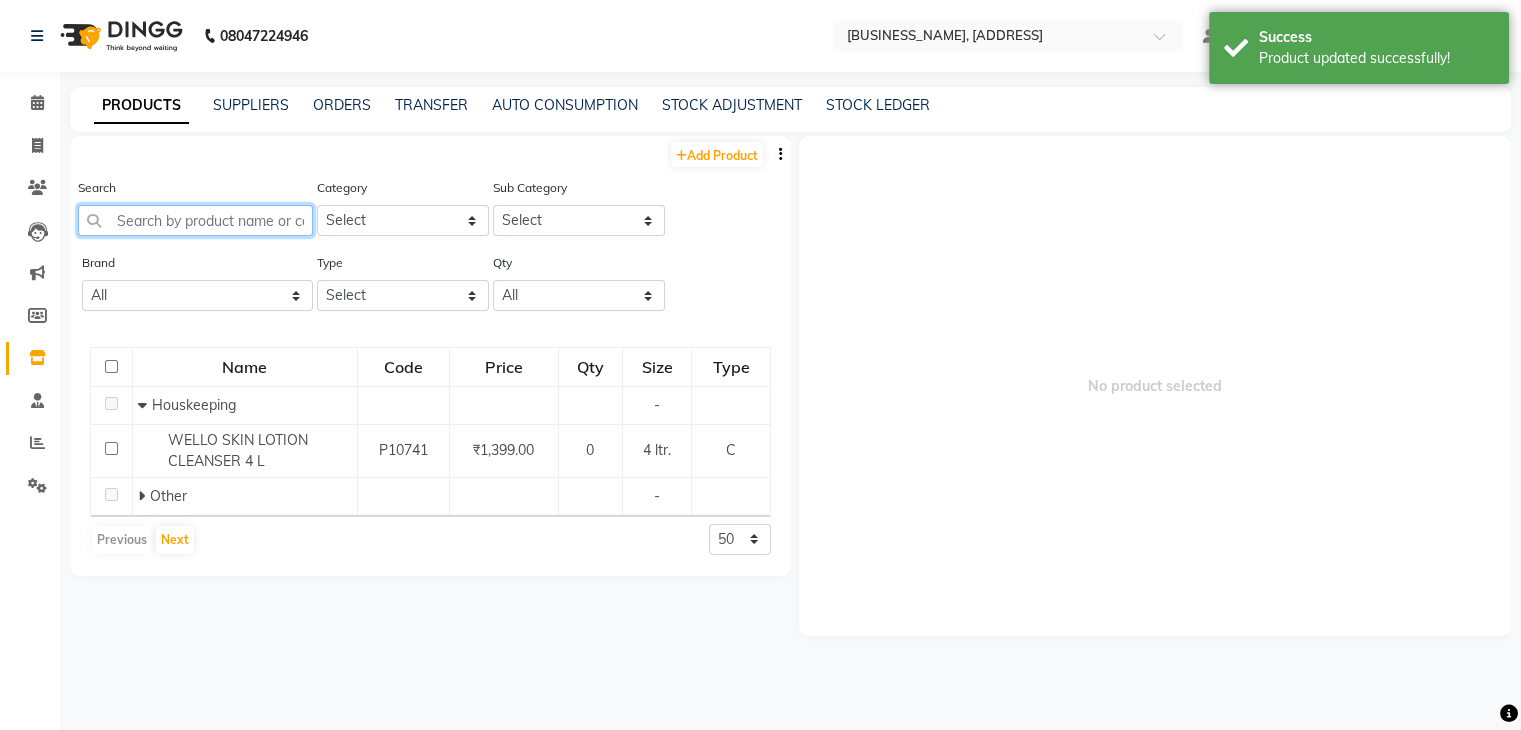 click 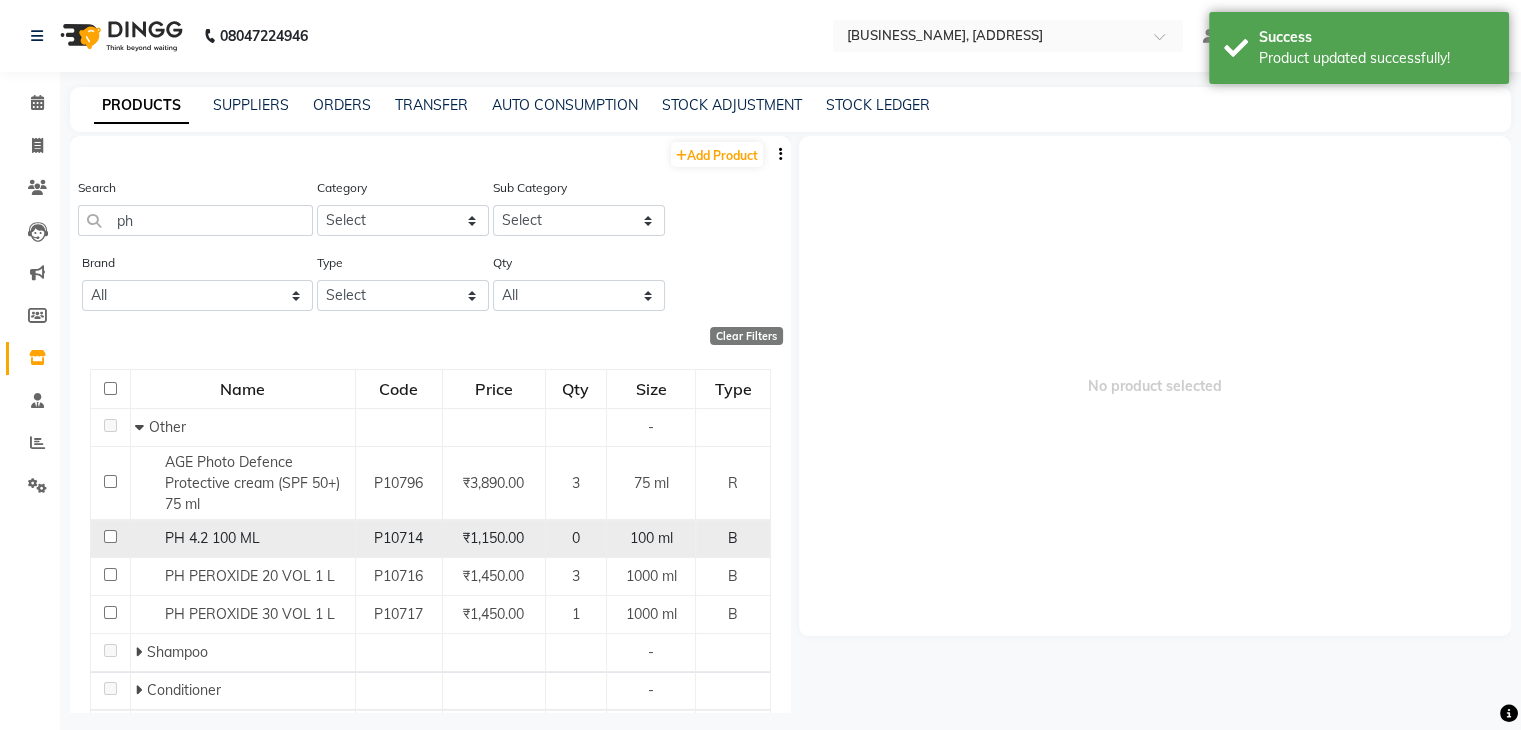 click on "PH  4.2  100 ML" 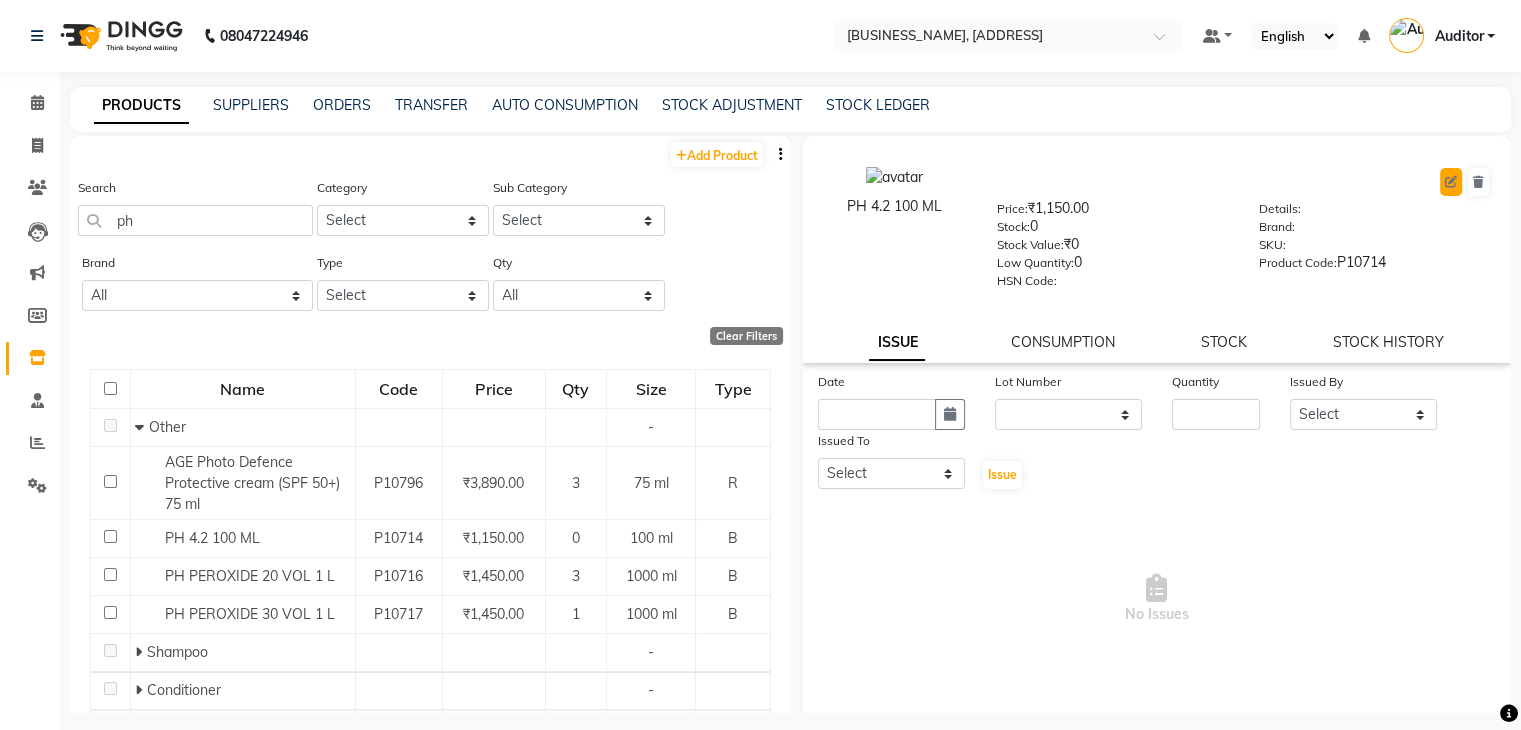 click 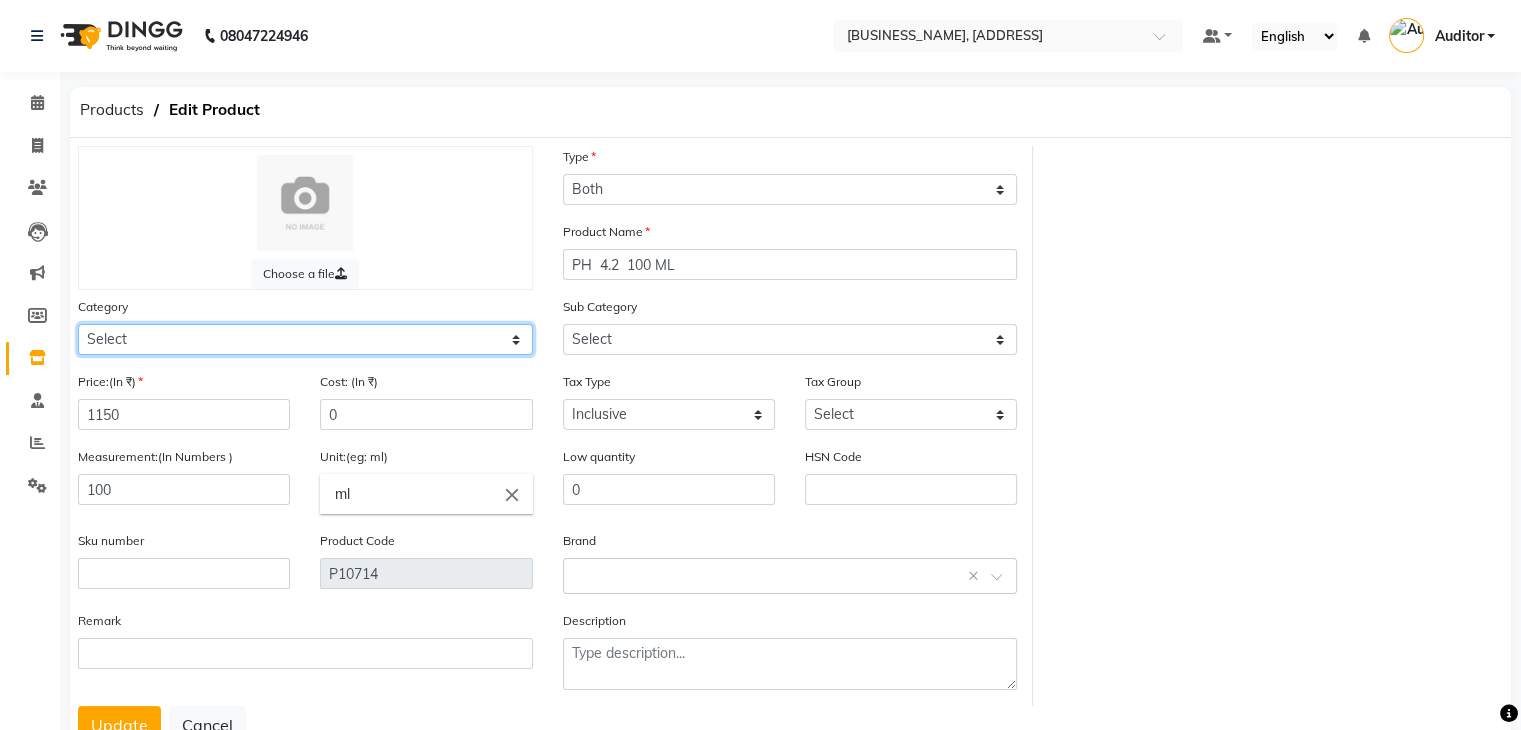 click on "Select Hair Skin Makeup Personal Care Appliances Beard Waxing Disposable Threading Hands and Feet Beauty Planet Botox Cadiveu Casmara Cheryls Loreal Olaplex HAIR gk salon use skyndore darmalogica Other" 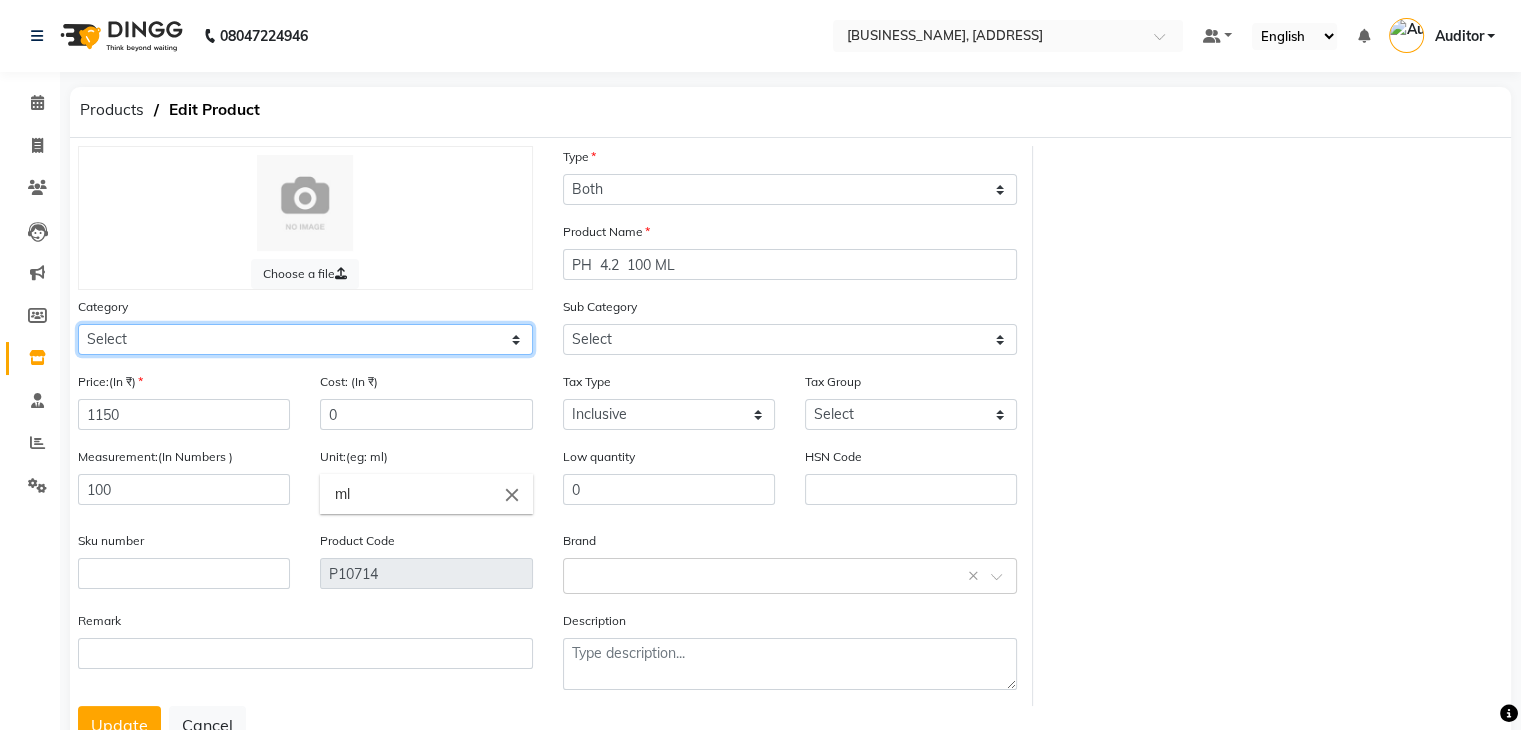 click on "Select Hair Skin Makeup Personal Care Appliances Beard Waxing Disposable Threading Hands and Feet Beauty Planet Botox Cadiveu Casmara Cheryls Loreal Olaplex HAIR gk salon use skyndore darmalogica Other" 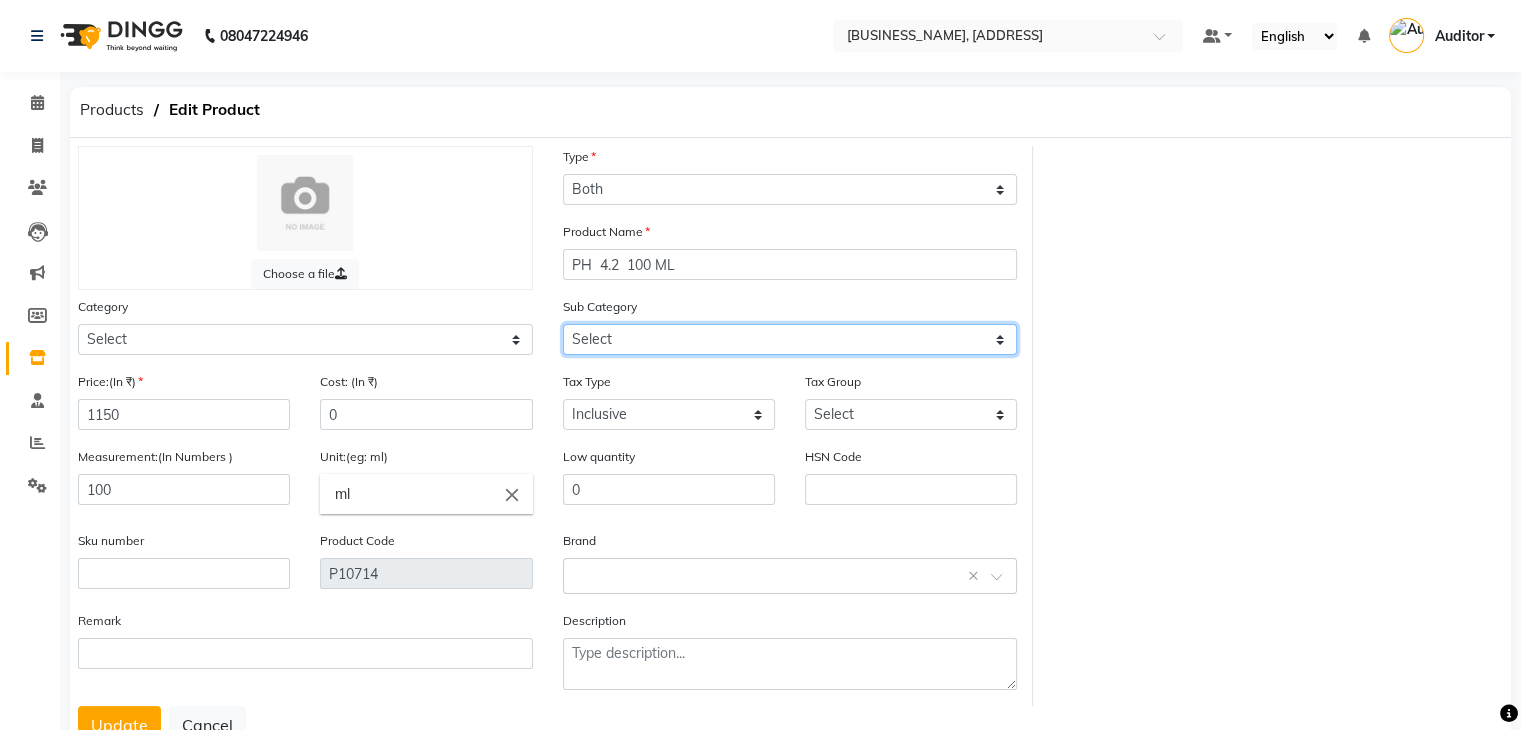 click on "Select Shampoo Conditioner Cream Mask Oil Serum Color Appliances Treatment Styling Kit & Combo Other ROOT DEEP SHAMPOO SKP COLOR FREEZE TREATMENT" 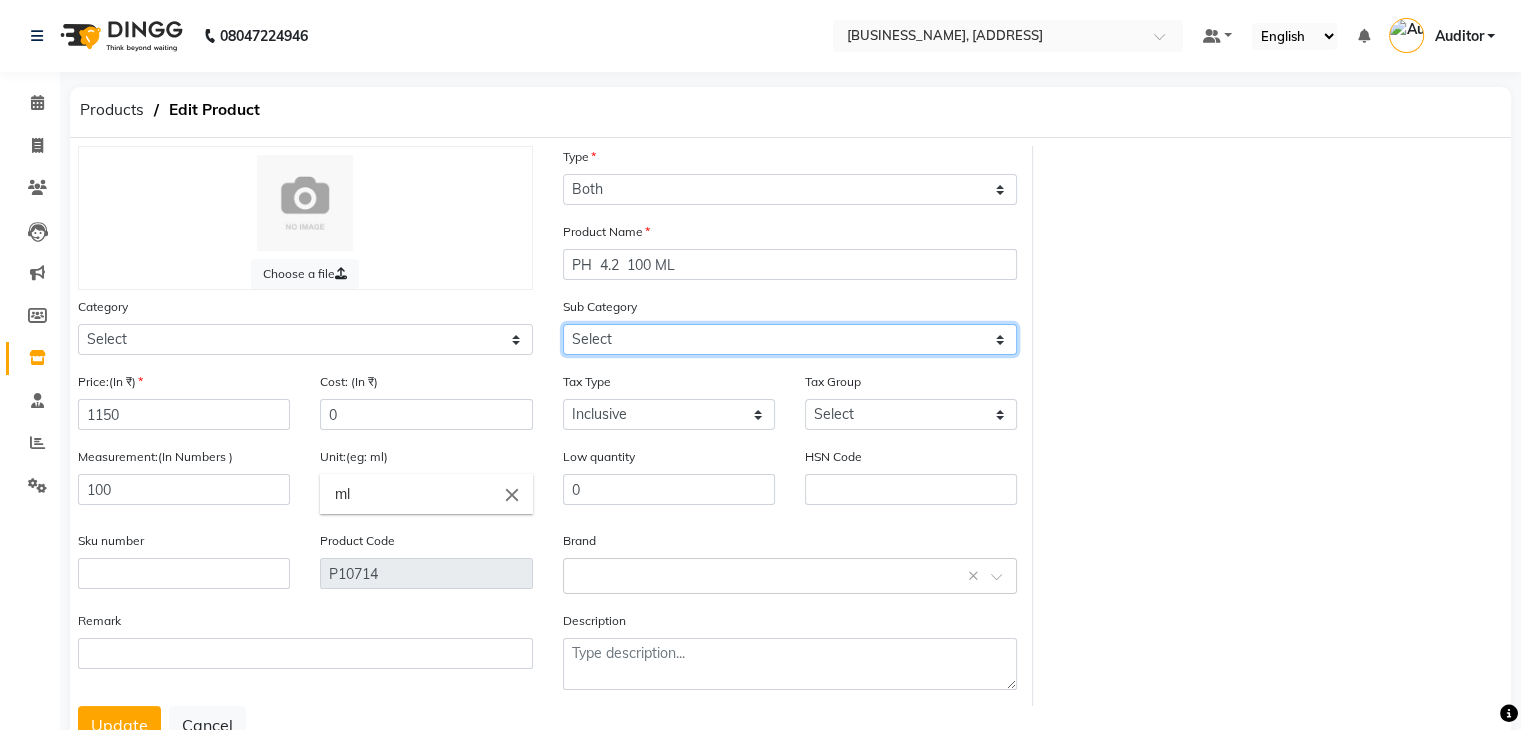 click on "Select Shampoo Conditioner Cream Mask Oil Serum Color Appliances Treatment Styling Kit & Combo Other ROOT DEEP SHAMPOO SKP COLOR FREEZE TREATMENT" 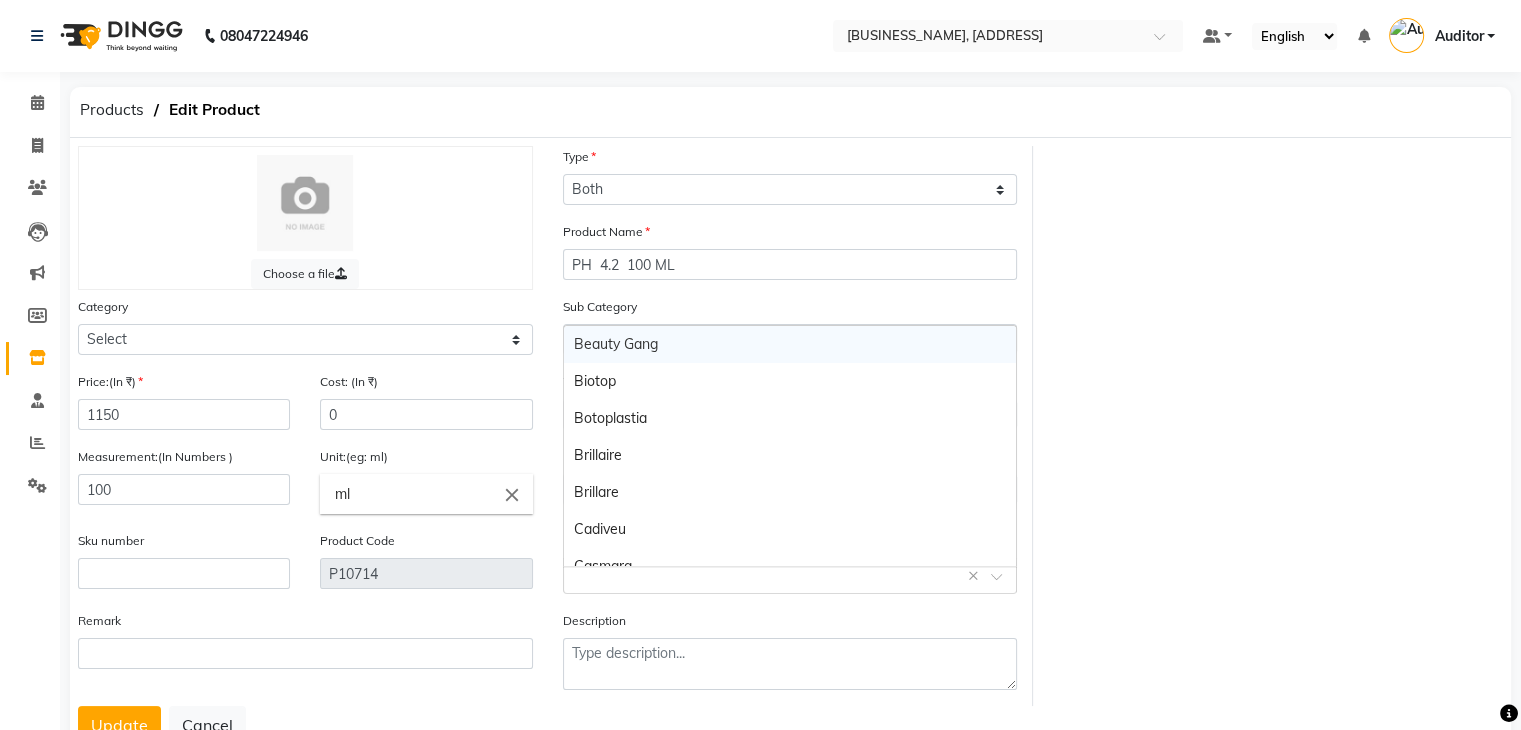 click 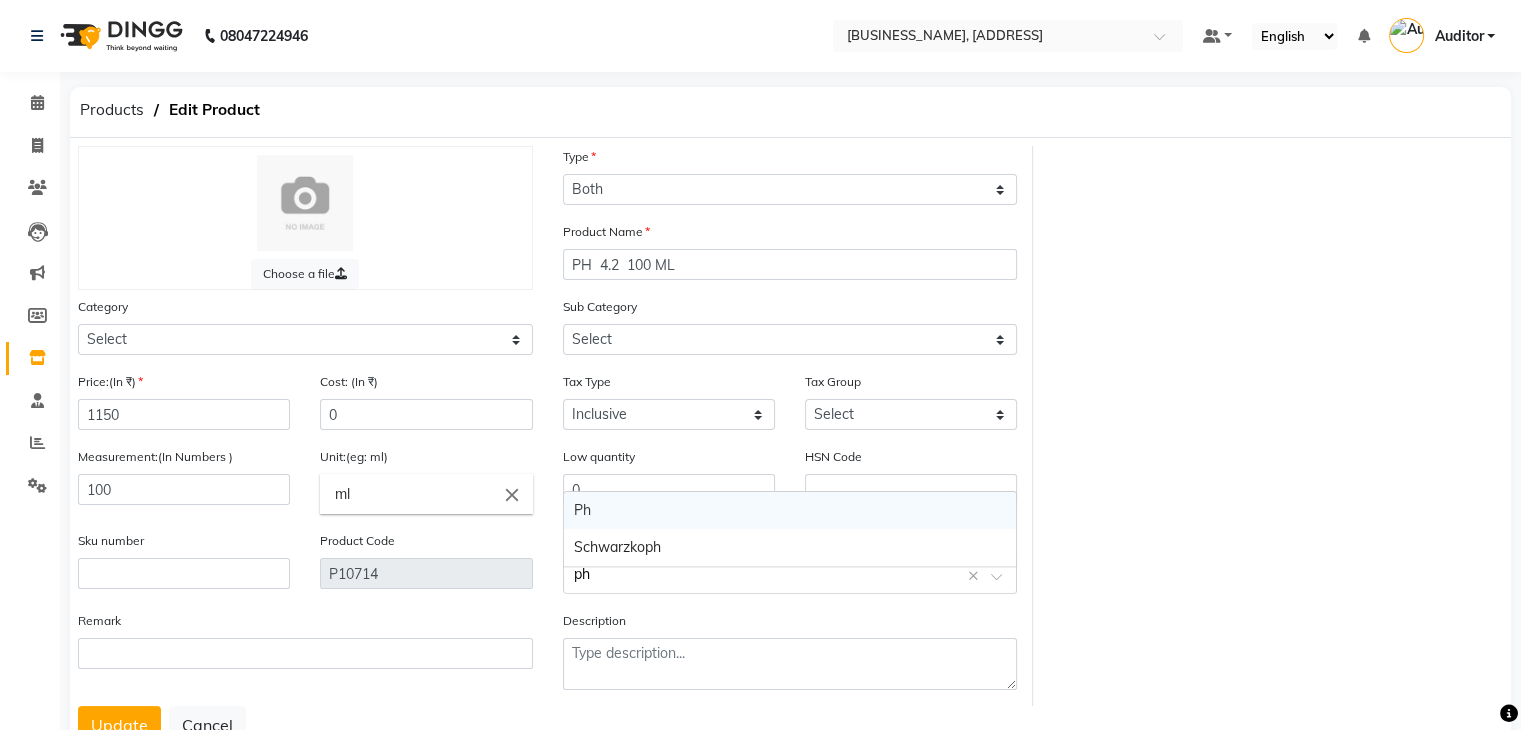 click on "Ph" at bounding box center (790, 510) 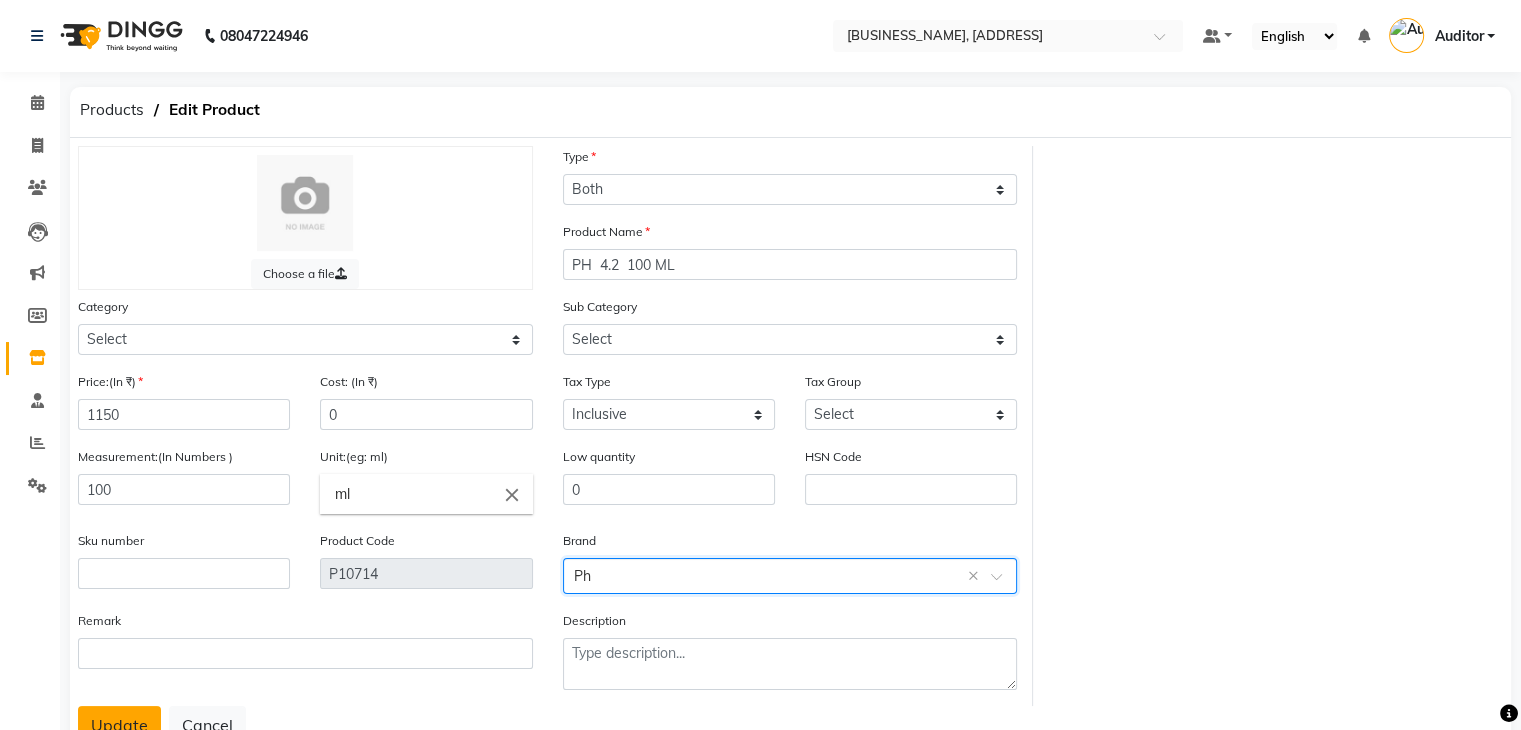 click on "Update" 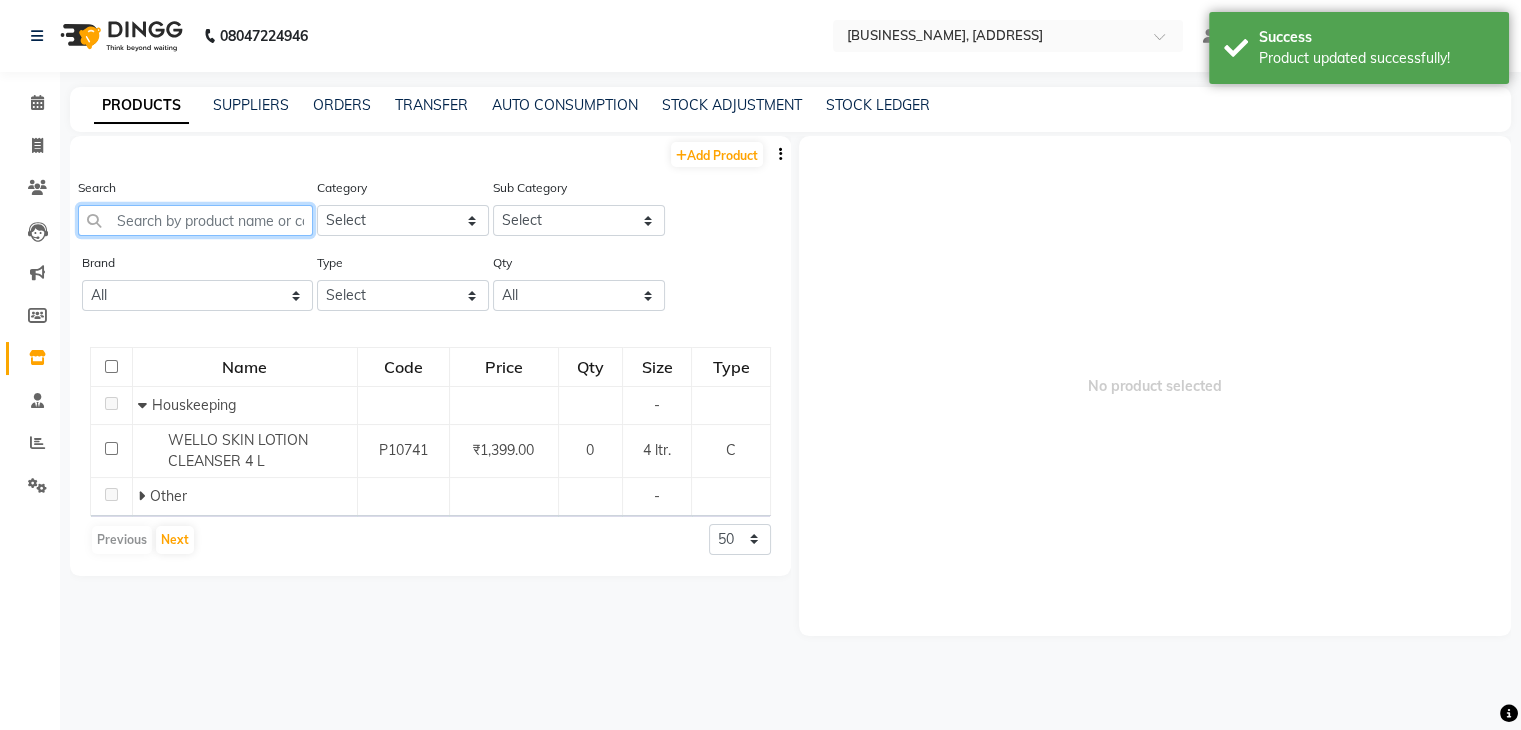 click 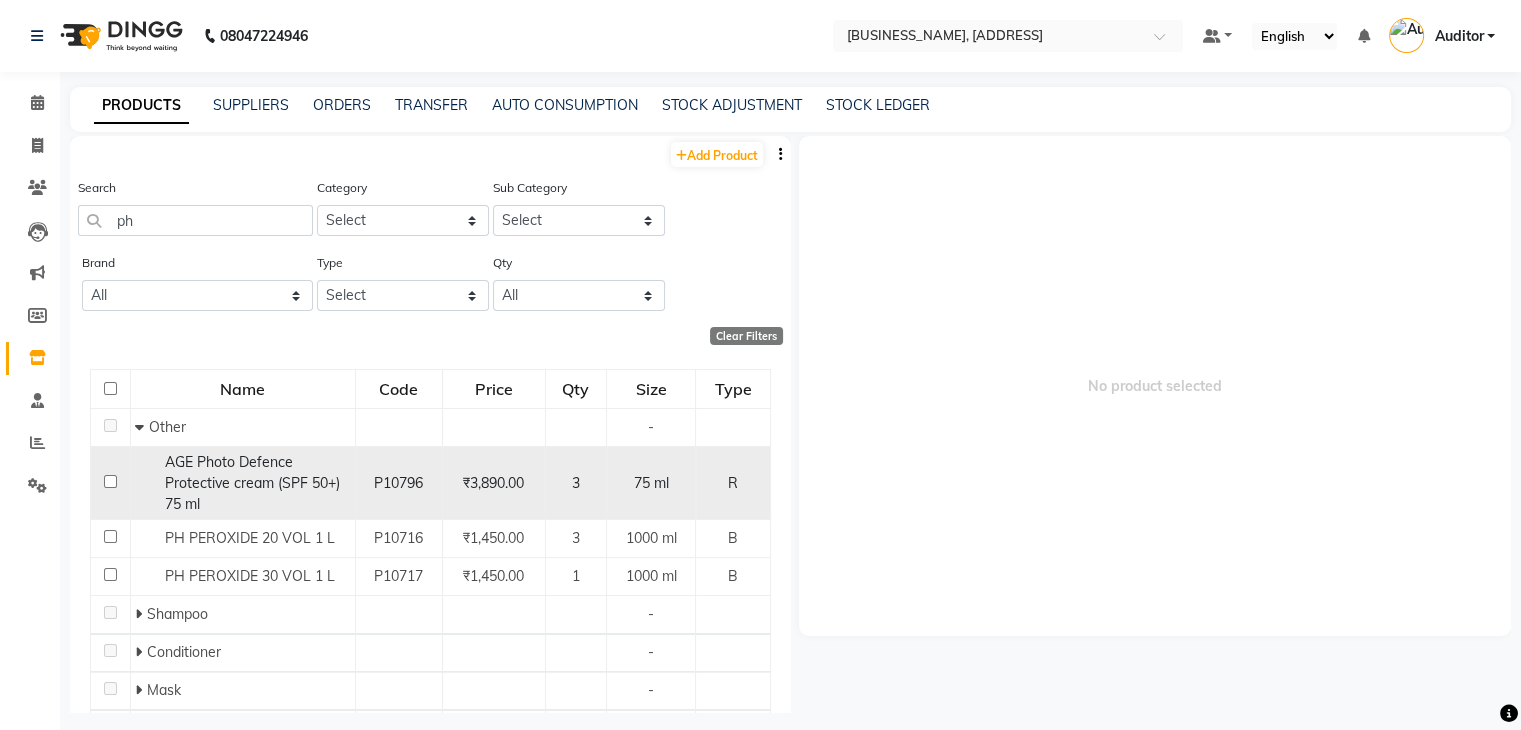 click on "AGE Photo Defence Protective cream (SPF 50+) 75 ml" 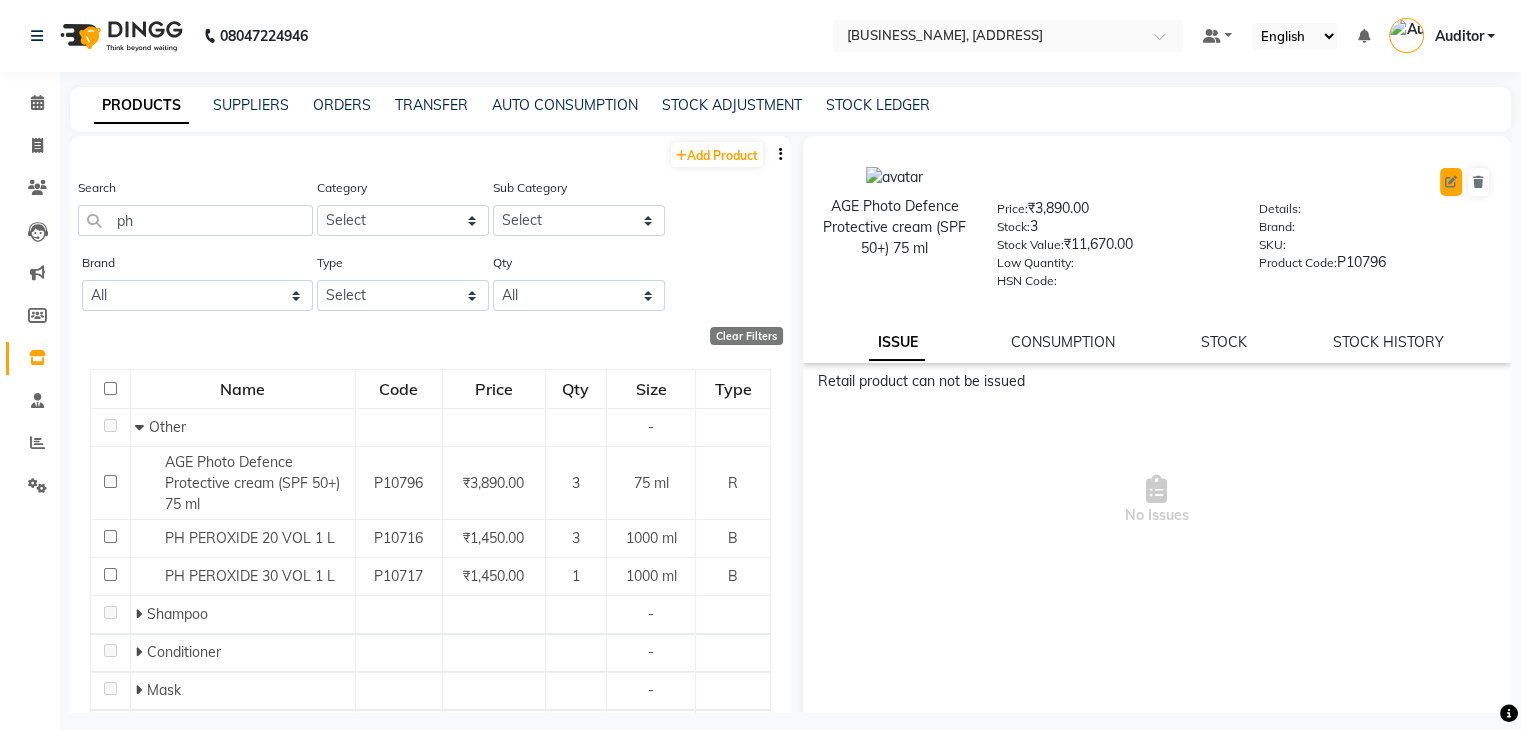 click 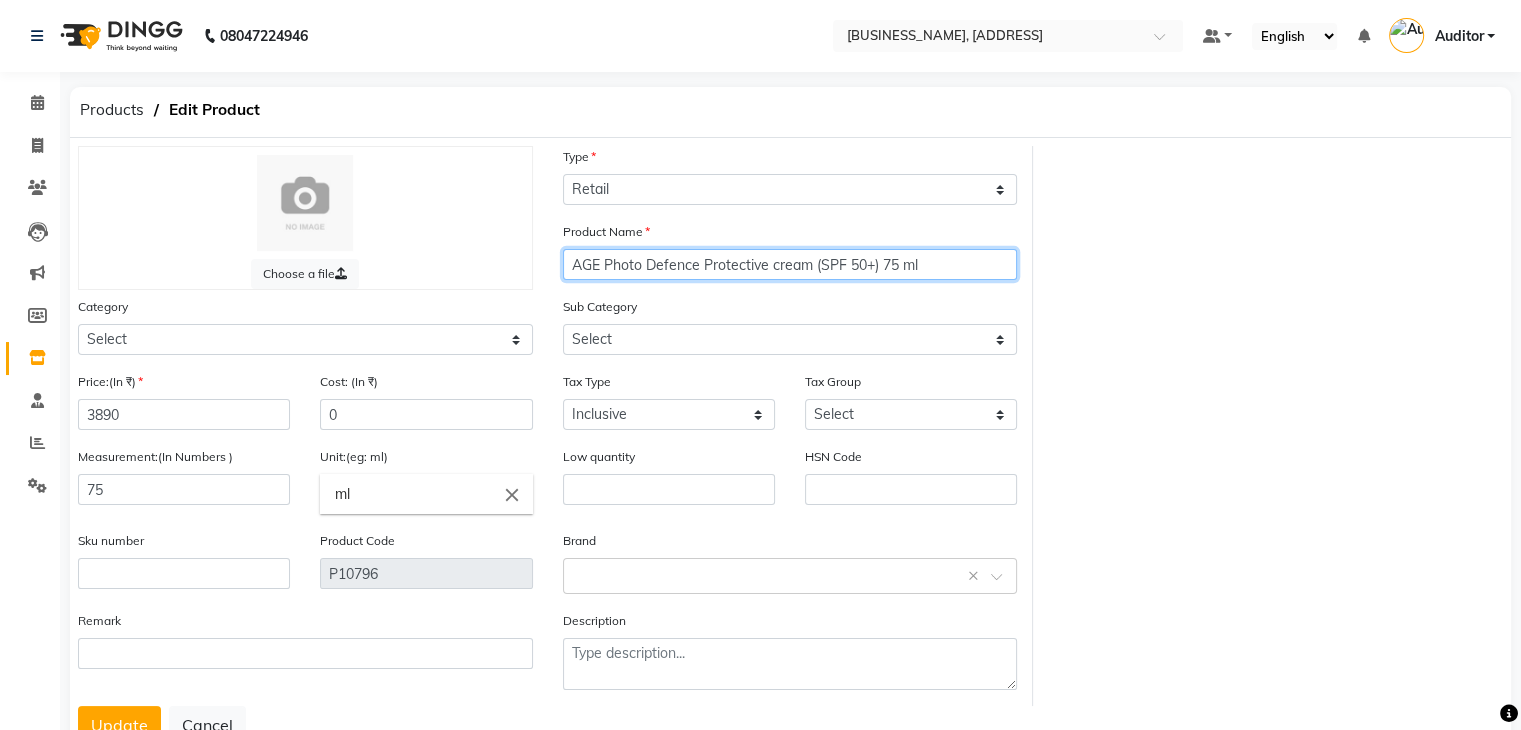 drag, startPoint x: 928, startPoint y: 269, endPoint x: 564, endPoint y: 268, distance: 364.00137 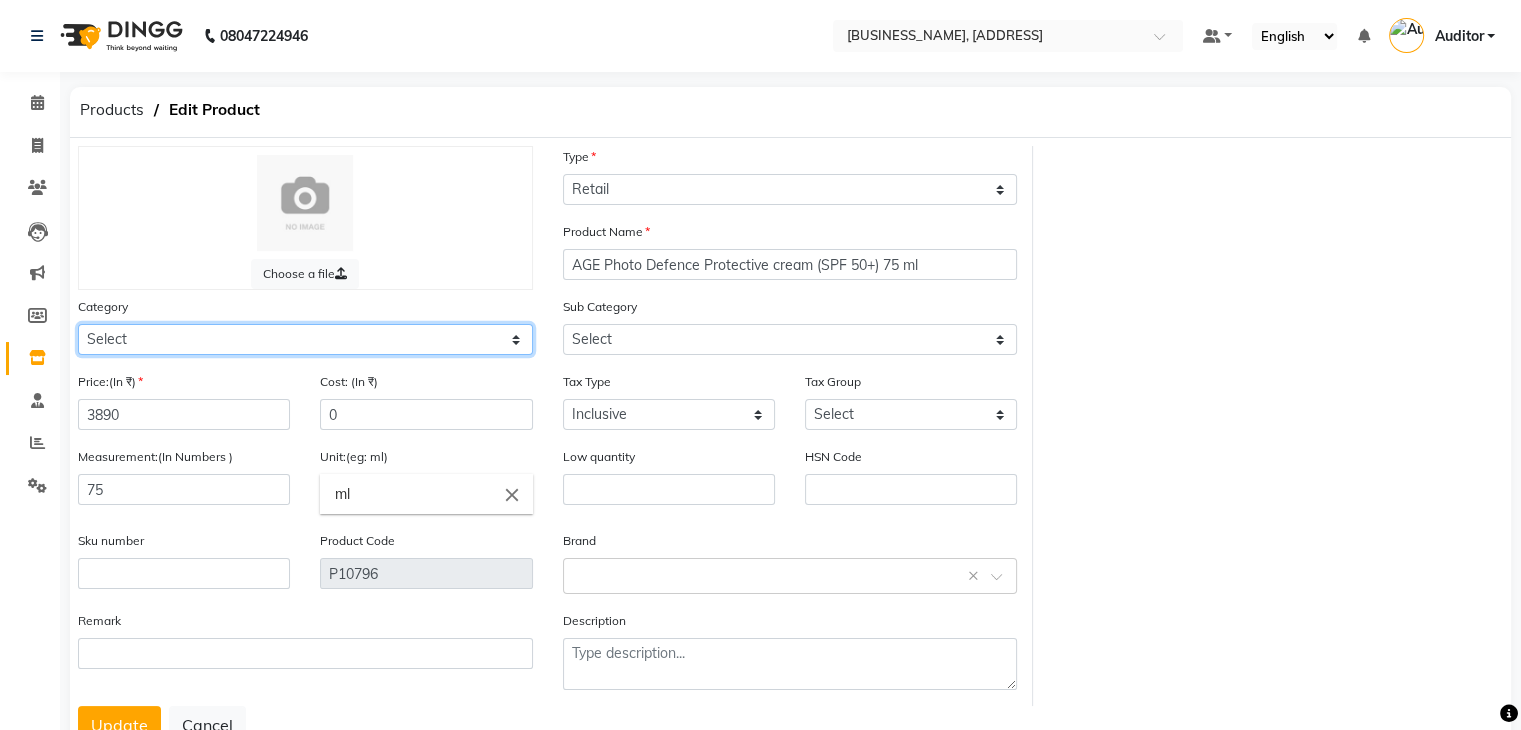 click on "Select Hair Skin Makeup Personal Care Appliances Beard Waxing Disposable Threading Hands and Feet Beauty Planet Botox Cadiveu Casmara Cheryls Loreal Olaplex HAIR gk salon use skyndore darmalogica Other" 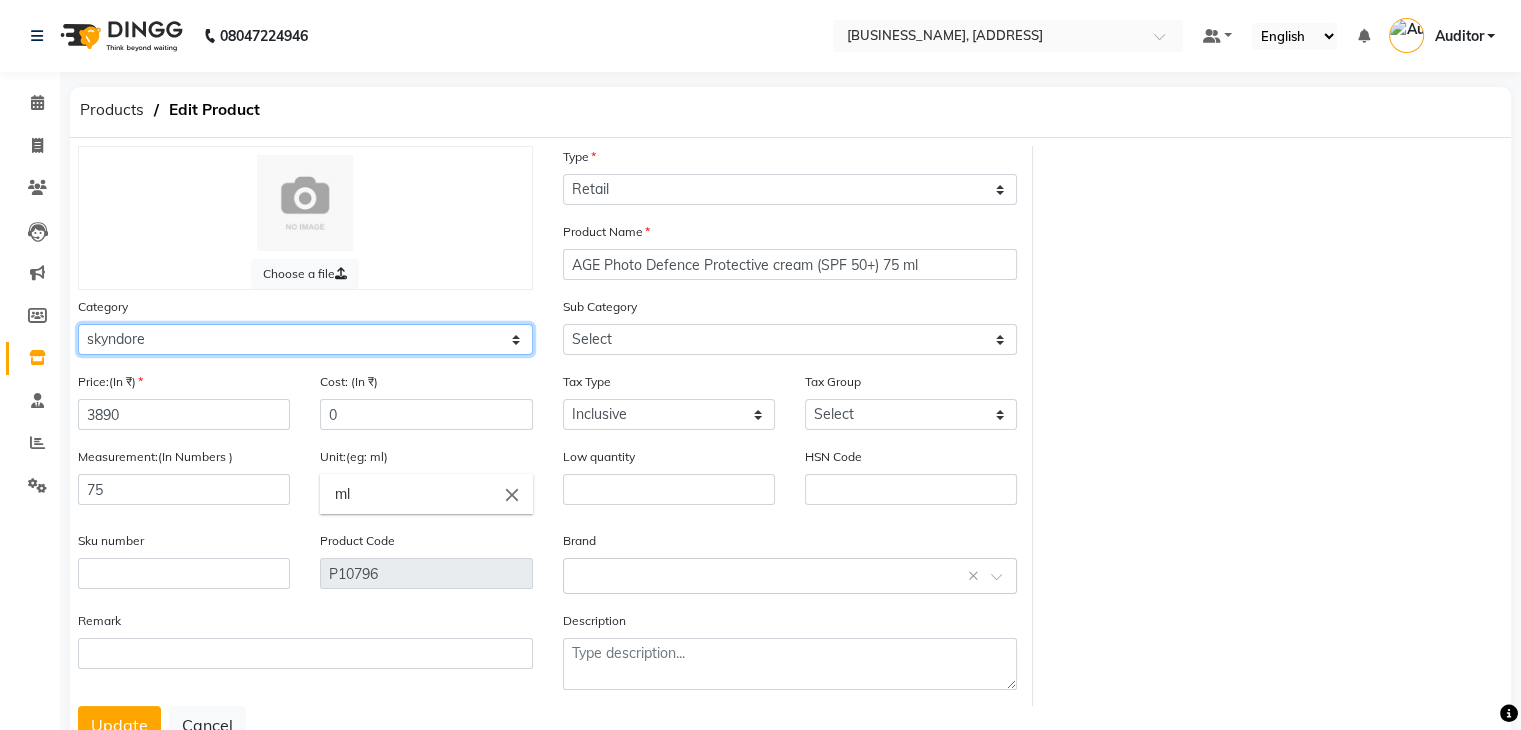 click on "Select Hair Skin Makeup Personal Care Appliances Beard Waxing Disposable Threading Hands and Feet Beauty Planet Botox Cadiveu Casmara Cheryls Loreal Olaplex HAIR gk salon use skyndore darmalogica Other" 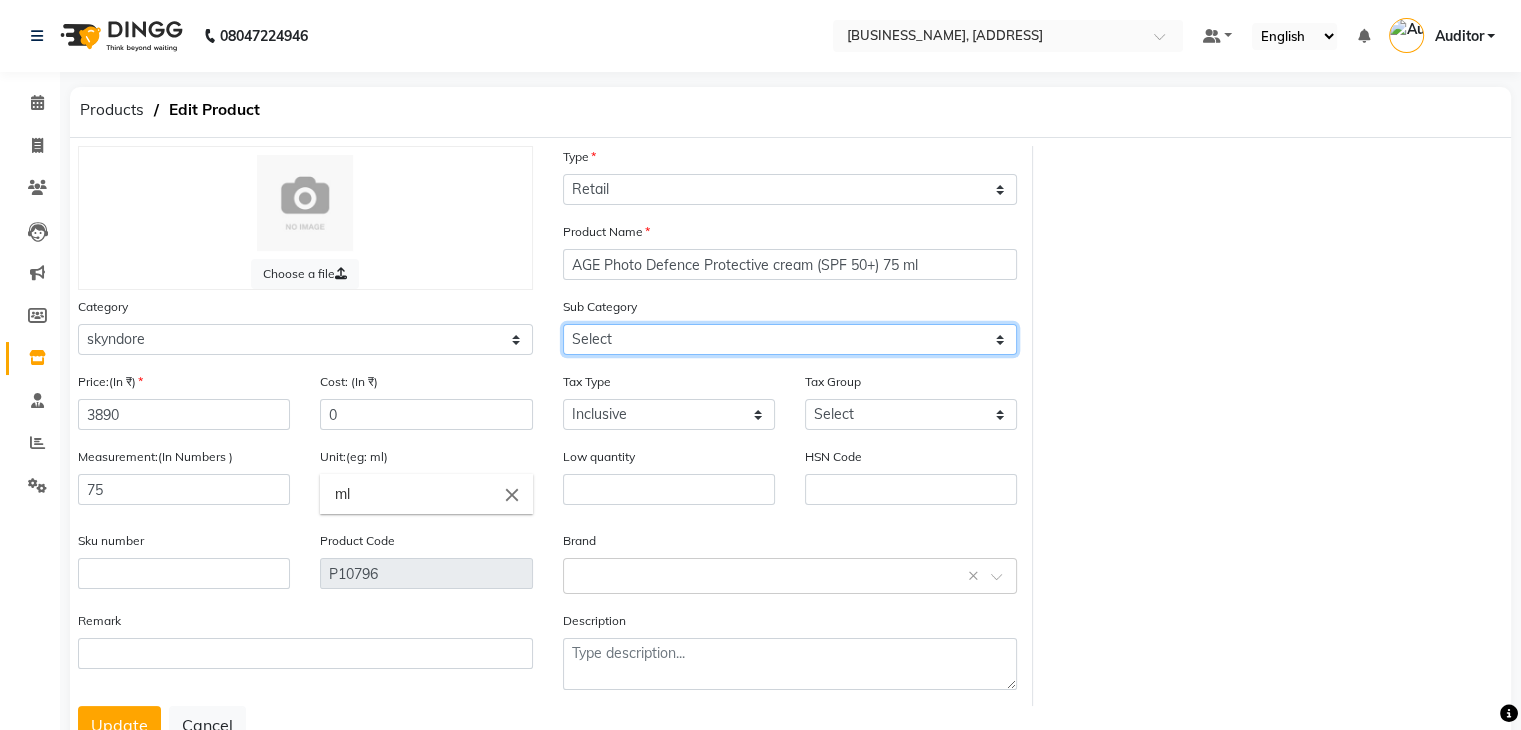 click on "Select intensive moisturising cream [NUMBER]ml moisturising booster [NUMBER]ml energizing cream normal to dry skin [NUMBER]ml antiox glowing serum [NUMBER]ml aquatherm thermal cleansing gel [NUMBER] ml thermal concentrate water [NUMBER] ml skin foaming cleanser [NUMBER] ml aquatherm age signs cream [NUMBER] ml sunexpertise tinted protective cream spf[PRICE] [NUMBER]ml rich foam in milk [NUMBER]ml thermal concentrate water [NUMBER]ml wheat germ oil nourishing cream [NUMBER]ml hydratant mask cream [NUMBER]ml brightening mask 1box 6ps ha dynamic professional programme 1box 6ps redensifying professional programme 1box 6ps sunexpertise tinted protective cream spf [PRICE] [NUMBER]ml exfoliating scrub [NUMBER]ml post extraction fluid [NUMBER]ml urban micelar balm to oil [NUMBER]ml" 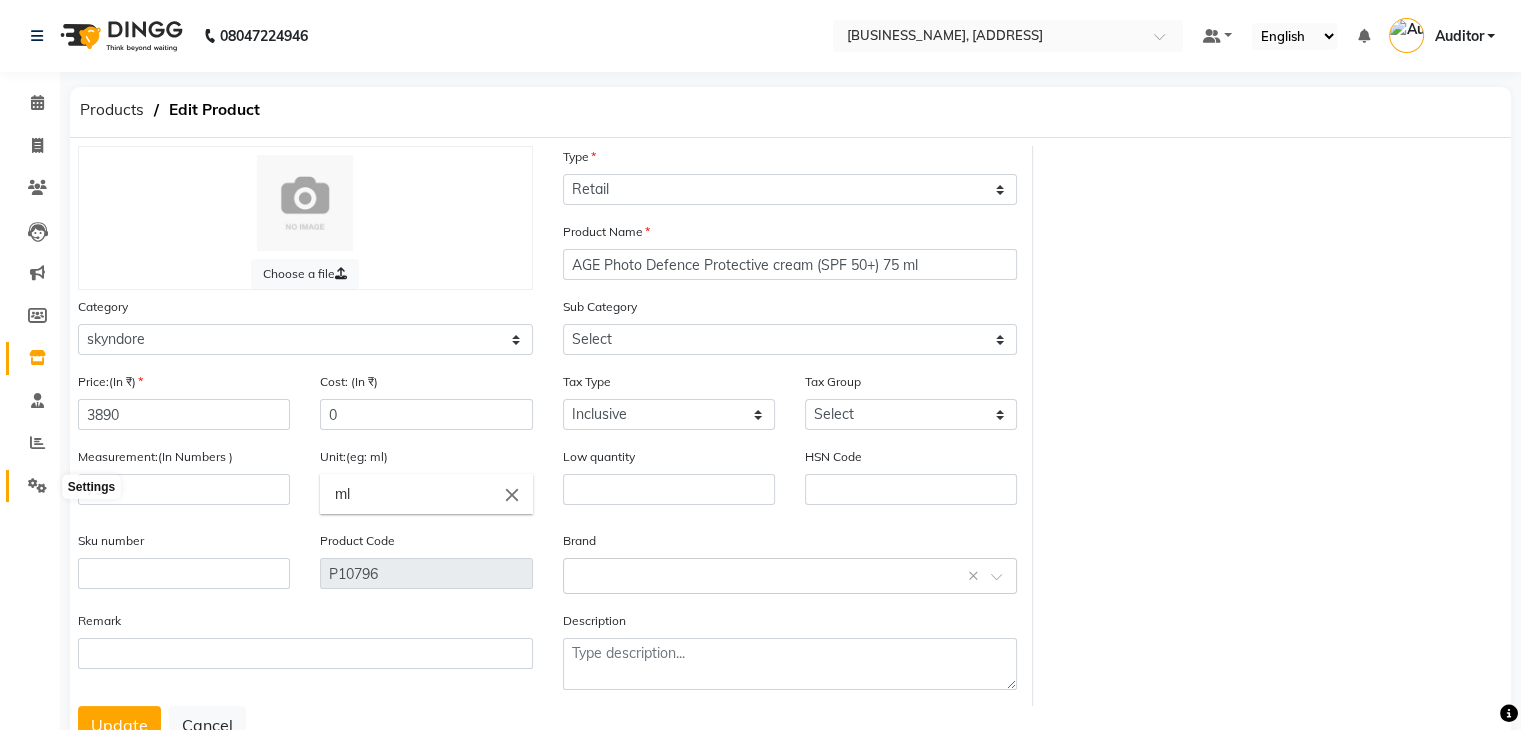 click 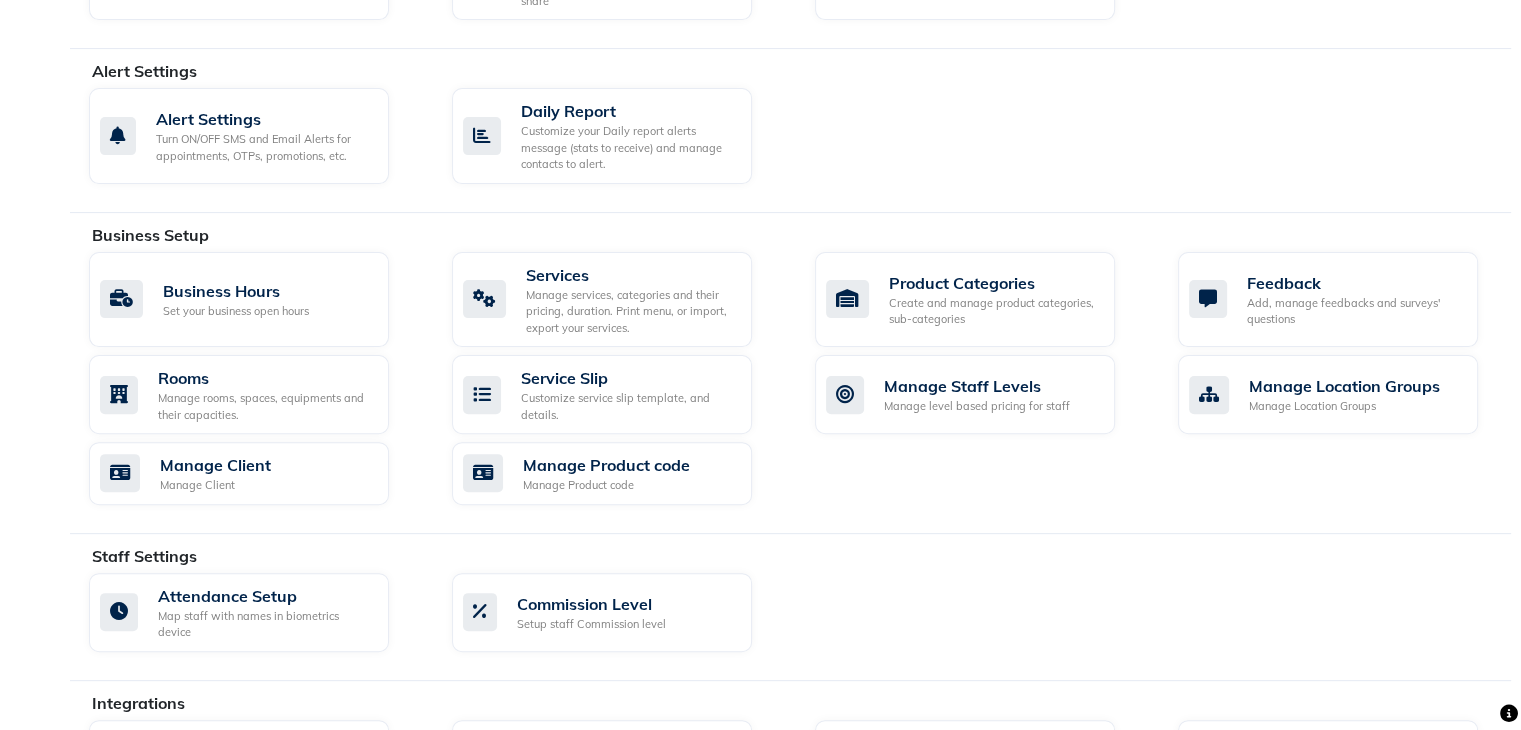 scroll, scrollTop: 572, scrollLeft: 0, axis: vertical 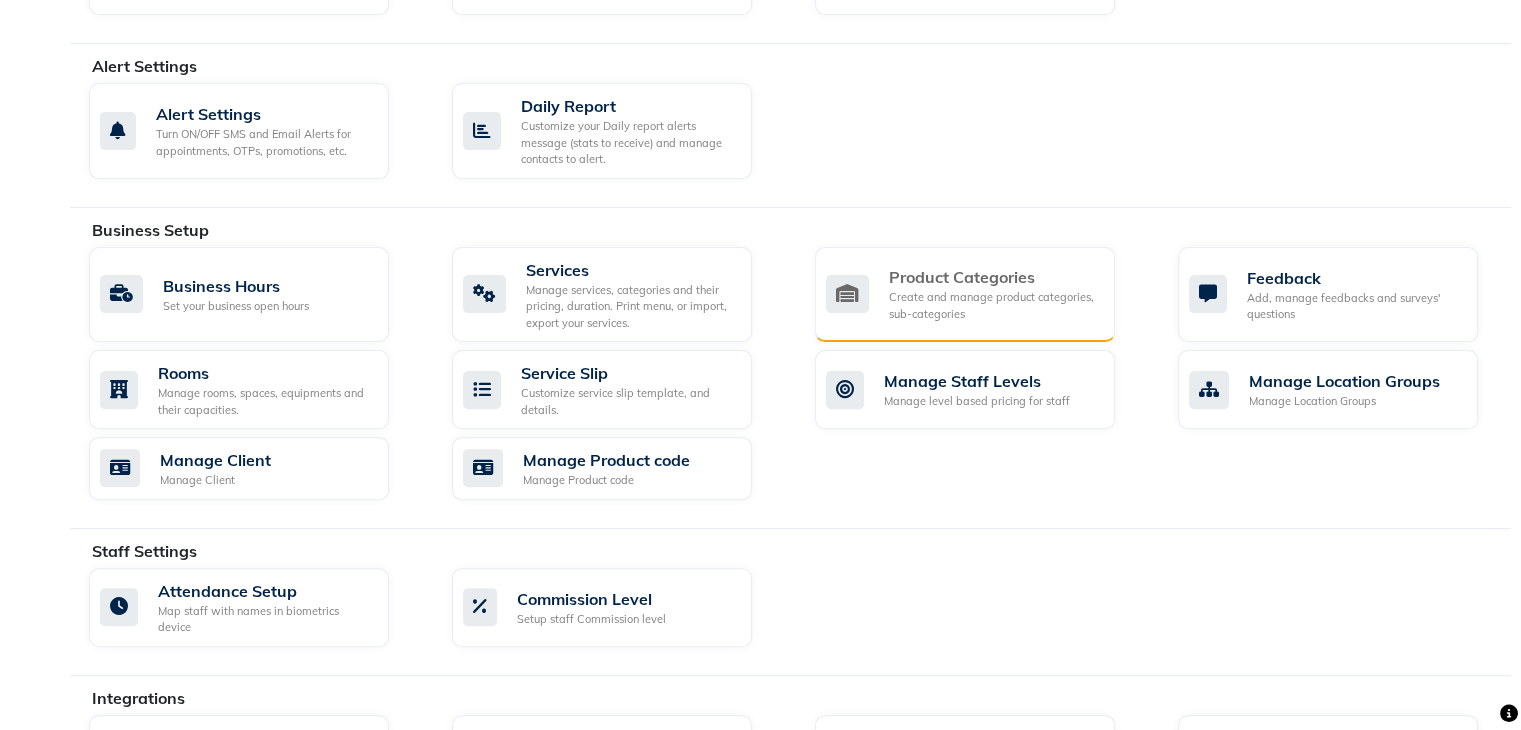 click on "Create and manage product categories, sub-categories" 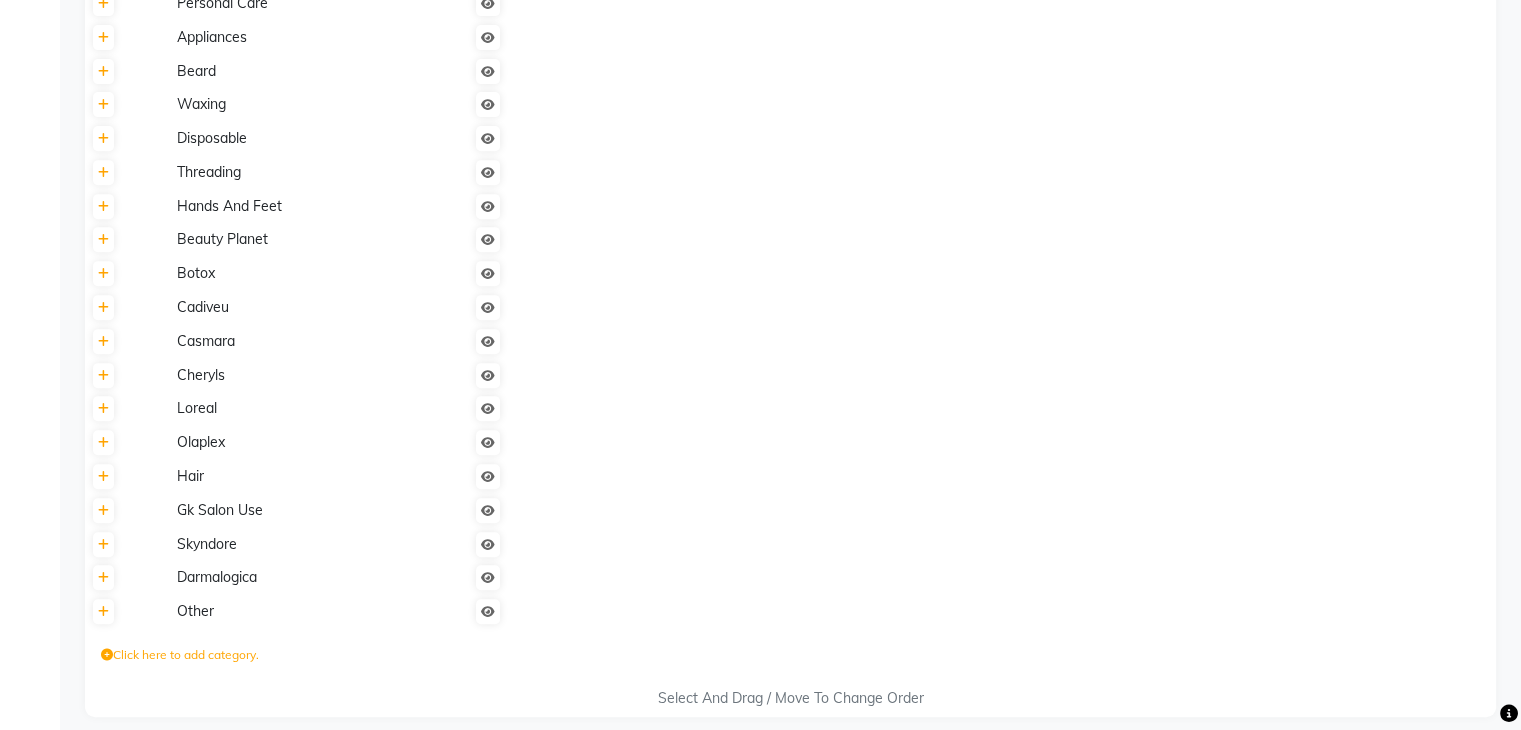 scroll, scrollTop: 825, scrollLeft: 0, axis: vertical 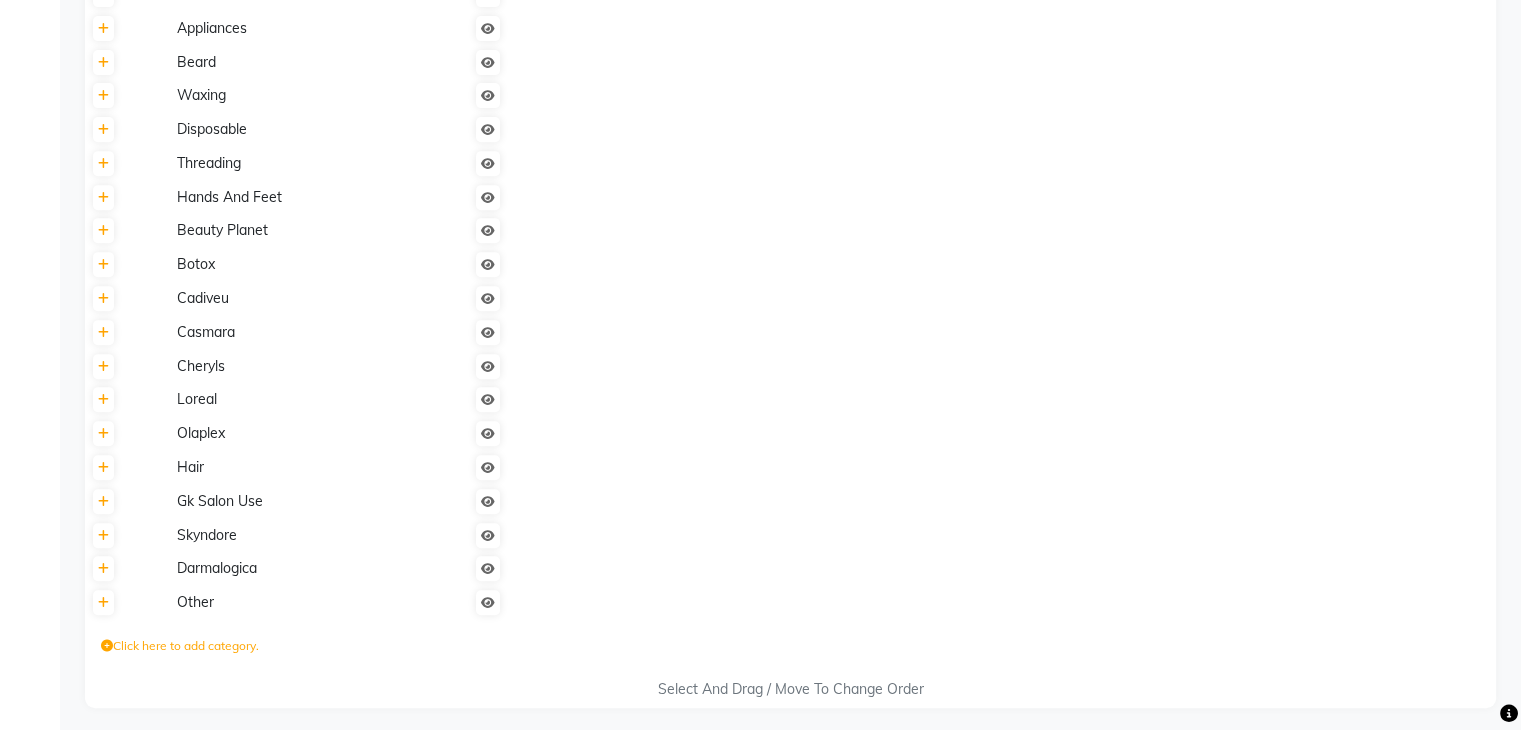 click on "Click here to add category." 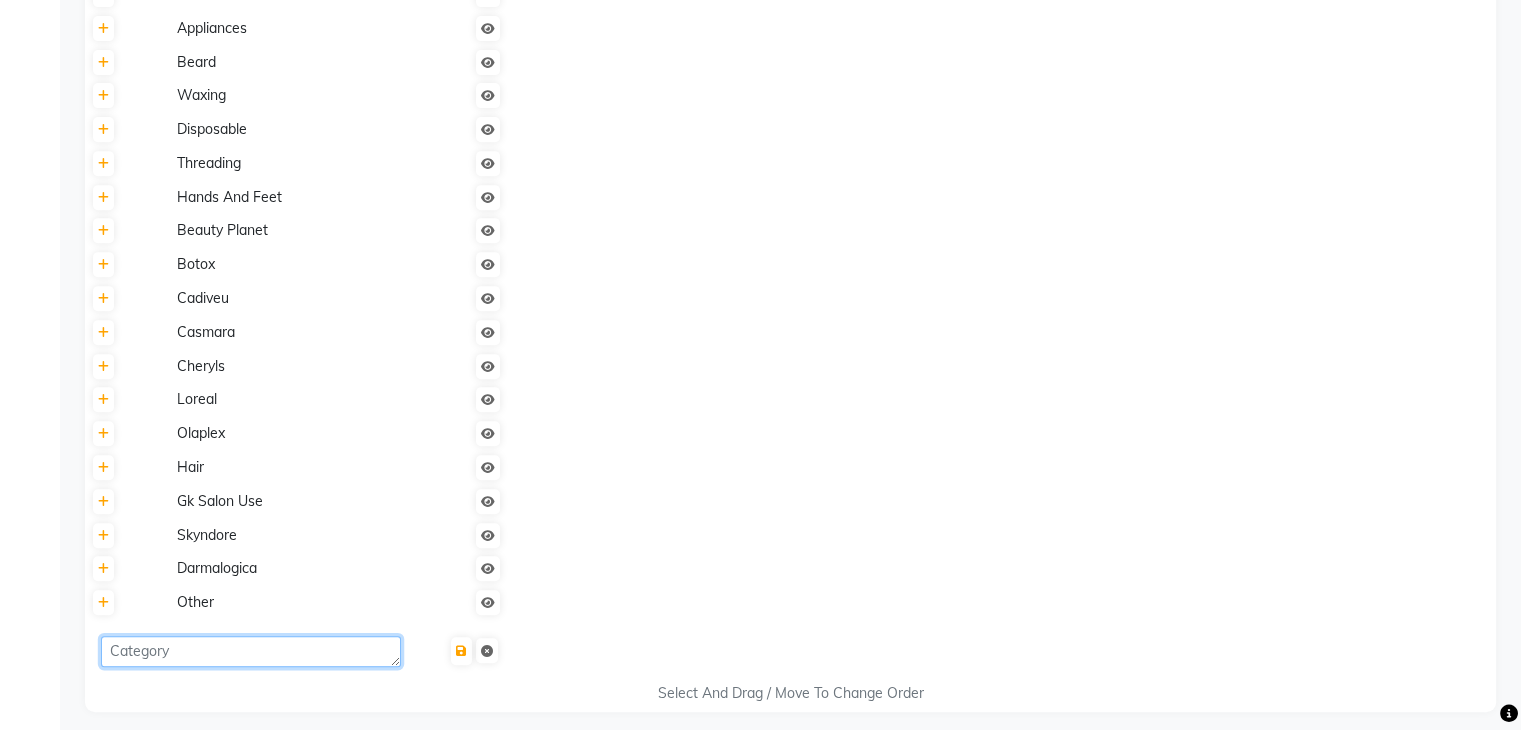click 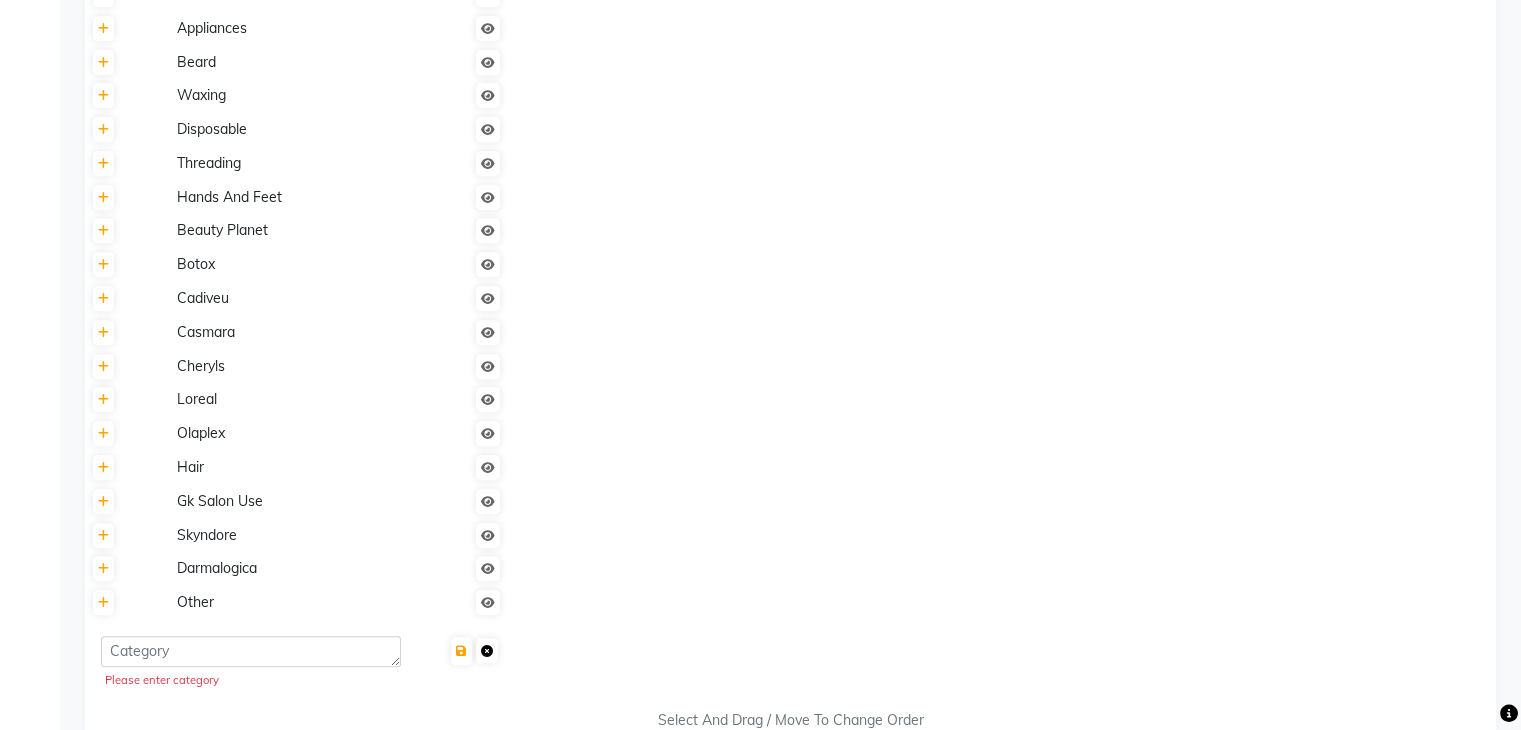 click at bounding box center (487, 651) 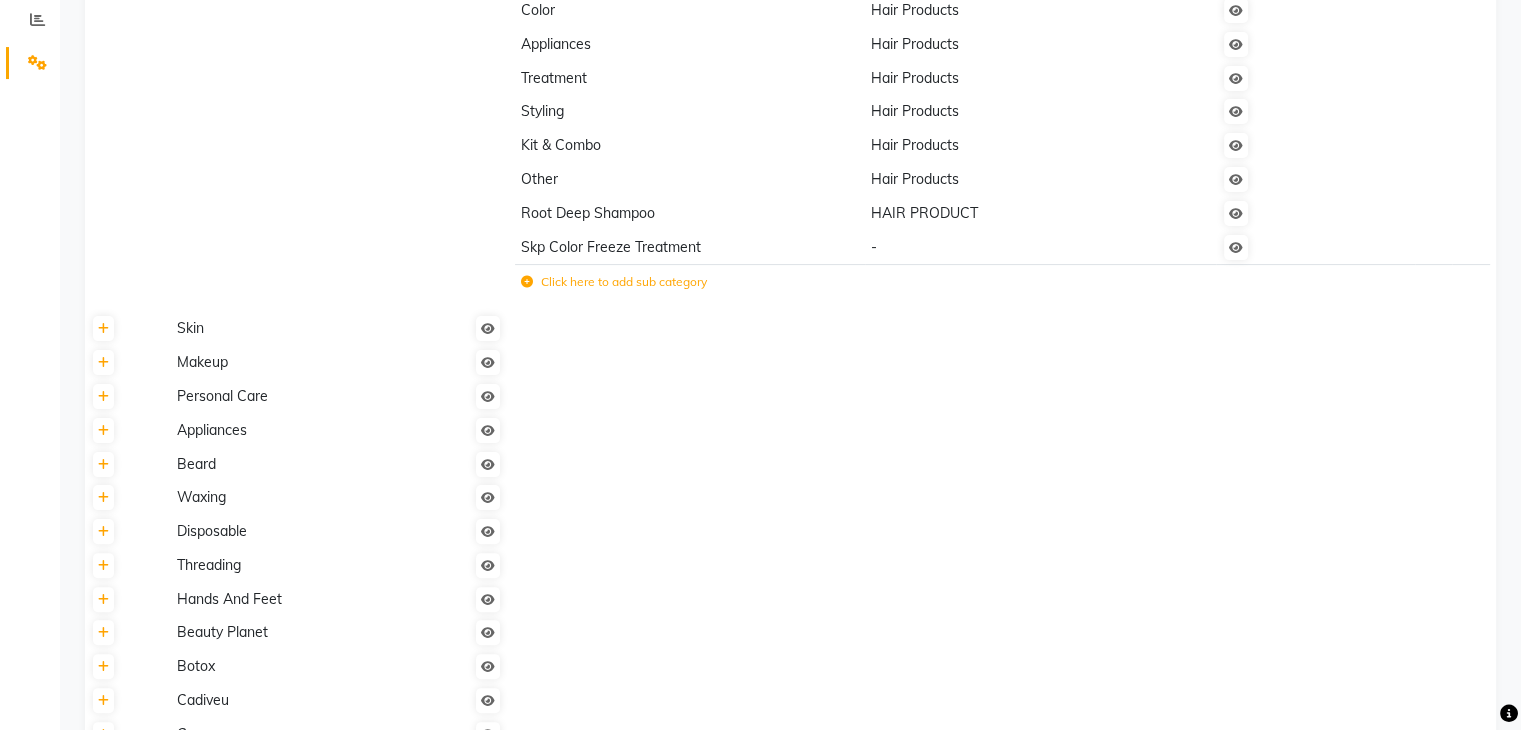 scroll, scrollTop: 419, scrollLeft: 0, axis: vertical 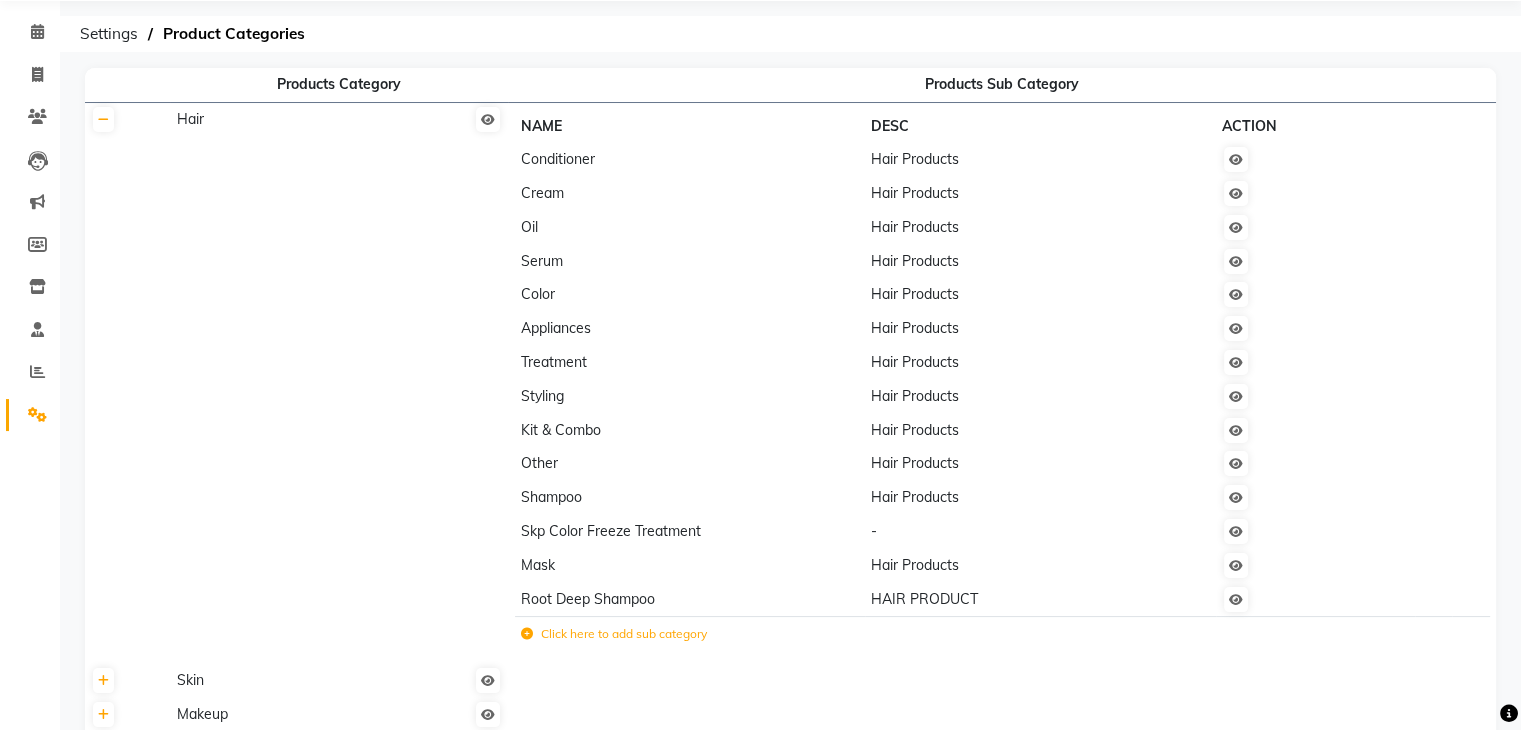 click on "Click here to add sub category" 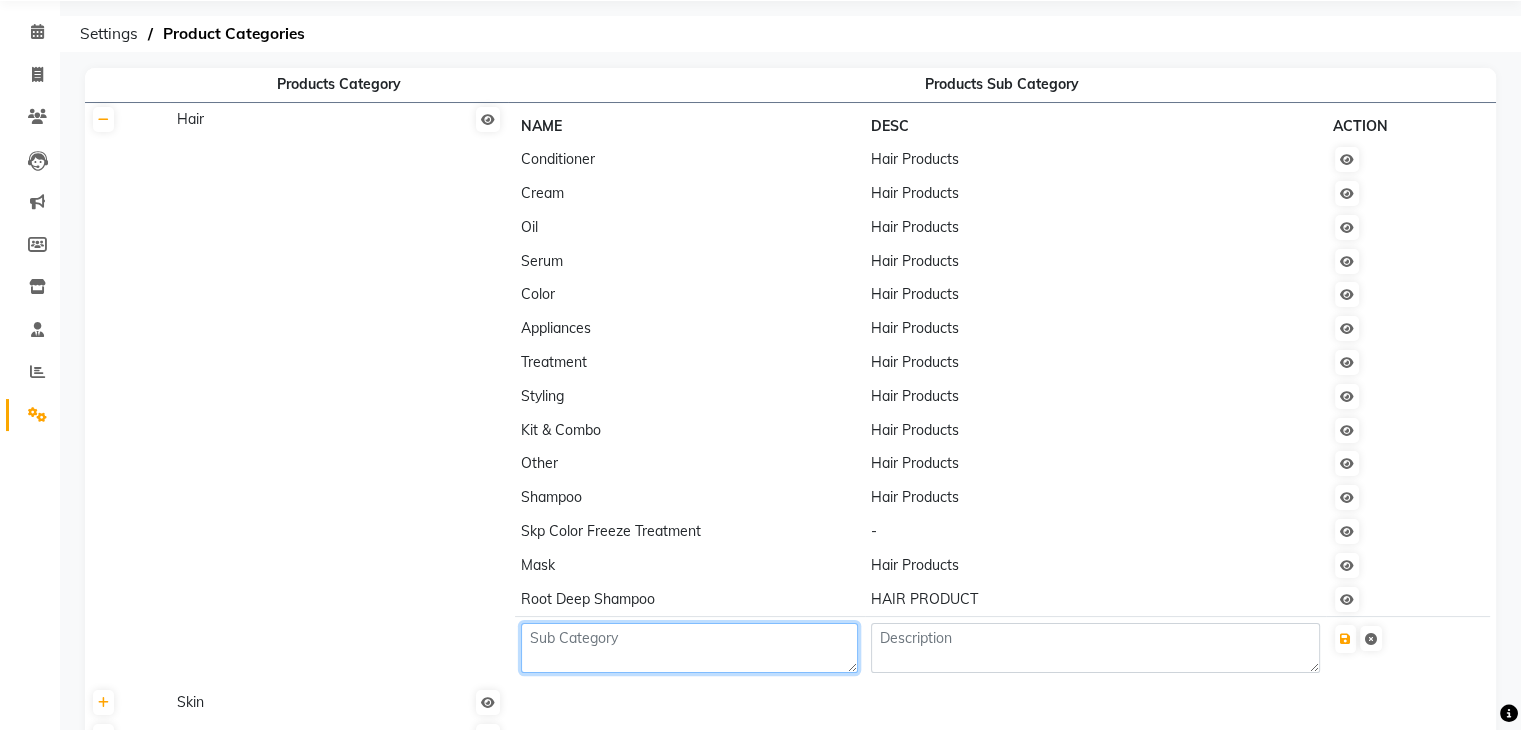 click 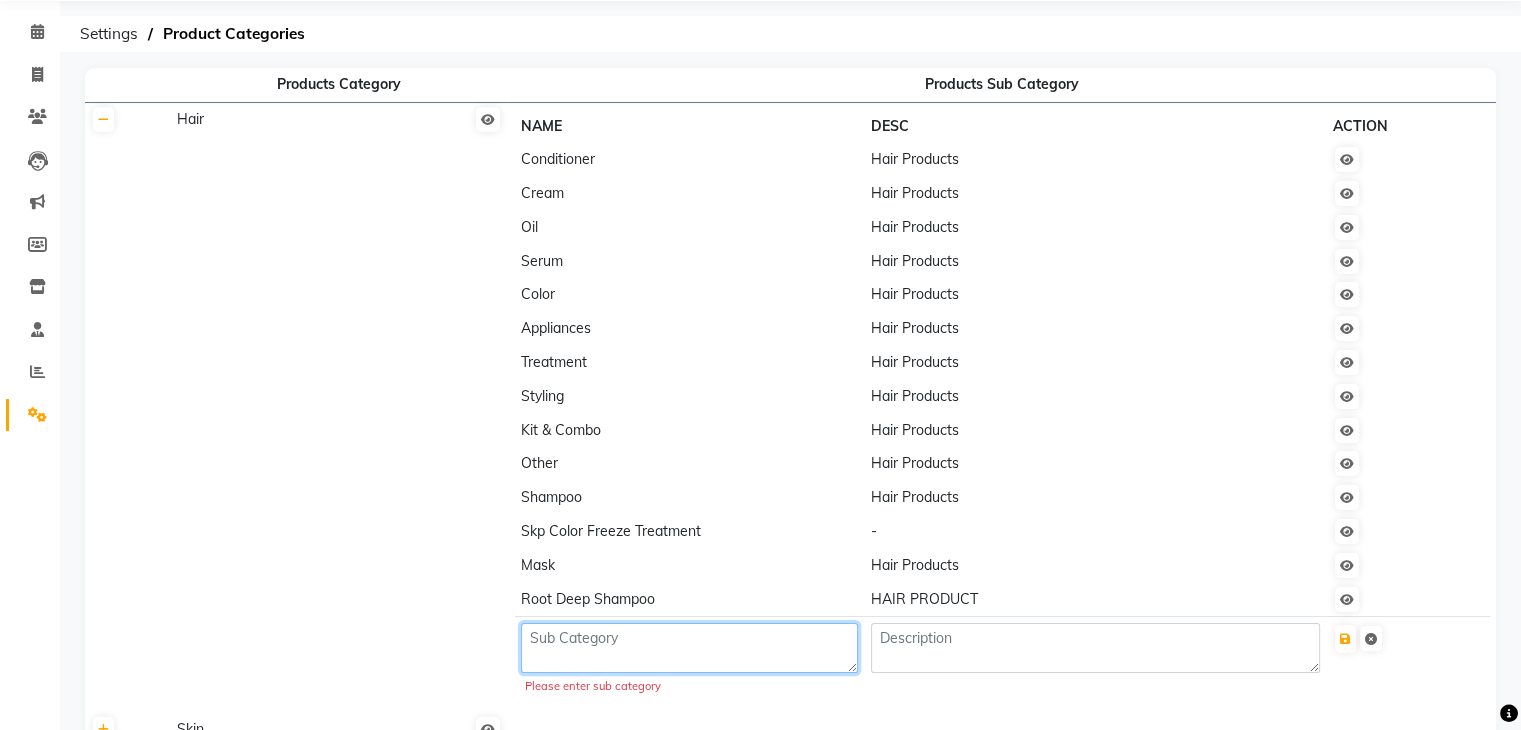 paste on "AGE Photo Defence Protective cream (SPF 50+) 75 ml" 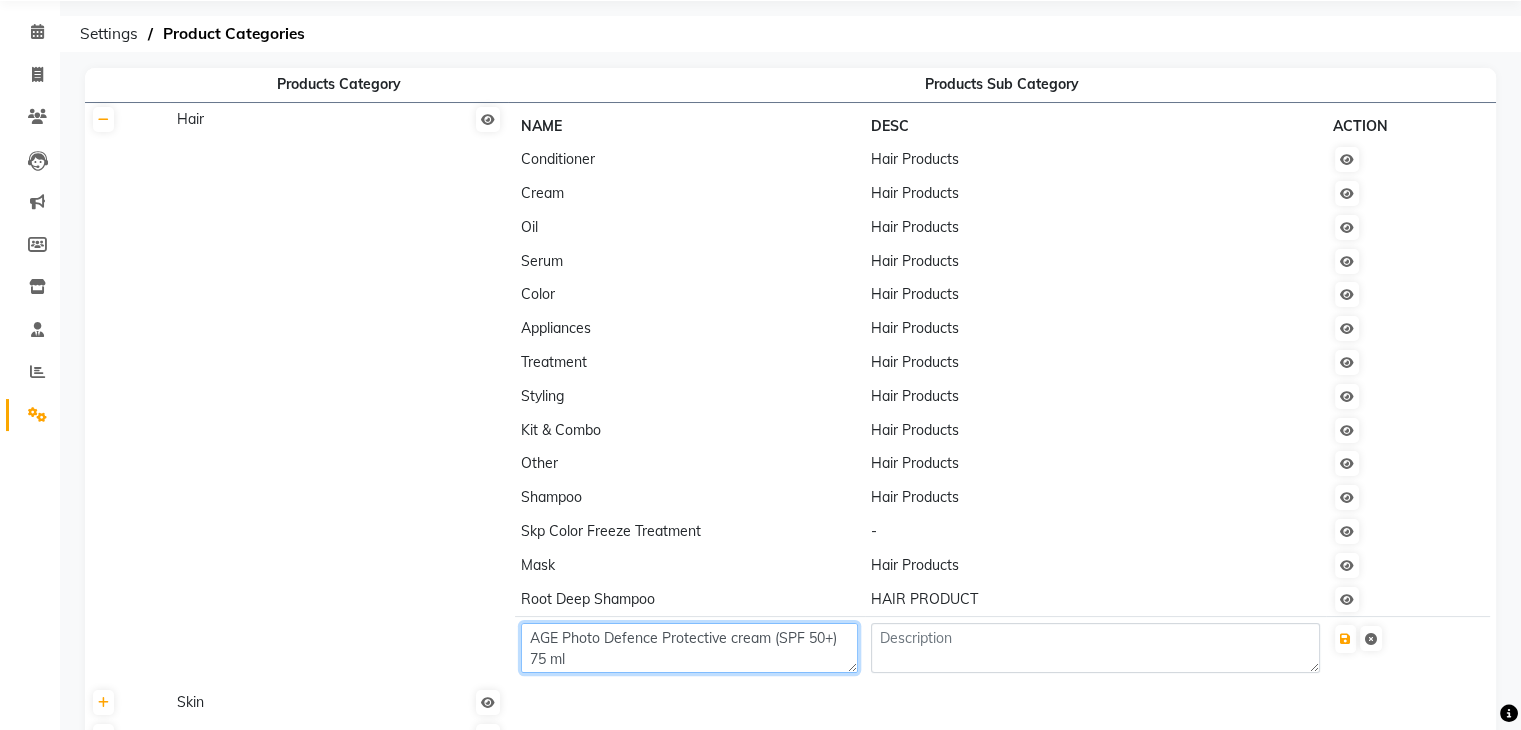 drag, startPoint x: 654, startPoint y: 642, endPoint x: 505, endPoint y: 644, distance: 149.01343 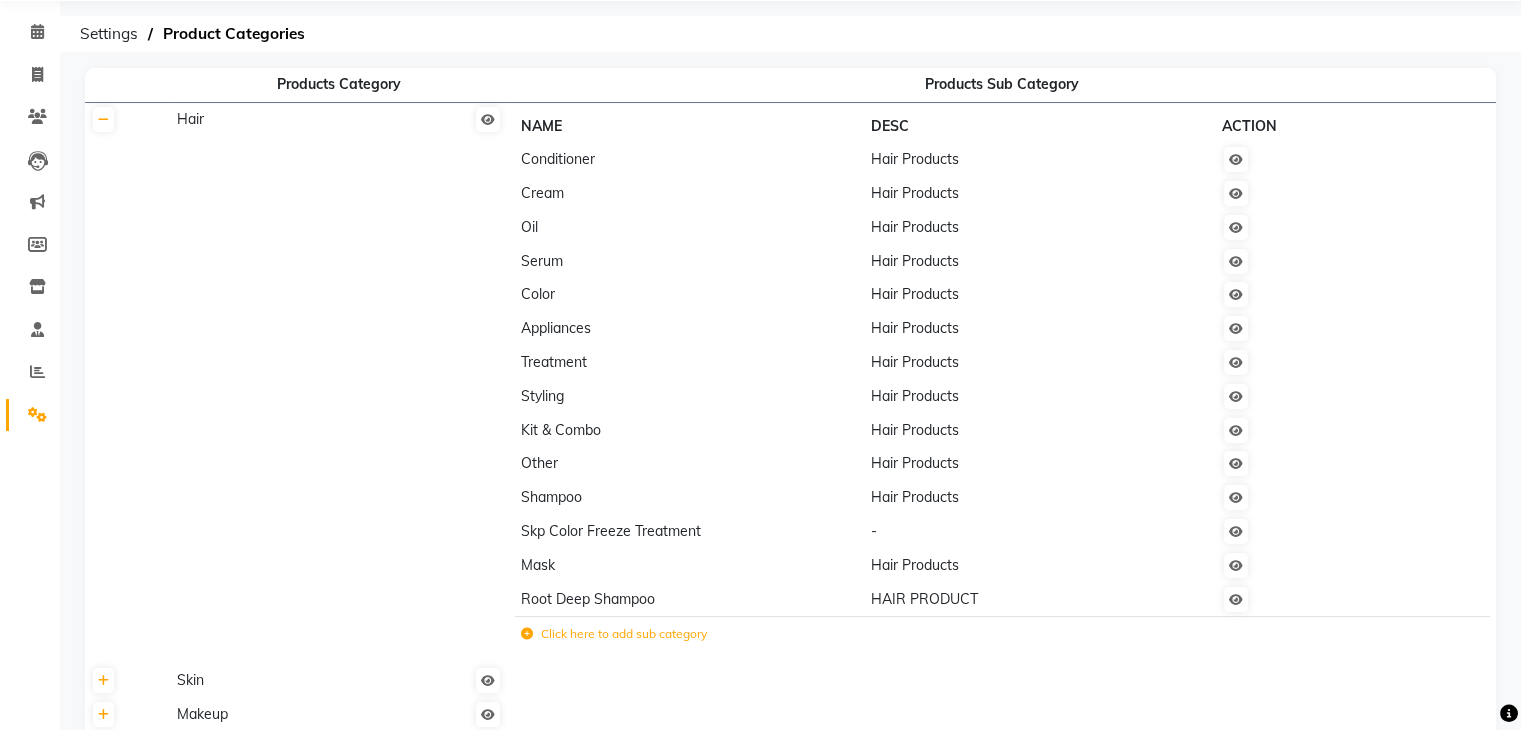 click on "Click here to add sub category" 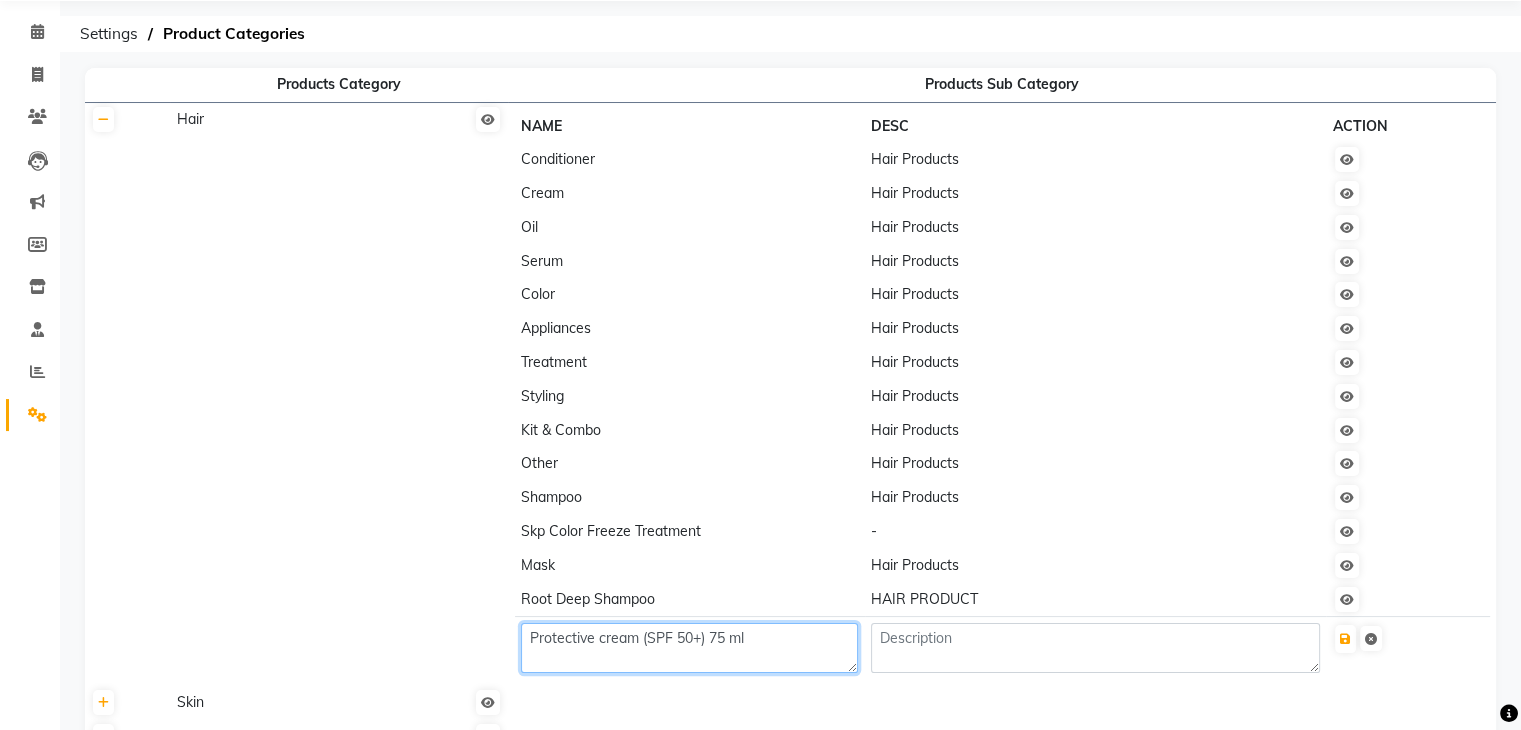 click on "Protective cream (SPF 50+) 75 ml" 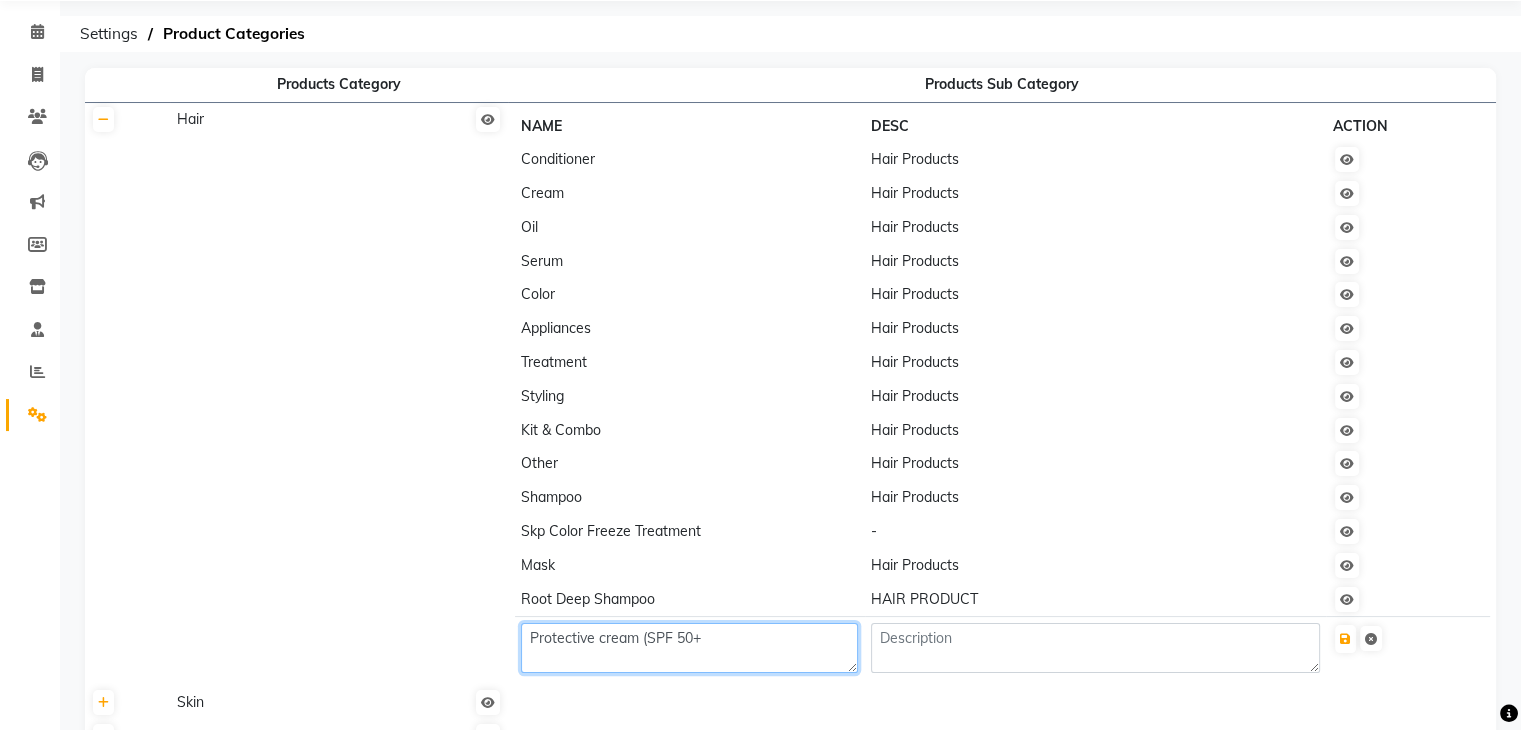 click on "Protective cream (SPF 50+" 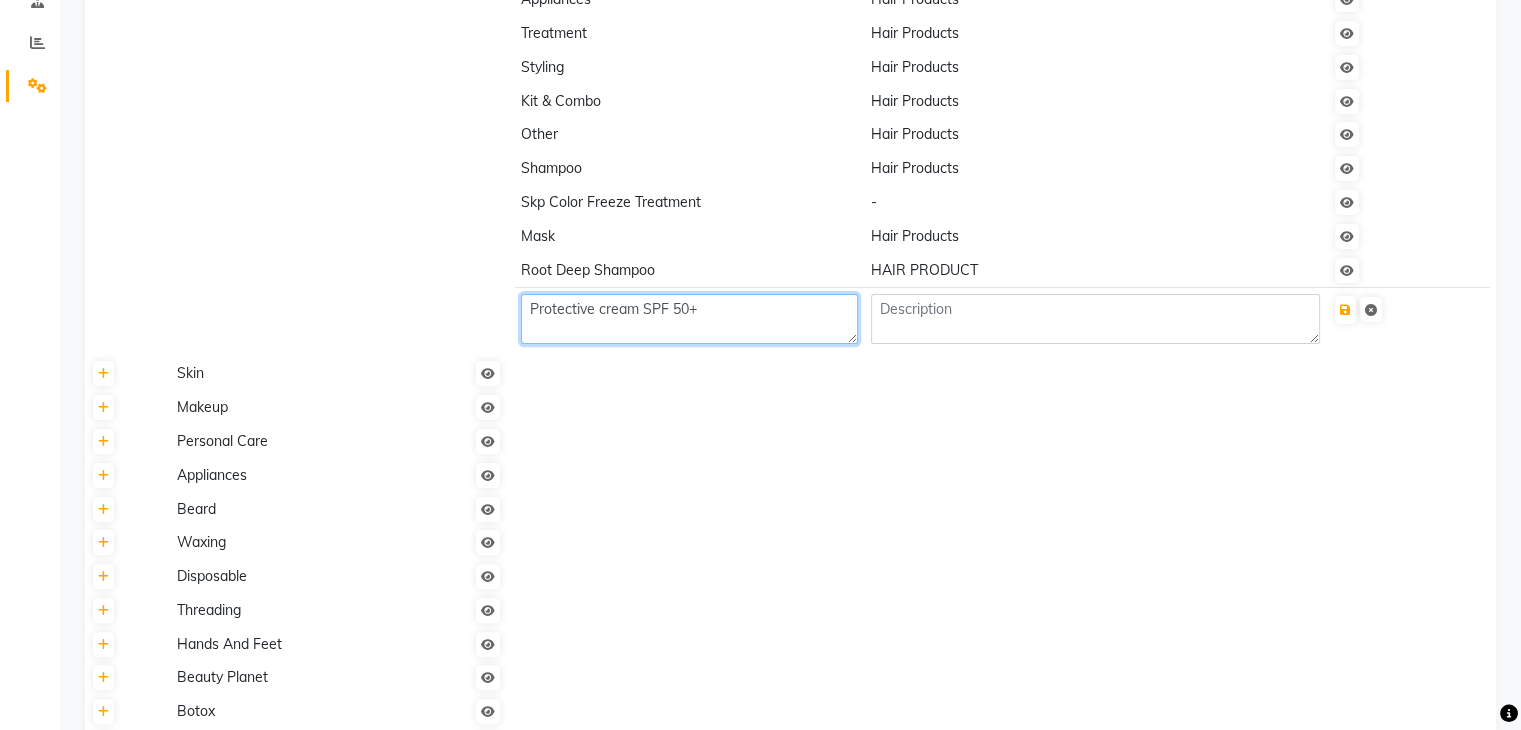 scroll, scrollTop: 408, scrollLeft: 0, axis: vertical 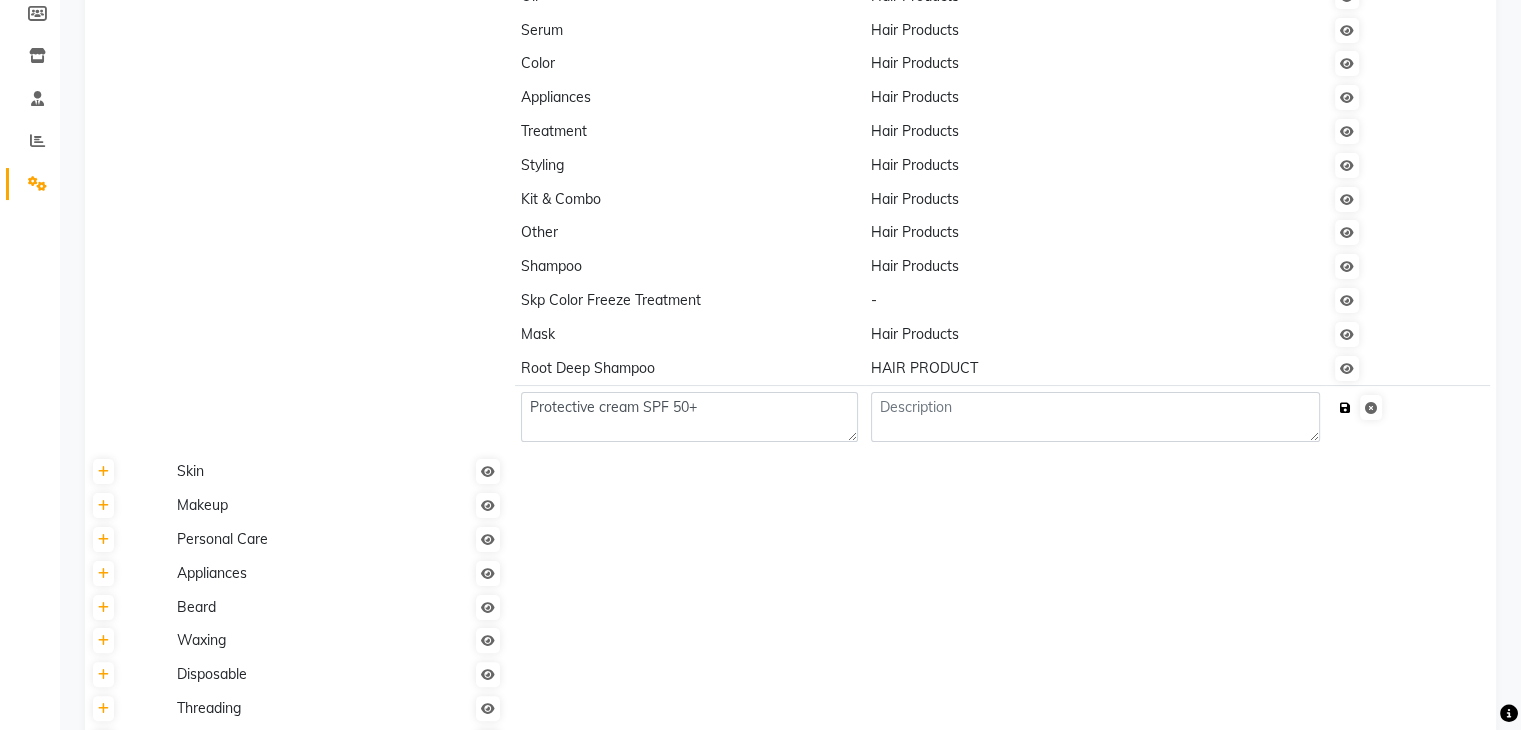 click at bounding box center (1345, 408) 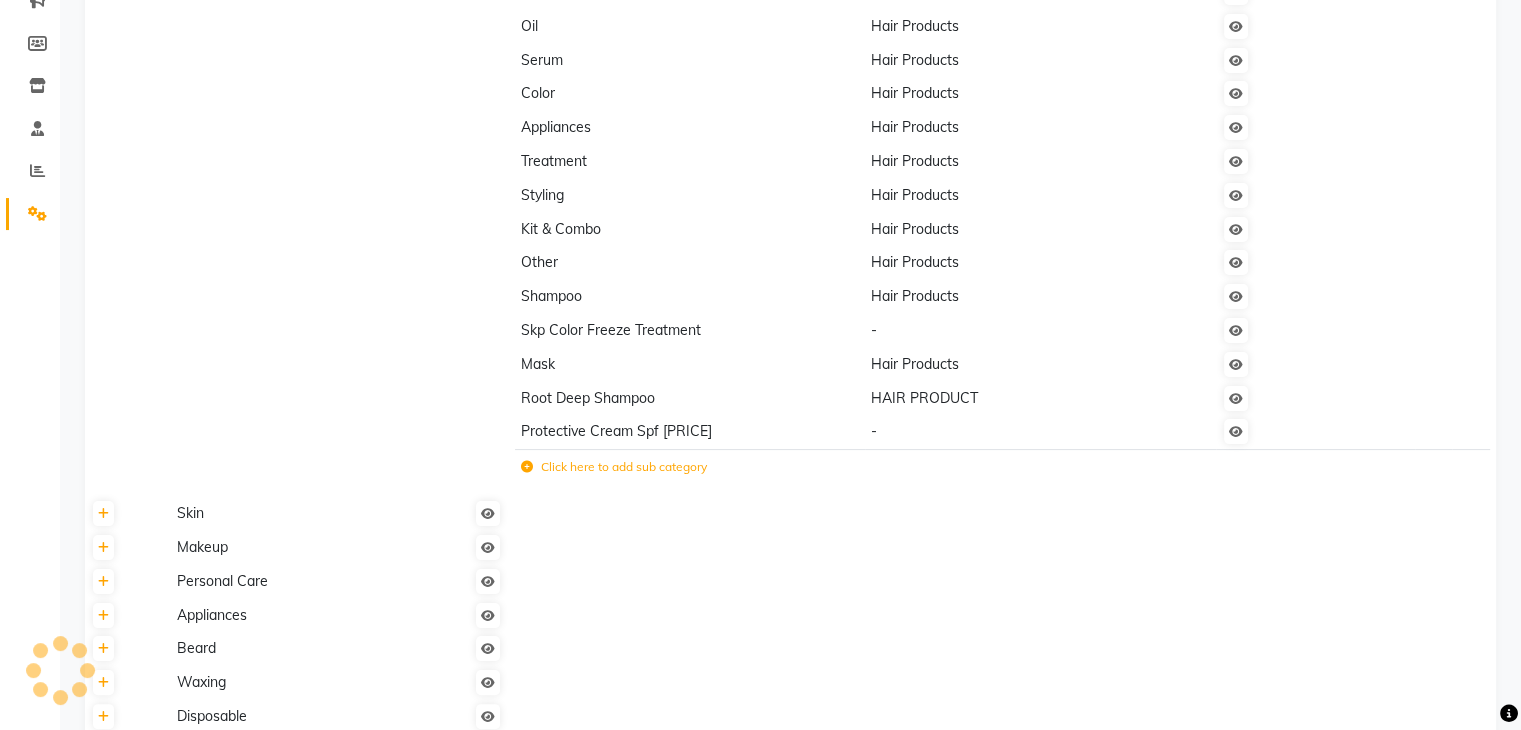 scroll, scrollTop: 62, scrollLeft: 0, axis: vertical 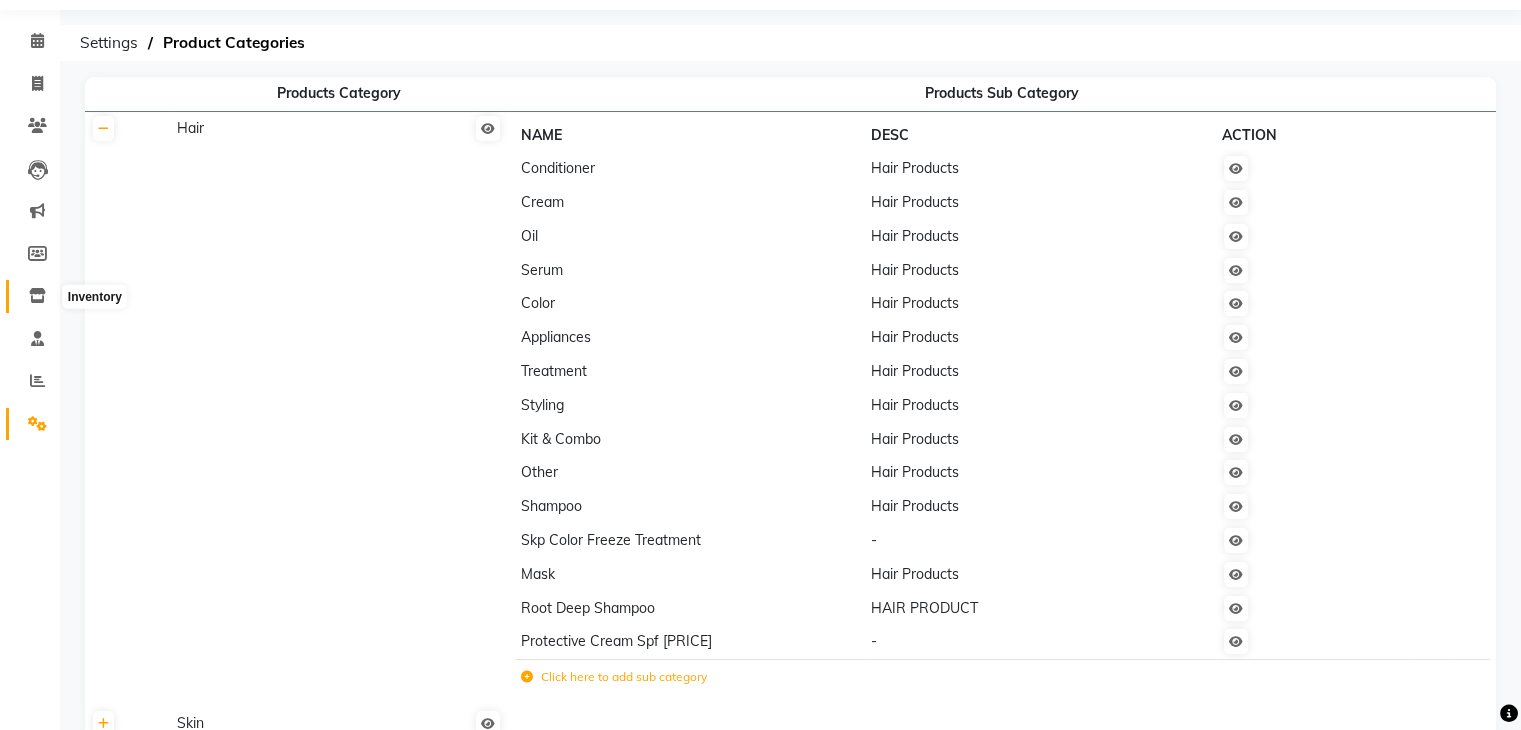 click 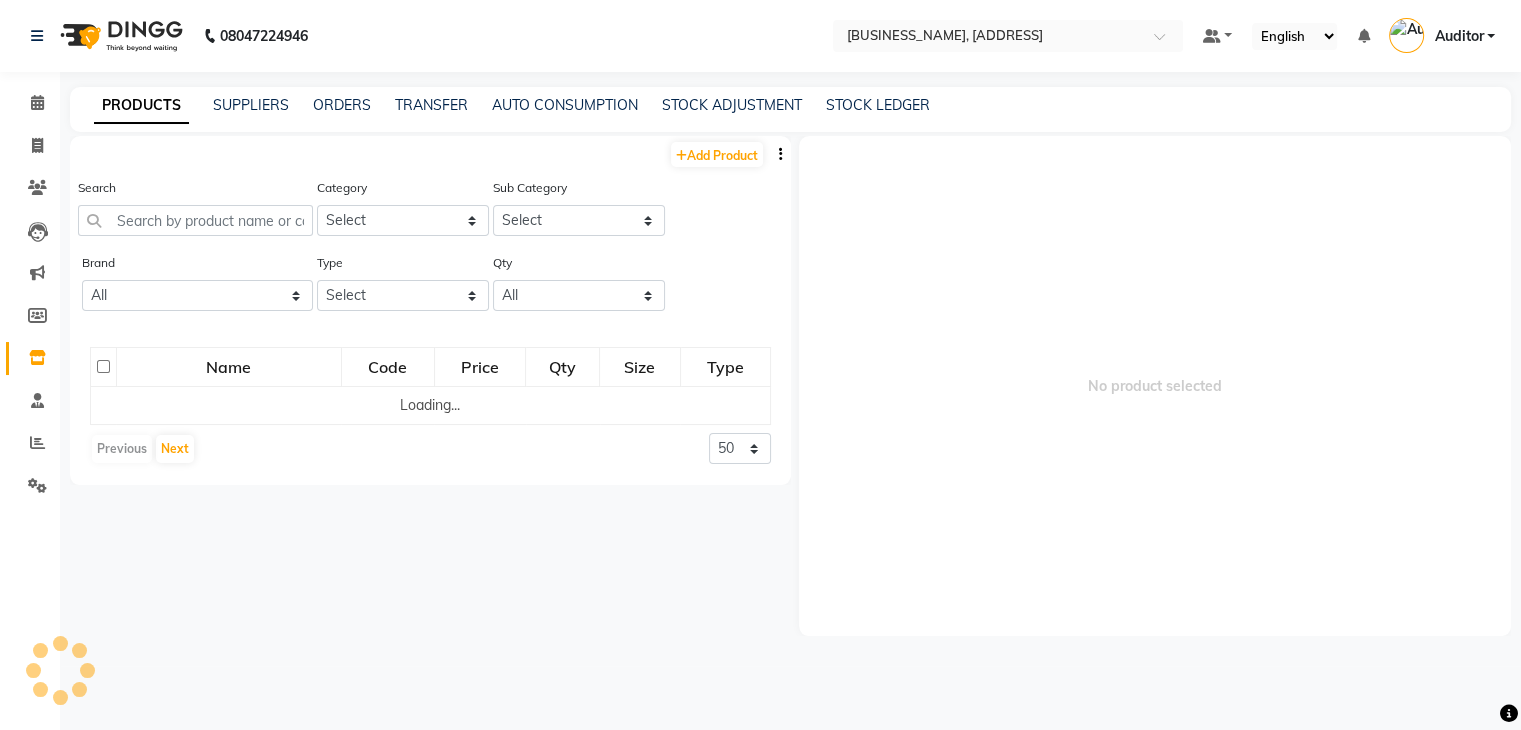 scroll, scrollTop: 0, scrollLeft: 0, axis: both 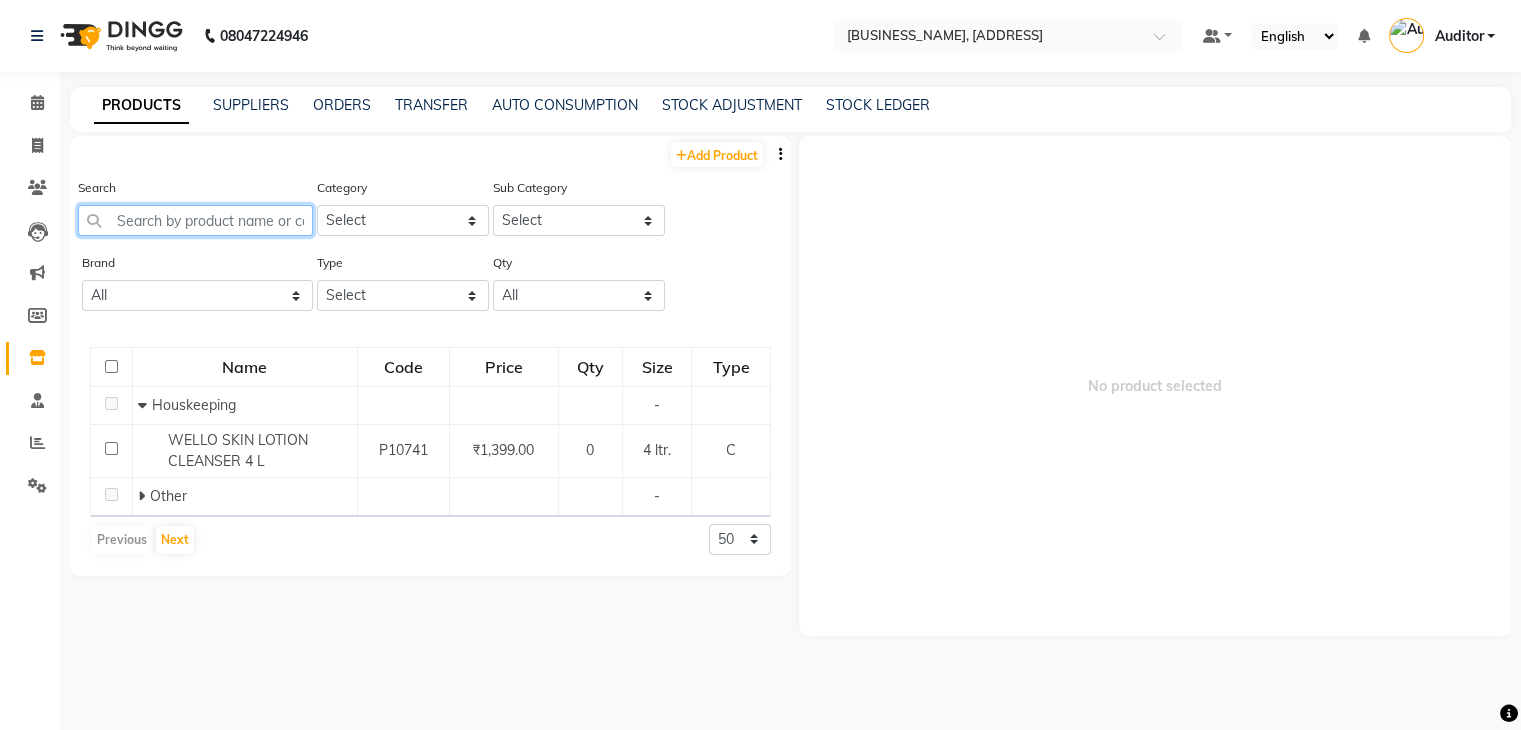 click 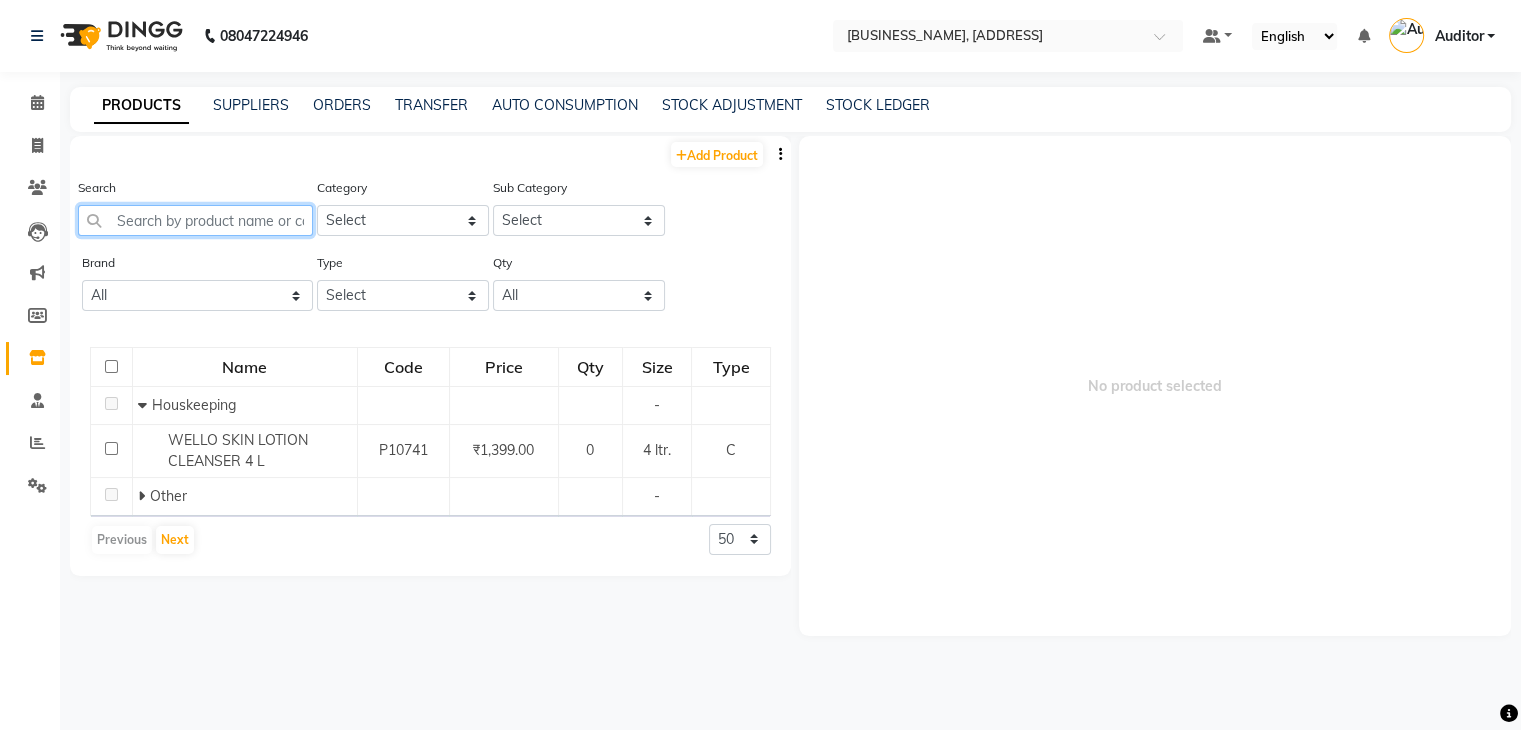 paste on "AGE Photo Defence Protective cream (SPF 50+) 75 ml" 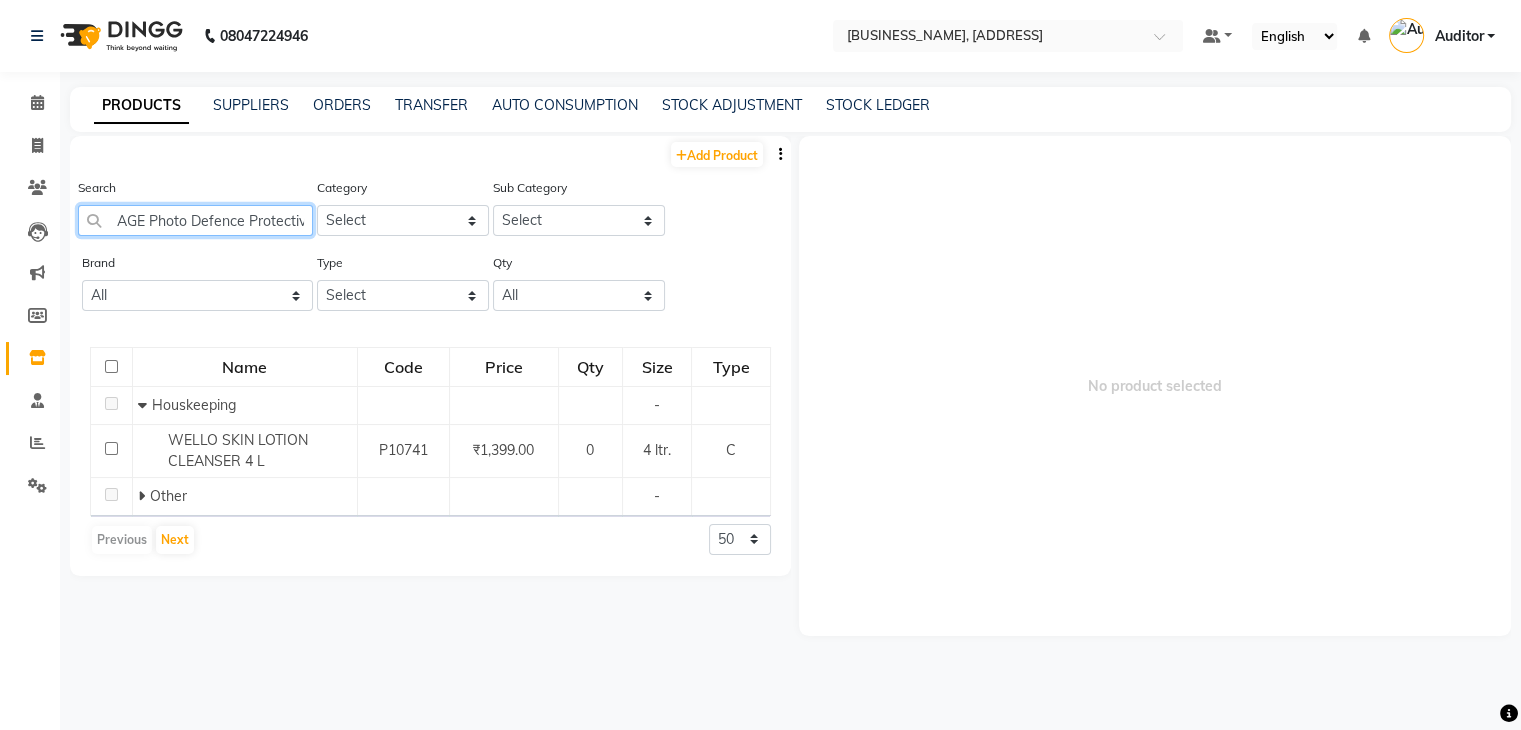 scroll, scrollTop: 0, scrollLeft: 158, axis: horizontal 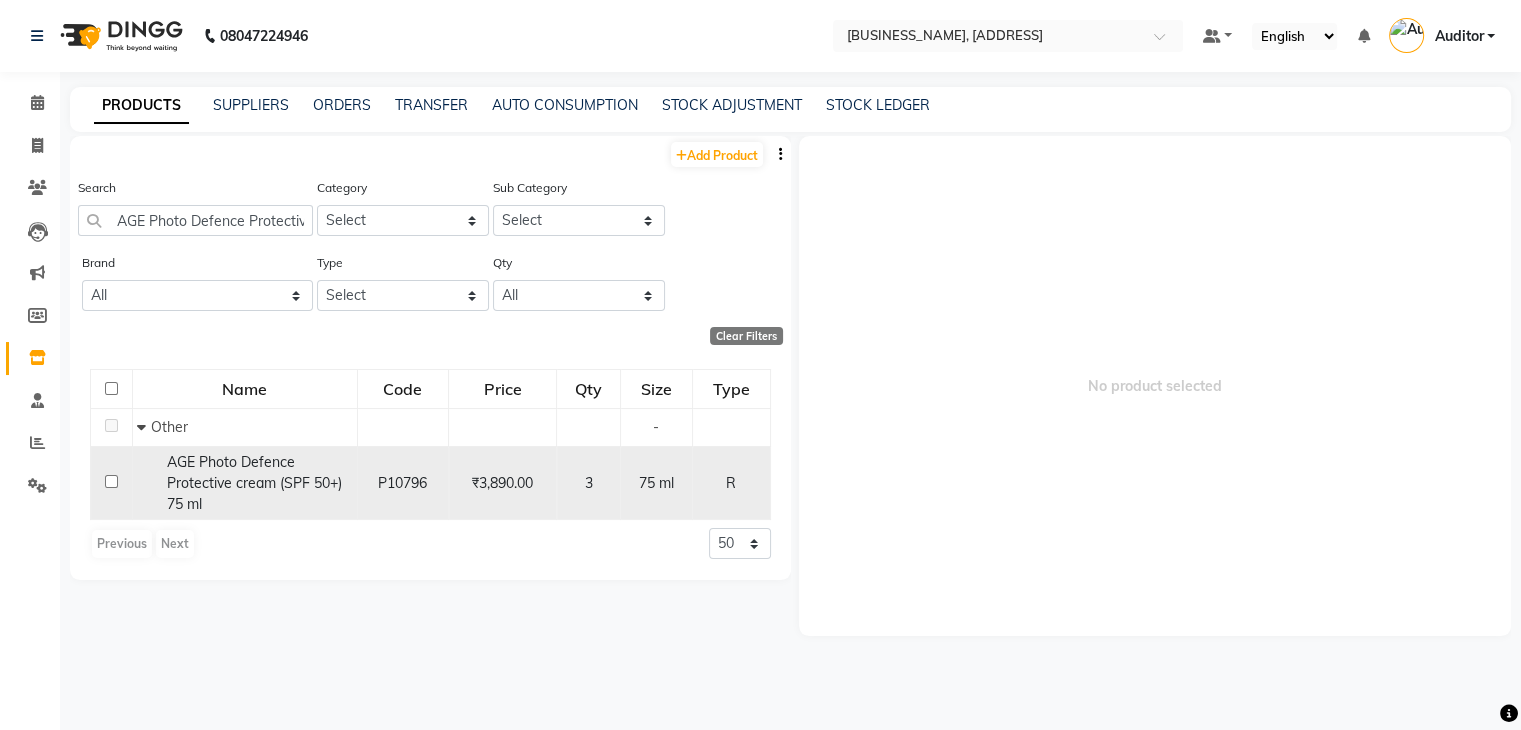 click on "AGE Photo Defence Protective cream (SPF 50+) 75 ml" 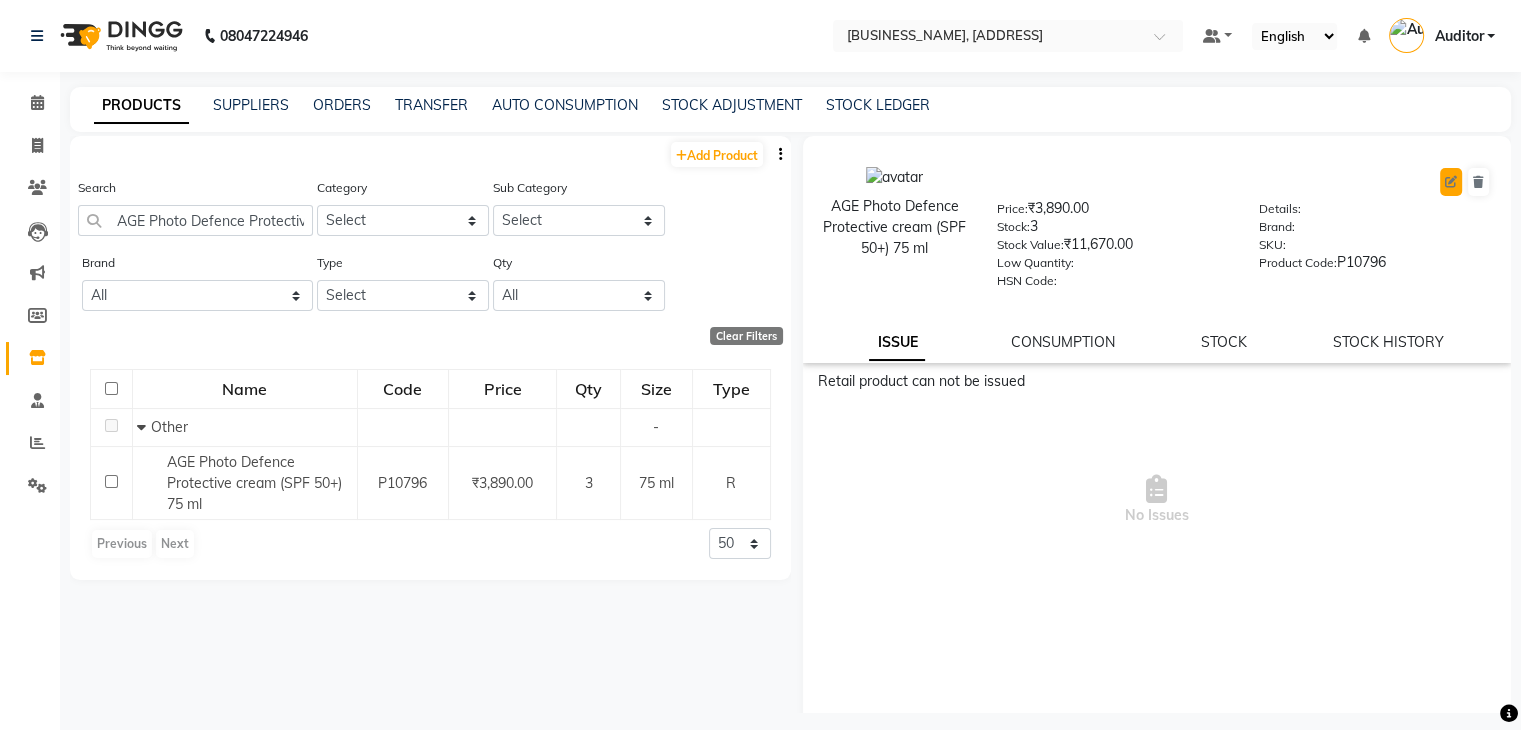 click 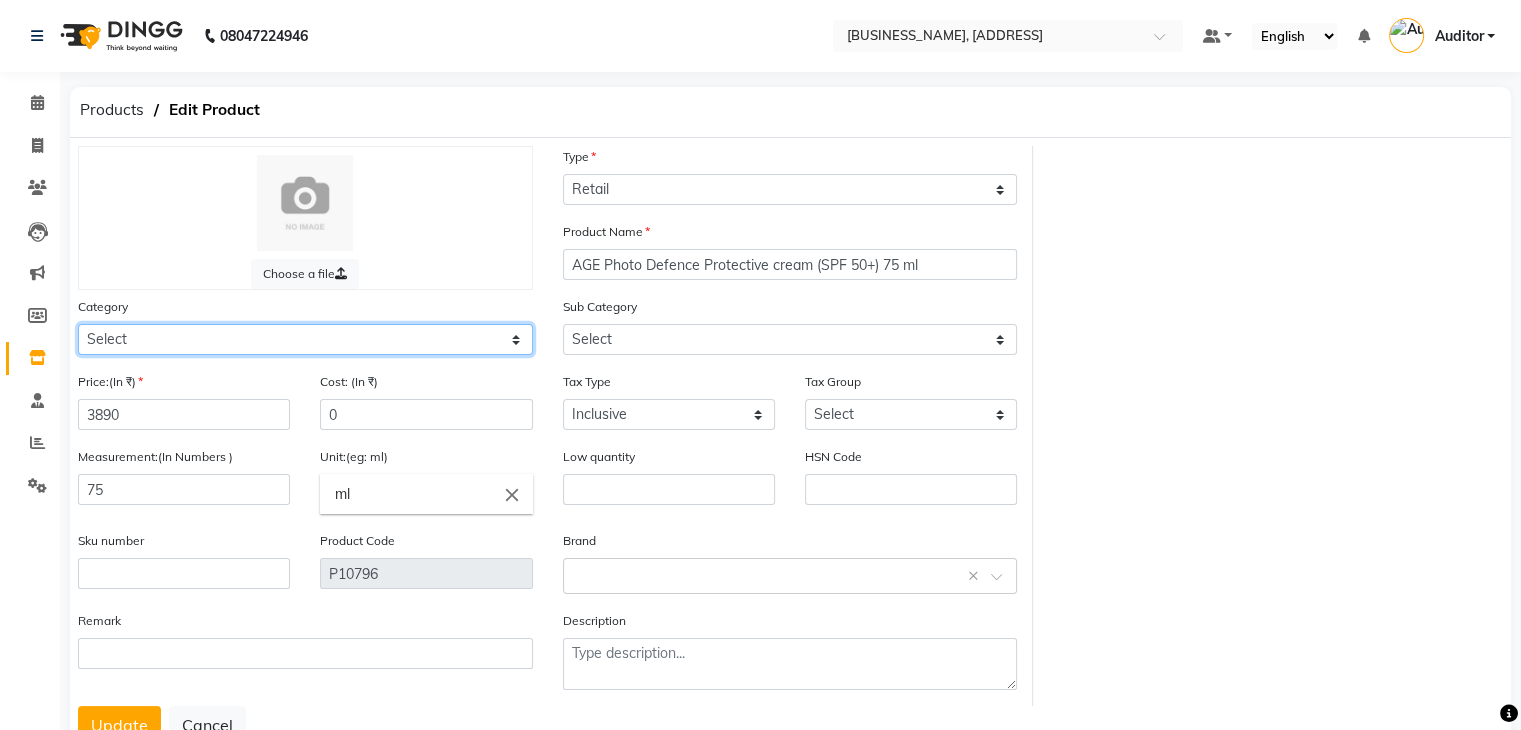 click on "Select Hair Skin Makeup Personal Care Appliances Beard Waxing Disposable Threading Hands and Feet Beauty Planet Botox Cadiveu Casmara Cheryls Loreal Olaplex HAIR gk salon use skyndore darmalogica Other" 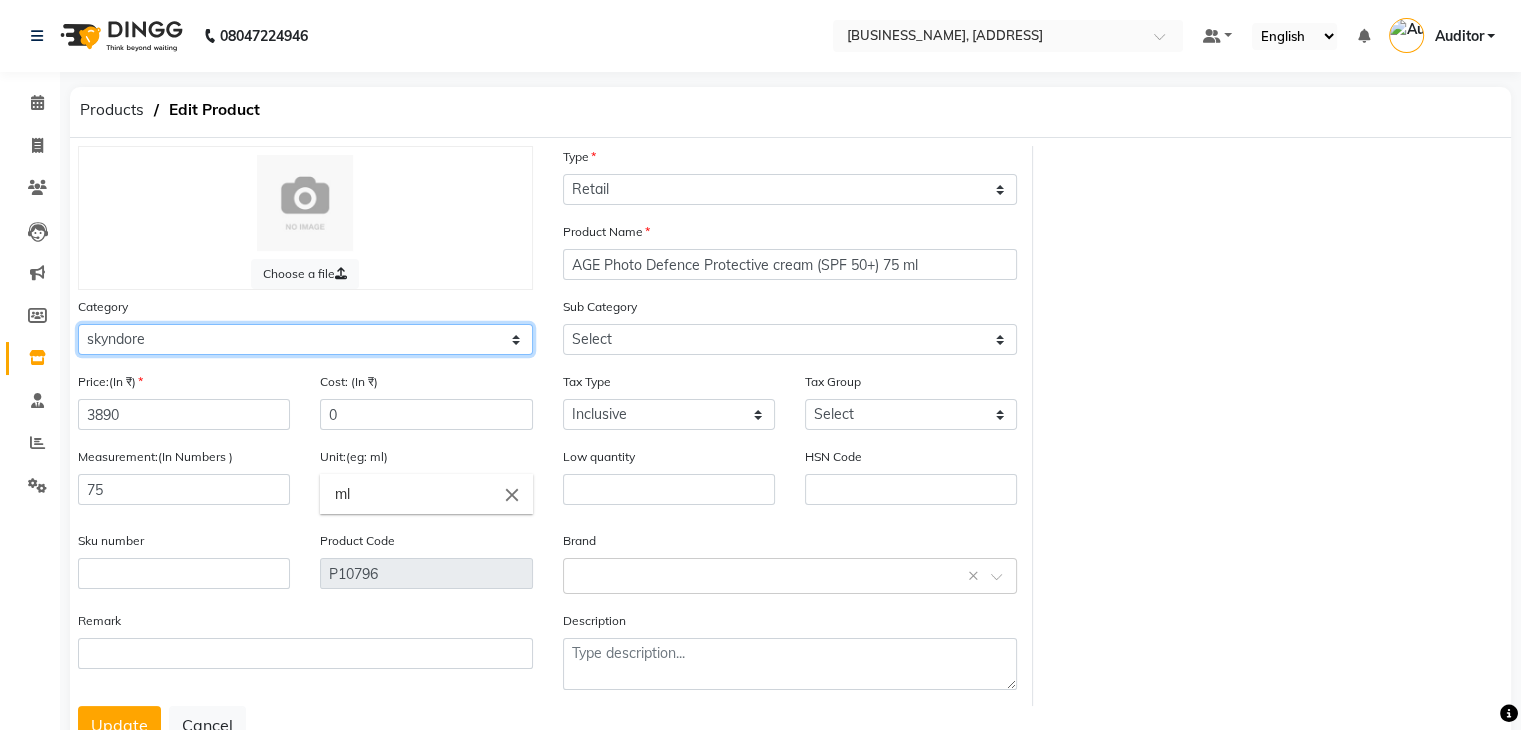 click on "Select Hair Skin Makeup Personal Care Appliances Beard Waxing Disposable Threading Hands and Feet Beauty Planet Botox Cadiveu Casmara Cheryls Loreal Olaplex HAIR gk salon use skyndore darmalogica Other" 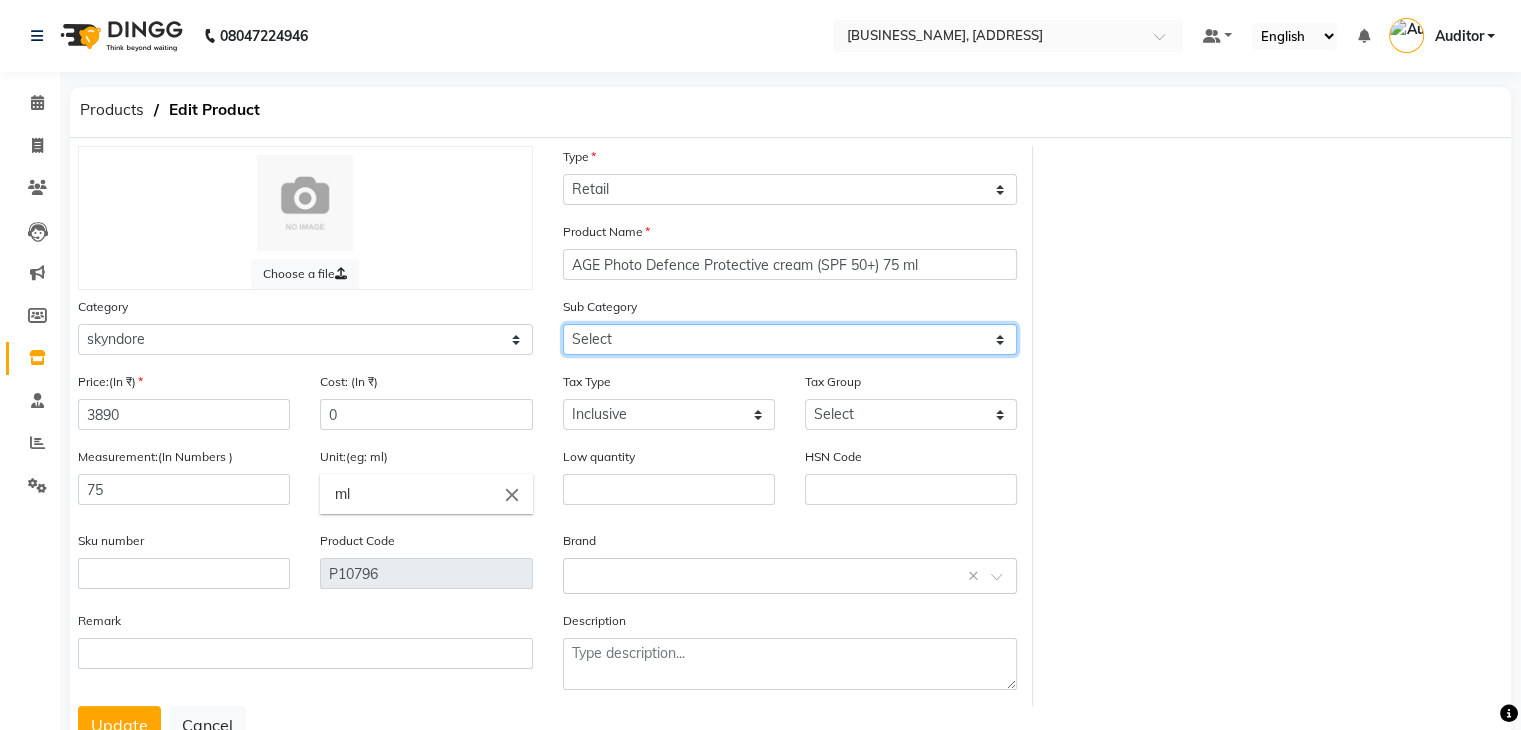 drag, startPoint x: 620, startPoint y: 342, endPoint x: 596, endPoint y: 357, distance: 28.301943 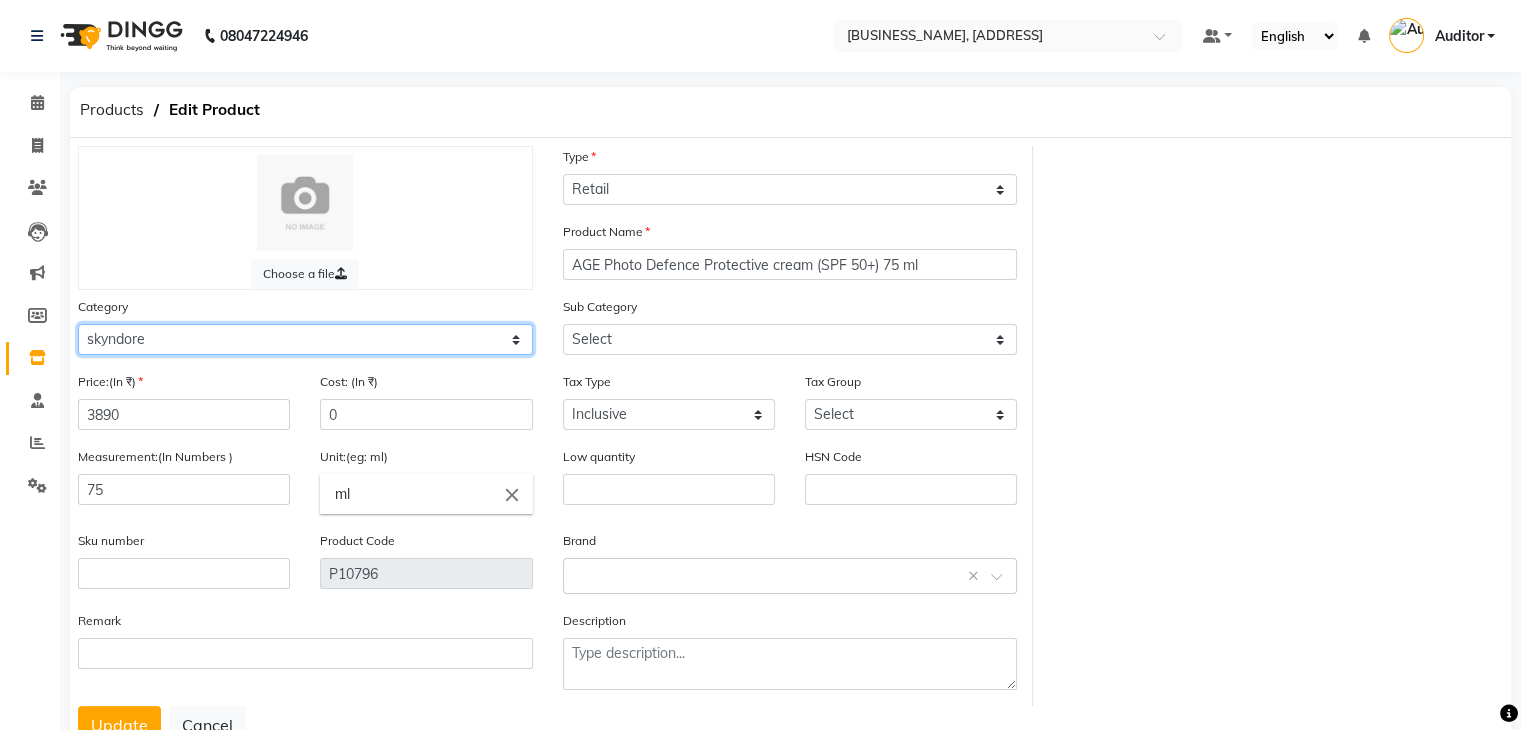 click on "Select Hair Skin Makeup Personal Care Appliances Beard Waxing Disposable Threading Hands and Feet Beauty Planet Botox Cadiveu Casmara Cheryls Loreal Olaplex HAIR gk salon use skyndore darmalogica Other" 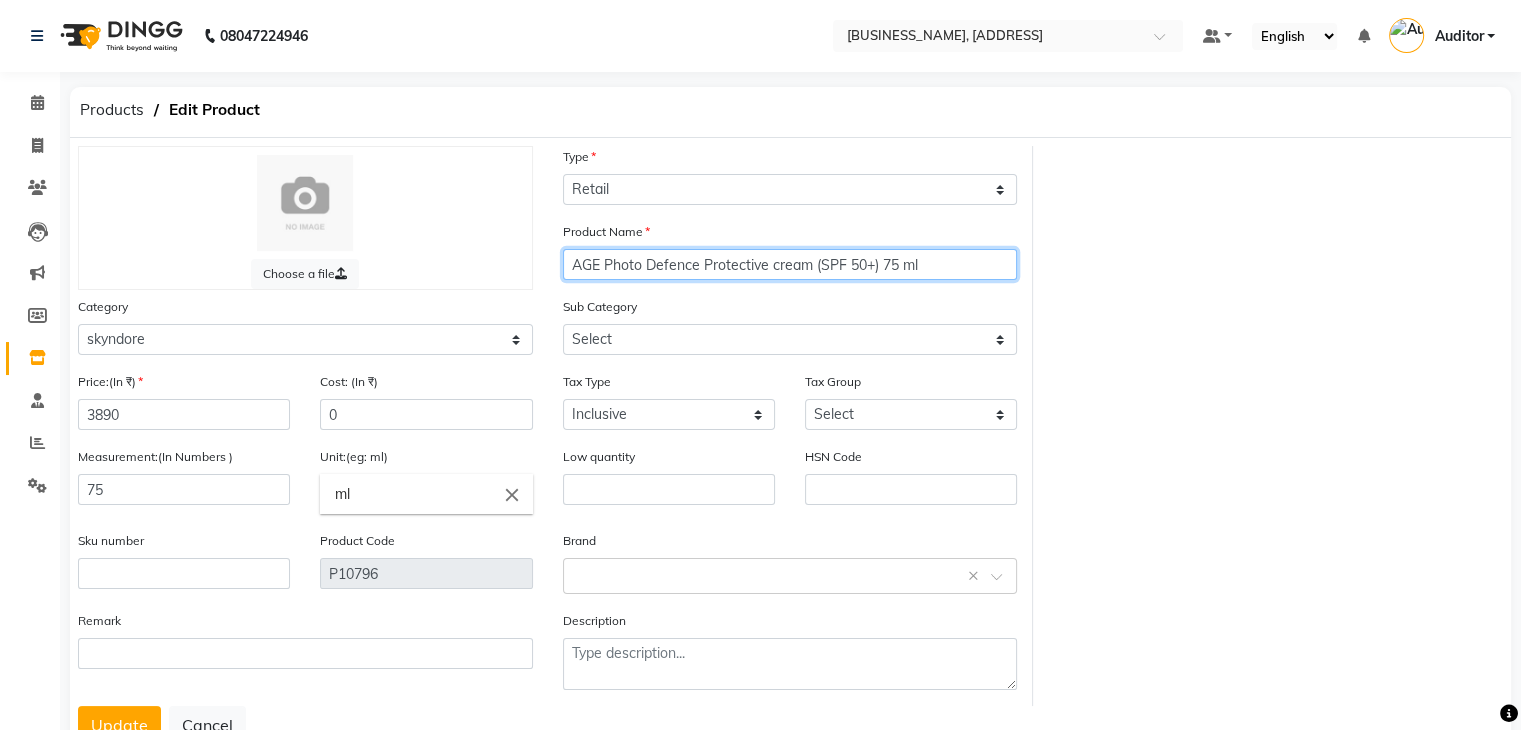 click on "AGE Photo Defence Protective cream (SPF 50+) 75 ml" 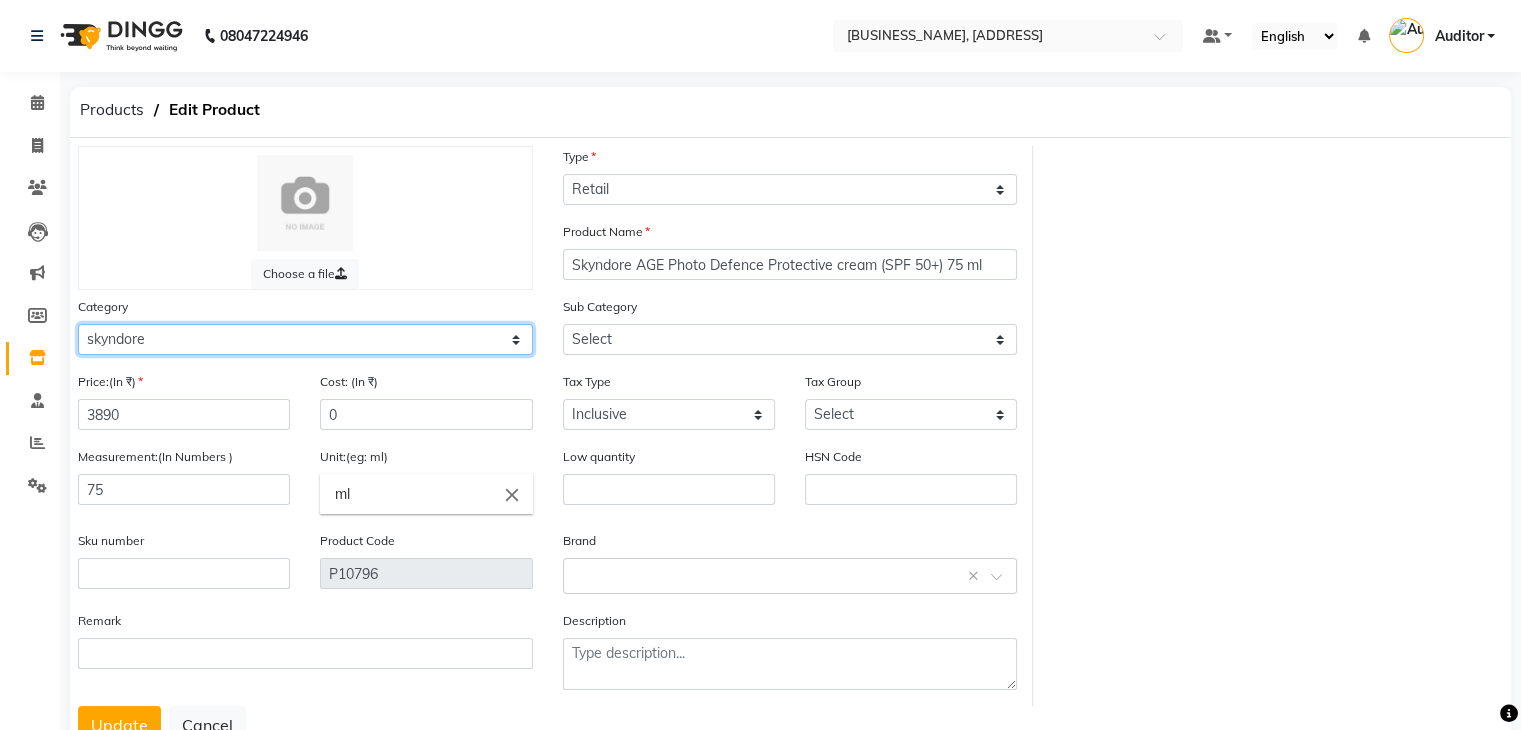 click on "Select Hair Skin Makeup Personal Care Appliances Beard Waxing Disposable Threading Hands and Feet Beauty Planet Botox Cadiveu Casmara Cheryls Loreal Olaplex HAIR gk salon use skyndore darmalogica Other" 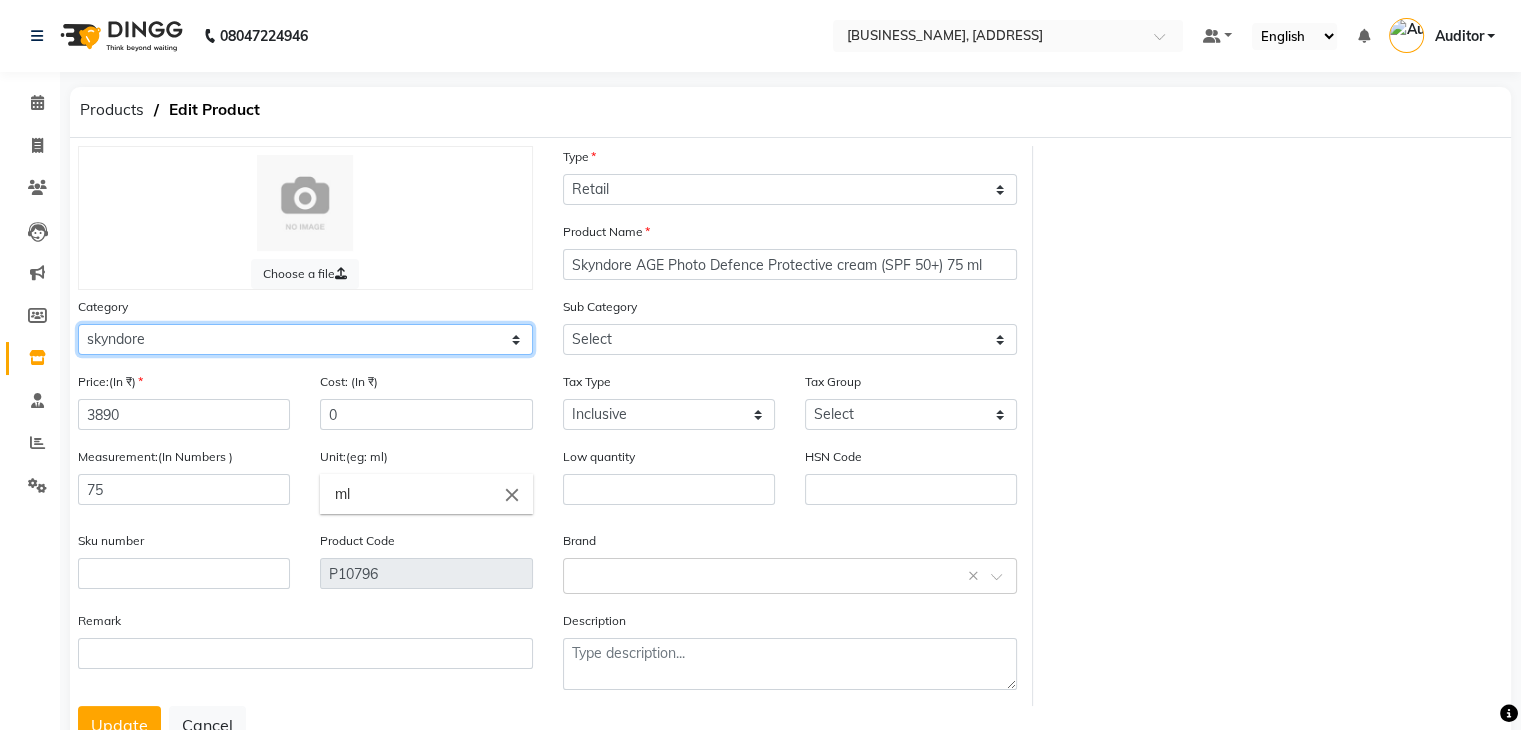 click on "Select Hair Skin Makeup Personal Care Appliances Beard Waxing Disposable Threading Hands and Feet Beauty Planet Botox Cadiveu Casmara Cheryls Loreal Olaplex HAIR gk salon use skyndore darmalogica Other" 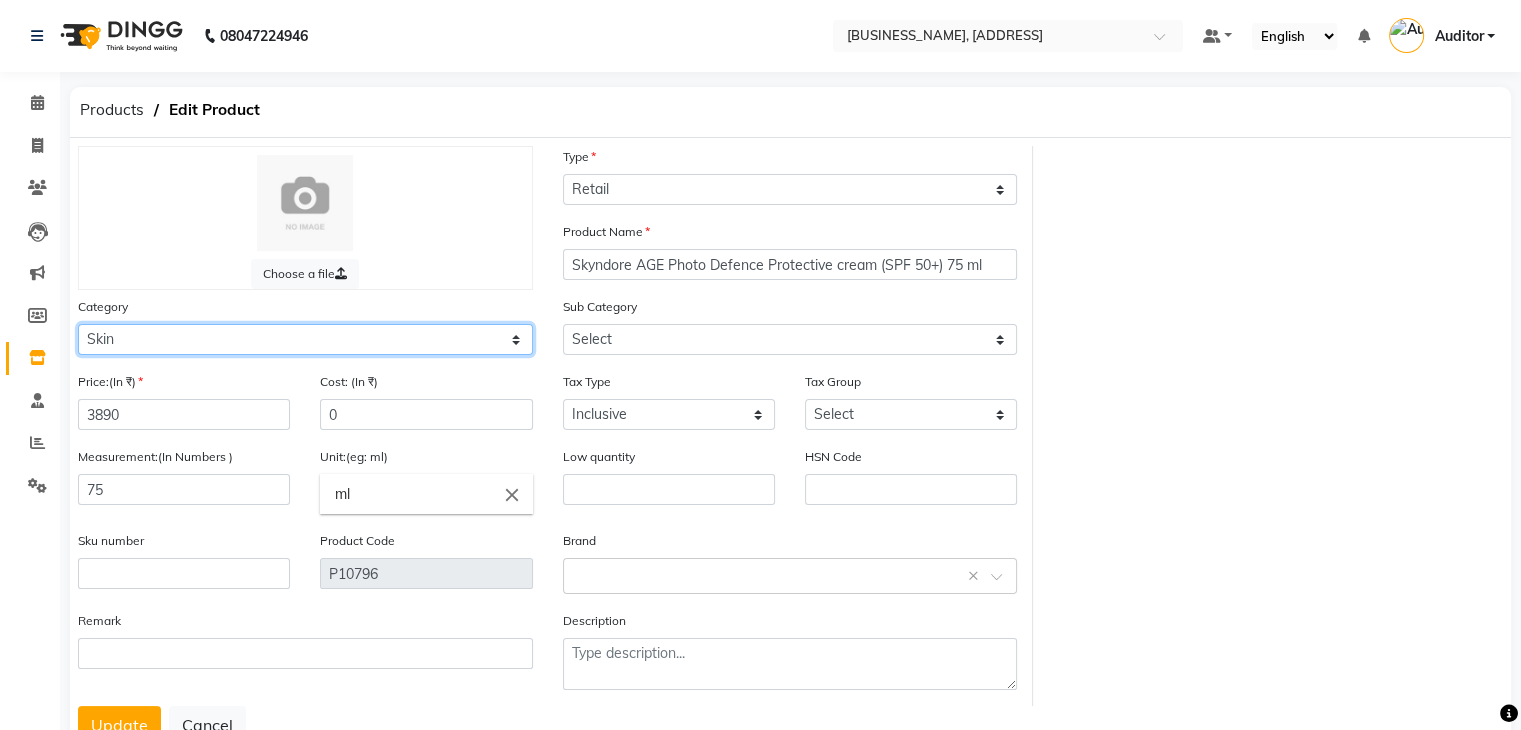 click on "Select Hair Skin Makeup Personal Care Appliances Beard Waxing Disposable Threading Hands and Feet Beauty Planet Botox Cadiveu Casmara Cheryls Loreal Olaplex HAIR gk salon use skyndore darmalogica Other" 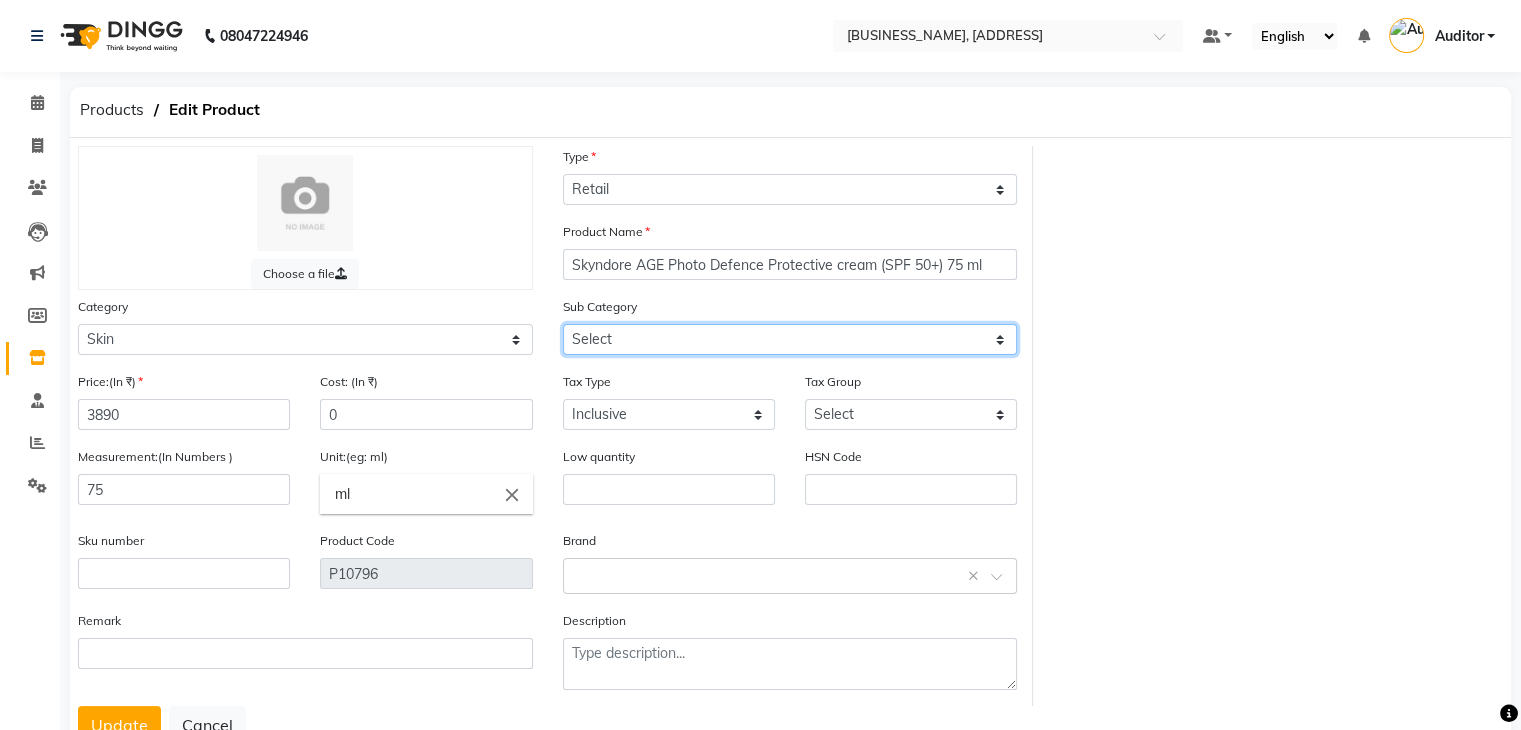 click on "Select Cleanser Facial Moisturiser Serum Toner Sun Care Masks Lip Care Eye Care Body Care Hand & Feet Kit & Combo Treatment Appliances Other Skin" 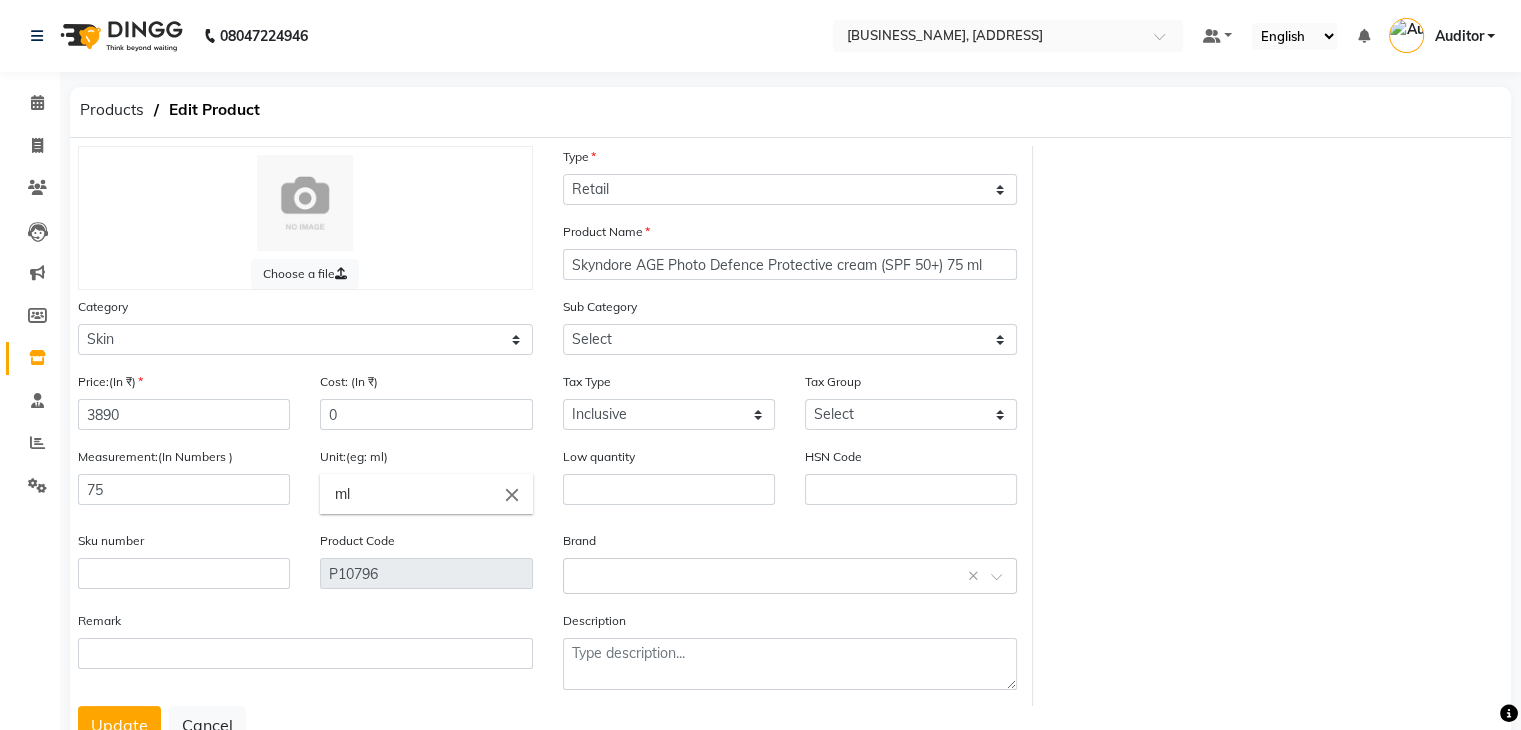 click on "Choose a file Type Select Type Both Retail Consumable Product Name Skyndore AGE Photo Defence Protective cream (SPF 50+) 75 ml Category Select Hair Skin Makeup Personal Care Appliances Beard Waxing Disposable Threading Hands and Feet Beauty Planet Botox Cadiveu Casmara Cheryls Loreal Olaplex HAIR gk salon use skyndore darmalogica Other Sub Category Select Cleanser Facial Moisturiser Serum Toner Sun Care Masks Lip Care Eye Care Body Care Hand & Feet Kit & Combo Treatment Appliances Other Skin Price:(In ₹) [PRICE] Cost: (In ₹) 0 Tax Type Select Inclusive Exclusive Tax Group Select 5% gst GST Measurement:(In Numbers ) 75 Unit:(eg: ml) ml close Low quantity HSN Code Sku number Product Code P10796 Brand Select brand or add custom brand    × Remark Description" 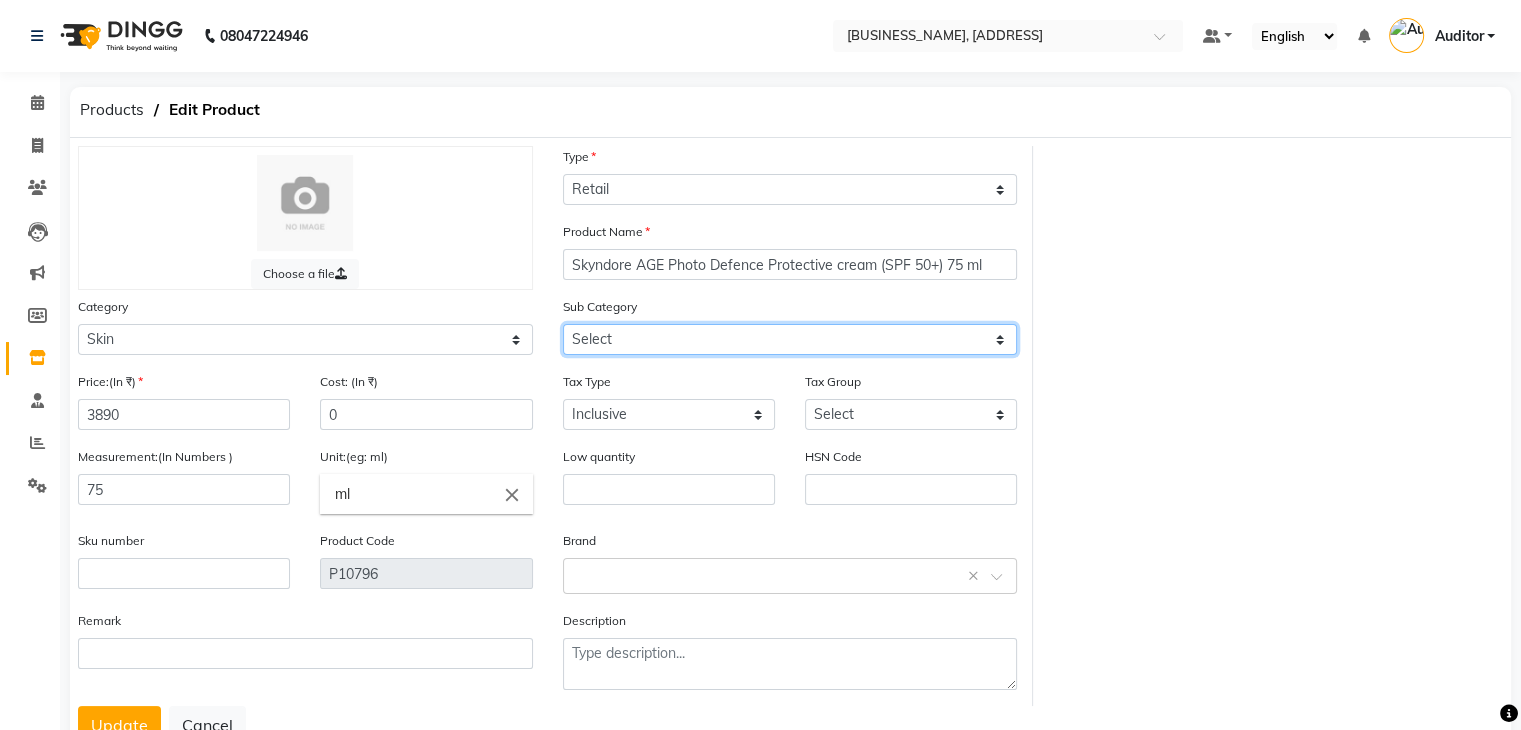 click on "Select Cleanser Facial Moisturiser Serum Toner Sun Care Masks Lip Care Eye Care Body Care Hand & Feet Kit & Combo Treatment Appliances Other Skin" 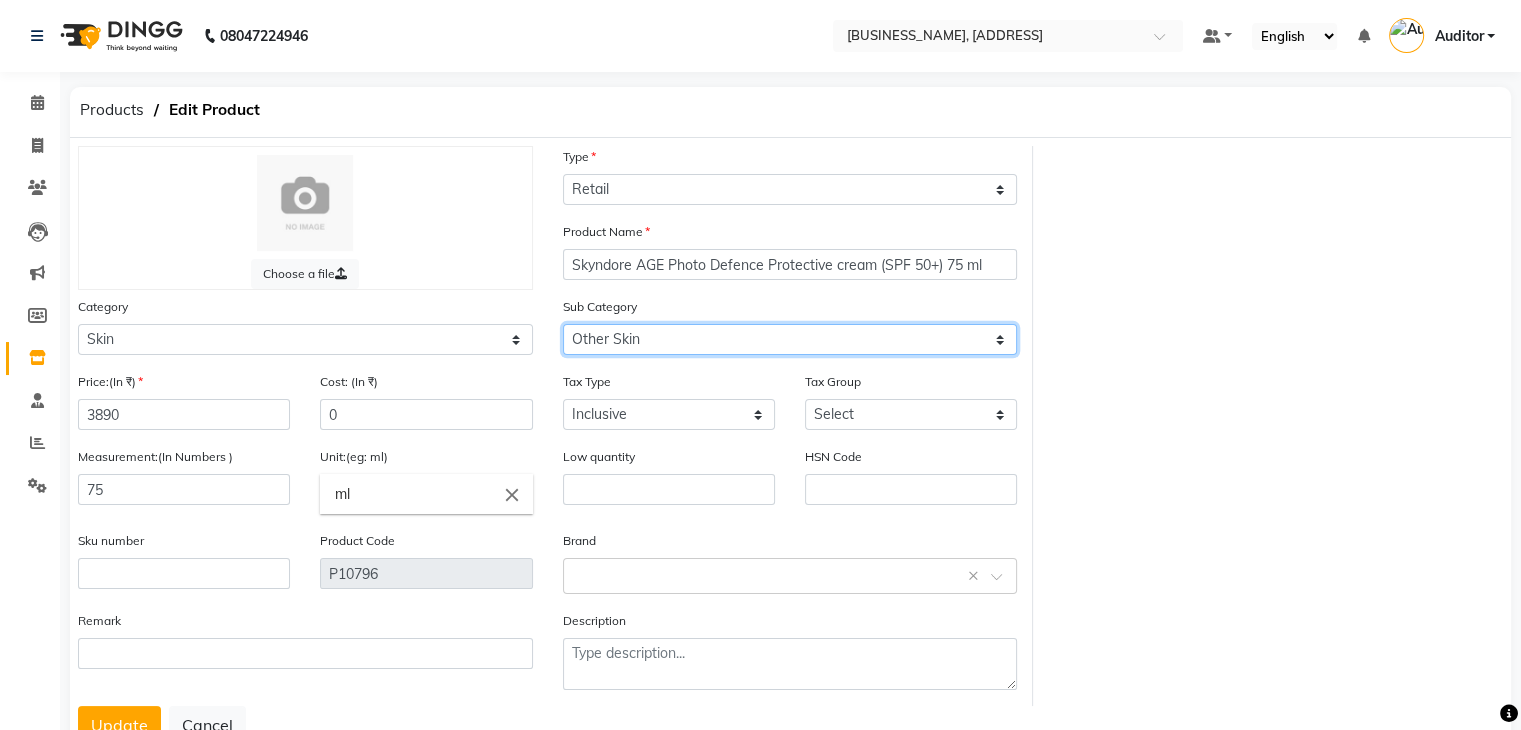 click on "Select Cleanser Facial Moisturiser Serum Toner Sun Care Masks Lip Care Eye Care Body Care Hand & Feet Kit & Combo Treatment Appliances Other Skin" 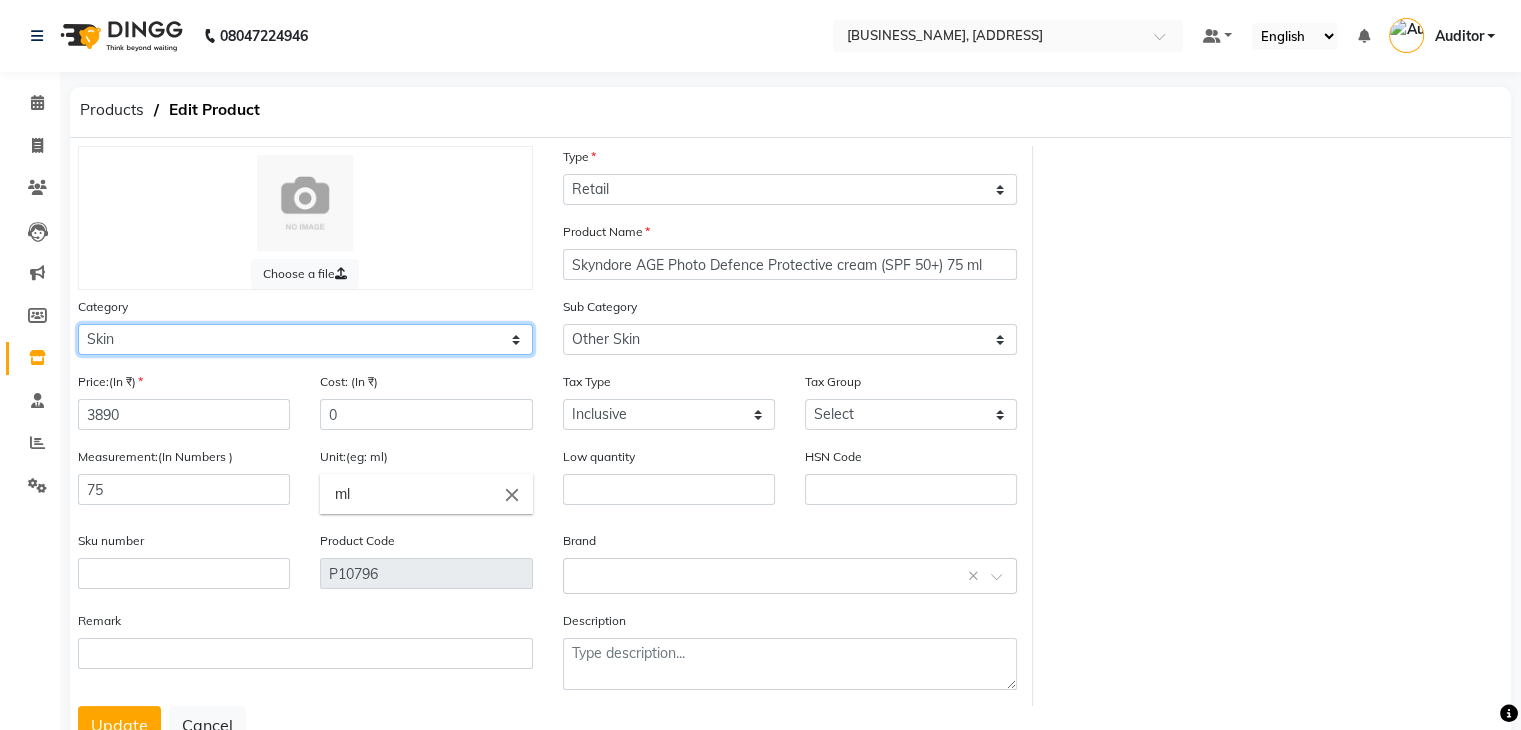 click on "Select Hair Skin Makeup Personal Care Appliances Beard Waxing Disposable Threading Hands and Feet Beauty Planet Botox Cadiveu Casmara Cheryls Loreal Olaplex HAIR gk salon use skyndore darmalogica Other" 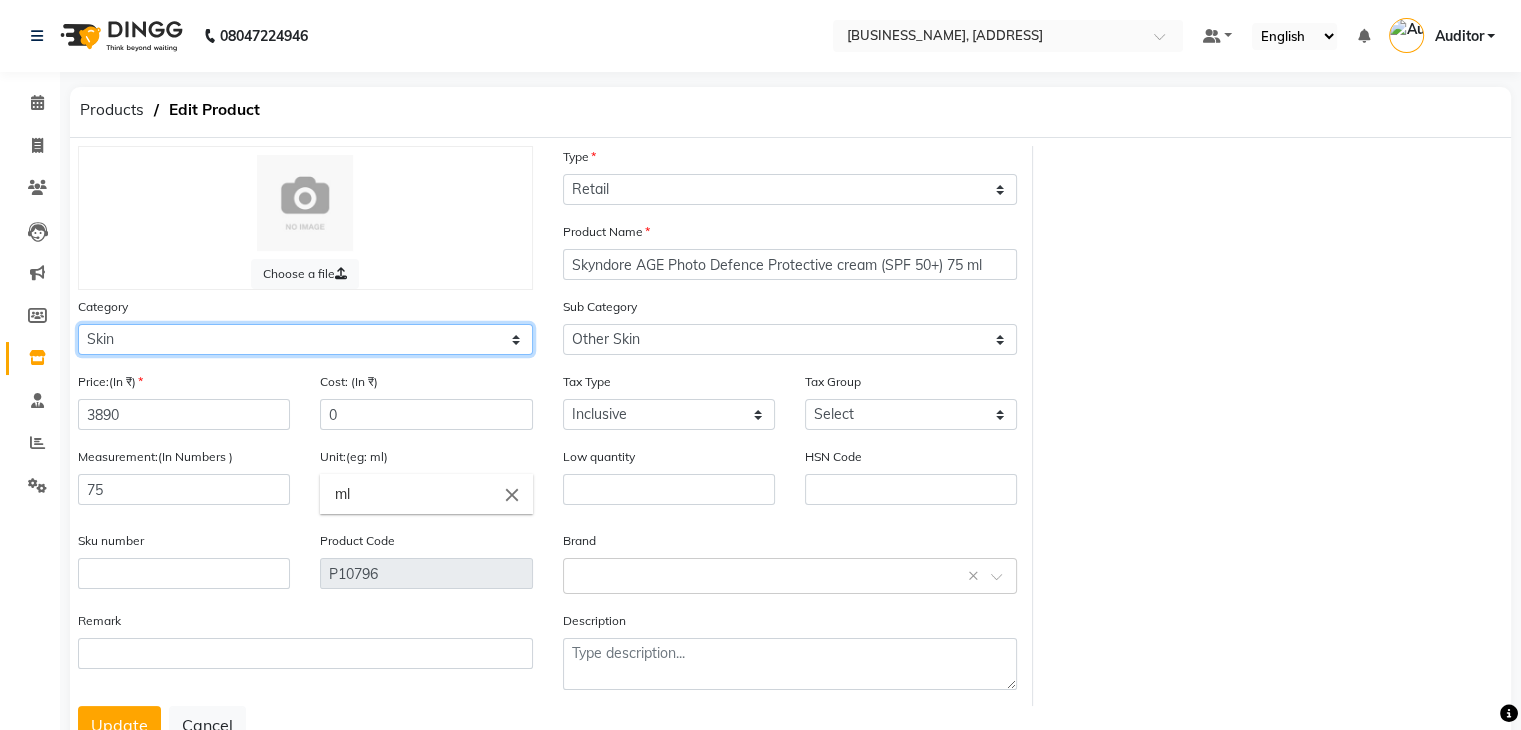 click on "Select Hair Skin Makeup Personal Care Appliances Beard Waxing Disposable Threading Hands and Feet Beauty Planet Botox Cadiveu Casmara Cheryls Loreal Olaplex HAIR gk salon use skyndore darmalogica Other" 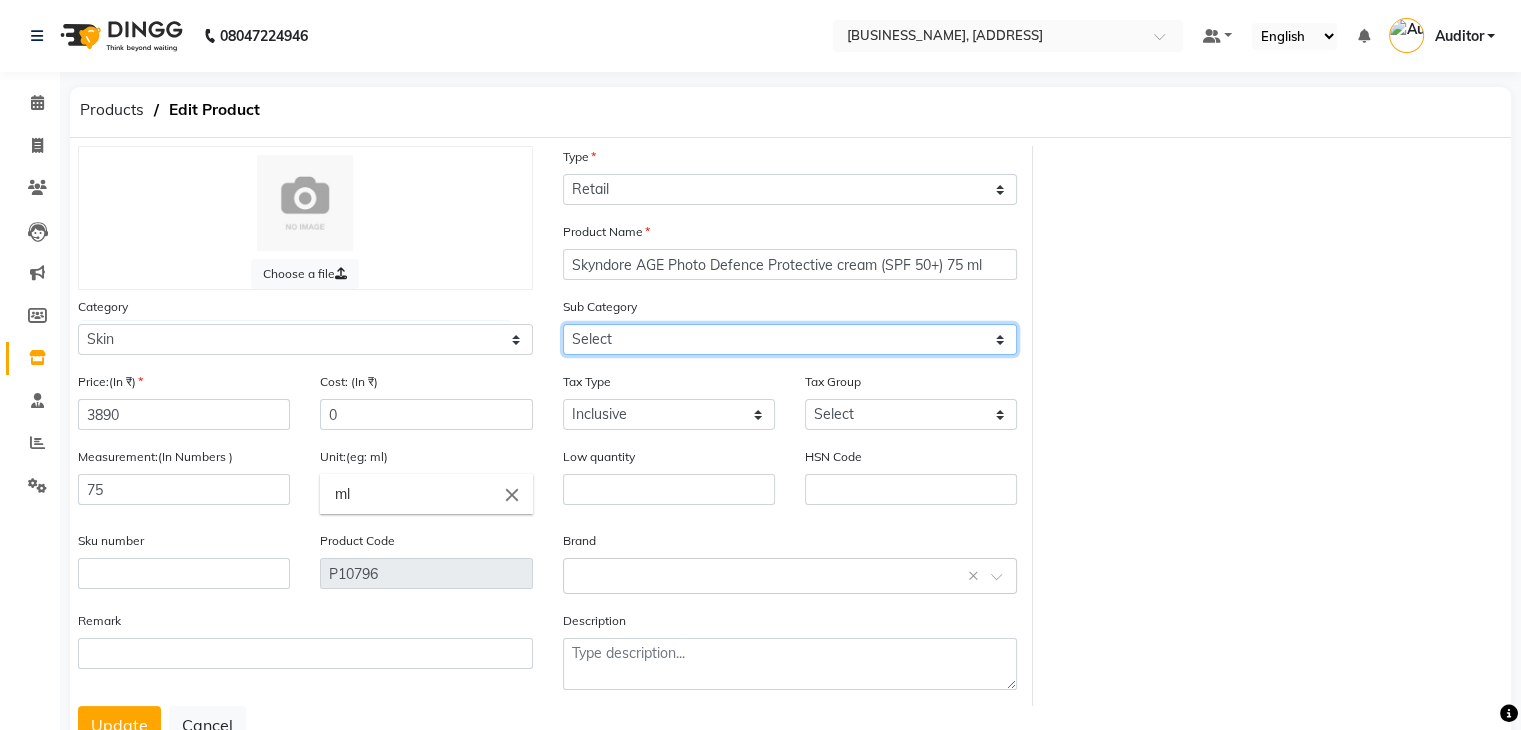click on "Select Houskeeping Other" 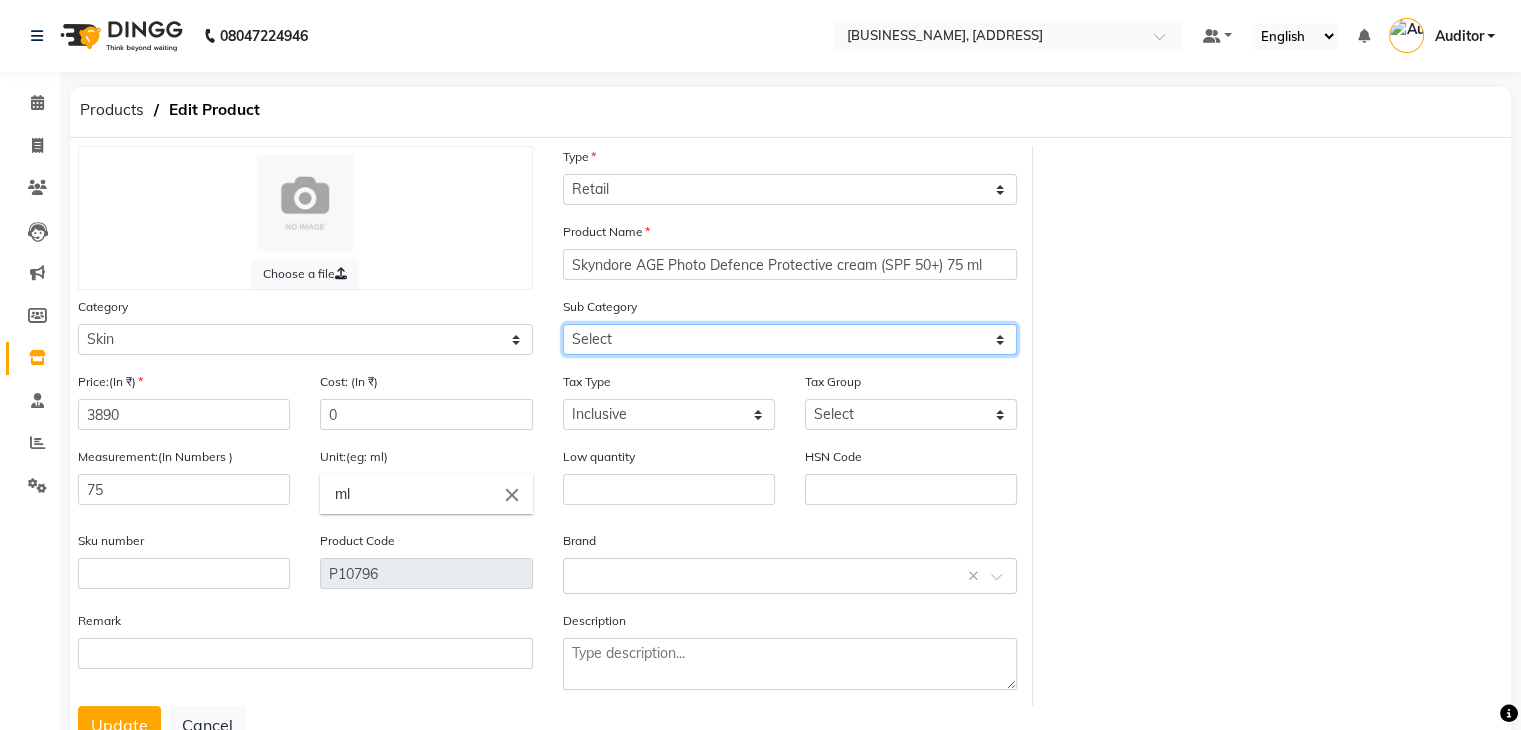click on "Select Houskeeping Other" 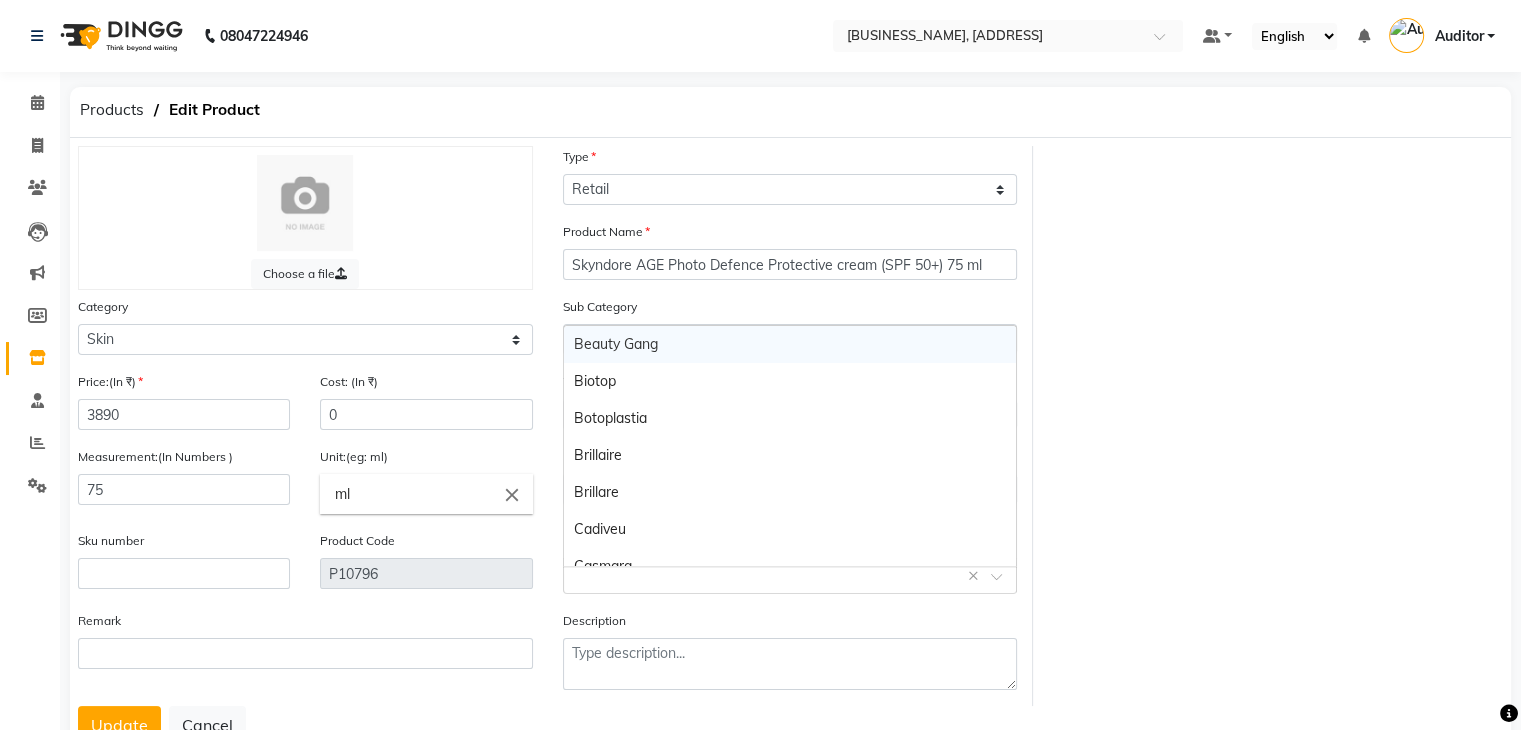 click on "Select brand or add custom brand    ×" 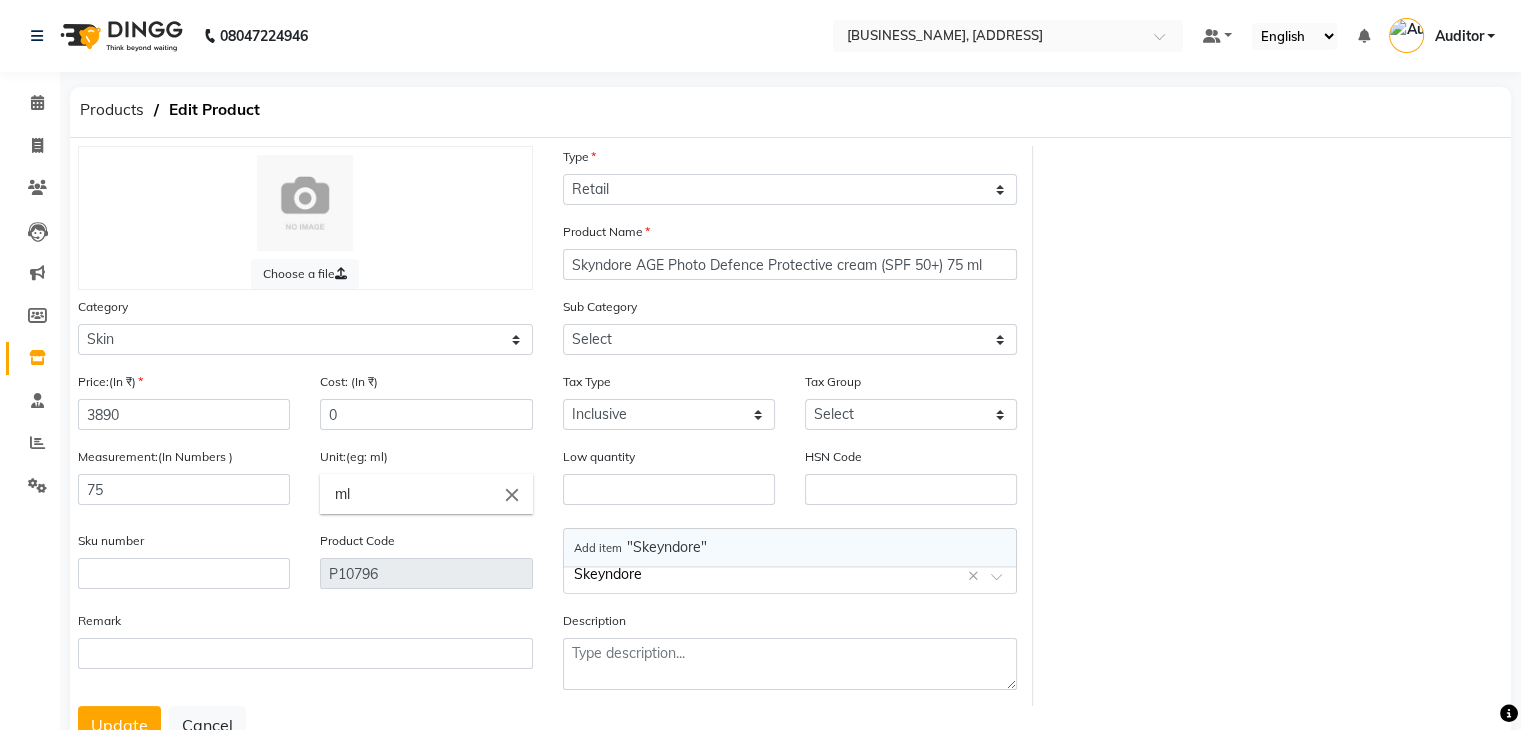 click on "Add item "Skeyndore"" at bounding box center (640, 547) 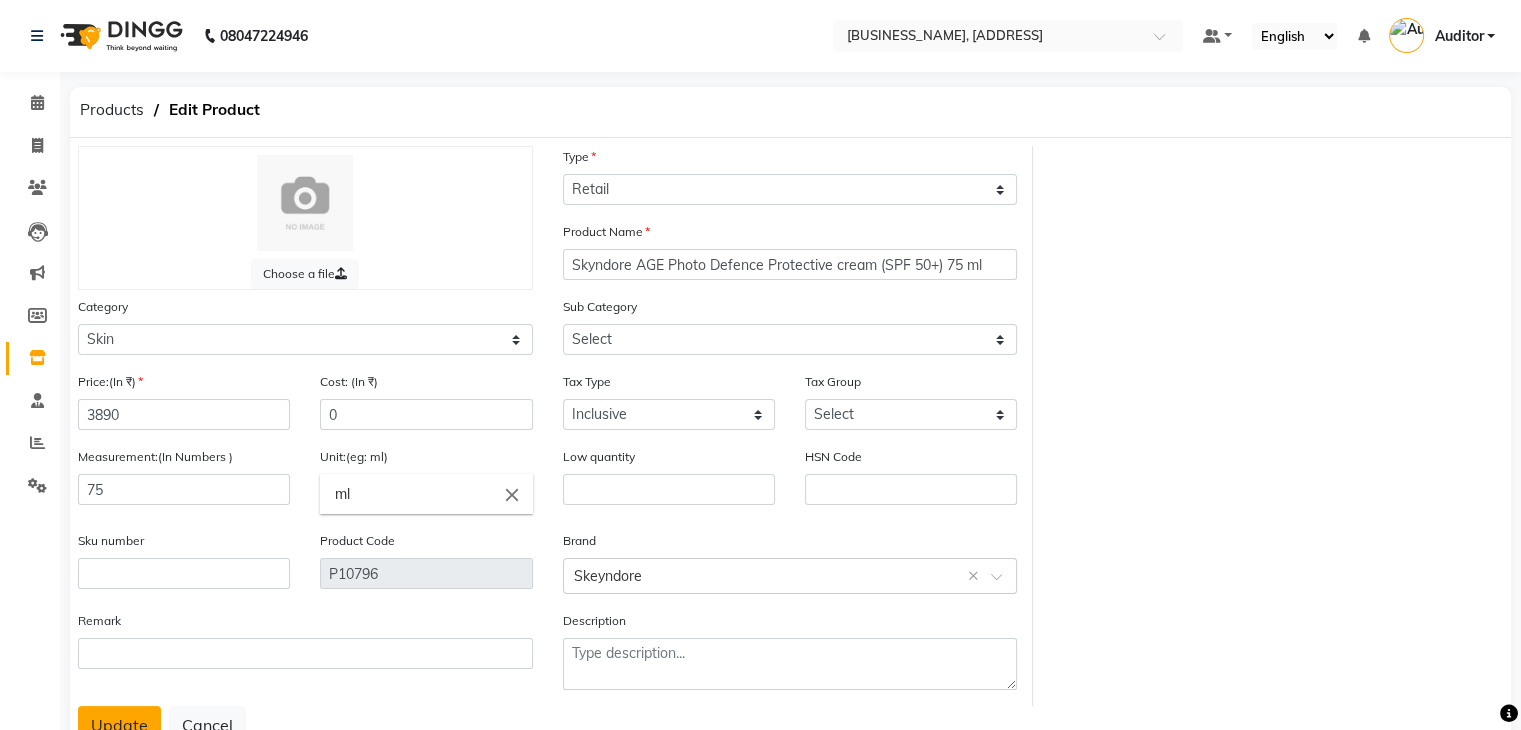 click on "Update" 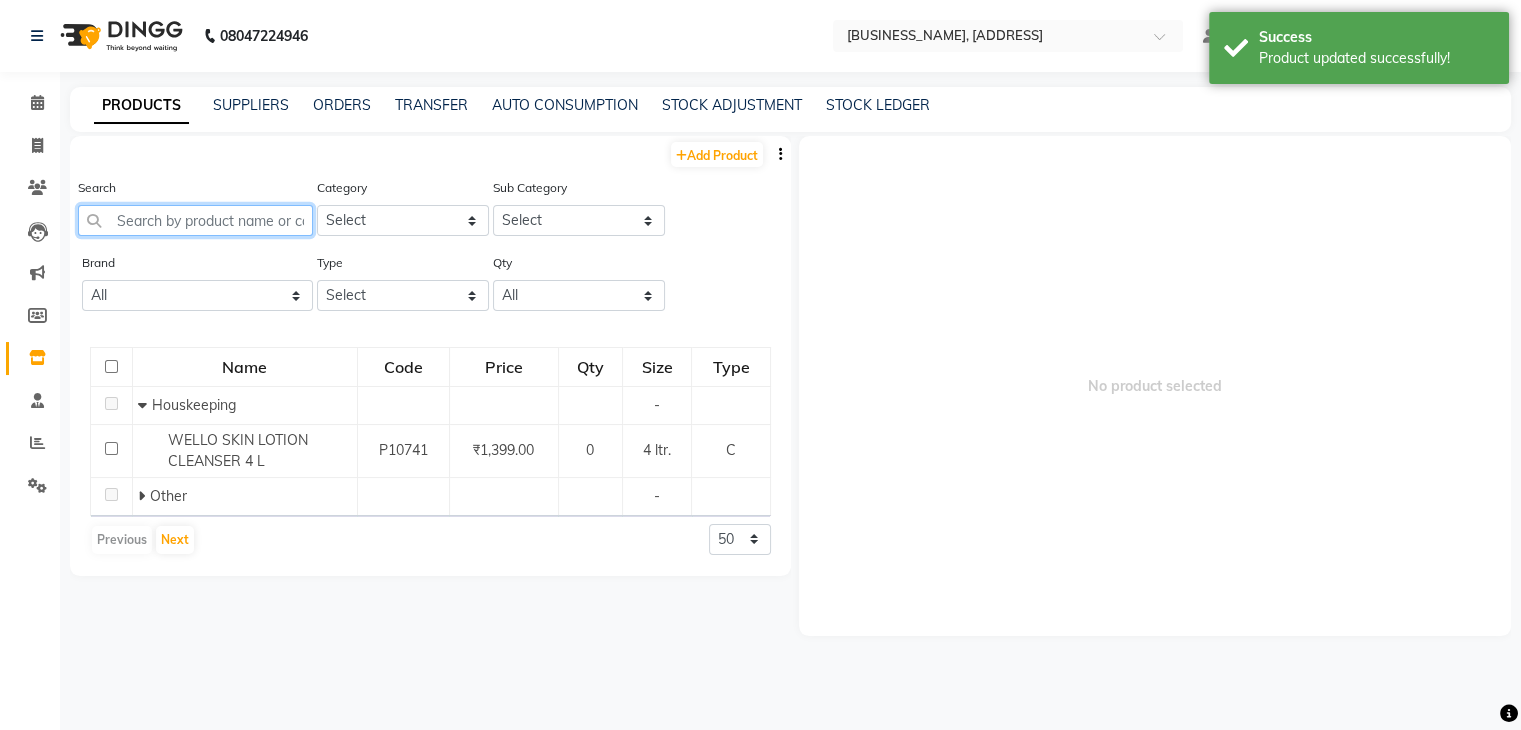 click 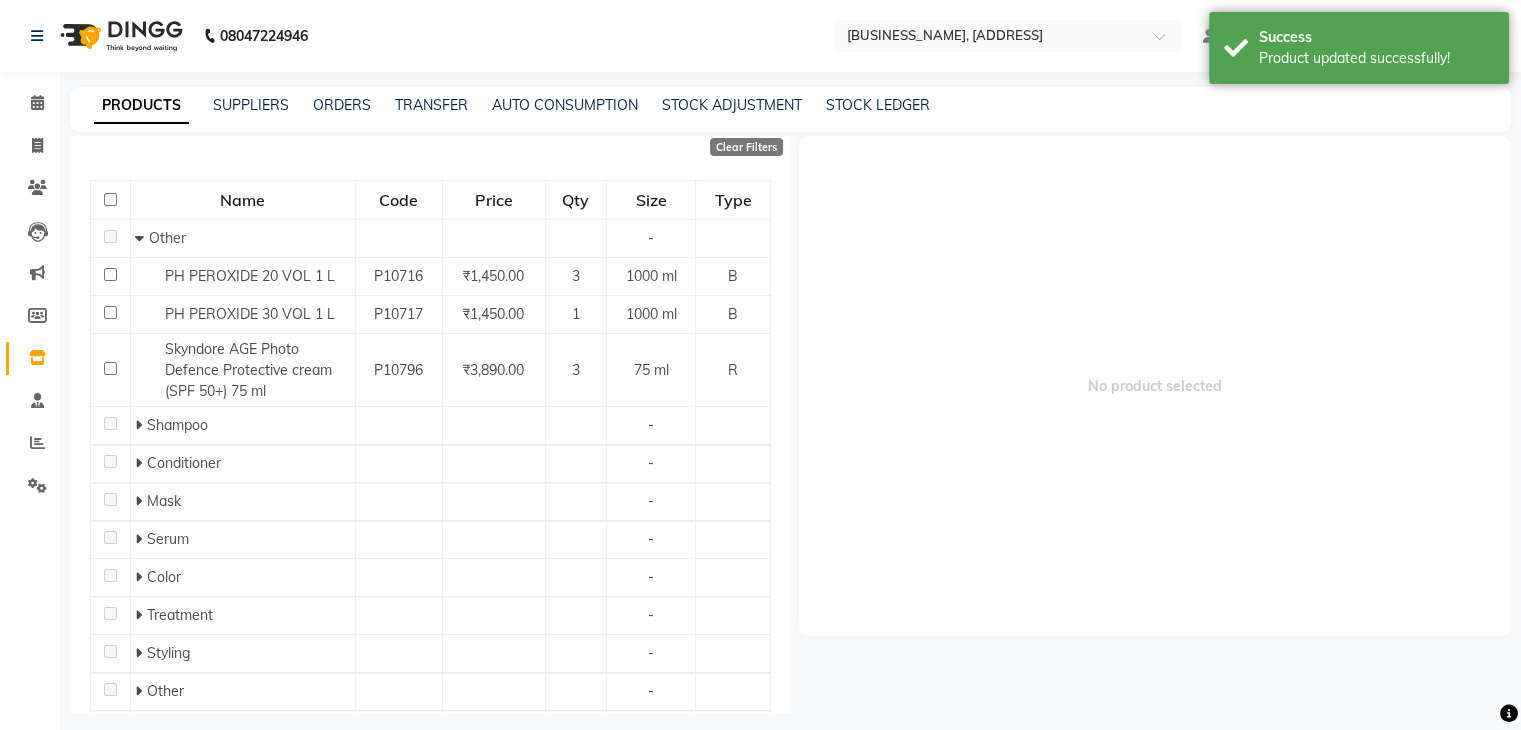 scroll, scrollTop: 196, scrollLeft: 0, axis: vertical 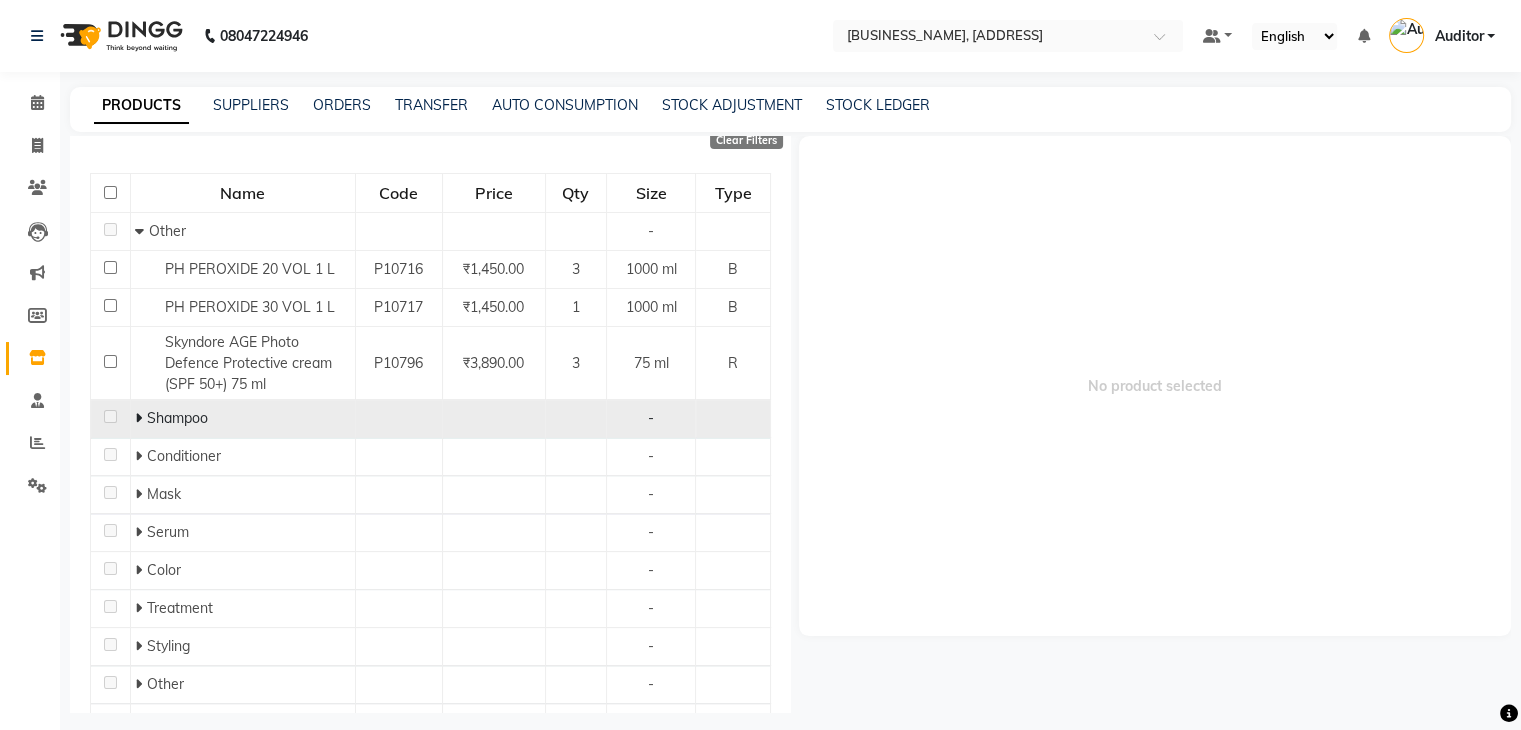 click 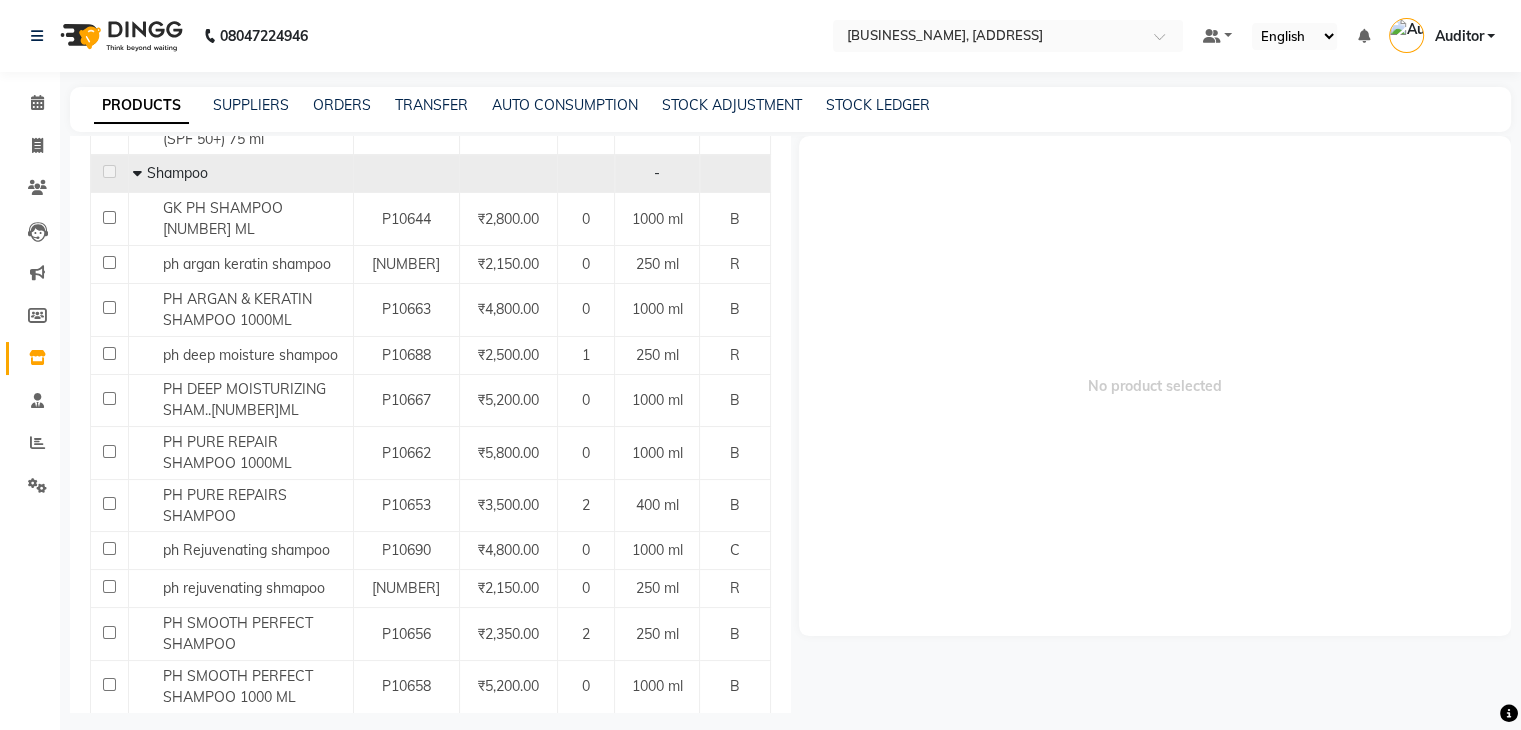 scroll, scrollTop: 444, scrollLeft: 0, axis: vertical 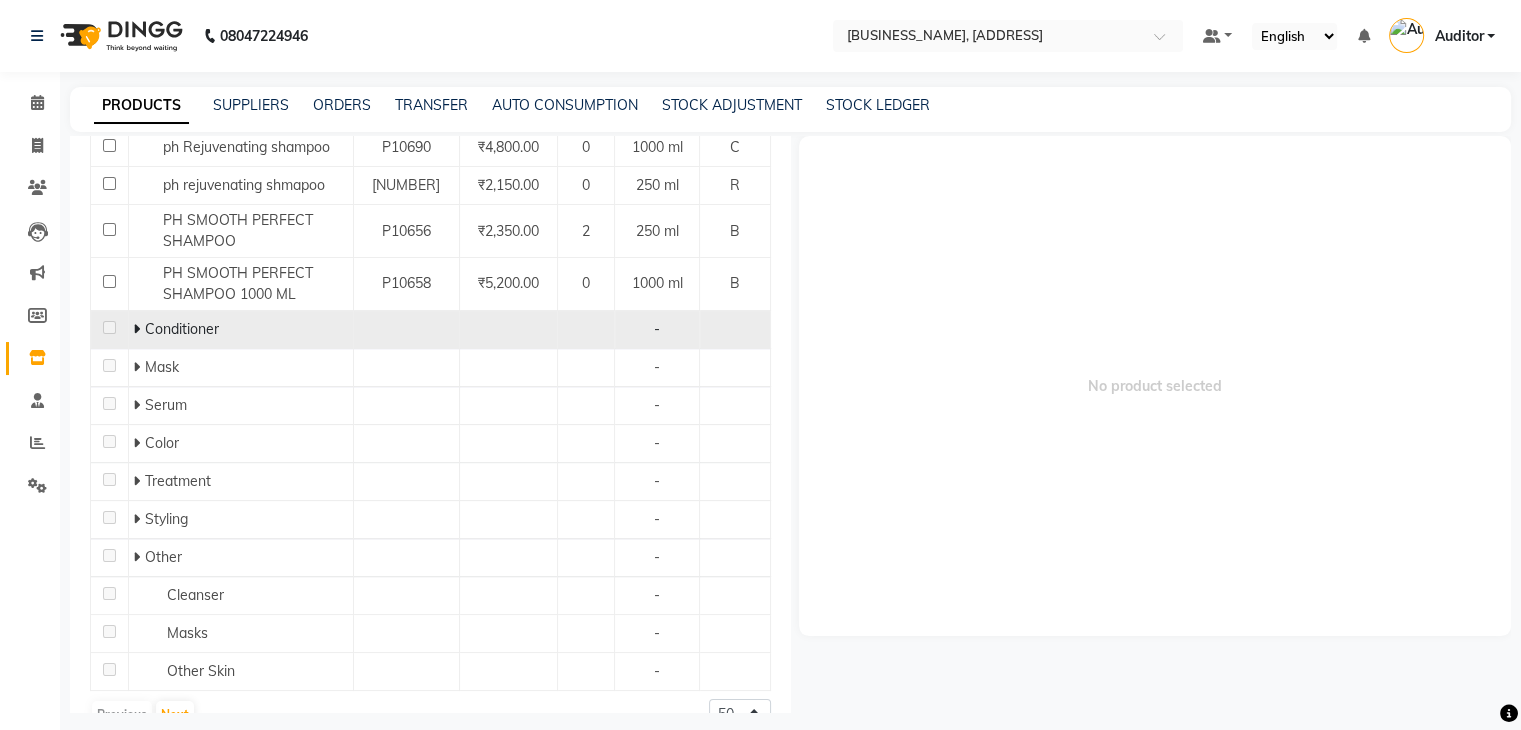 click 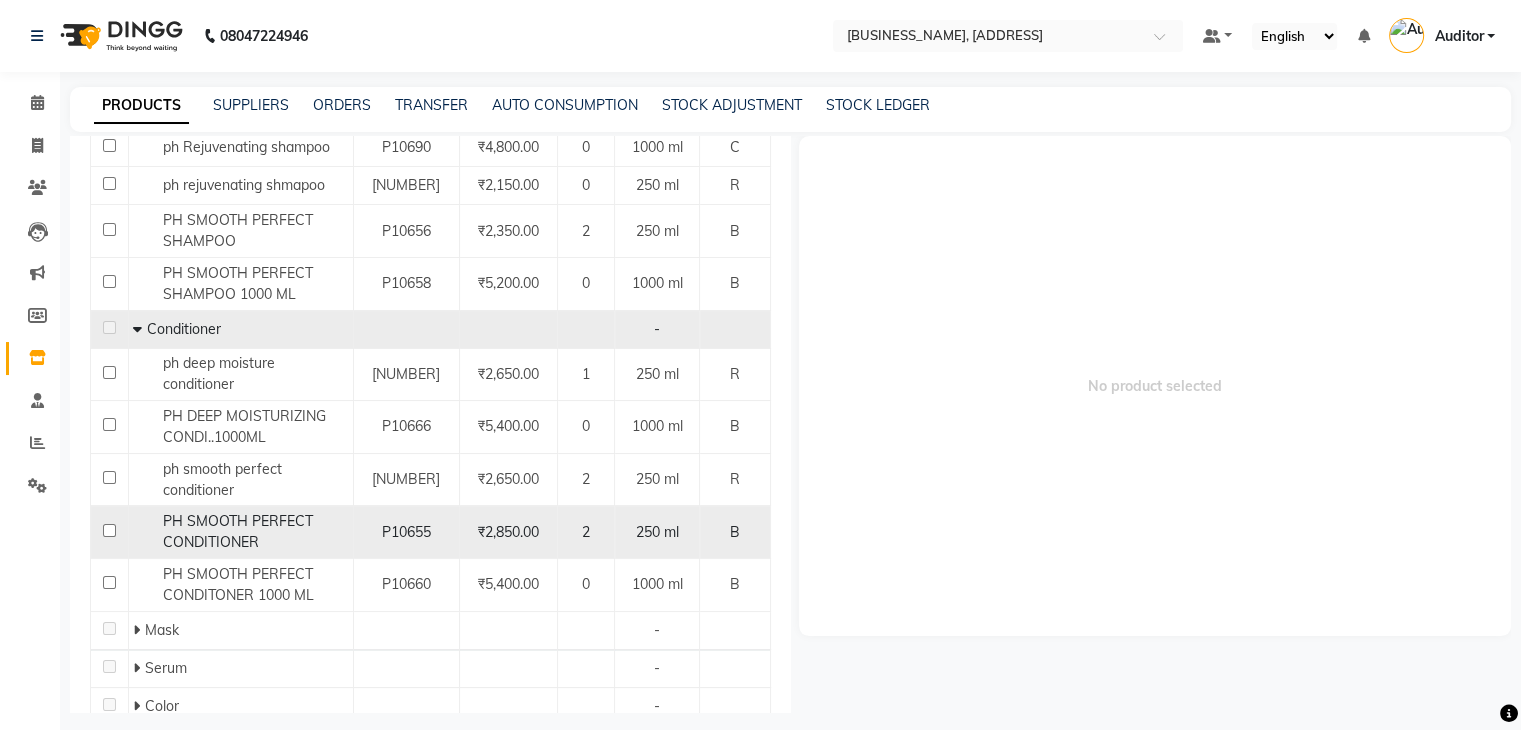 click 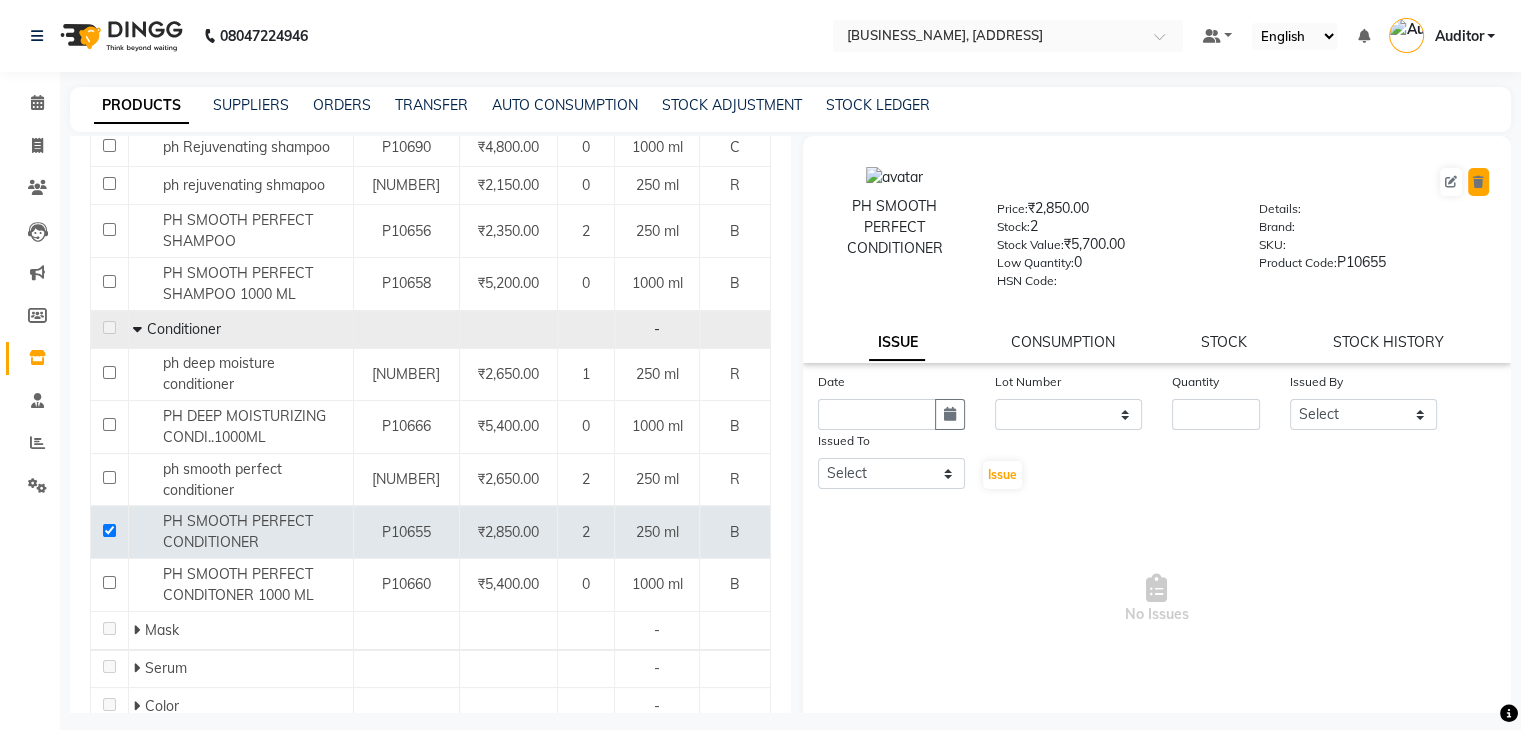 click 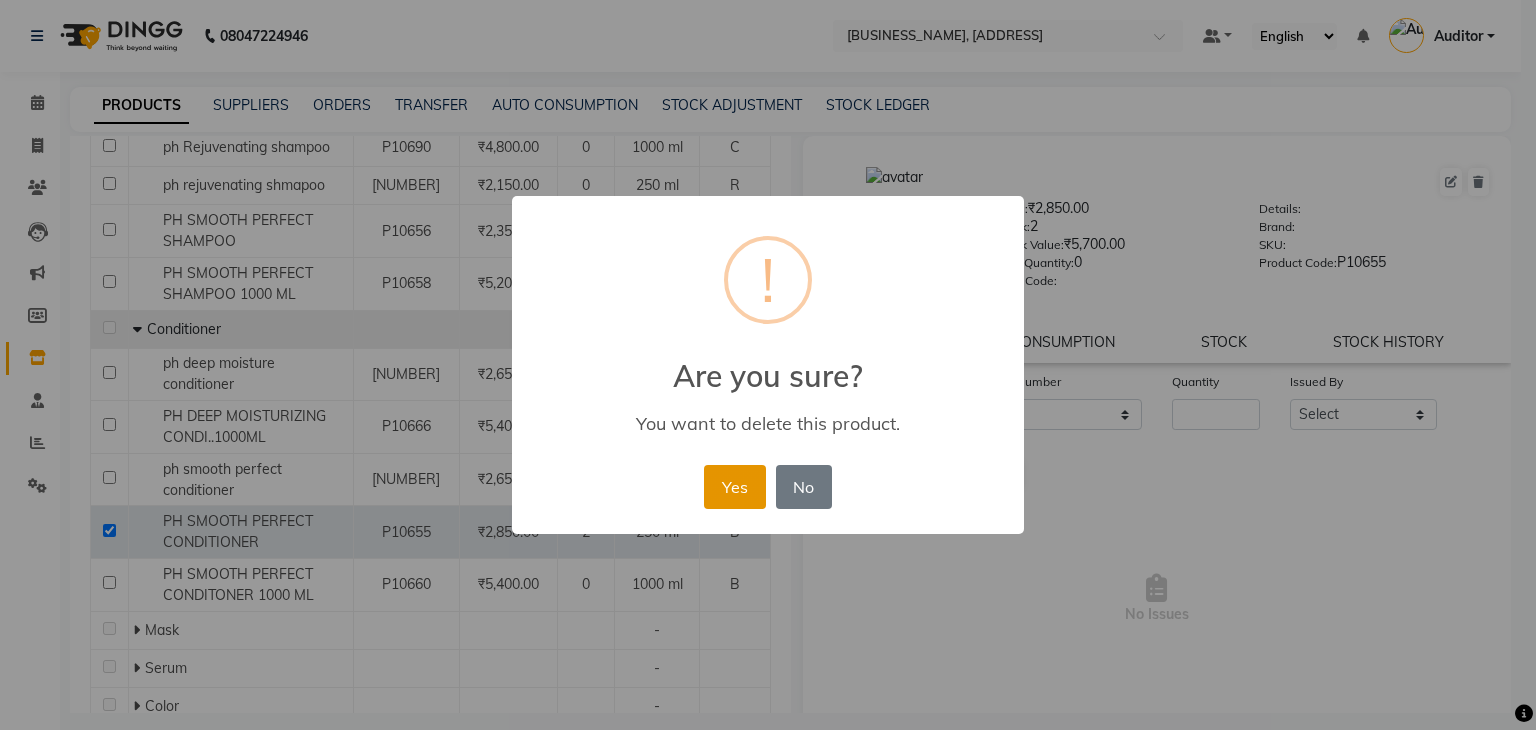 click on "Yes" at bounding box center (734, 487) 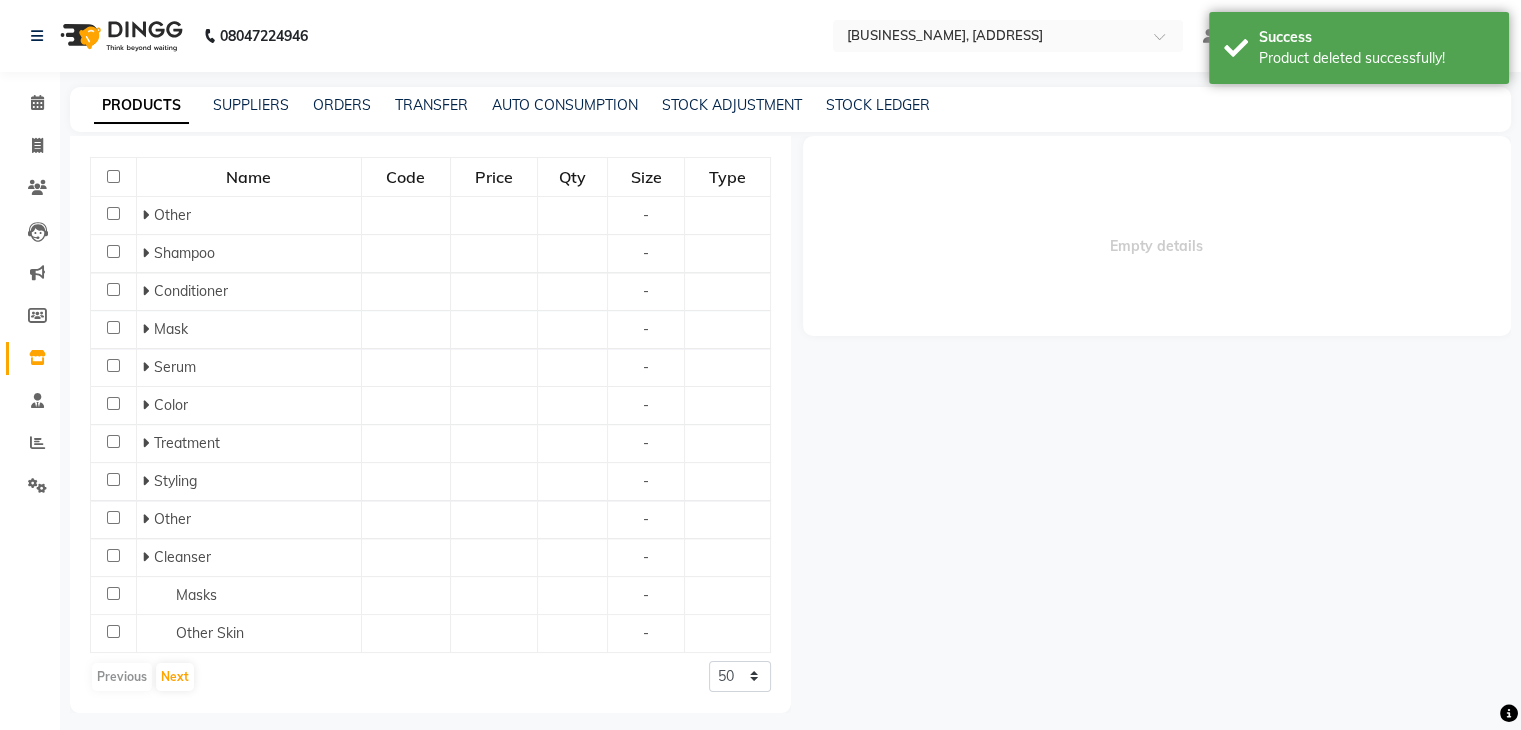 scroll, scrollTop: 360, scrollLeft: 0, axis: vertical 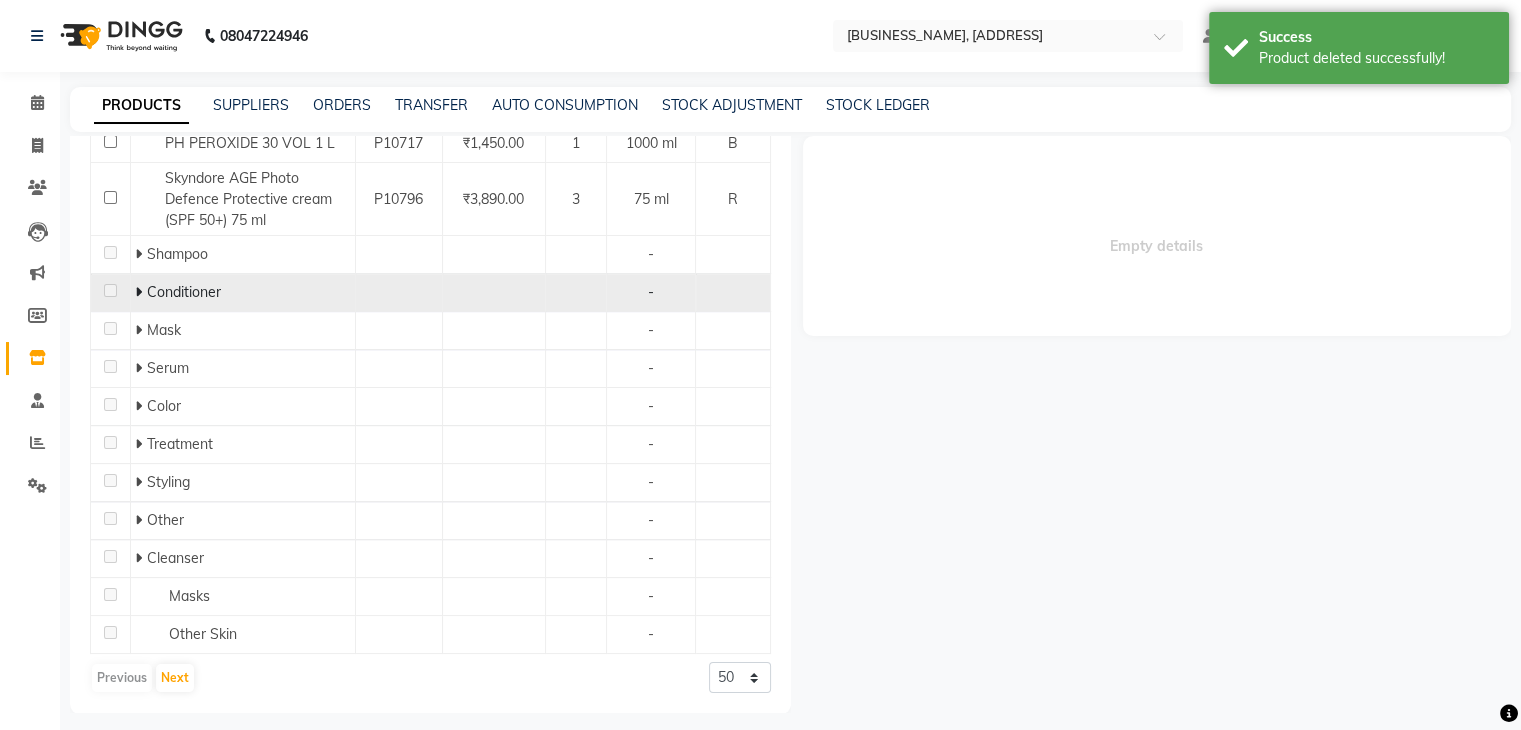 click 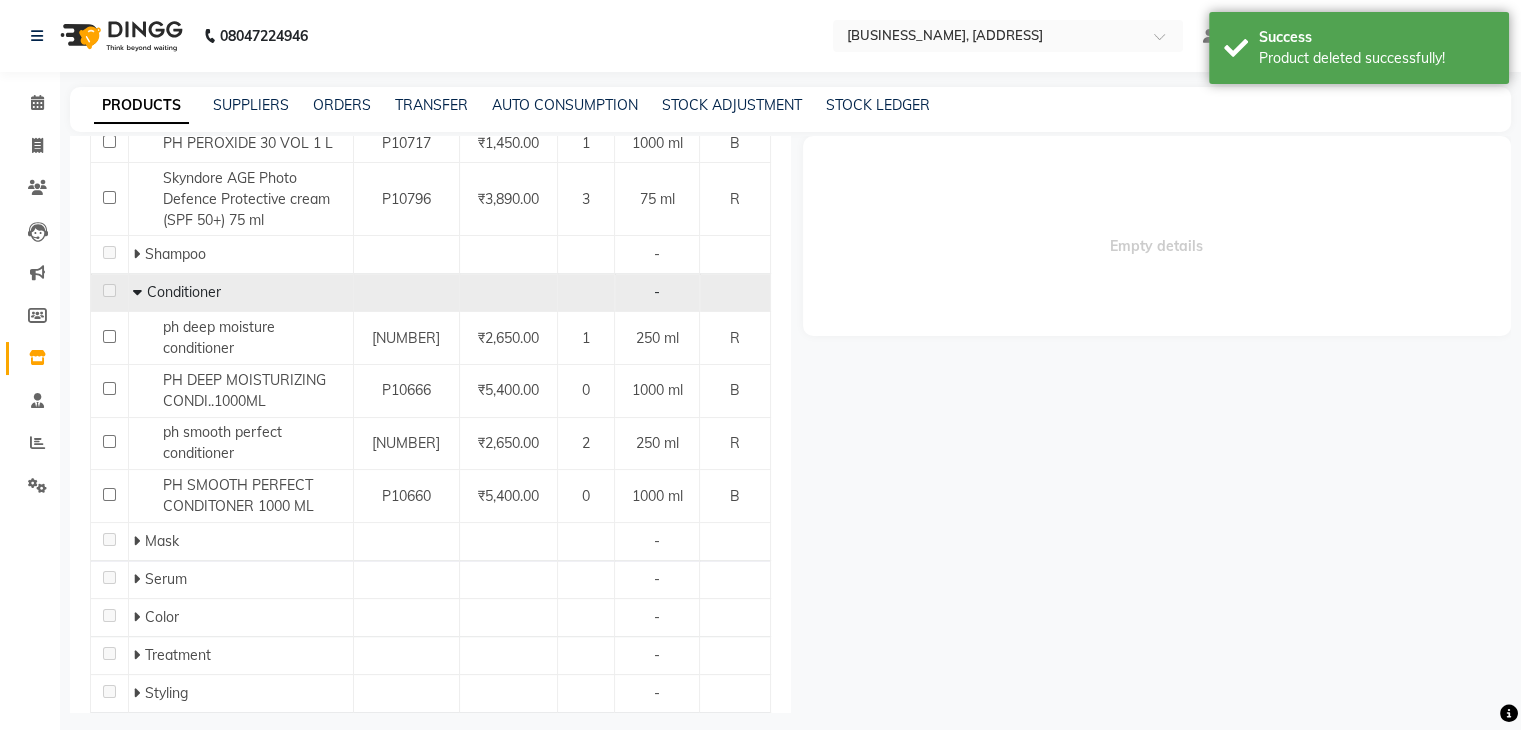 scroll, scrollTop: 570, scrollLeft: 0, axis: vertical 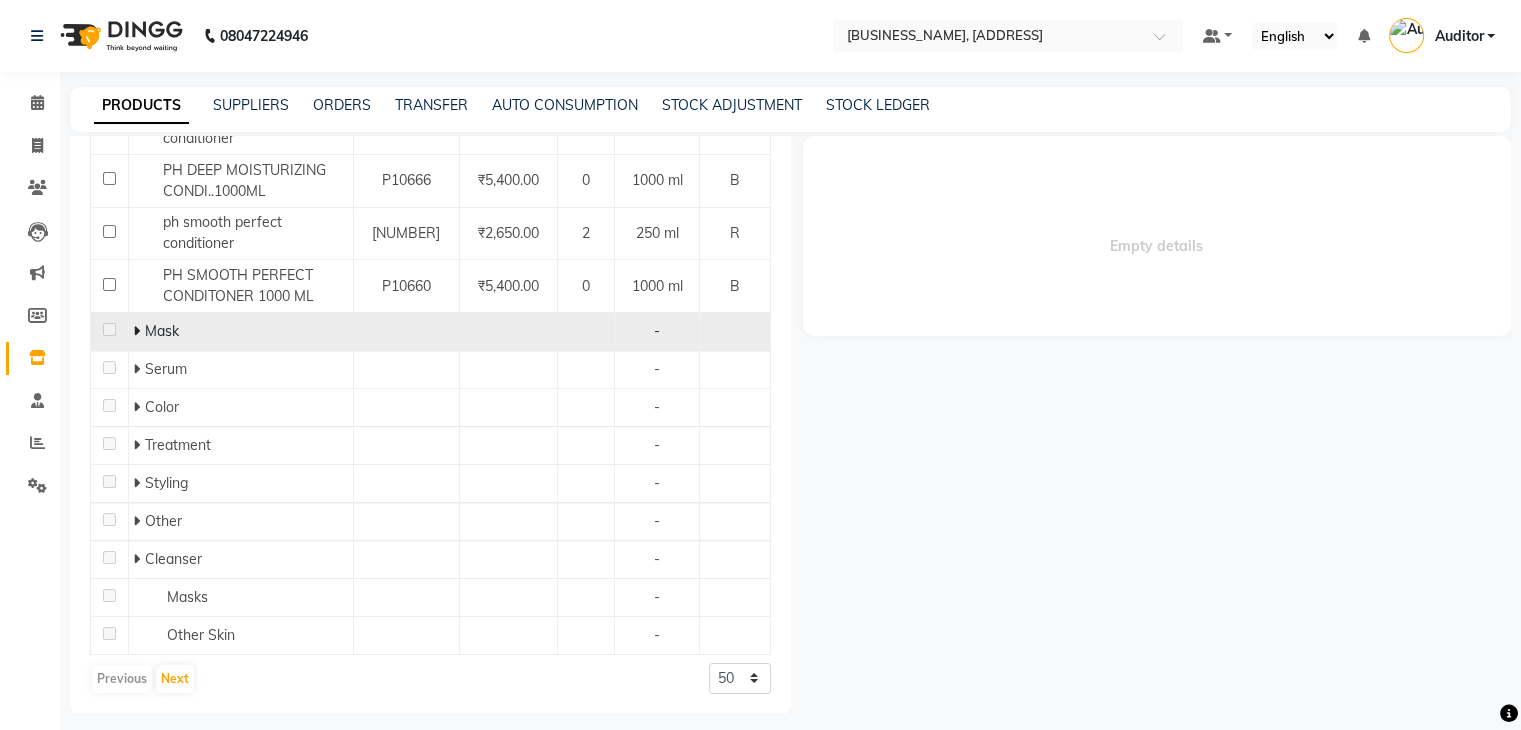 click 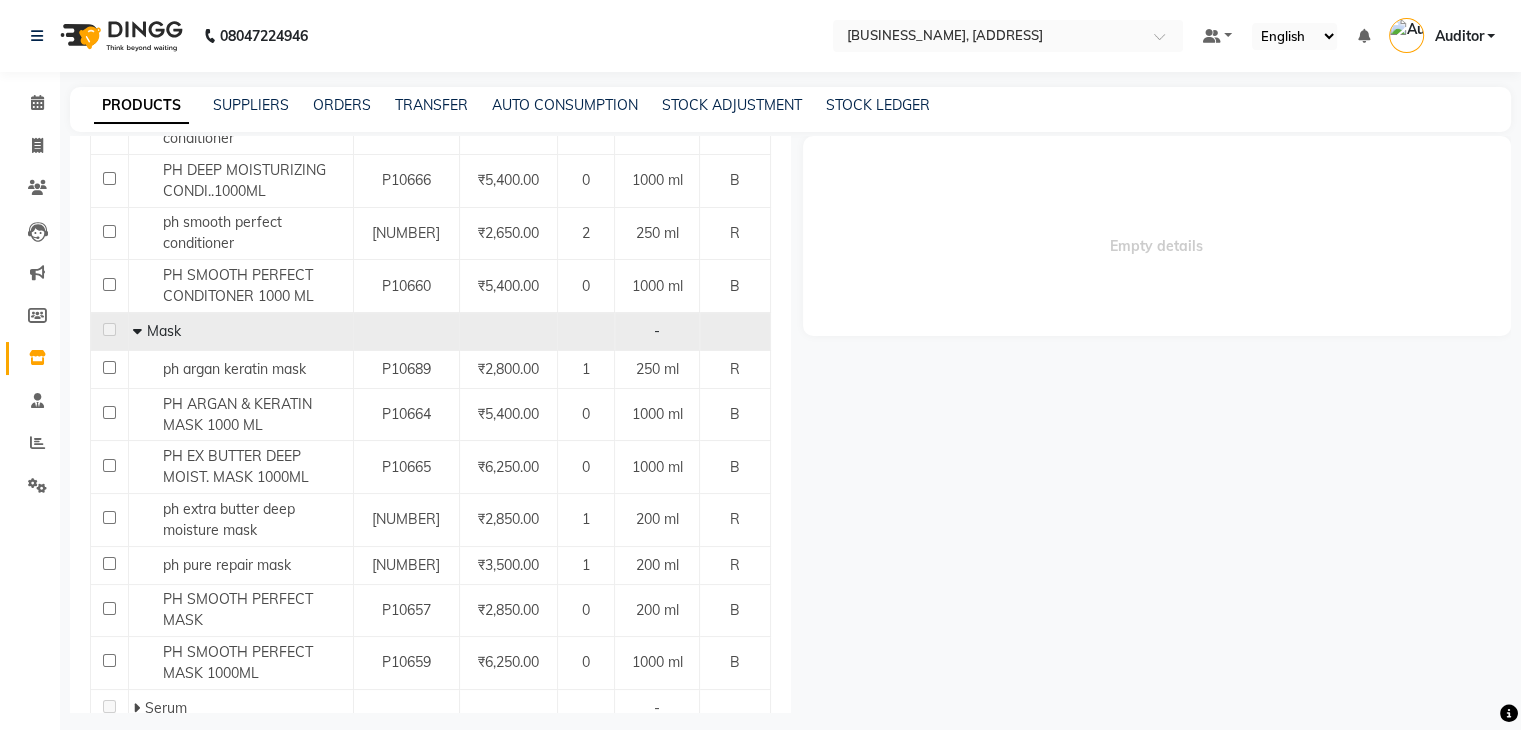 scroll, scrollTop: 844, scrollLeft: 0, axis: vertical 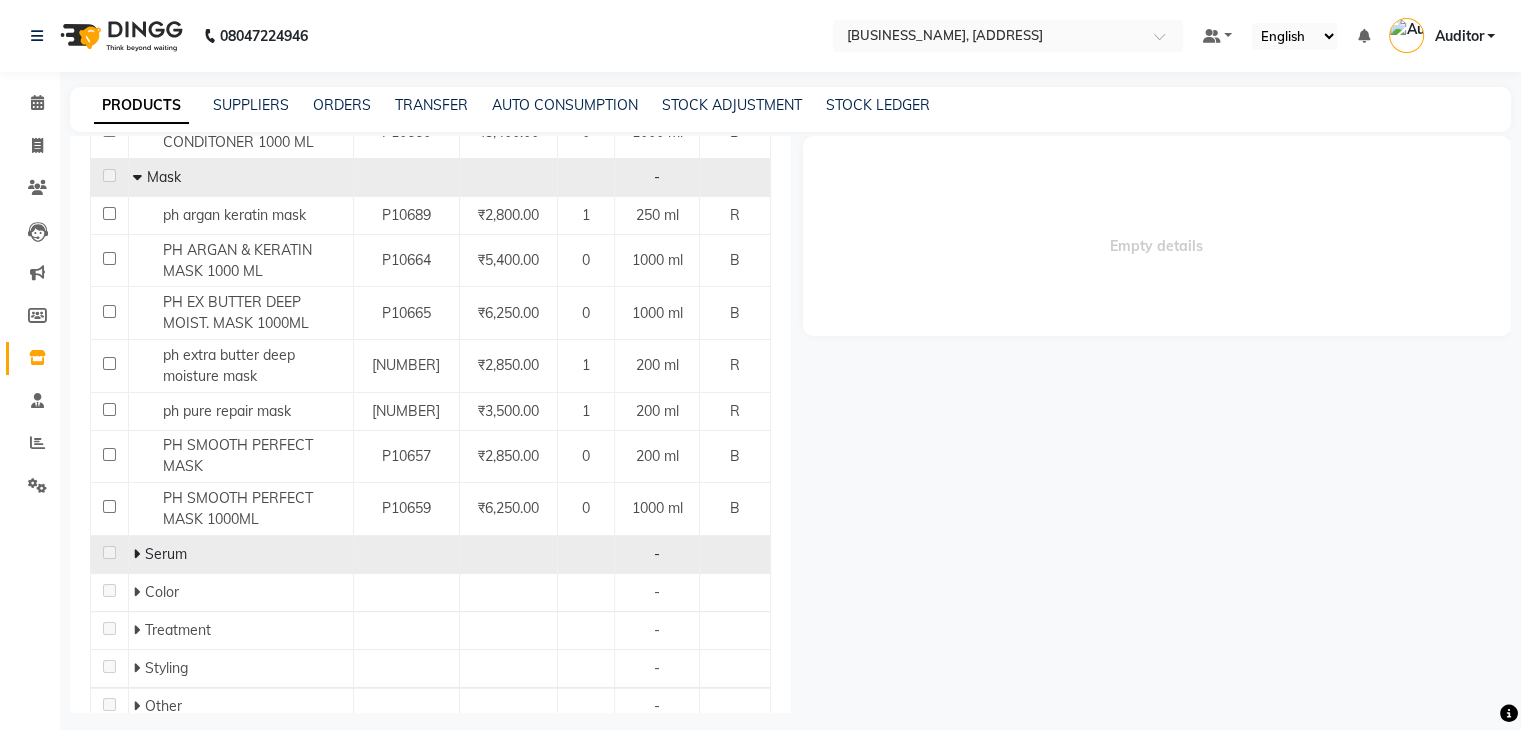 click 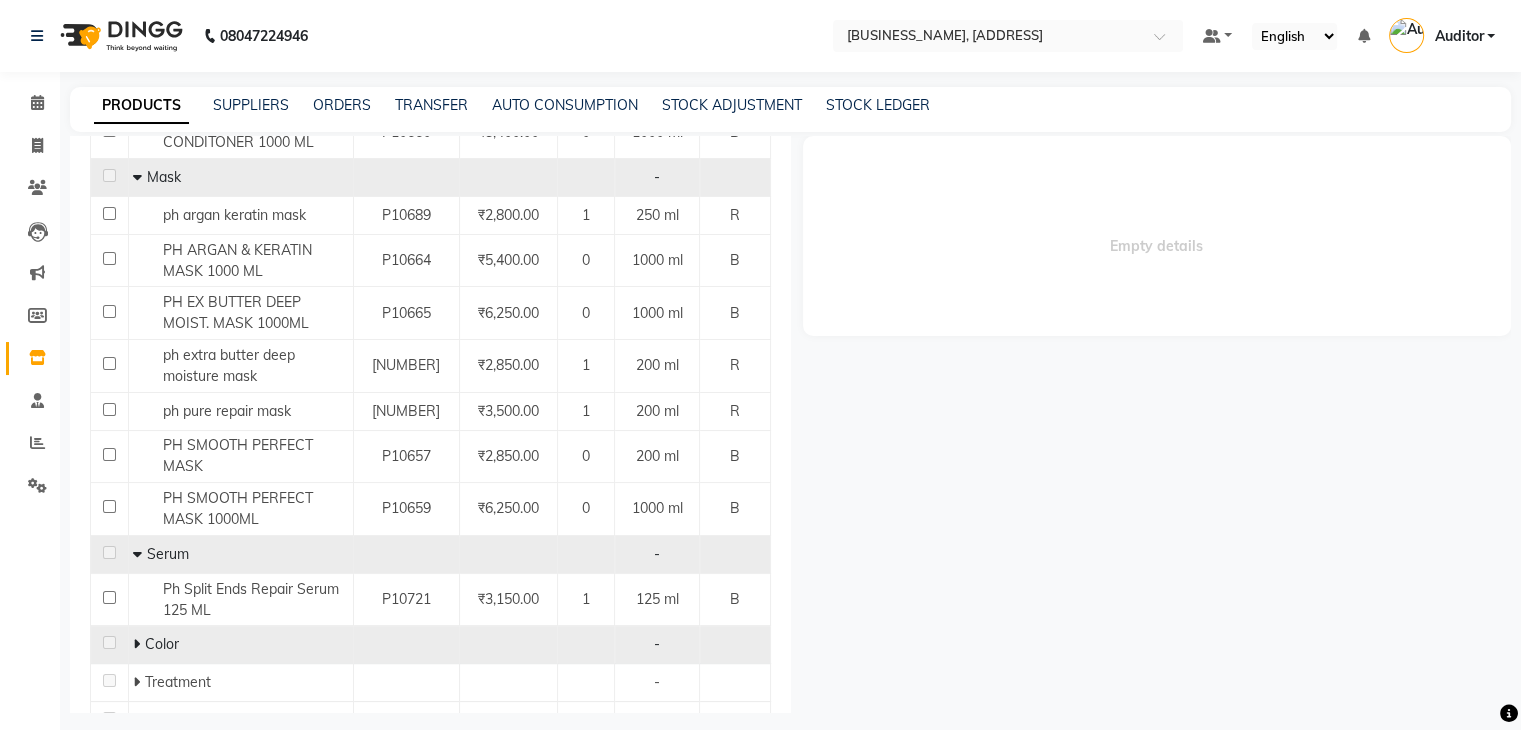 click 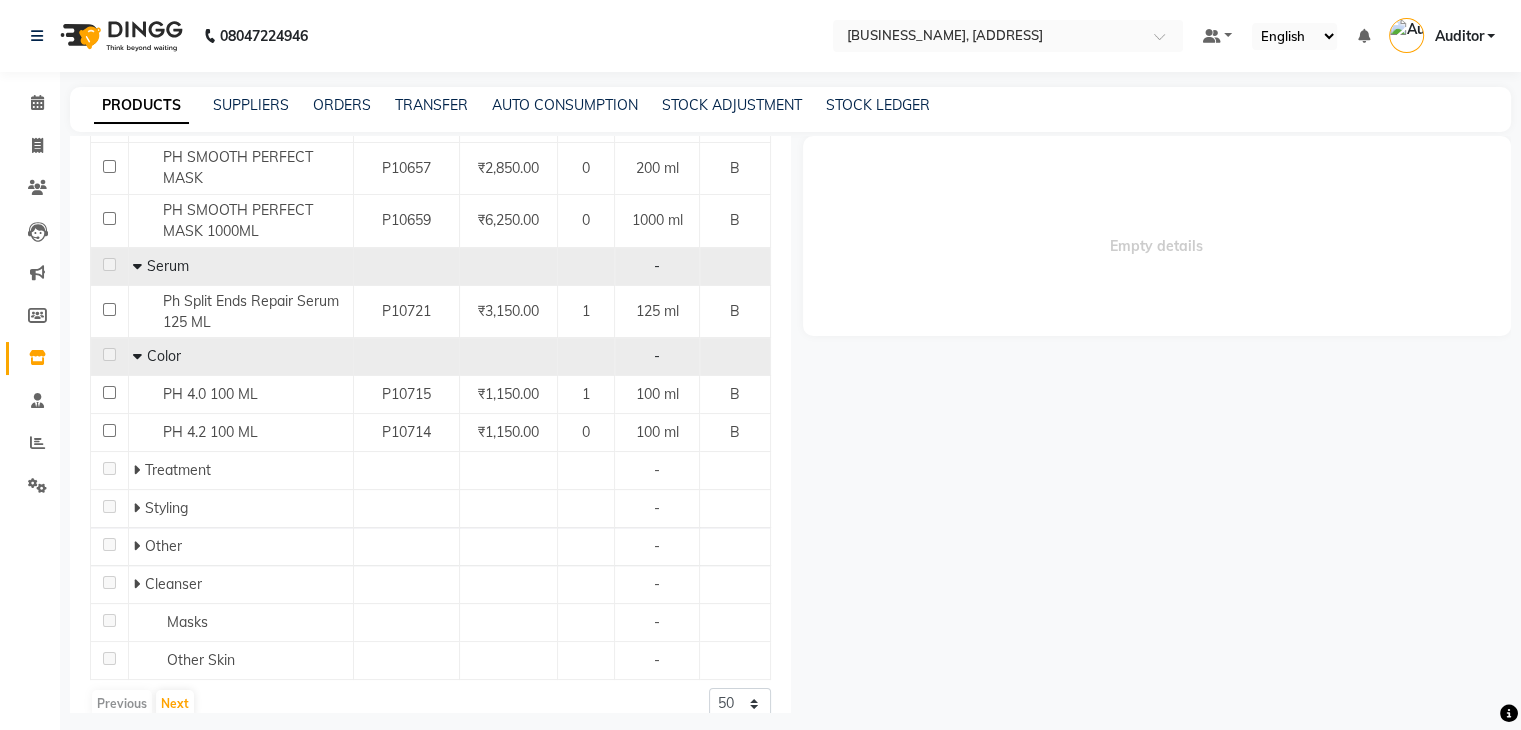 scroll, scrollTop: 1036, scrollLeft: 0, axis: vertical 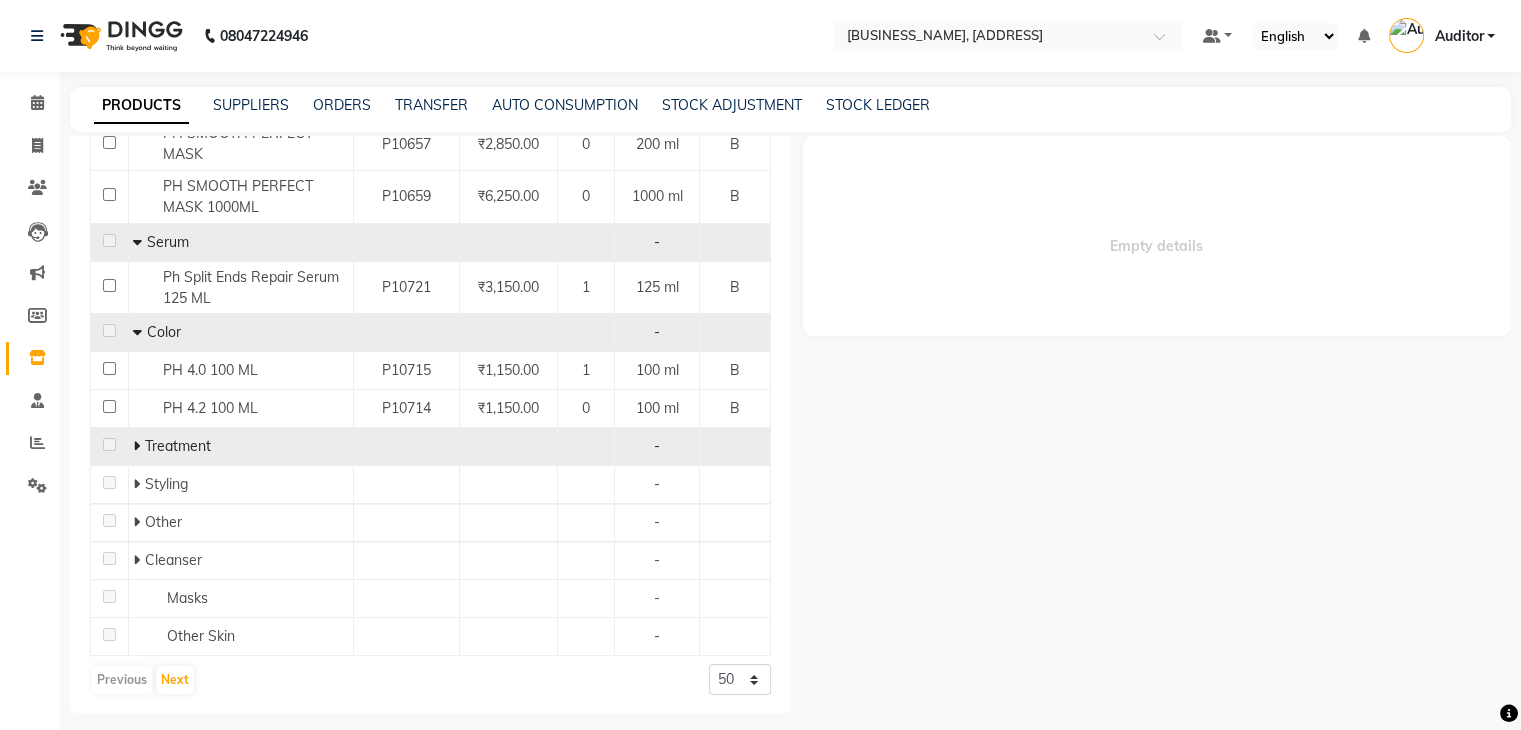 click 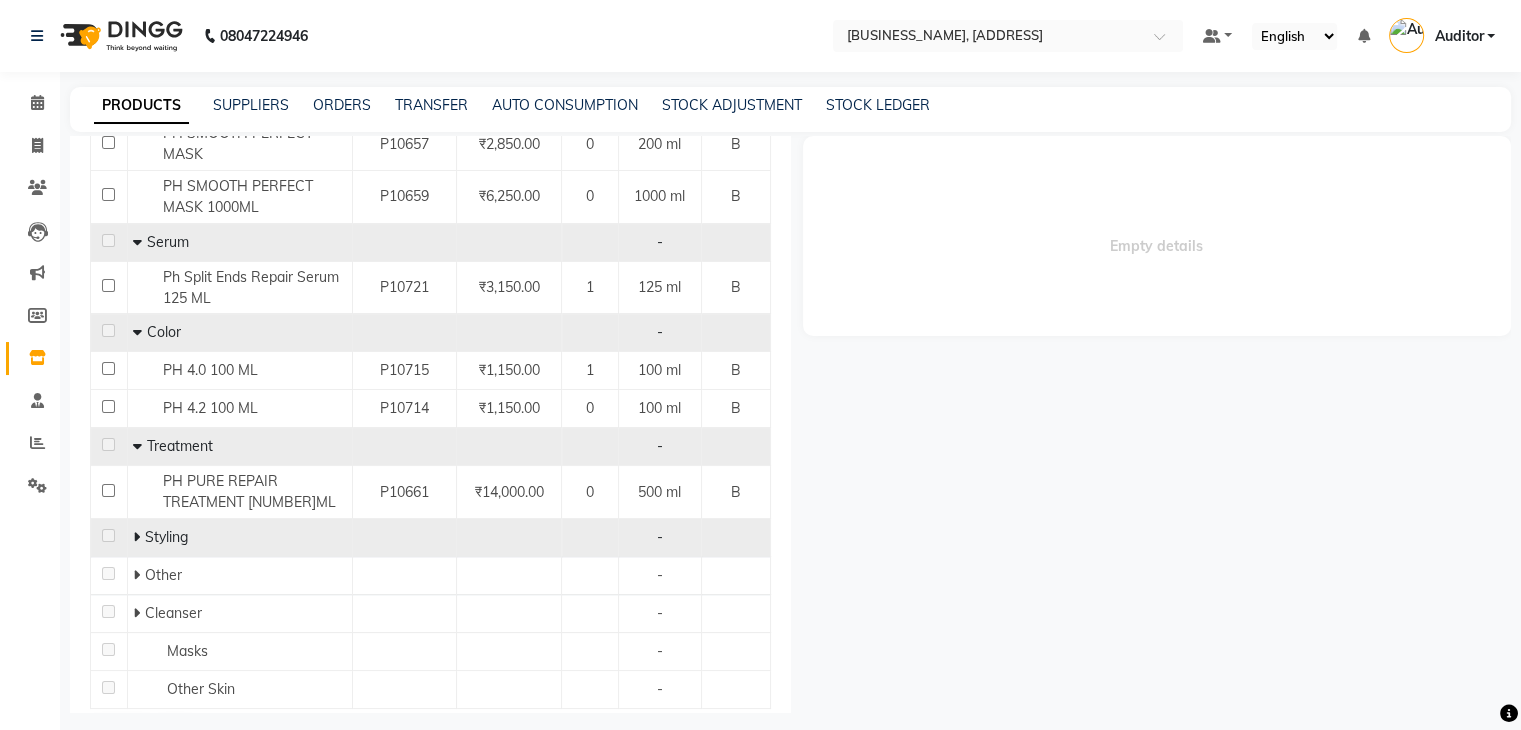 click 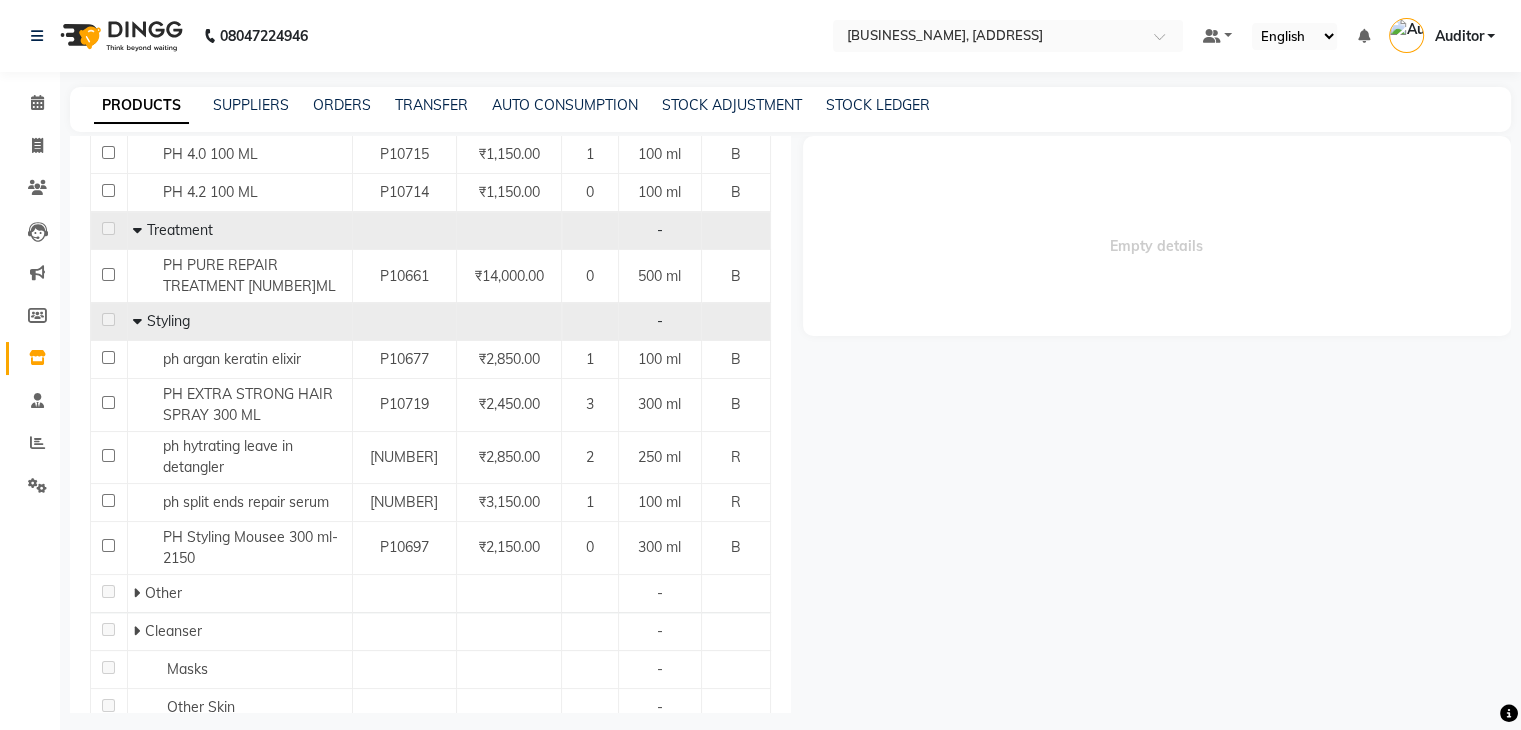 scroll, scrollTop: 1263, scrollLeft: 0, axis: vertical 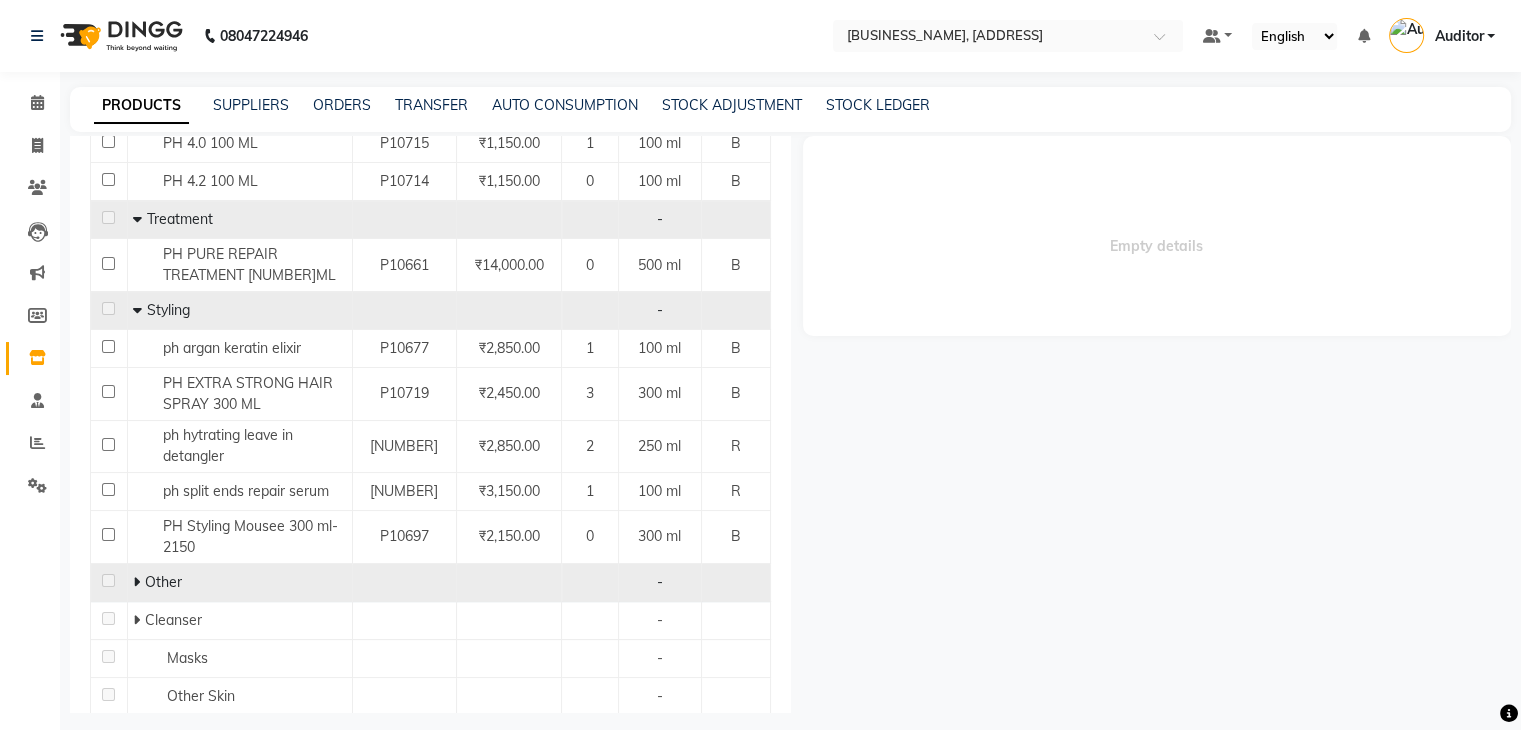 click 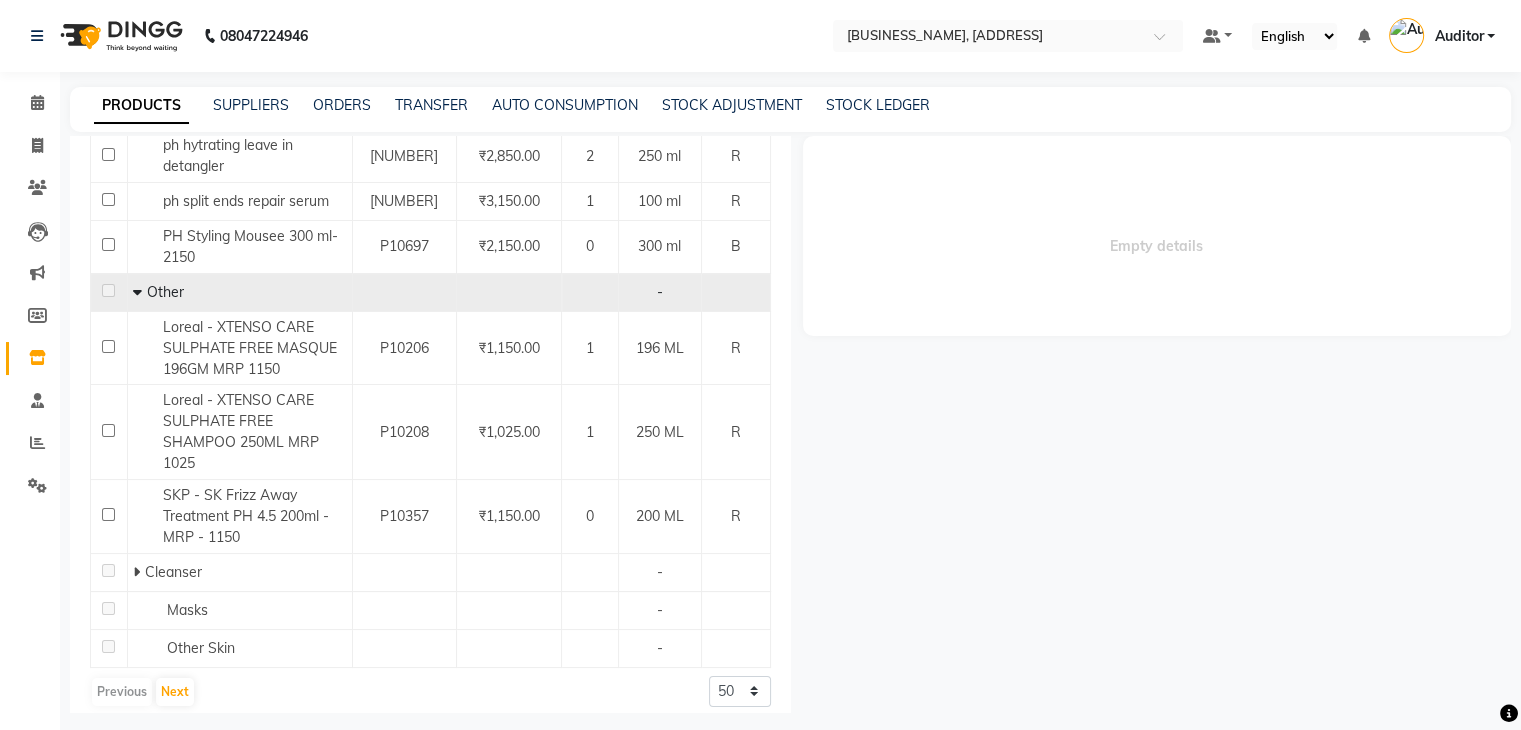 scroll, scrollTop: 1562, scrollLeft: 0, axis: vertical 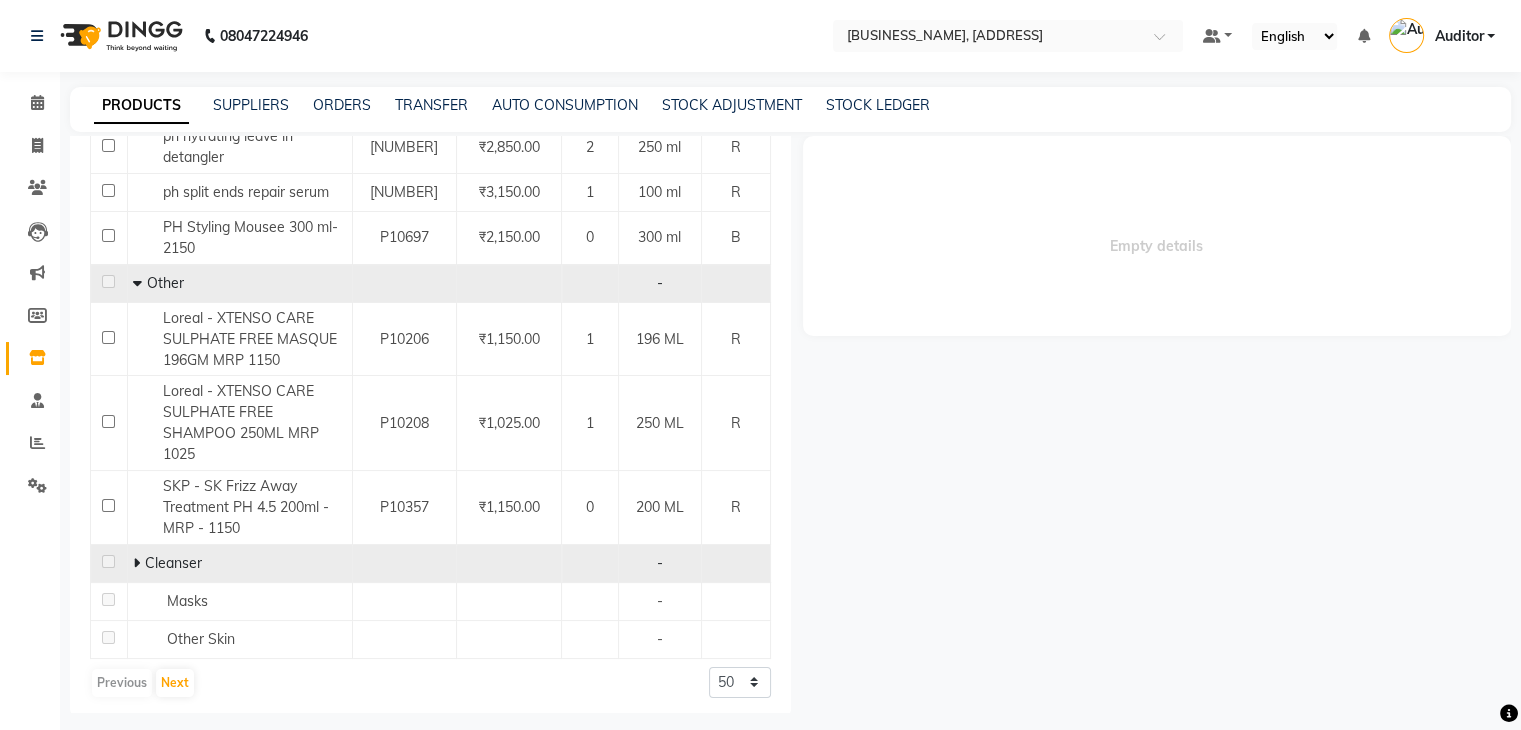 click 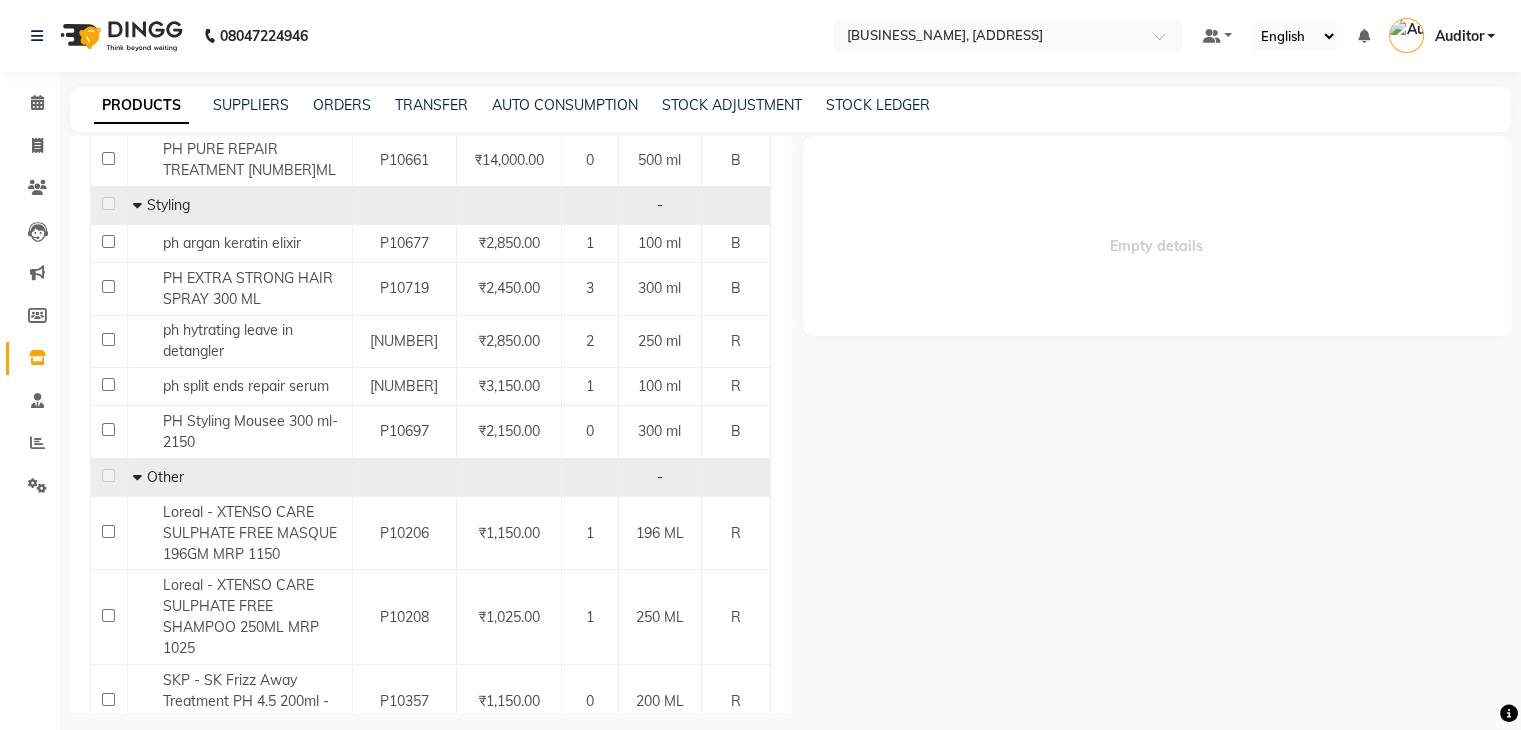 scroll, scrollTop: 1358, scrollLeft: 0, axis: vertical 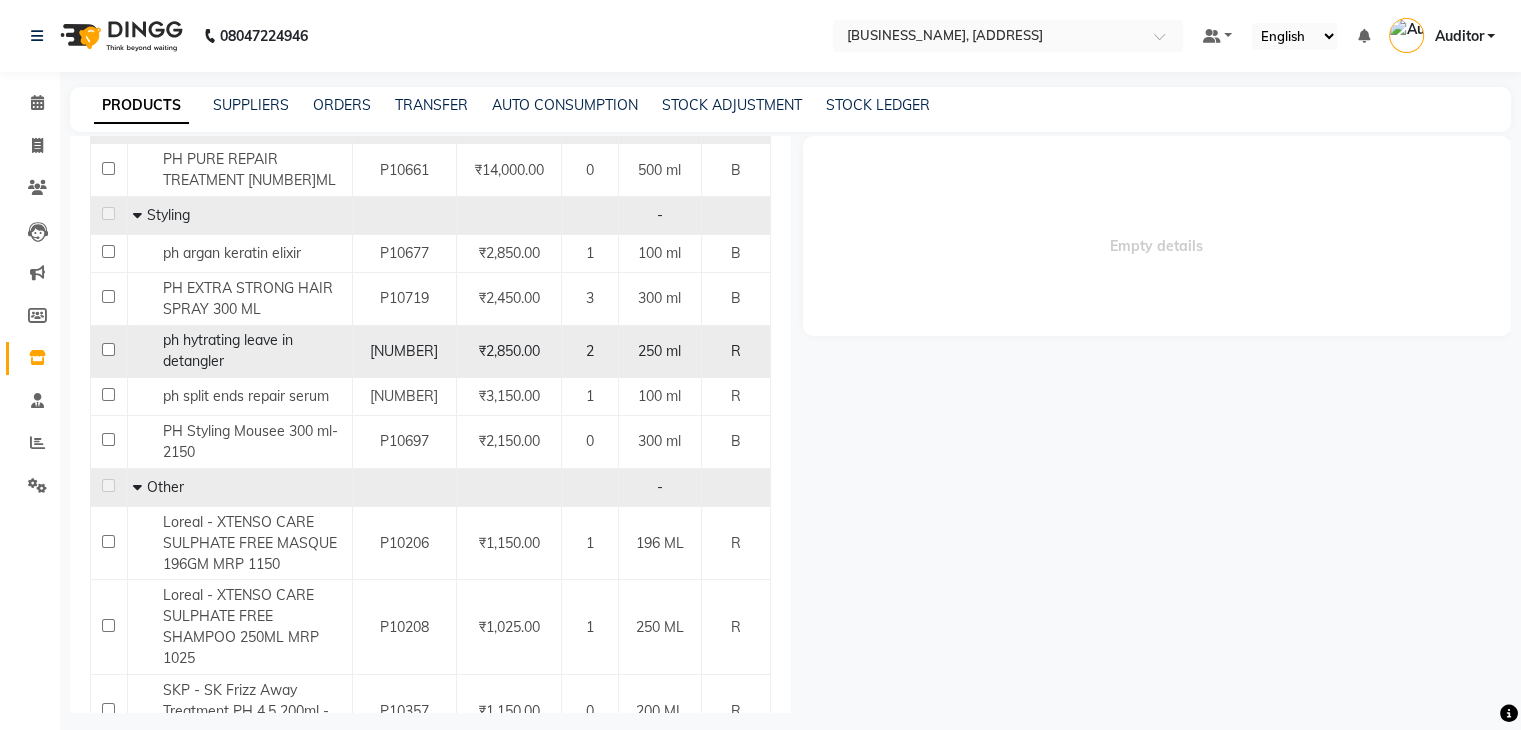 click on "ph hytrating leave in detangler" 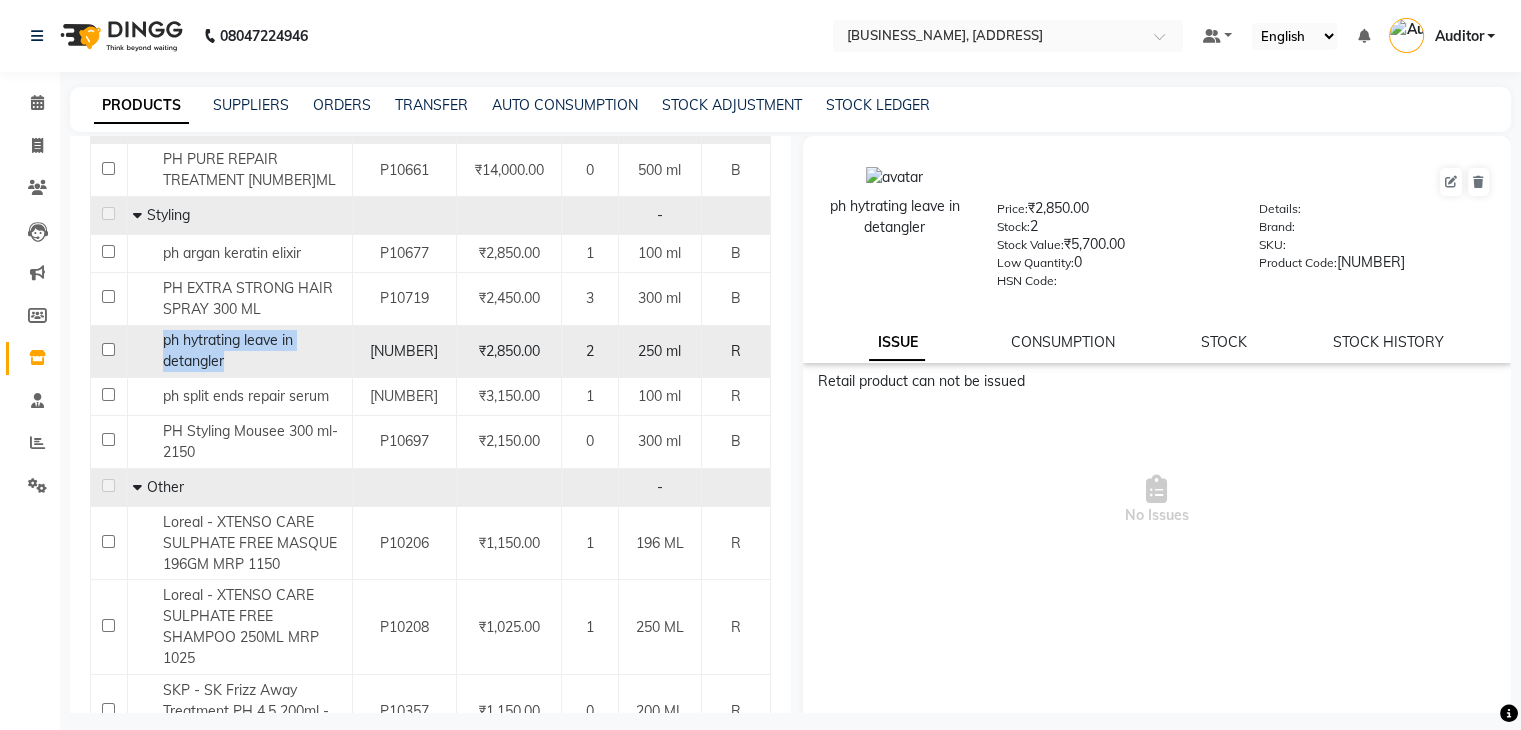 drag, startPoint x: 247, startPoint y: 365, endPoint x: 146, endPoint y: 342, distance: 103.58572 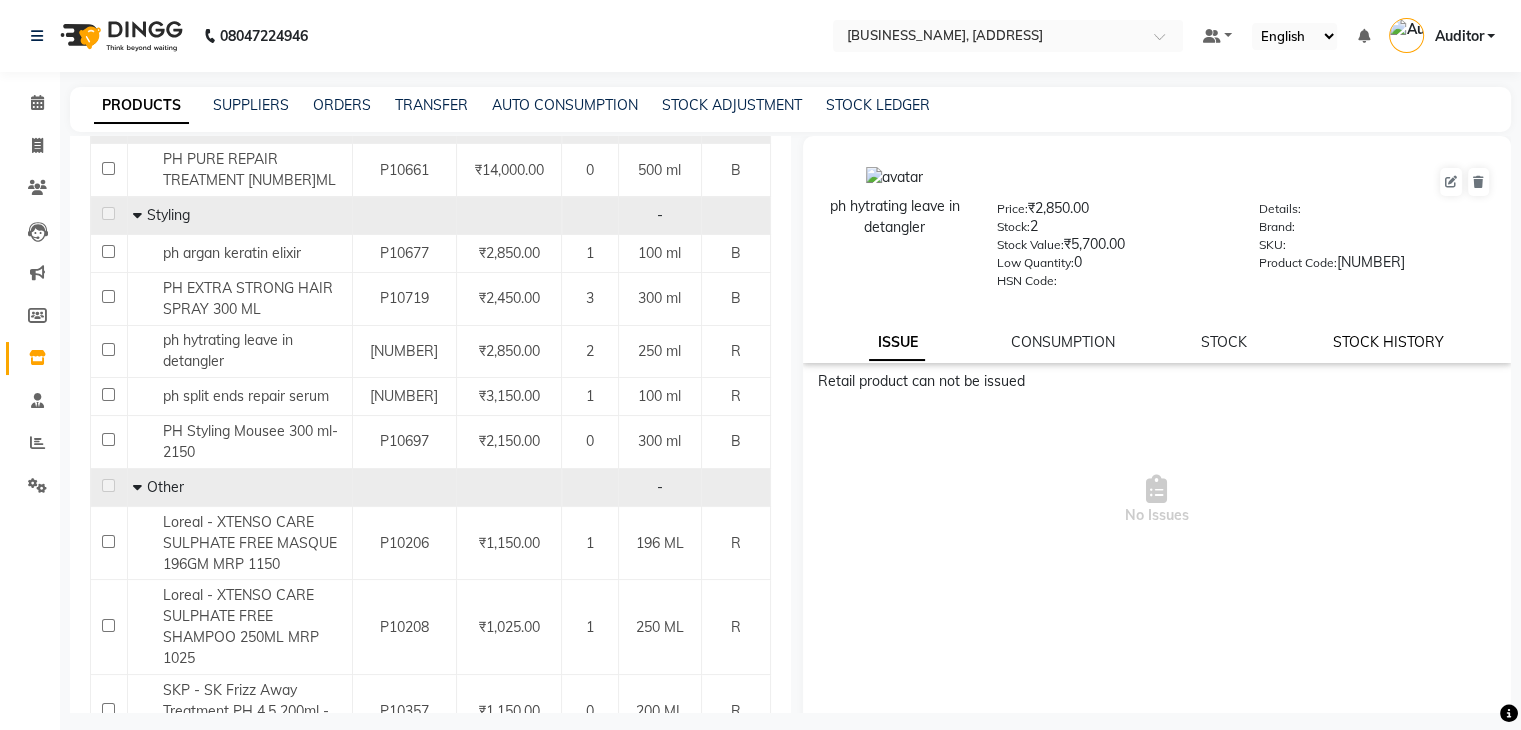 click on "STOCK HISTORY" 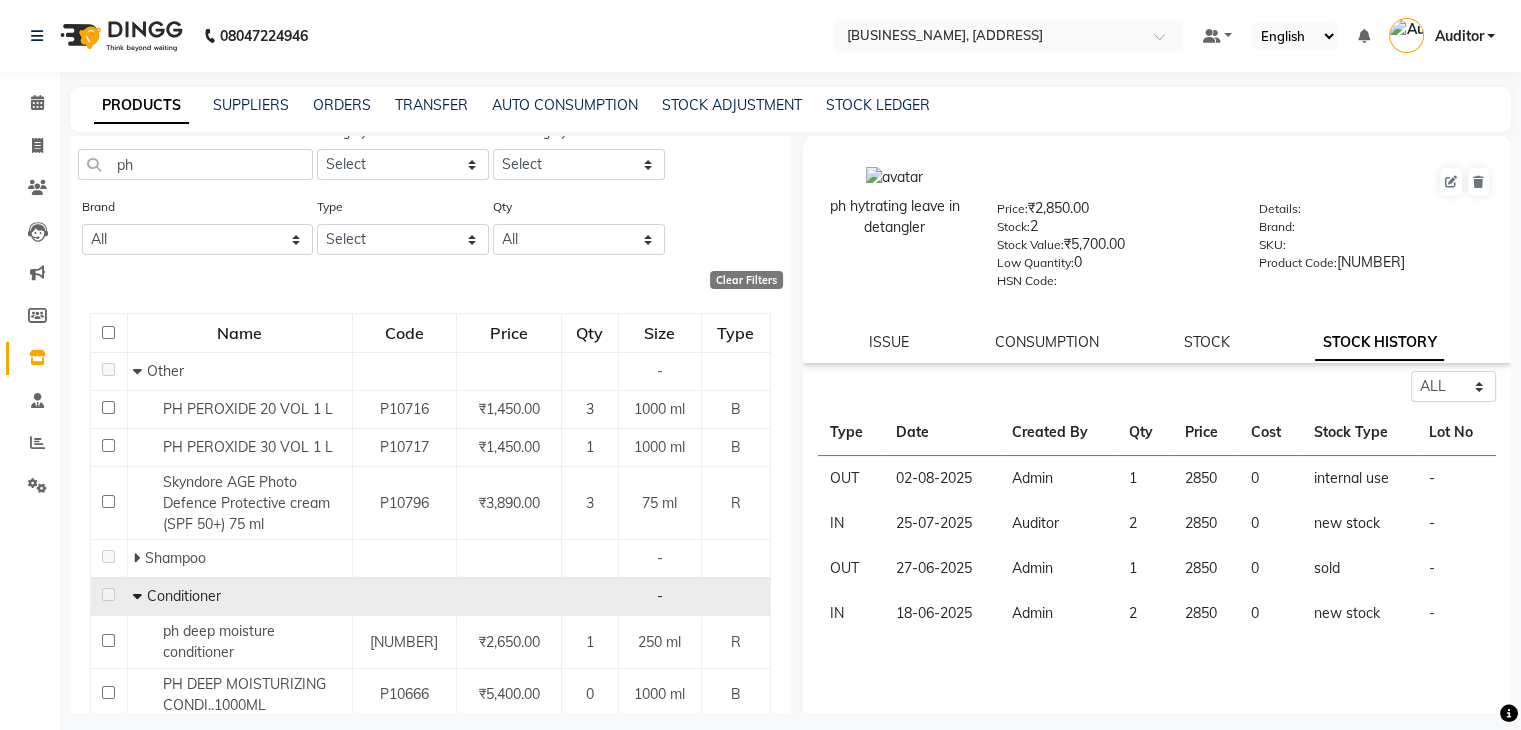 scroll, scrollTop: 0, scrollLeft: 0, axis: both 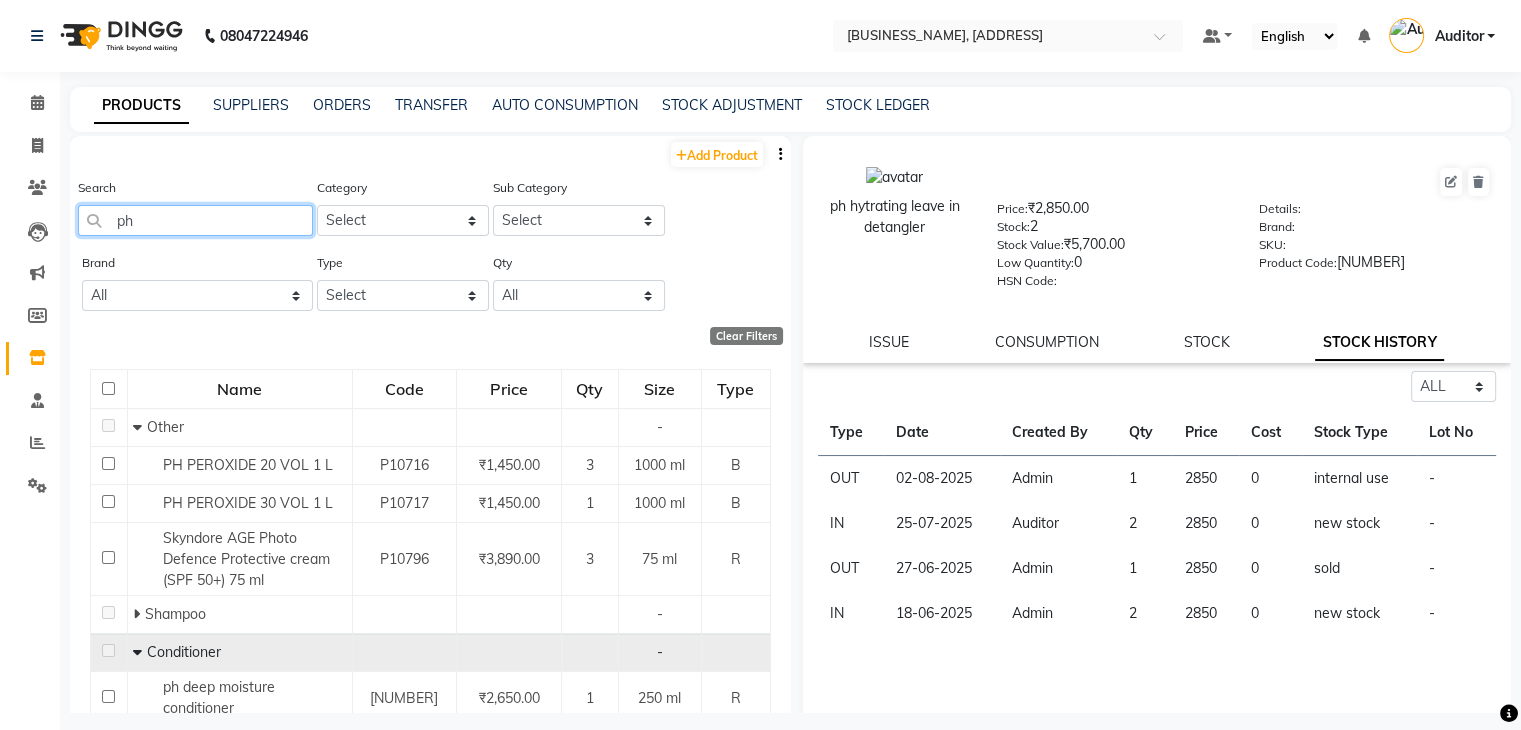 click on "ph" 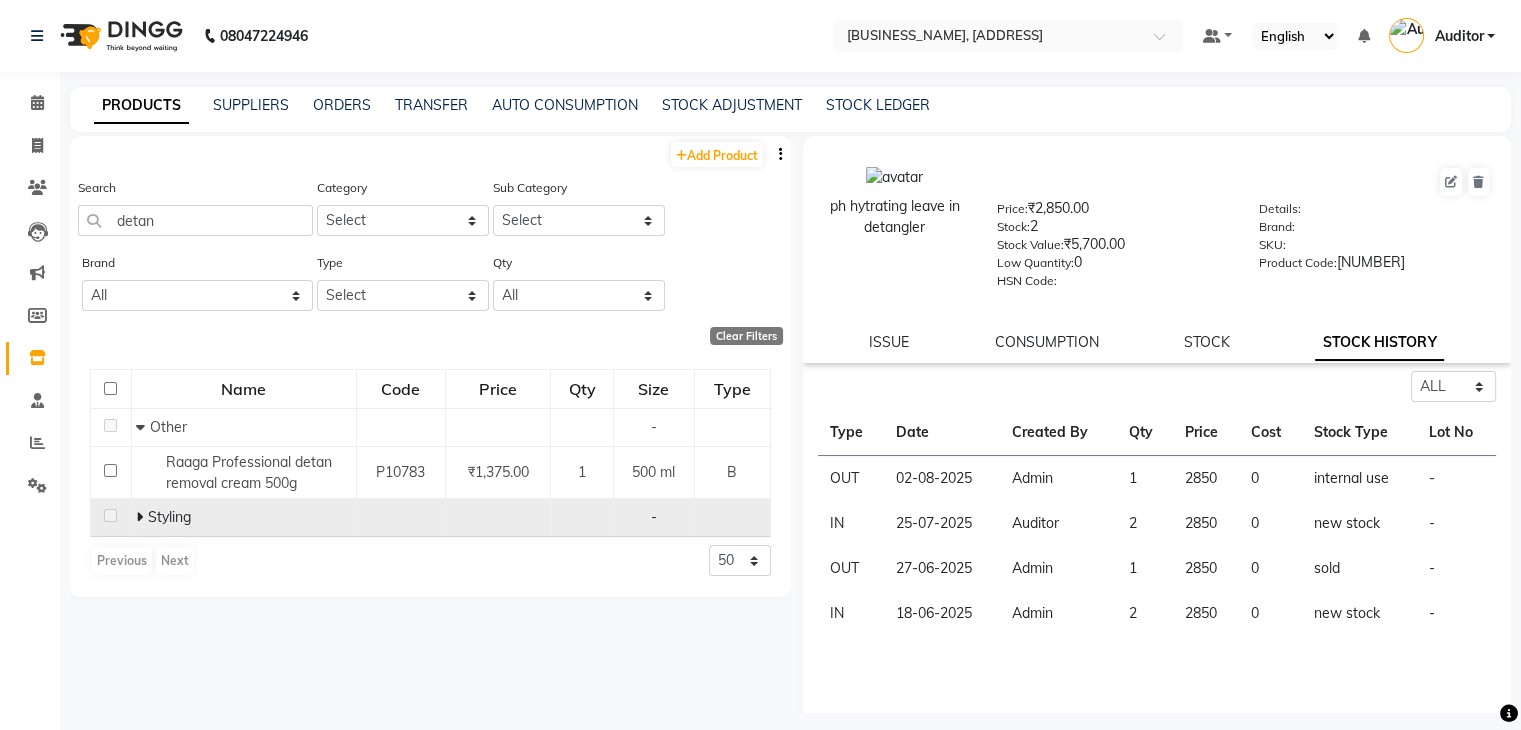 click 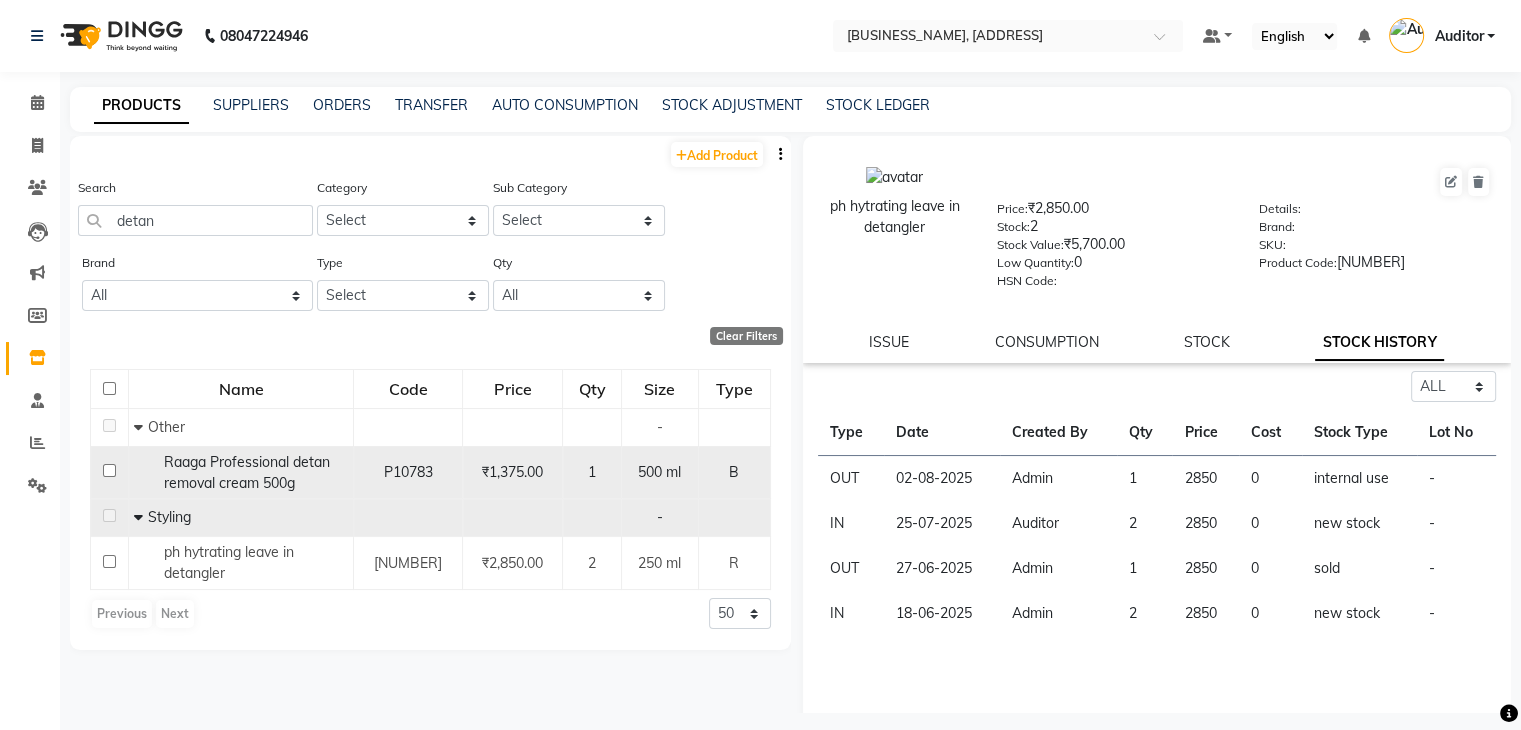 click on "Raaga Professional detan removal cream 500g" 